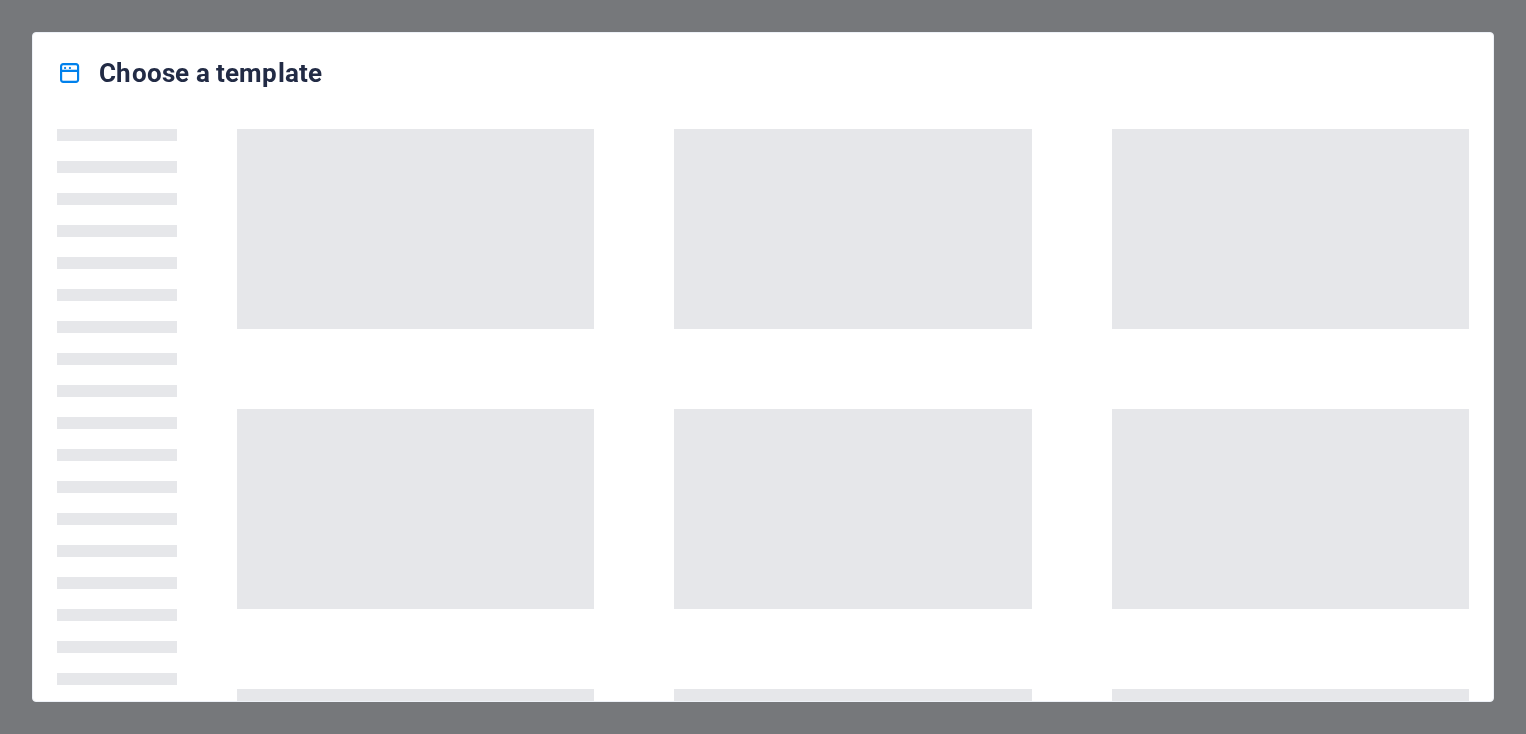 scroll, scrollTop: 0, scrollLeft: 0, axis: both 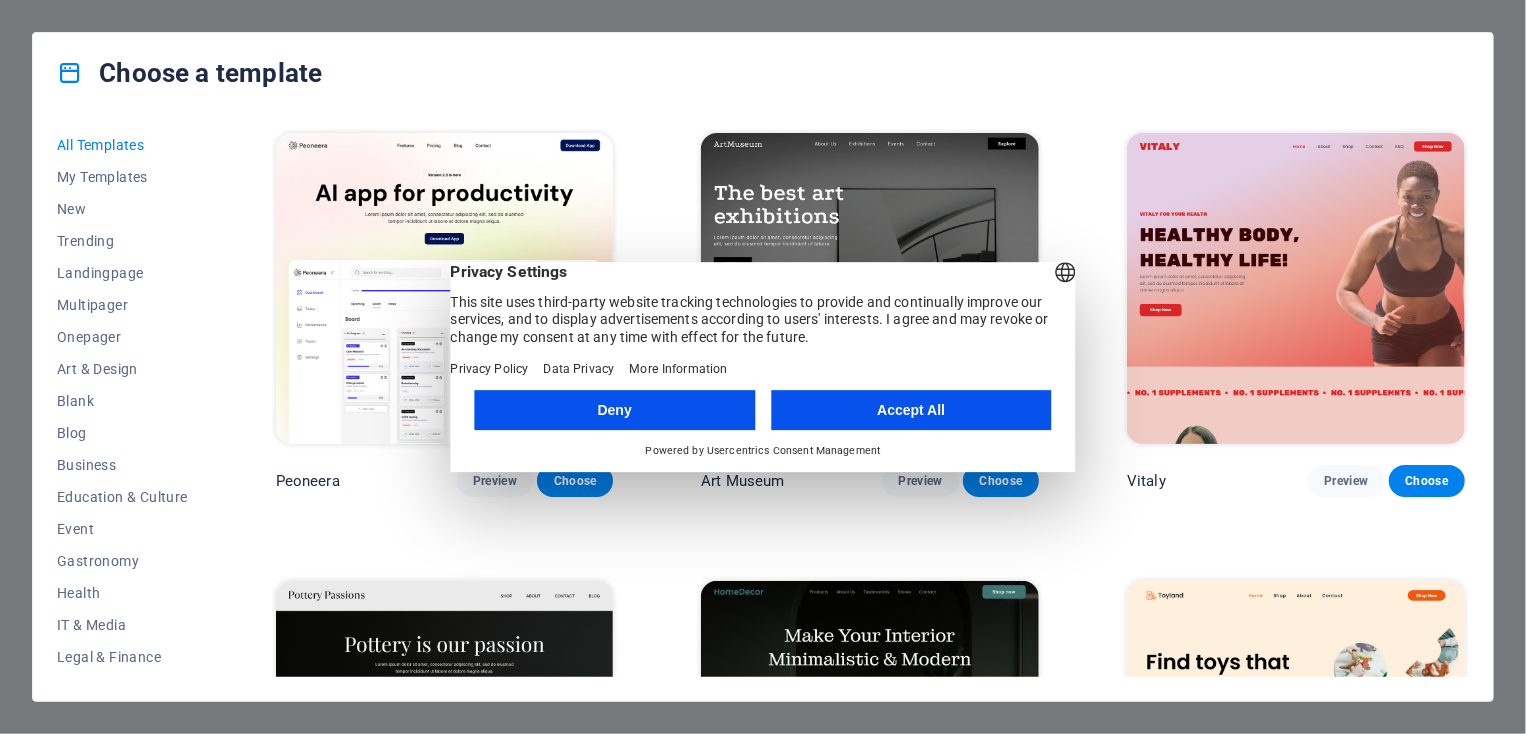 click on "Accept All" at bounding box center (911, 410) 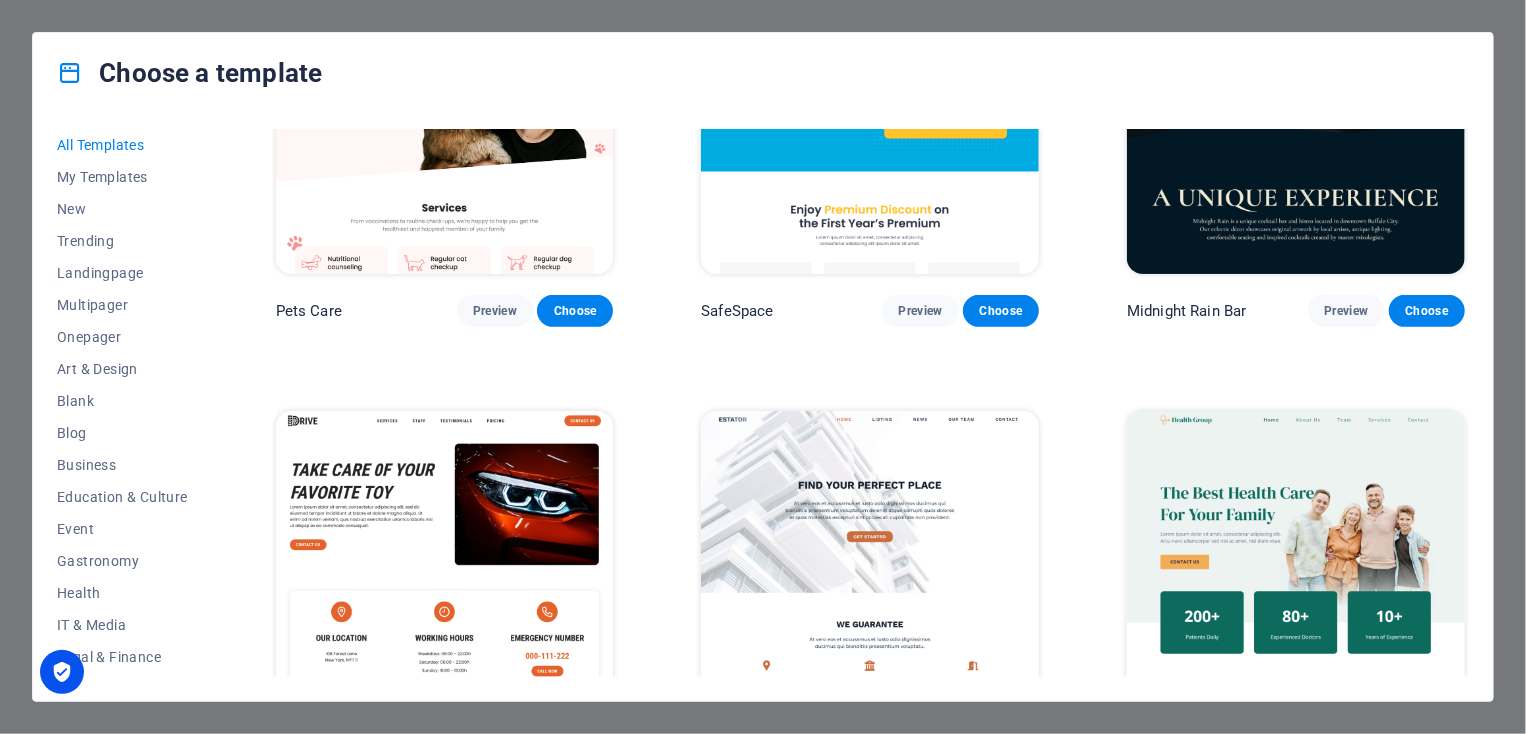scroll, scrollTop: 4318, scrollLeft: 0, axis: vertical 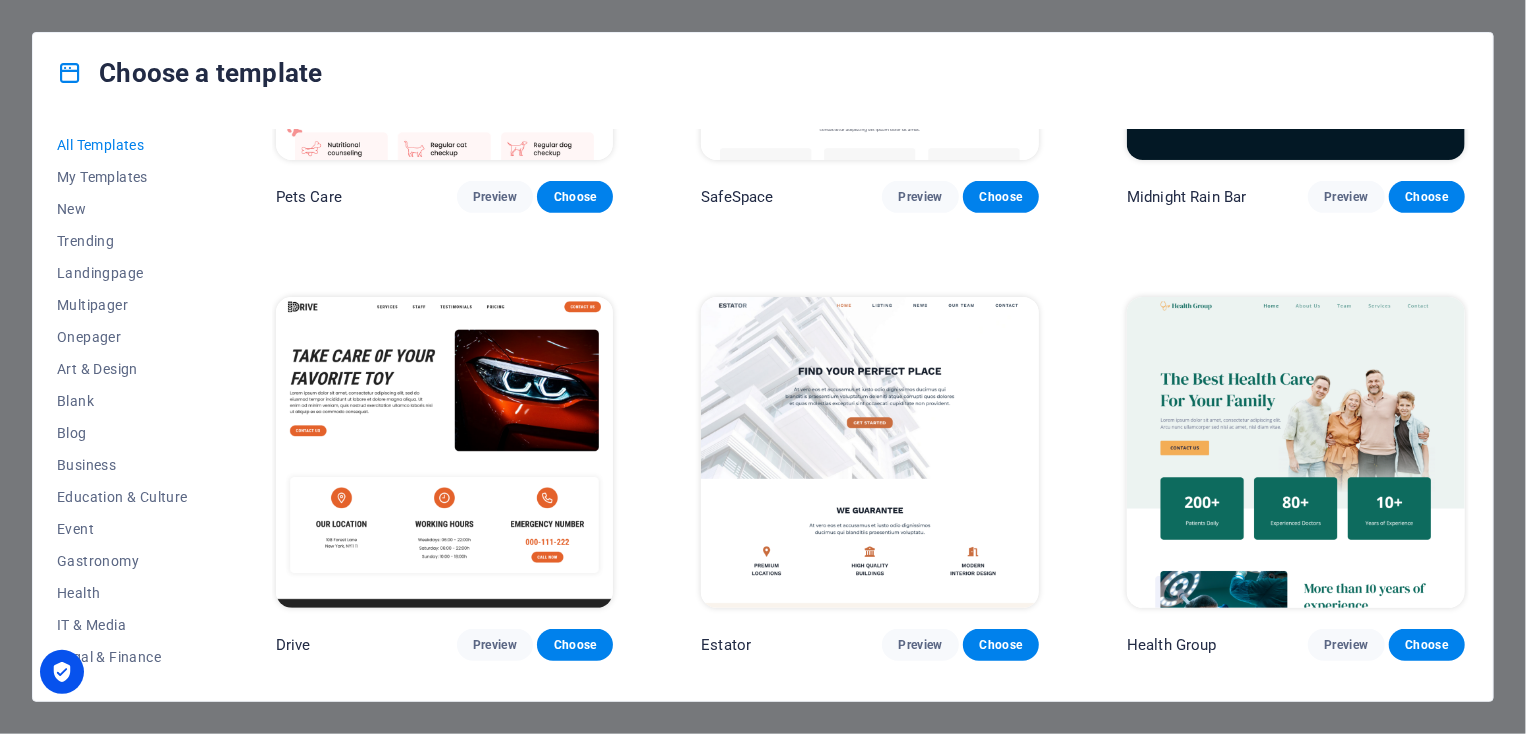 click at bounding box center [445, 452] 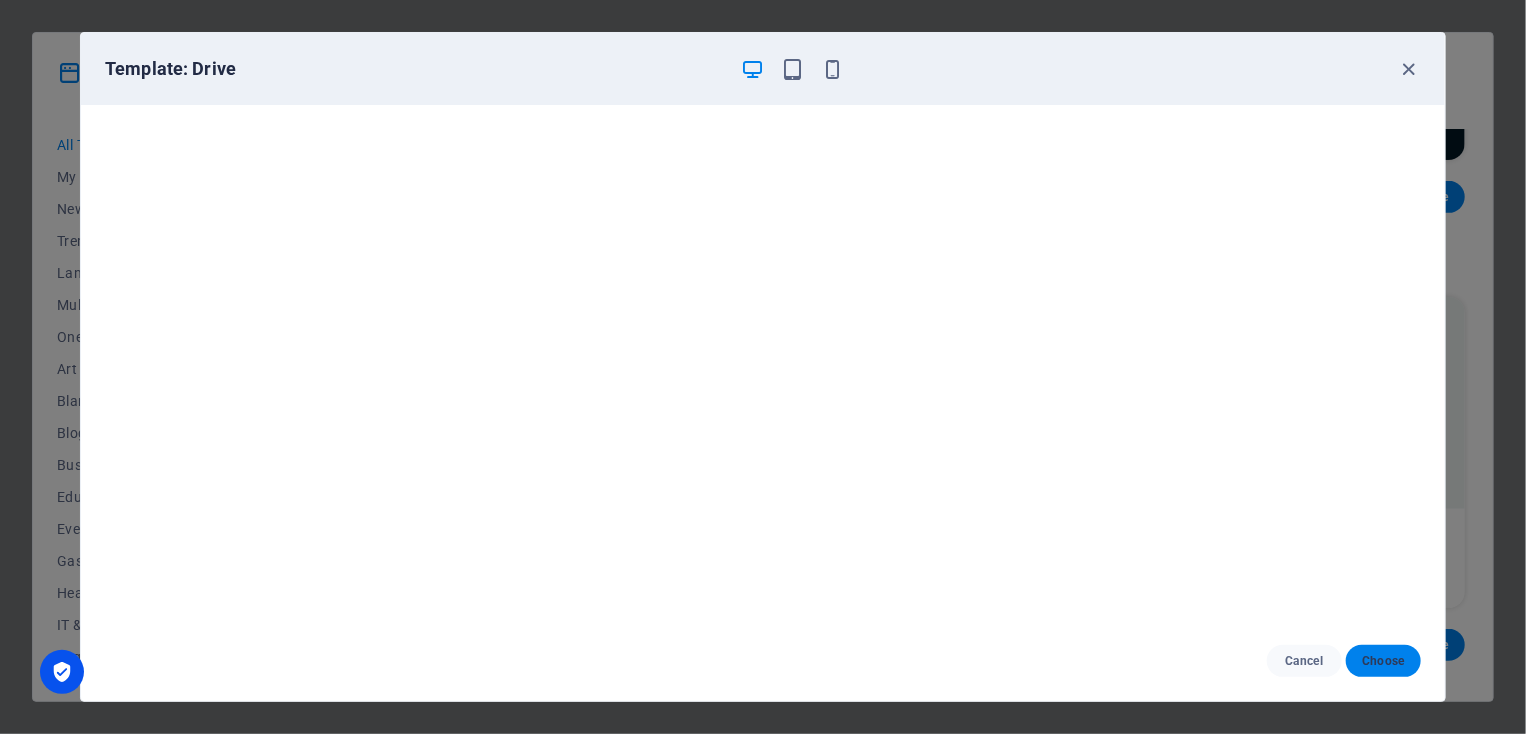 click on "Choose" at bounding box center [1383, 661] 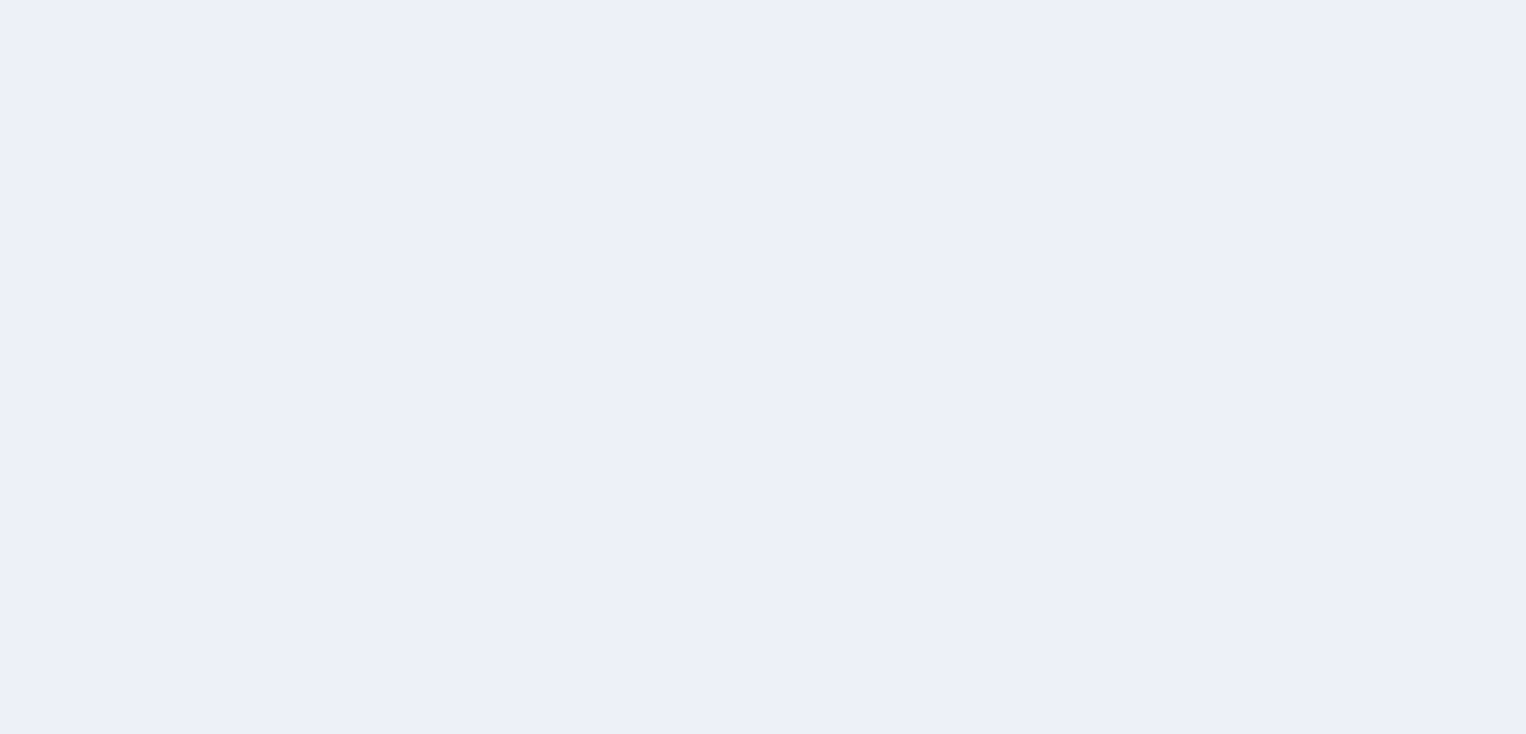 scroll, scrollTop: 0, scrollLeft: 0, axis: both 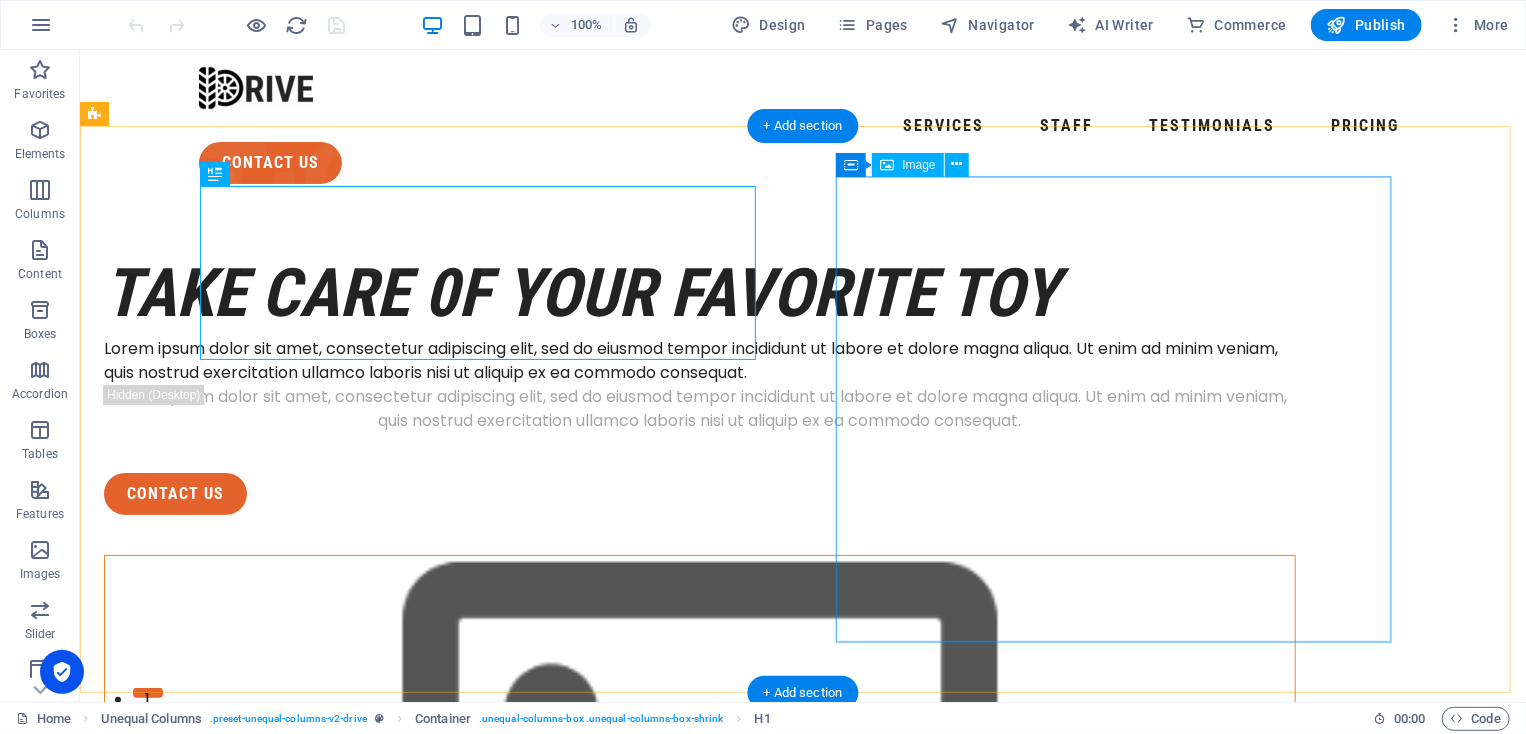 click at bounding box center (699, 1521) 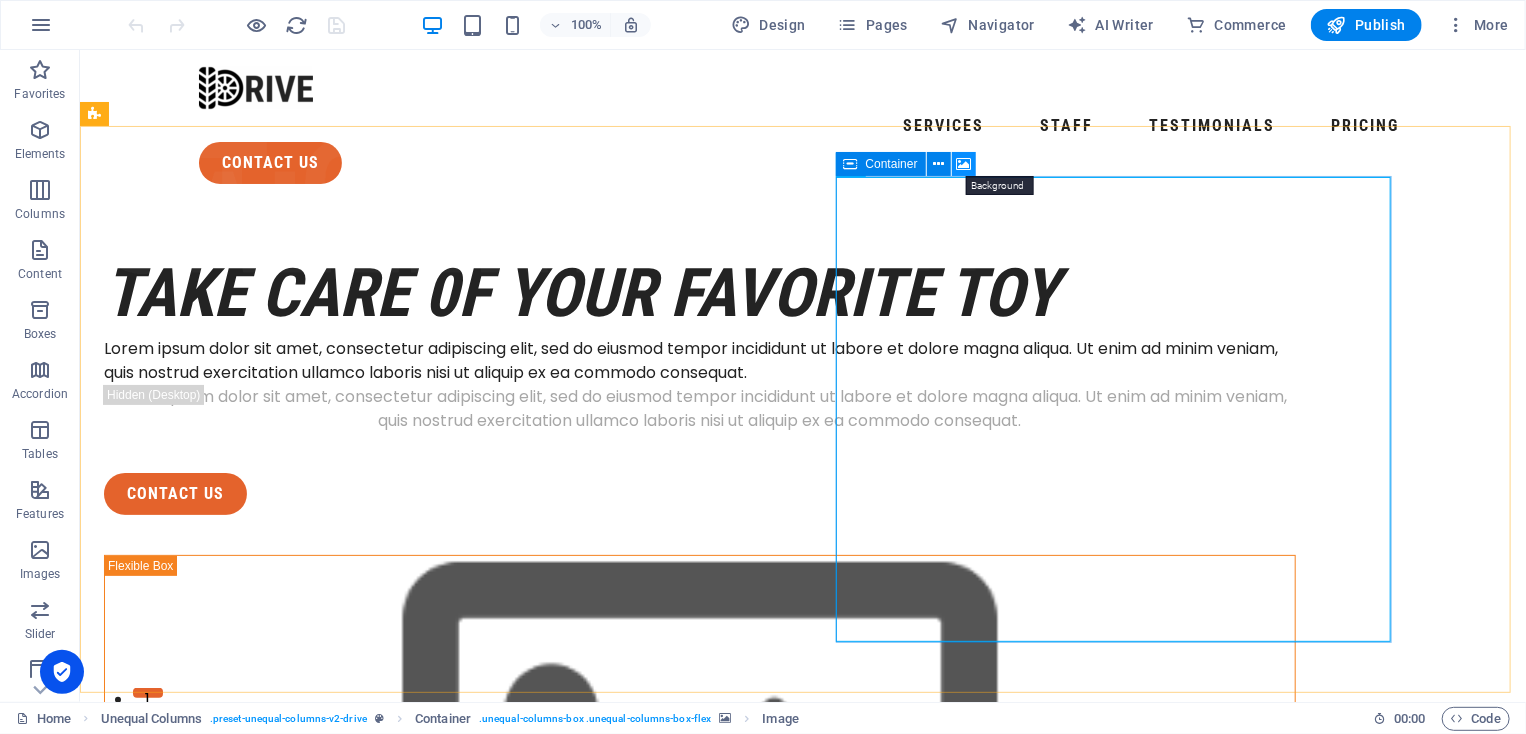 drag, startPoint x: 964, startPoint y: 165, endPoint x: 644, endPoint y: 163, distance: 320.00626 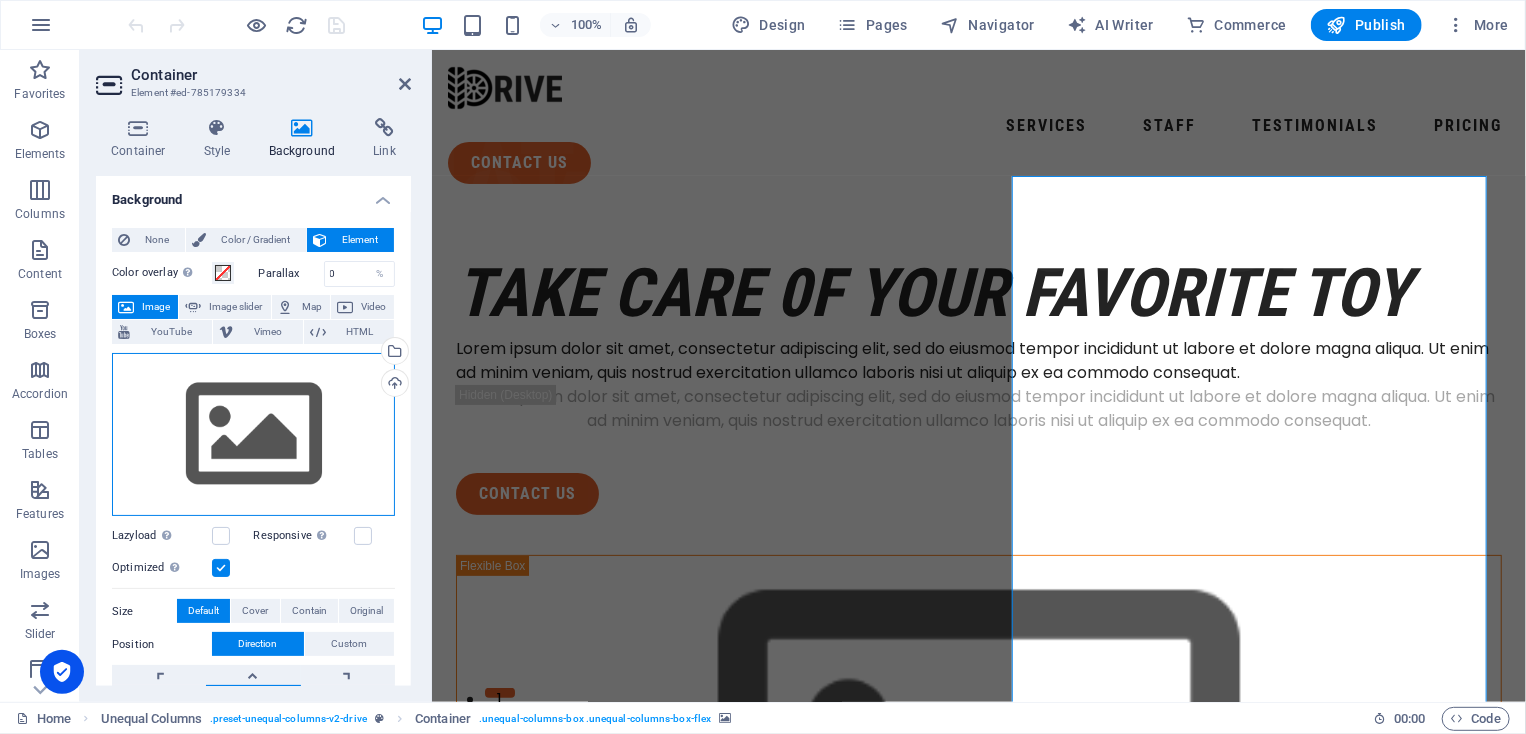 click on "Drag files here, click to choose files or select files from Files or our free stock photos & videos" at bounding box center [253, 435] 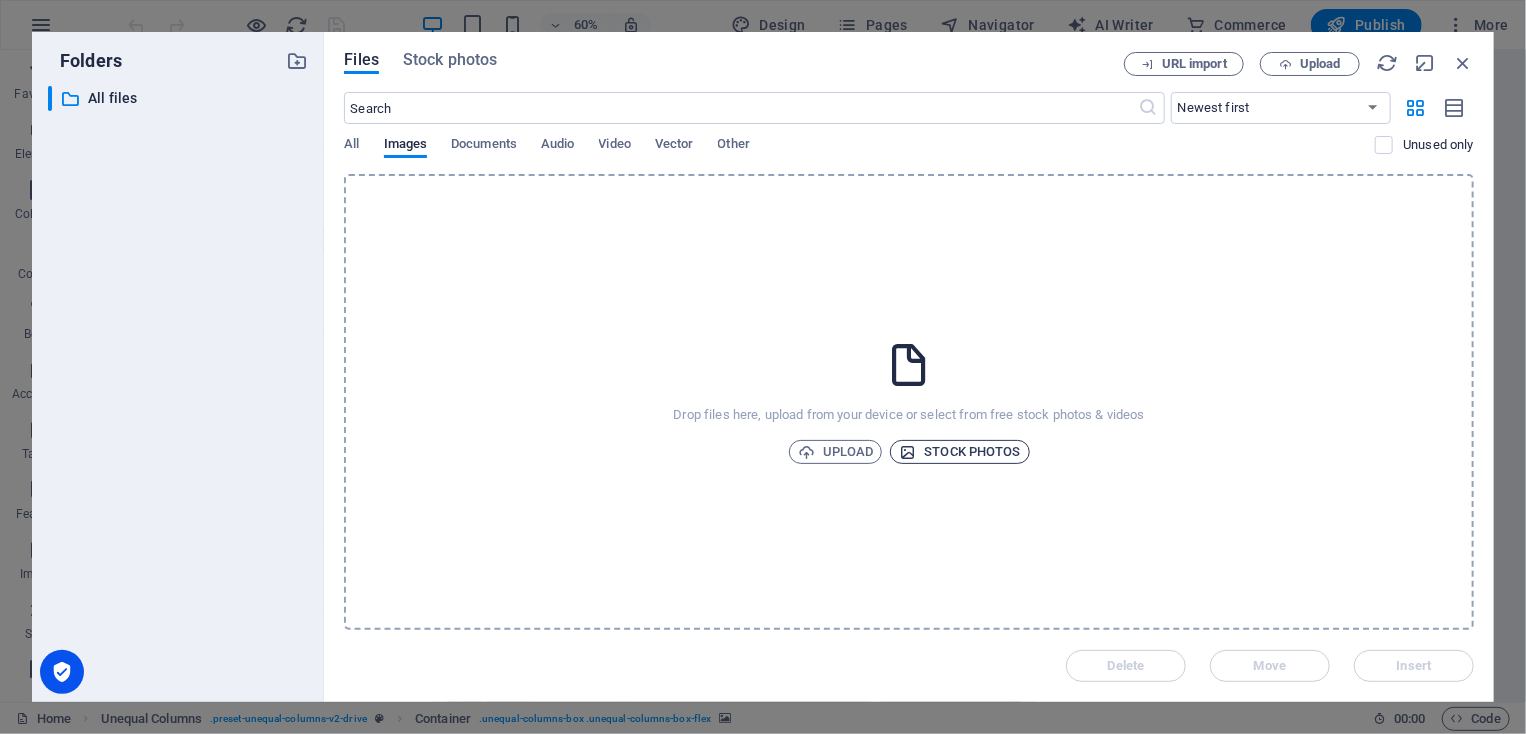 click on "Stock photos" at bounding box center (959, 452) 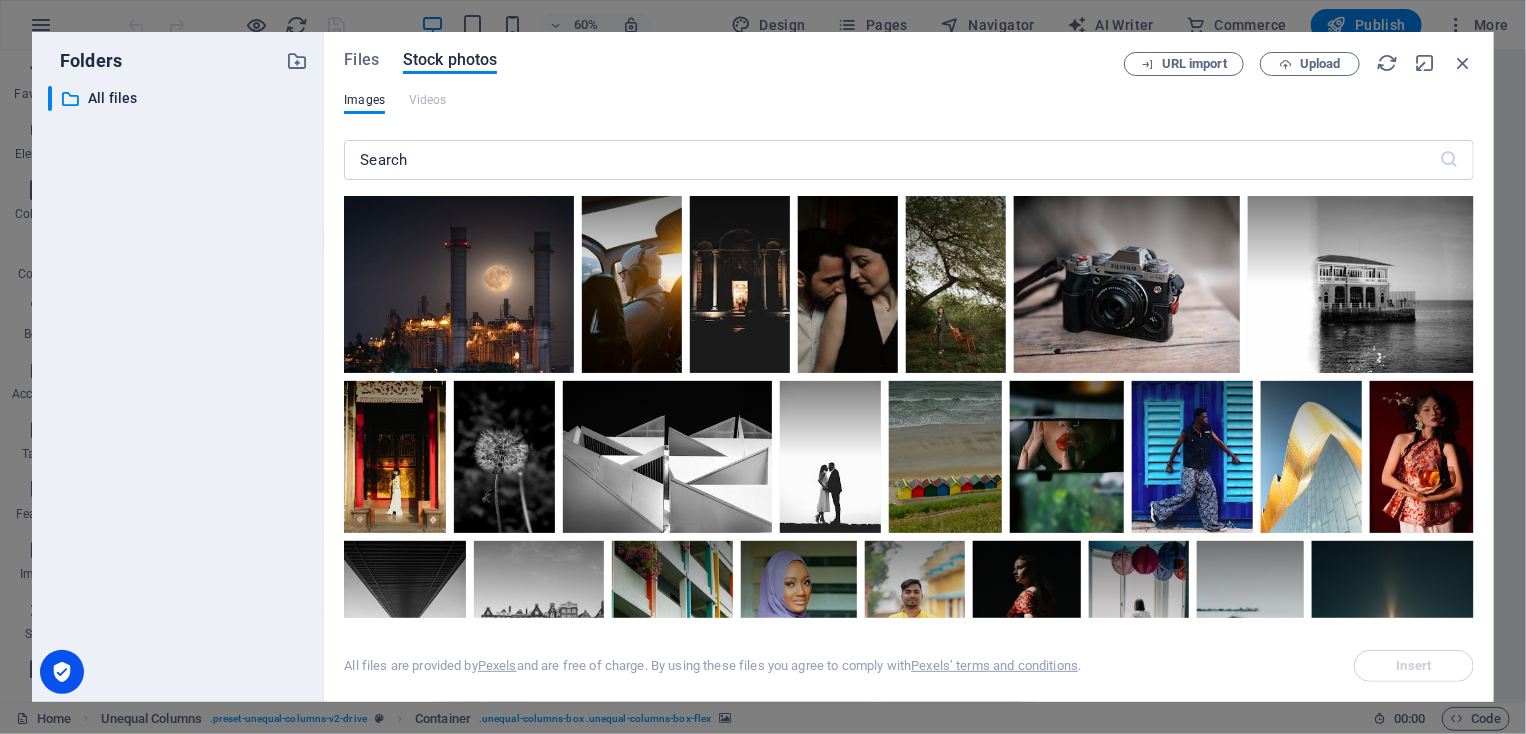 click on "Files Stock photos URL import Upload Images Videos ​ All files are provided by  Pexels  and are free of charge. By using these files you agree to comply with  Pexels’ terms and conditions . Insert" at bounding box center (909, 367) 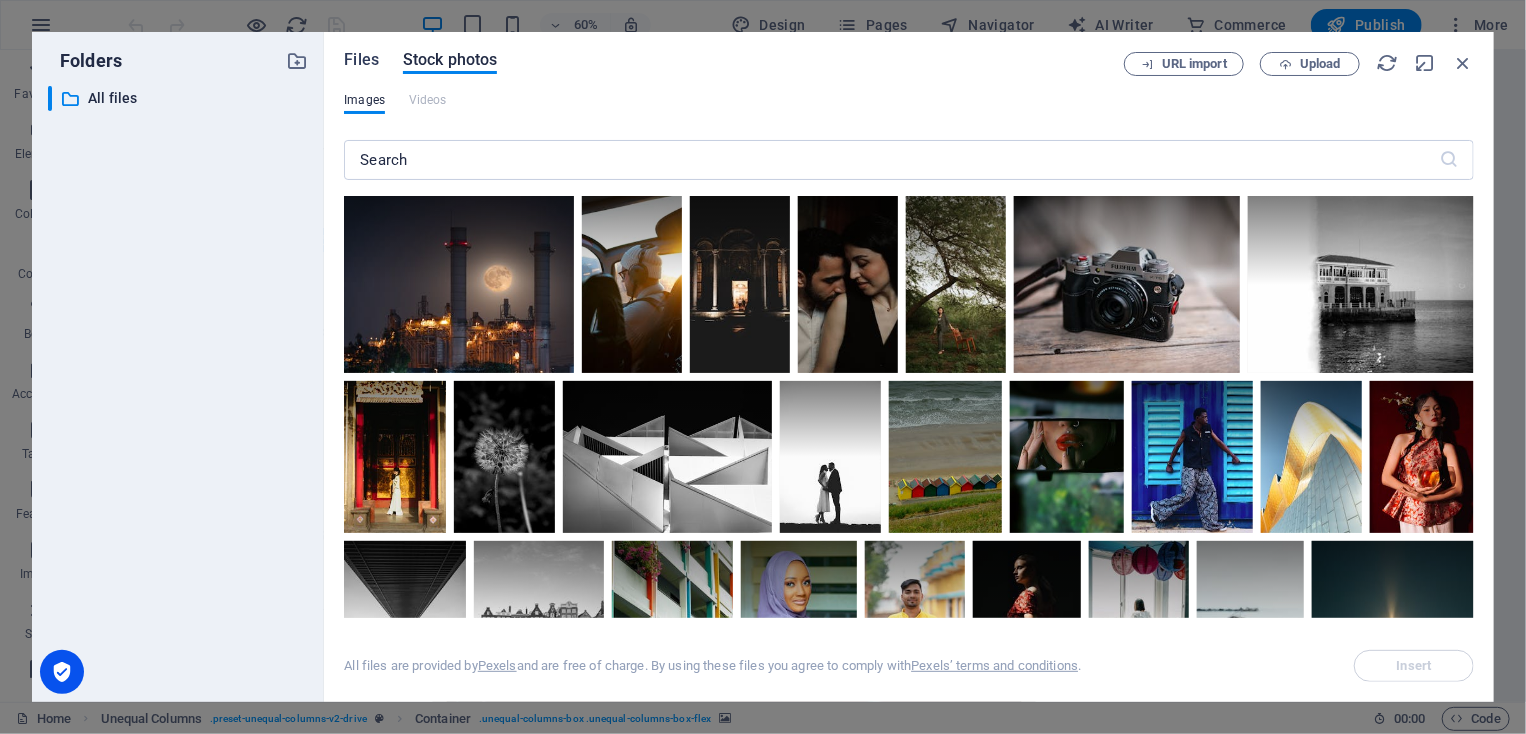 click on "Files" at bounding box center [361, 60] 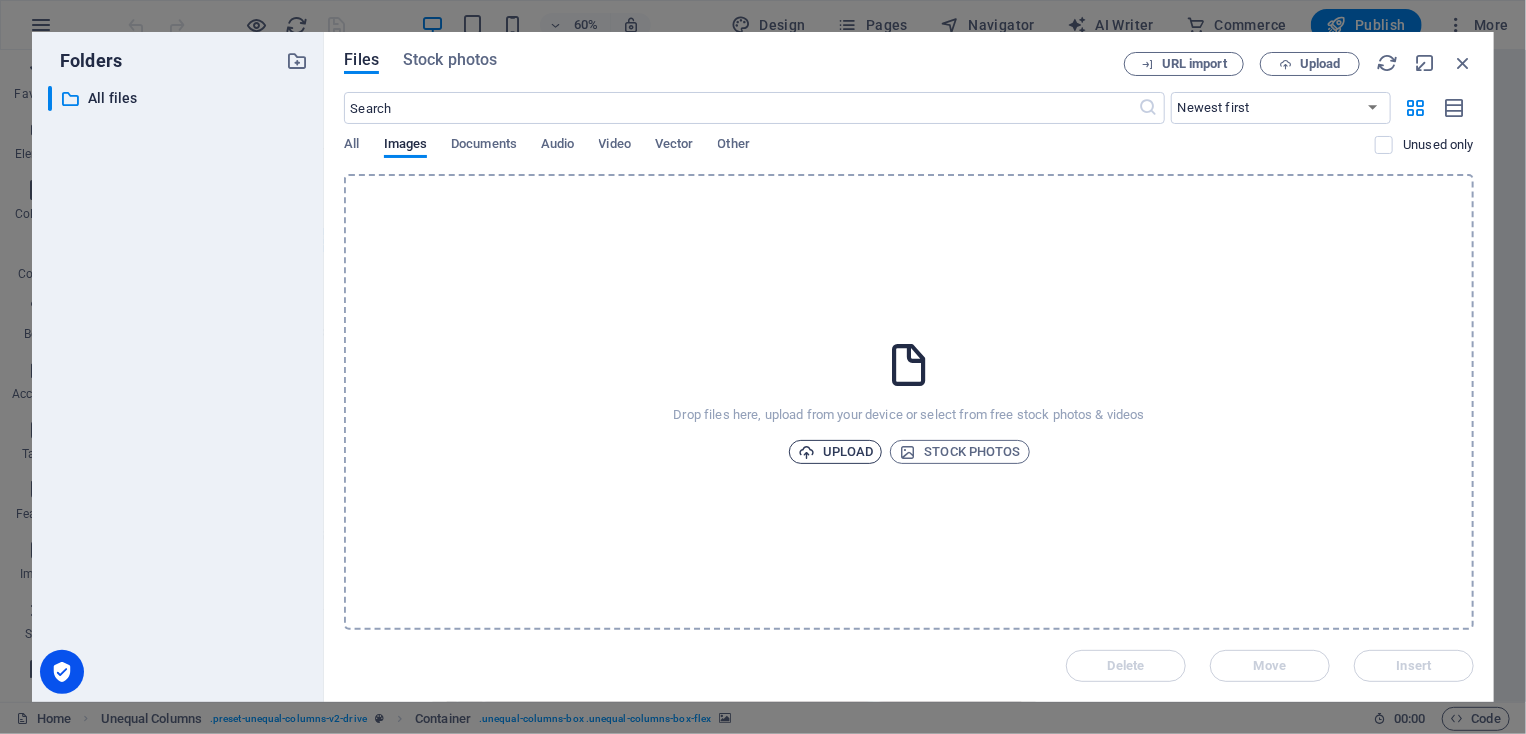 click on "Upload" at bounding box center [836, 452] 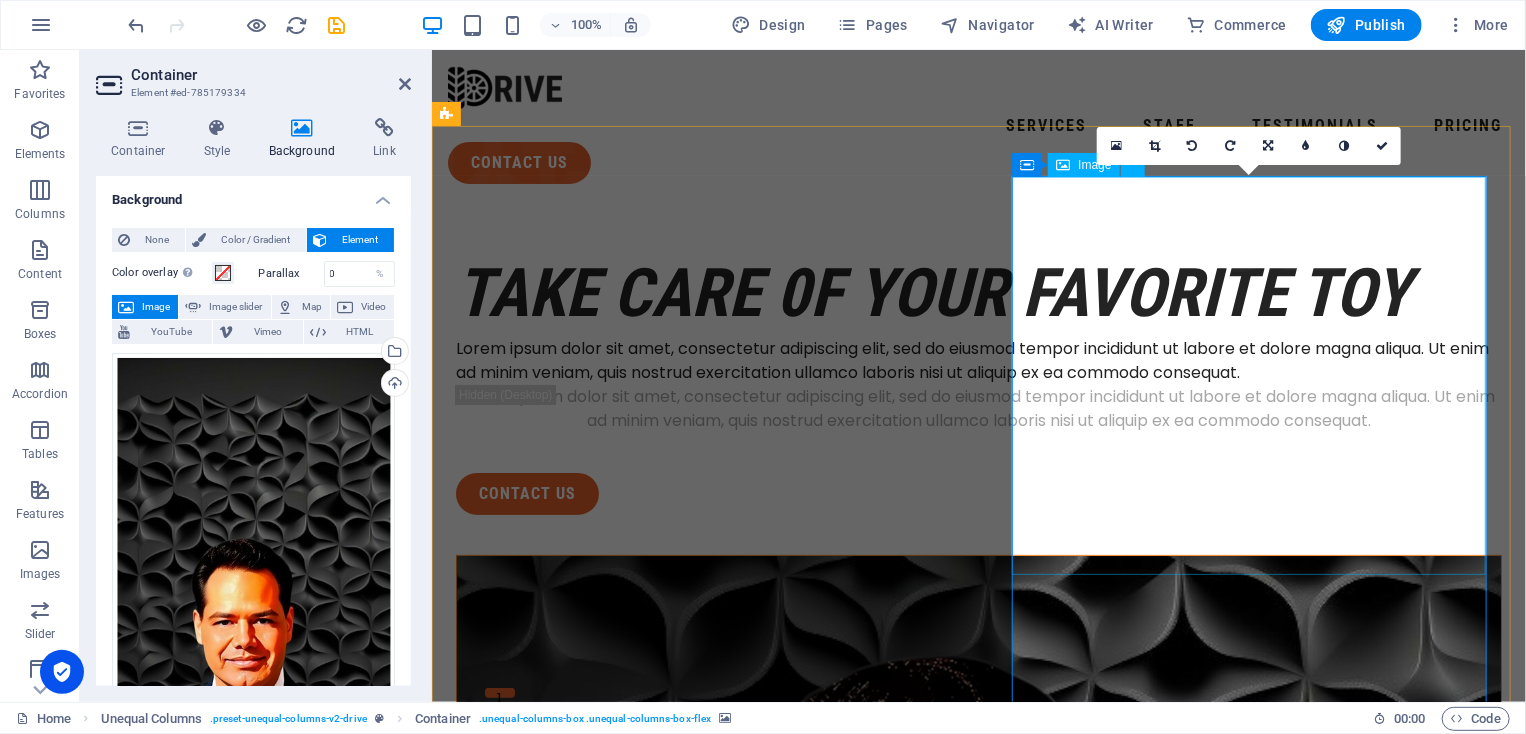 click at bounding box center (978, 1528) 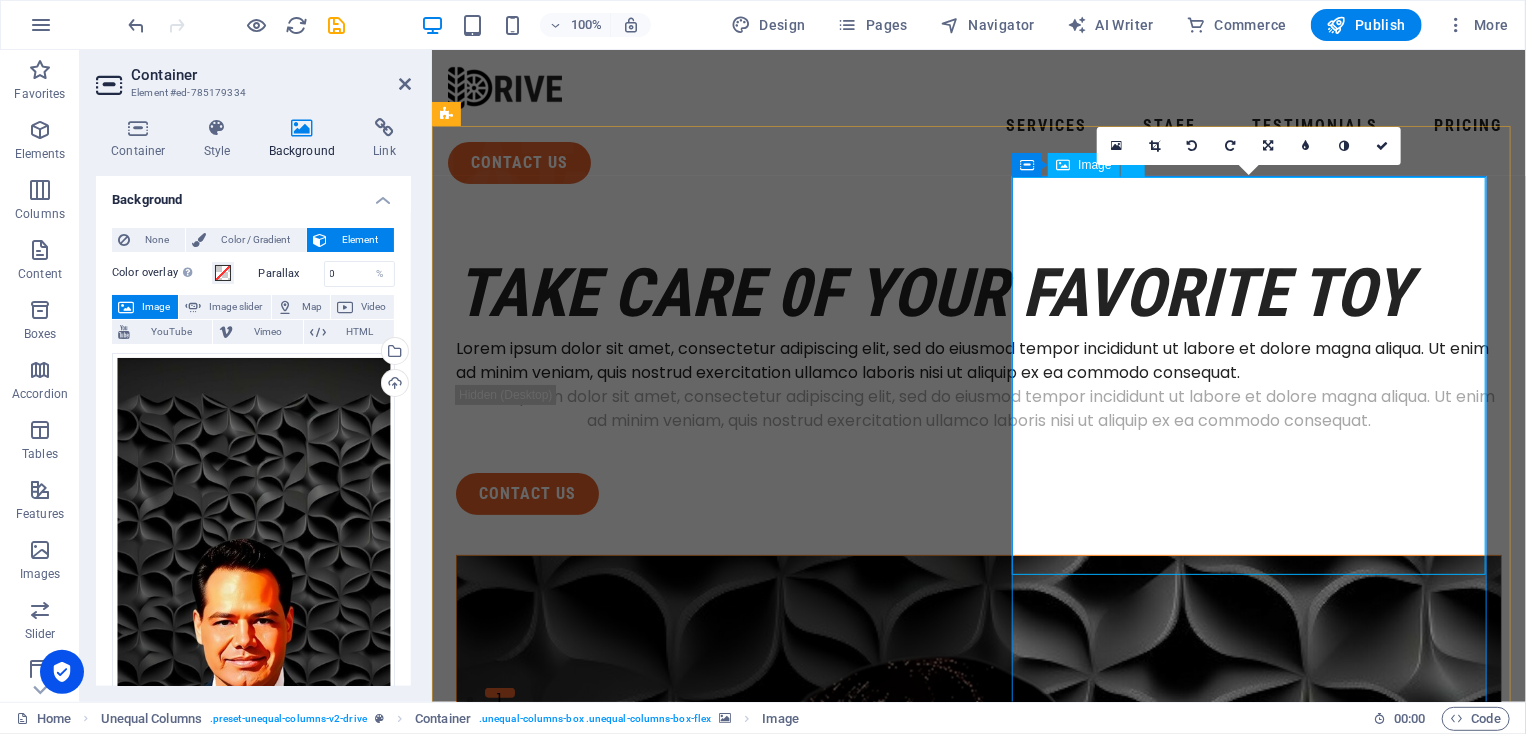 click at bounding box center [978, 1528] 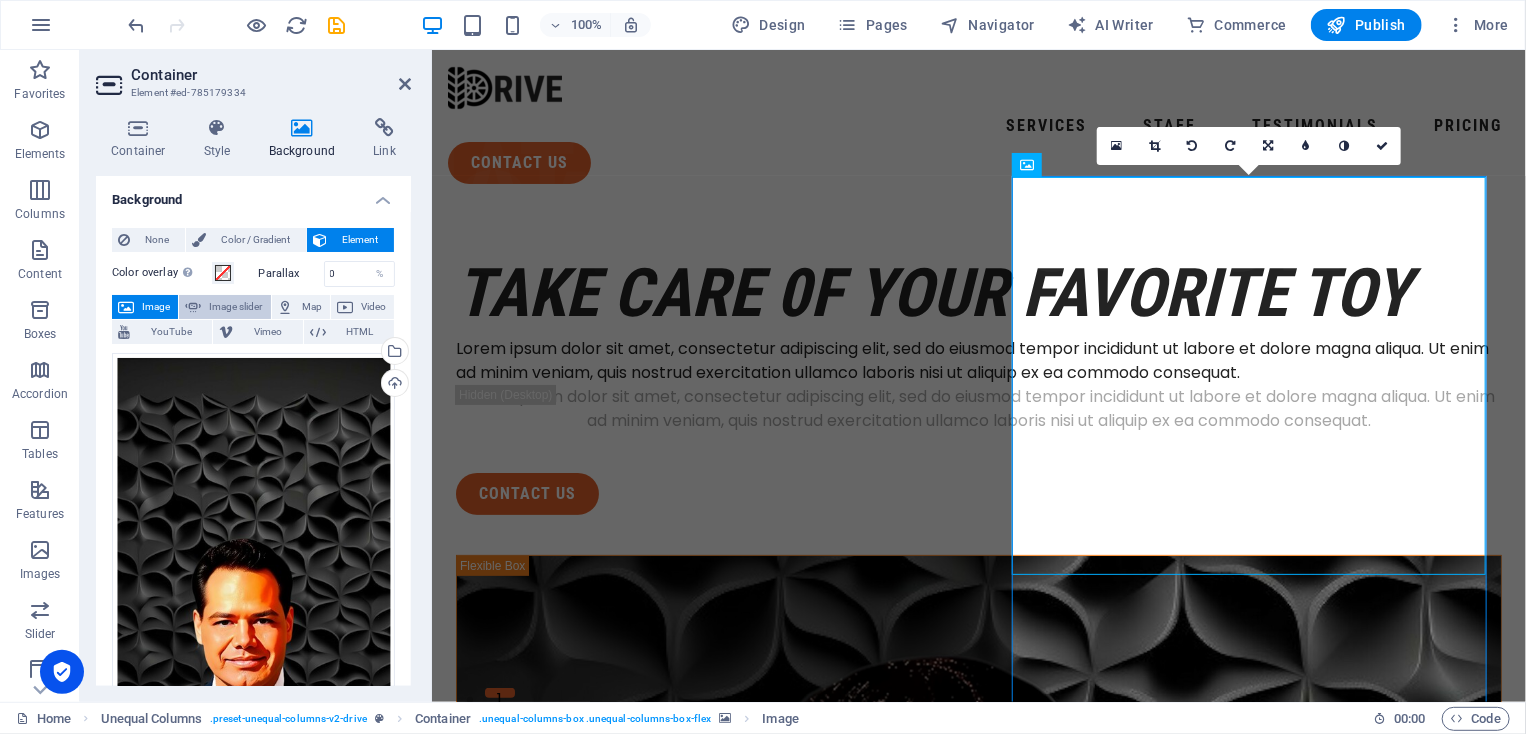 click on "Image slider" at bounding box center [235, 307] 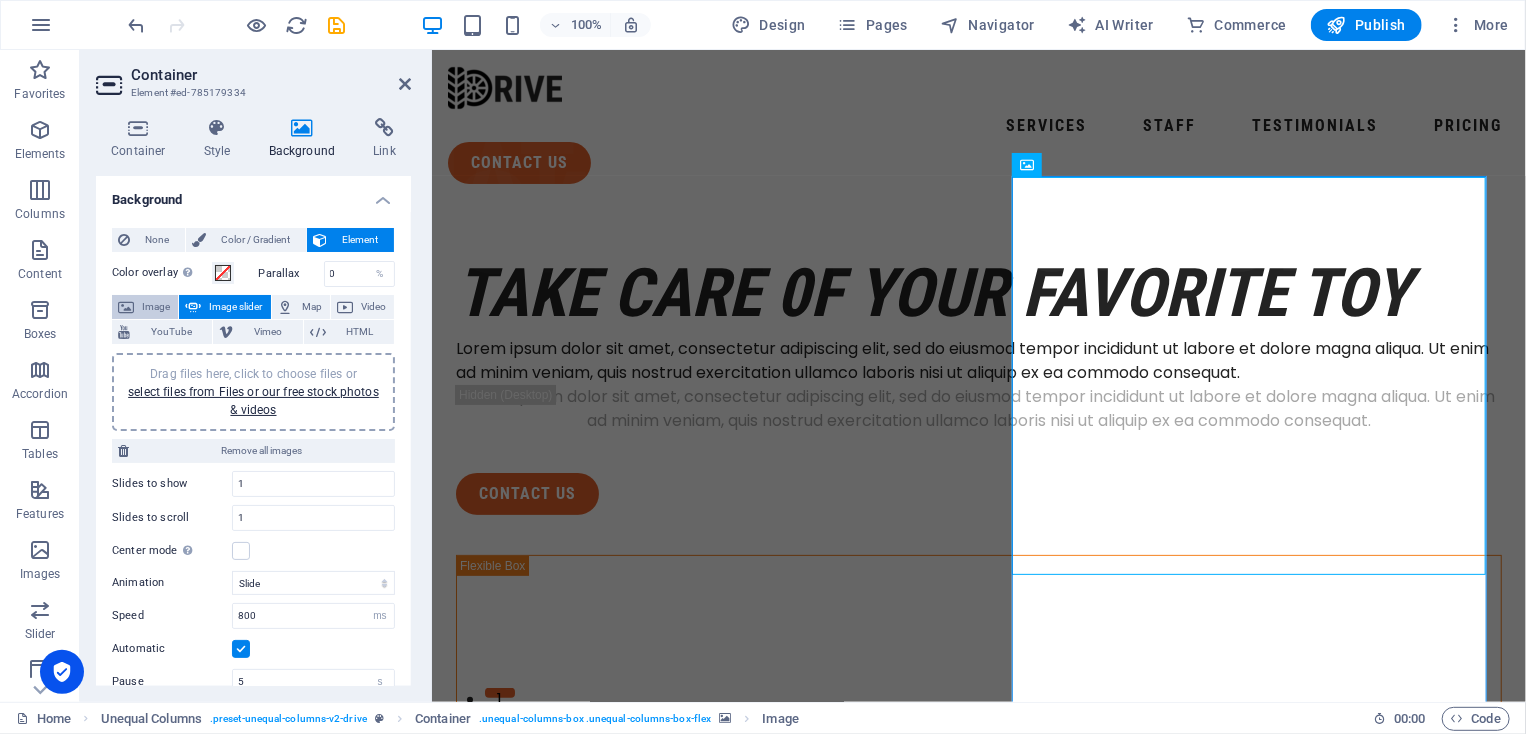 click on "Image" at bounding box center [156, 307] 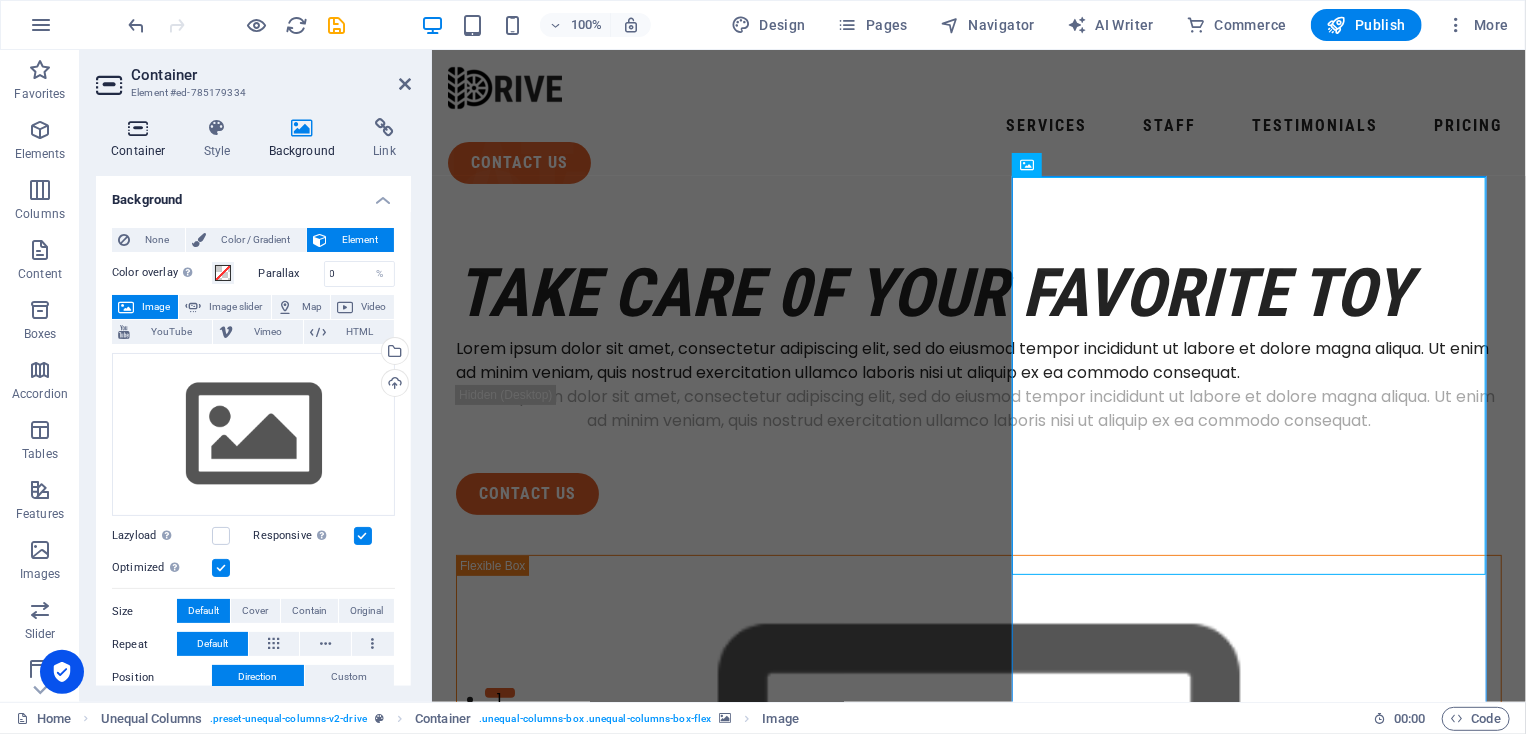 click at bounding box center [138, 128] 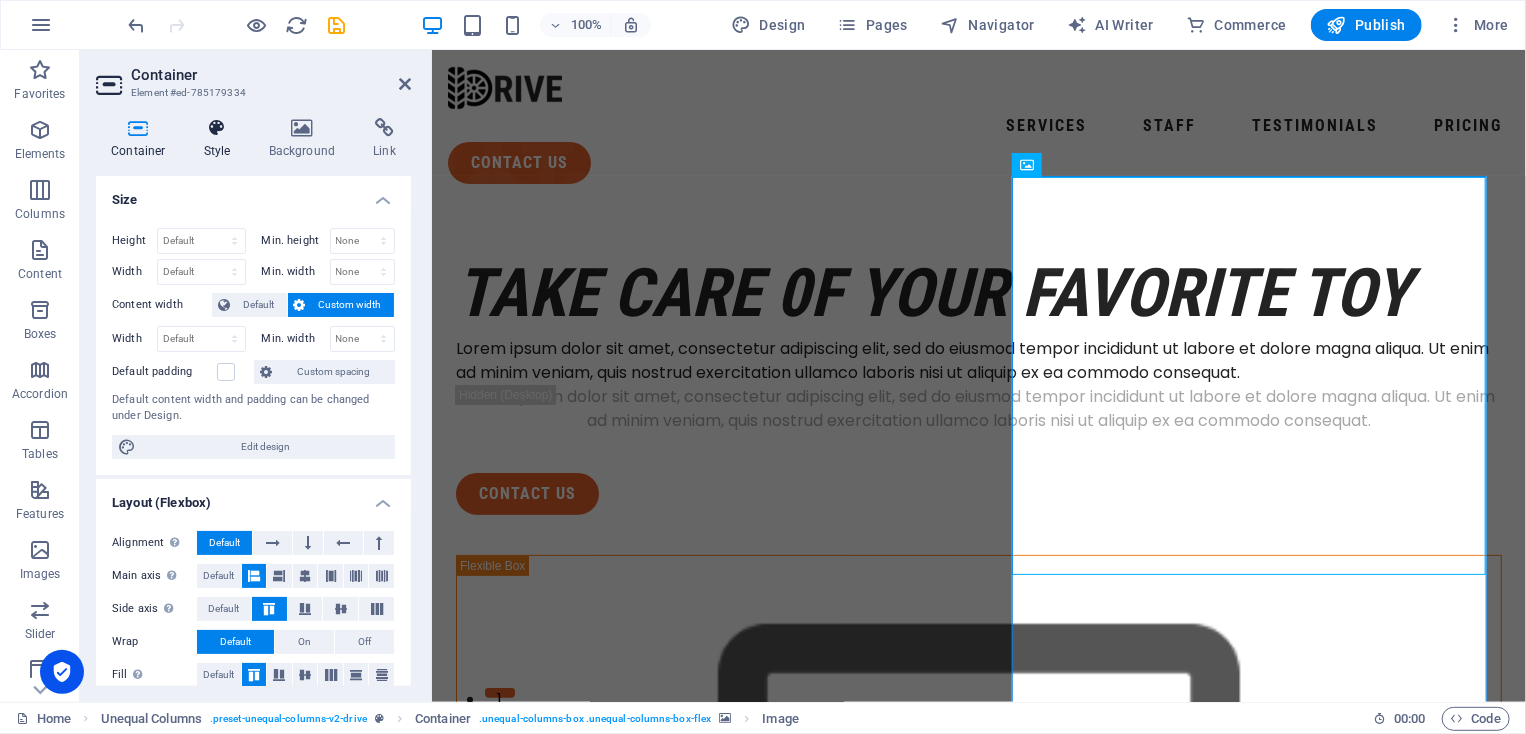 click on "Style" at bounding box center [221, 139] 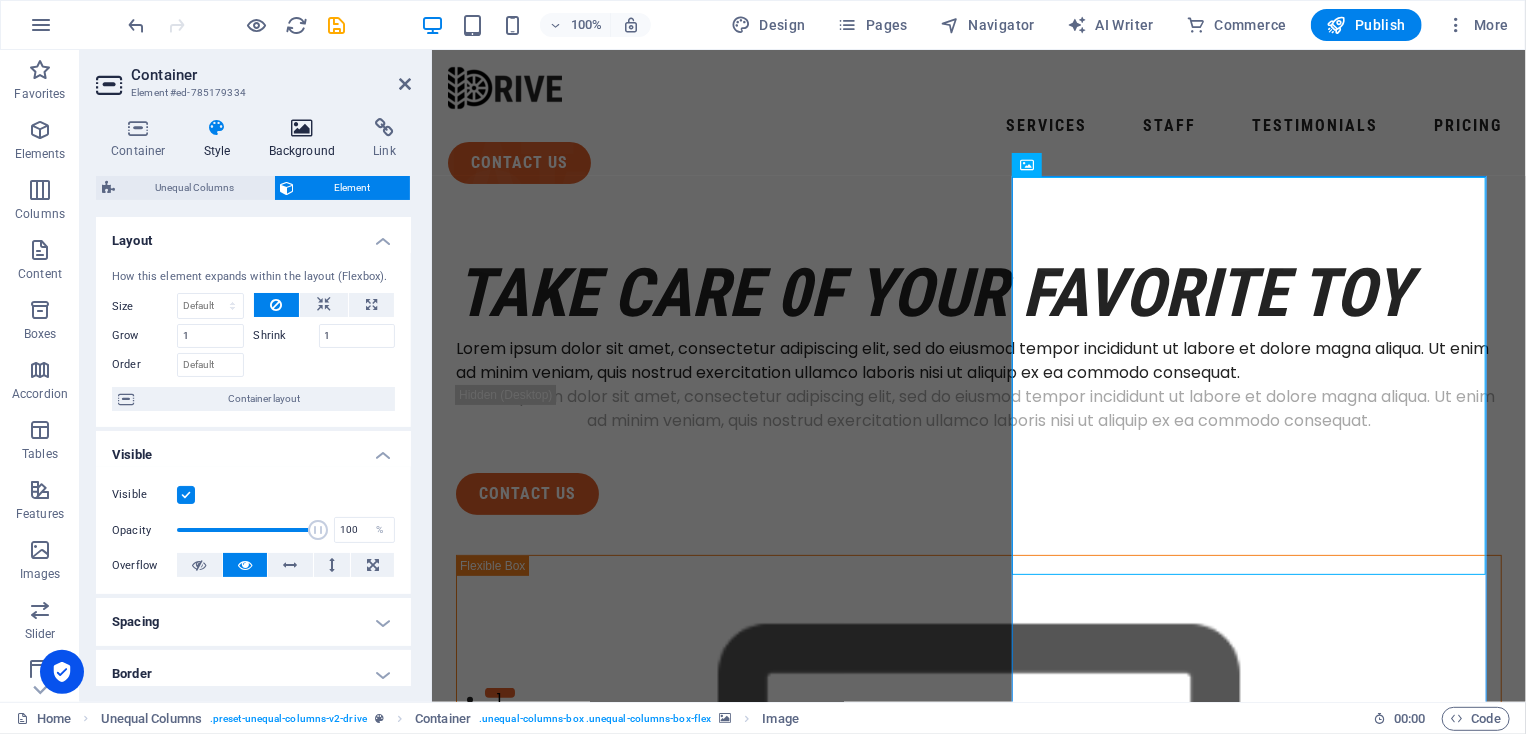 click at bounding box center [302, 128] 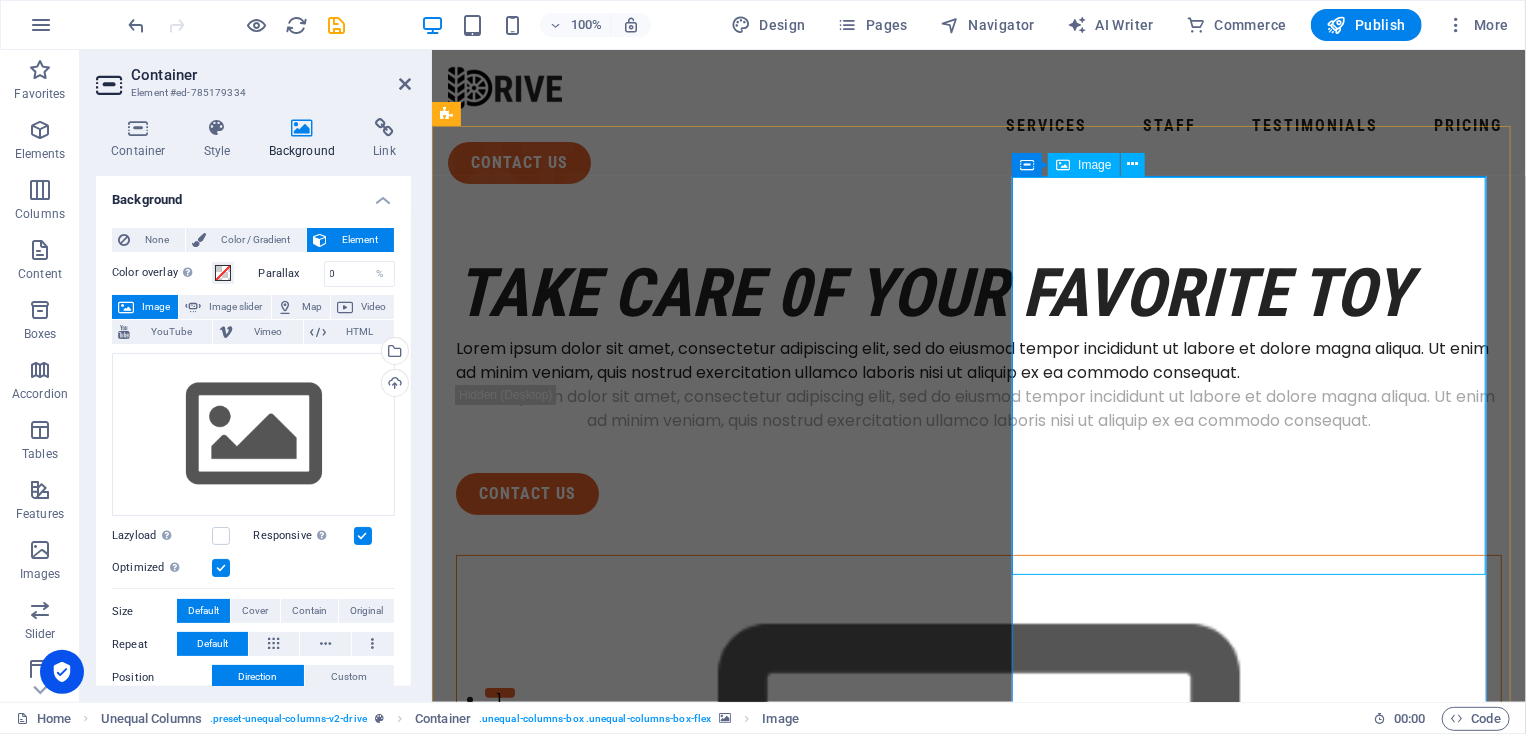 click at bounding box center (978, 1528) 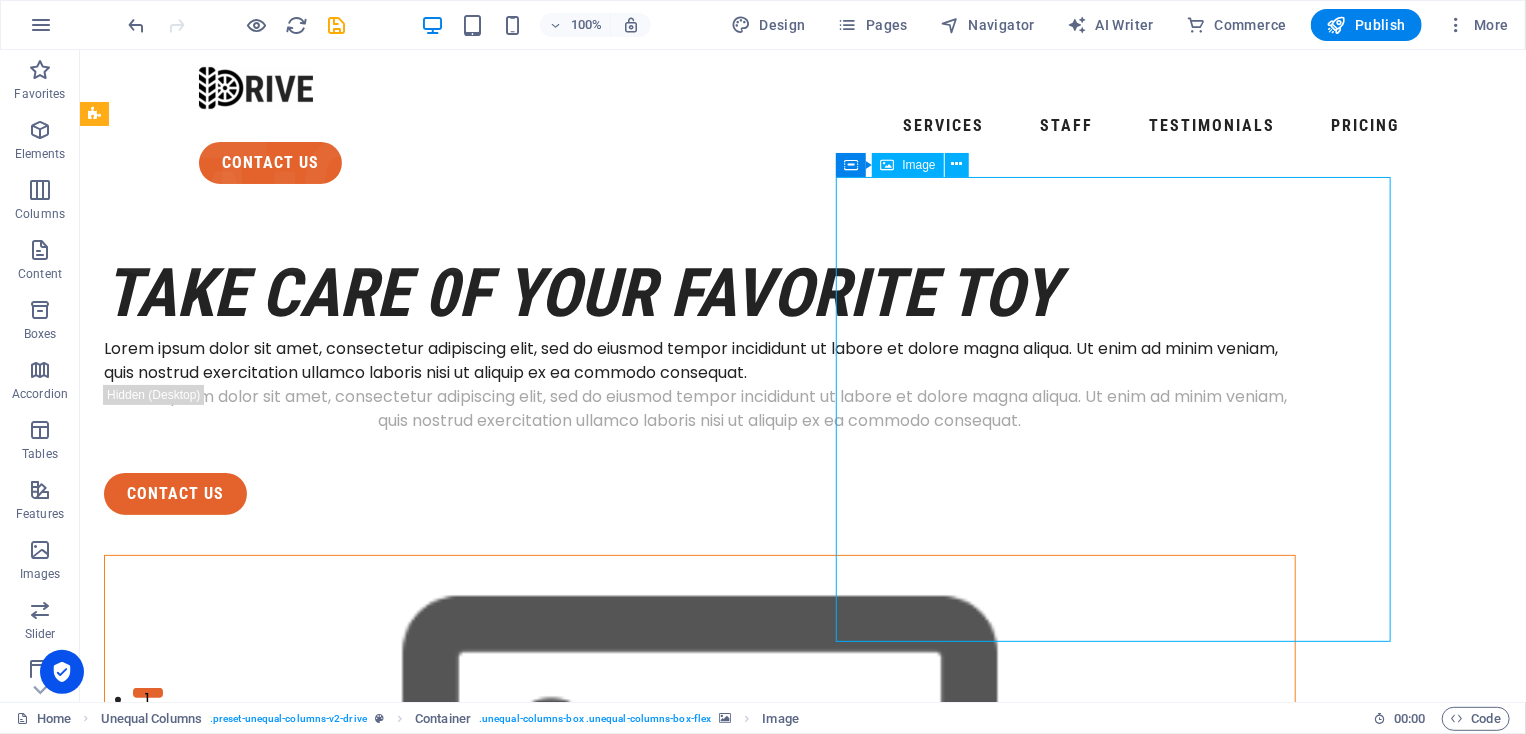 click at bounding box center (699, 1589) 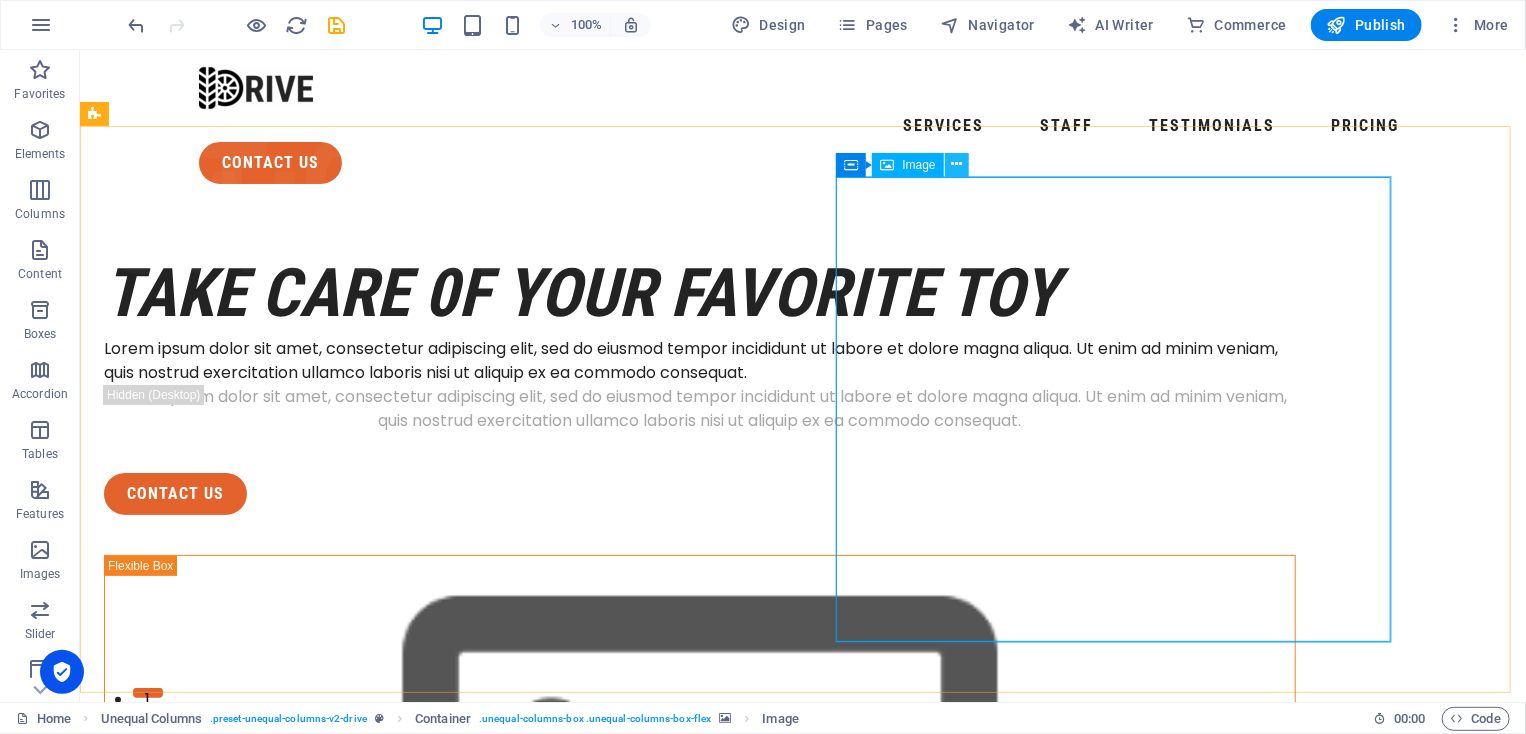 click at bounding box center [957, 165] 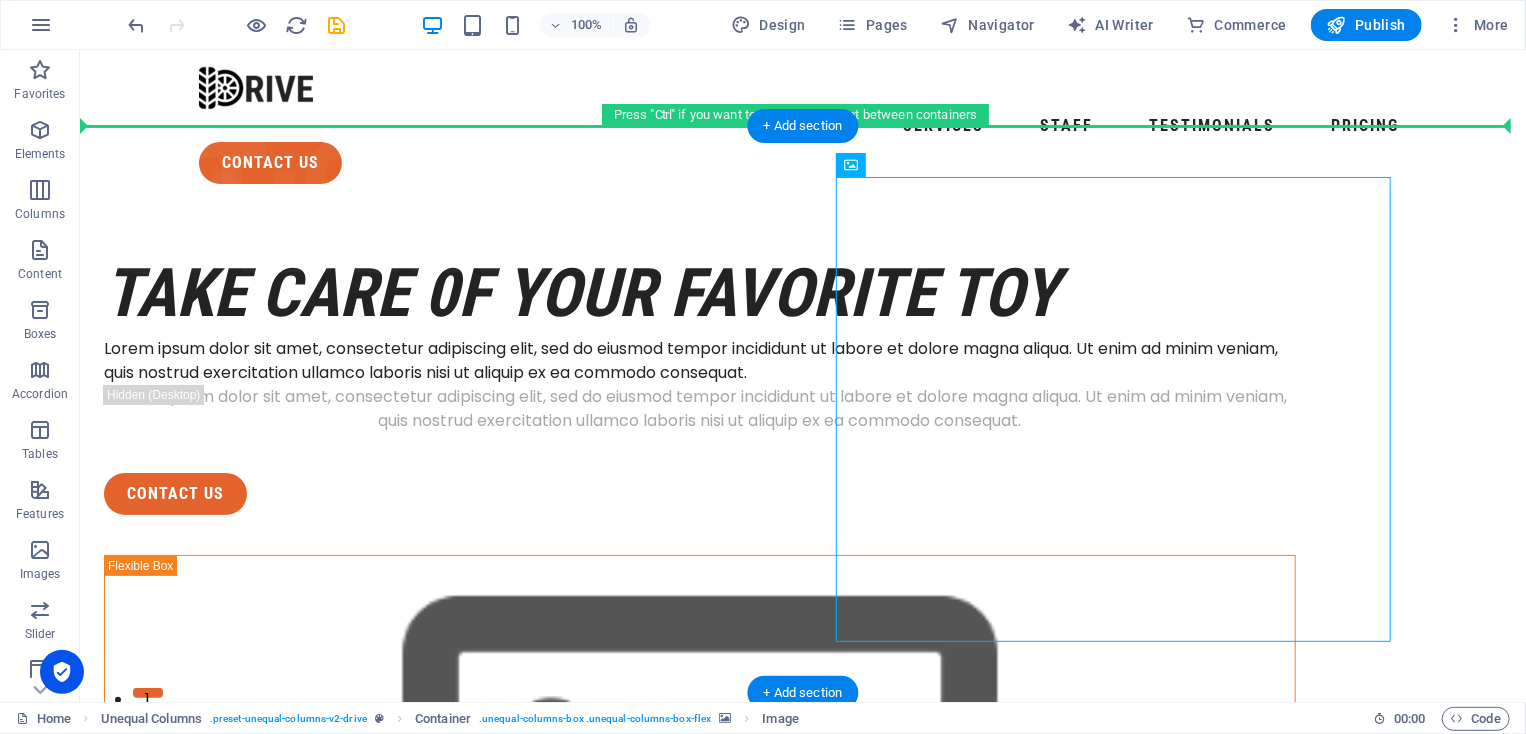 drag, startPoint x: 1031, startPoint y: 296, endPoint x: 849, endPoint y: 161, distance: 226.60318 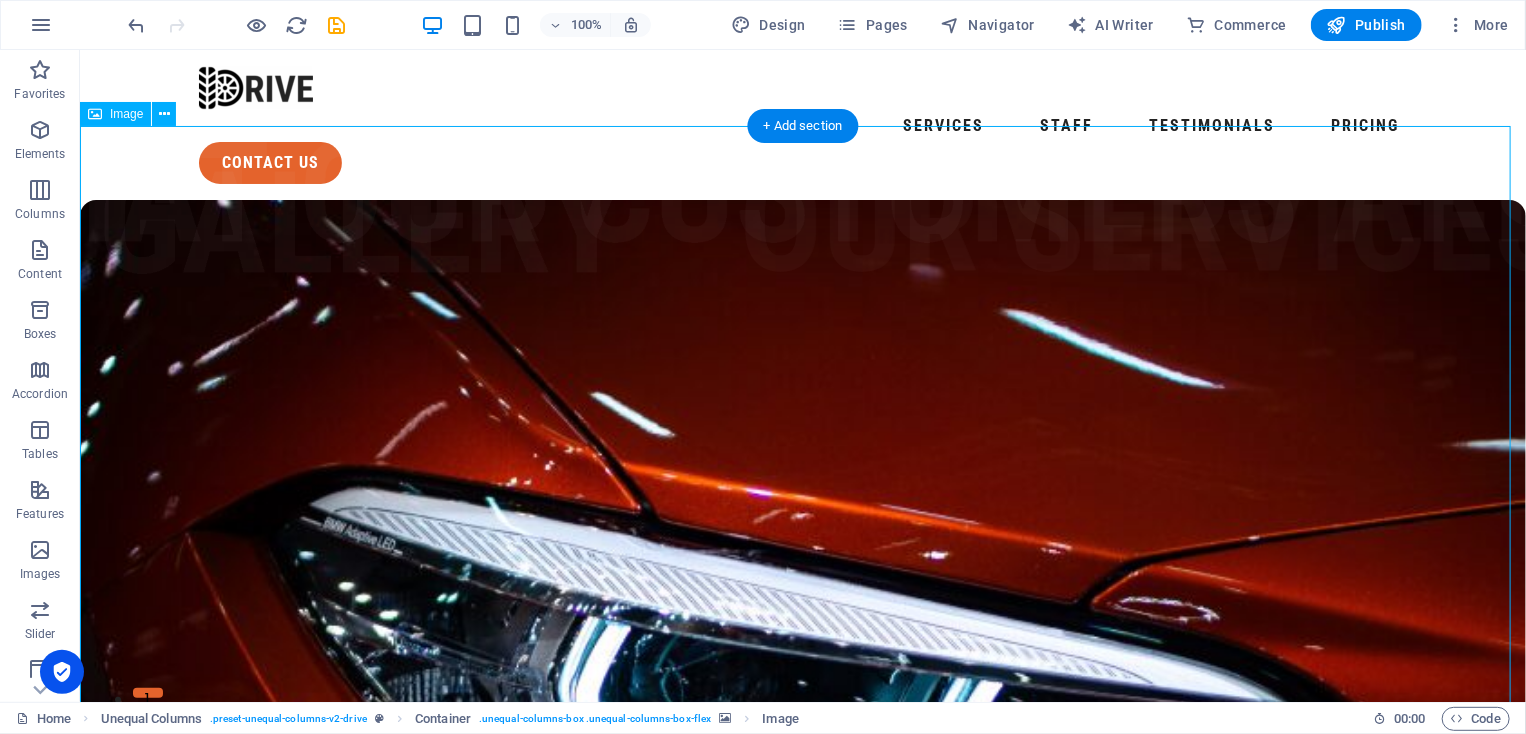 click at bounding box center [802, 806] 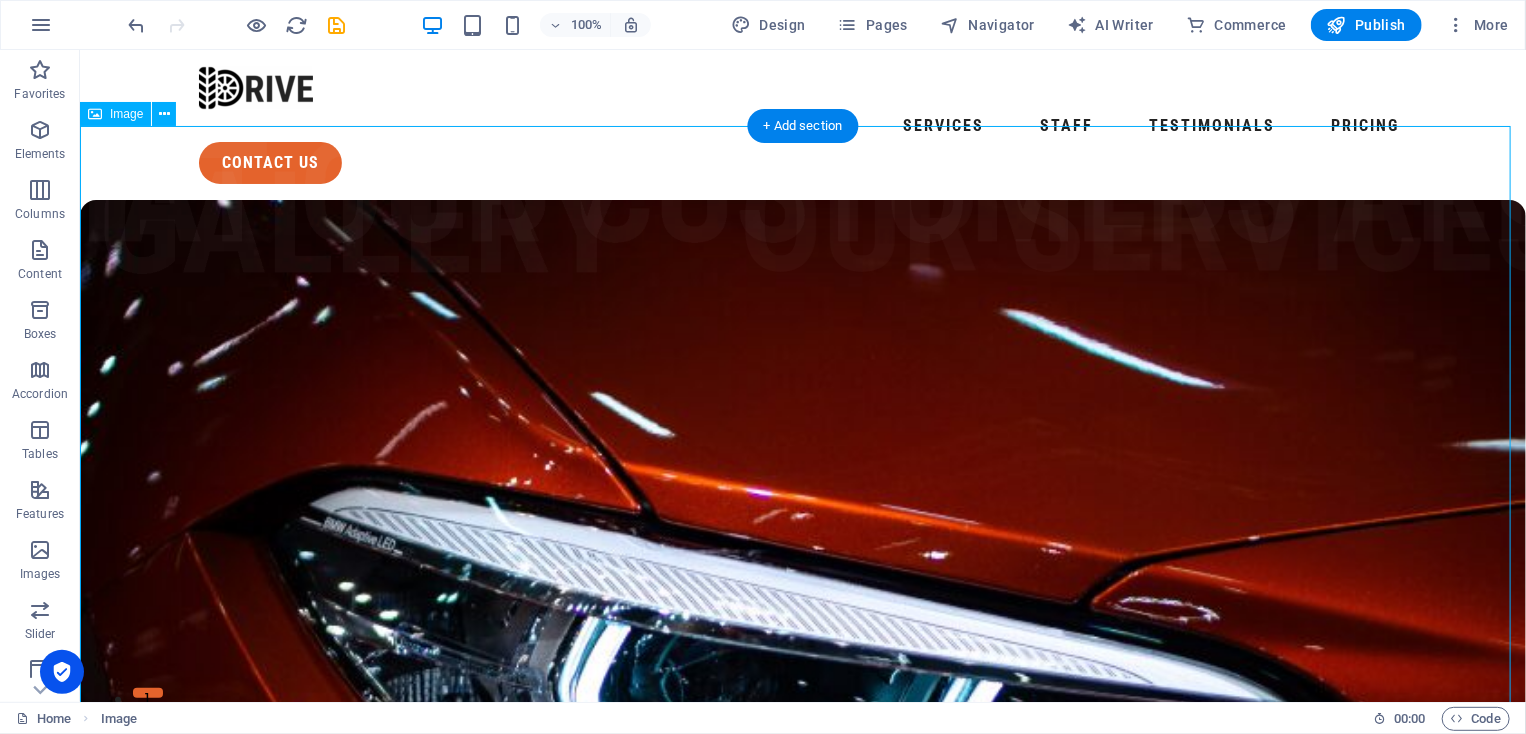 click at bounding box center [802, 806] 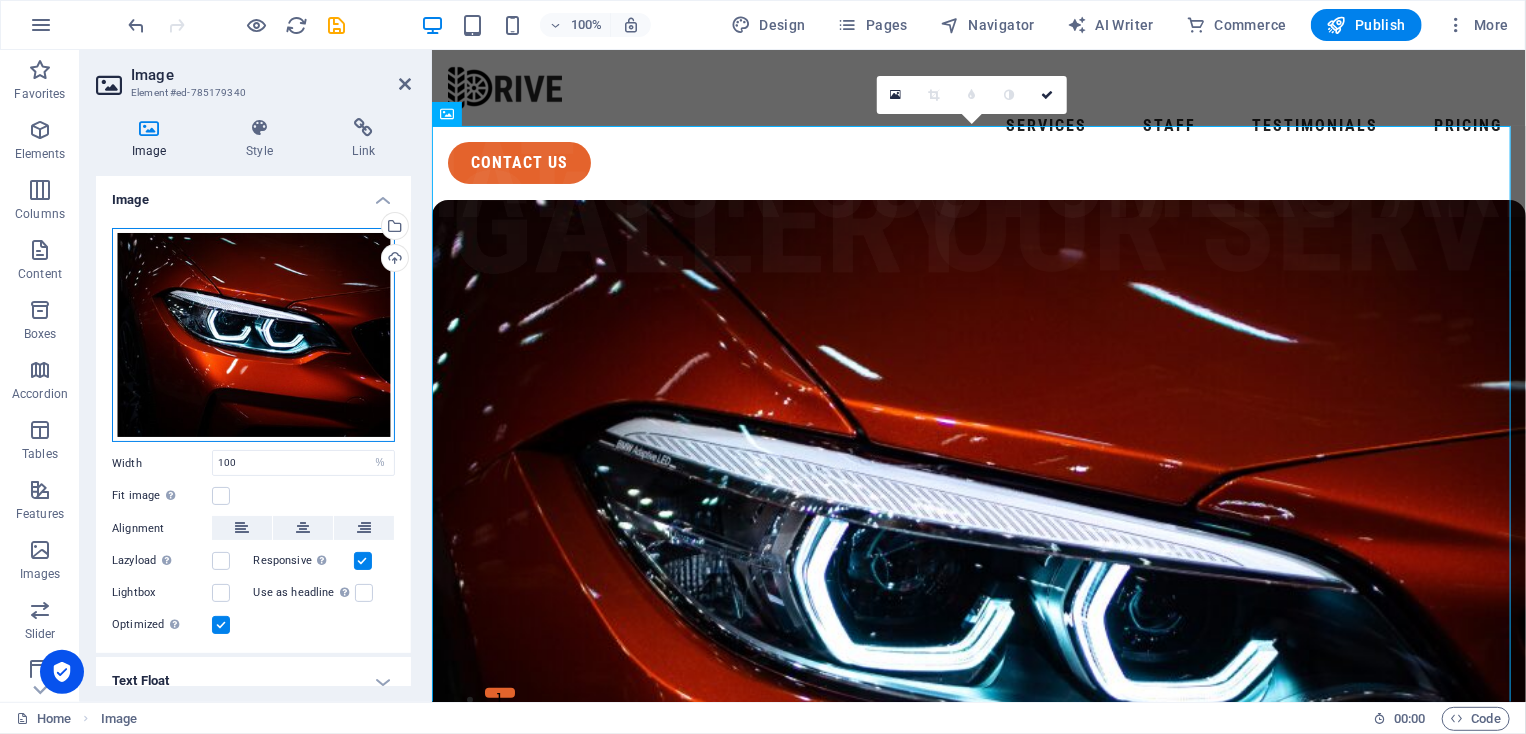 click on "Drag files here, click to choose files or select files from Files or our free stock photos & videos" at bounding box center [253, 335] 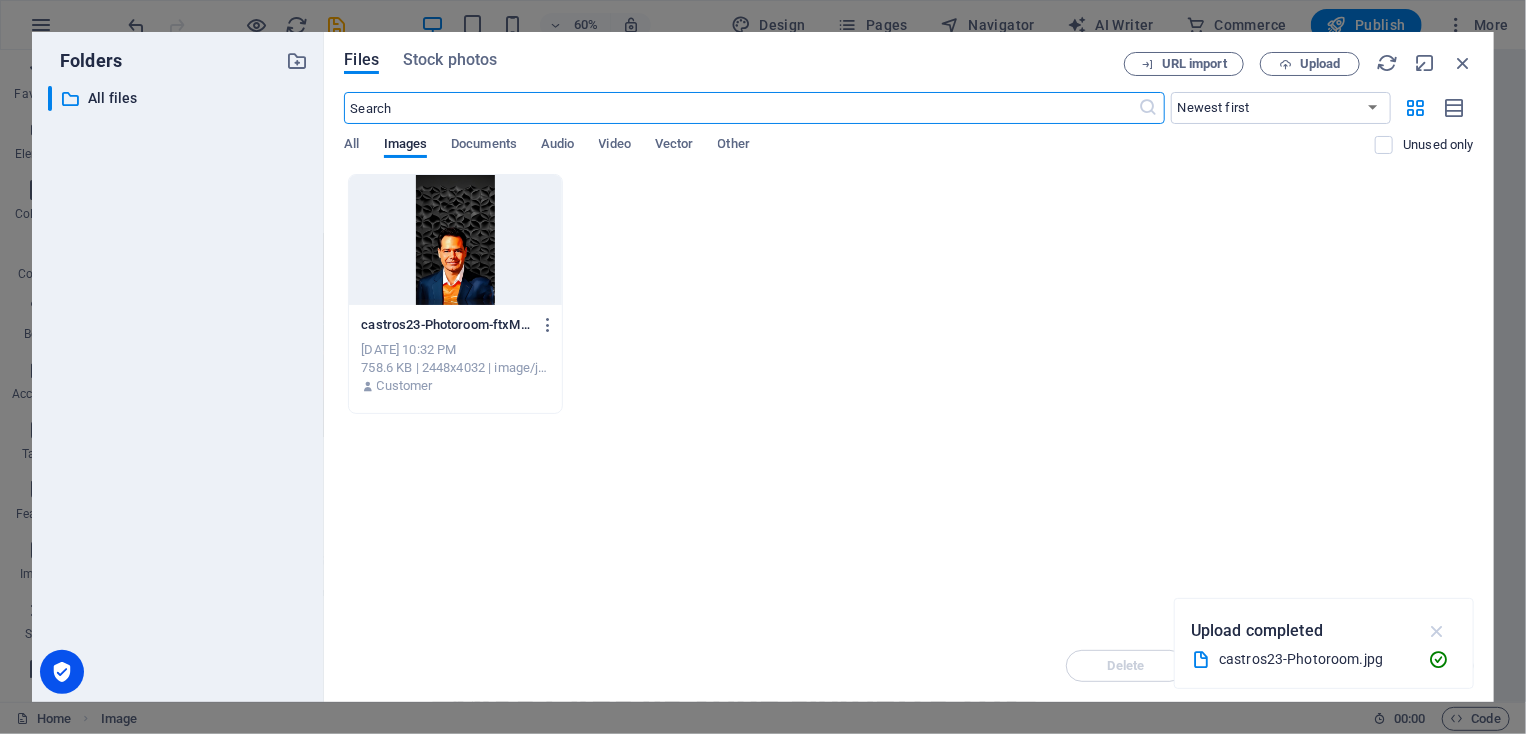 click at bounding box center (1437, 631) 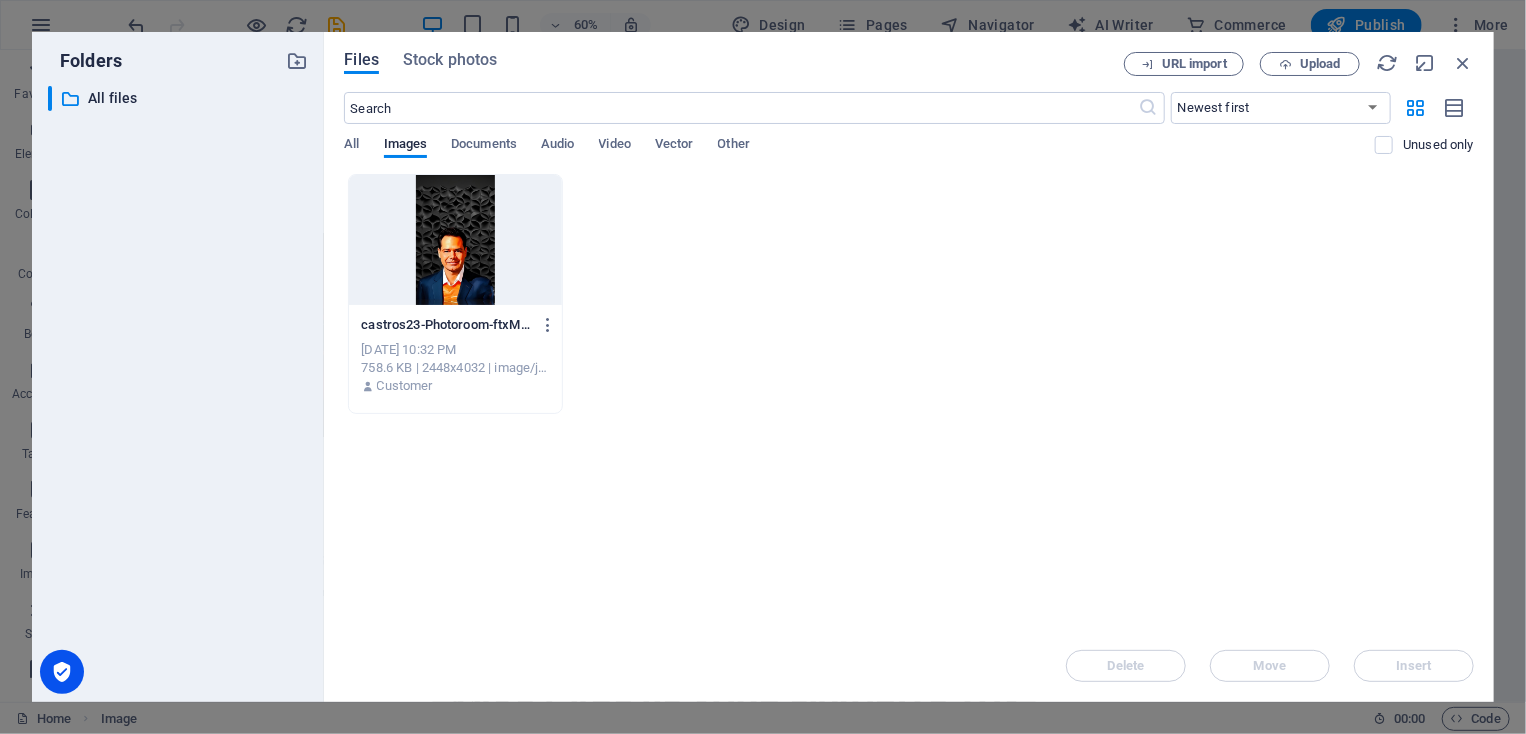 click on "Files" at bounding box center [361, 60] 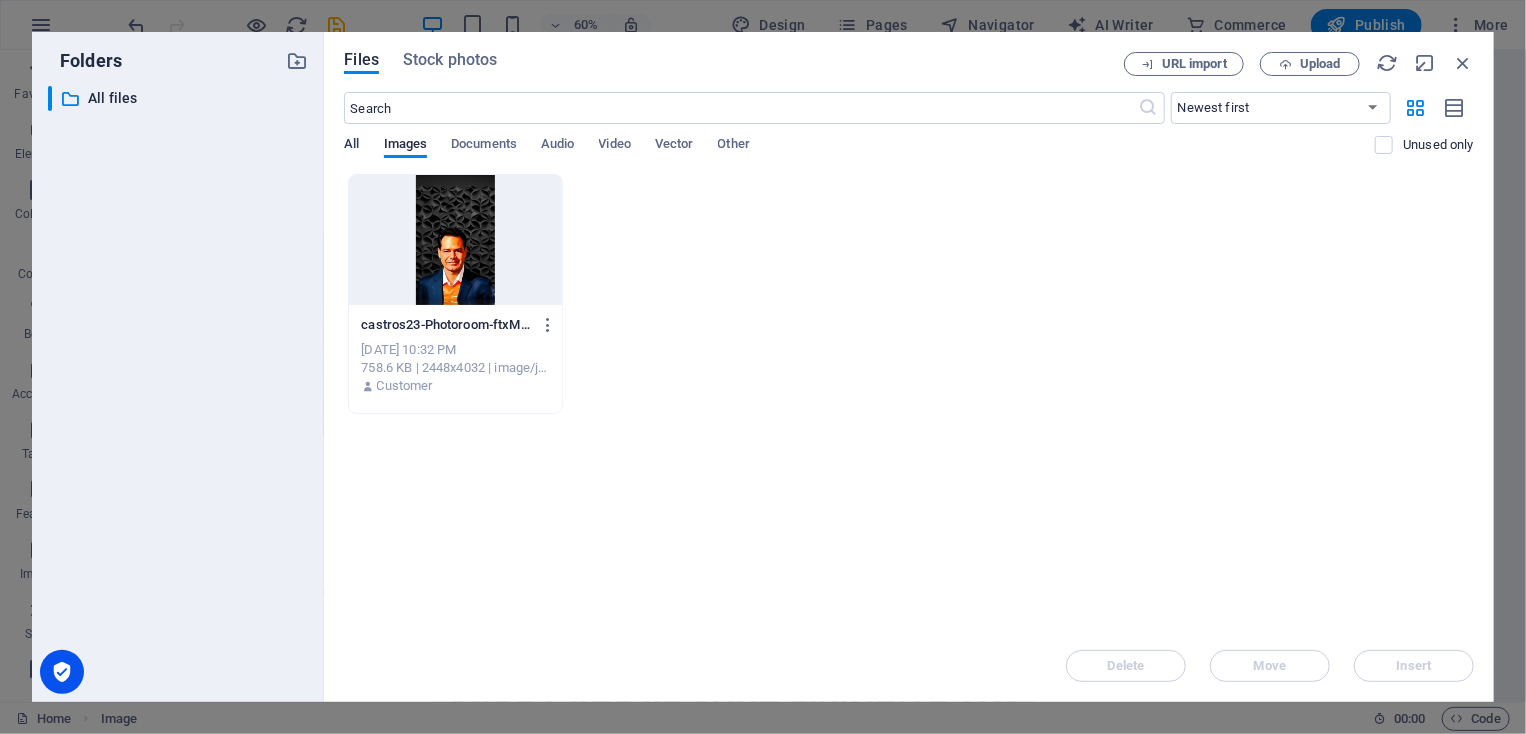 click on "All" at bounding box center [351, 146] 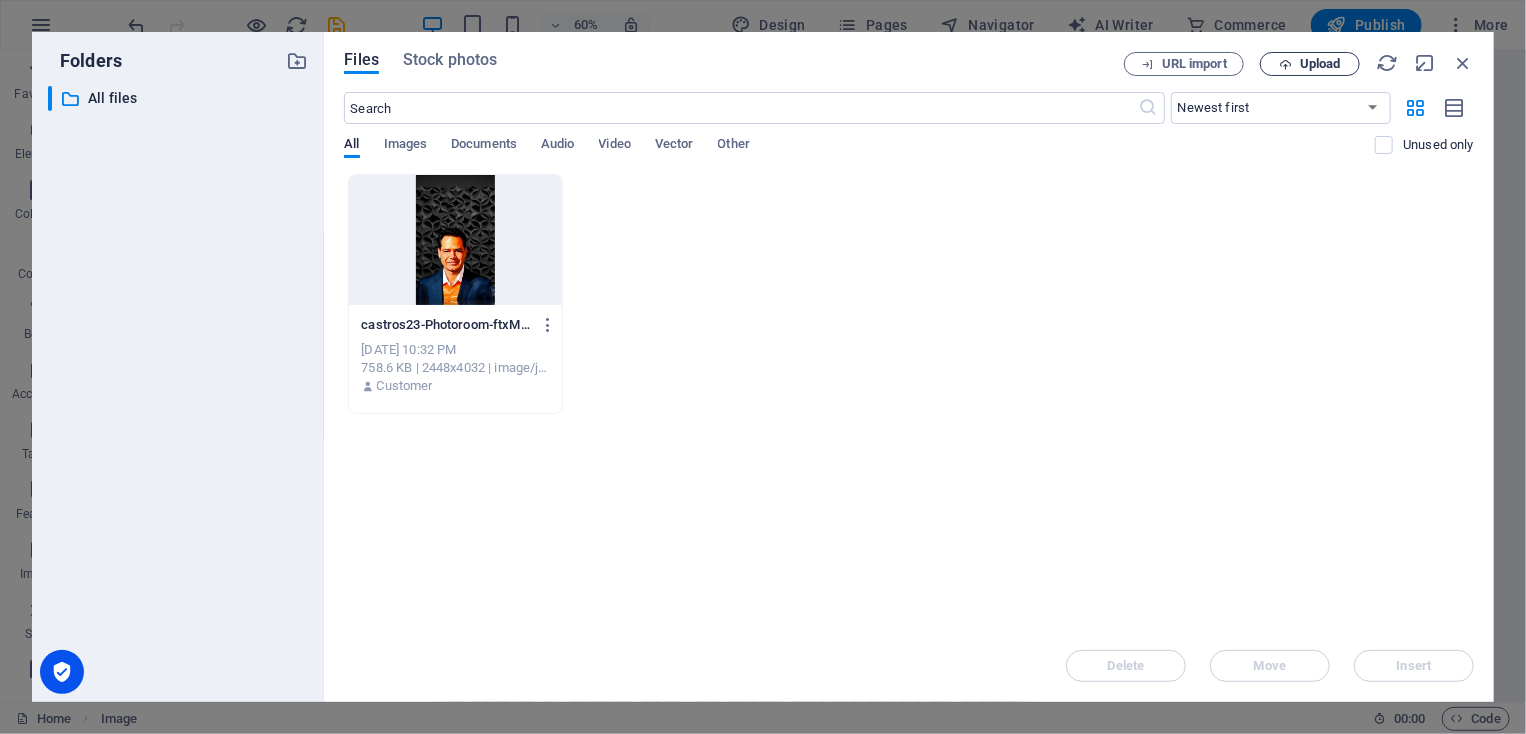 click on "Upload" at bounding box center [1310, 64] 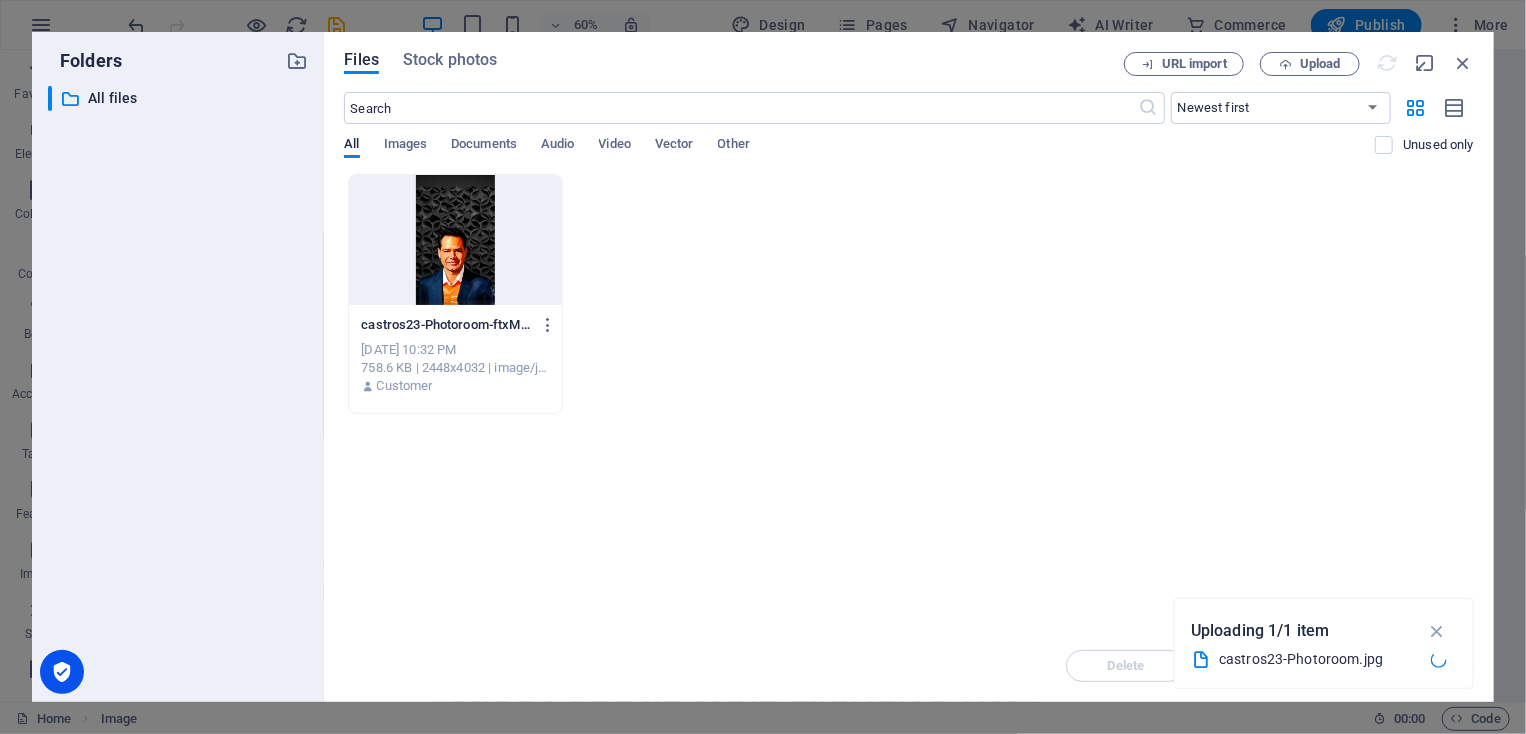 click at bounding box center (455, 240) 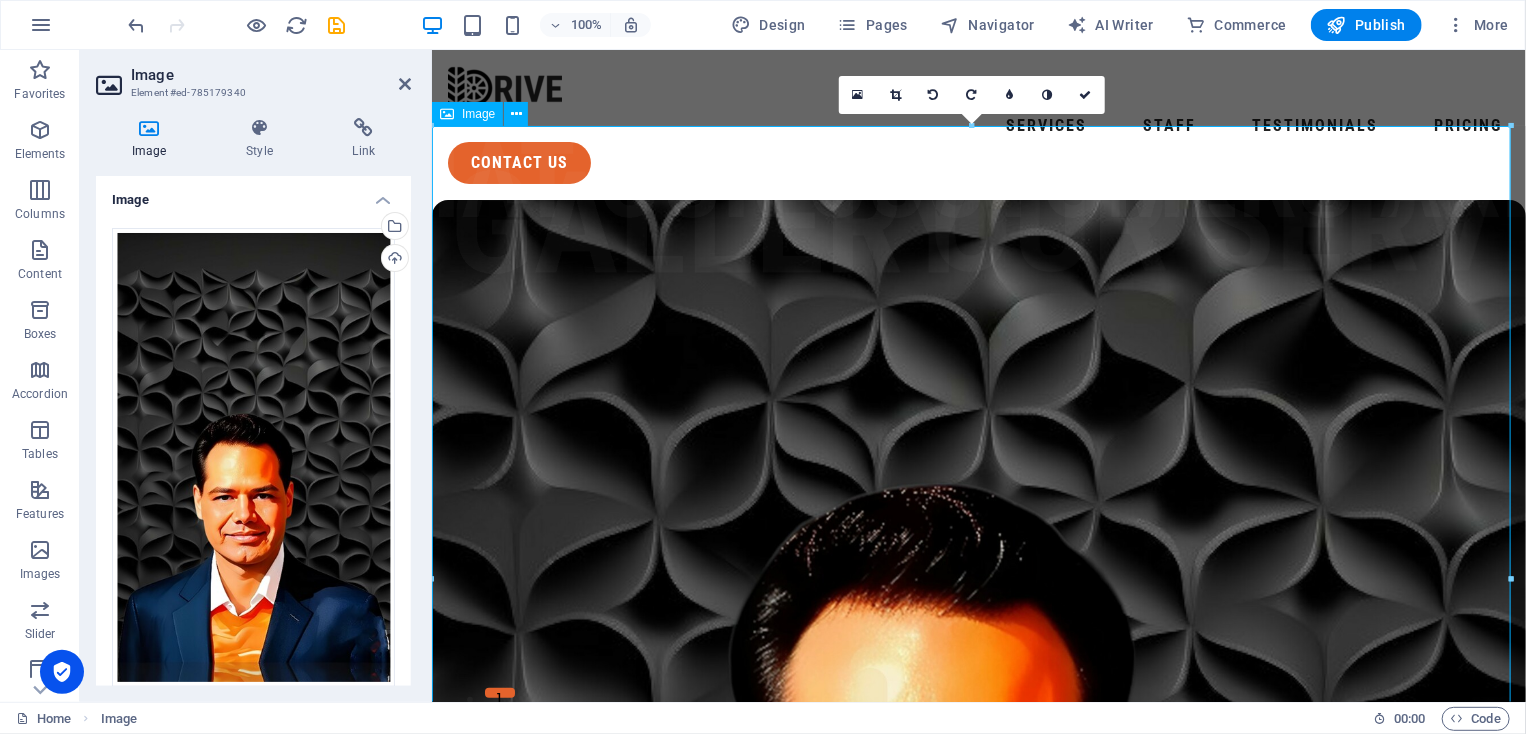 click at bounding box center (978, 658) 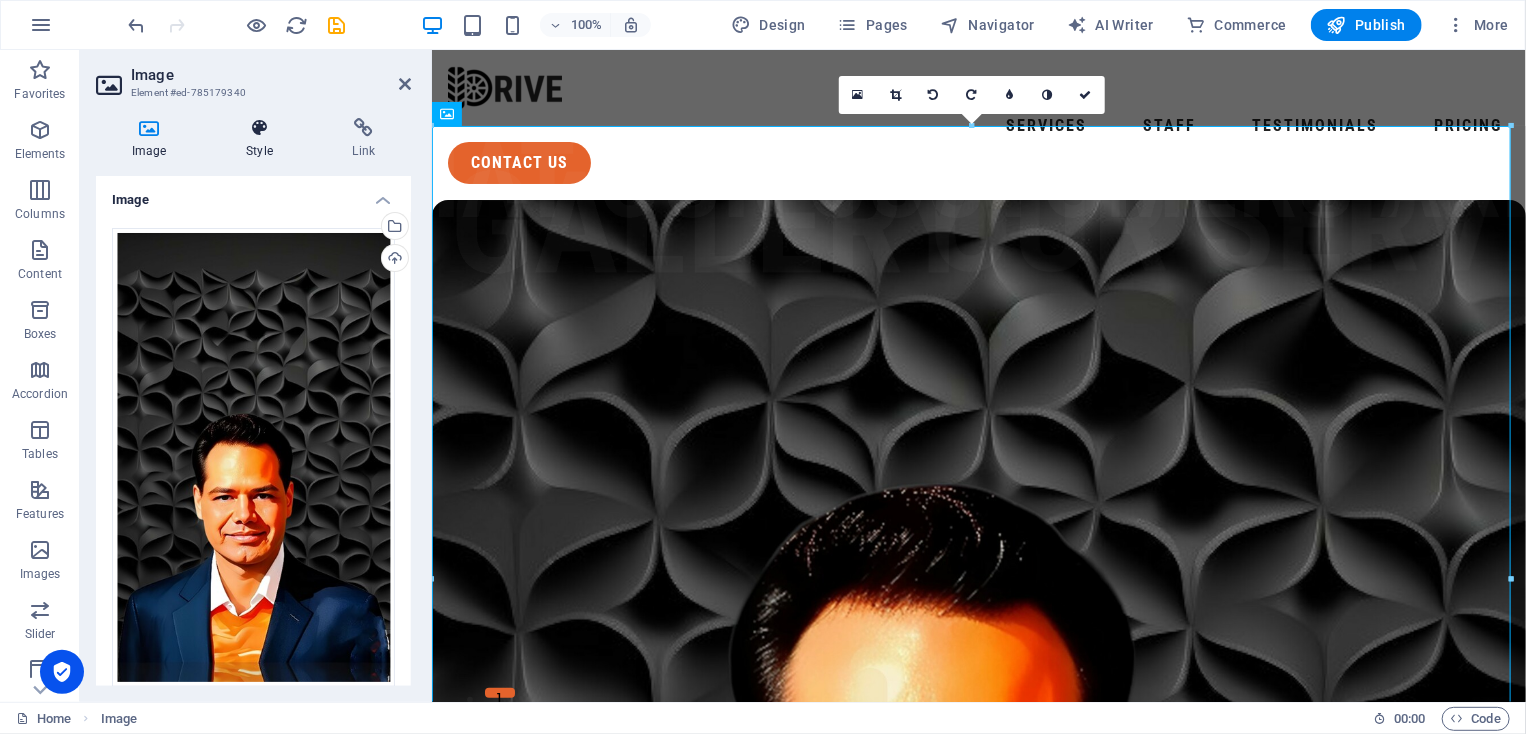 click on "Style" at bounding box center [263, 139] 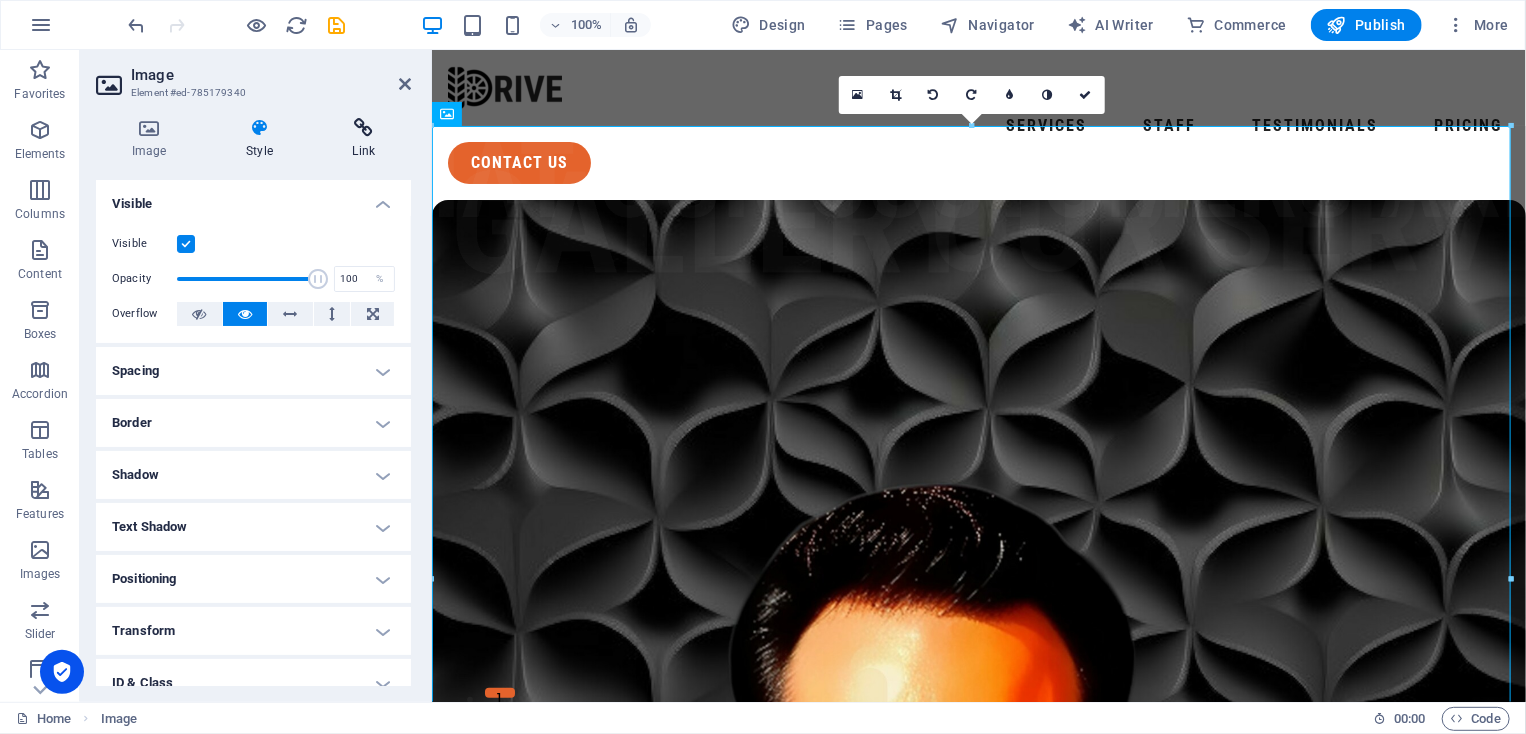 click on "Link" at bounding box center [364, 139] 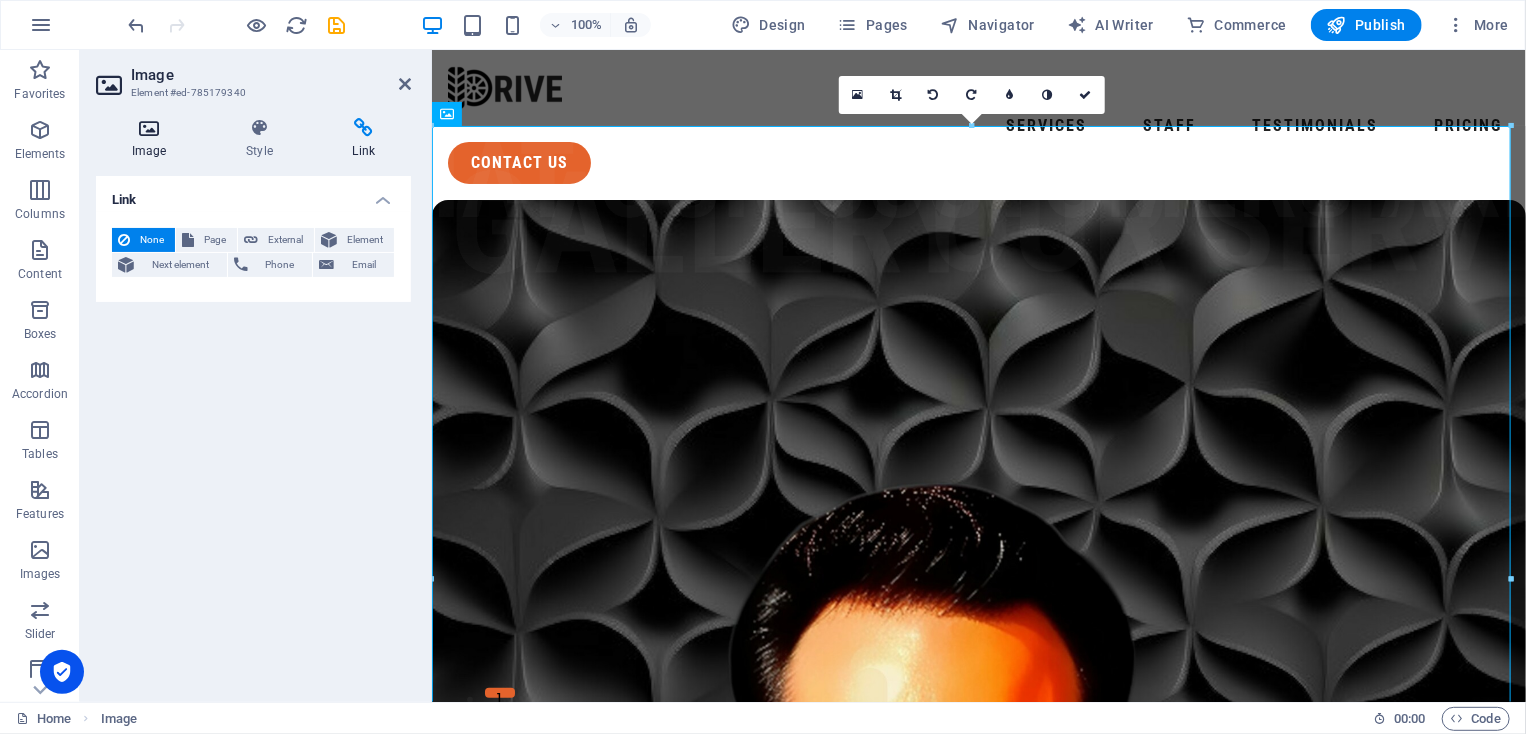 click on "Image" at bounding box center (153, 139) 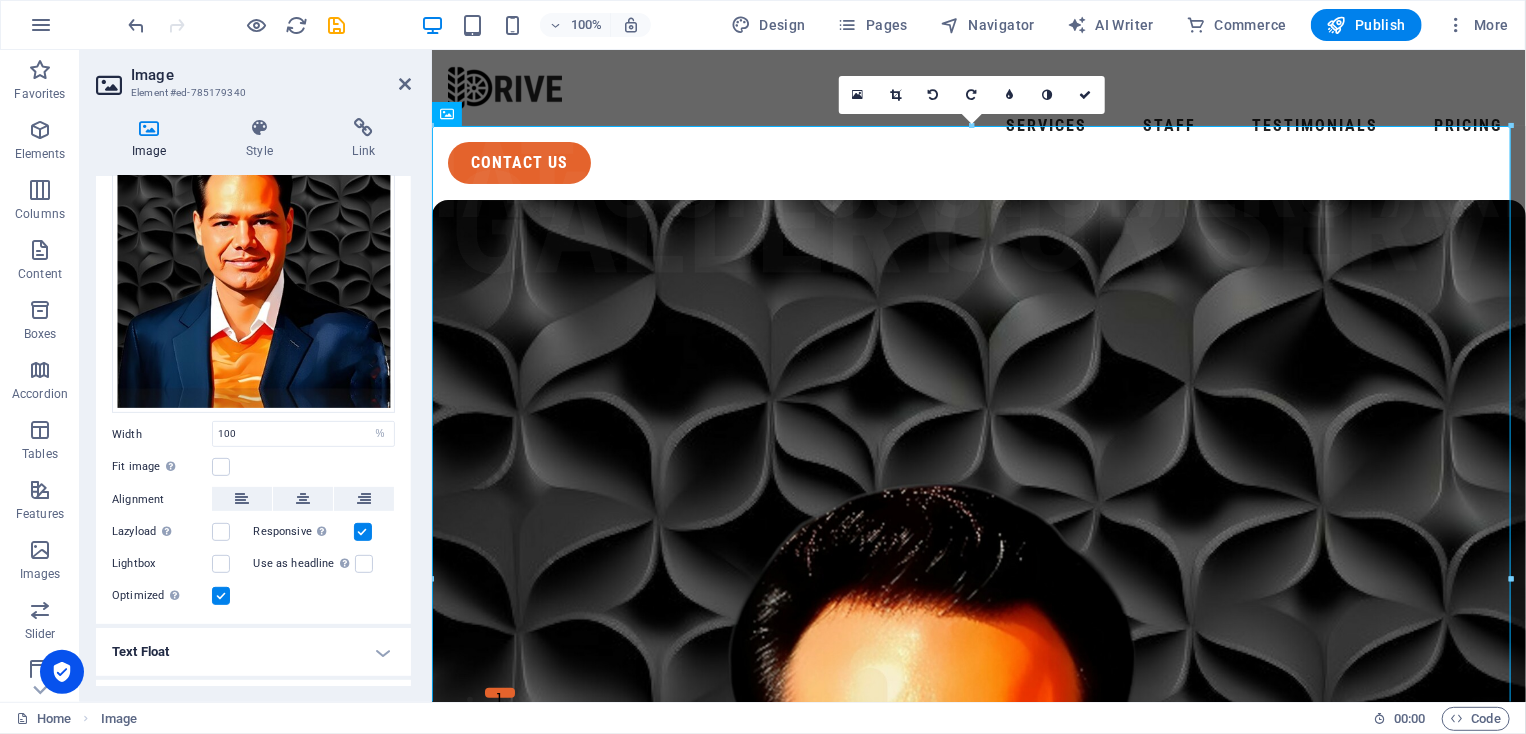 scroll, scrollTop: 308, scrollLeft: 0, axis: vertical 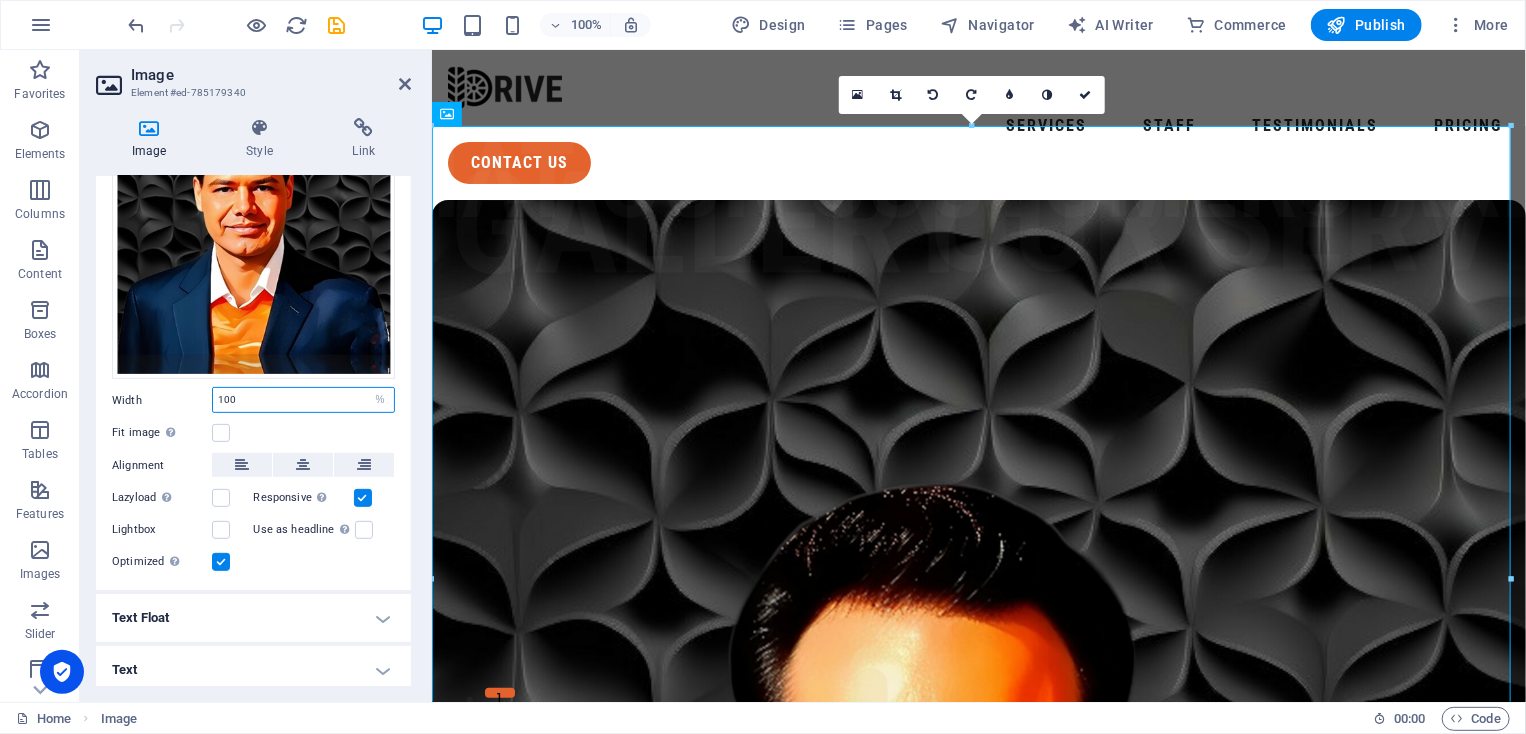 click on "100" at bounding box center (303, 400) 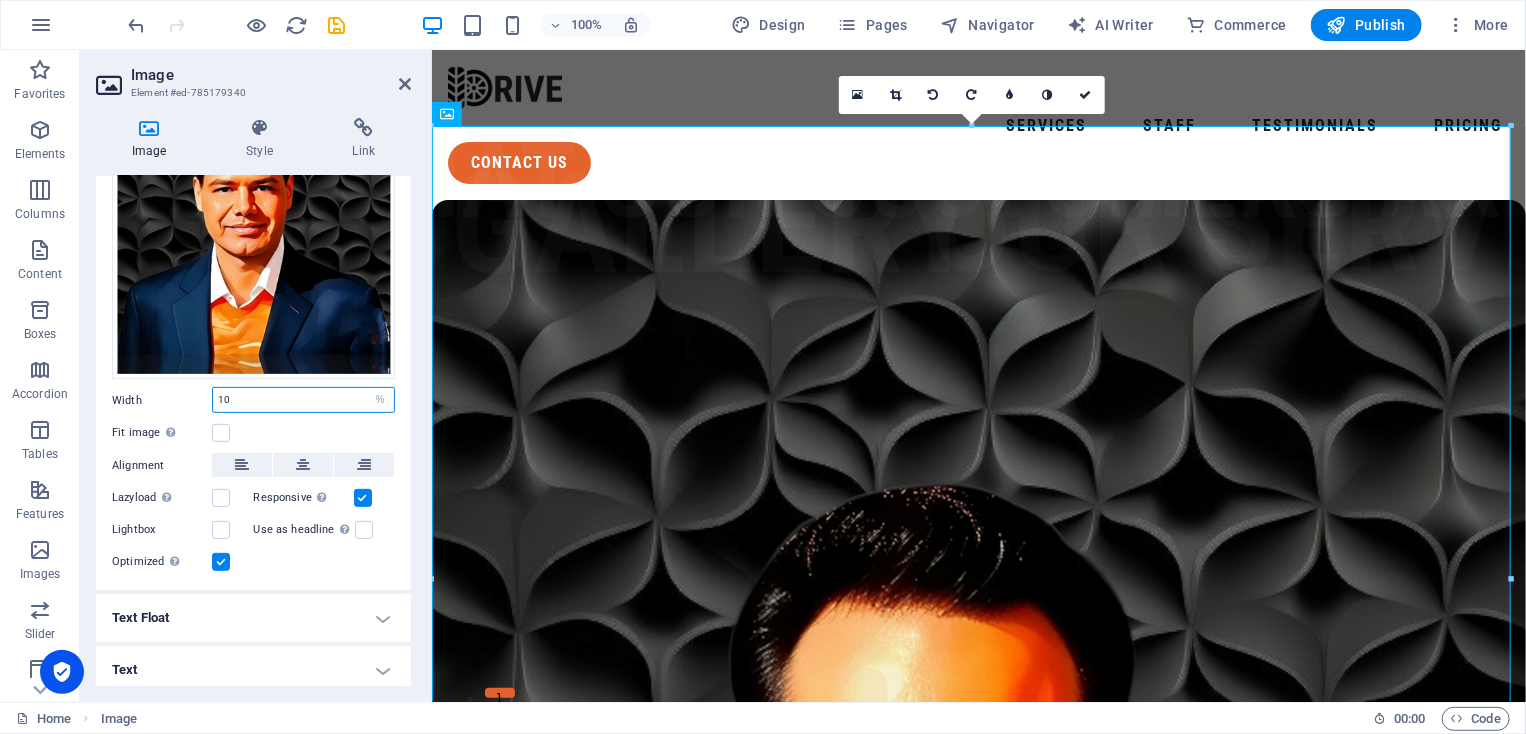 type on "10" 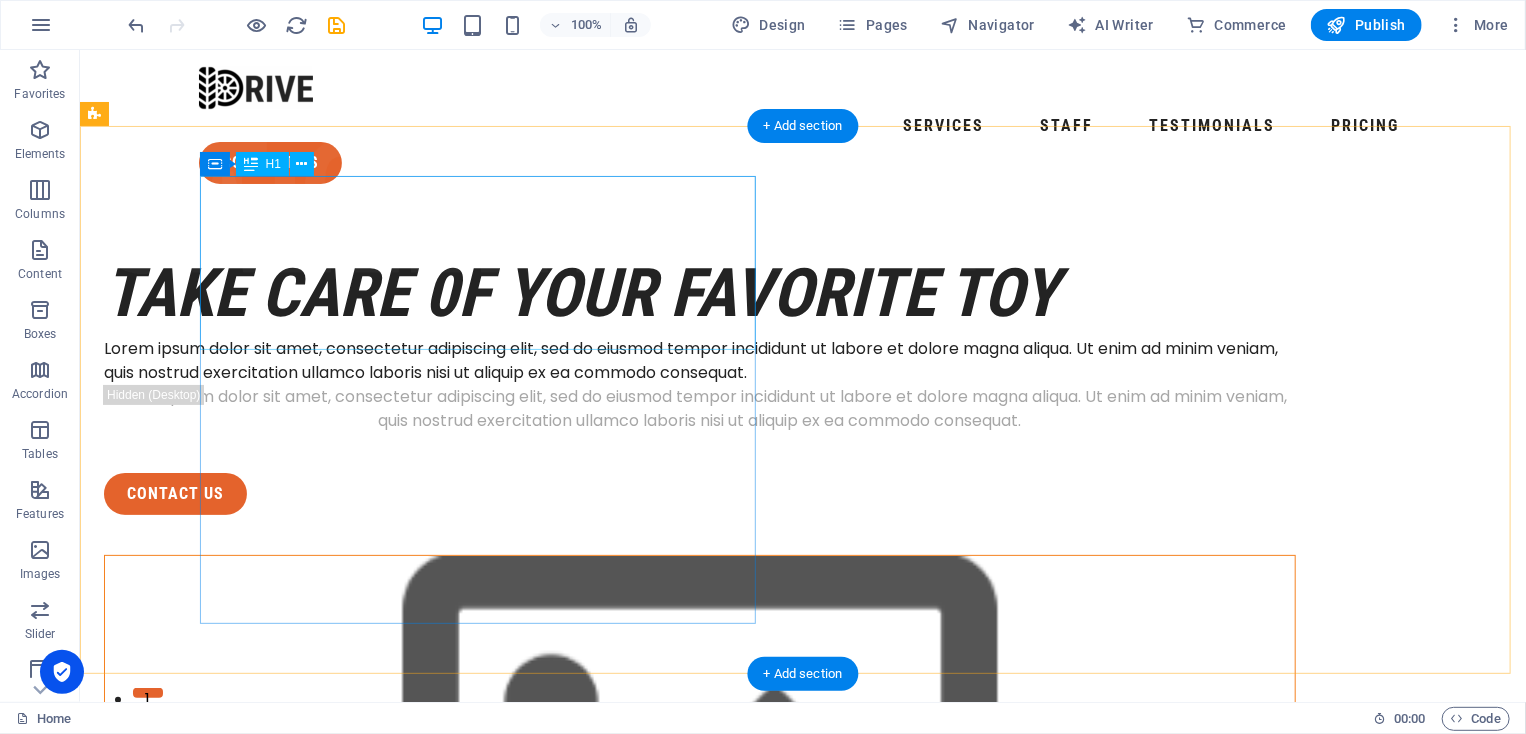 click on "take care 0f your favorite toy" at bounding box center [699, 292] 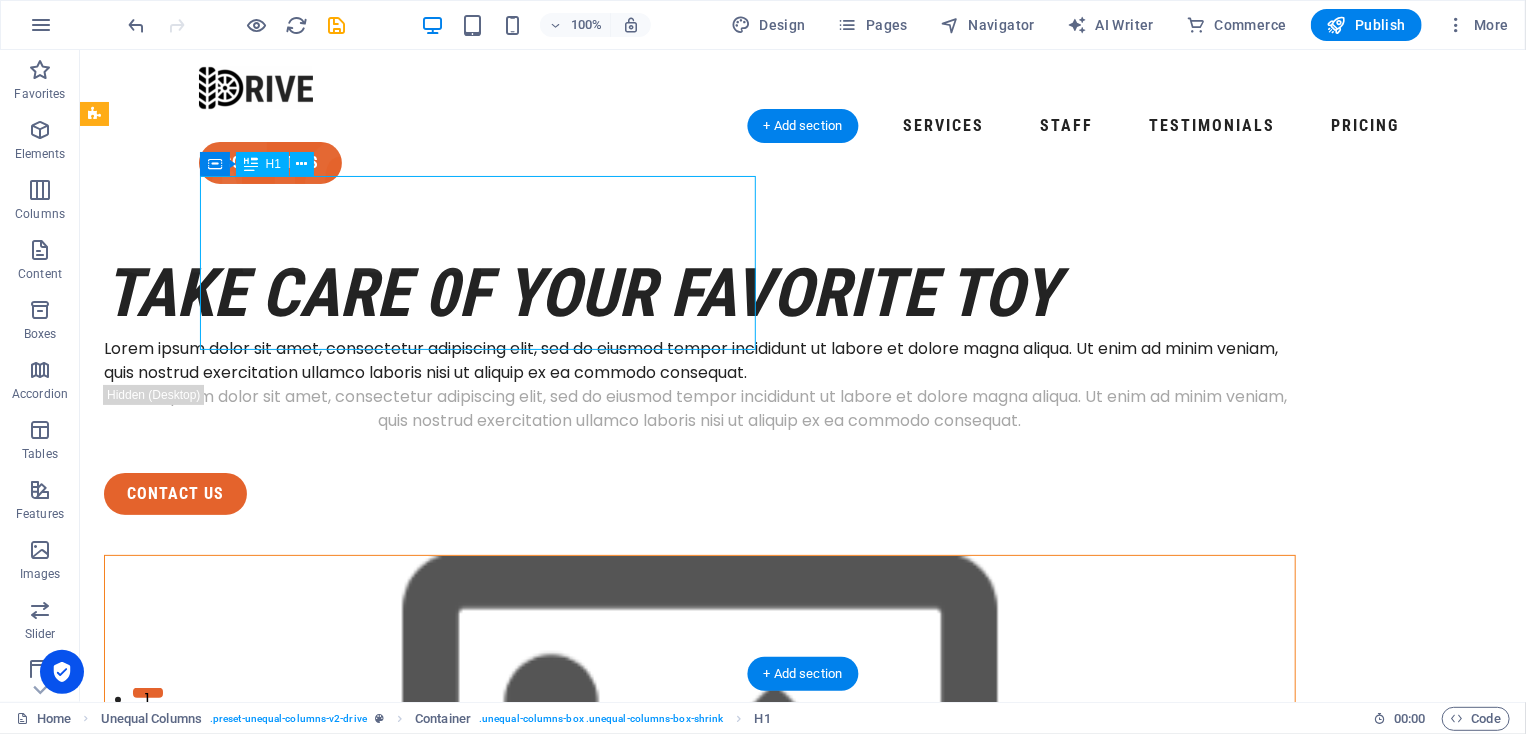 click on "take care 0f your favorite toy" at bounding box center (699, 292) 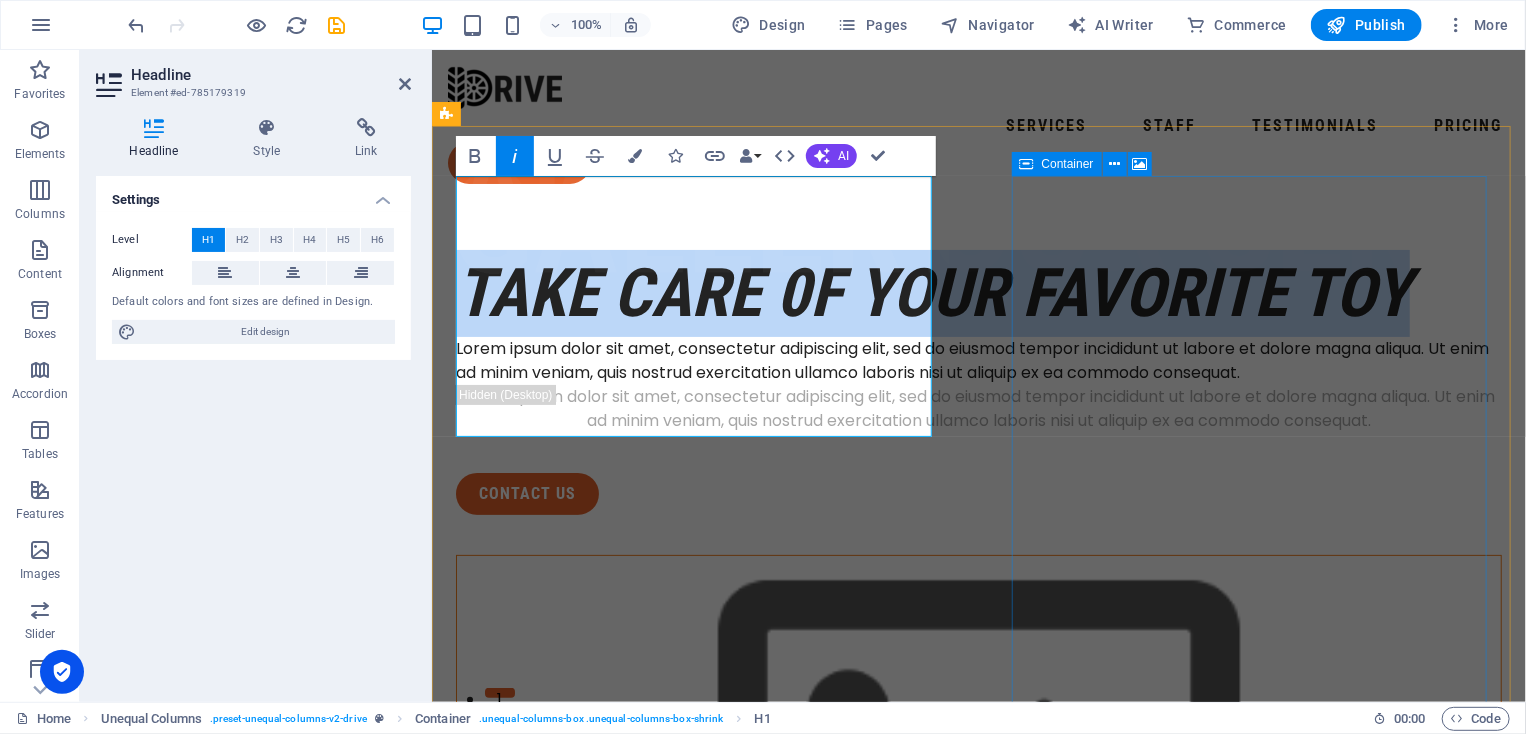 click on "Drop content here or  Add elements  Paste clipboard" at bounding box center [978, 1074] 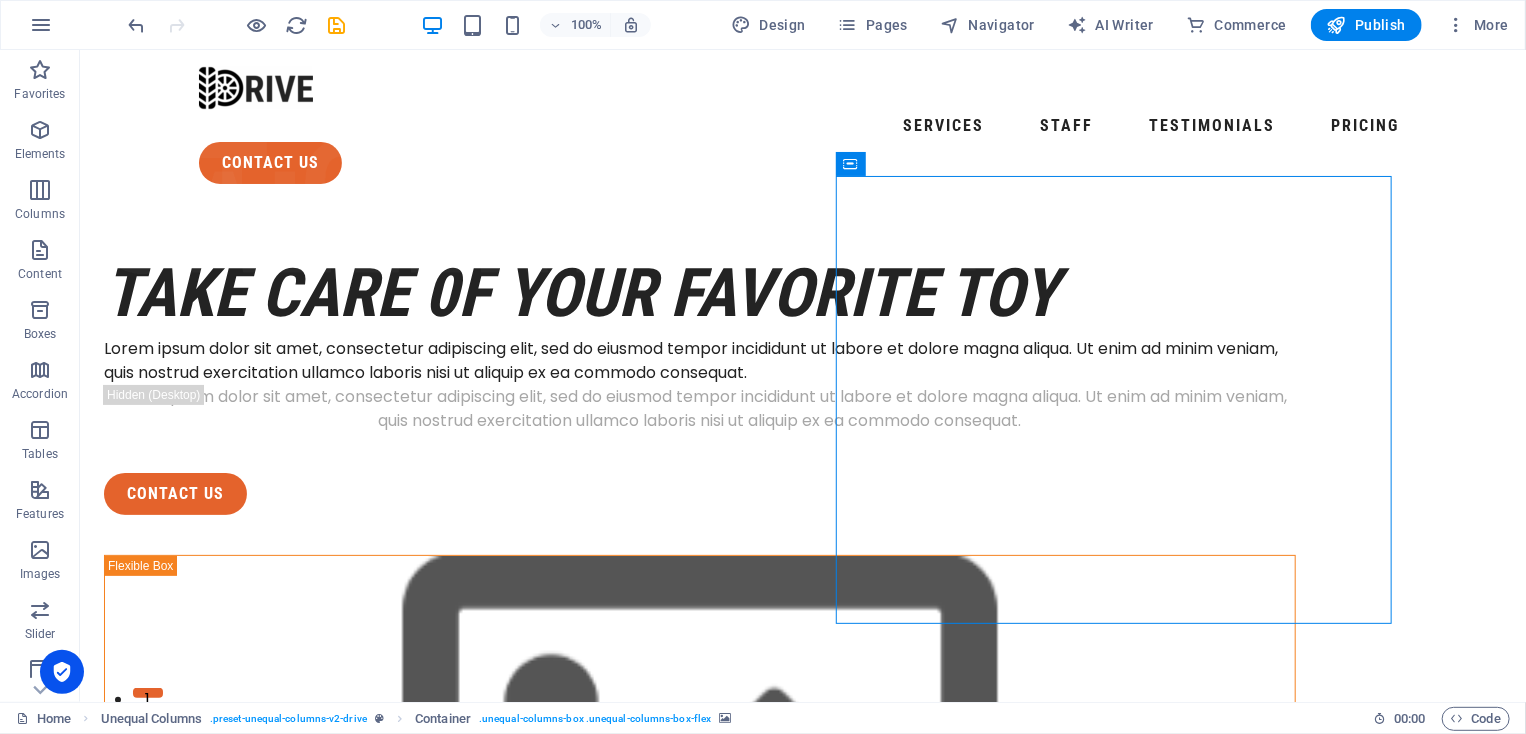 click at bounding box center (237, 25) 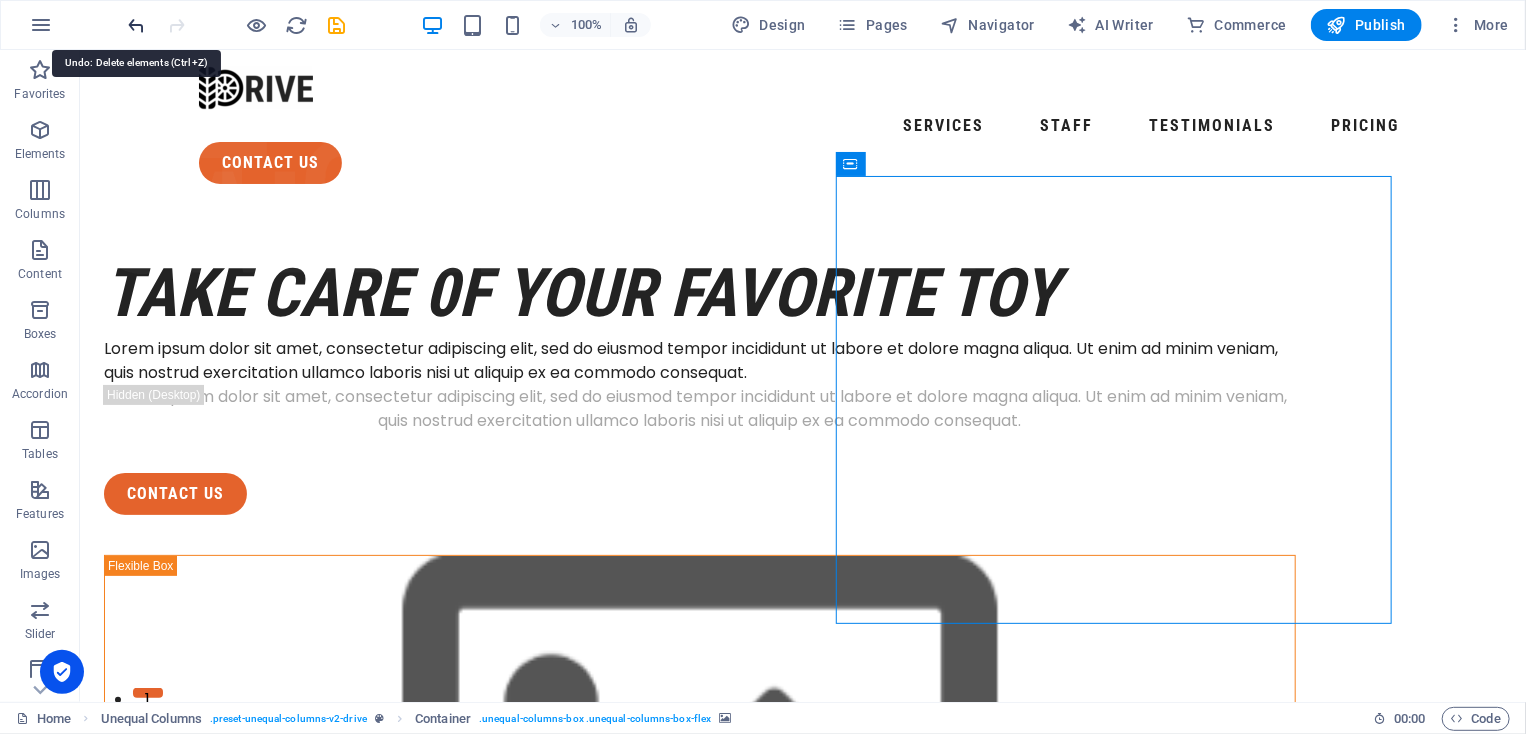 click at bounding box center [137, 25] 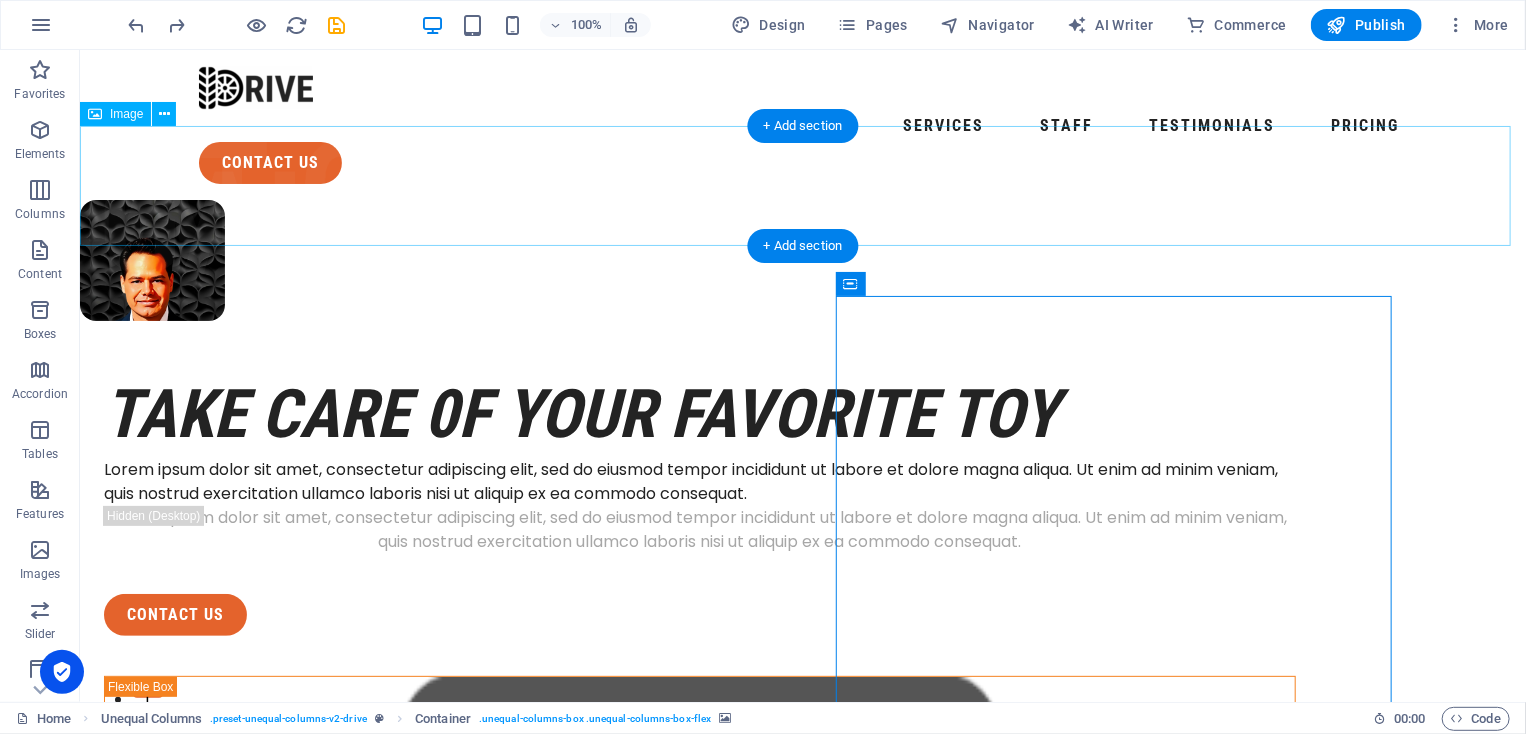 click at bounding box center (802, 259) 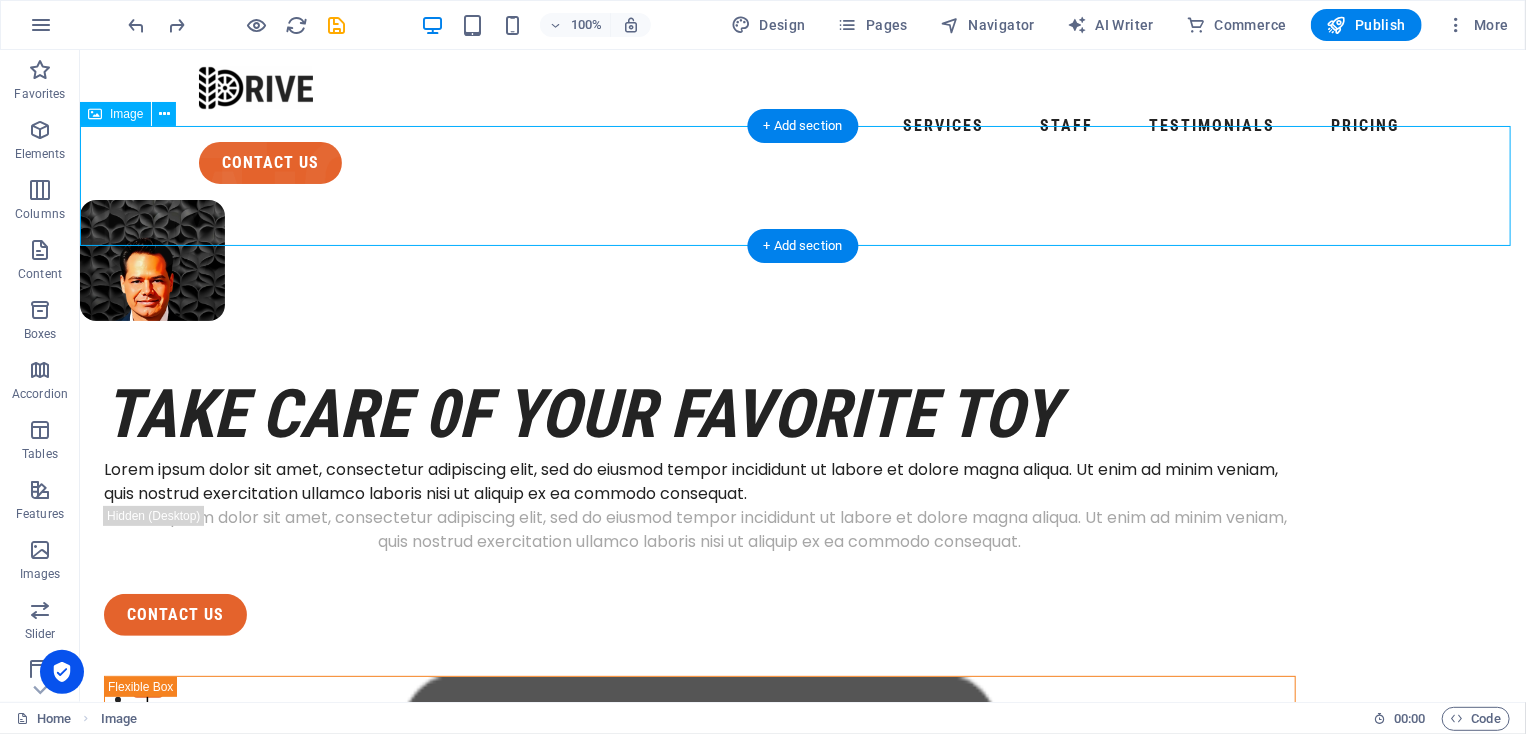 click at bounding box center (802, 259) 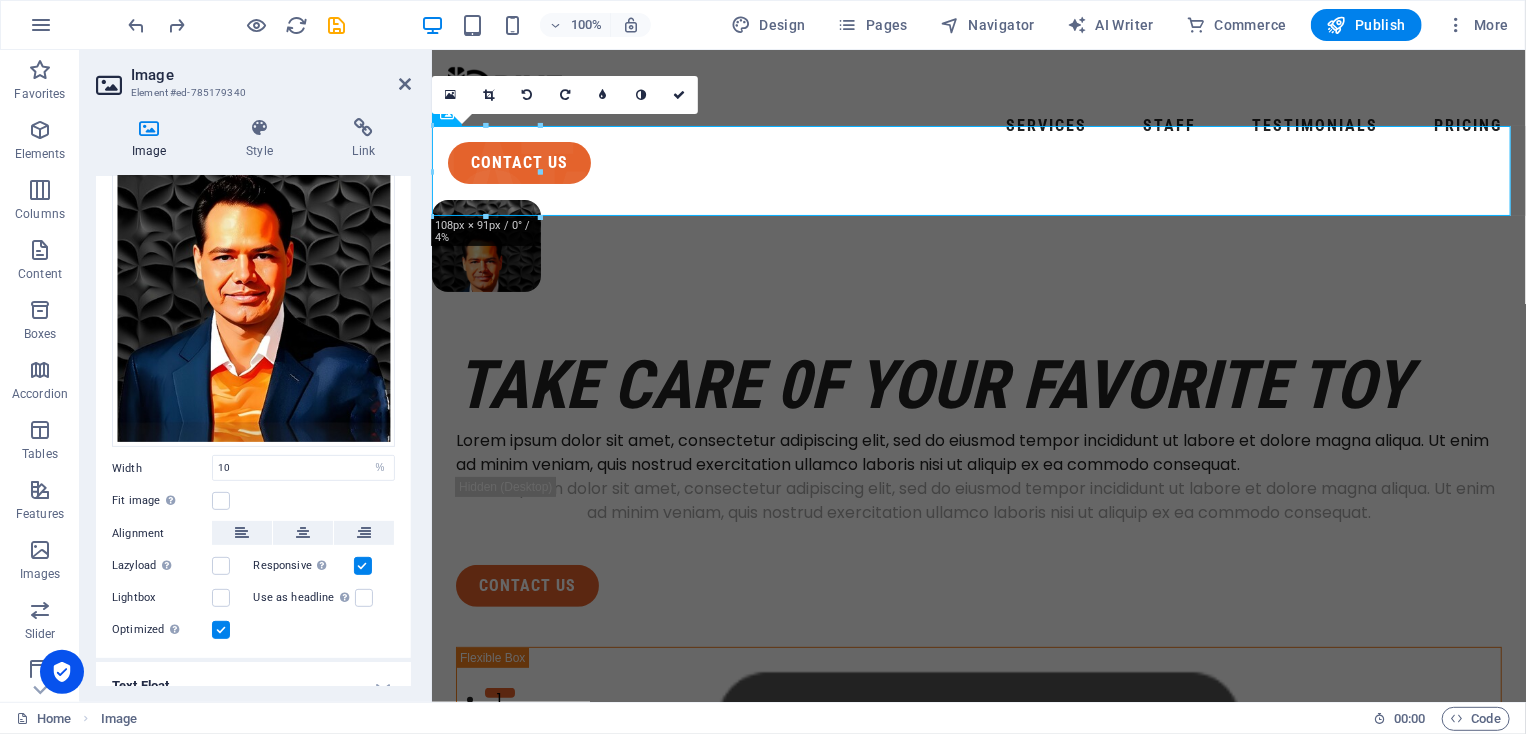 scroll, scrollTop: 308, scrollLeft: 0, axis: vertical 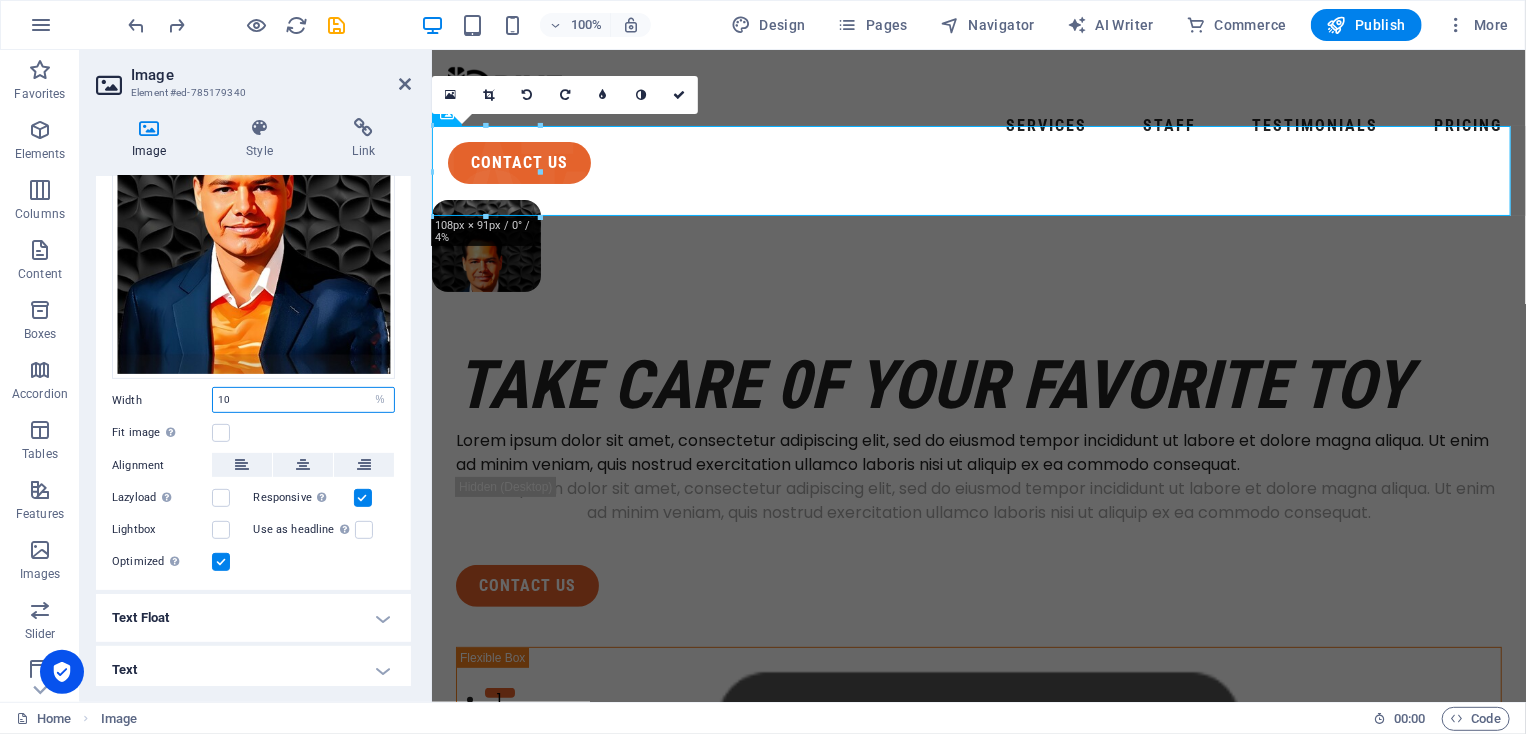 click on "10" at bounding box center (303, 400) 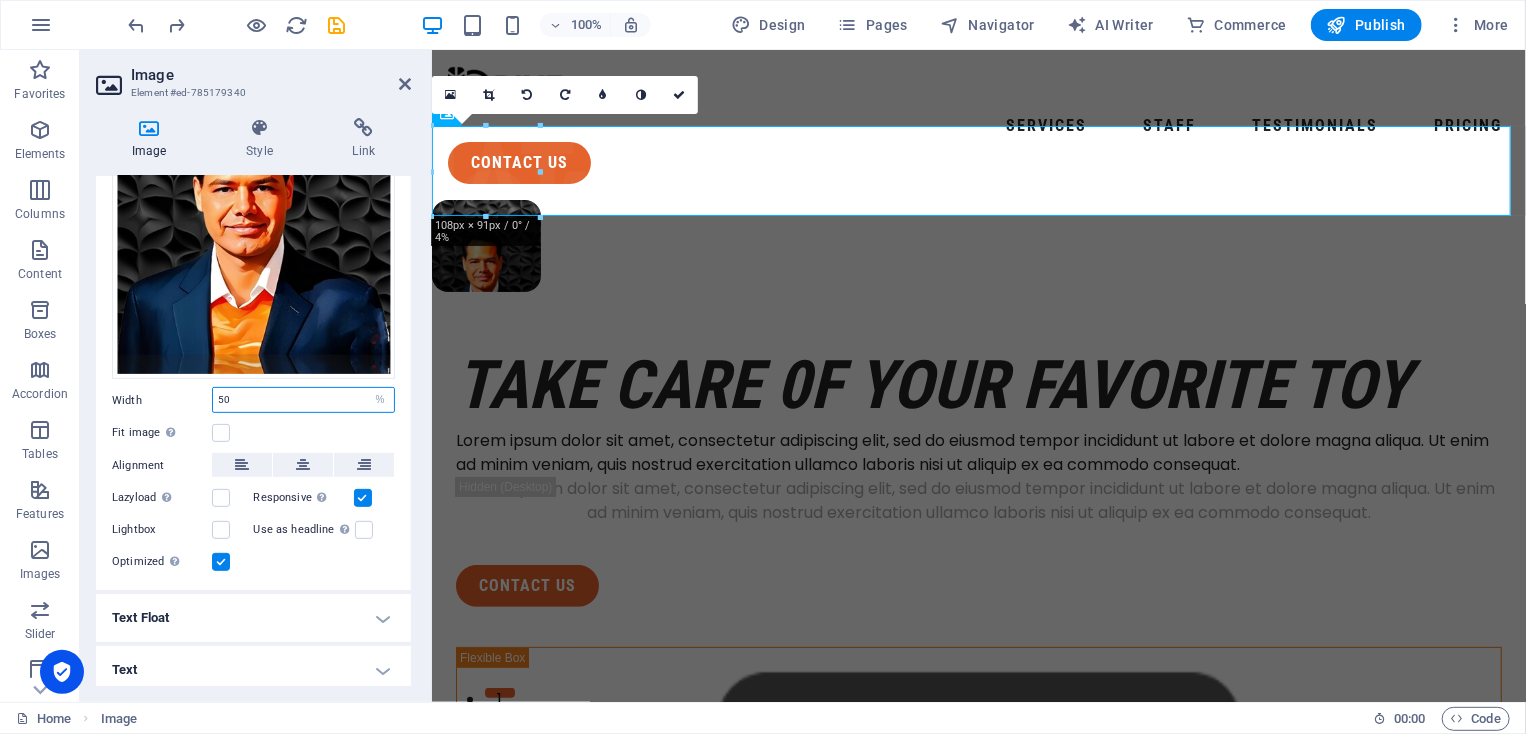 type on "50" 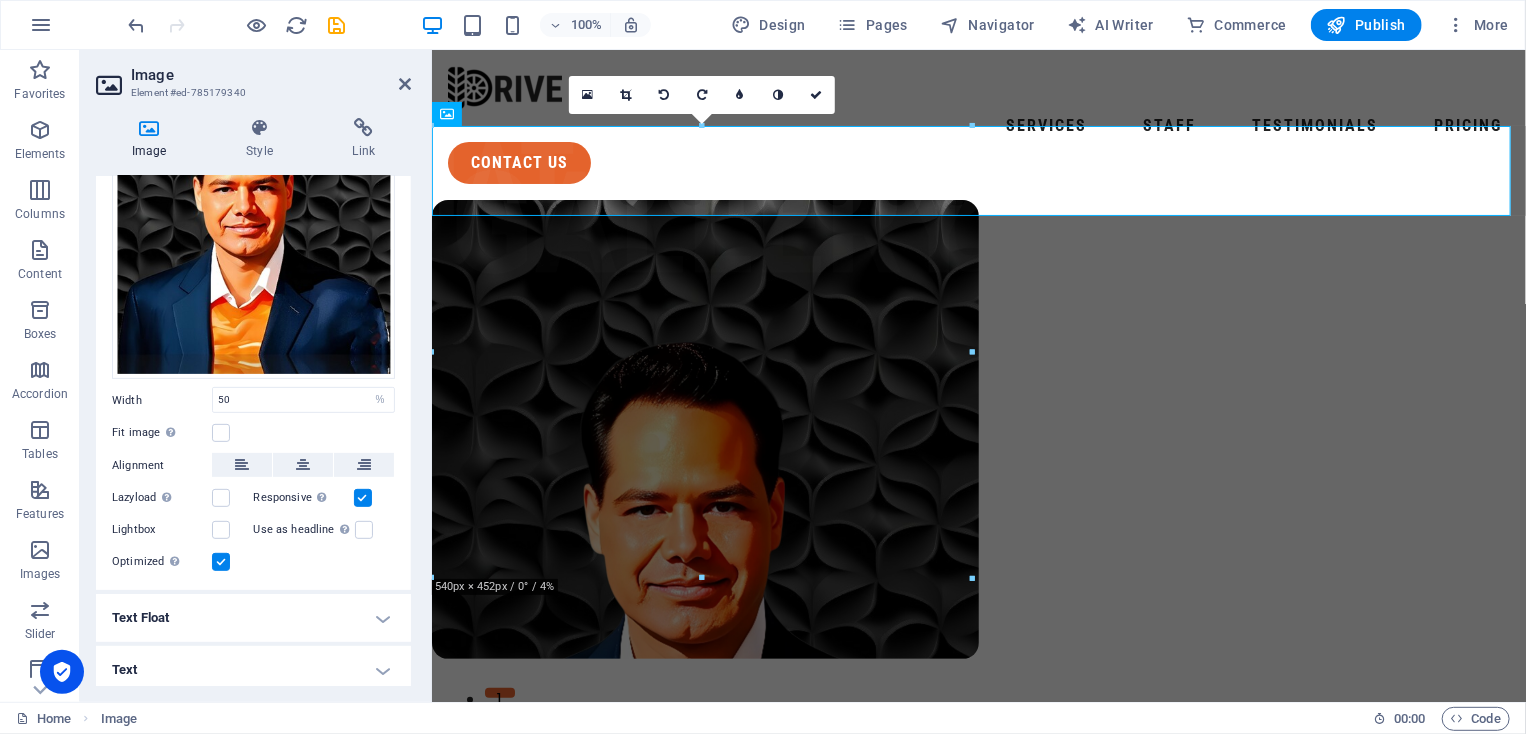 click on "Fit image Automatically fit image to a fixed width and height" at bounding box center [253, 433] 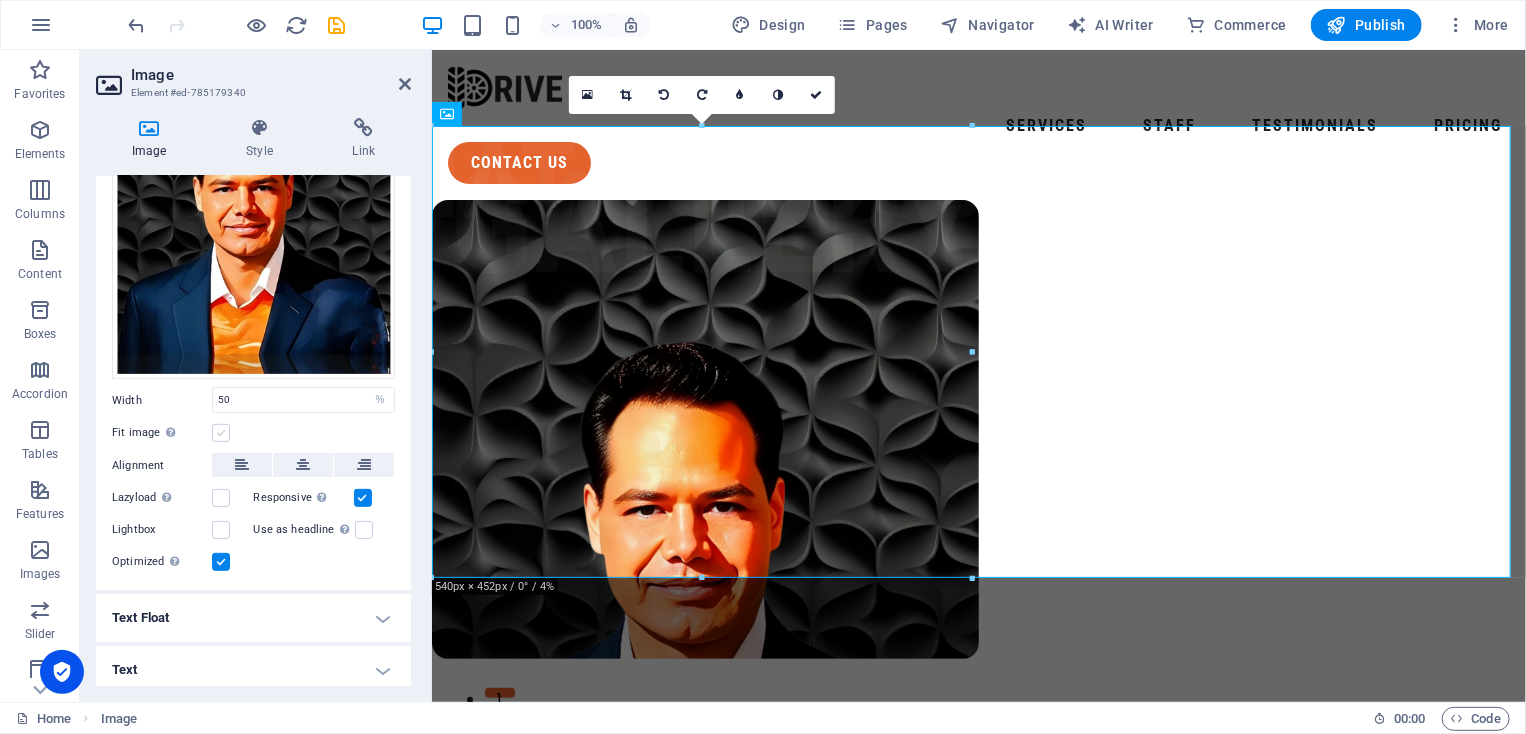 click at bounding box center [221, 433] 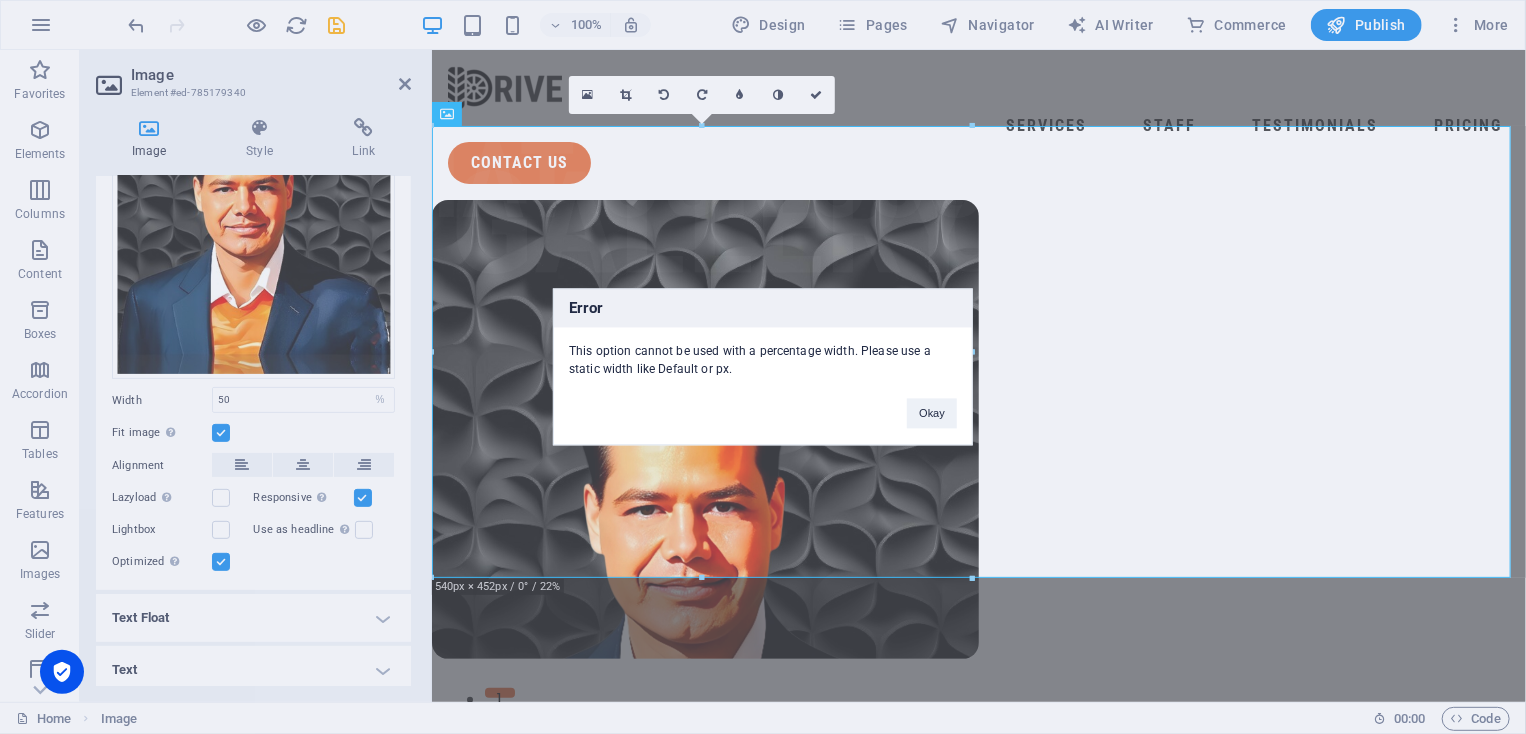 click on "Okay" at bounding box center [932, 414] 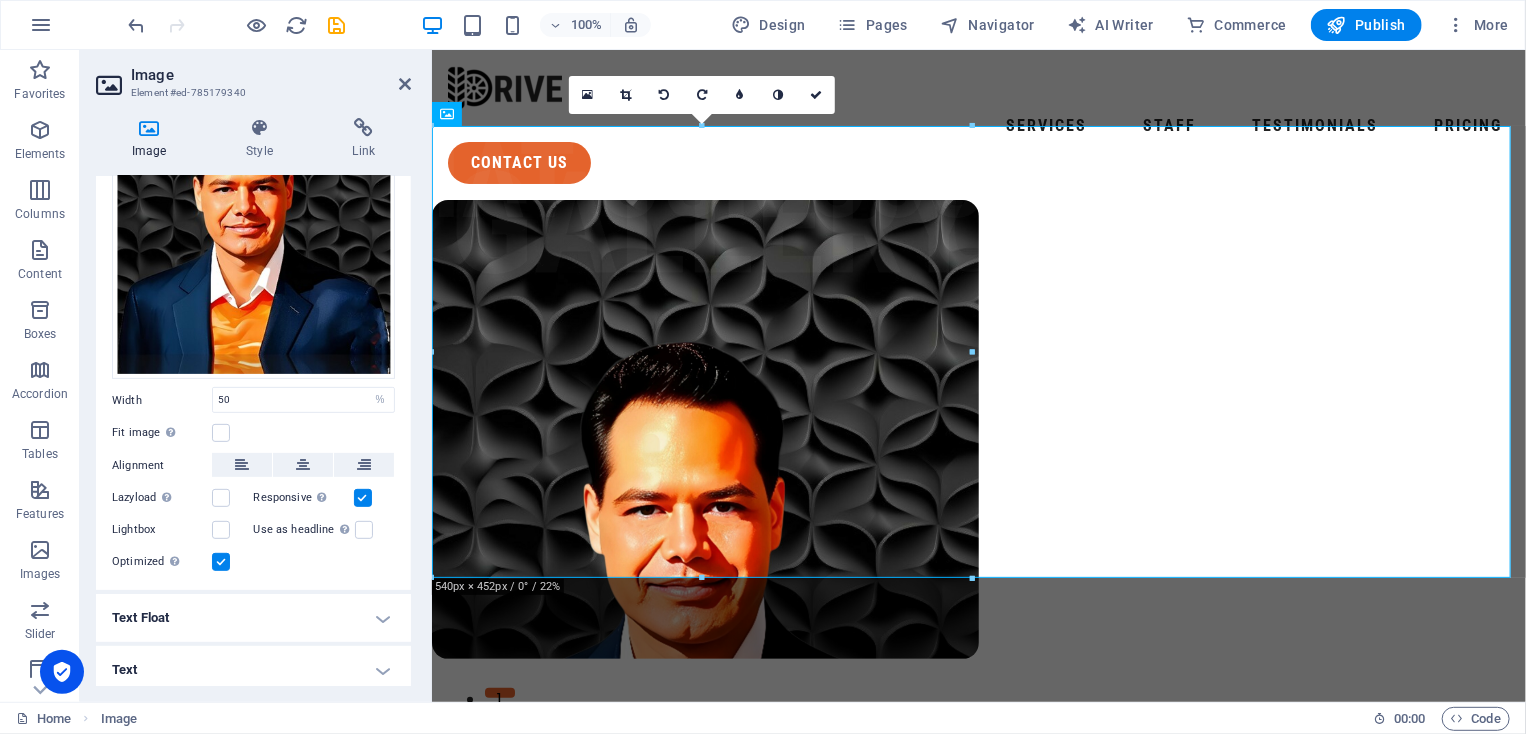 click on "Lazyload Loading images after the page loads improves page speed." at bounding box center (183, 498) 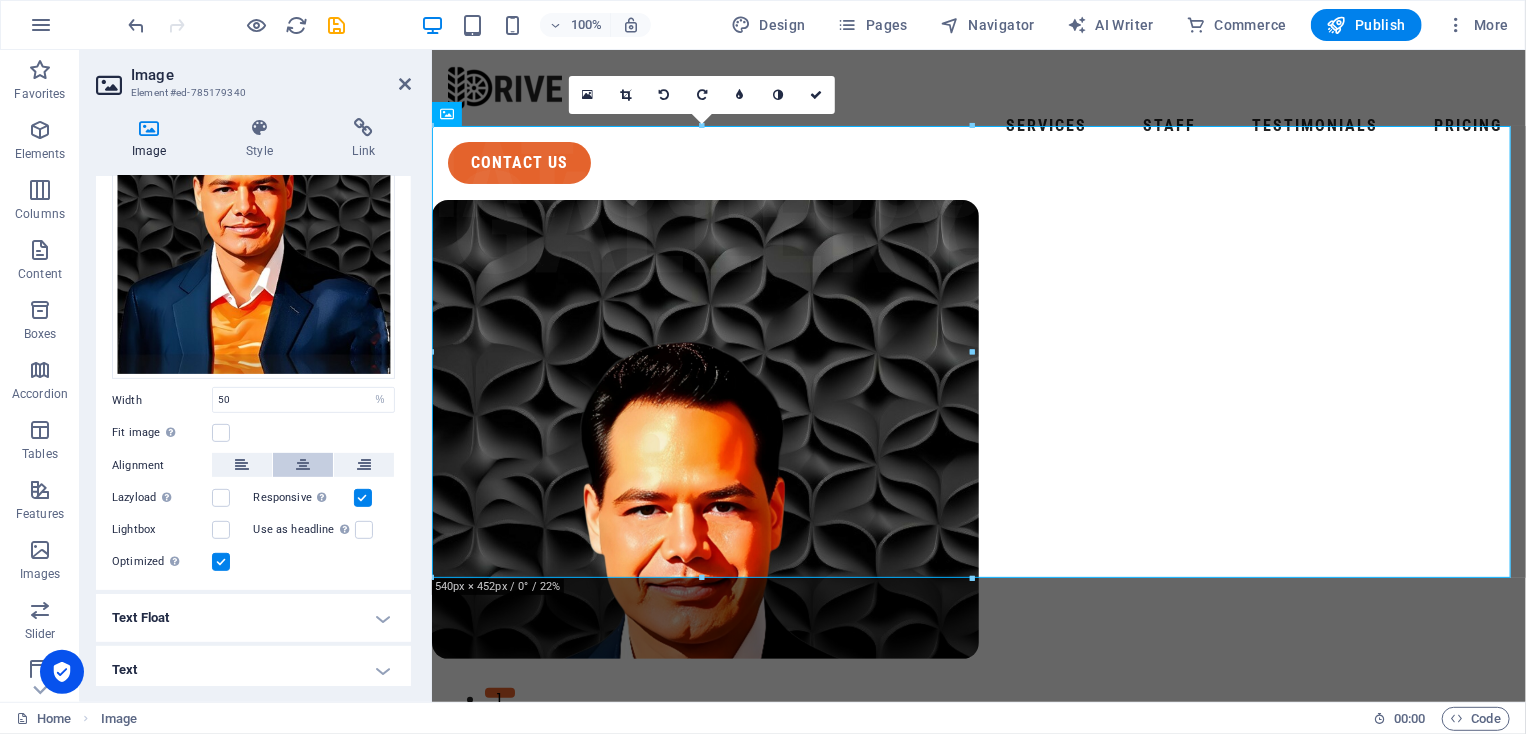 click at bounding box center (303, 465) 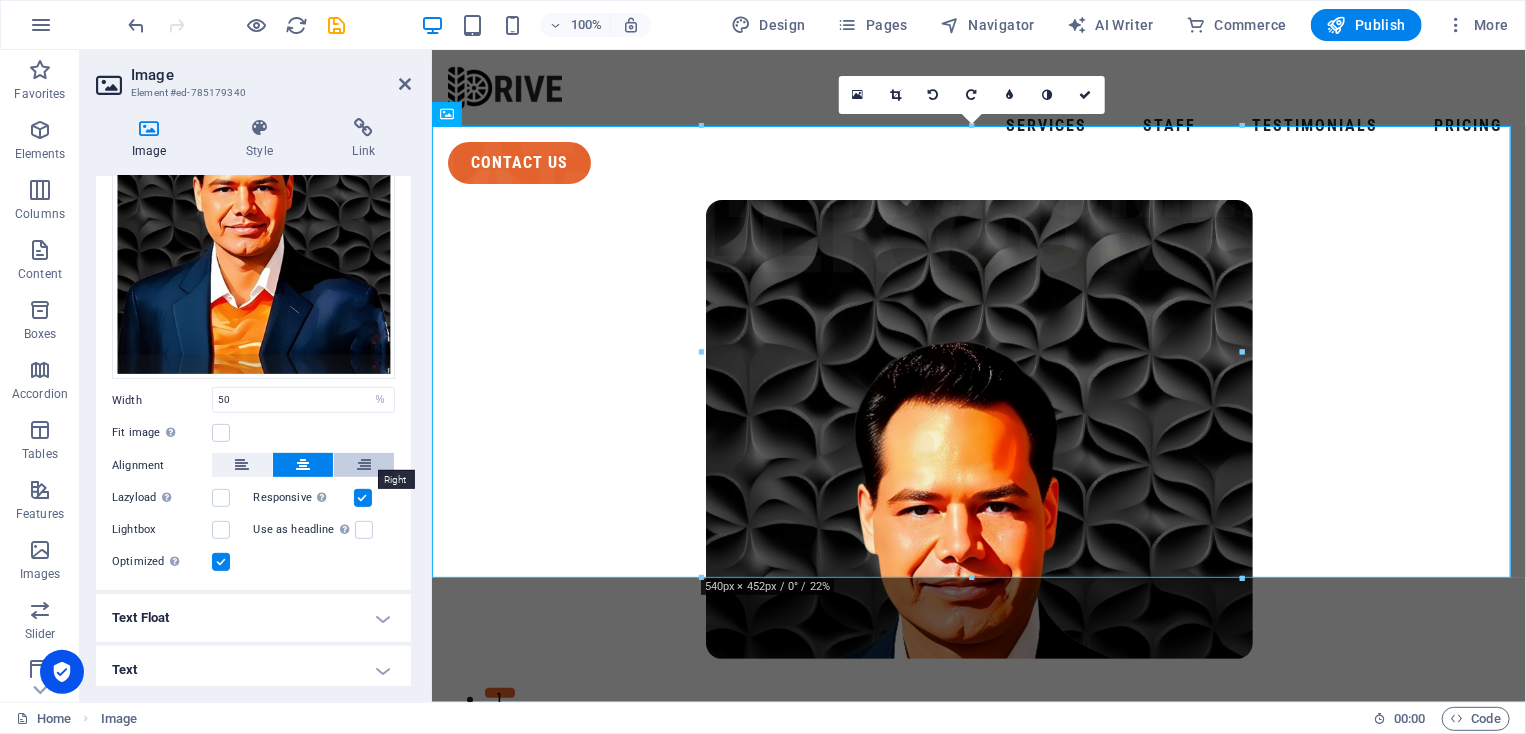 click at bounding box center [364, 465] 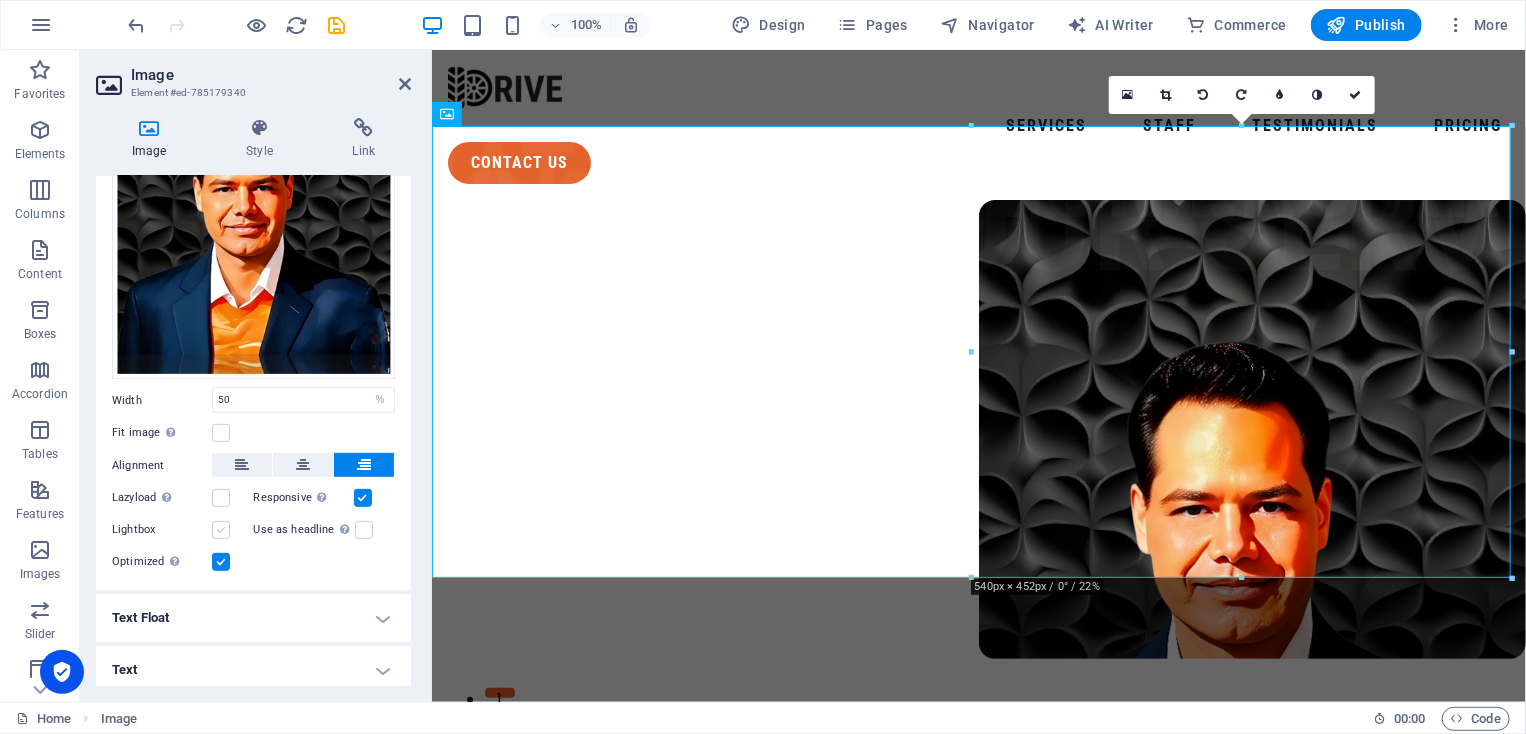 click at bounding box center [221, 530] 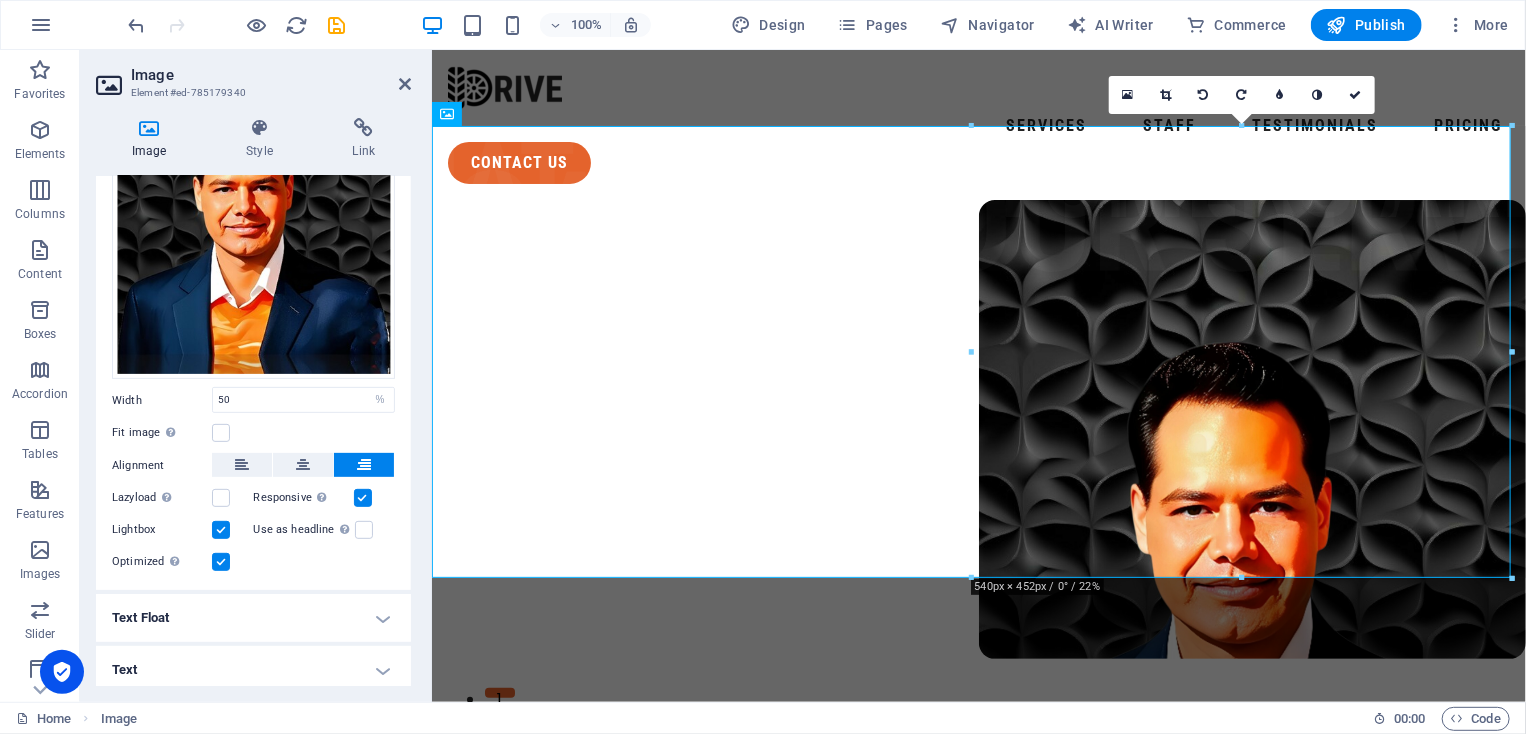 click at bounding box center [221, 530] 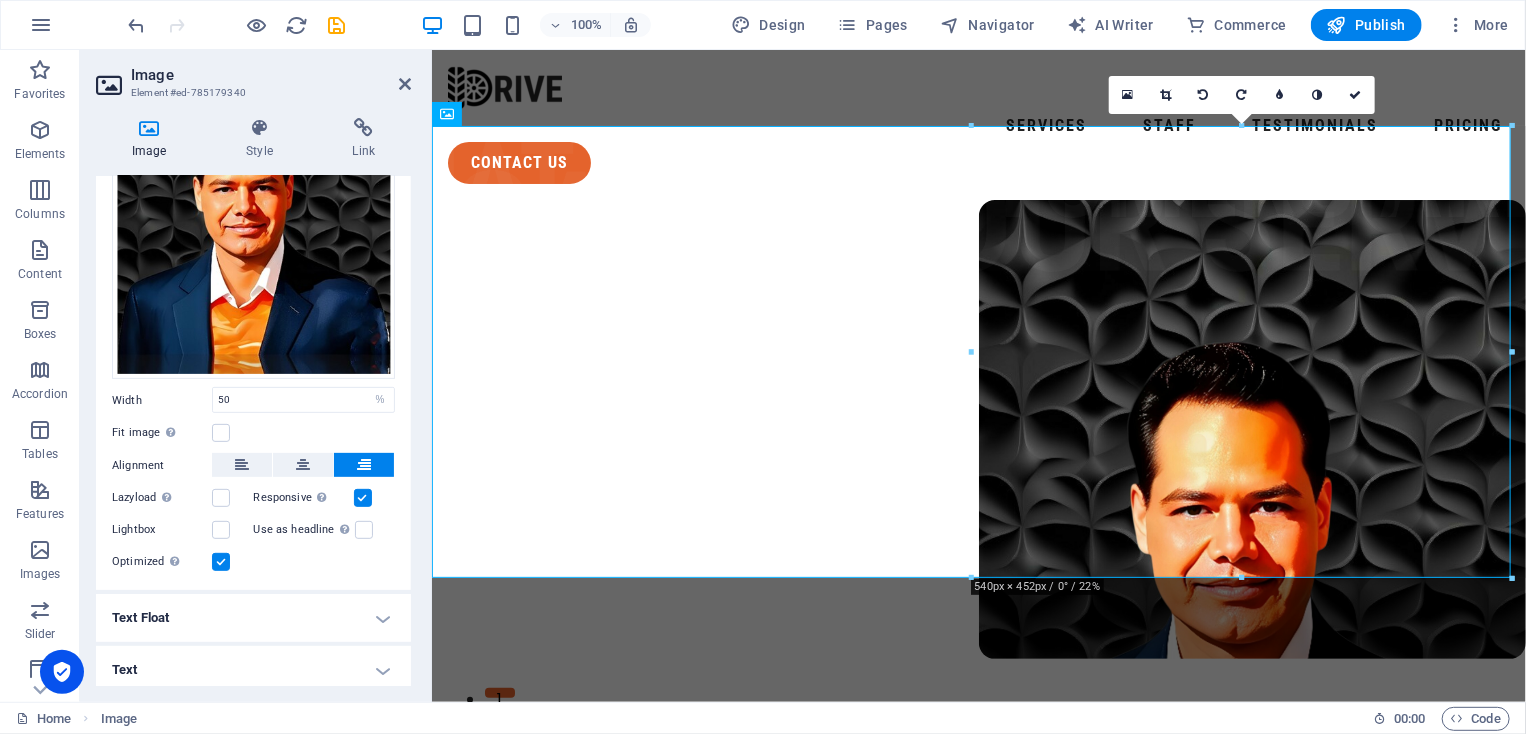 click on "Text Float" at bounding box center [253, 618] 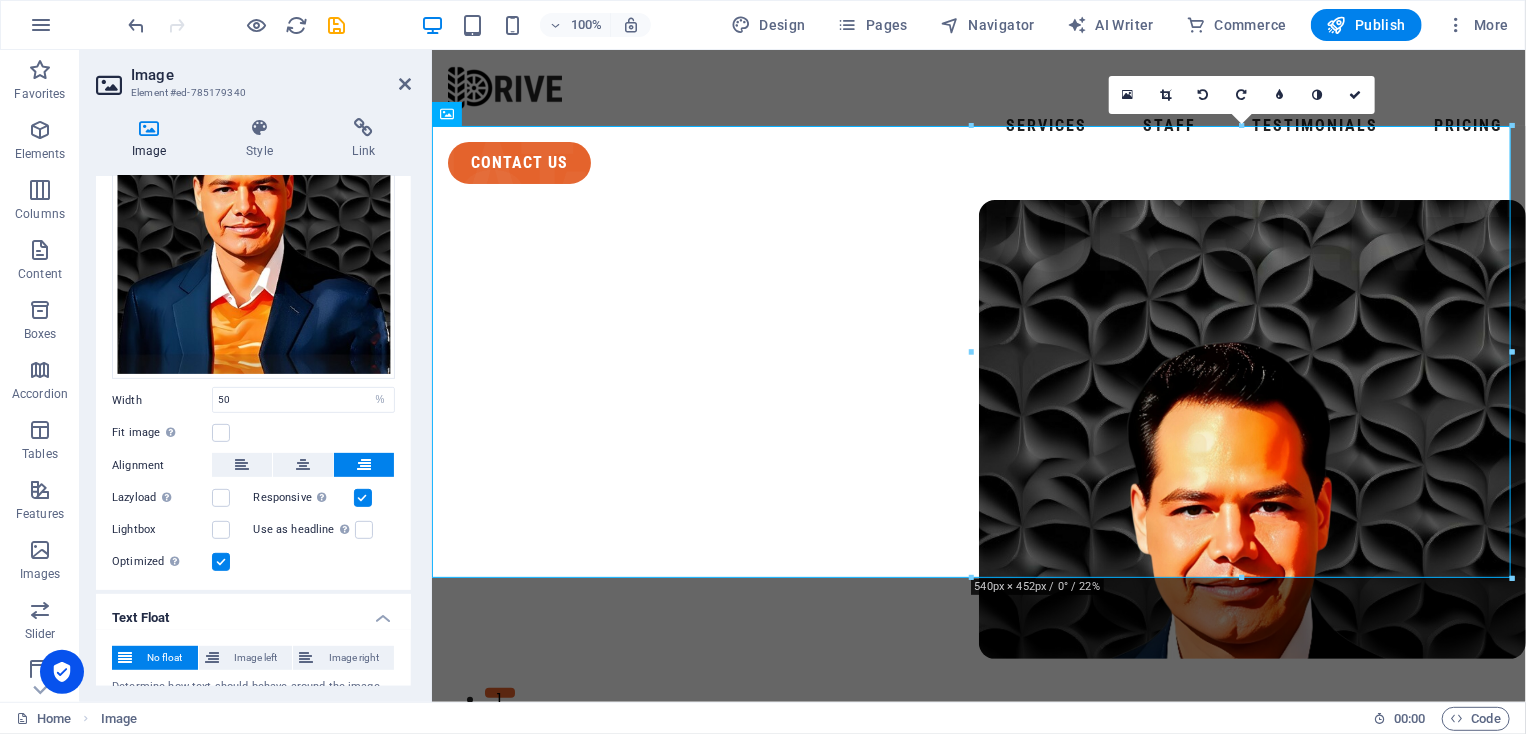 click on "Text Float" at bounding box center (253, 612) 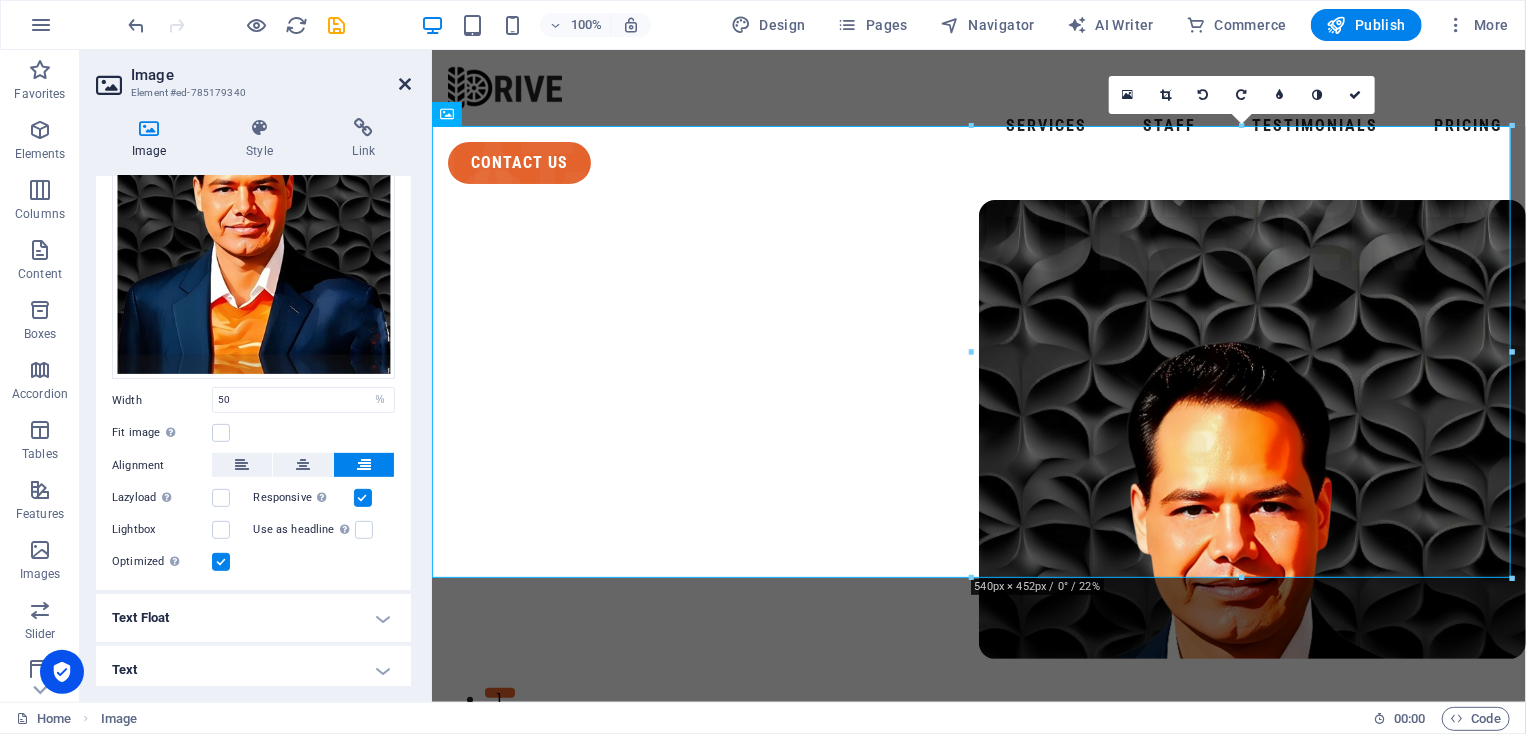 click at bounding box center [405, 84] 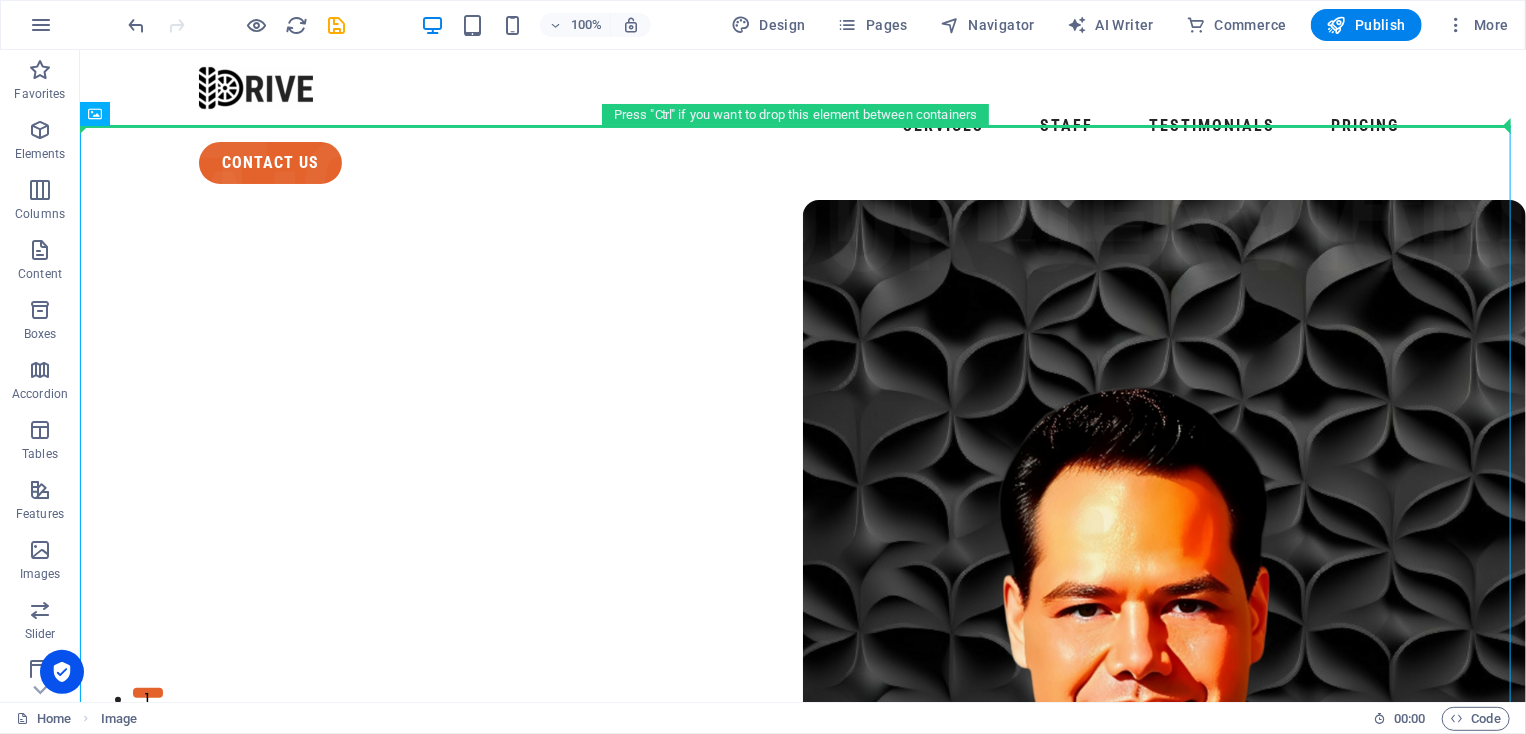 drag, startPoint x: 1481, startPoint y: 229, endPoint x: 1507, endPoint y: 216, distance: 29.068884 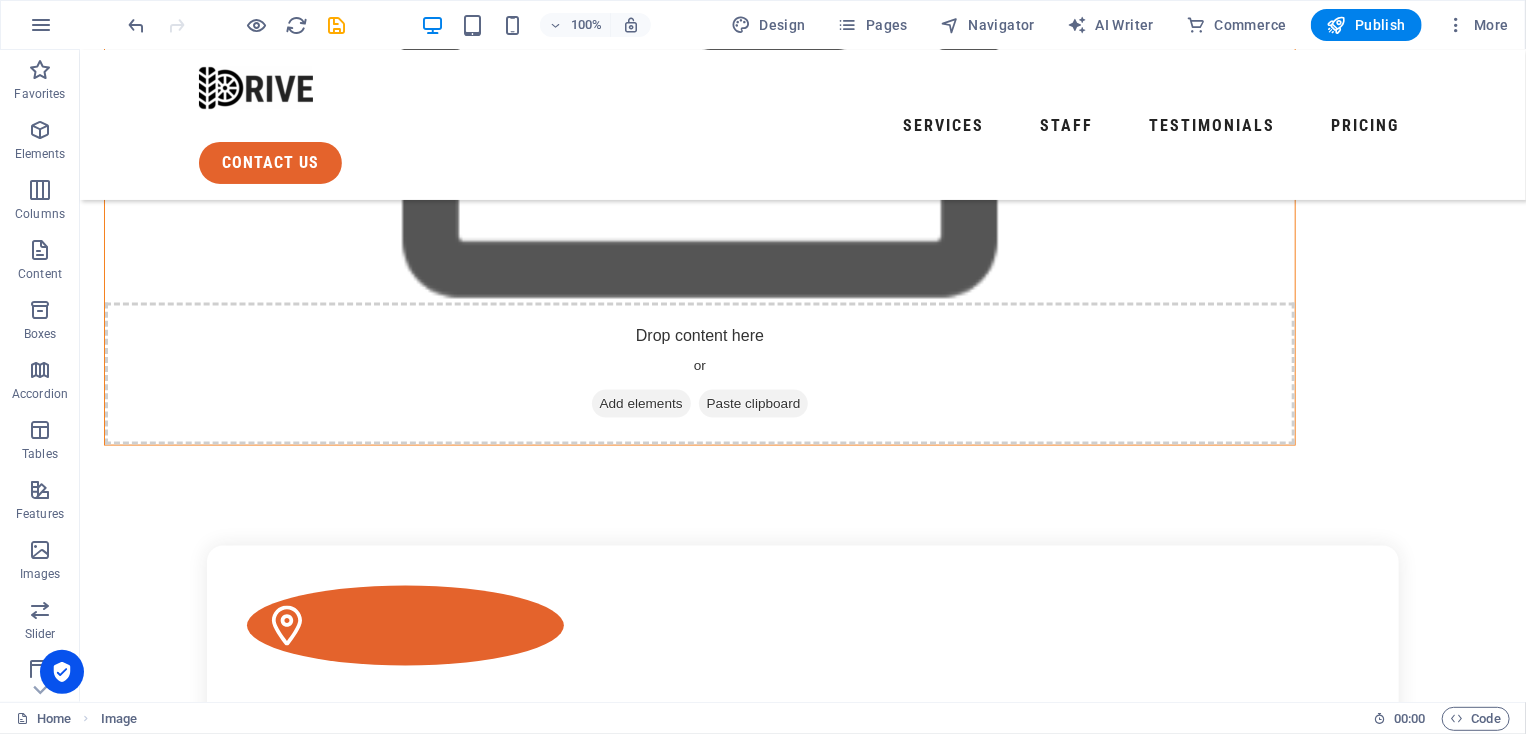scroll, scrollTop: 0, scrollLeft: 0, axis: both 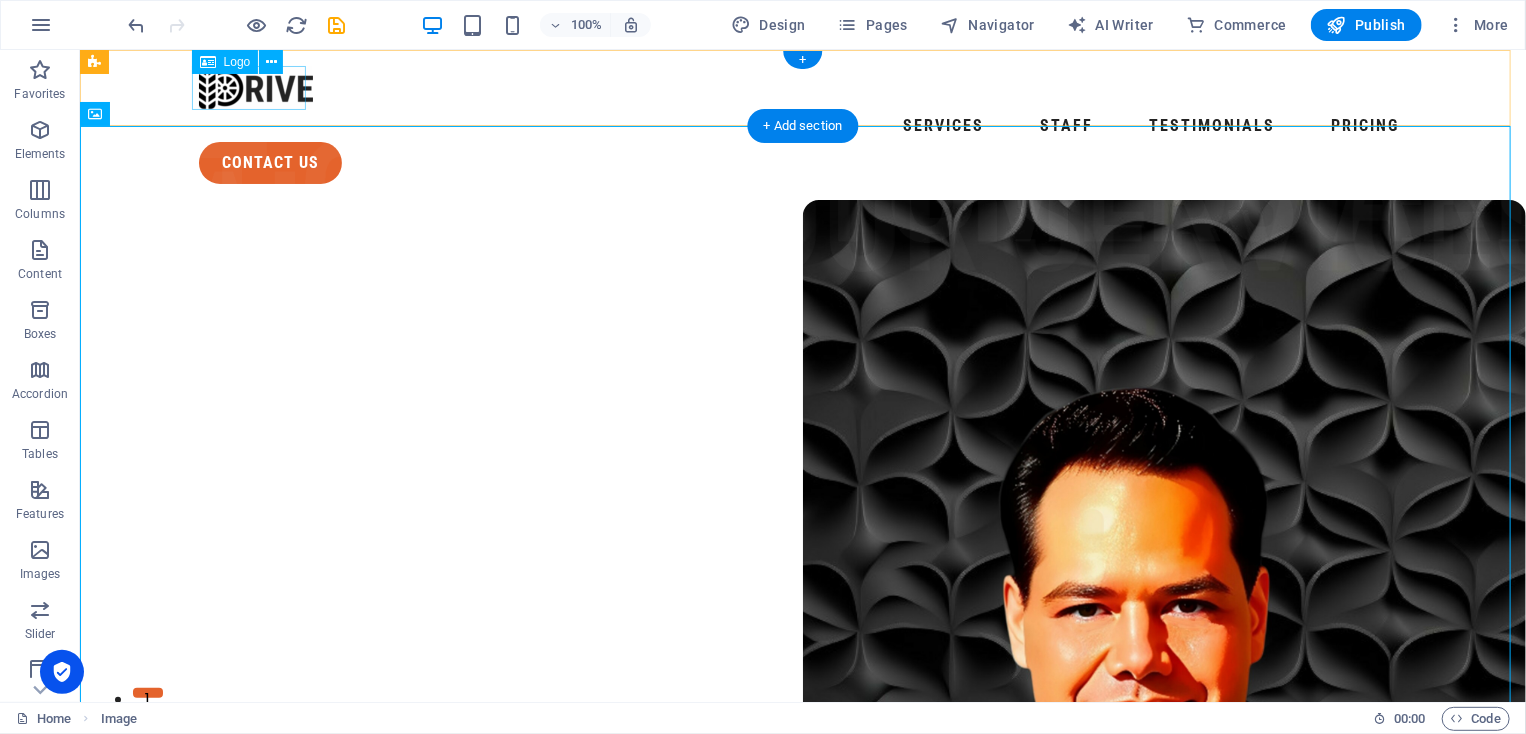 click at bounding box center [802, 87] 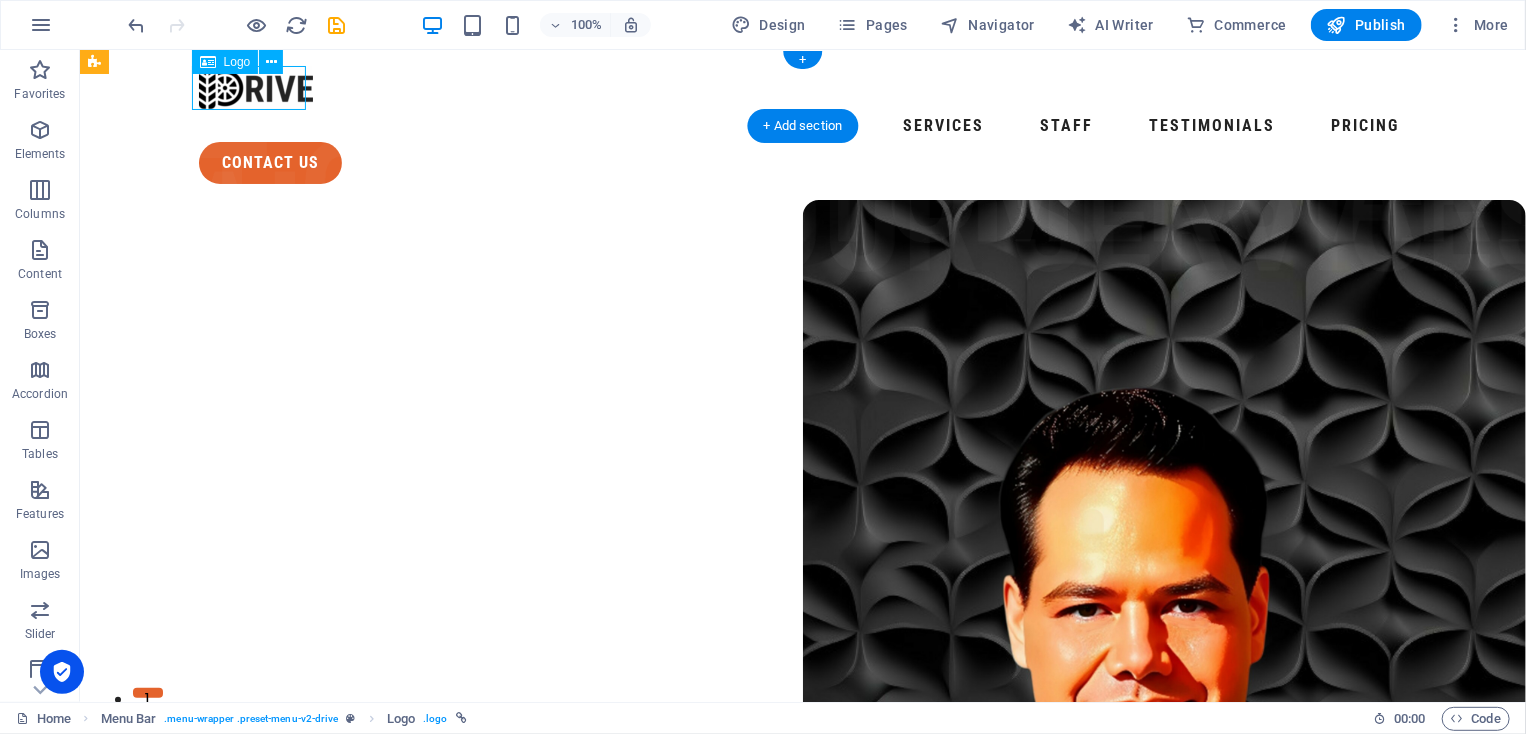 click at bounding box center [802, 87] 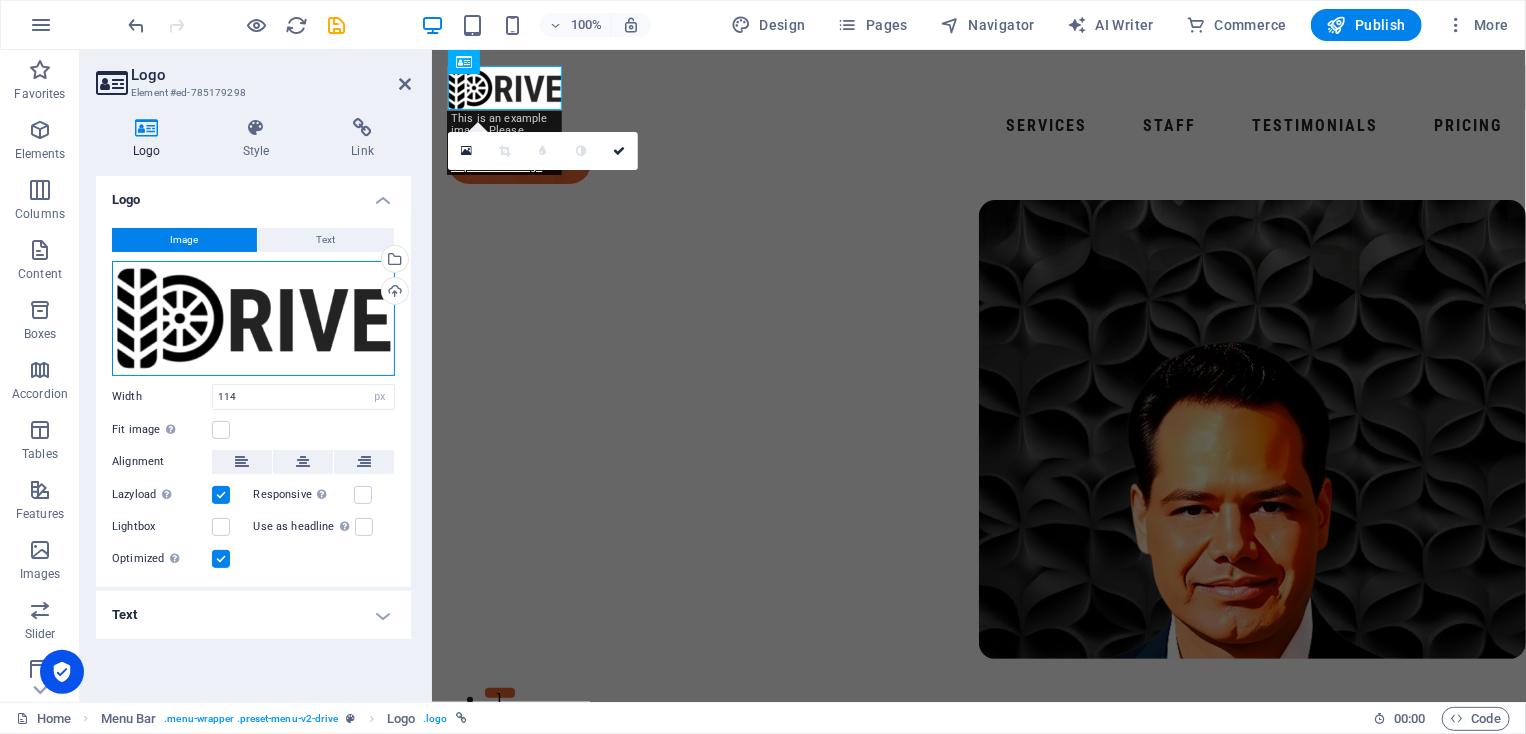 click on "Drag files here, click to choose files or select files from Files or our free stock photos & videos" at bounding box center [253, 318] 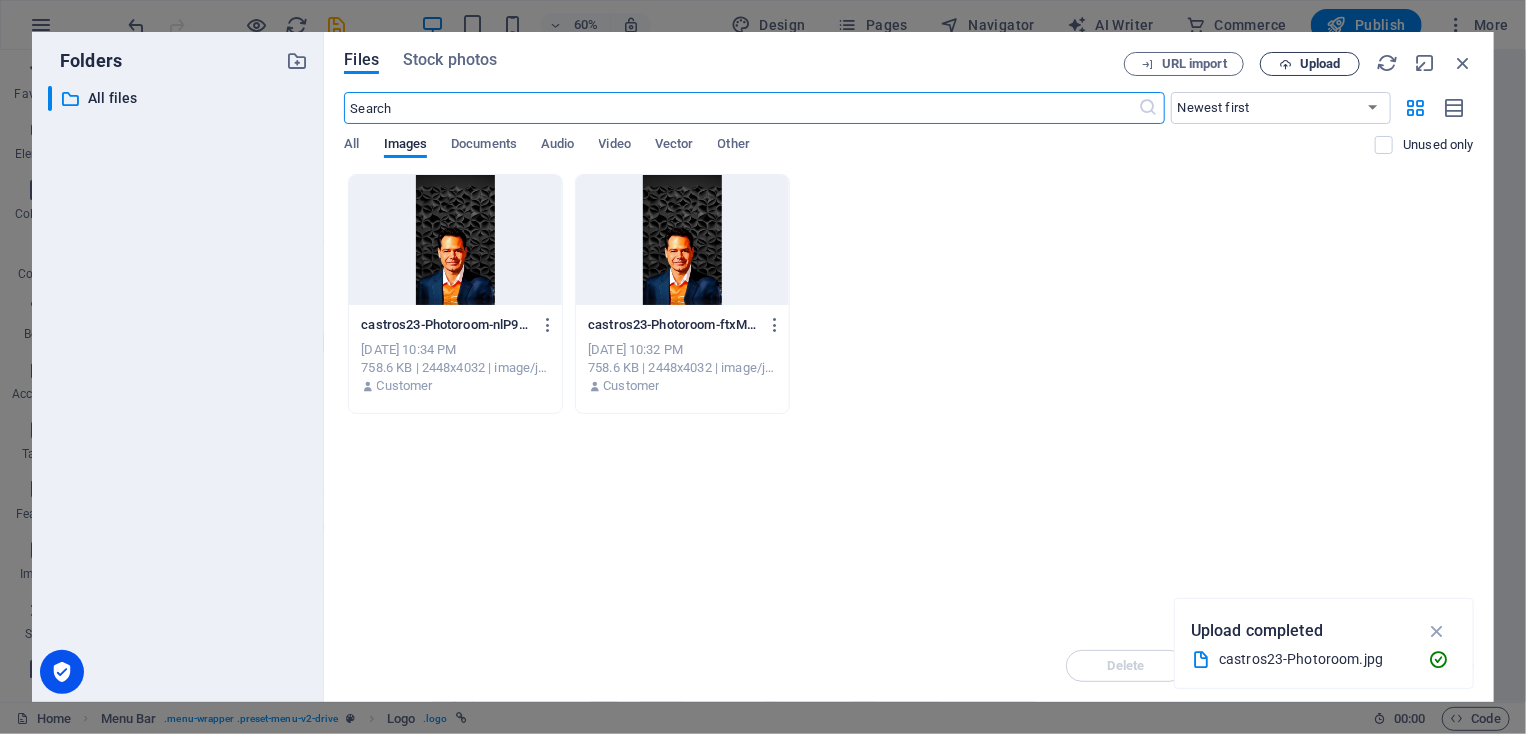 click on "Upload" at bounding box center [1310, 64] 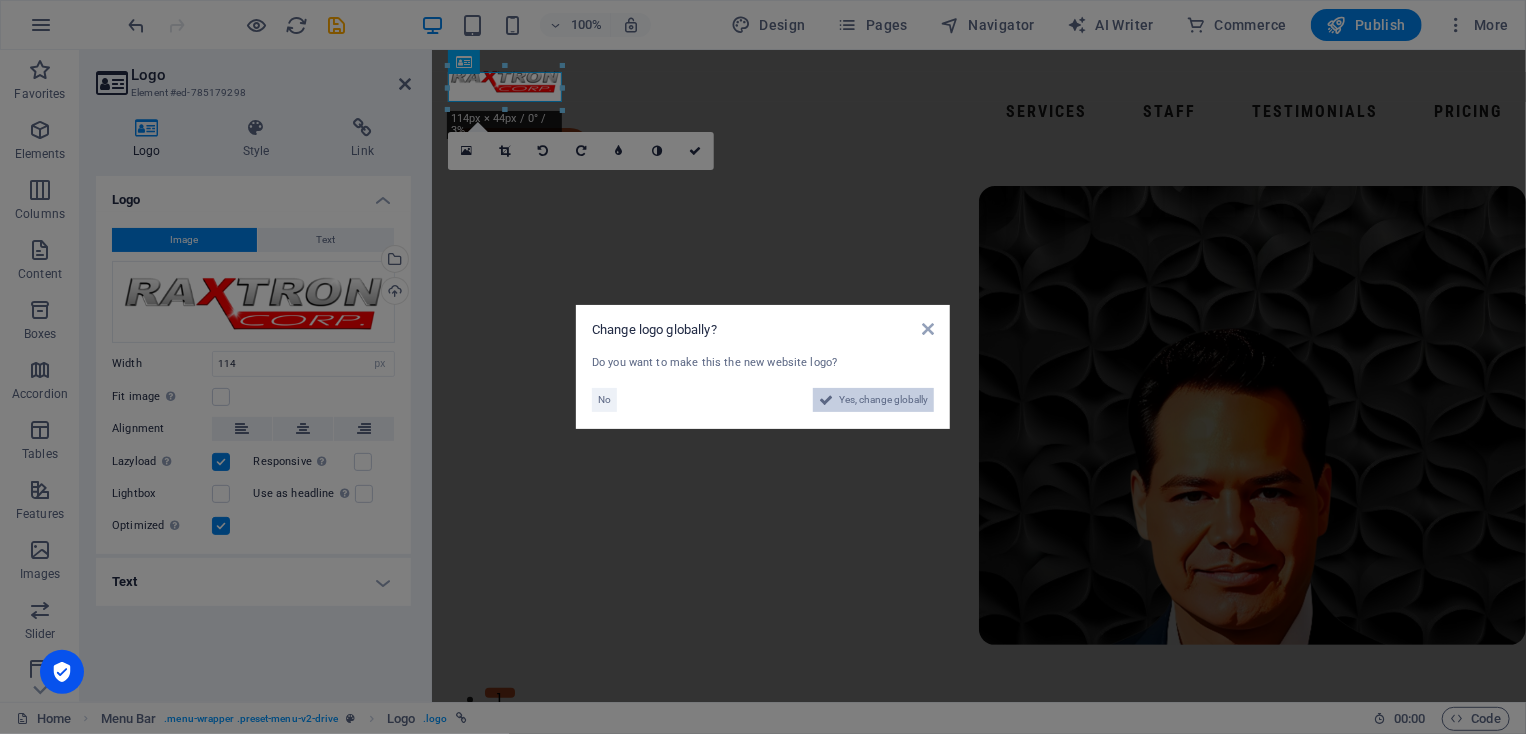 click on "Yes, change globally" at bounding box center (883, 400) 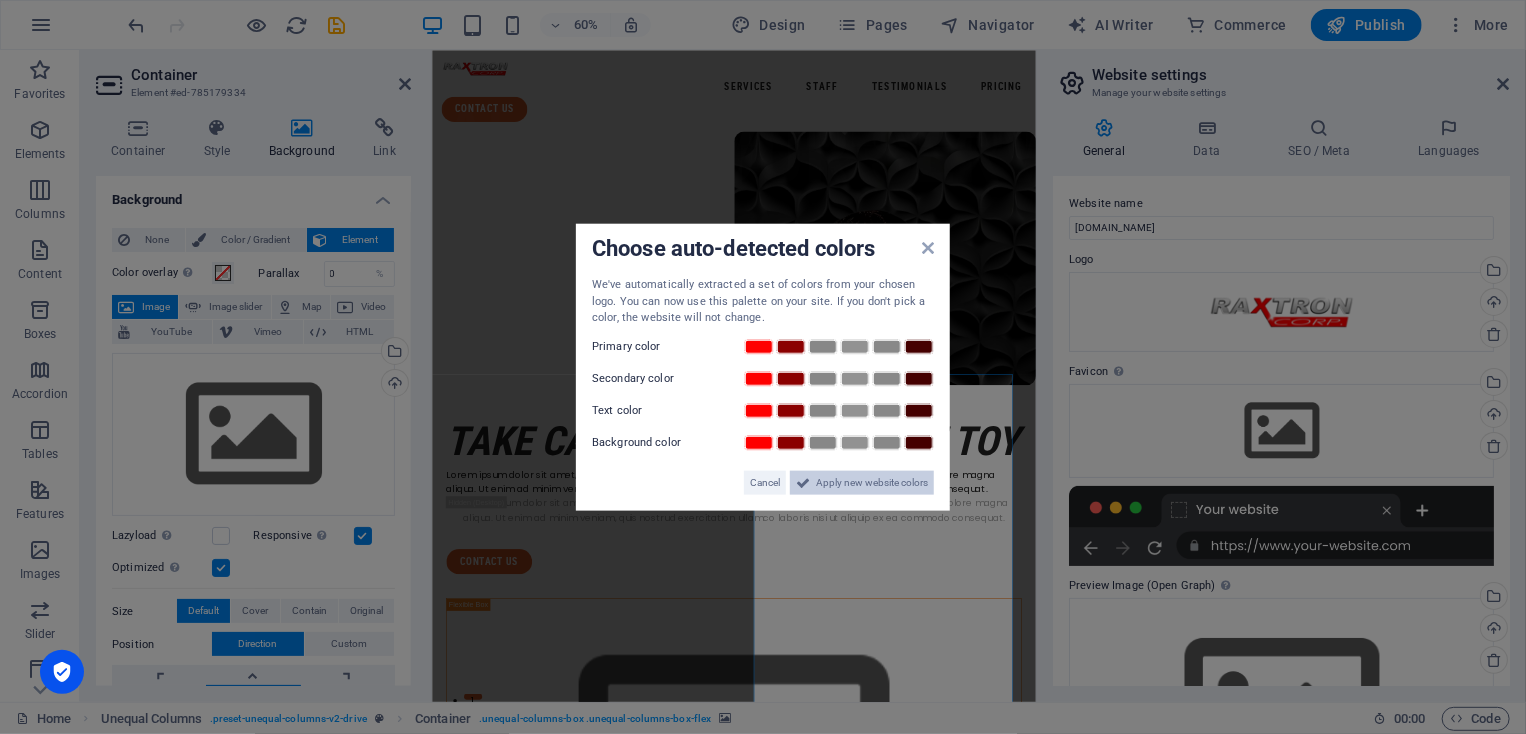 click on "Apply new website colors" at bounding box center (872, 482) 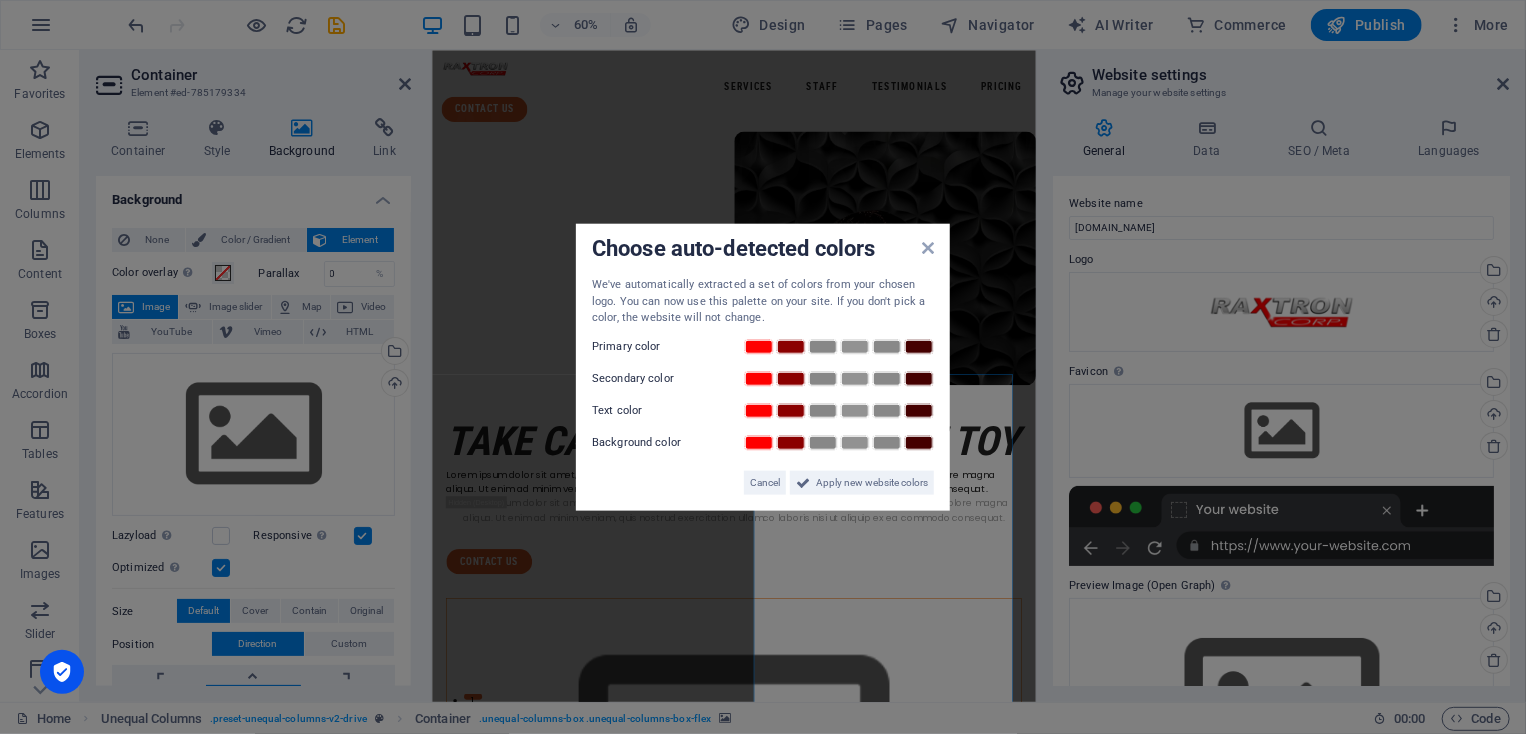 click at bounding box center [934, 1255] 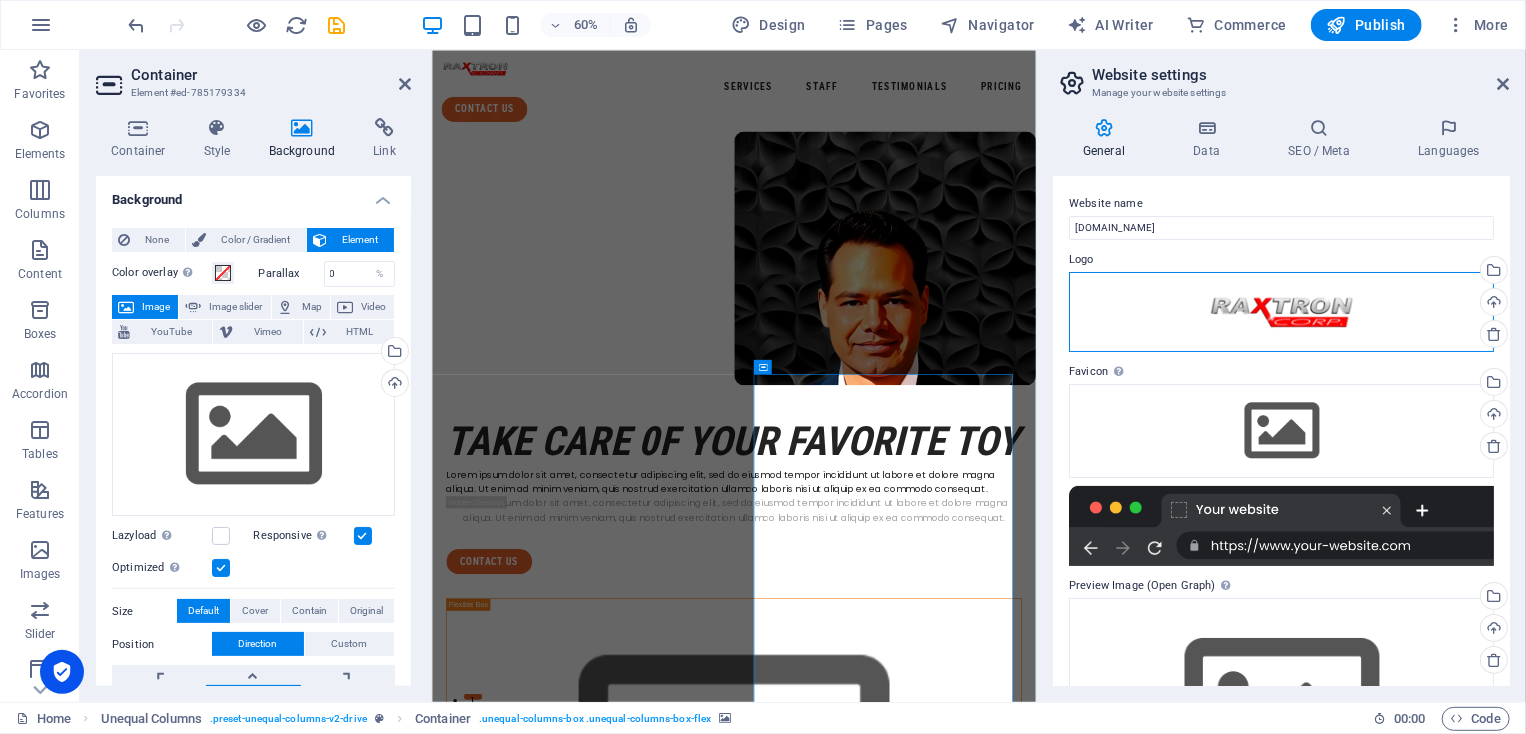 click on "Drag files here, click to choose files or select files from Files or our free stock photos & videos" at bounding box center [1281, 312] 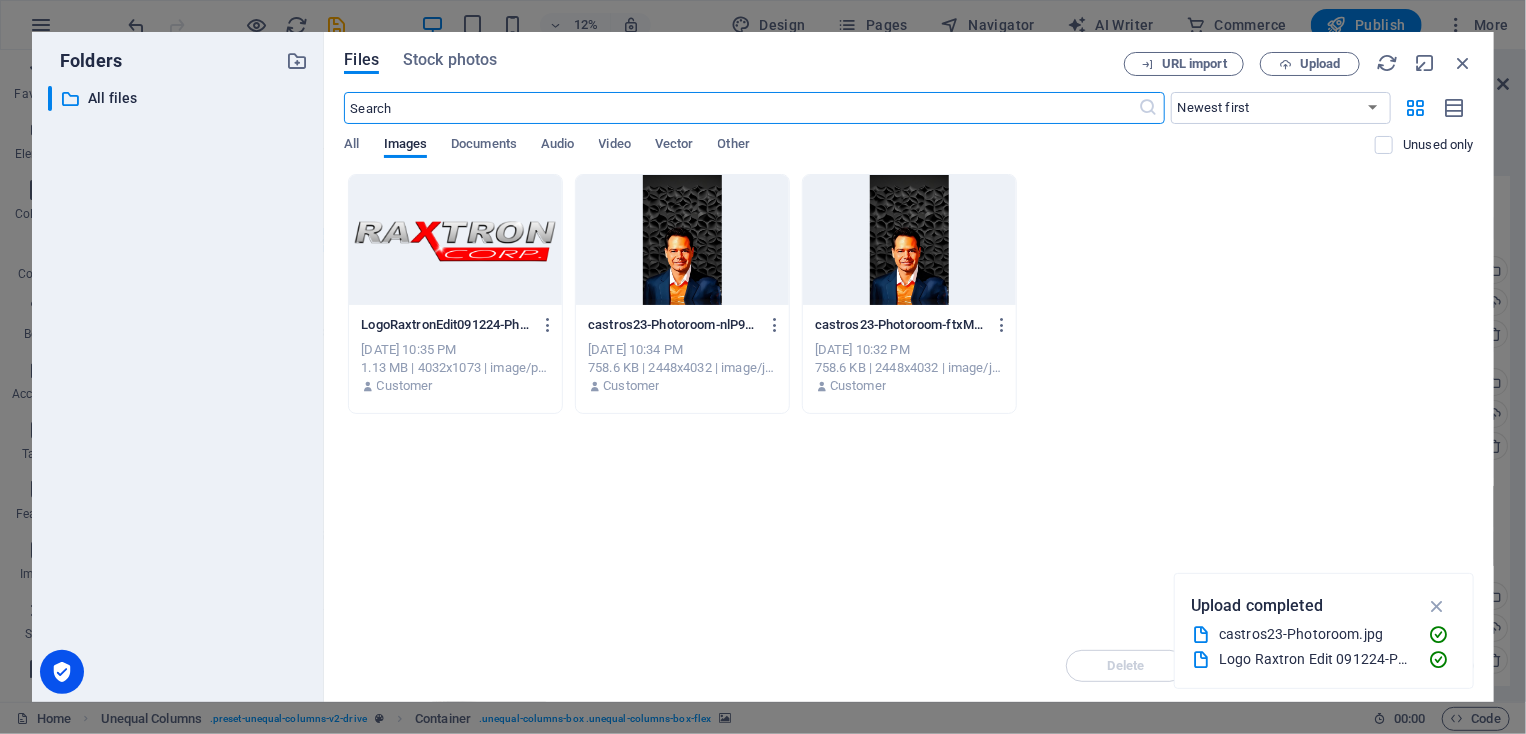 click at bounding box center [455, 240] 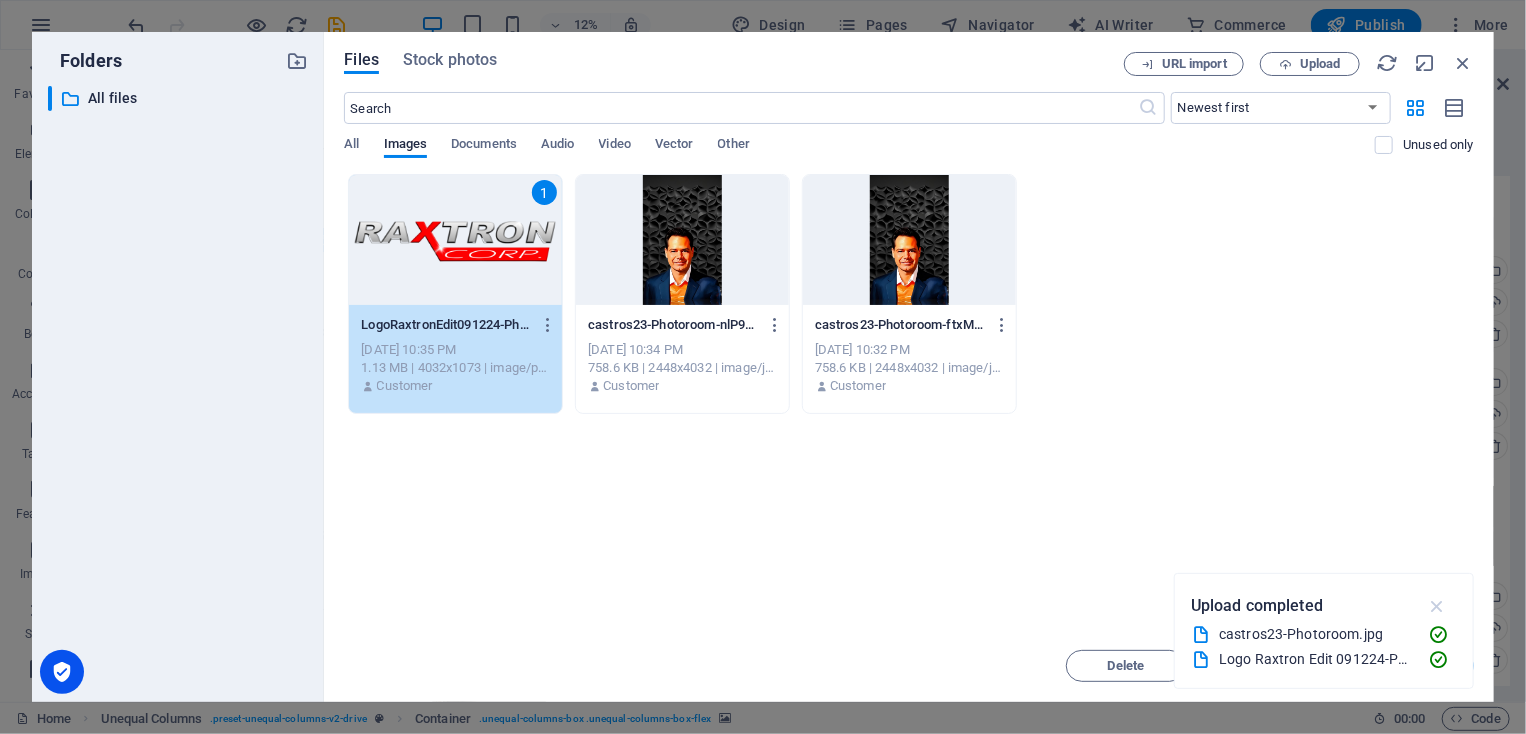 click at bounding box center (1437, 606) 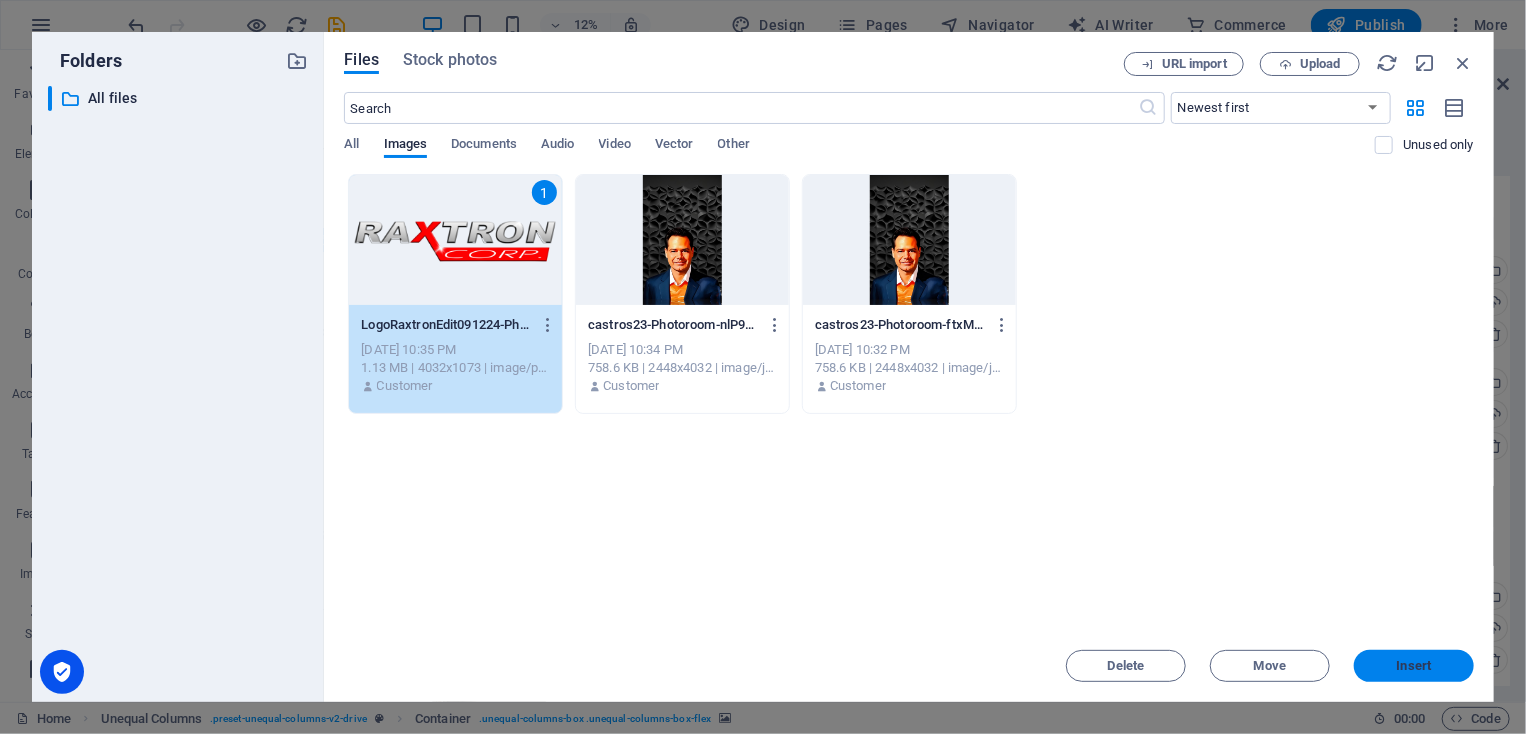 click on "Insert" at bounding box center (1414, 666) 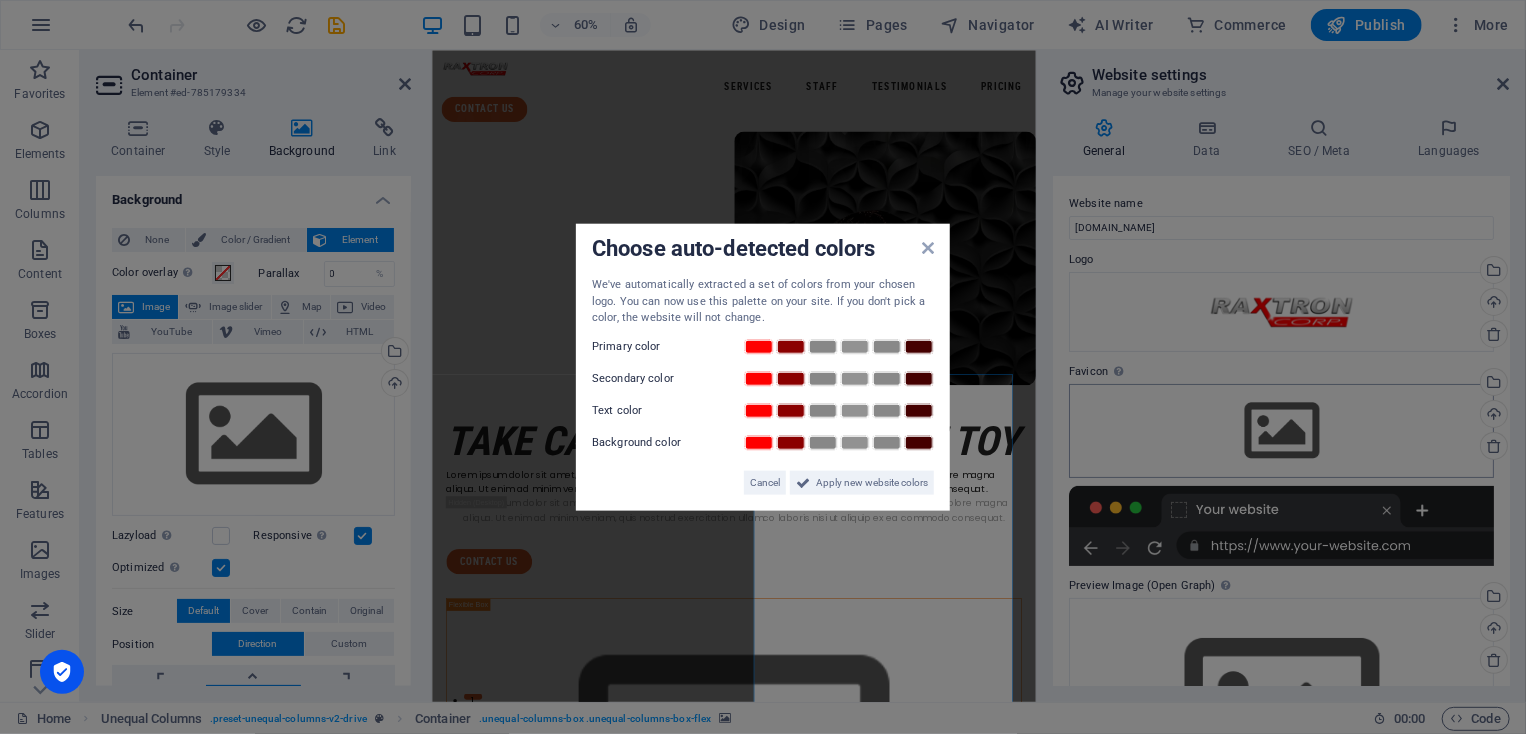 click on "Choose auto-detected colors We've automatically extracted a set of colors from your chosen logo. You can now use this palette on your site. If you don't pick a color, the website will not change.  Primary color Secondary color Text color Background color Cancel Apply new website colors" at bounding box center (763, 367) 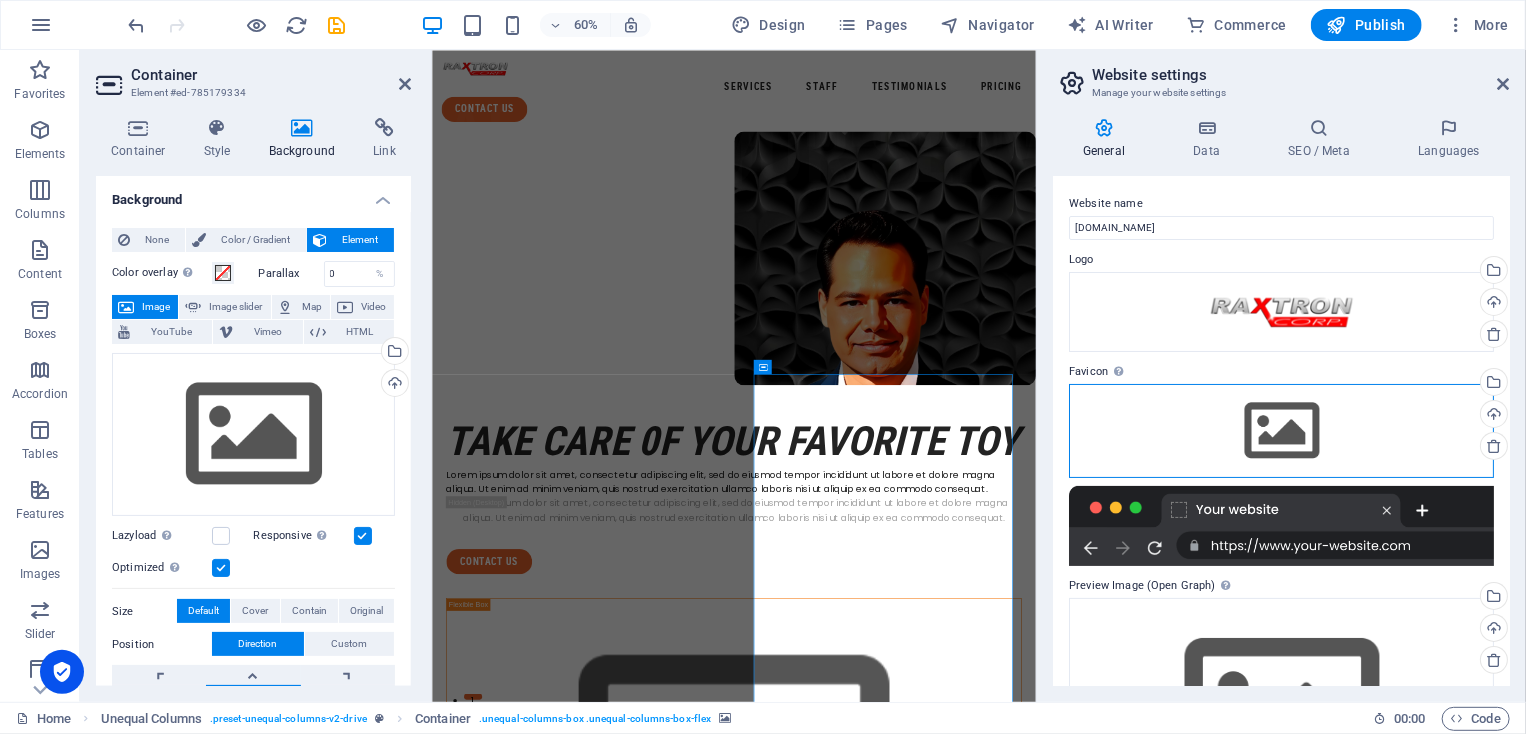 click on "Drag files here, click to choose files or select files from Files or our free stock photos & videos" at bounding box center [1281, 431] 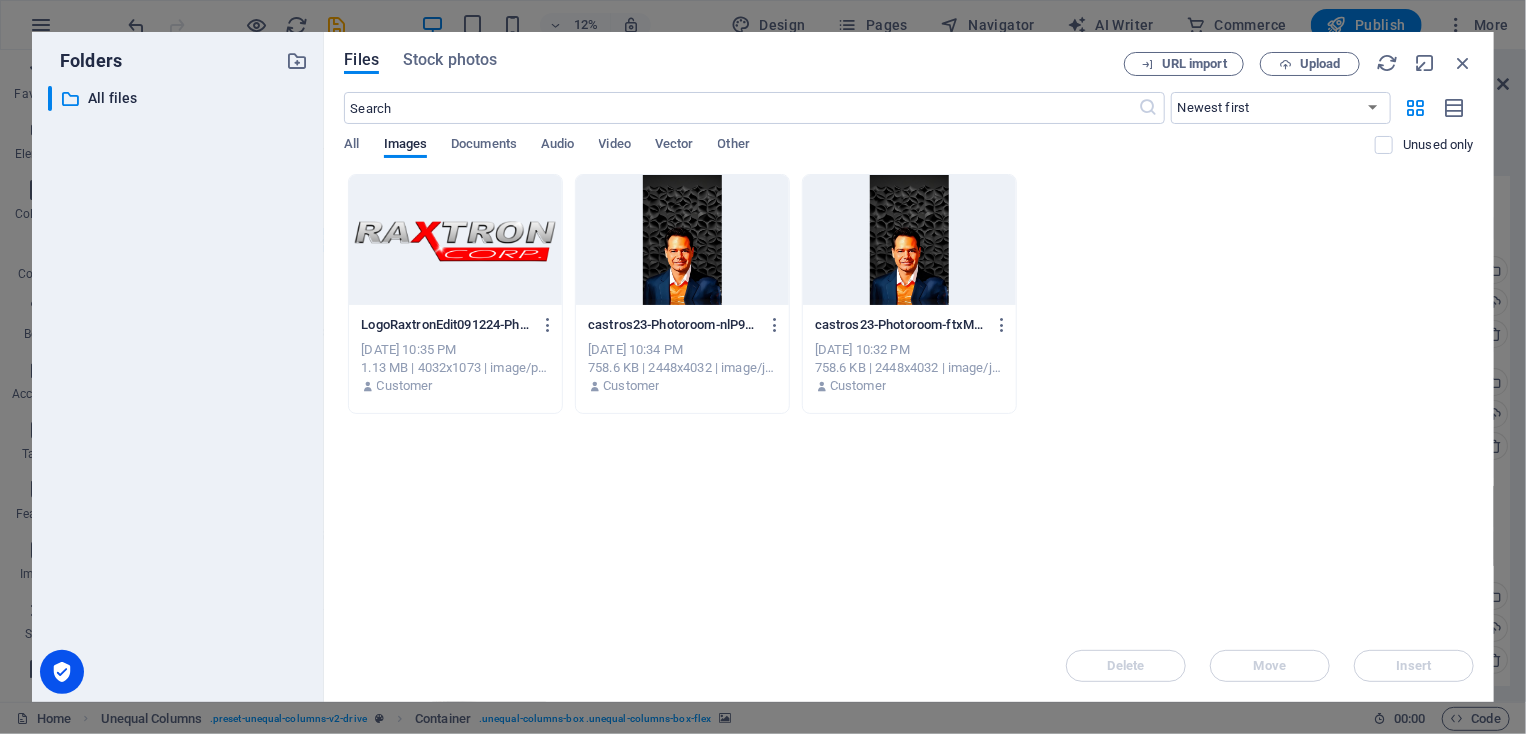 click at bounding box center [455, 240] 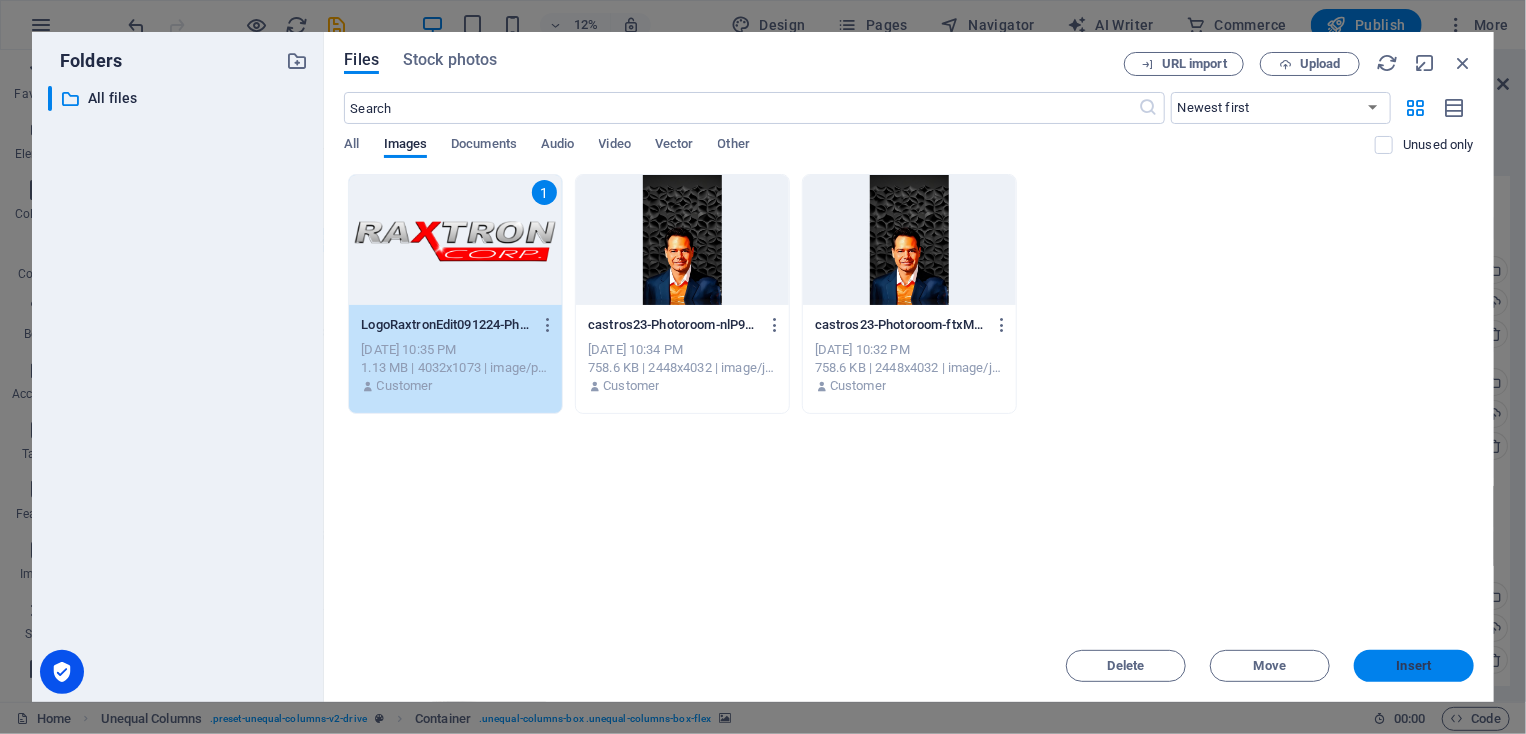 click on "Insert" at bounding box center [1414, 666] 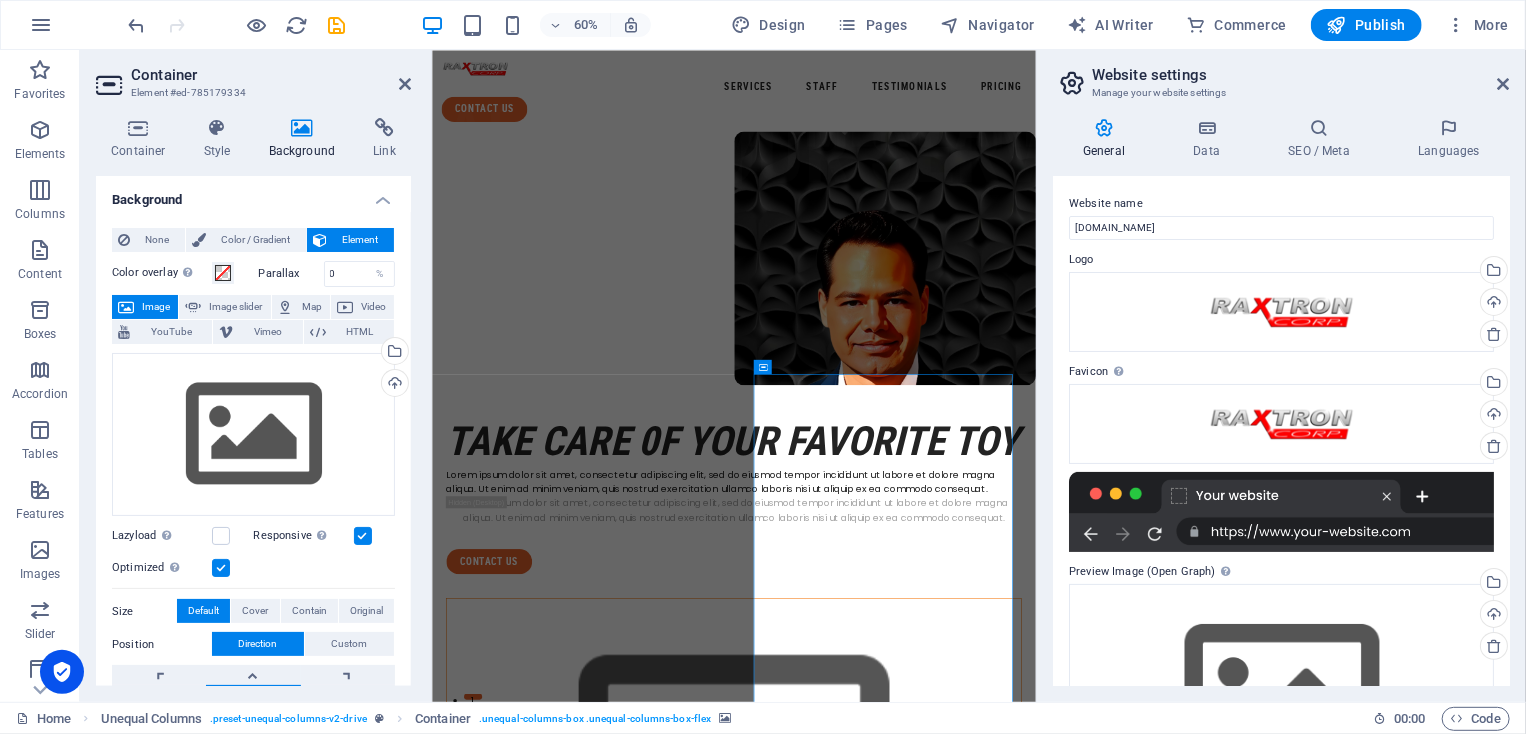 click at bounding box center [934, 1255] 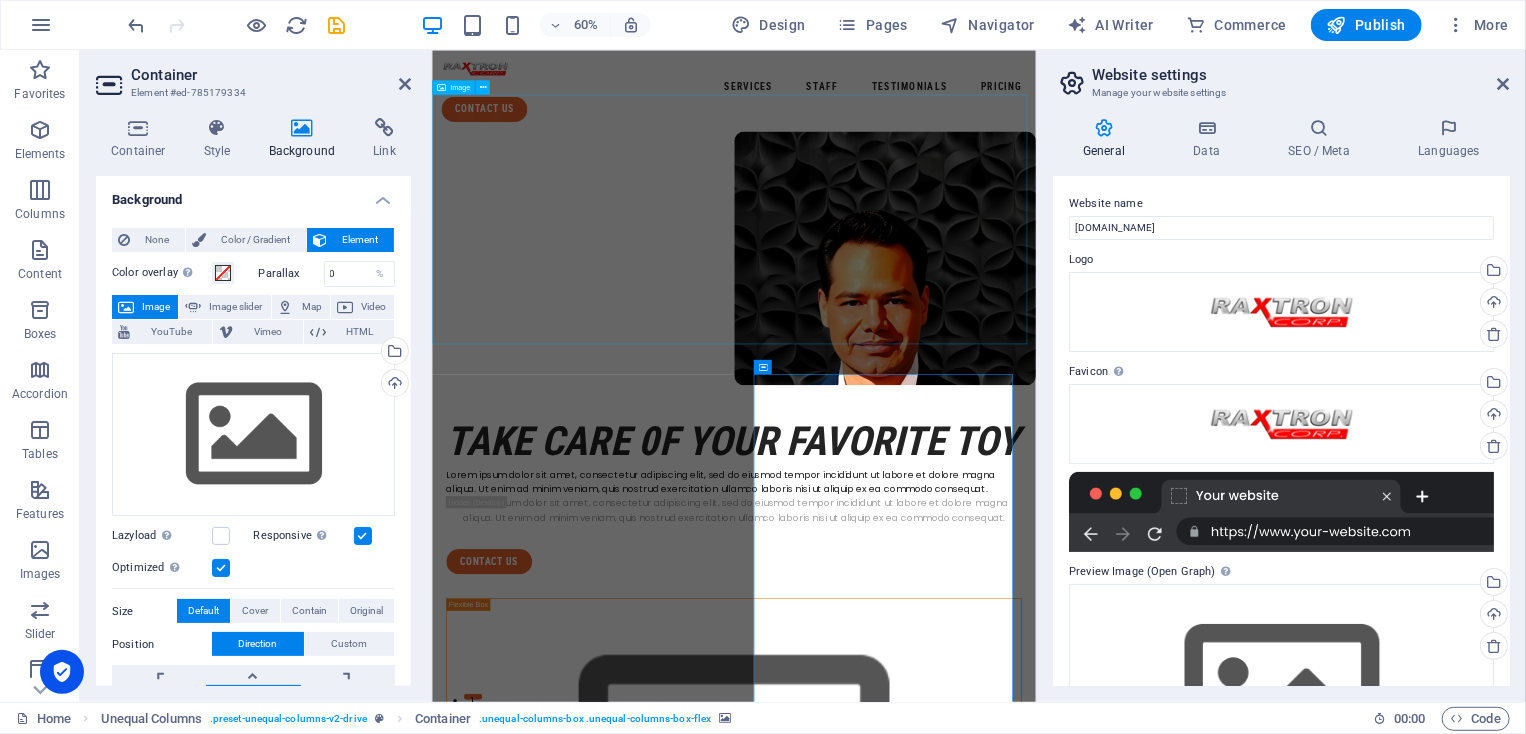 click at bounding box center (934, 396) 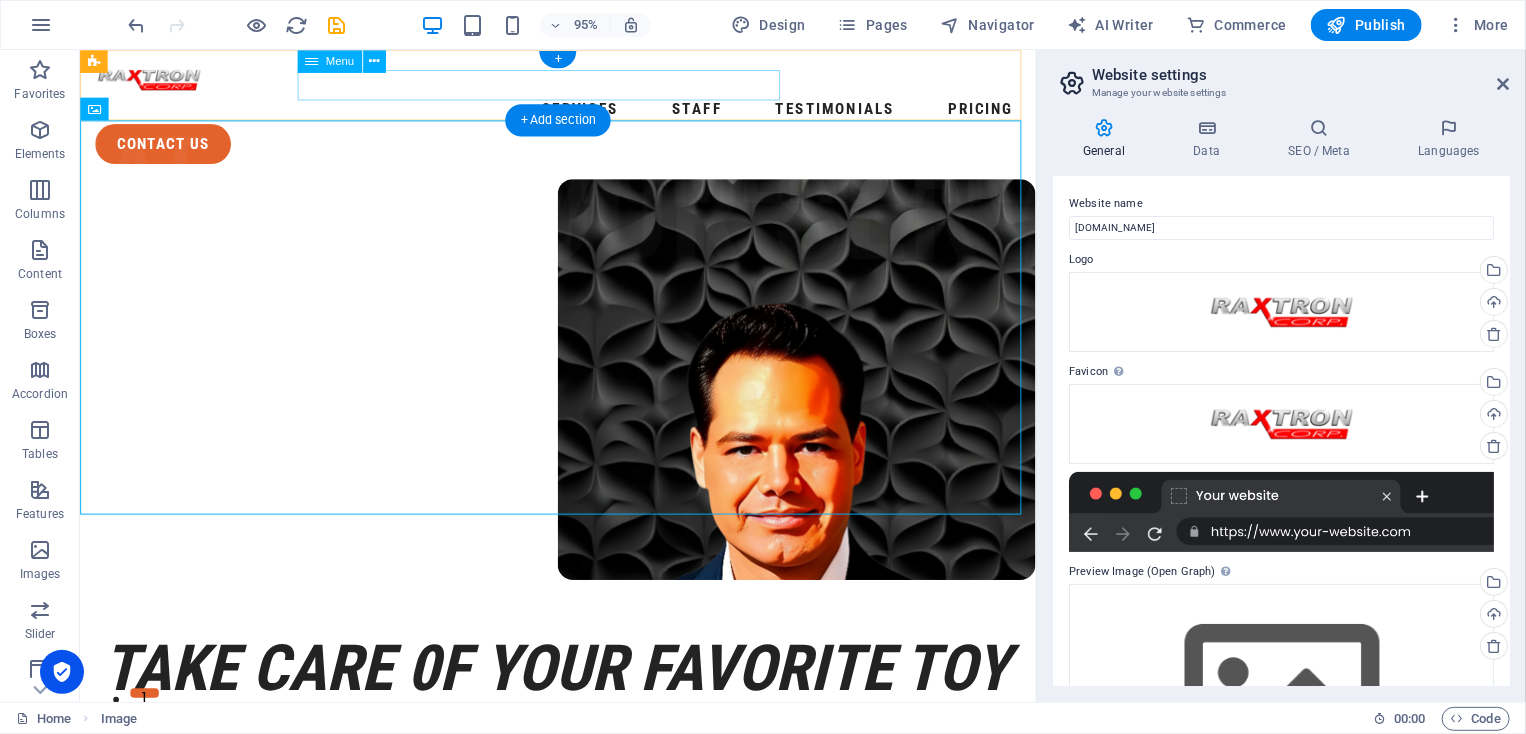 click on "Services Staff Testimonials Pricing" at bounding box center [582, 111] 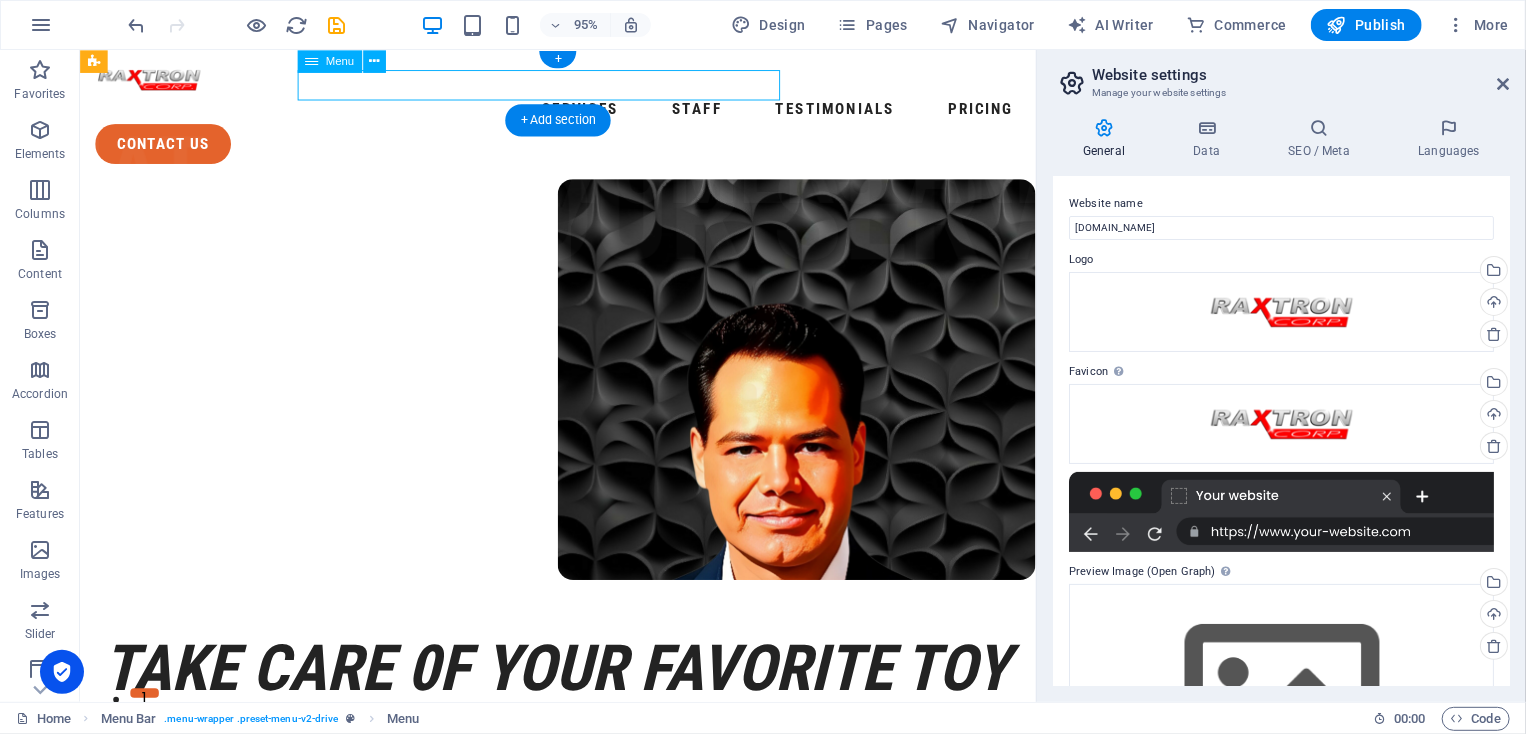 click on "Services Staff Testimonials Pricing" at bounding box center [582, 111] 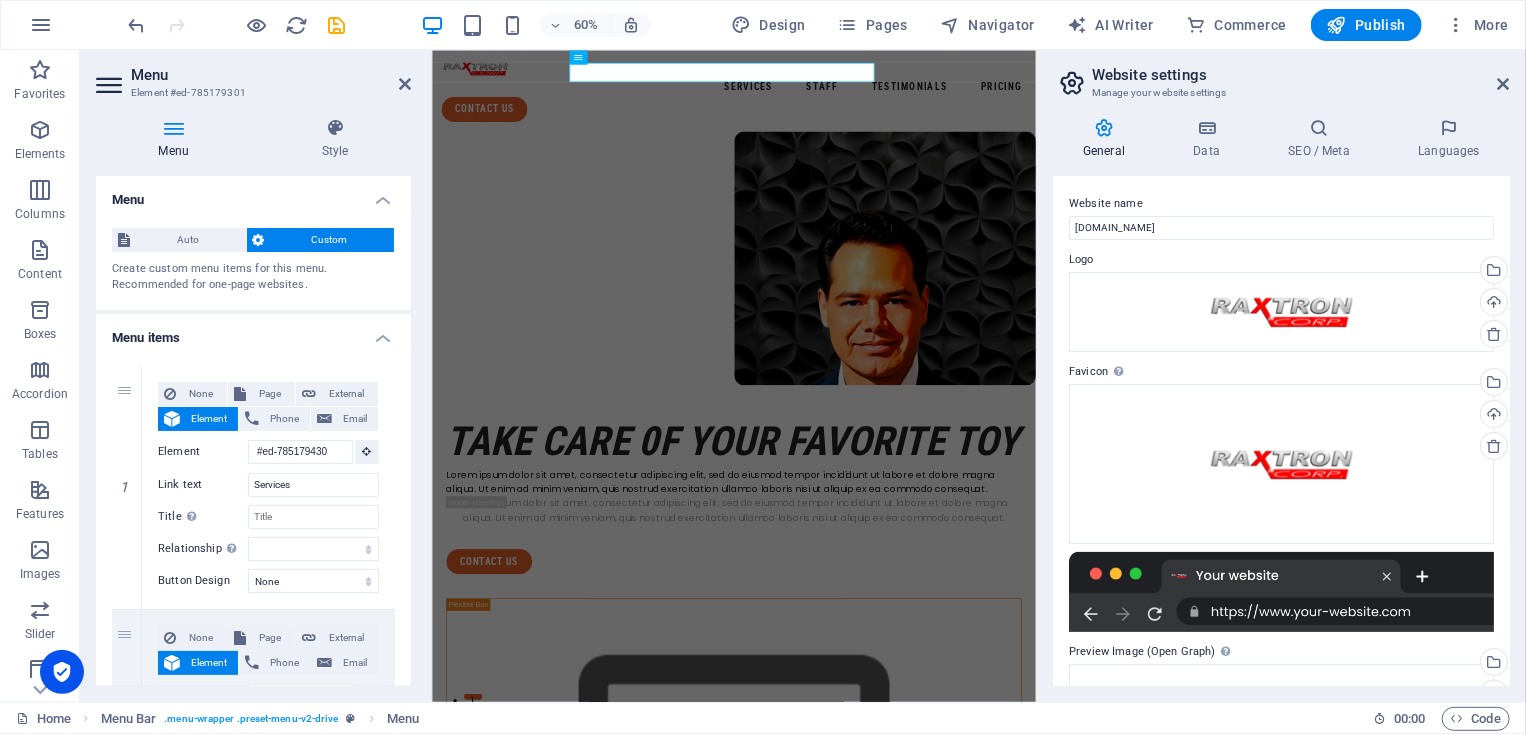 drag, startPoint x: 401, startPoint y: 285, endPoint x: 406, endPoint y: 305, distance: 20.615528 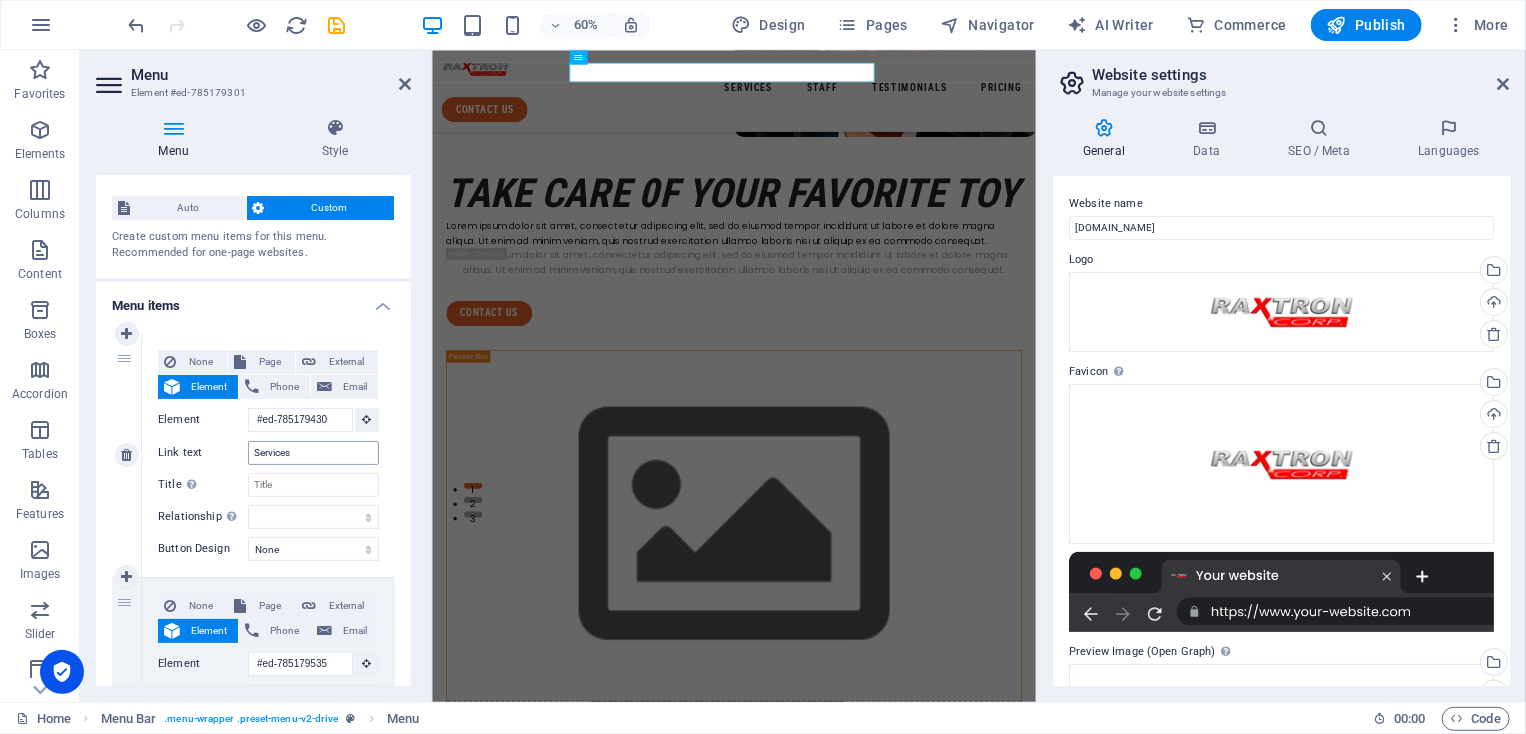 scroll, scrollTop: 0, scrollLeft: 0, axis: both 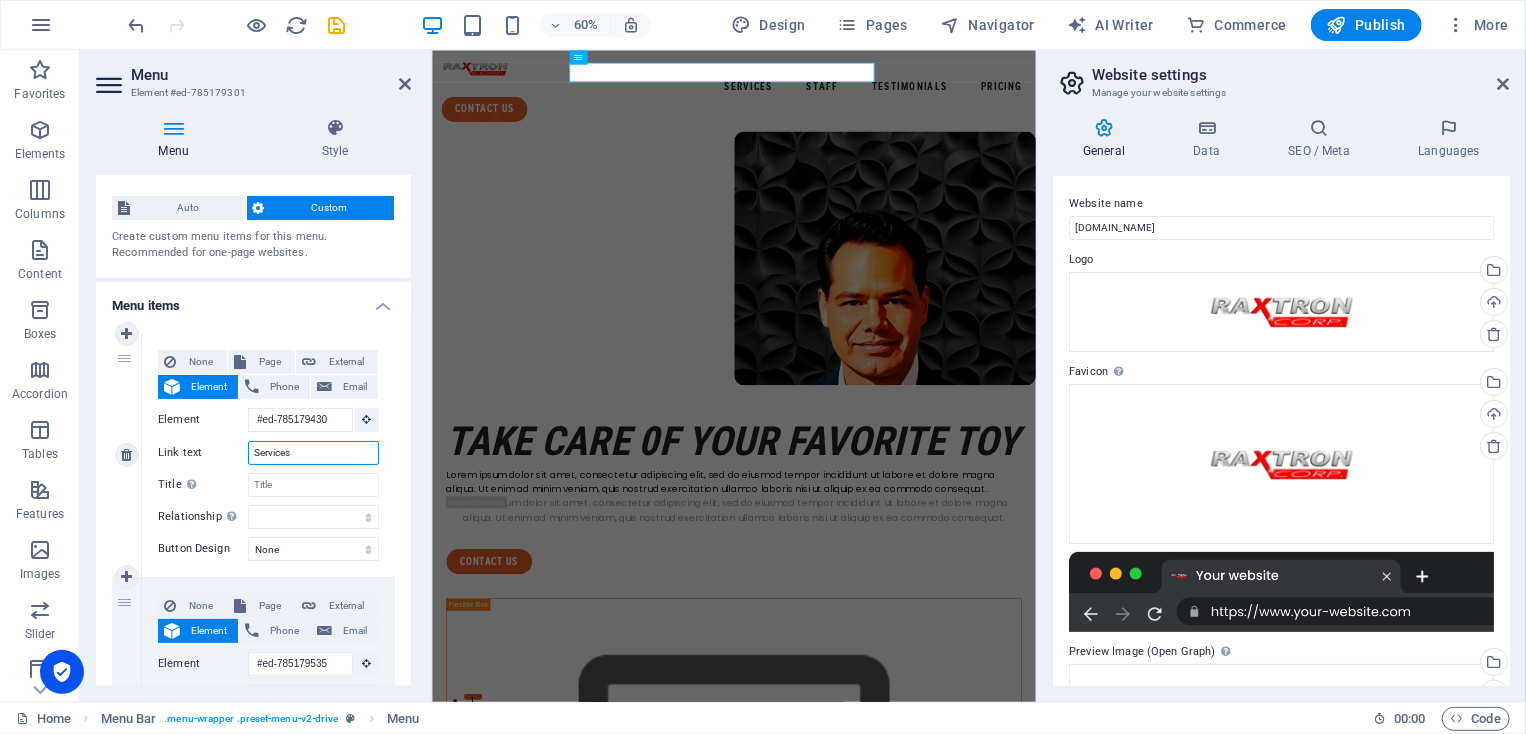 click on "Services" at bounding box center [313, 453] 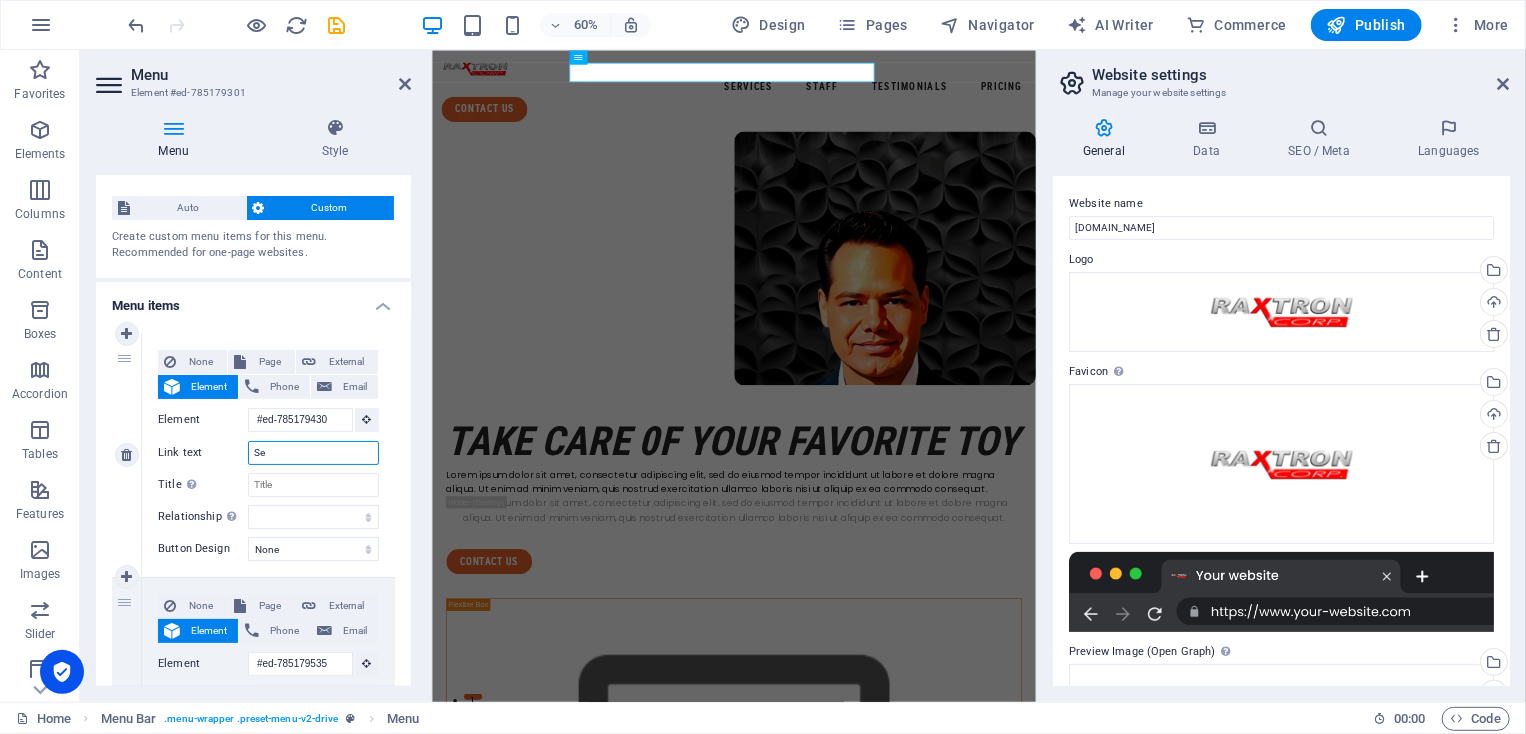 type on "S" 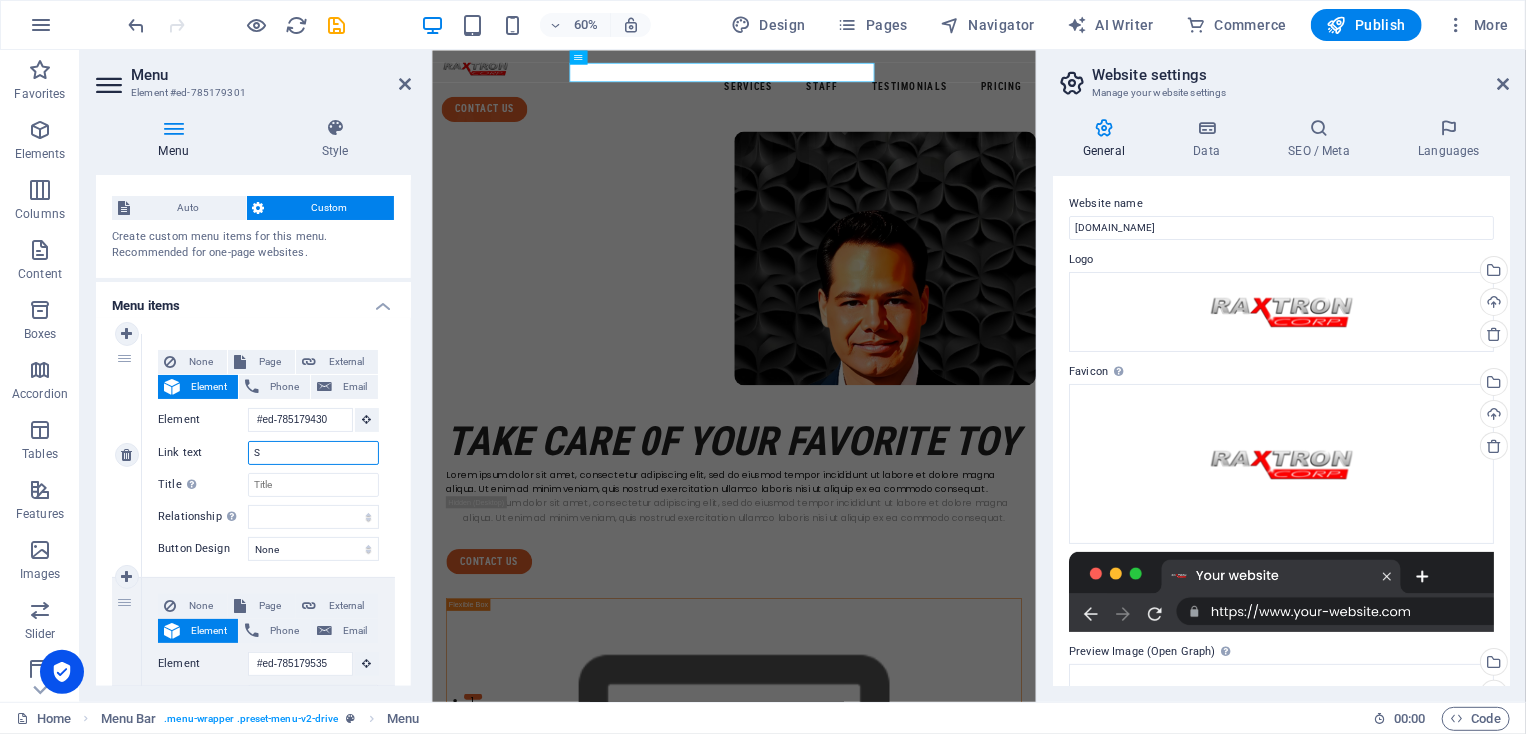 type 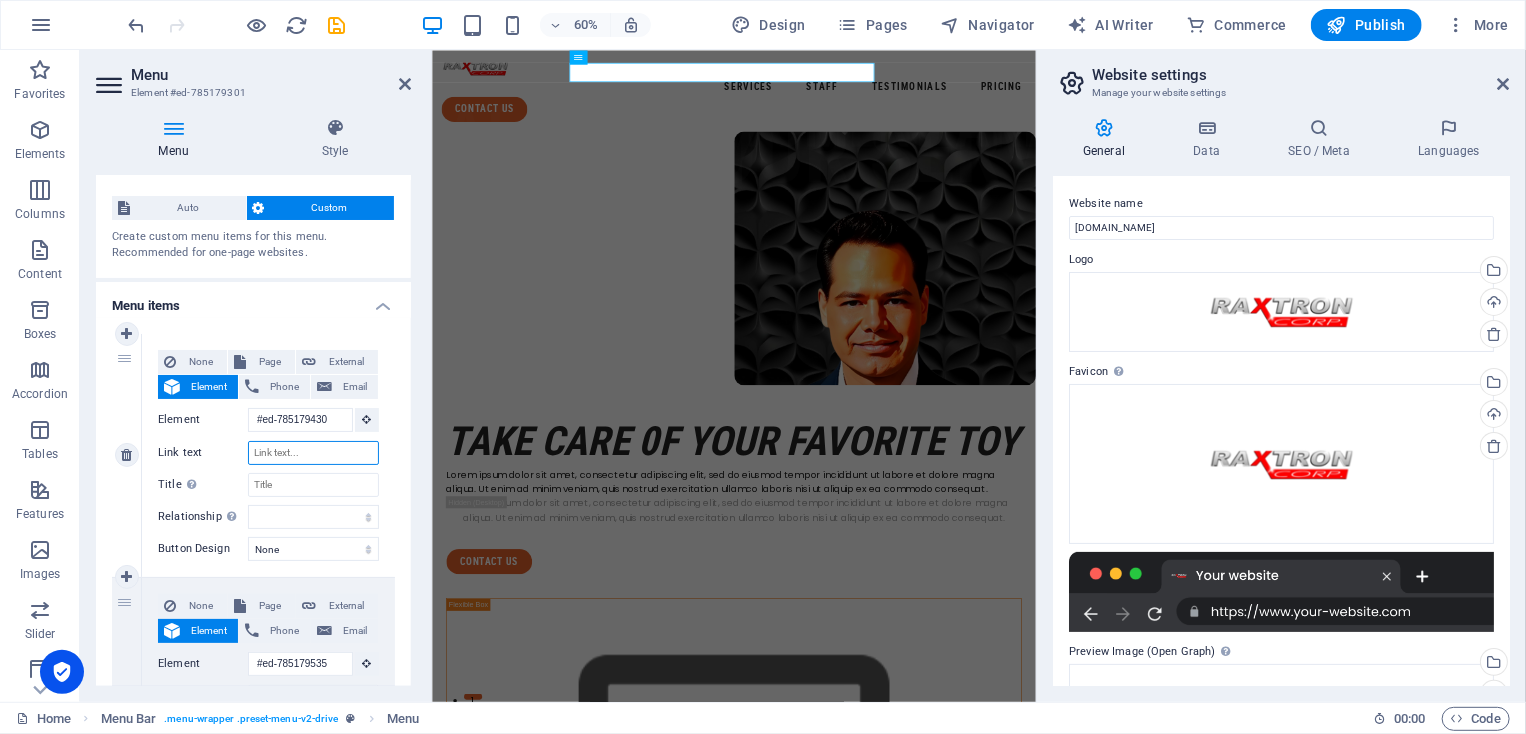 select 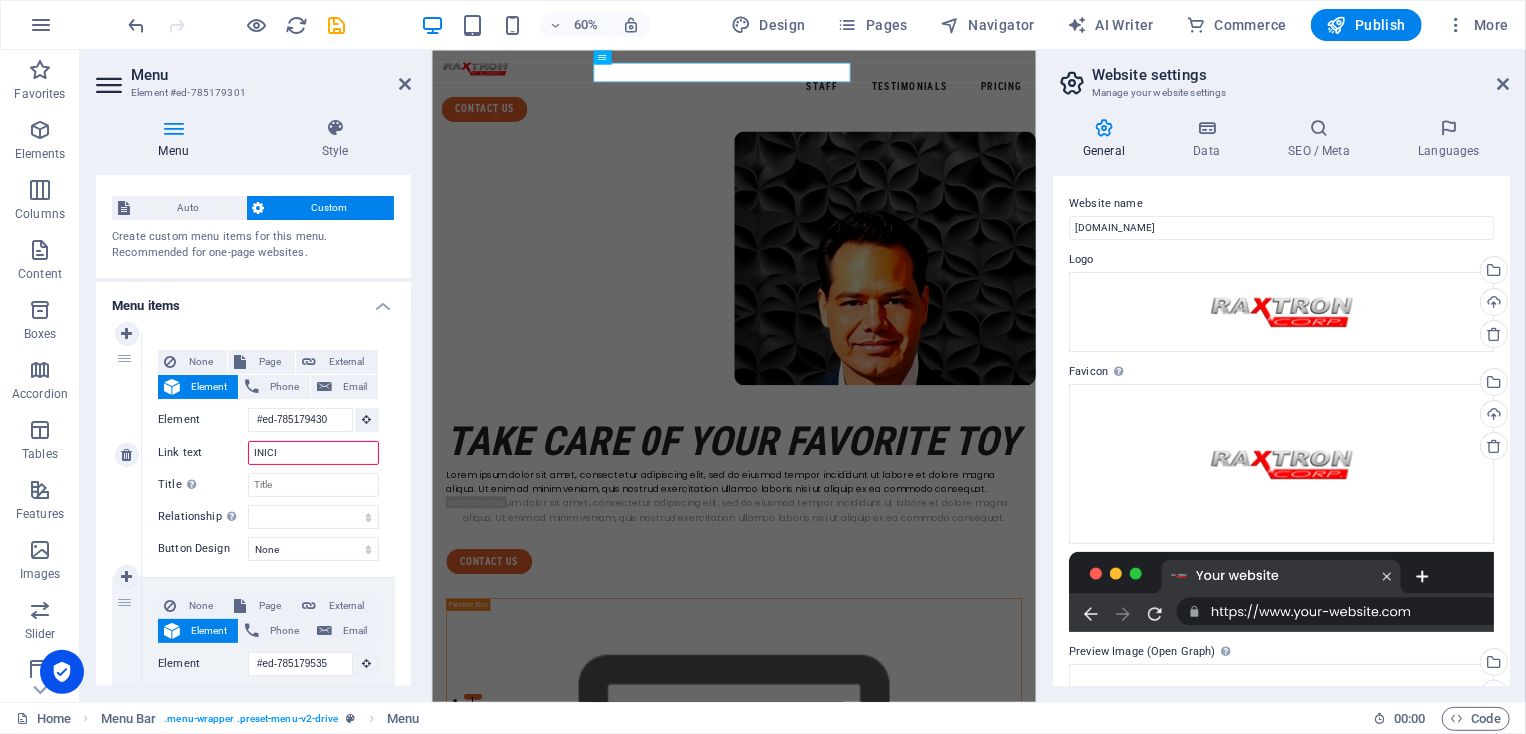type on "INICIO" 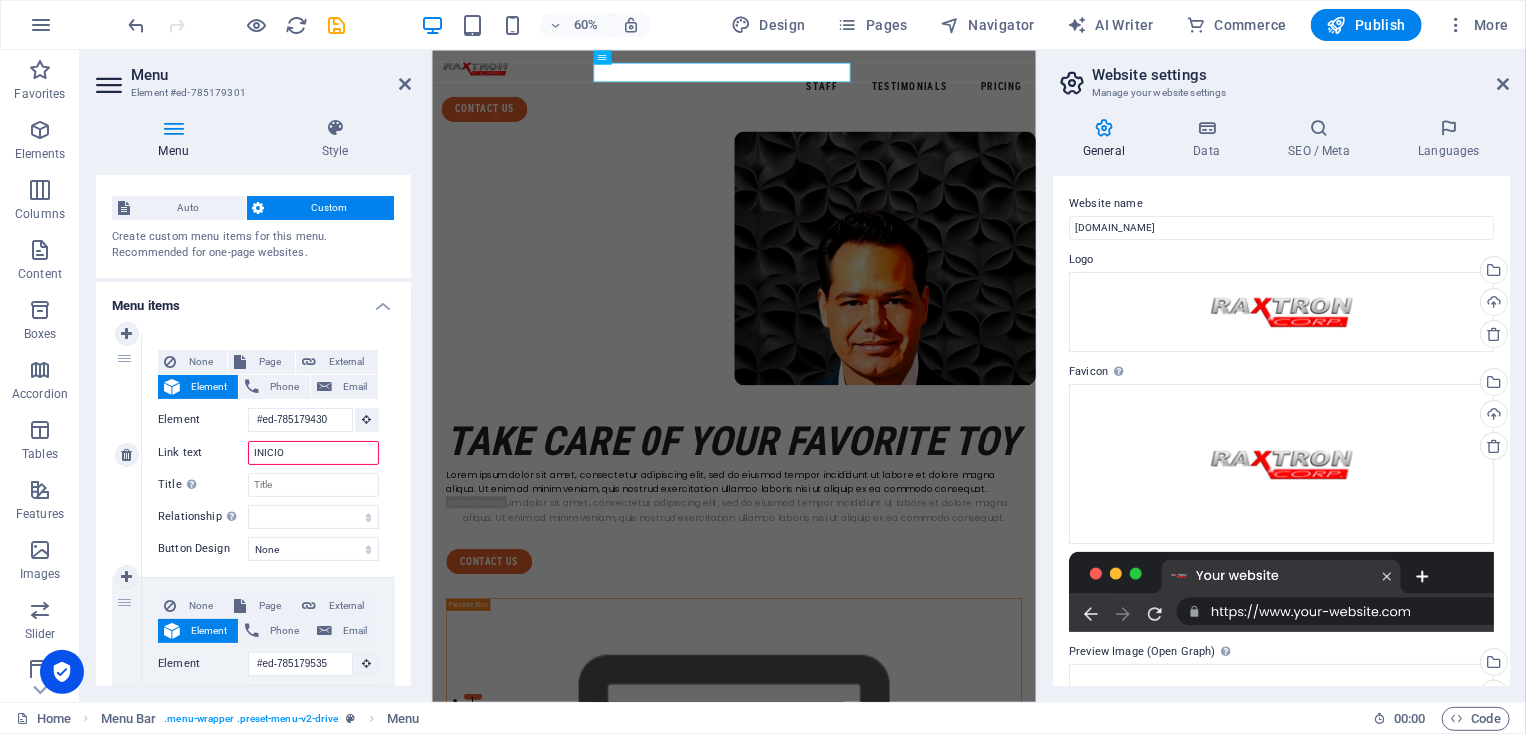 select 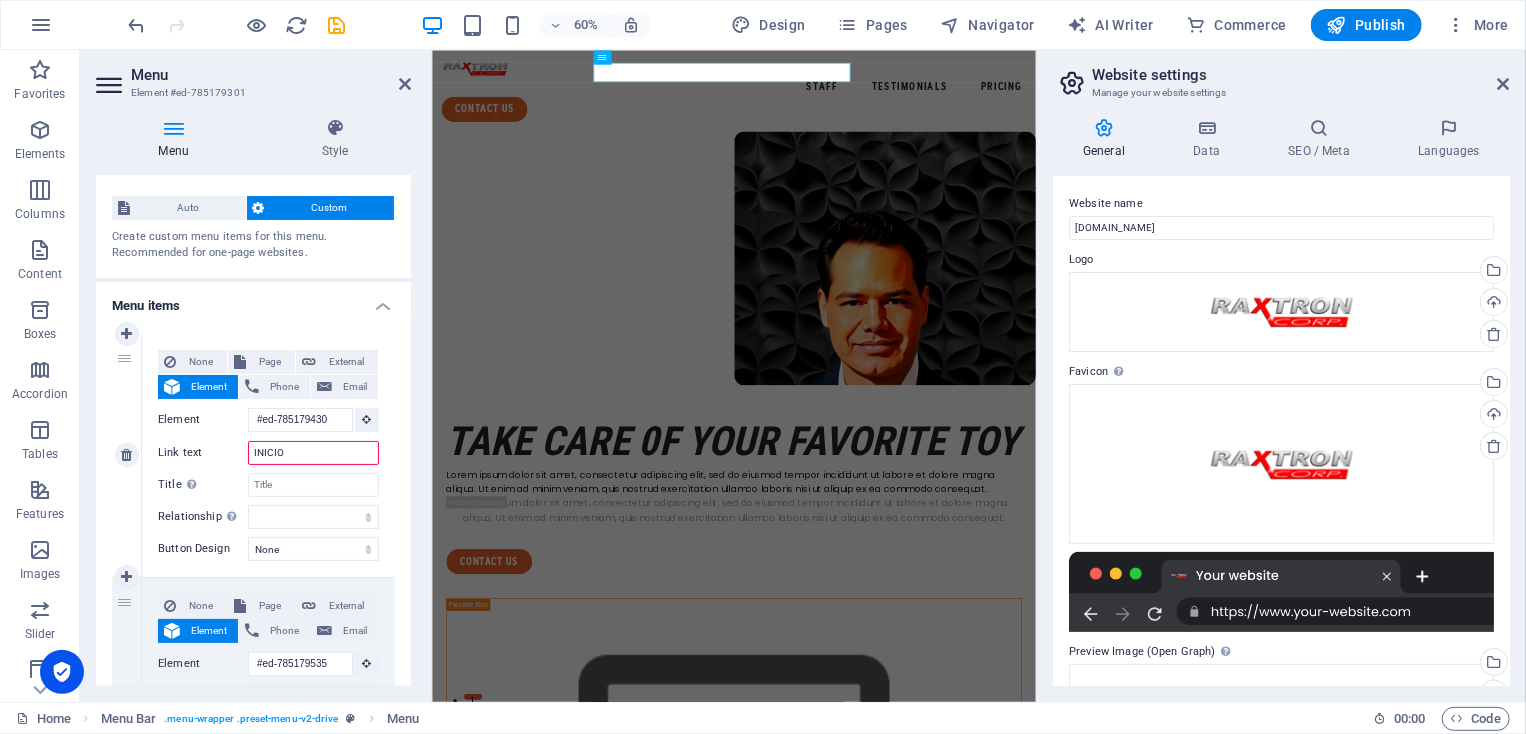 select 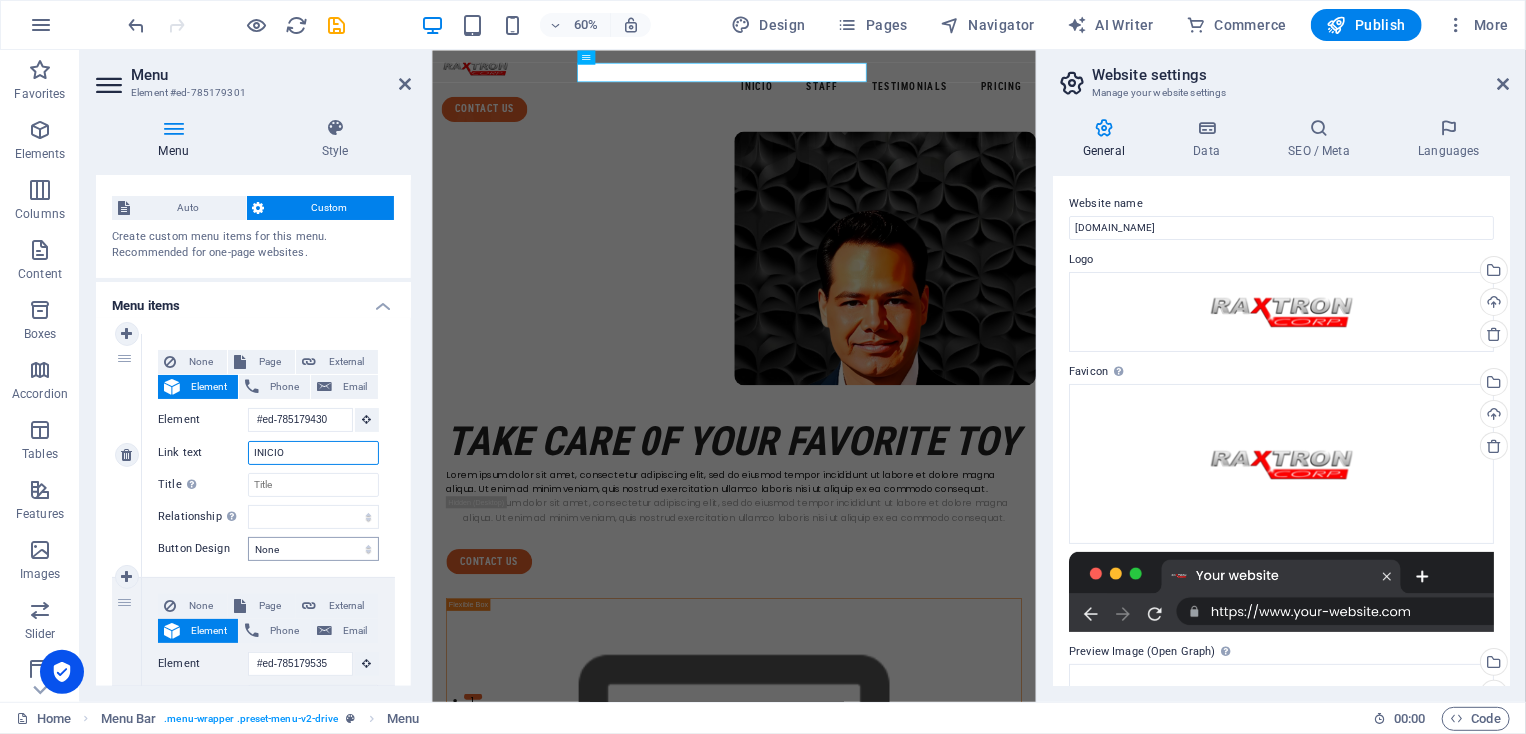 type on "INICIO" 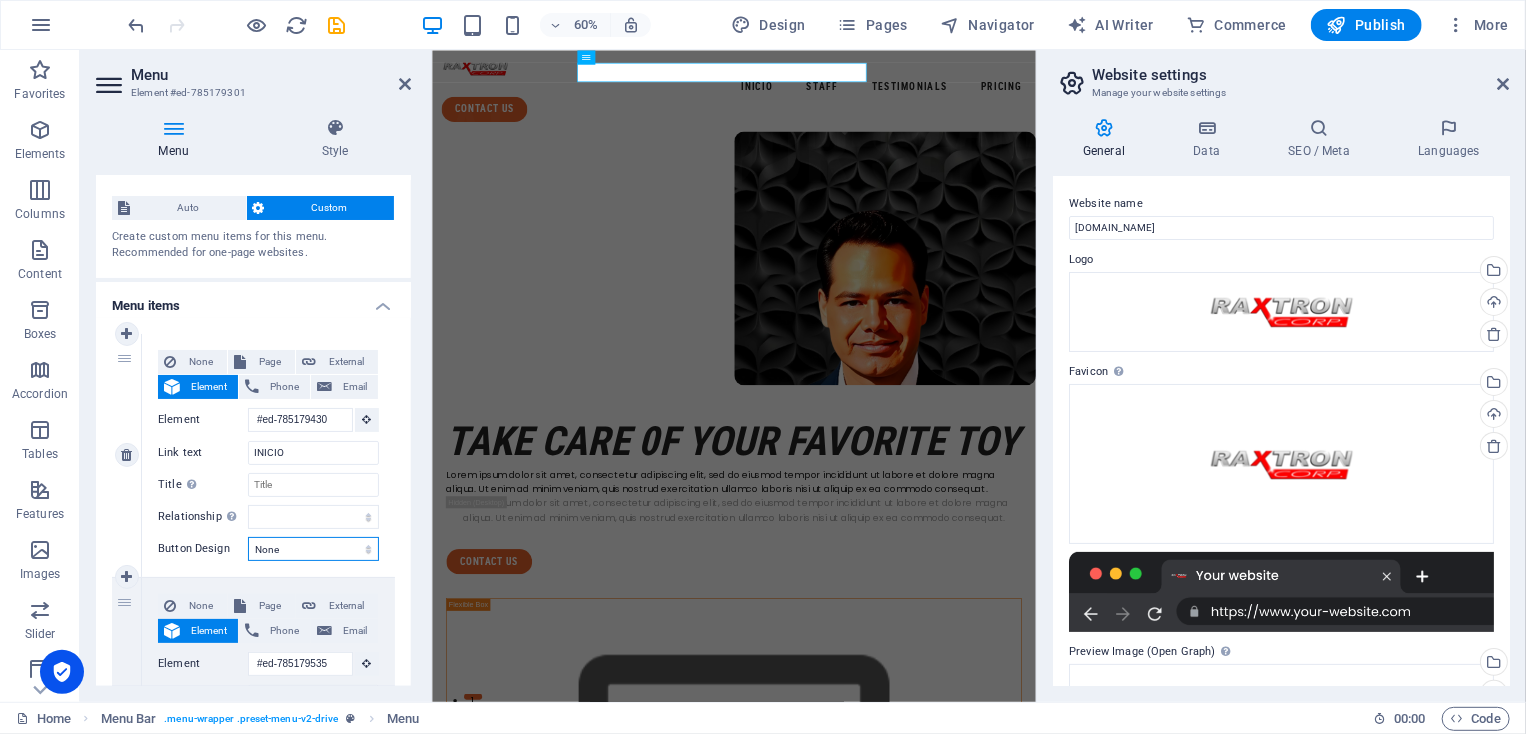 click on "None Default Primary Secondary" at bounding box center (313, 549) 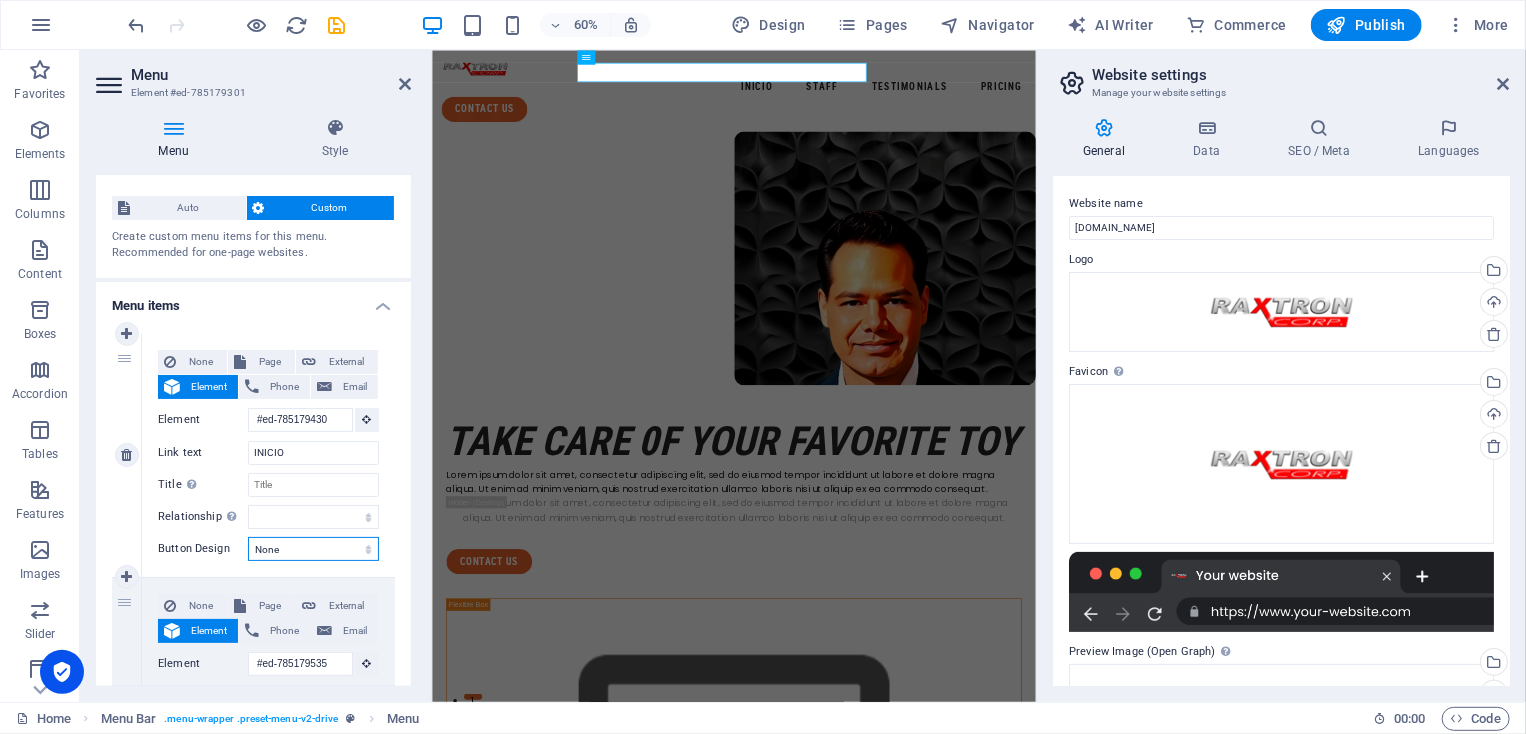 select on "primary" 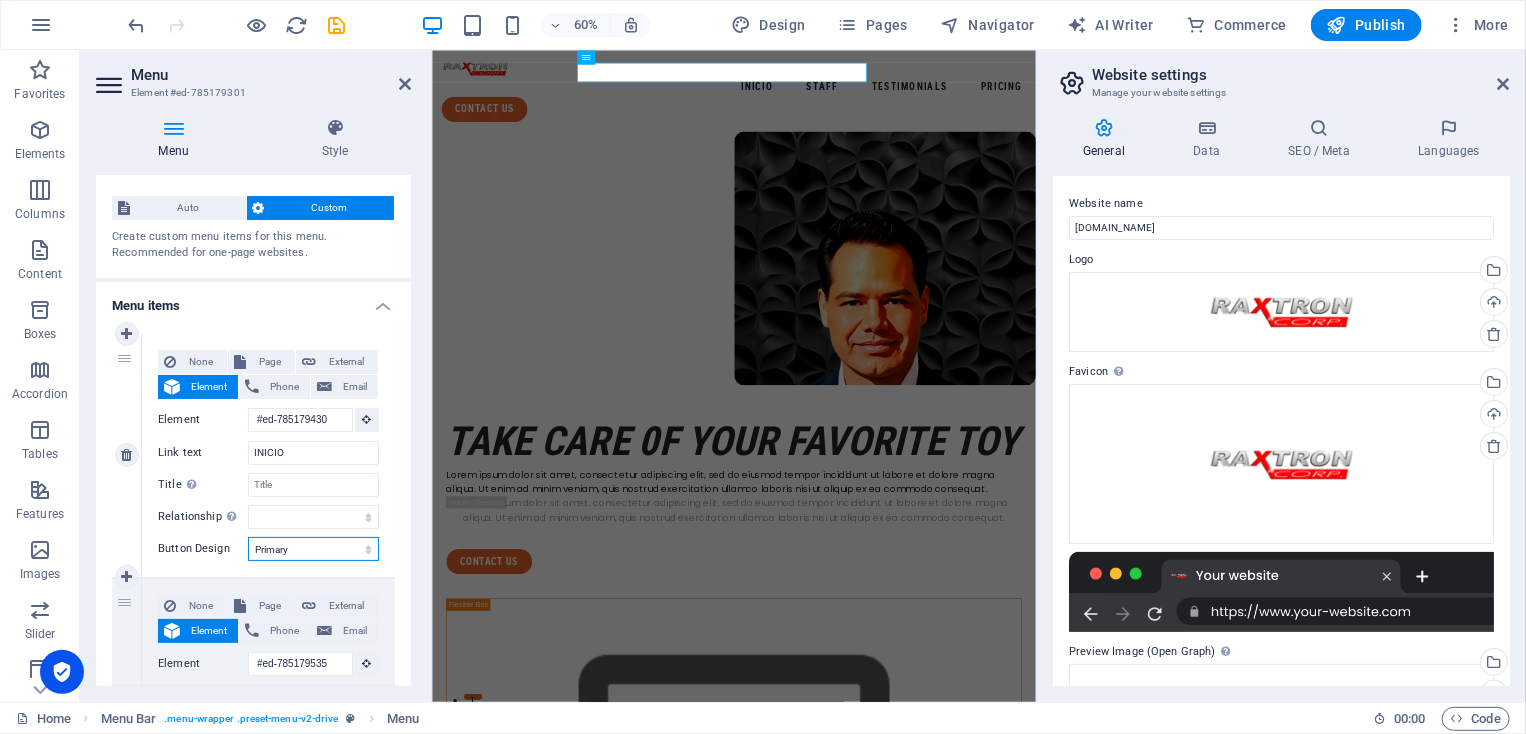click on "None Default Primary Secondary" at bounding box center (313, 549) 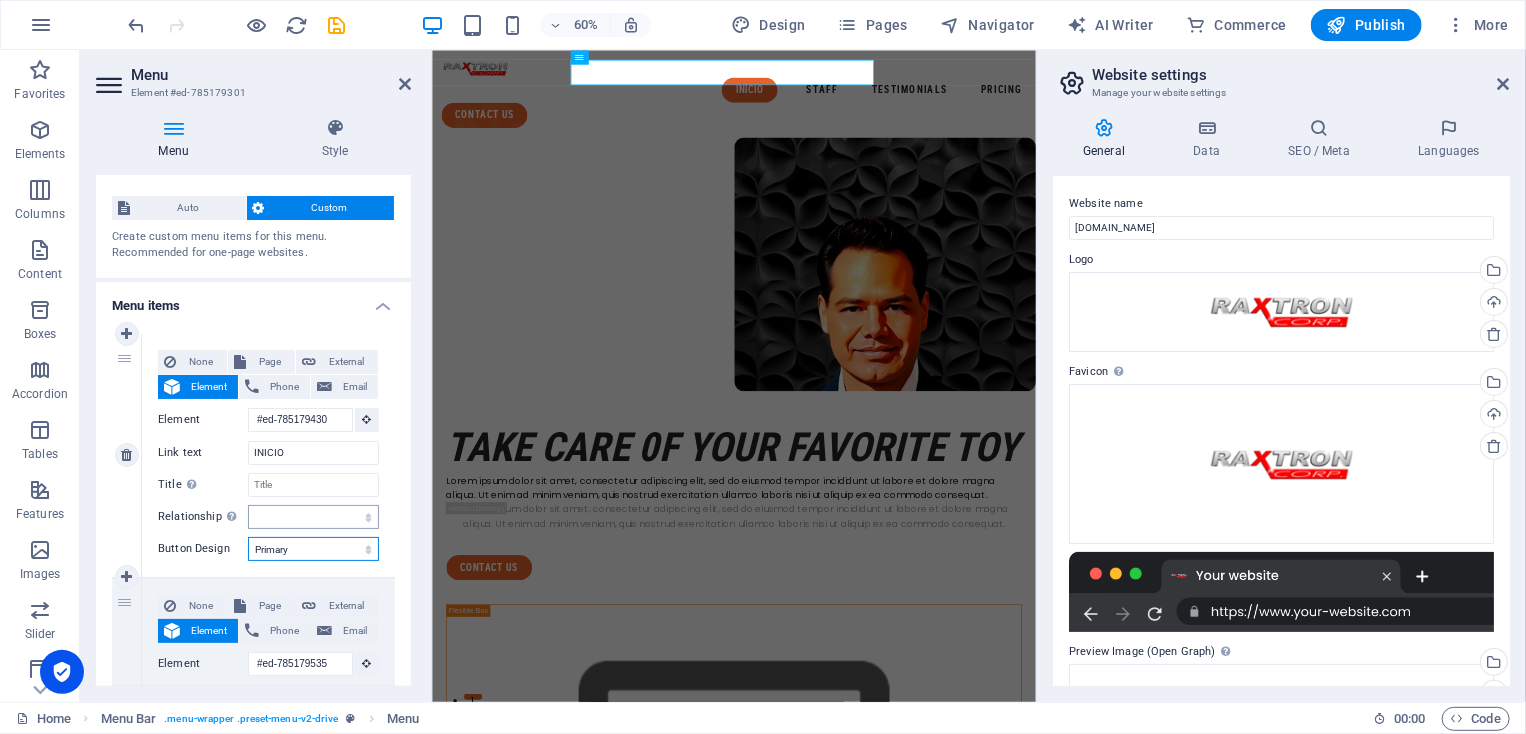 scroll, scrollTop: 0, scrollLeft: 0, axis: both 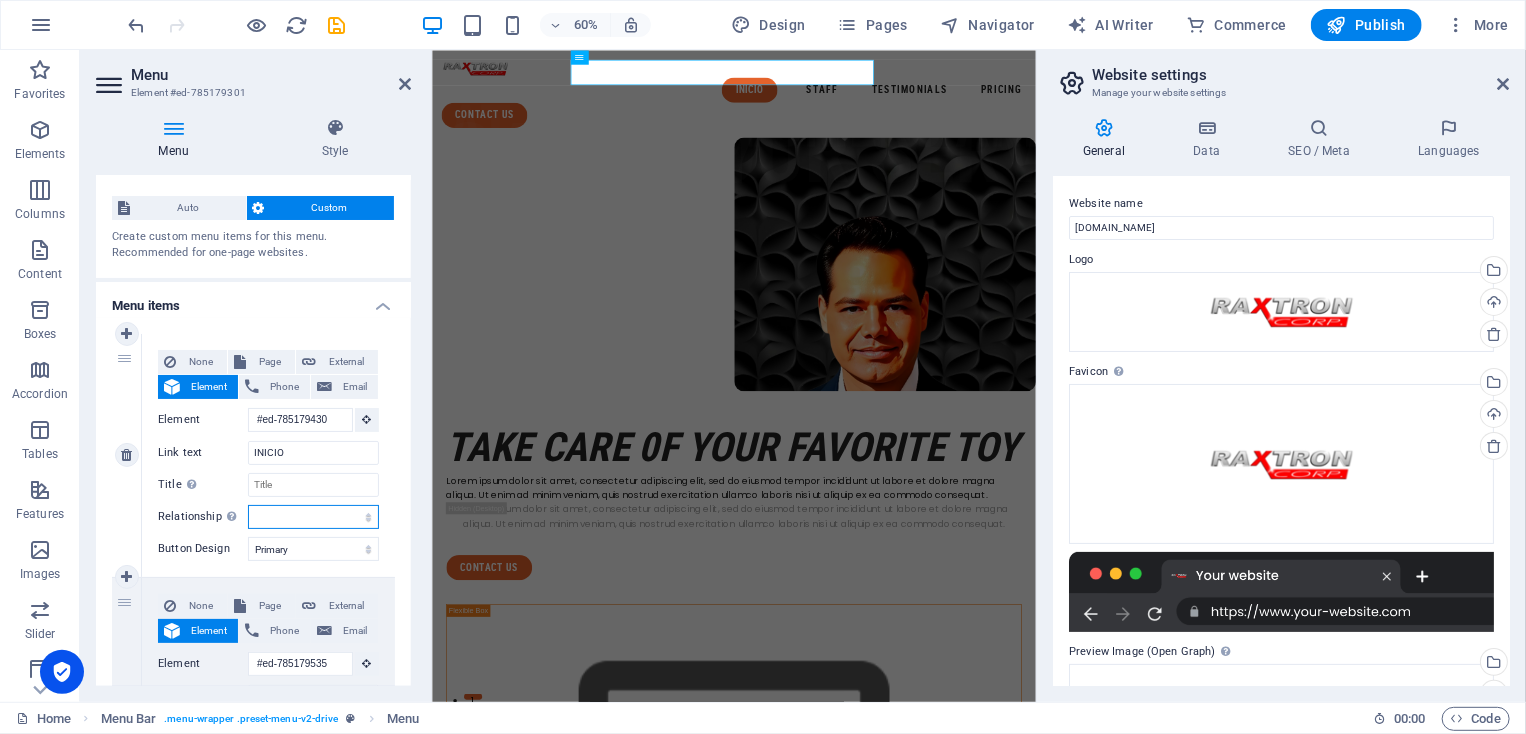 click on "alternate author bookmark external help license next nofollow noreferrer noopener prev search tag" at bounding box center [313, 517] 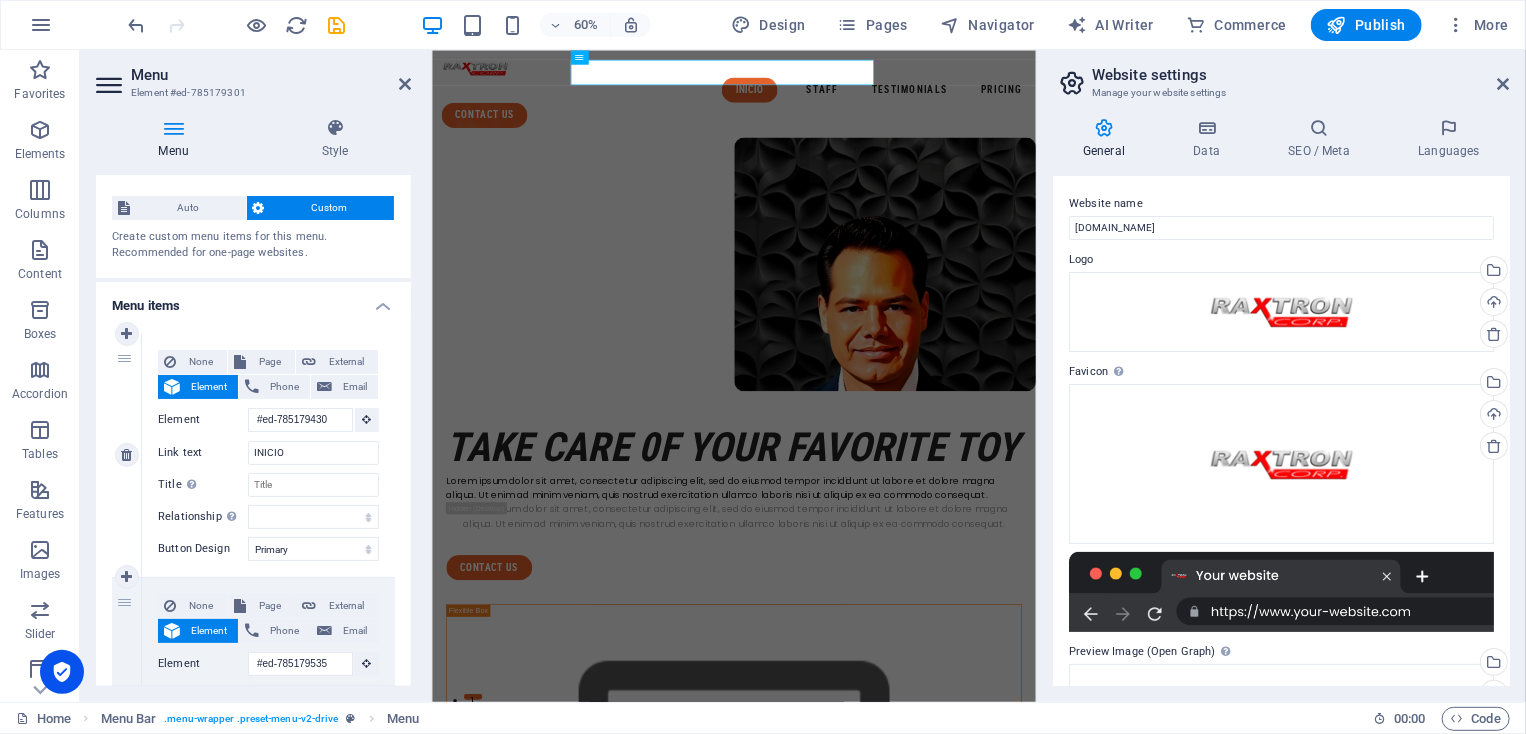 click on "Button Design" at bounding box center (203, 549) 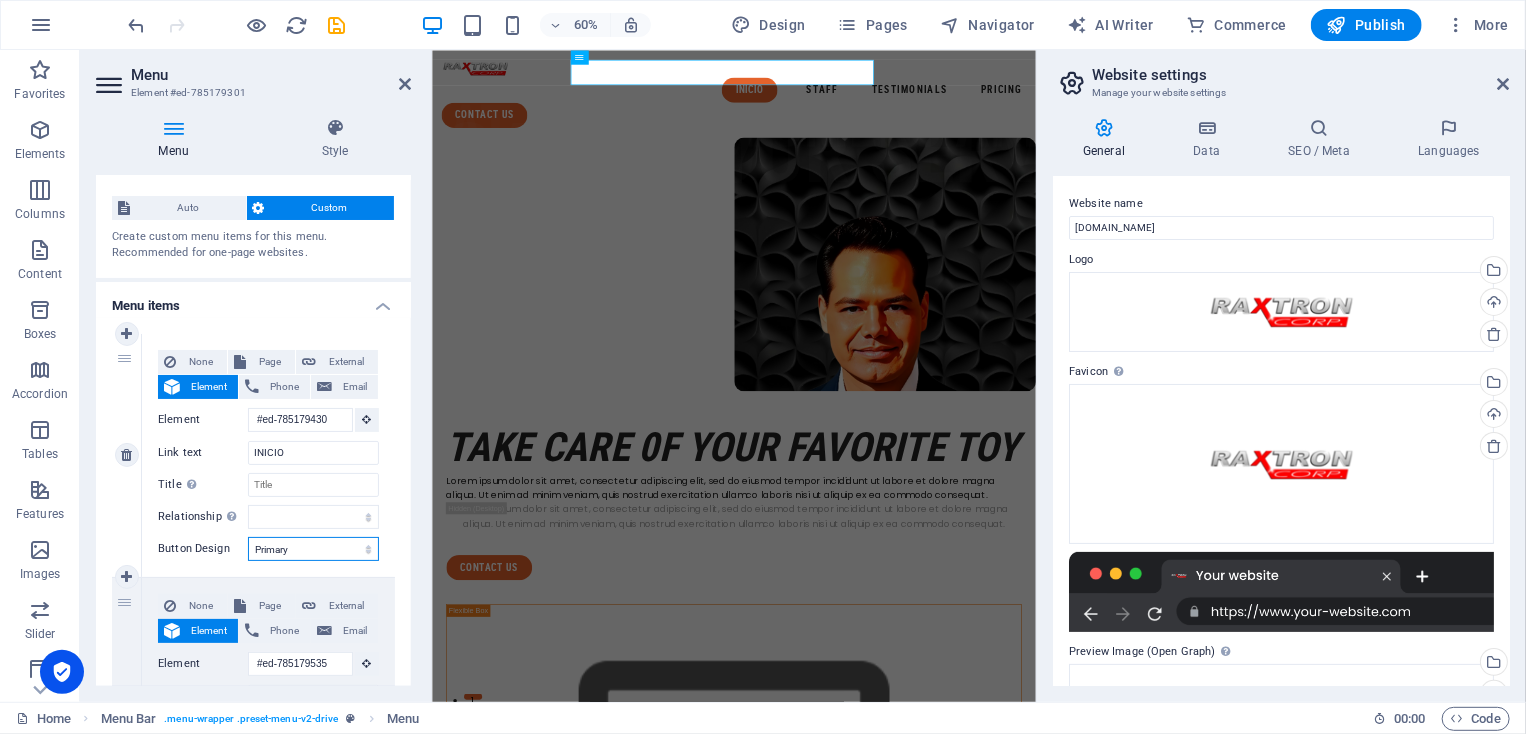 click on "None Default Primary Secondary" at bounding box center (313, 549) 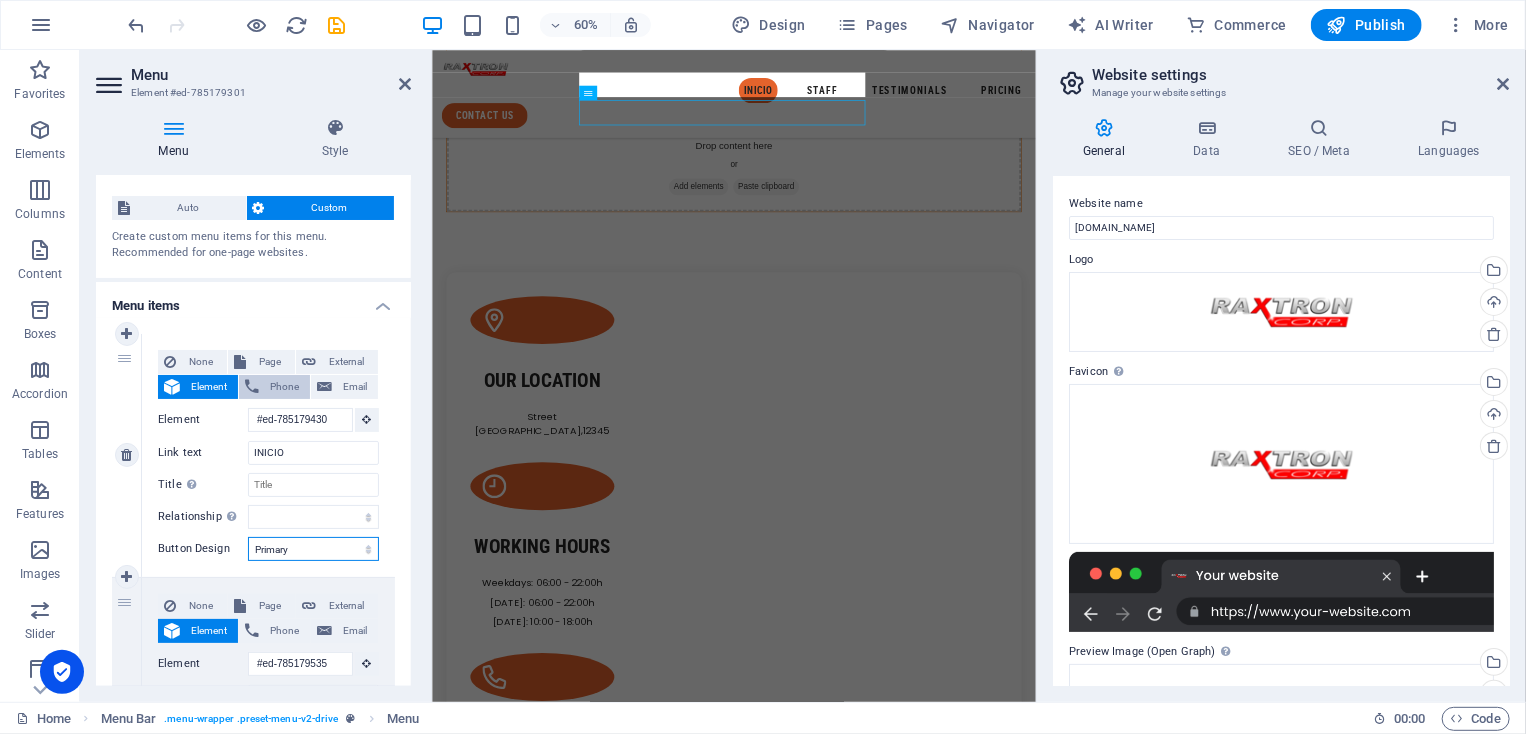 scroll, scrollTop: 1236, scrollLeft: 0, axis: vertical 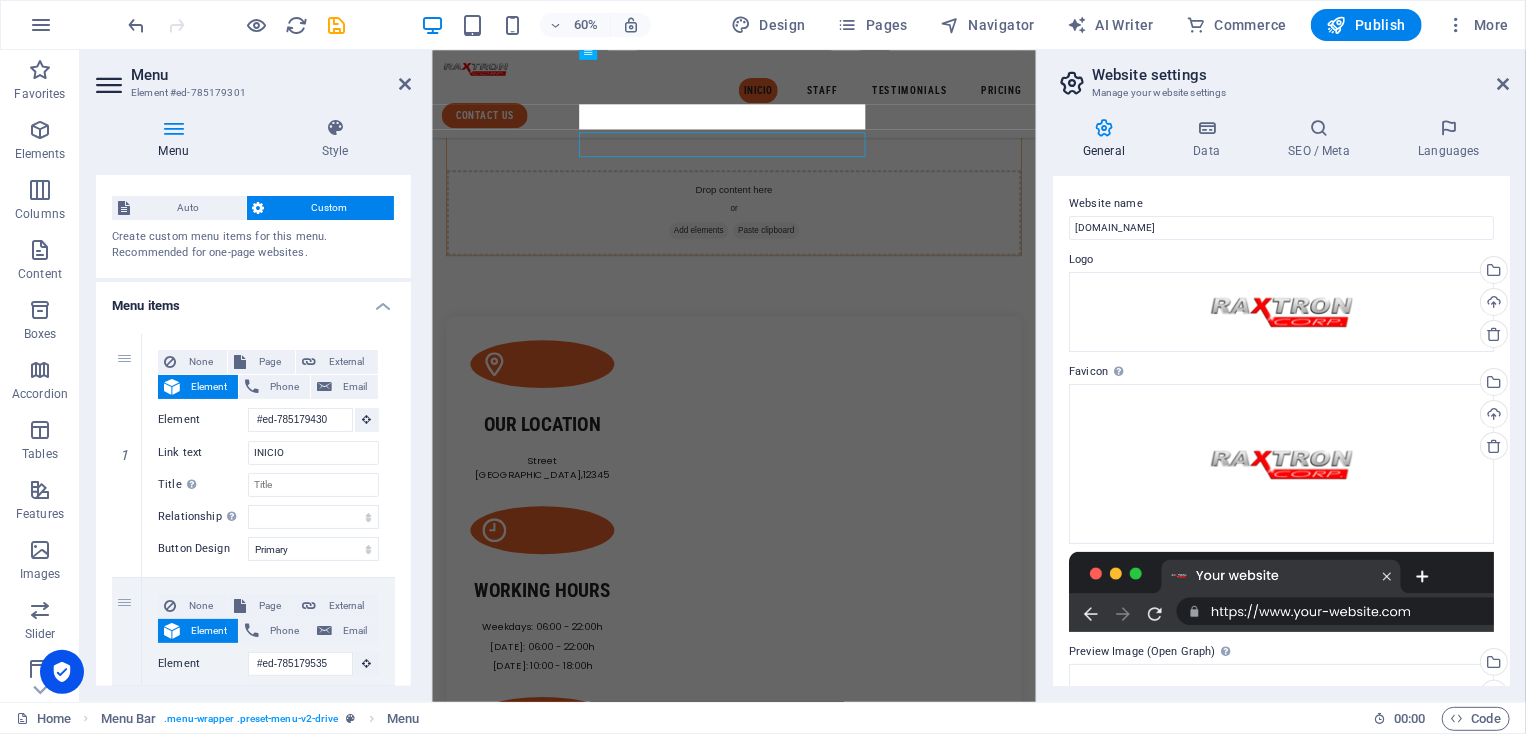 drag, startPoint x: 406, startPoint y: 229, endPoint x: 412, endPoint y: 371, distance: 142.12671 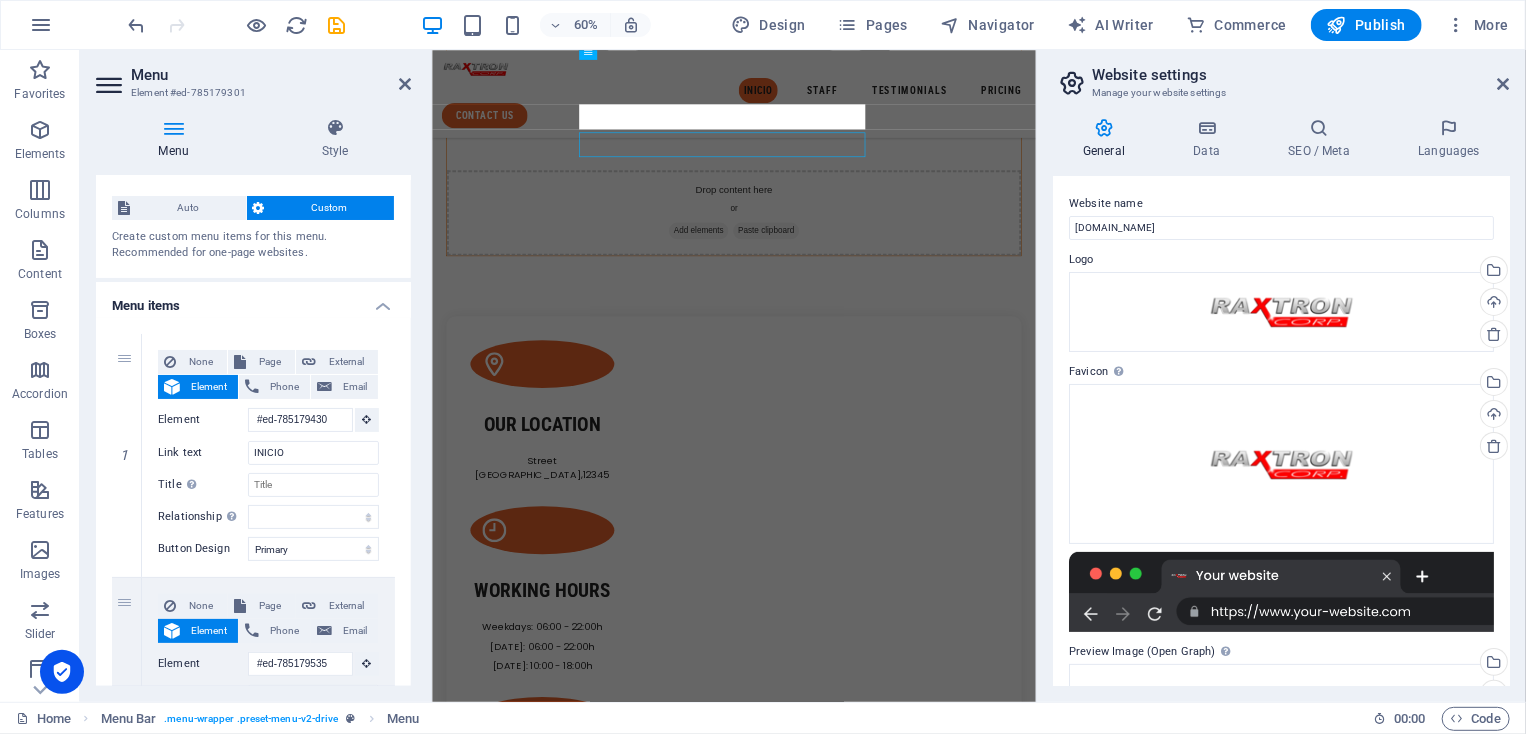 scroll, scrollTop: 166, scrollLeft: 0, axis: vertical 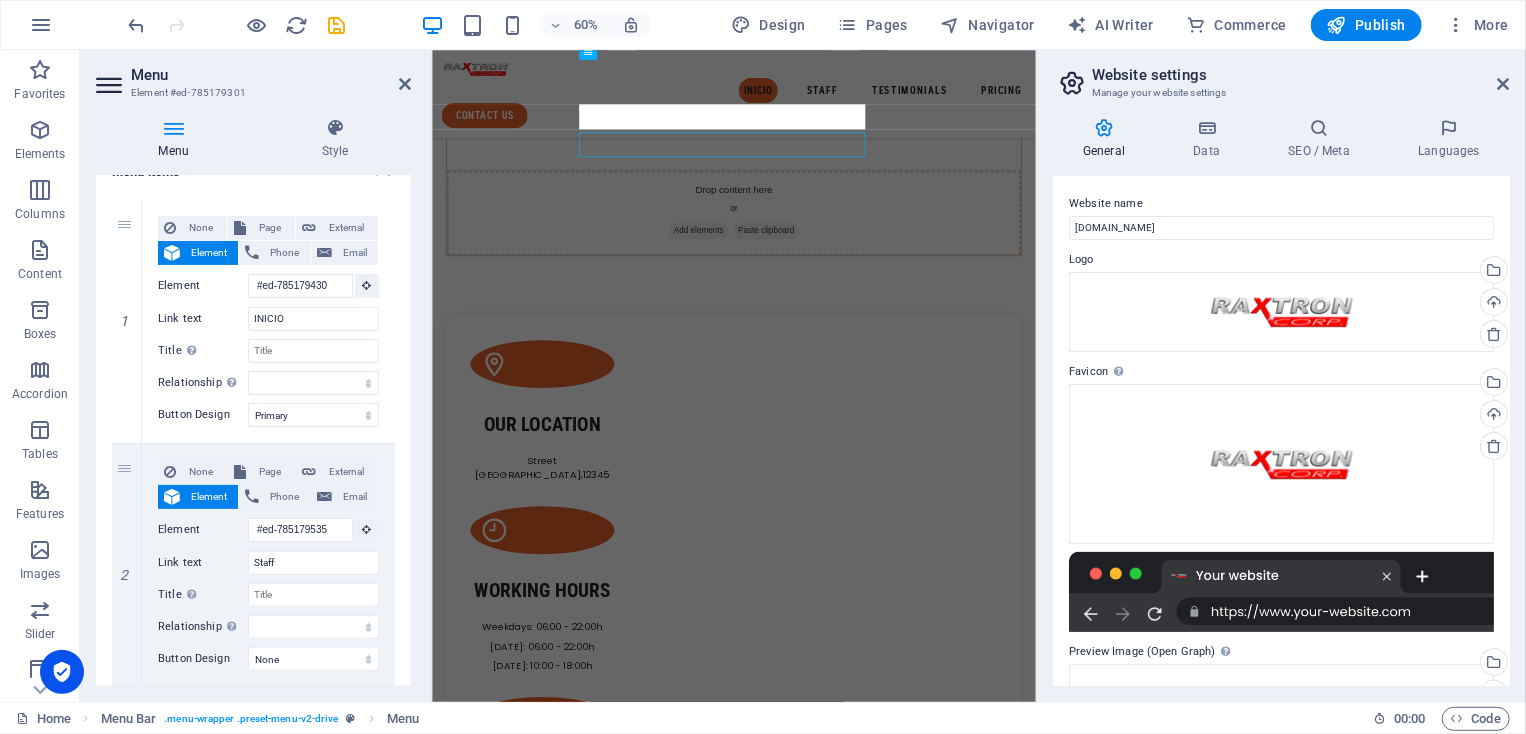 drag, startPoint x: 406, startPoint y: 369, endPoint x: 416, endPoint y: 512, distance: 143.34923 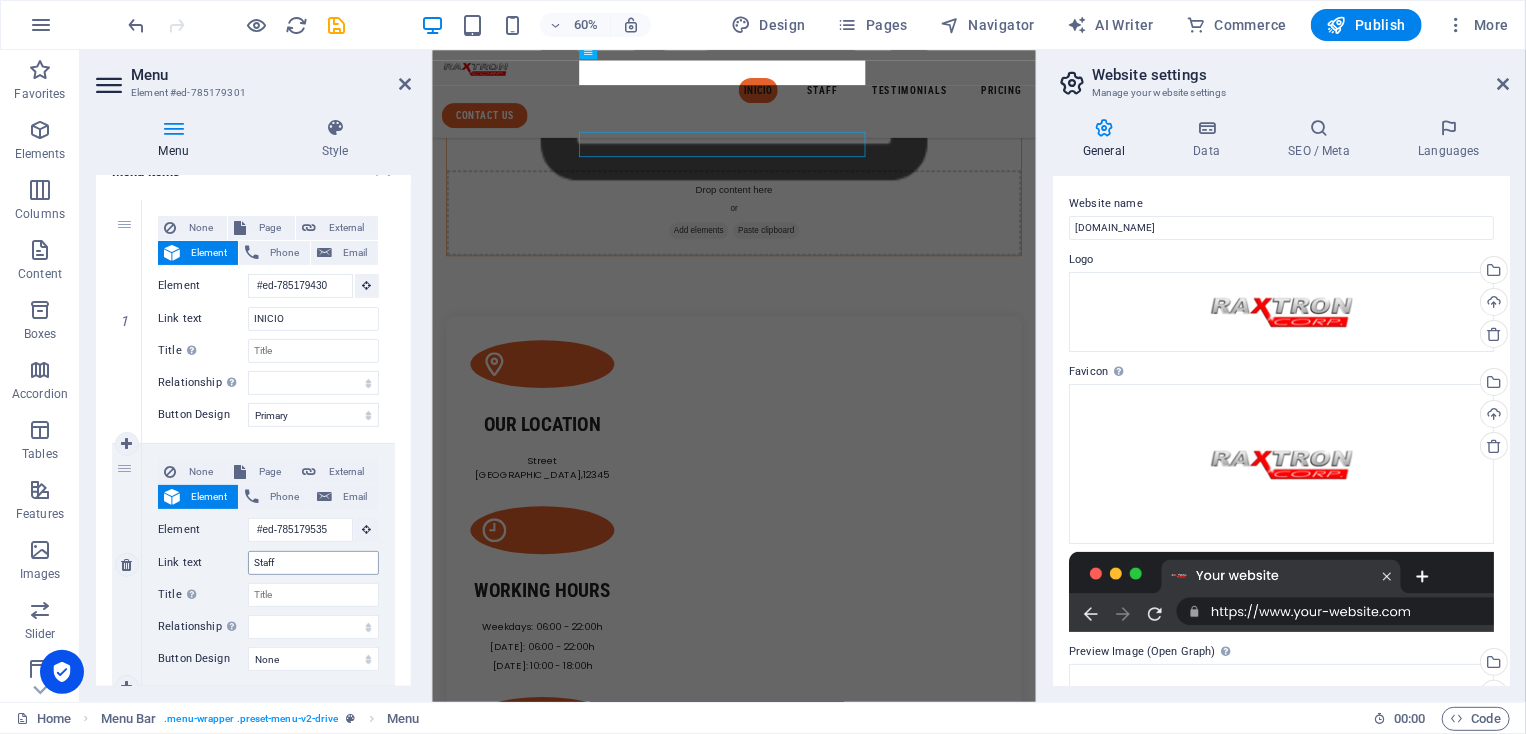 scroll, scrollTop: 1162, scrollLeft: 0, axis: vertical 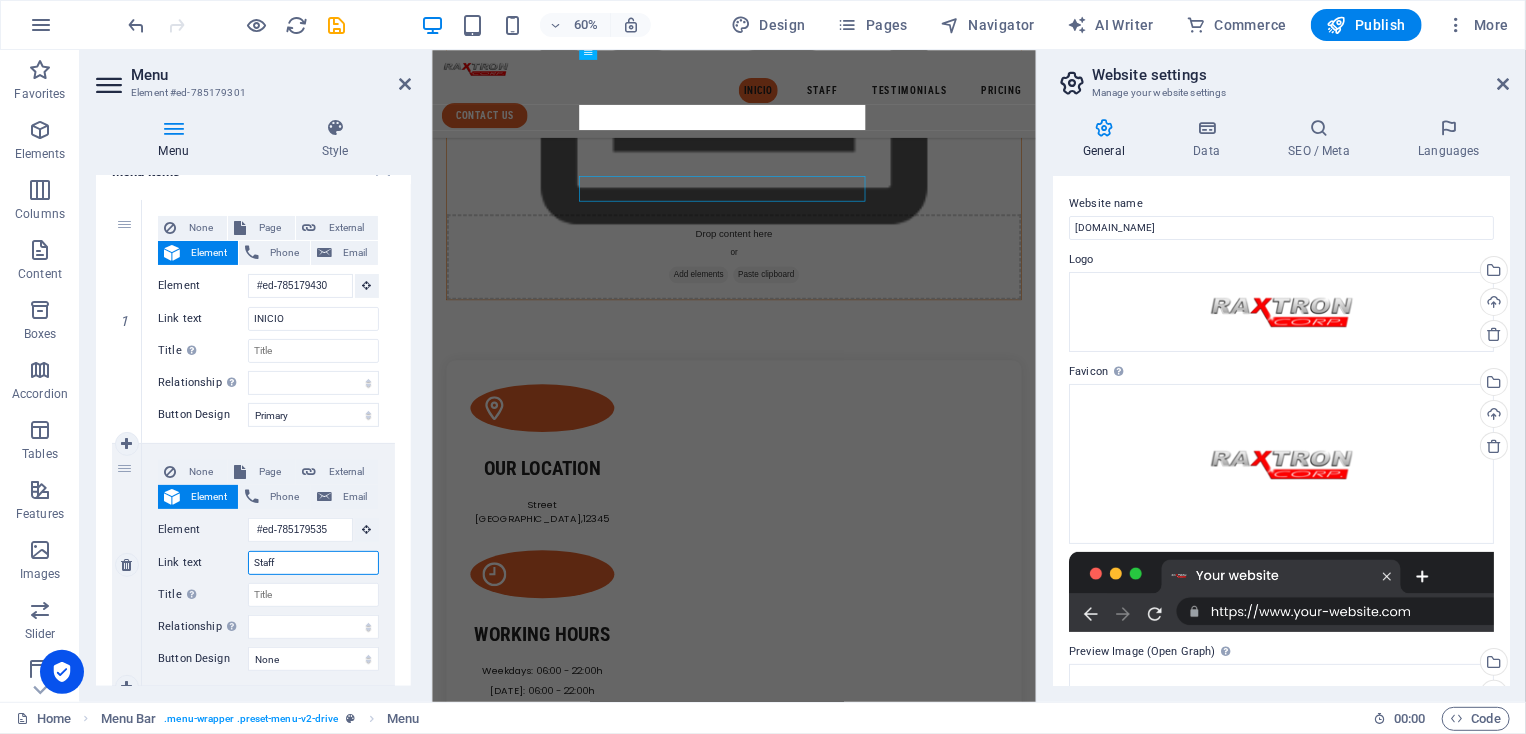 click on "Staff" at bounding box center (313, 563) 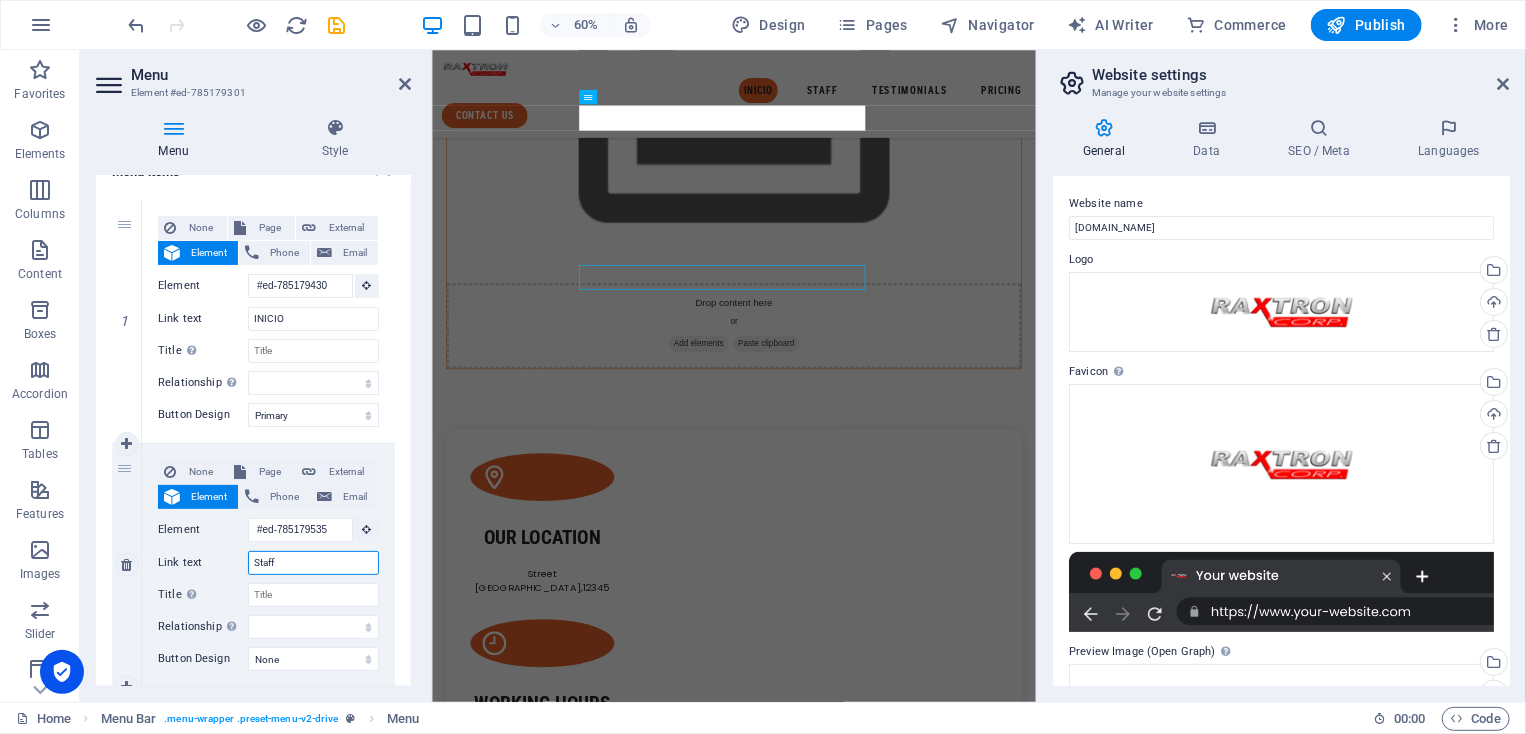 scroll, scrollTop: 1015, scrollLeft: 0, axis: vertical 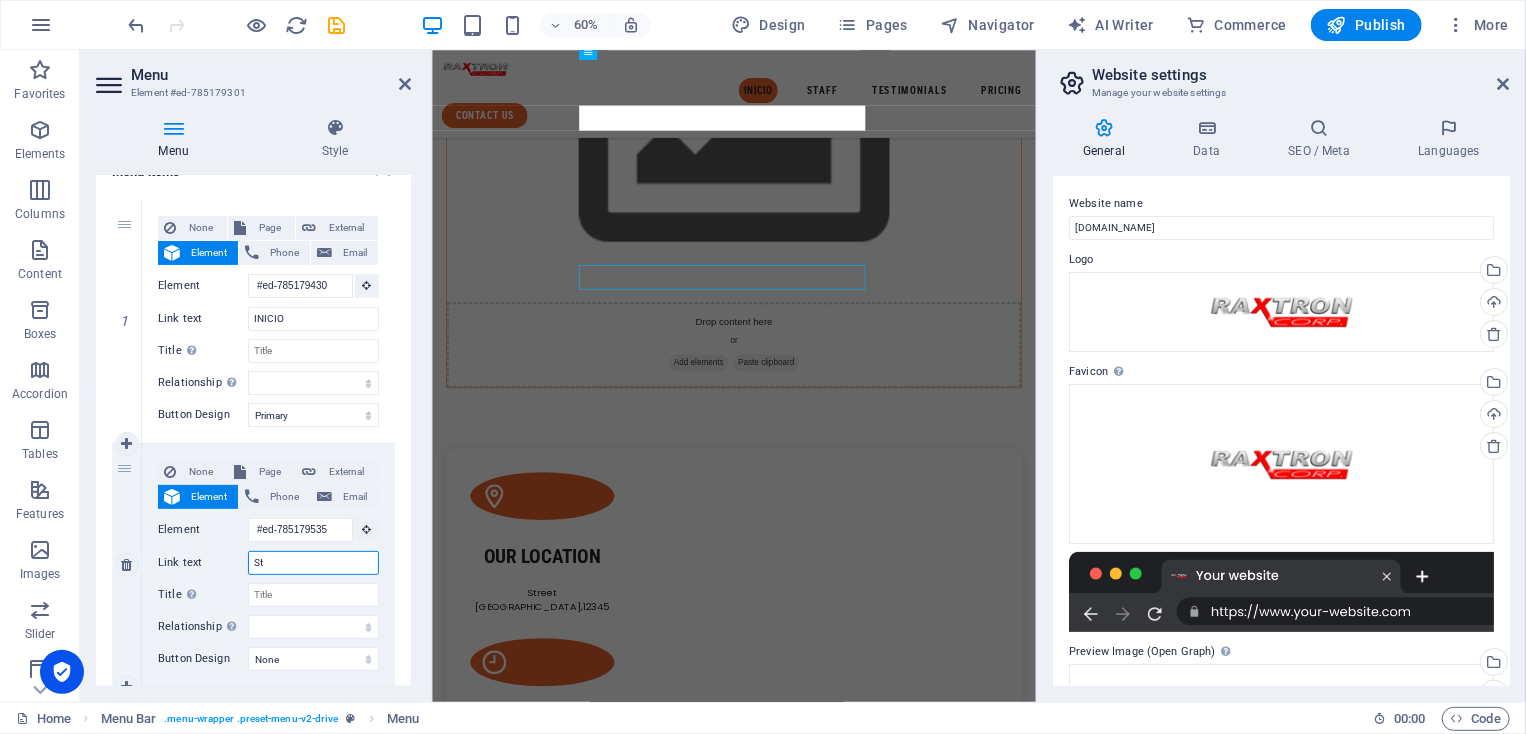 type on "S" 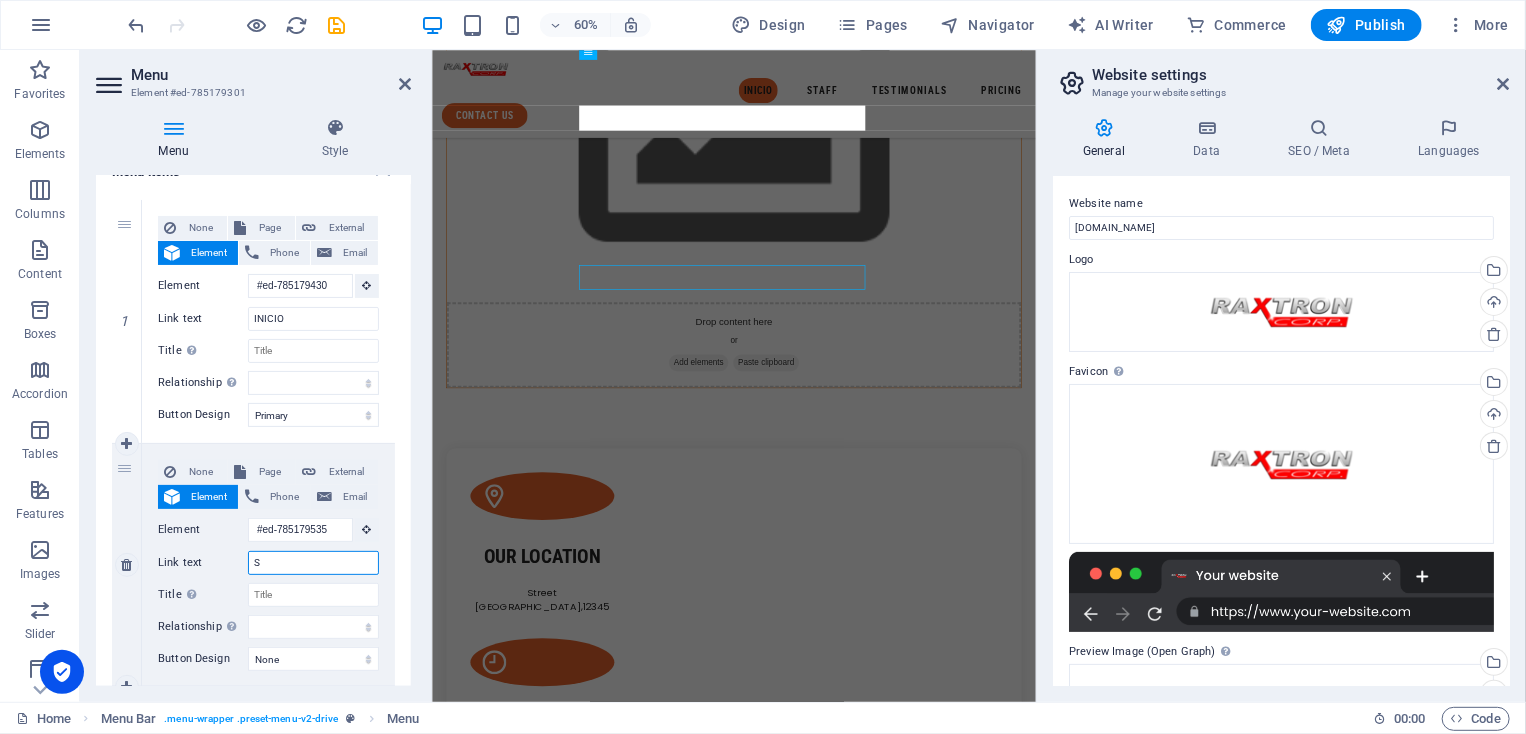 type 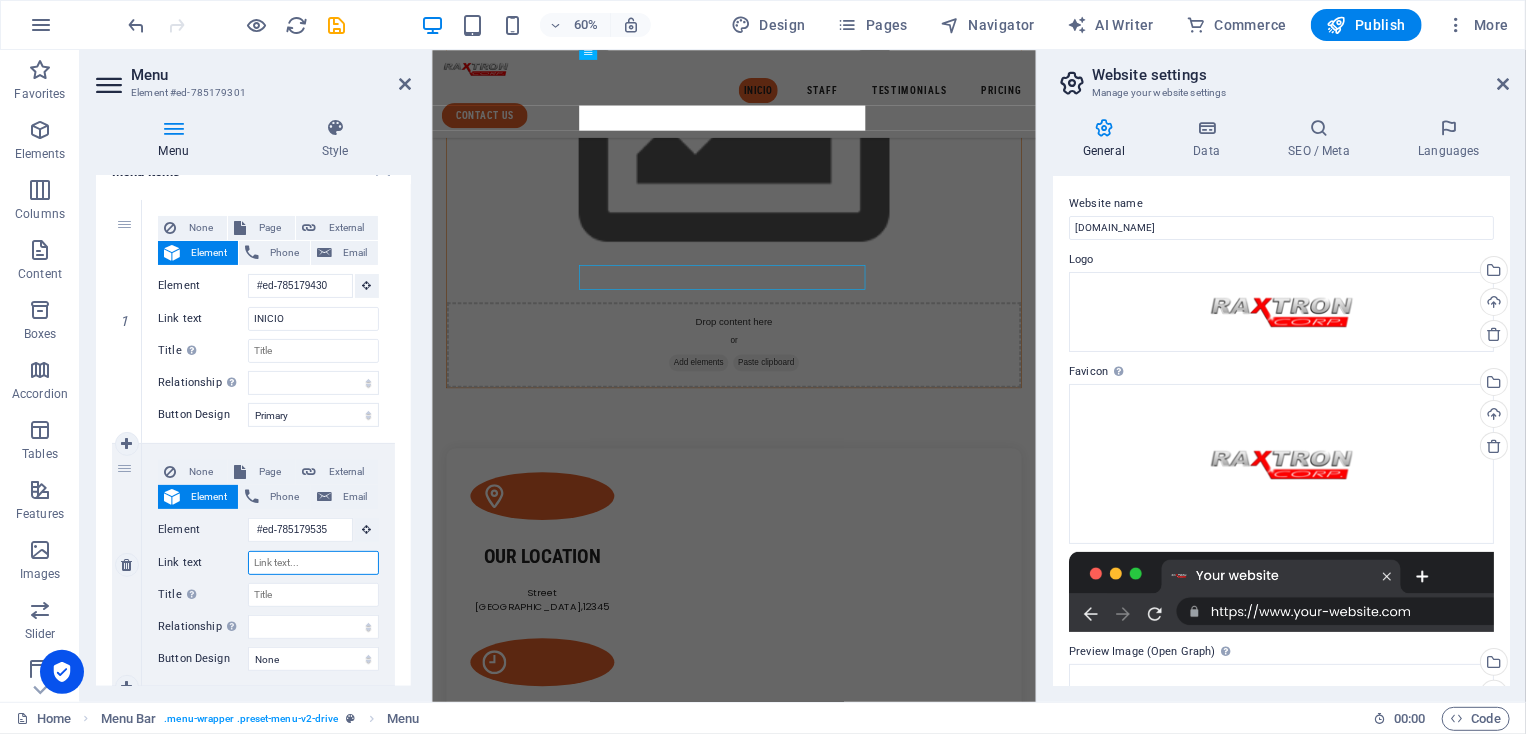 select 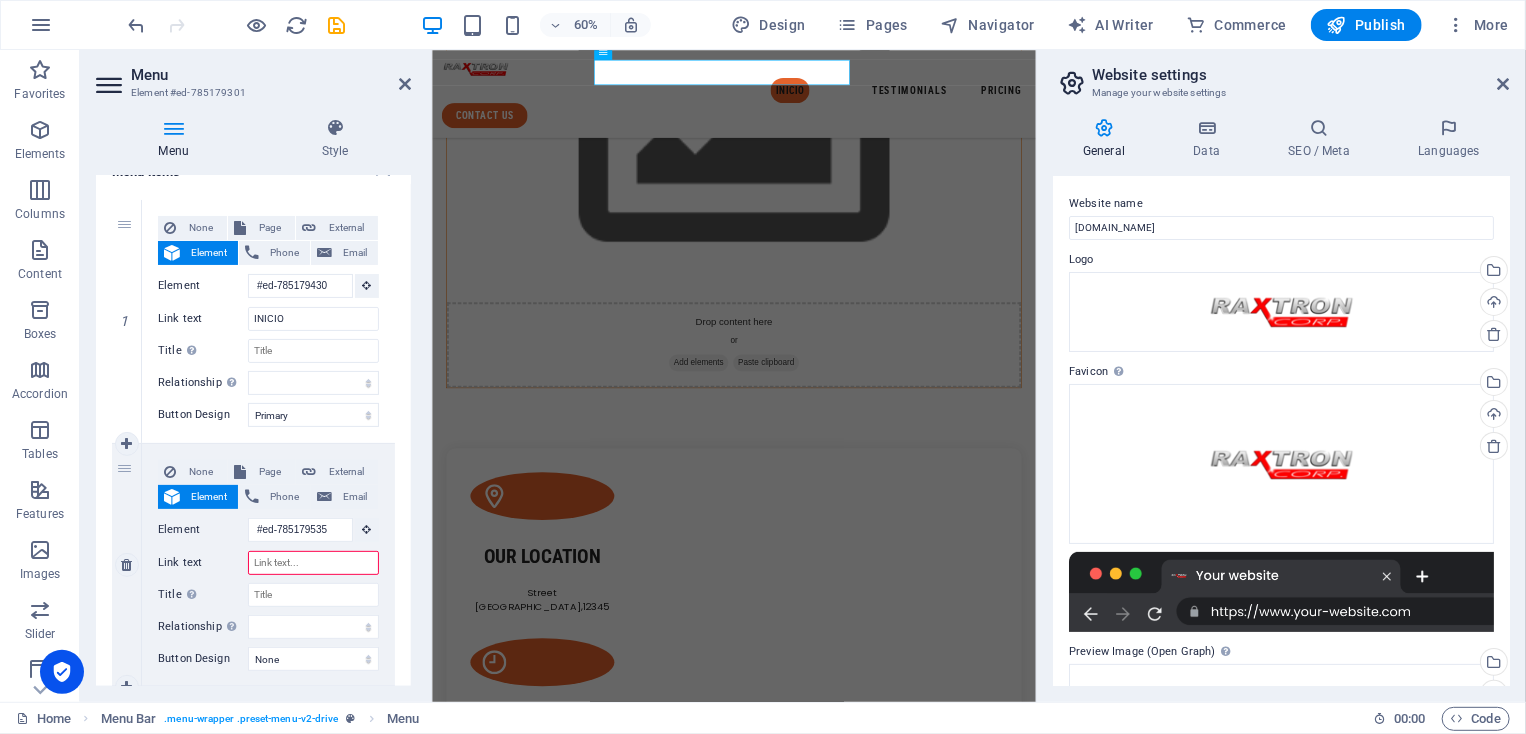 type on "l" 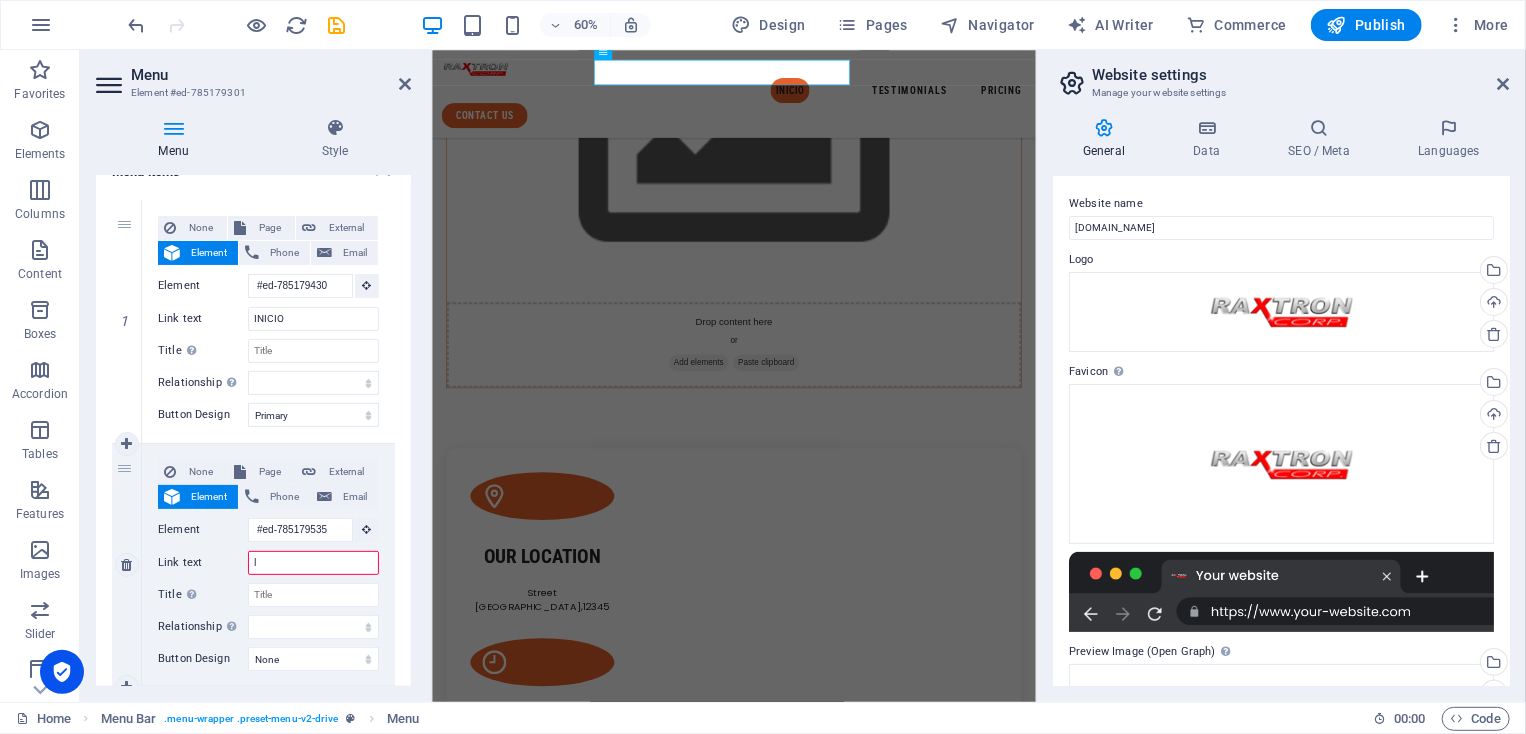 select 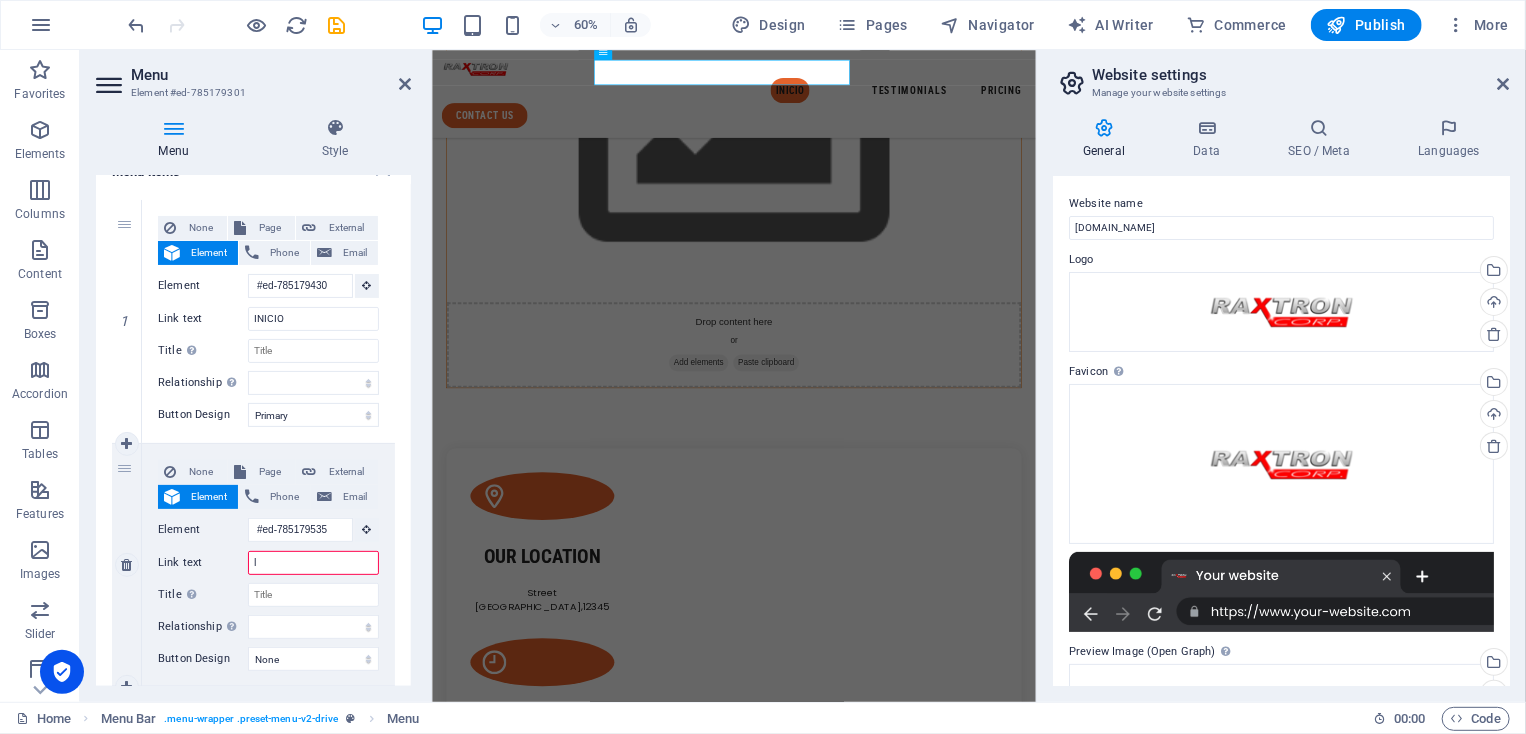 type on "lO" 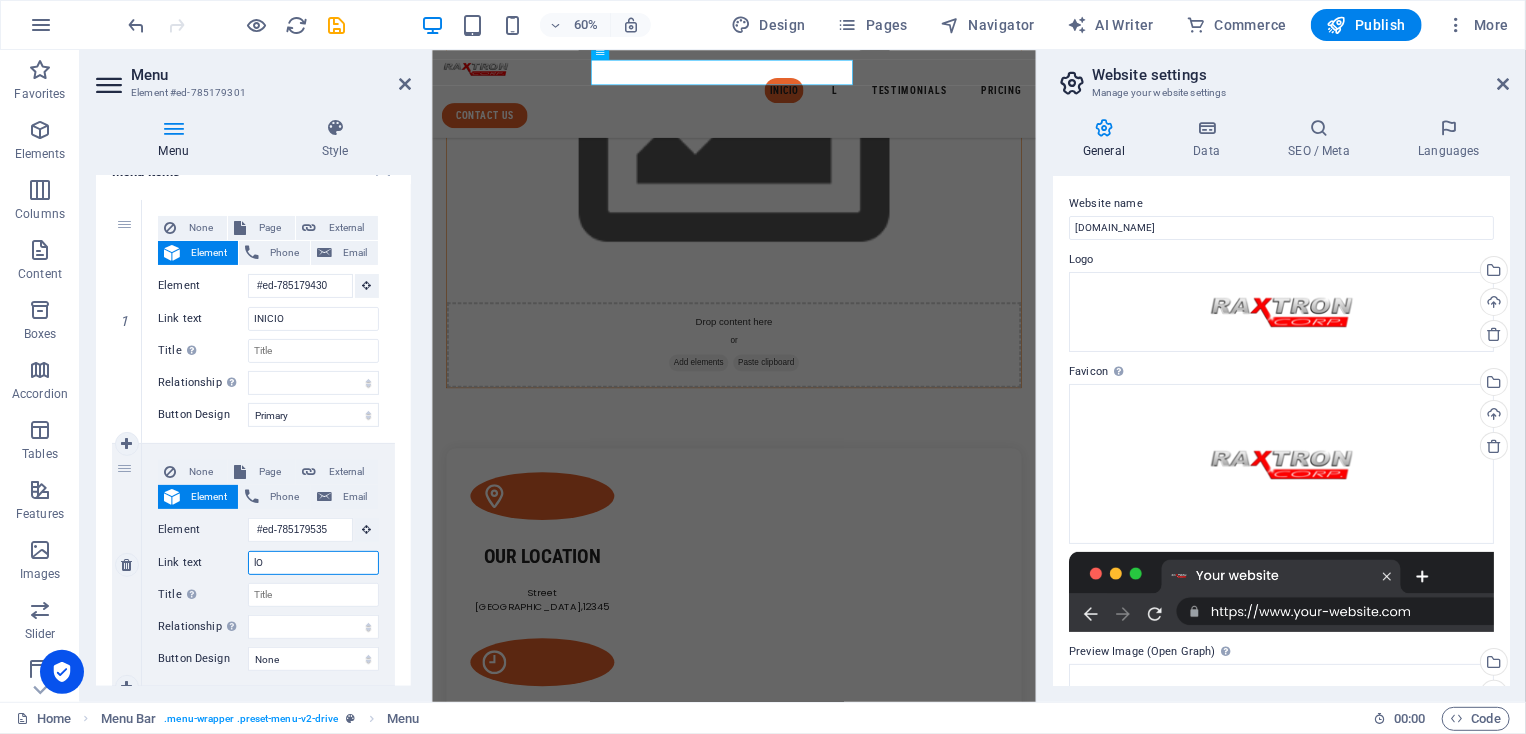 select 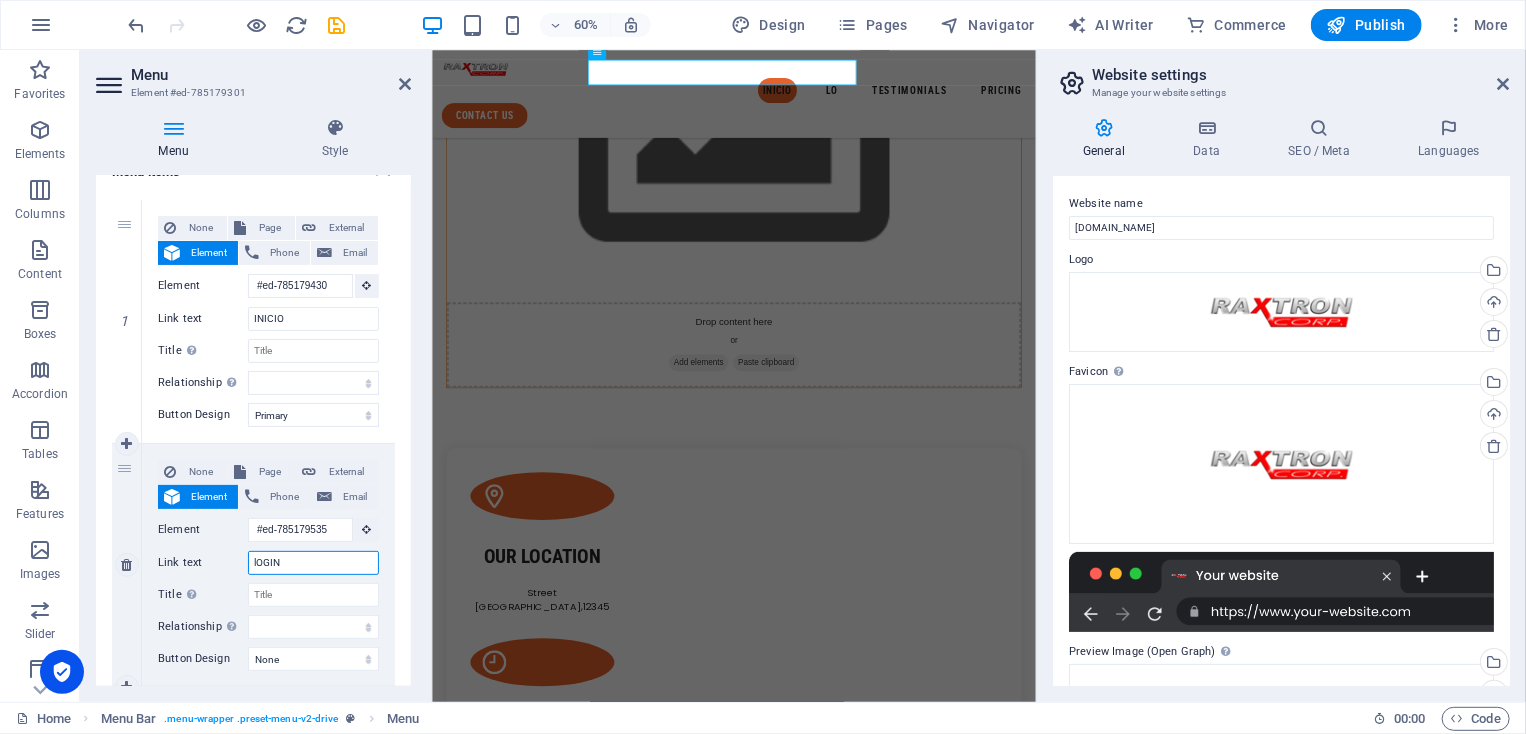 type on "lOGINN" 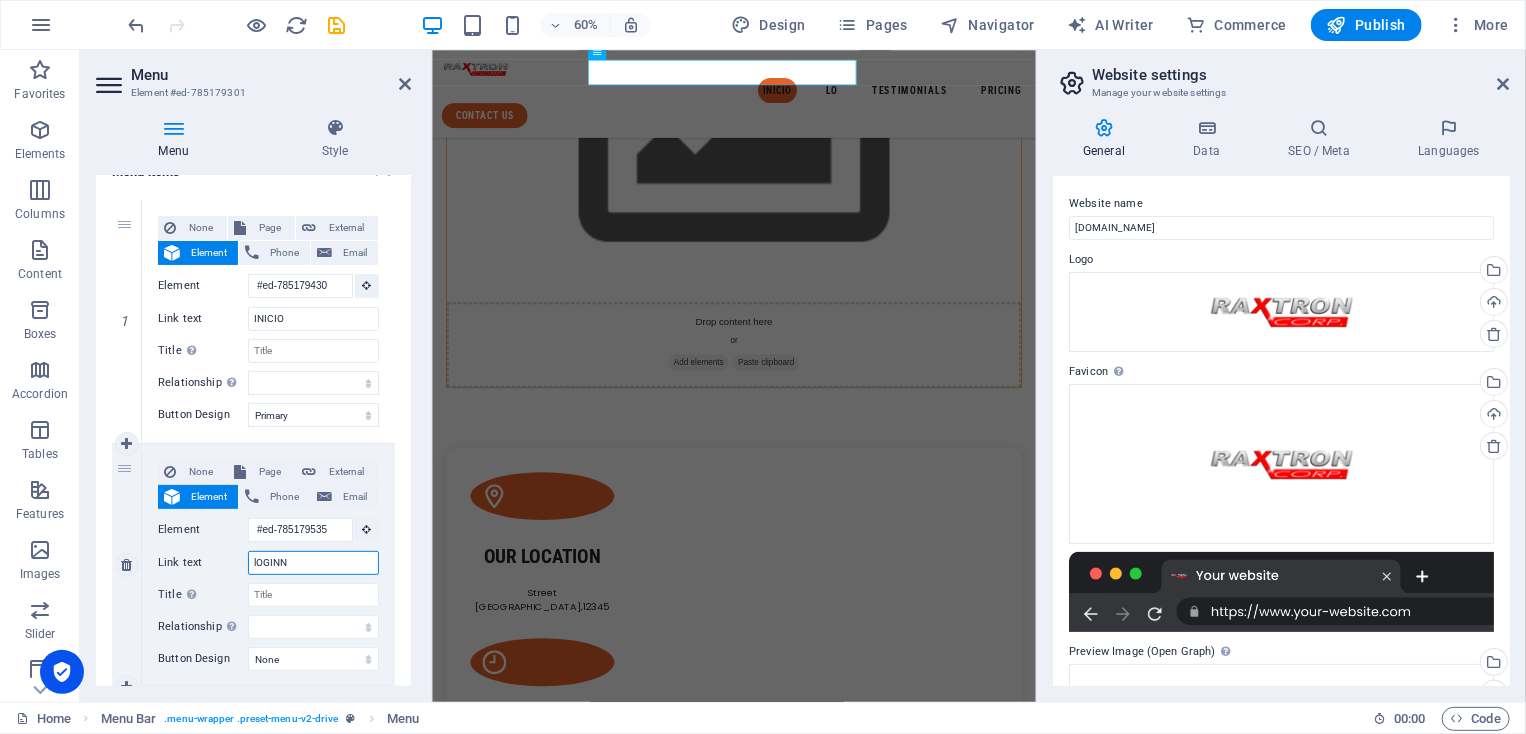 select 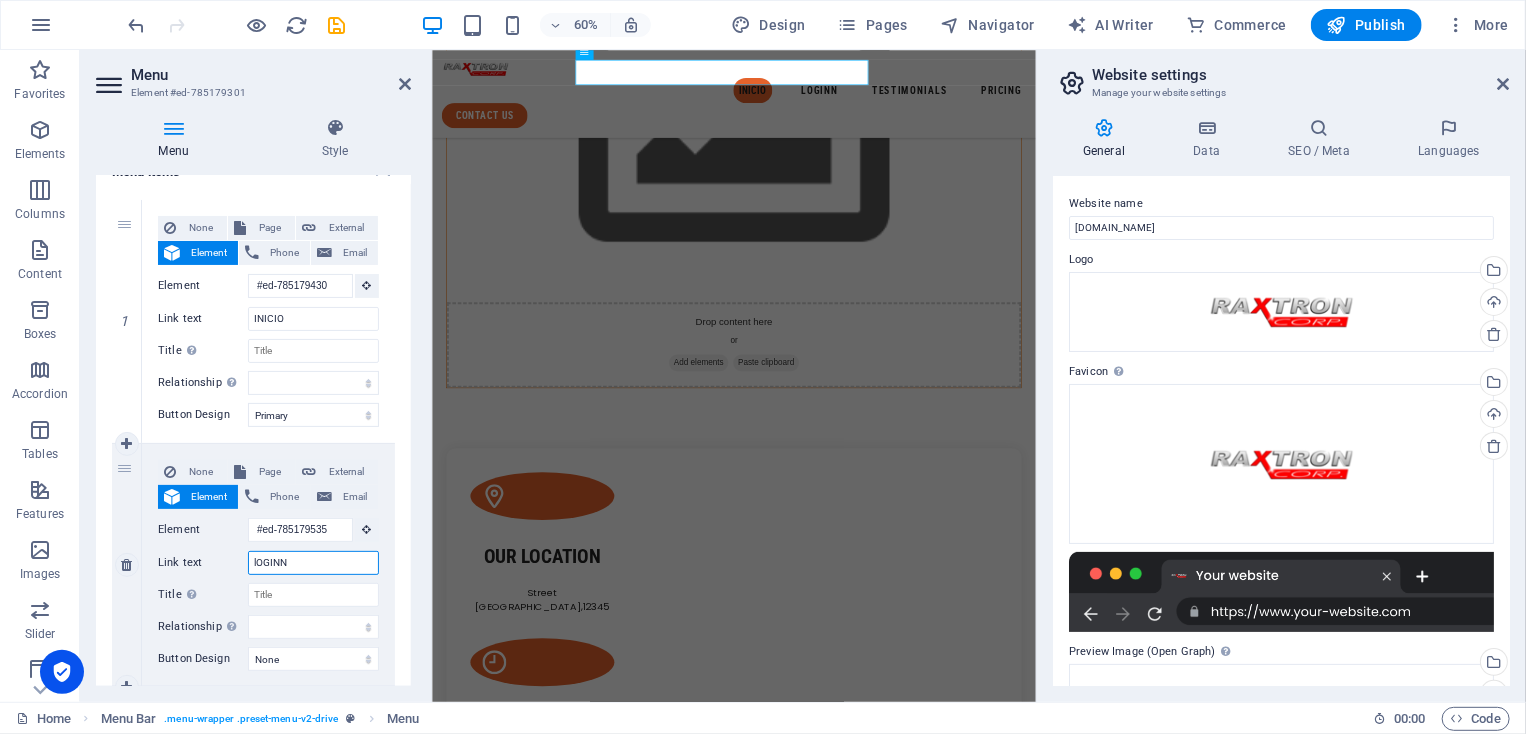 type on "lOGIN" 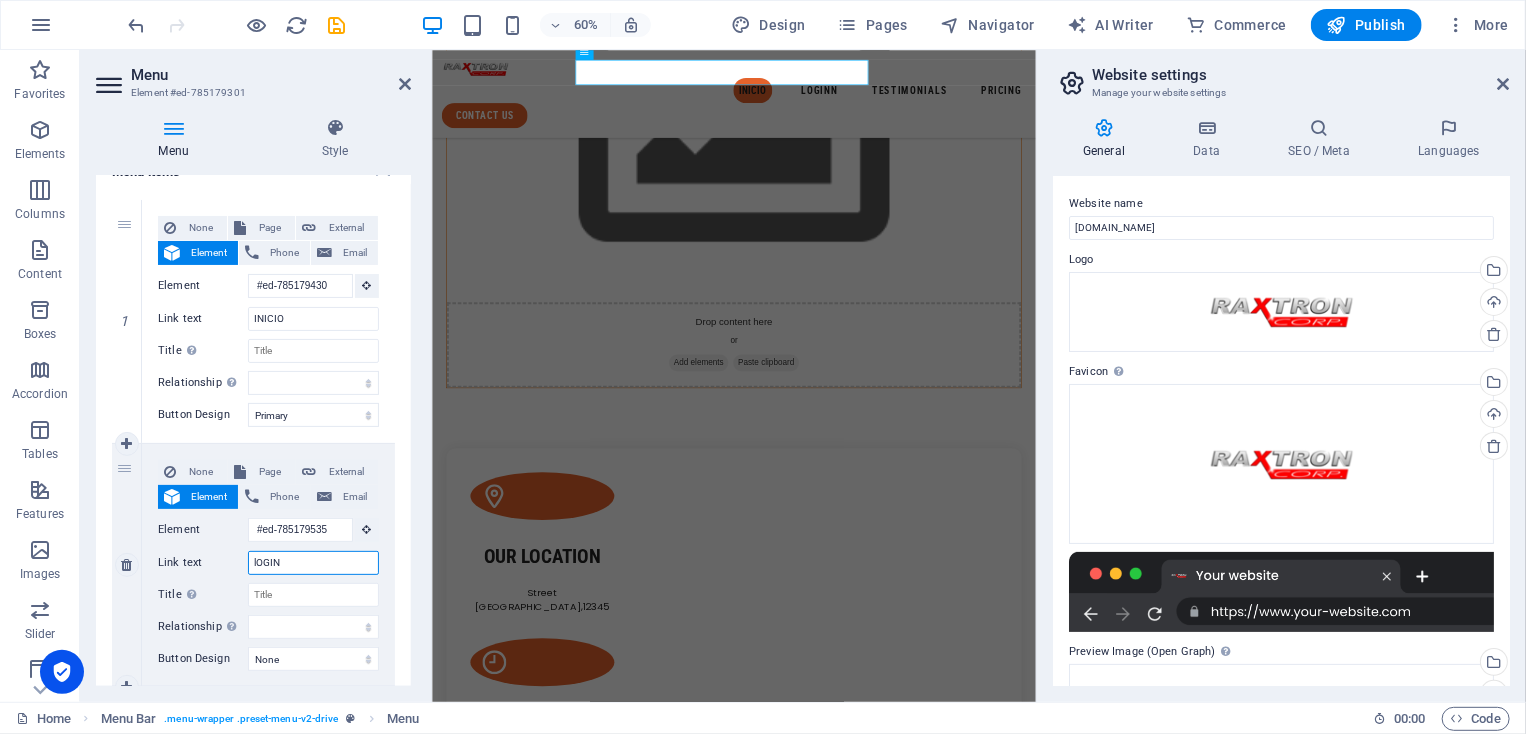 click on "lOGIN" at bounding box center [313, 563] 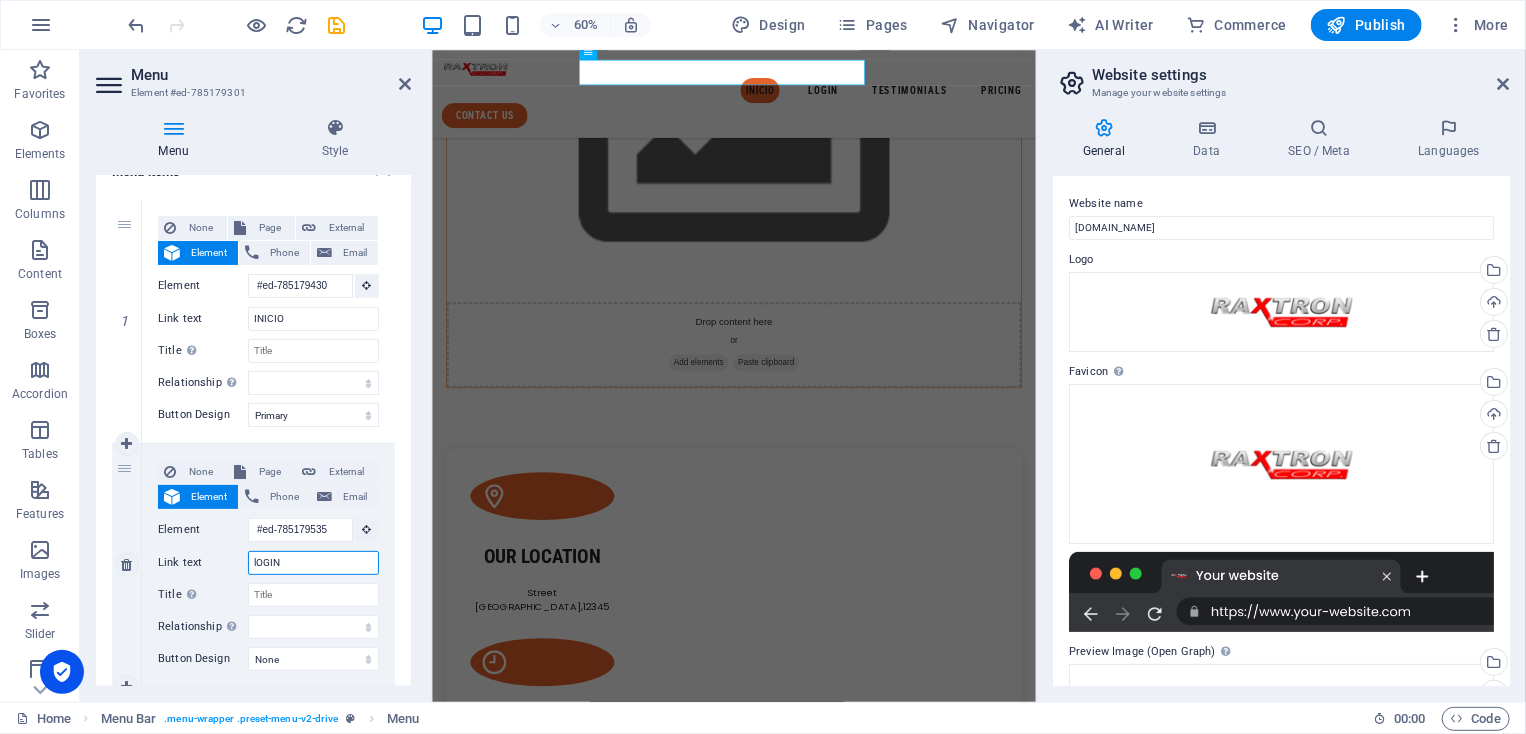 click on "lOGIN" at bounding box center (313, 563) 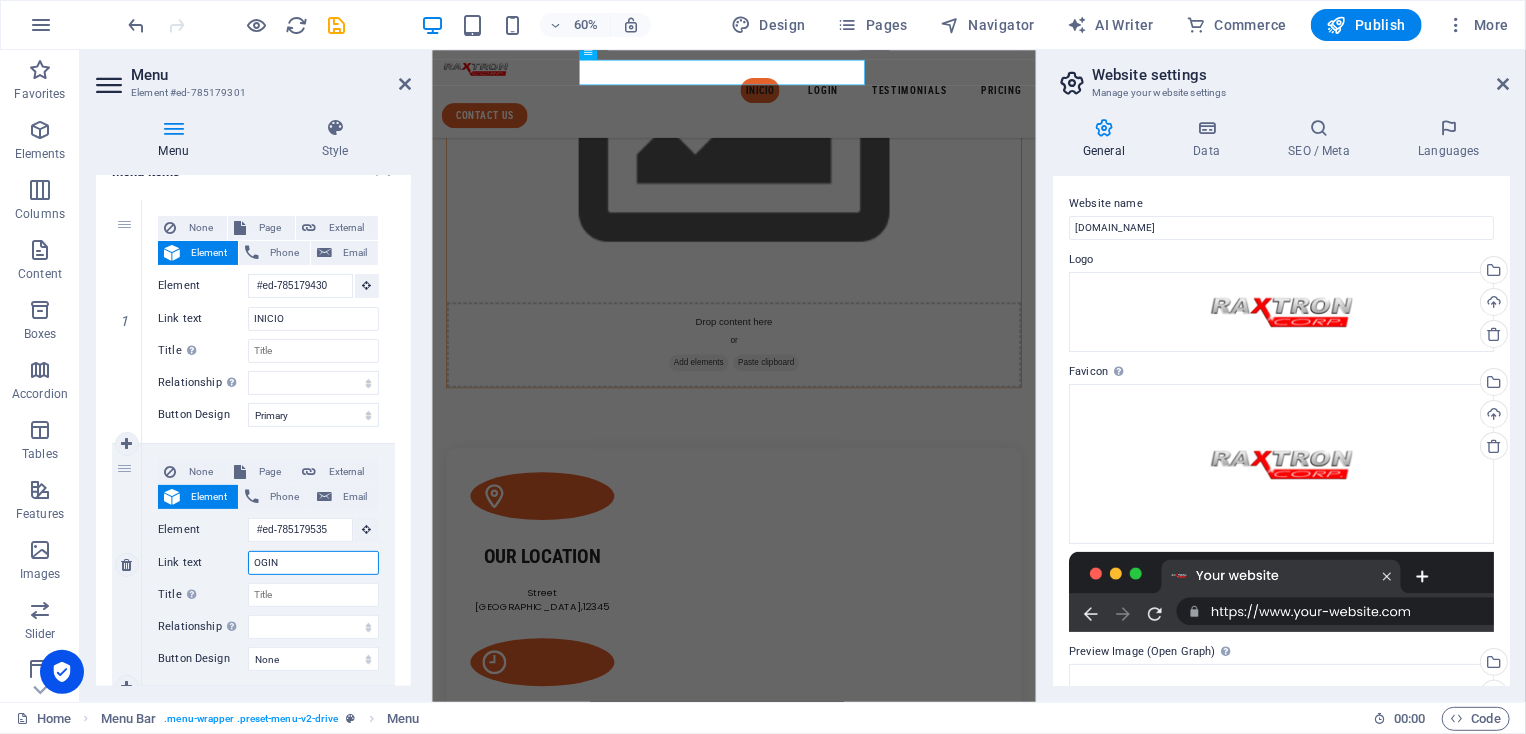 type on "LOGIN" 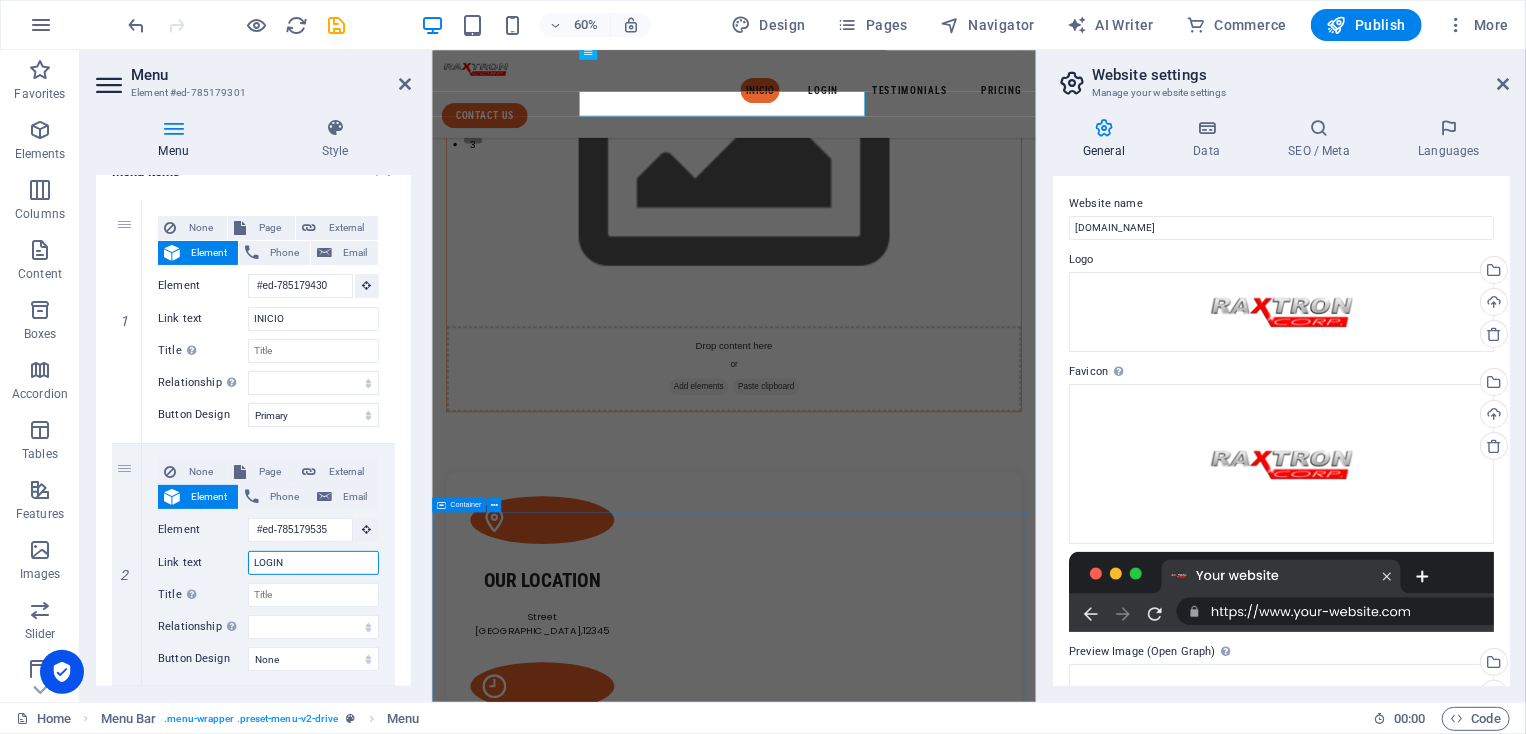 select 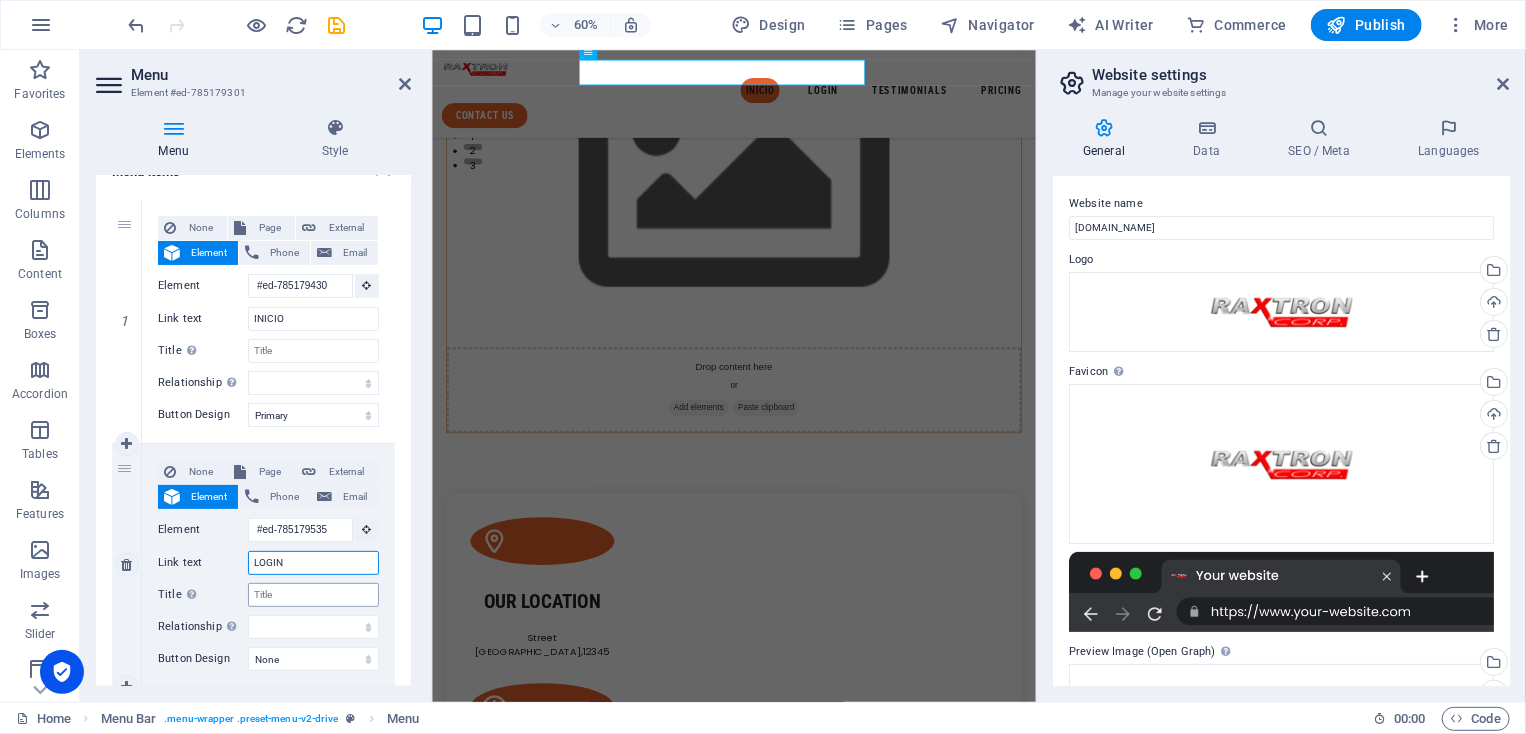 type on "LOGIN" 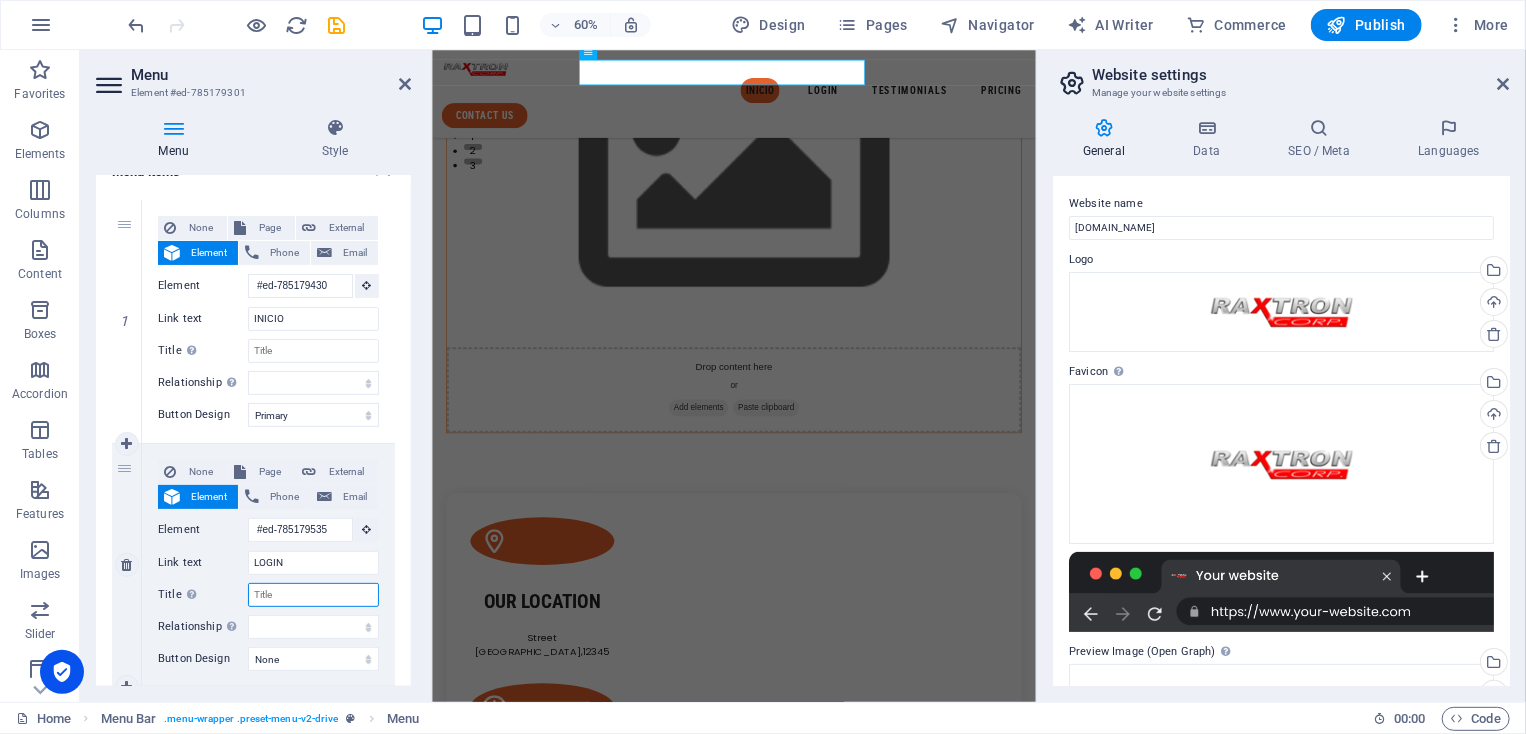 click on "Title Additional link description, should not be the same as the link text. The title is most often shown as a tooltip text when the mouse moves over the element. Leave empty if uncertain." at bounding box center (313, 595) 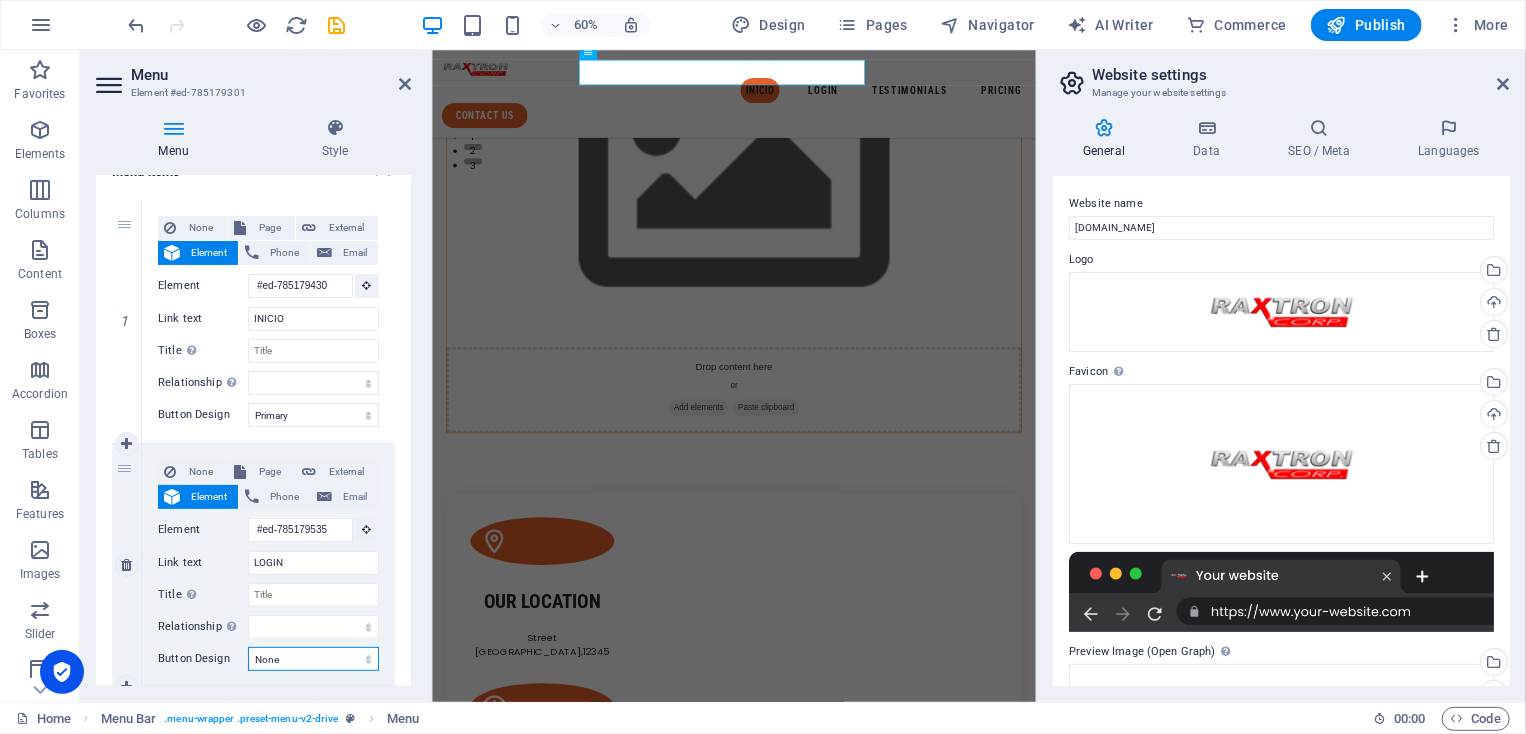 click on "None Default Primary Secondary" at bounding box center (313, 659) 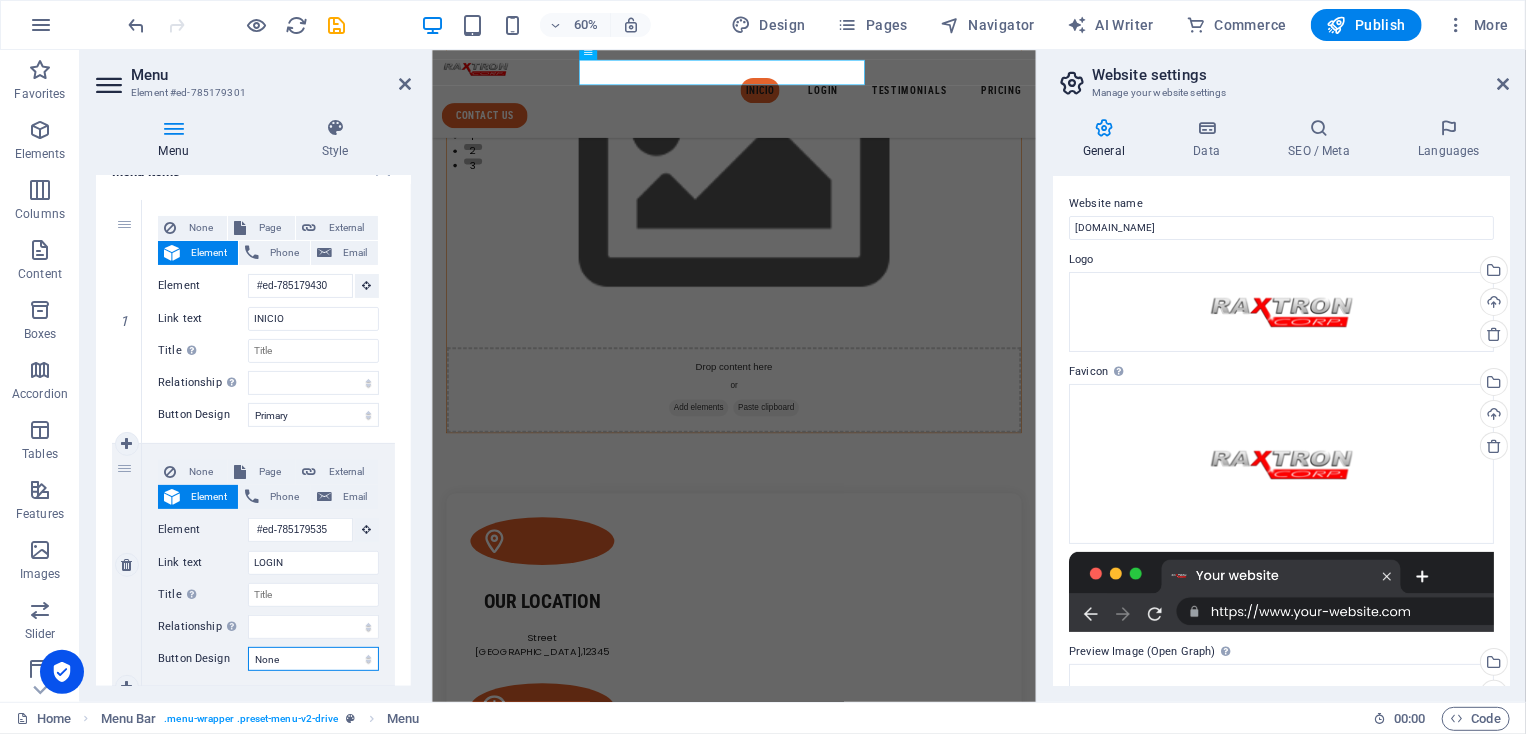 select on "secondary" 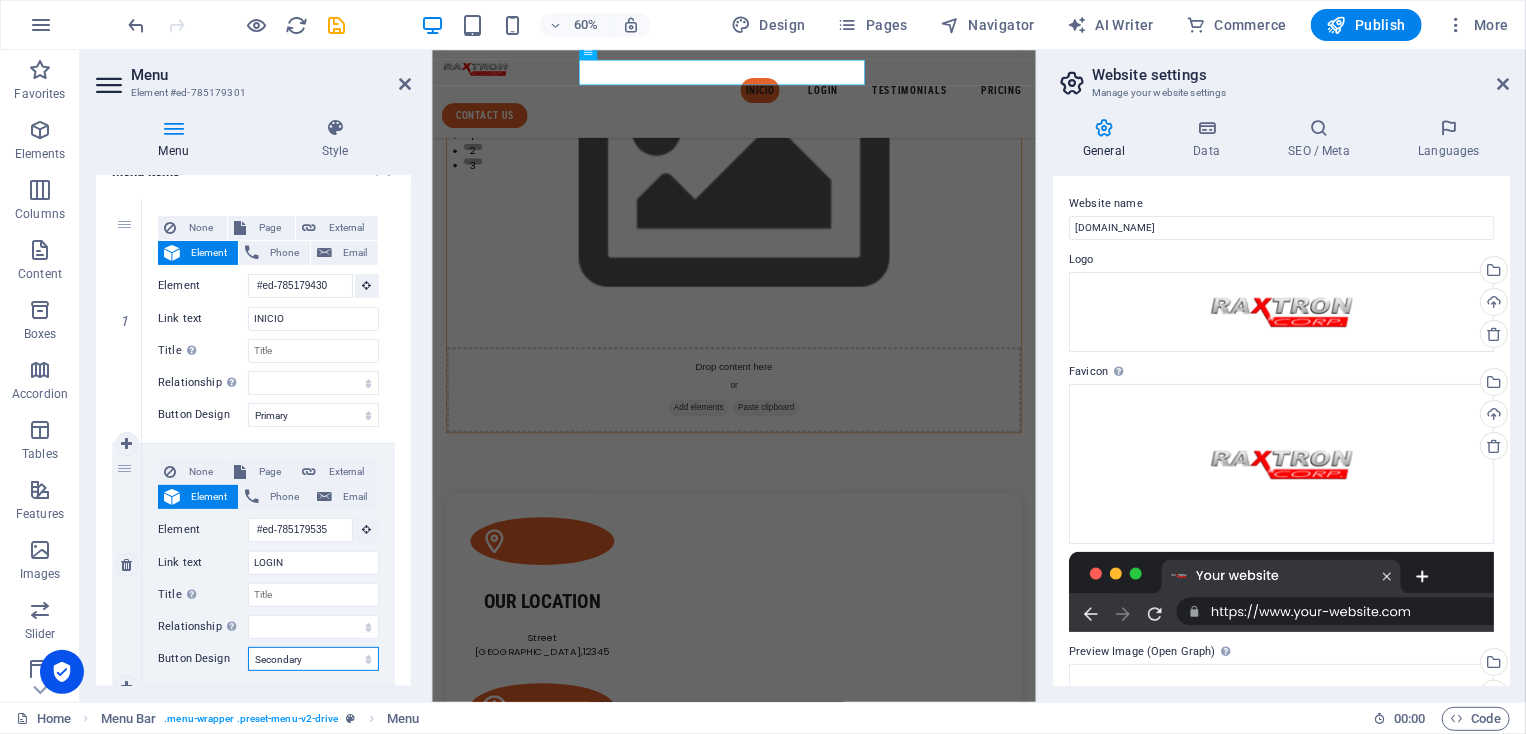 click on "None Default Primary Secondary" at bounding box center [313, 659] 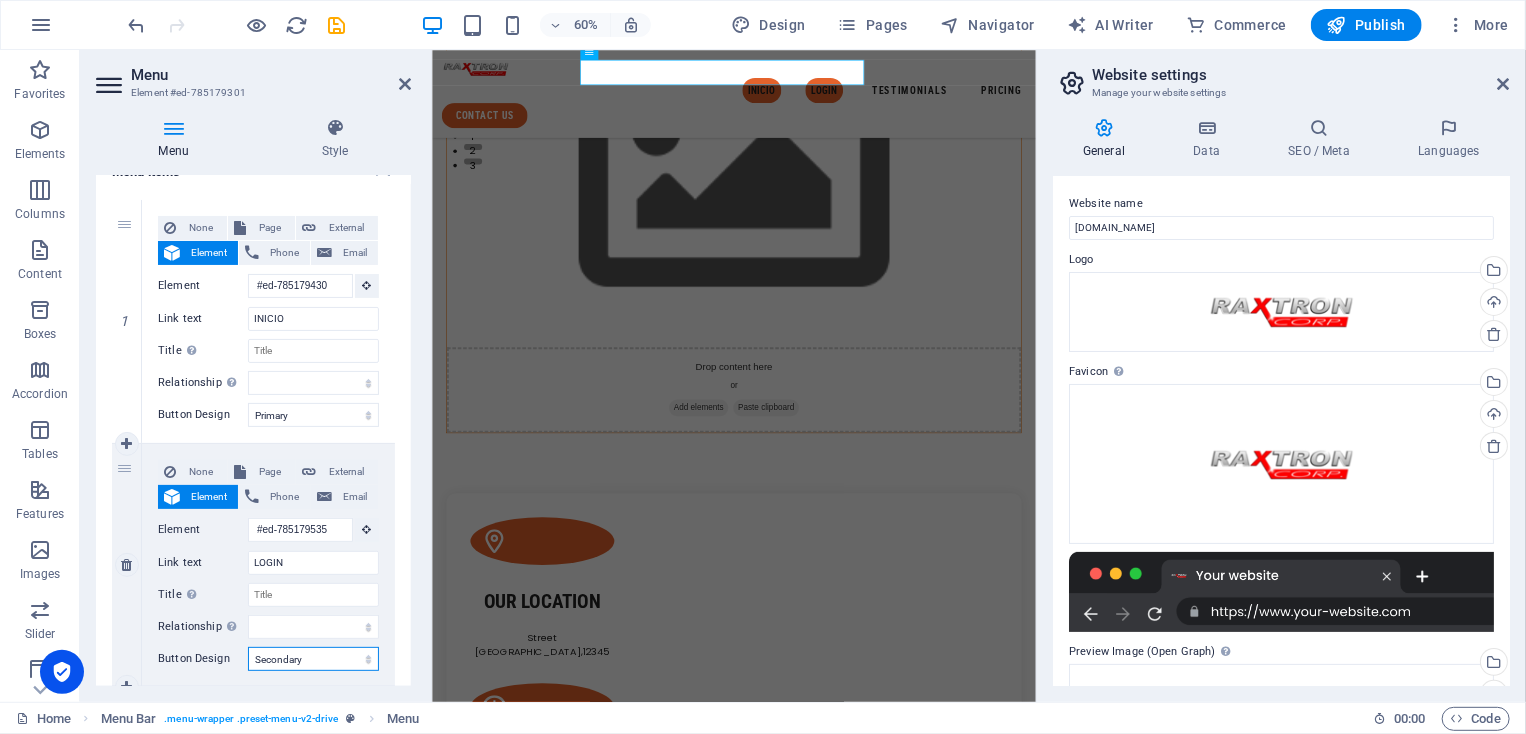 click on "None Default Primary Secondary" at bounding box center (313, 659) 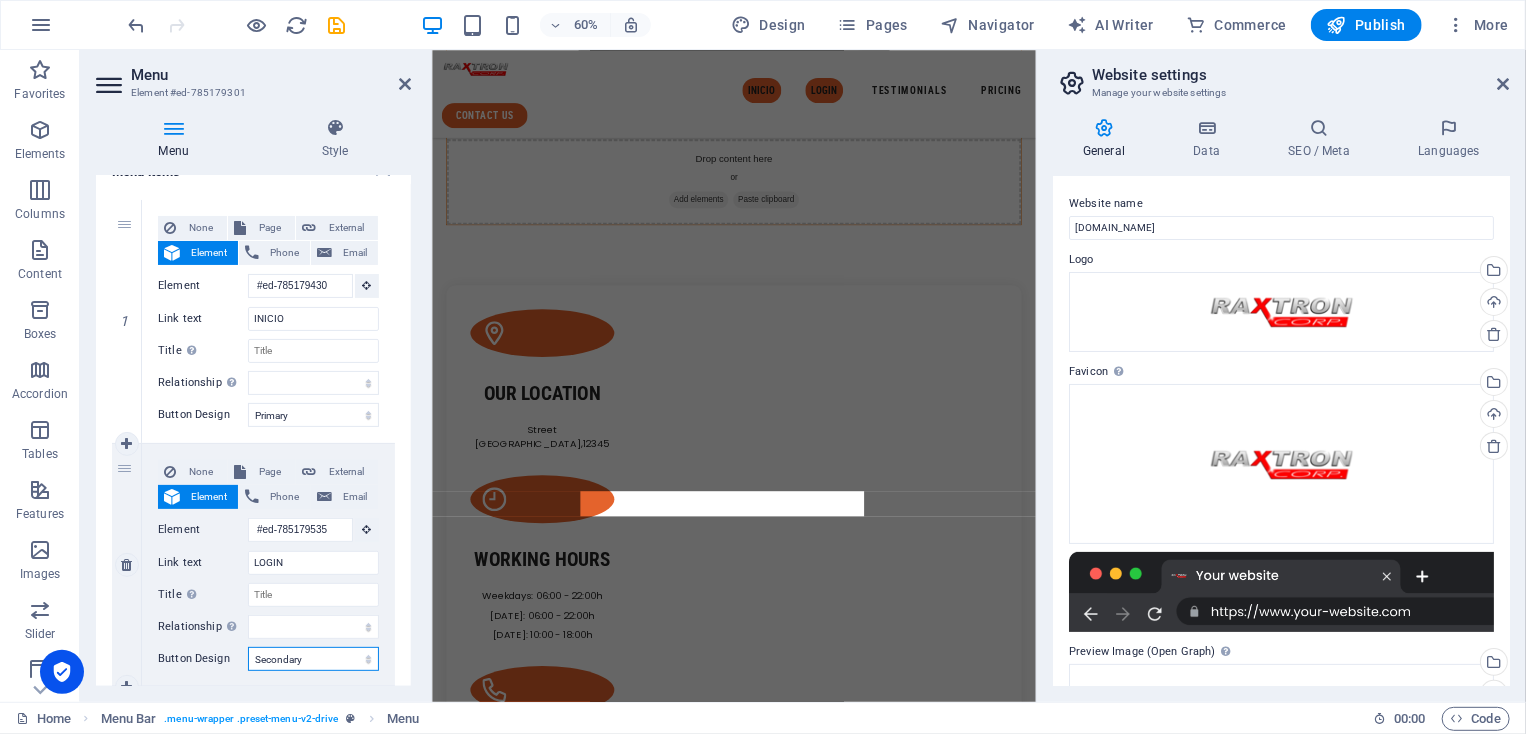 scroll, scrollTop: 868, scrollLeft: 0, axis: vertical 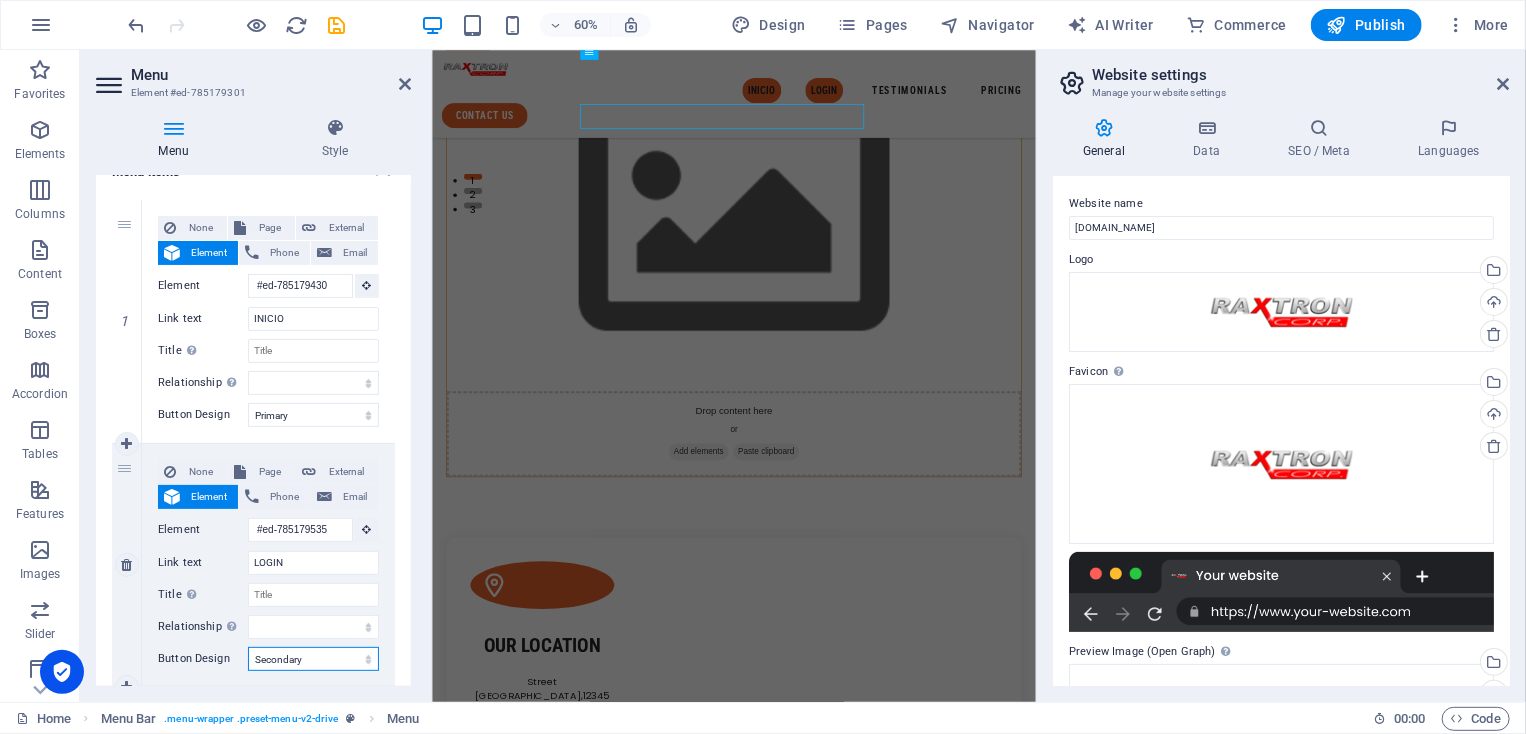 select 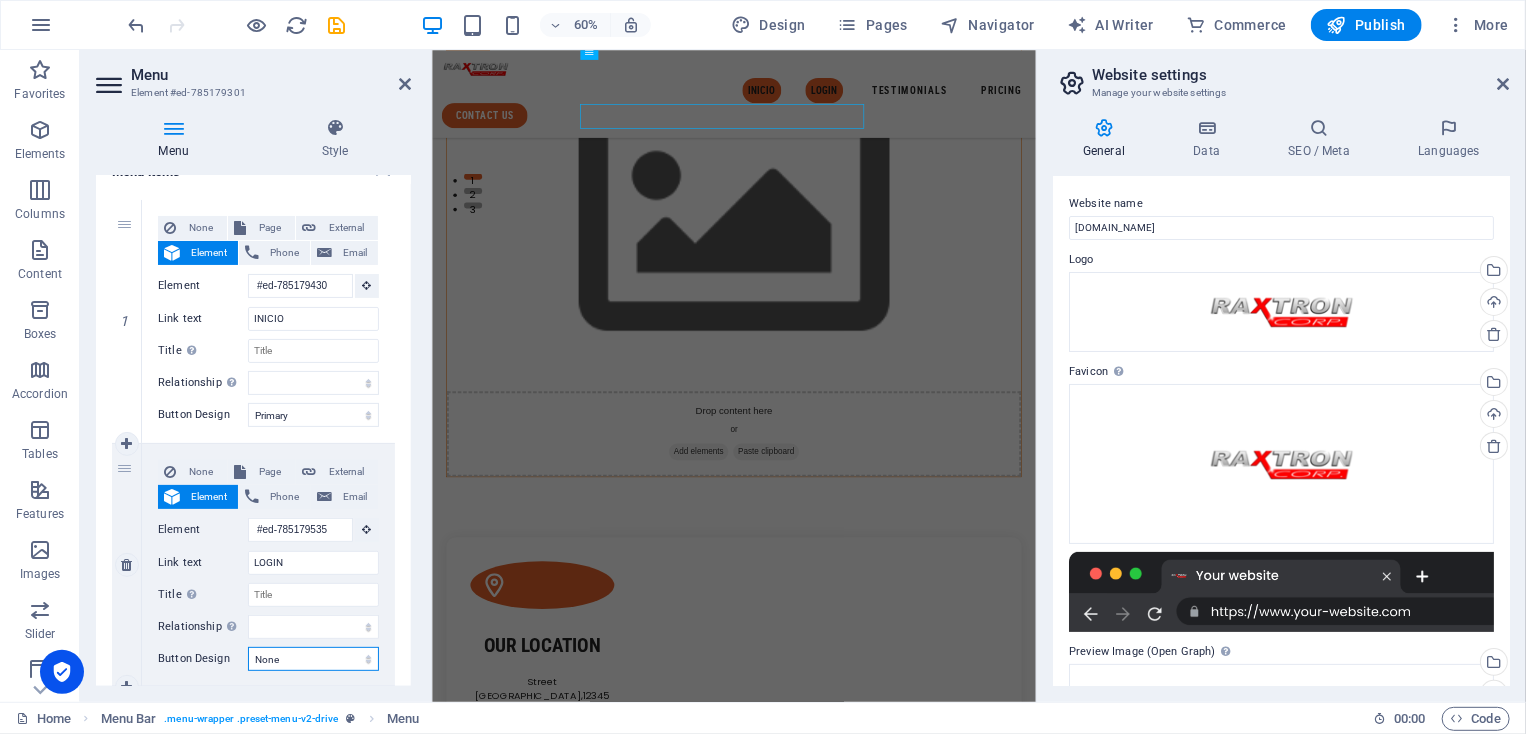 click on "None Default Primary Secondary" at bounding box center [313, 659] 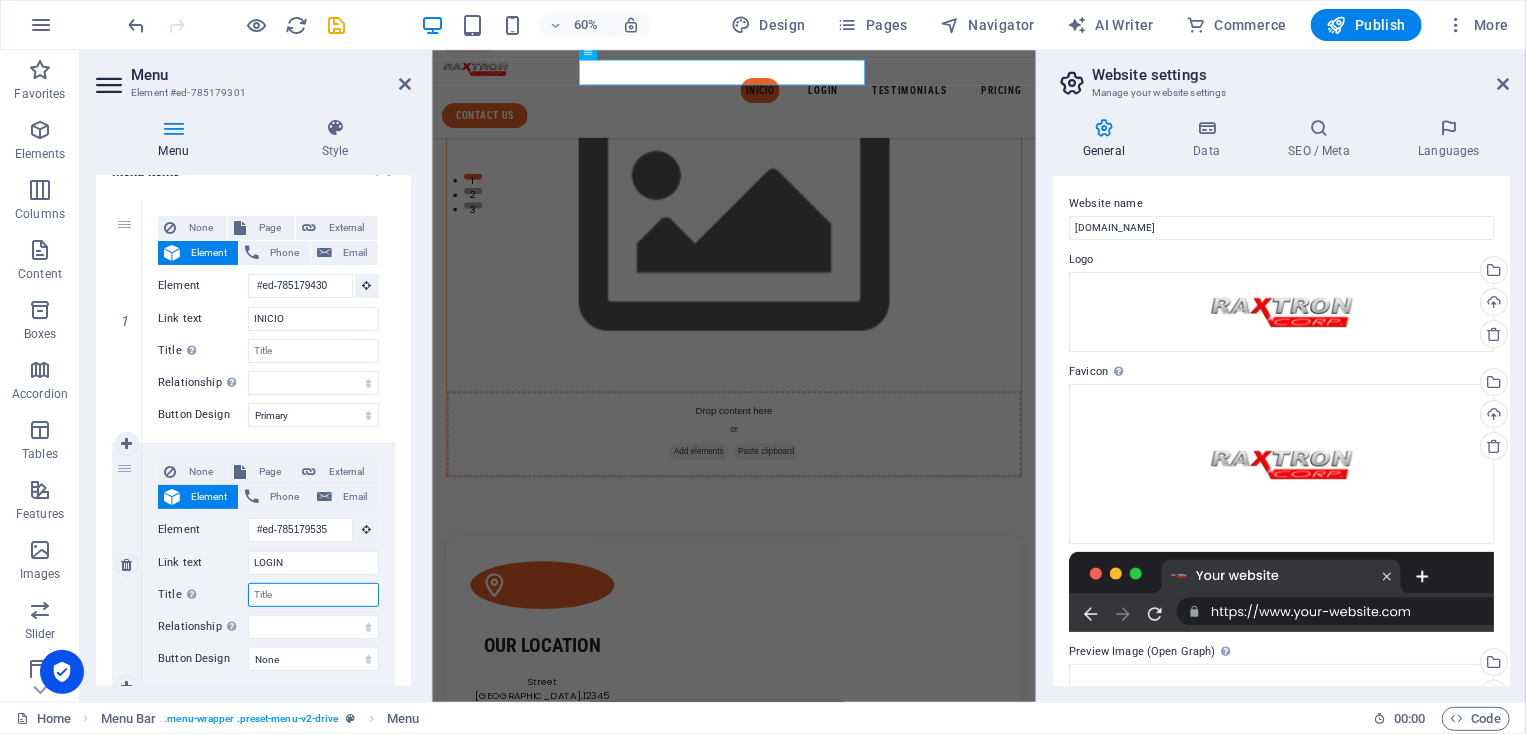 click on "Title Additional link description, should not be the same as the link text. The title is most often shown as a tooltip text when the mouse moves over the element. Leave empty if uncertain." at bounding box center [313, 595] 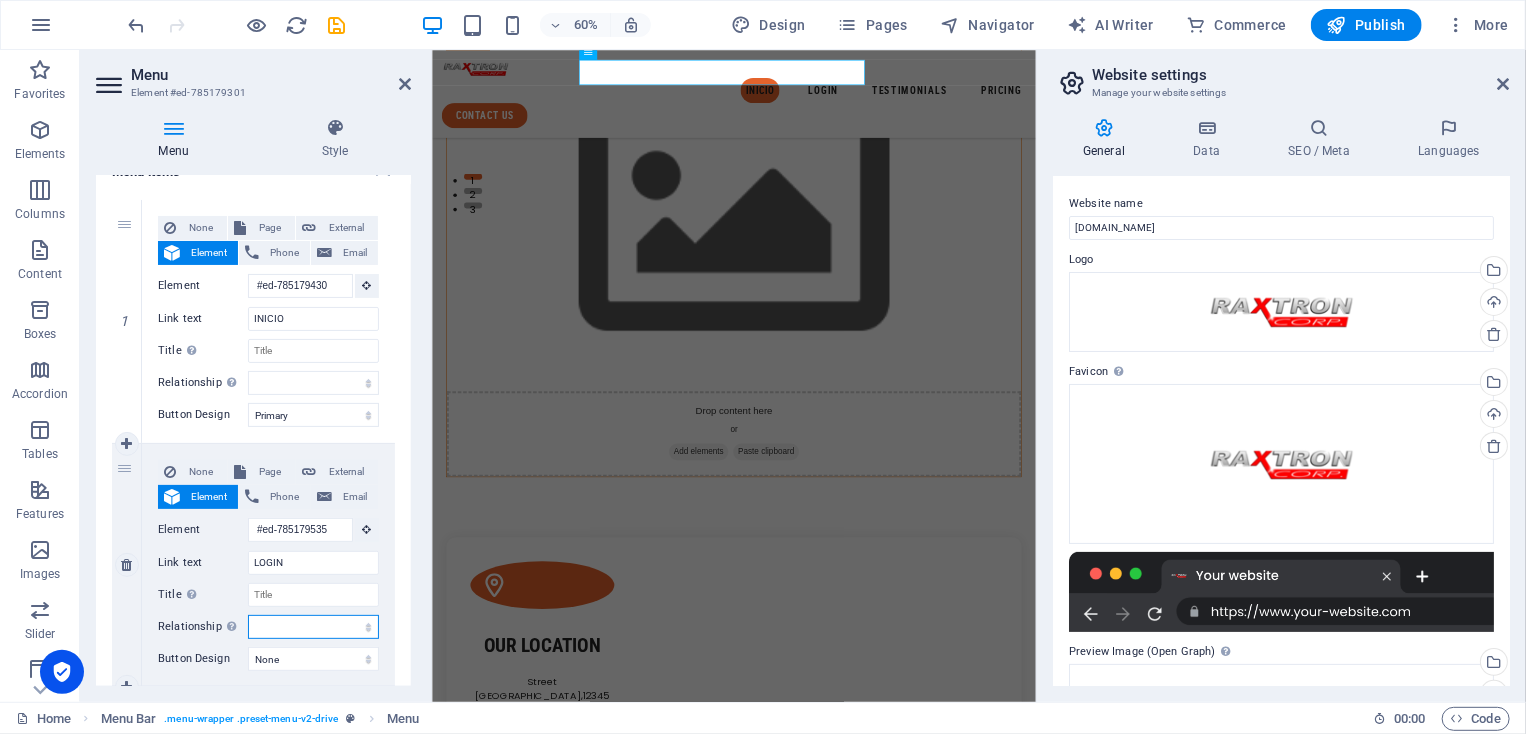 click on "alternate author bookmark external help license next nofollow noreferrer noopener prev search tag" at bounding box center (313, 627) 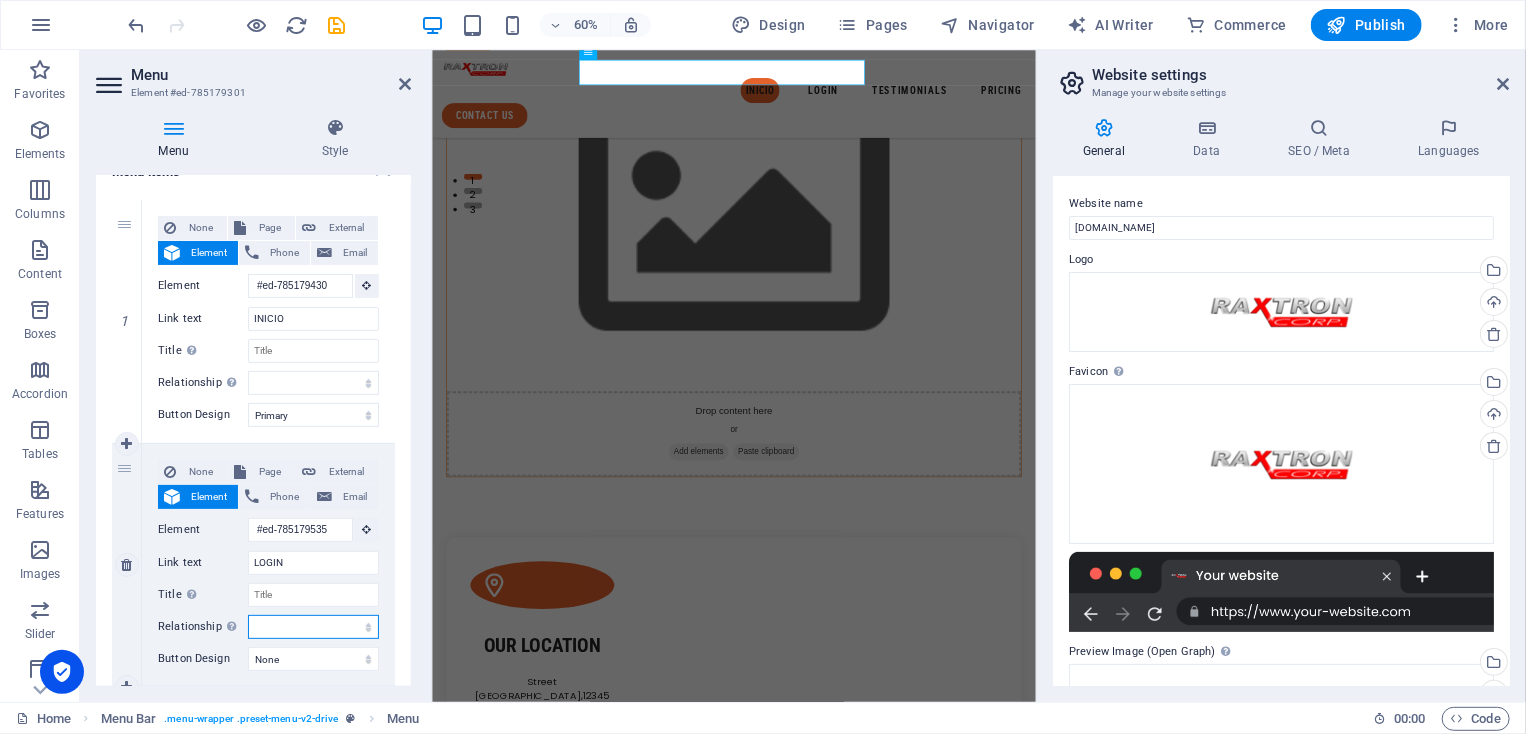 select on "tag" 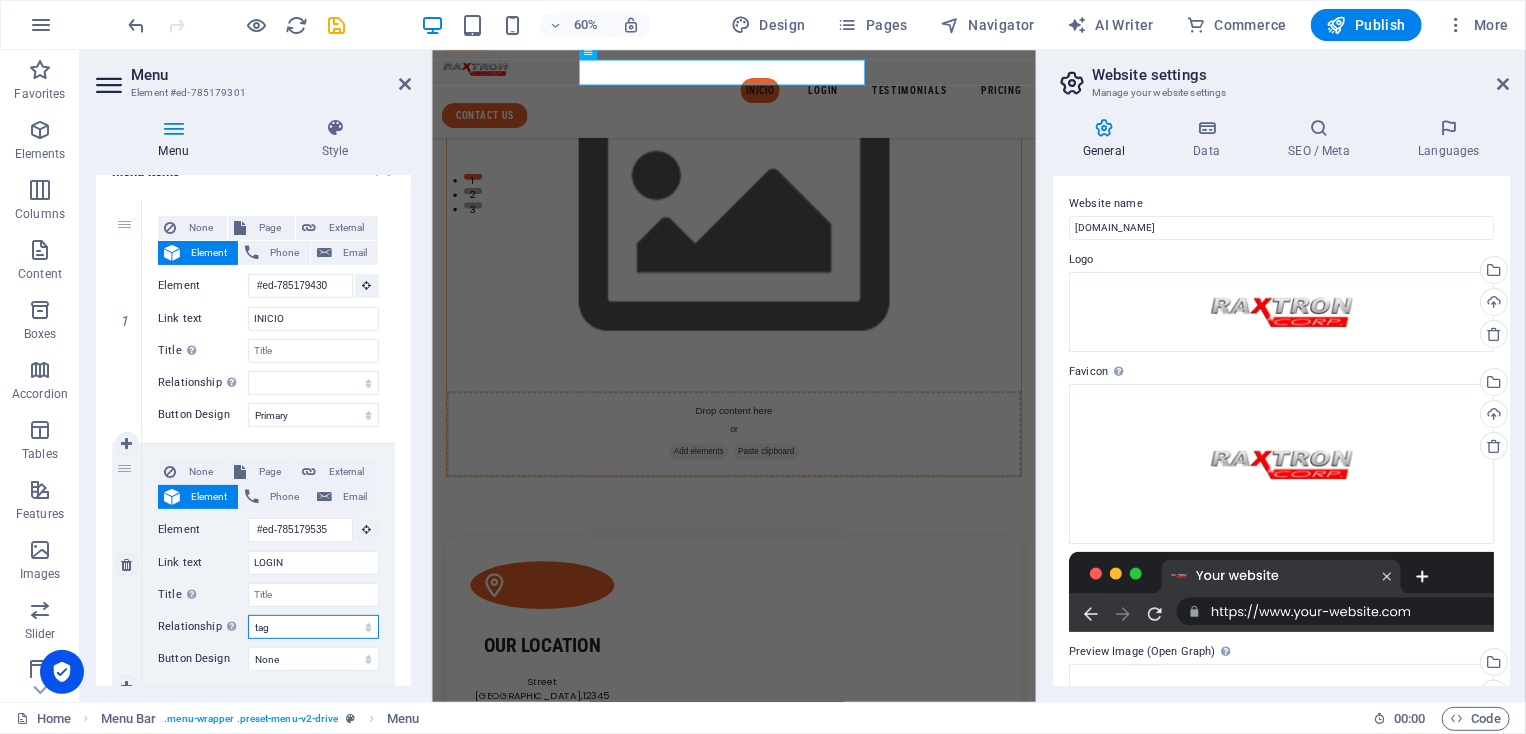 click on "alternate author bookmark external help license next nofollow noreferrer noopener prev search tag" at bounding box center [313, 627] 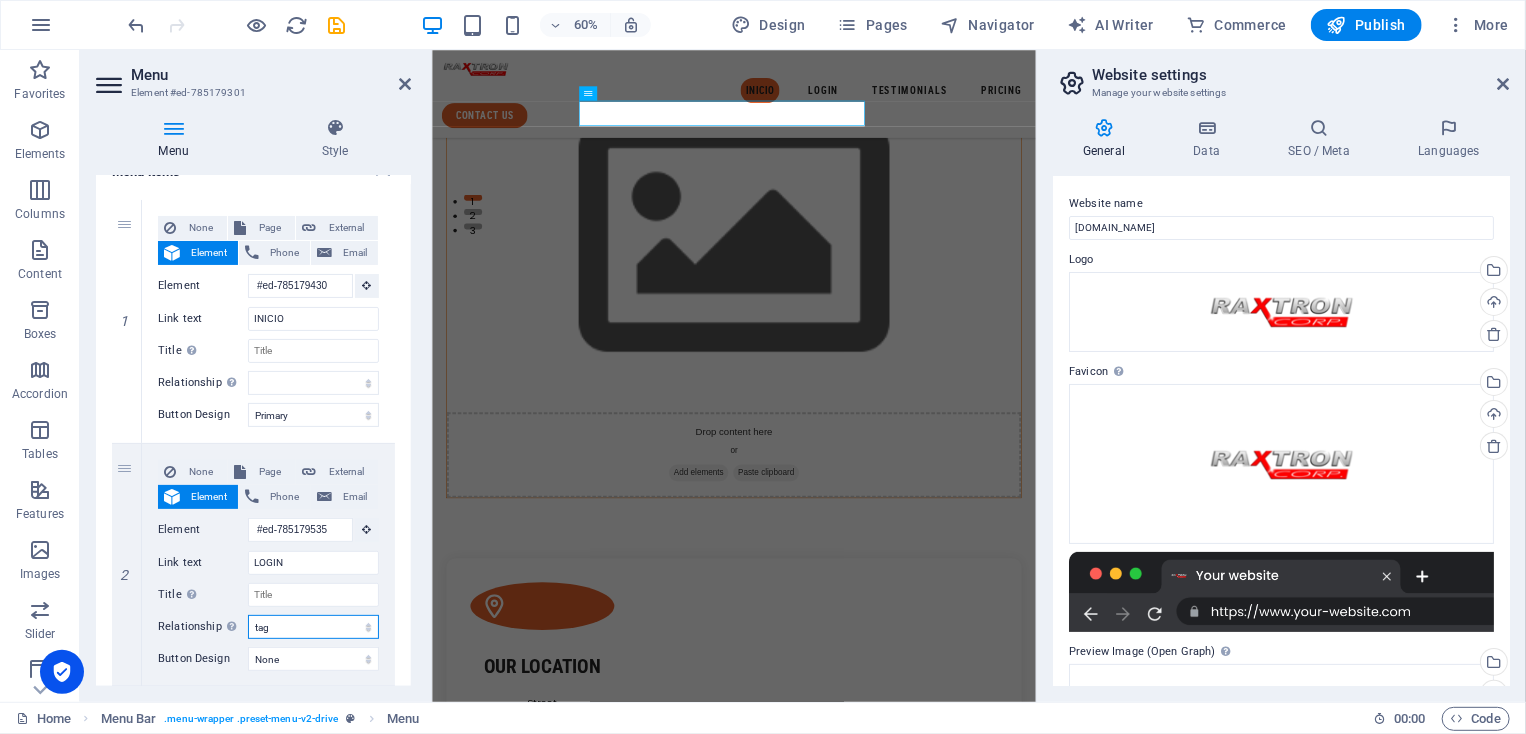 scroll, scrollTop: 794, scrollLeft: 0, axis: vertical 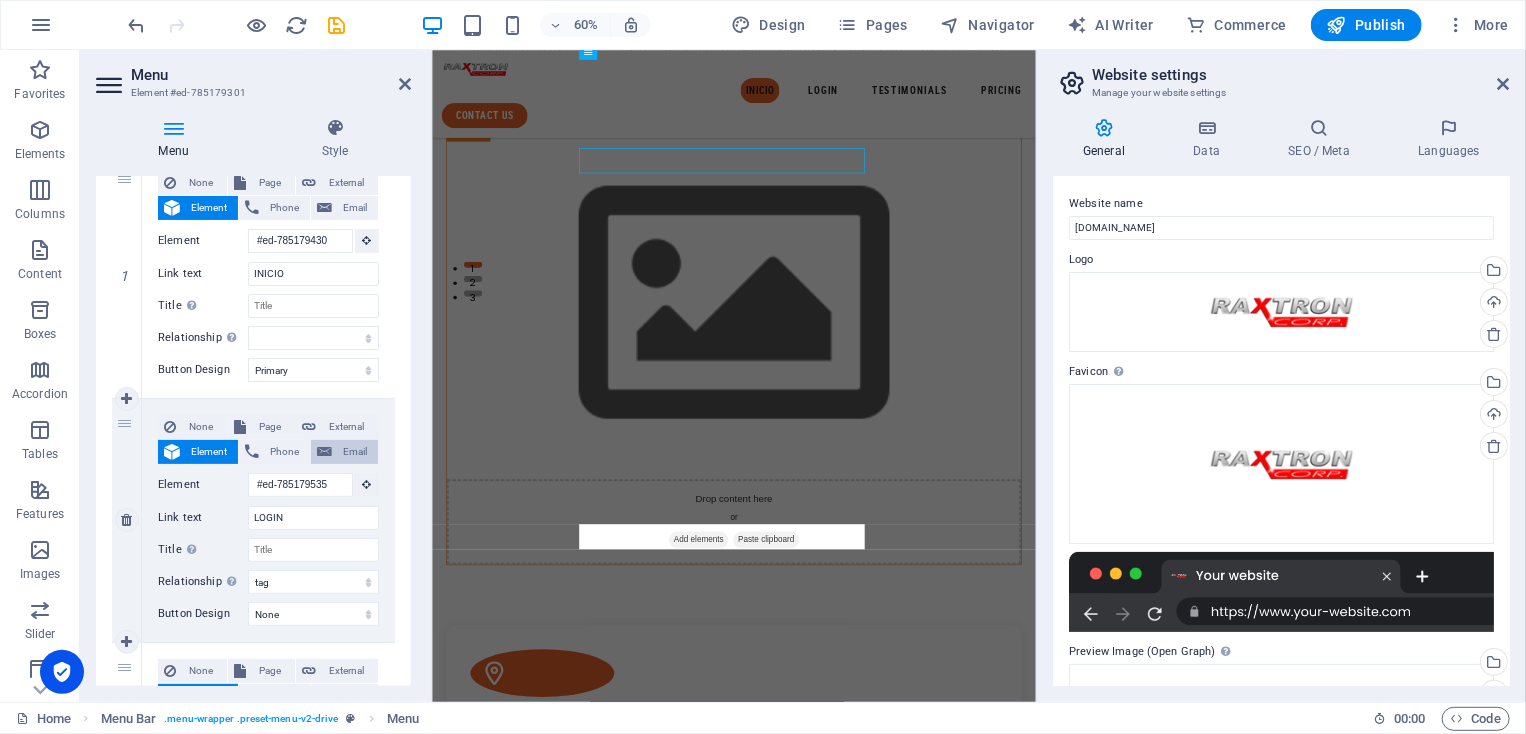 click on "Email" at bounding box center [355, 452] 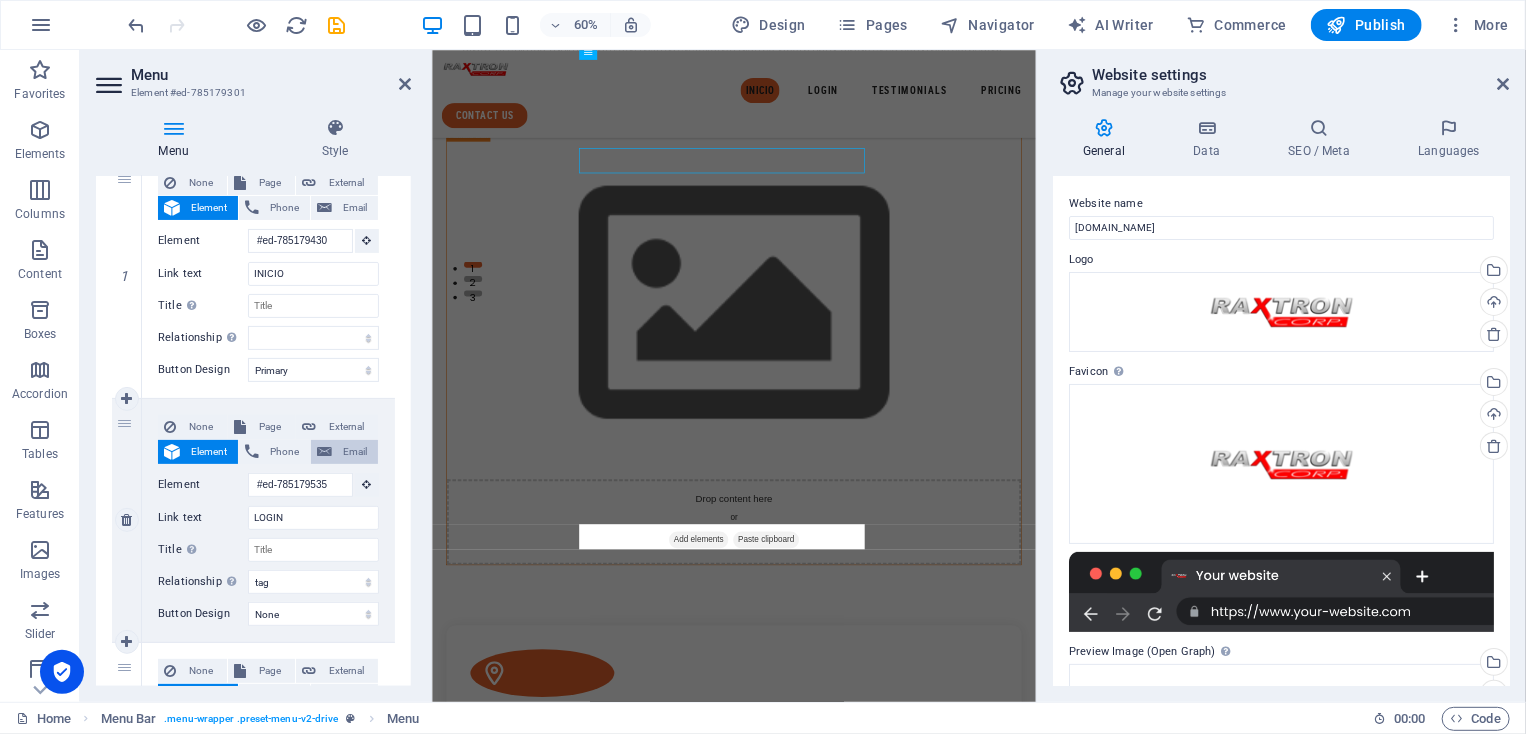select 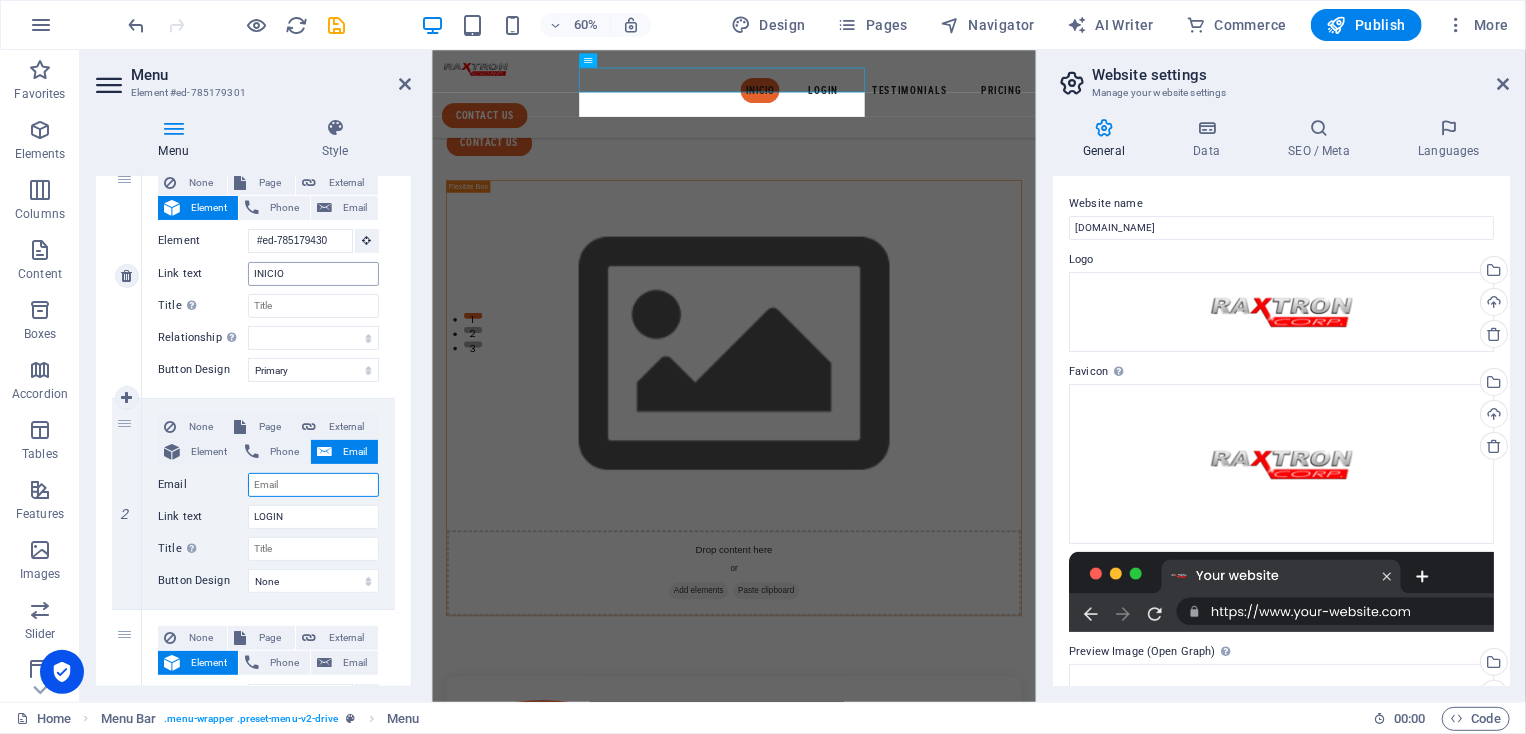 scroll, scrollTop: 630, scrollLeft: 0, axis: vertical 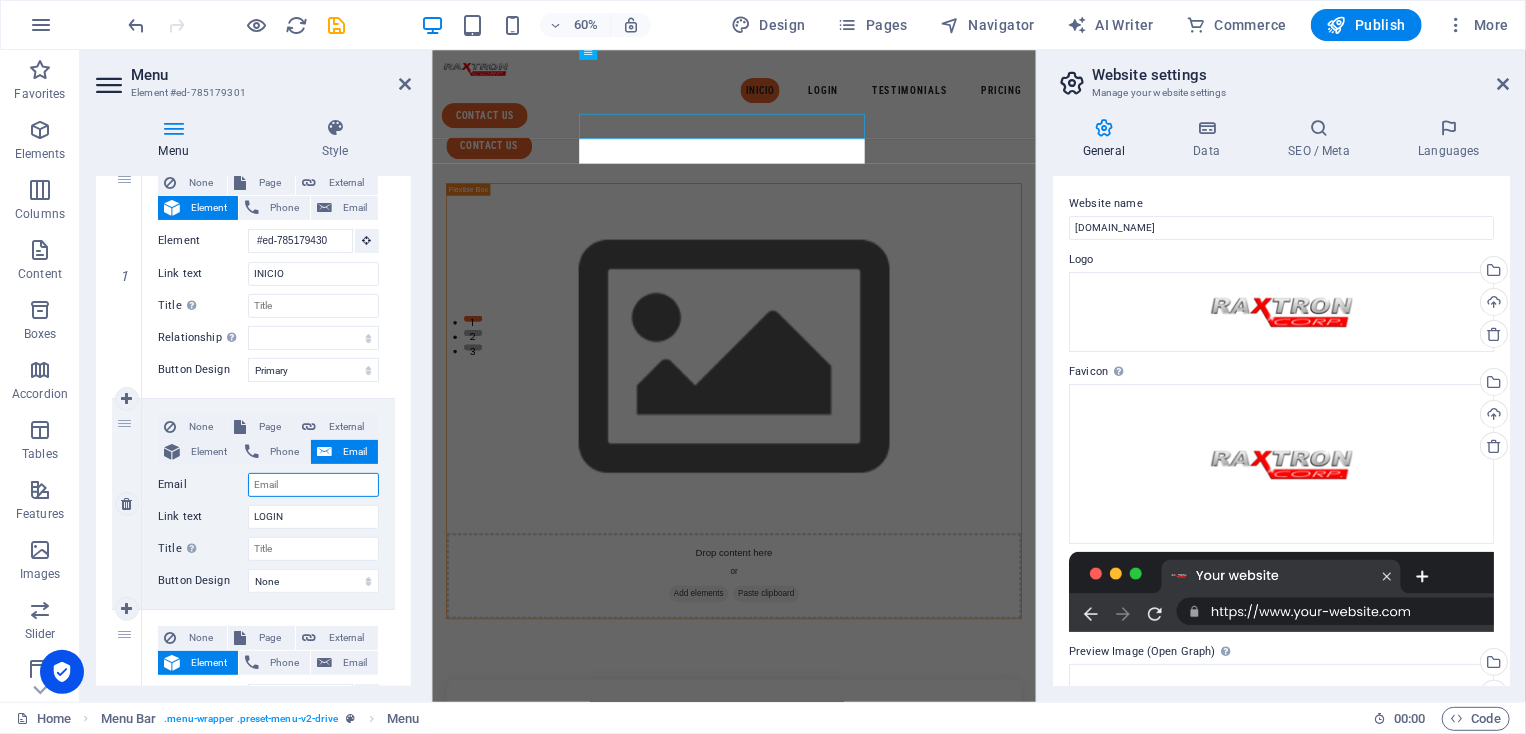 click on "Email" at bounding box center [313, 485] 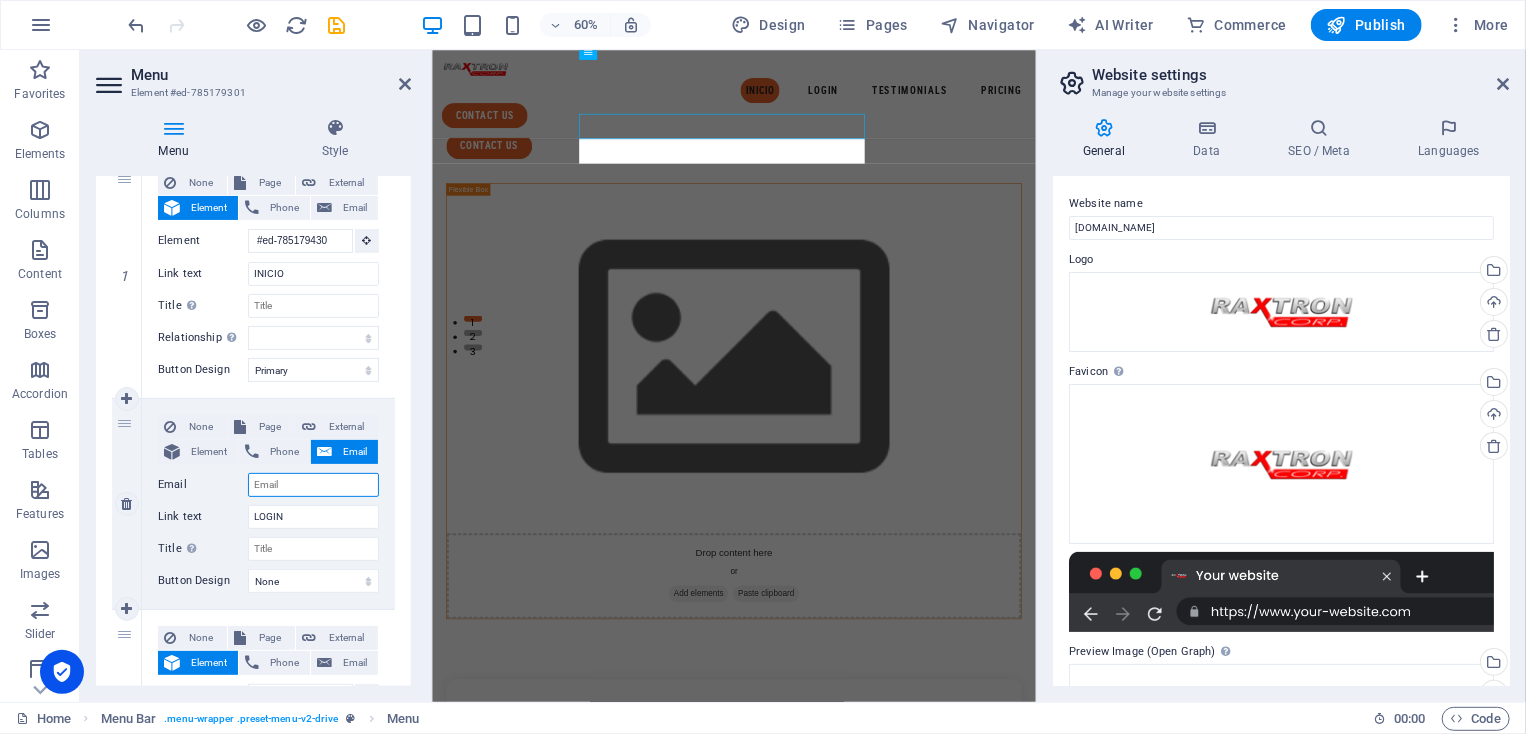 drag, startPoint x: 293, startPoint y: 487, endPoint x: 209, endPoint y: 522, distance: 91 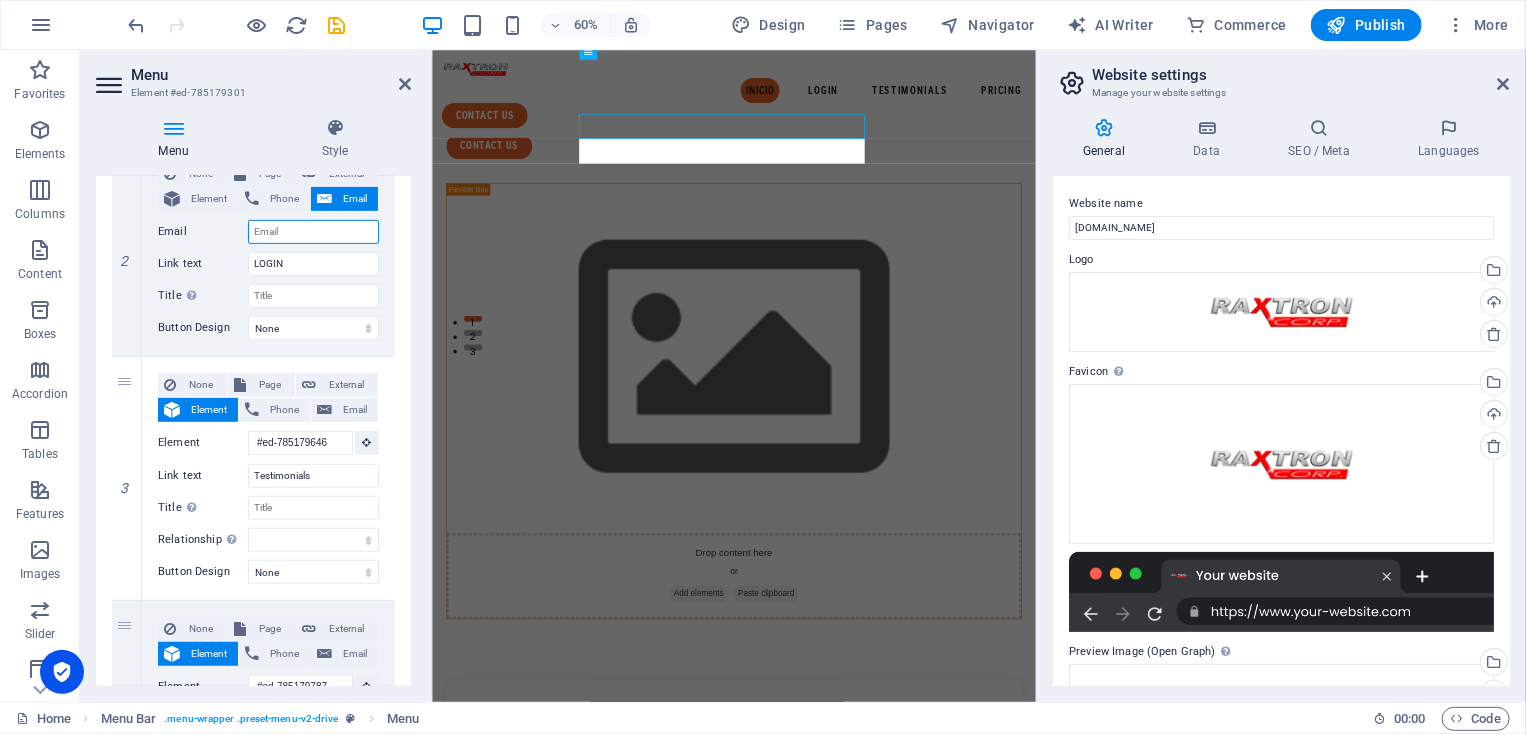 scroll, scrollTop: 486, scrollLeft: 0, axis: vertical 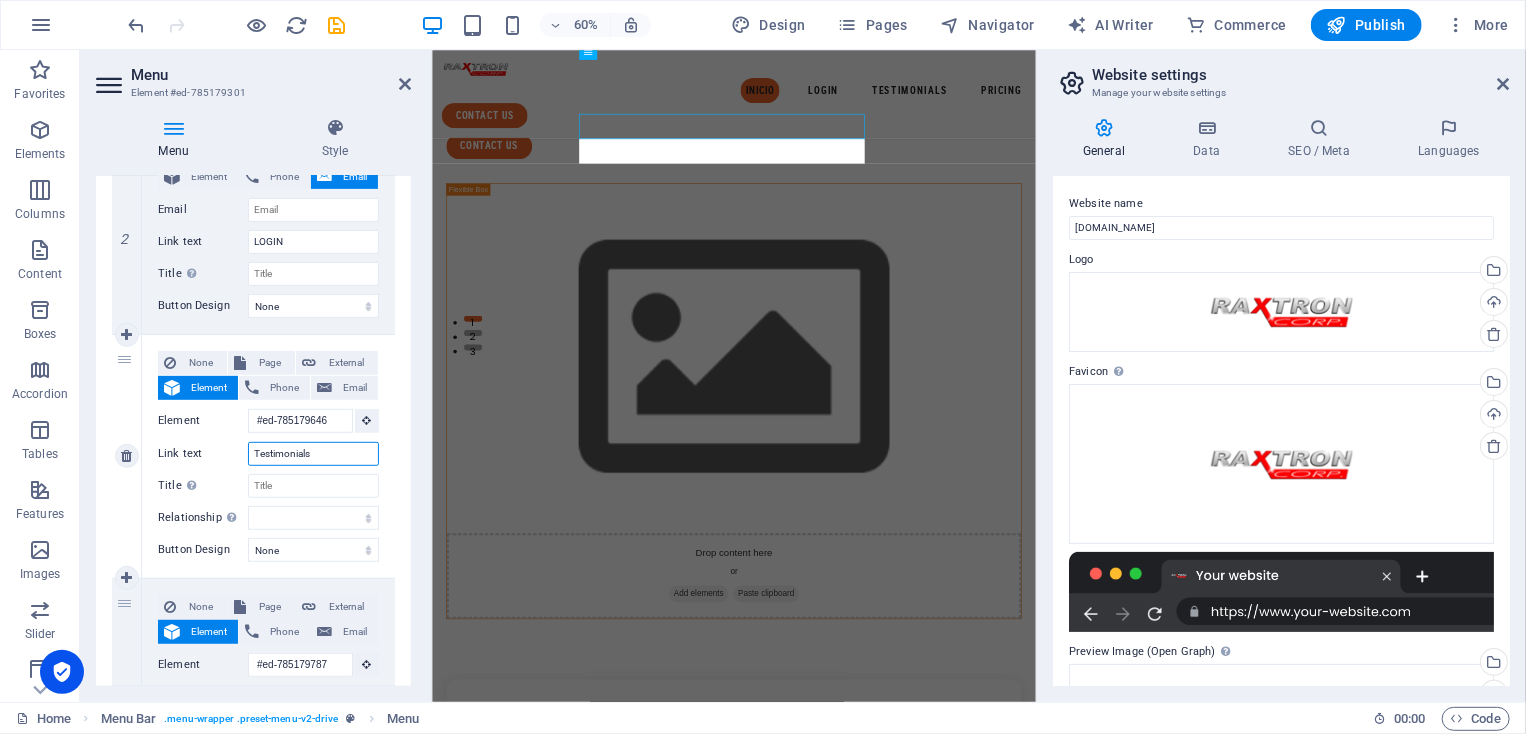 drag, startPoint x: 339, startPoint y: 444, endPoint x: 250, endPoint y: 452, distance: 89.358826 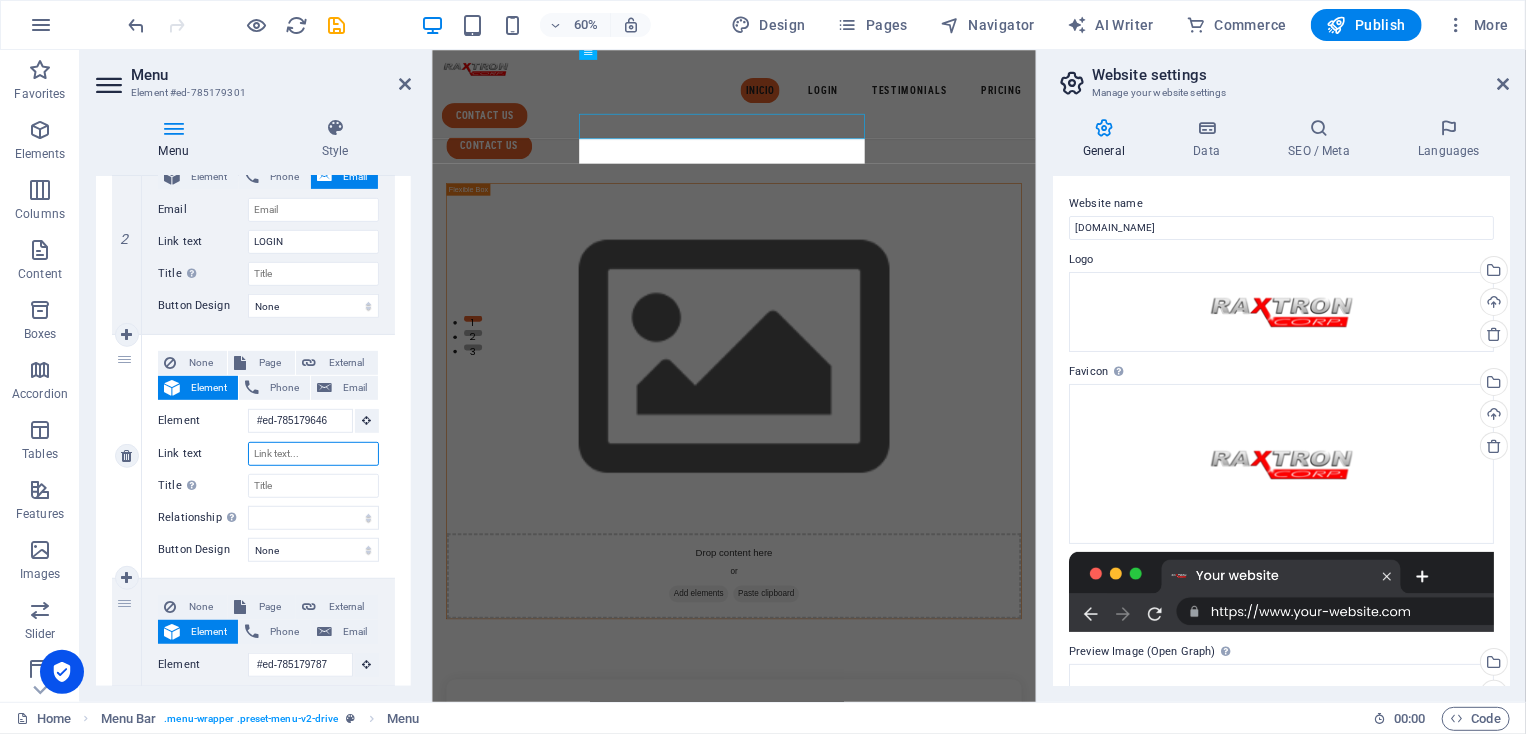 select 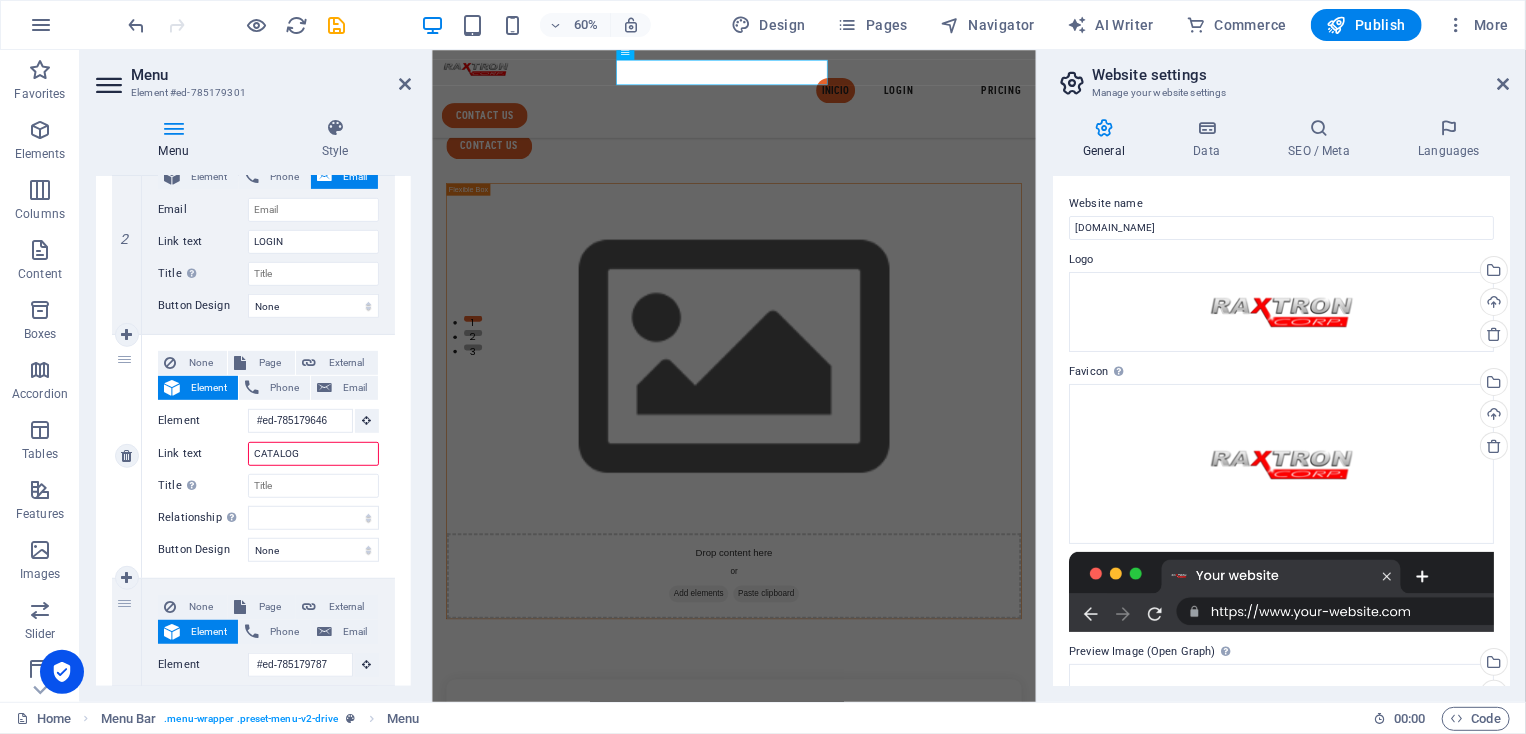 type on "CATALOGO" 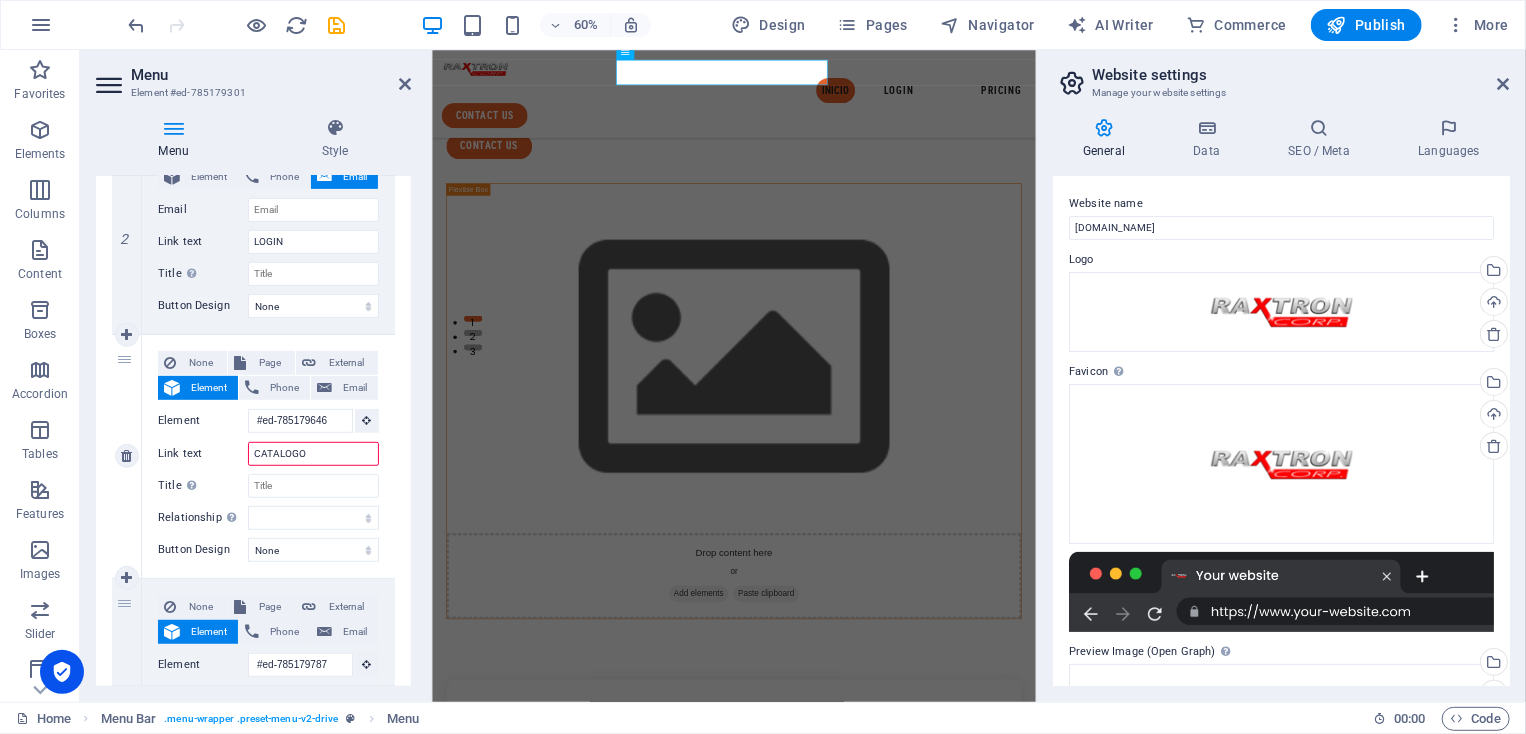 select 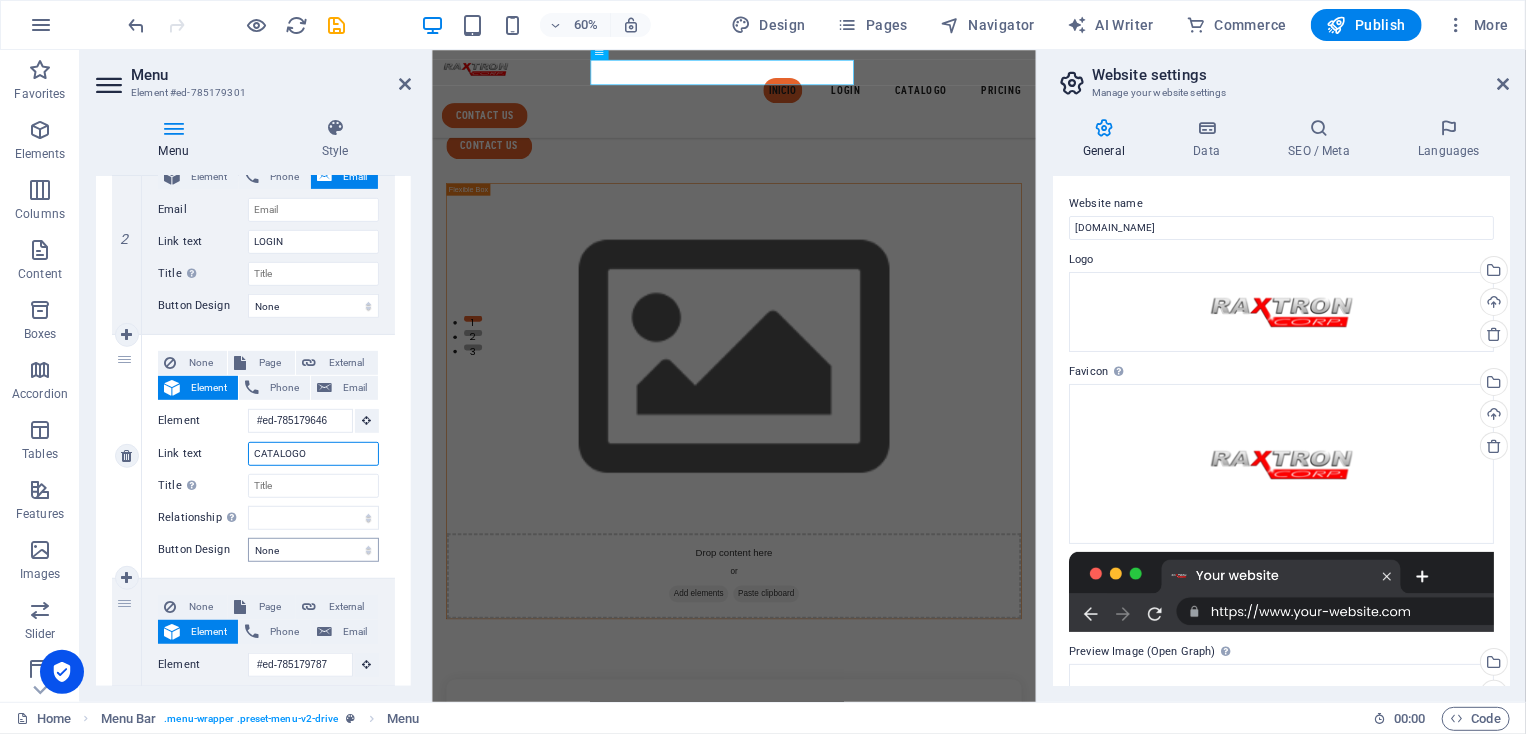 type on "CATALOGO" 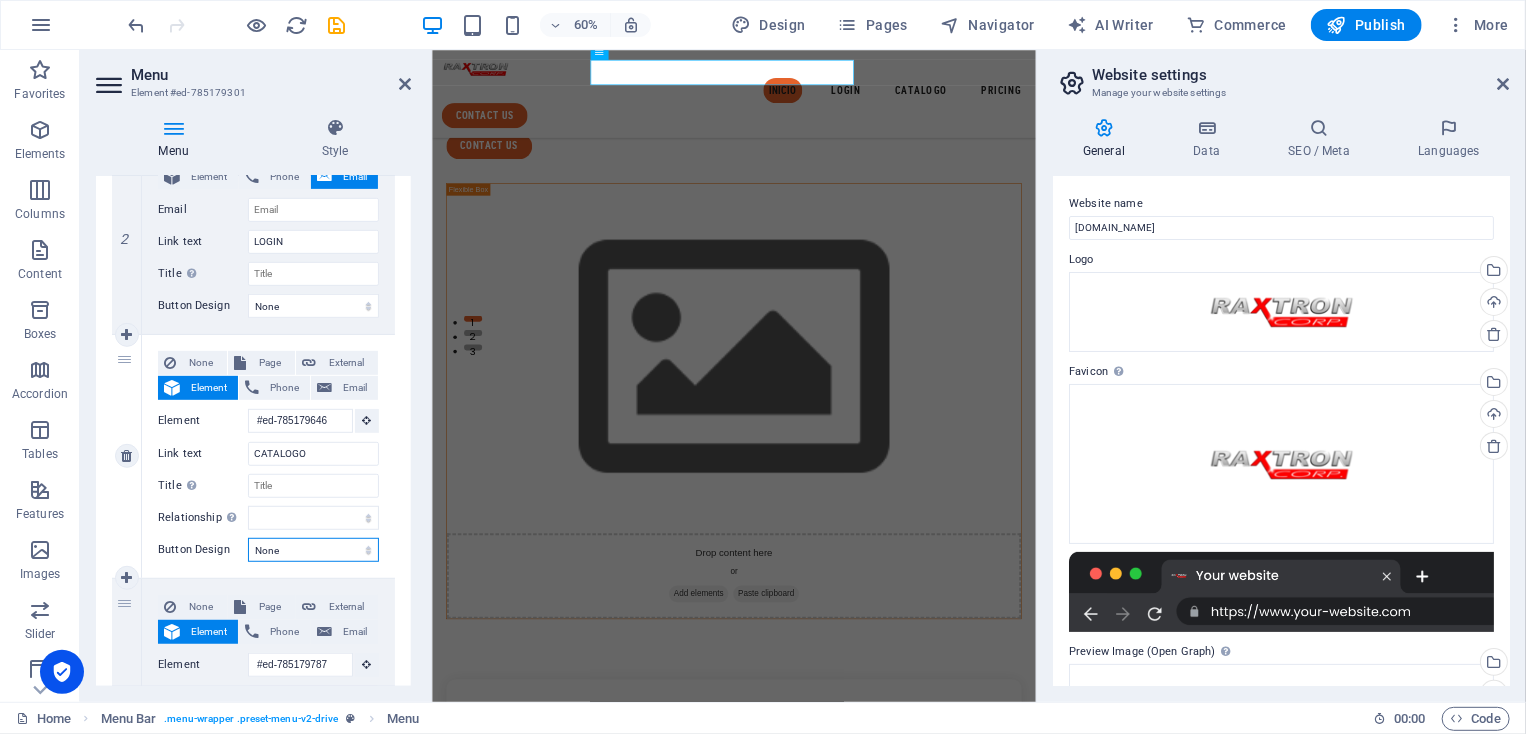 click on "None Default Primary Secondary" at bounding box center (313, 550) 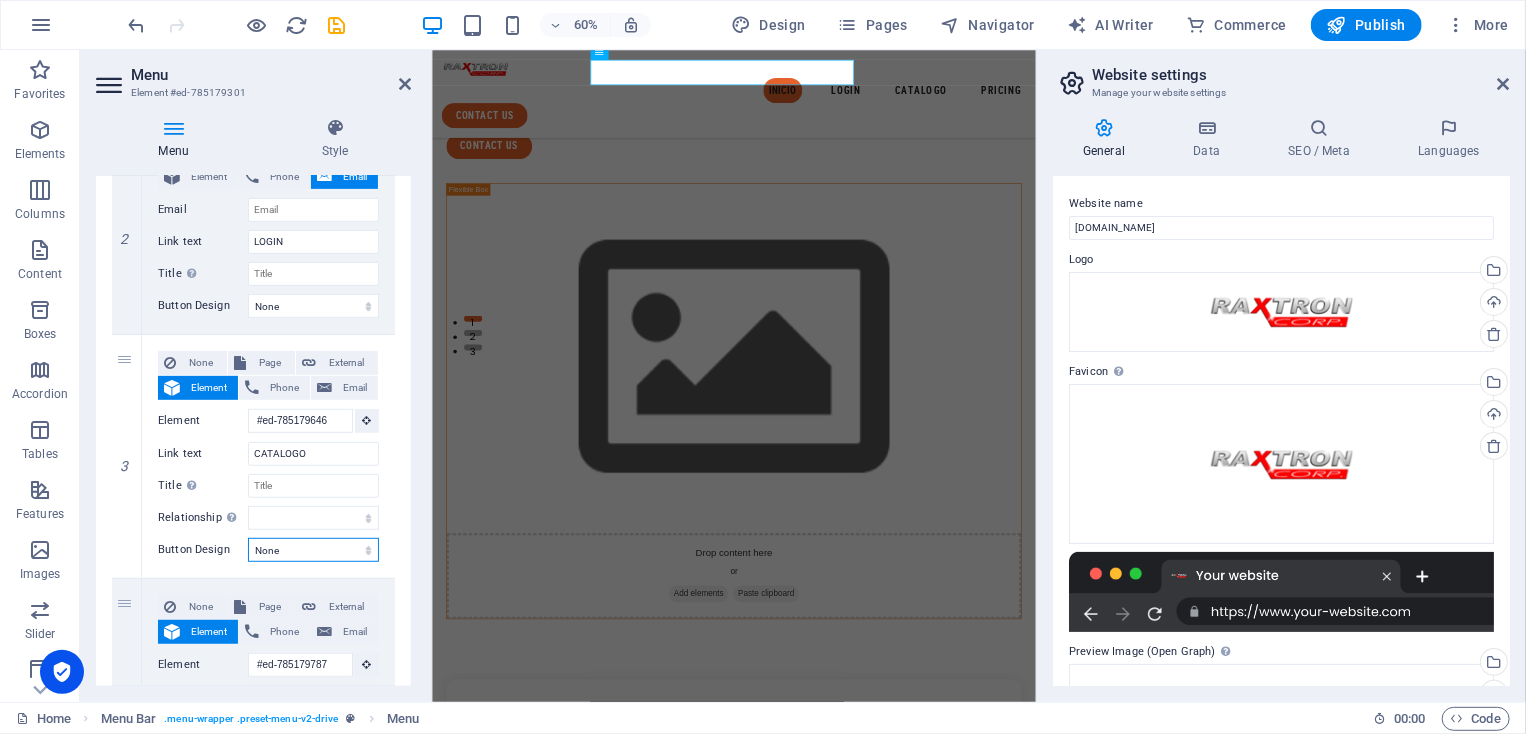 scroll, scrollTop: 657, scrollLeft: 0, axis: vertical 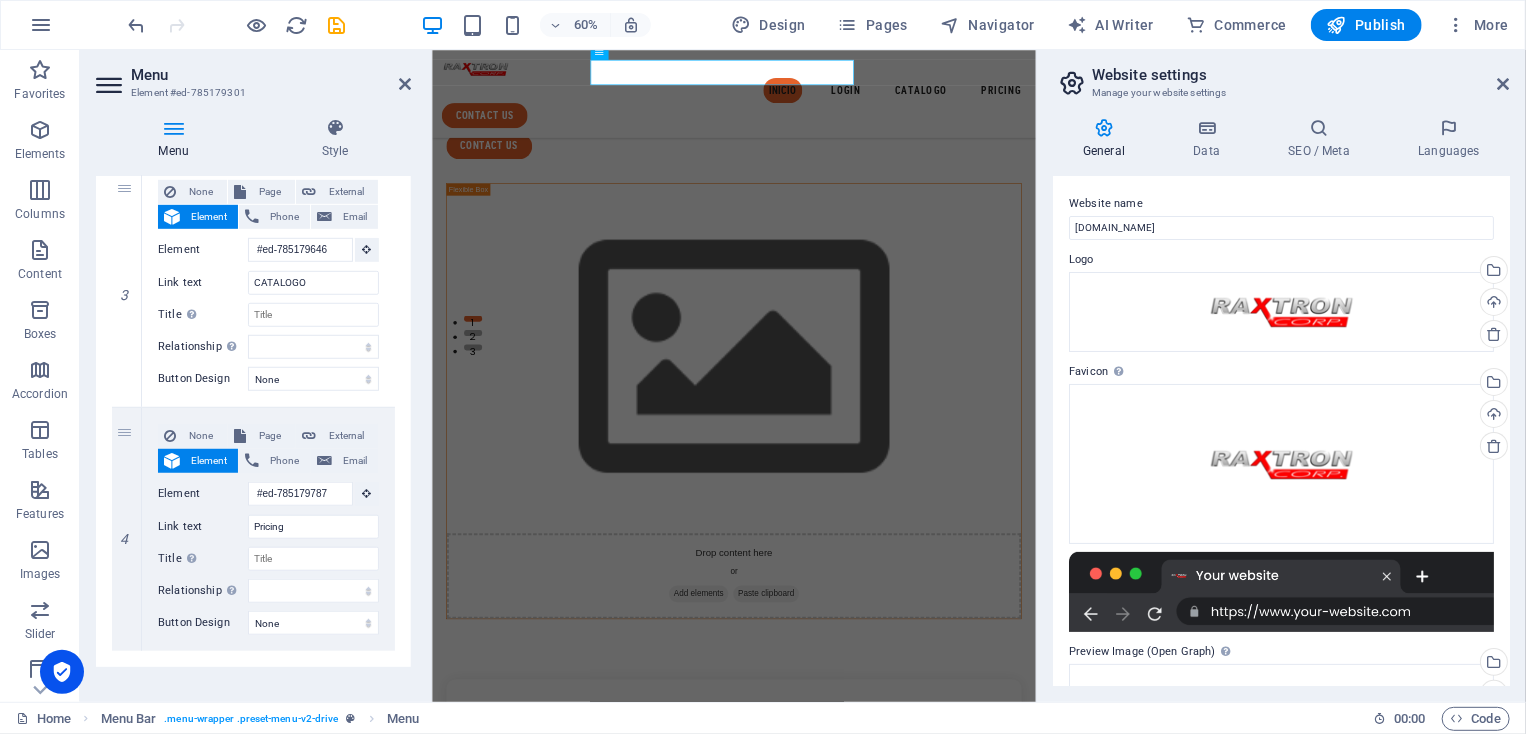drag, startPoint x: 405, startPoint y: 469, endPoint x: 405, endPoint y: 485, distance: 16 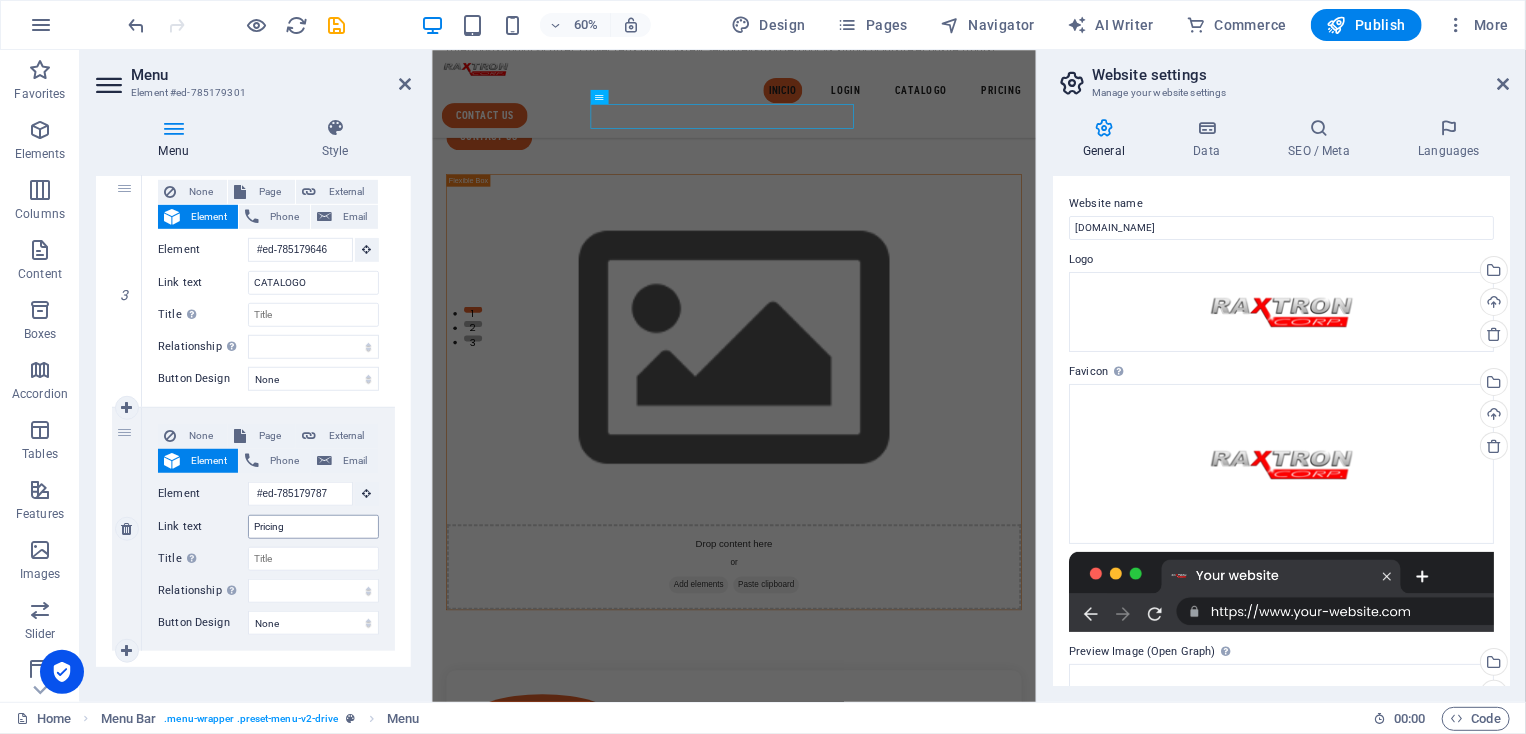 scroll, scrollTop: 556, scrollLeft: 0, axis: vertical 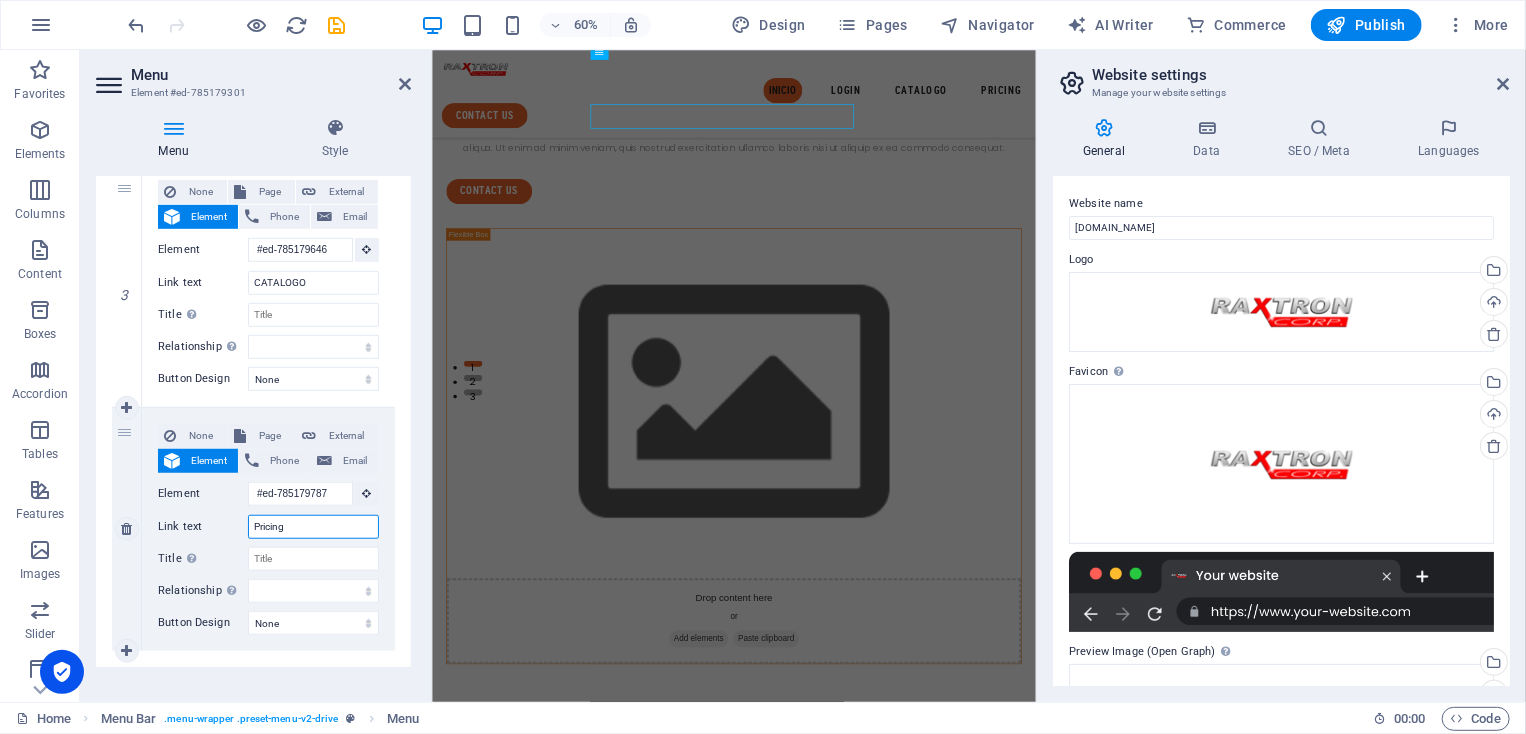 drag, startPoint x: 325, startPoint y: 524, endPoint x: 213, endPoint y: 555, distance: 116.21101 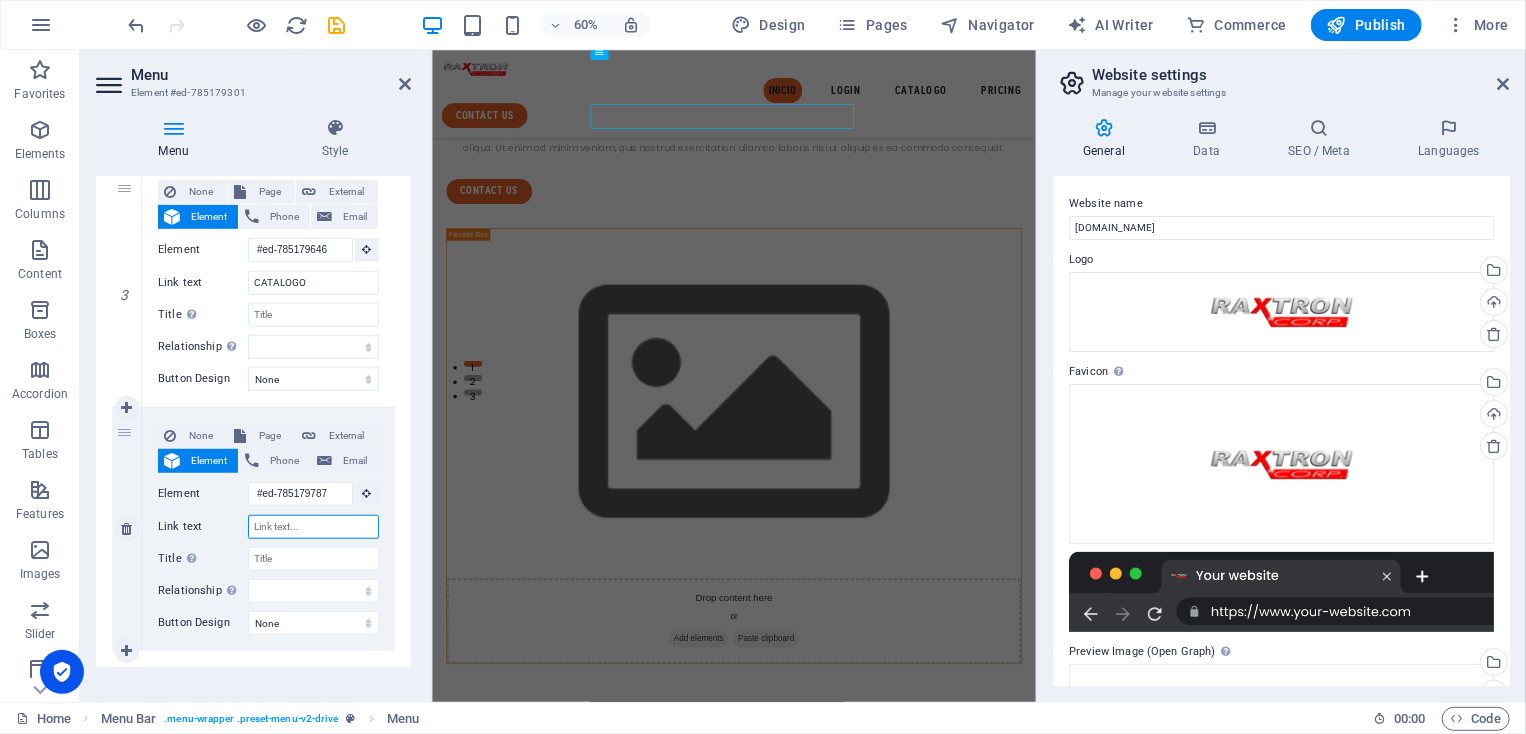 select 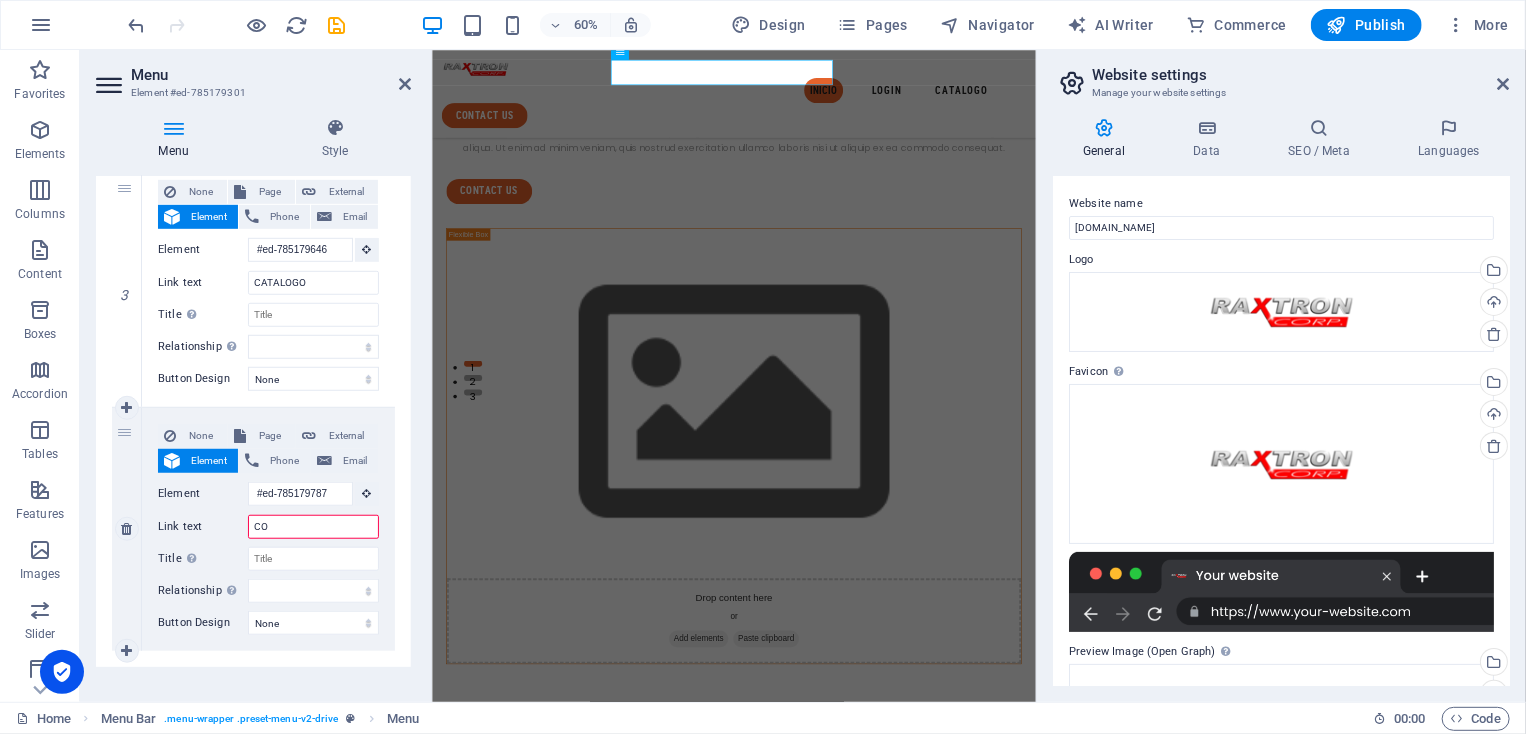 type on "CON" 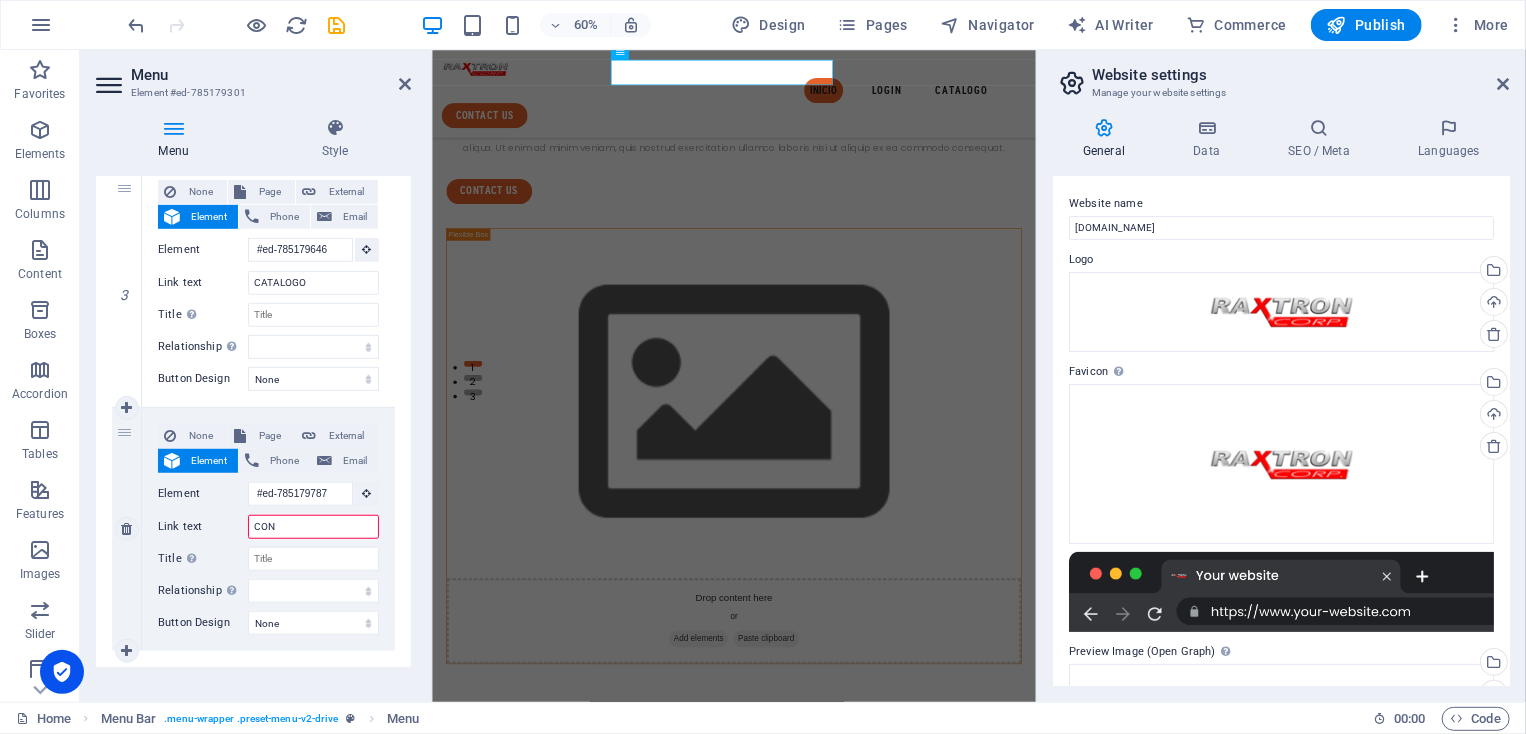 select 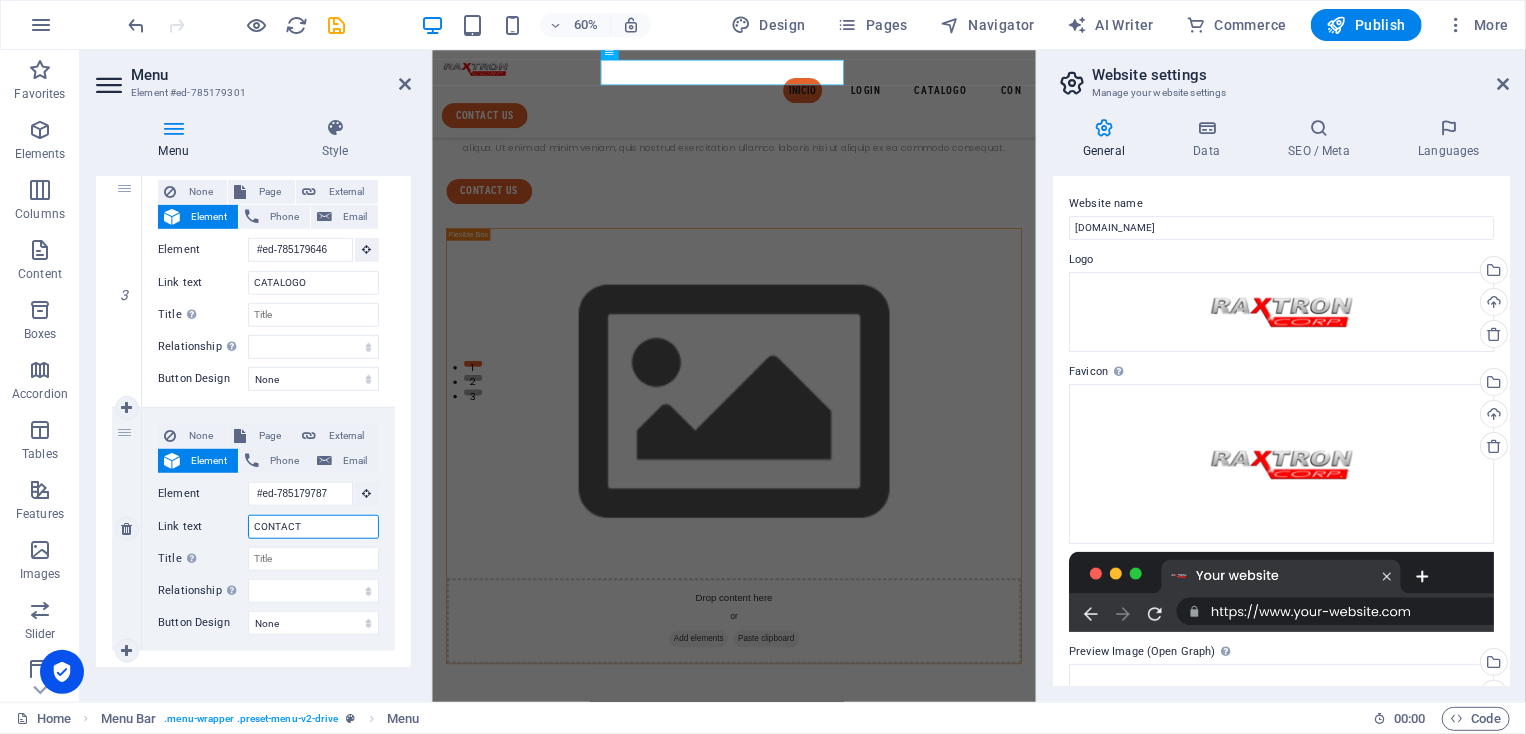 type on "CONTACTO" 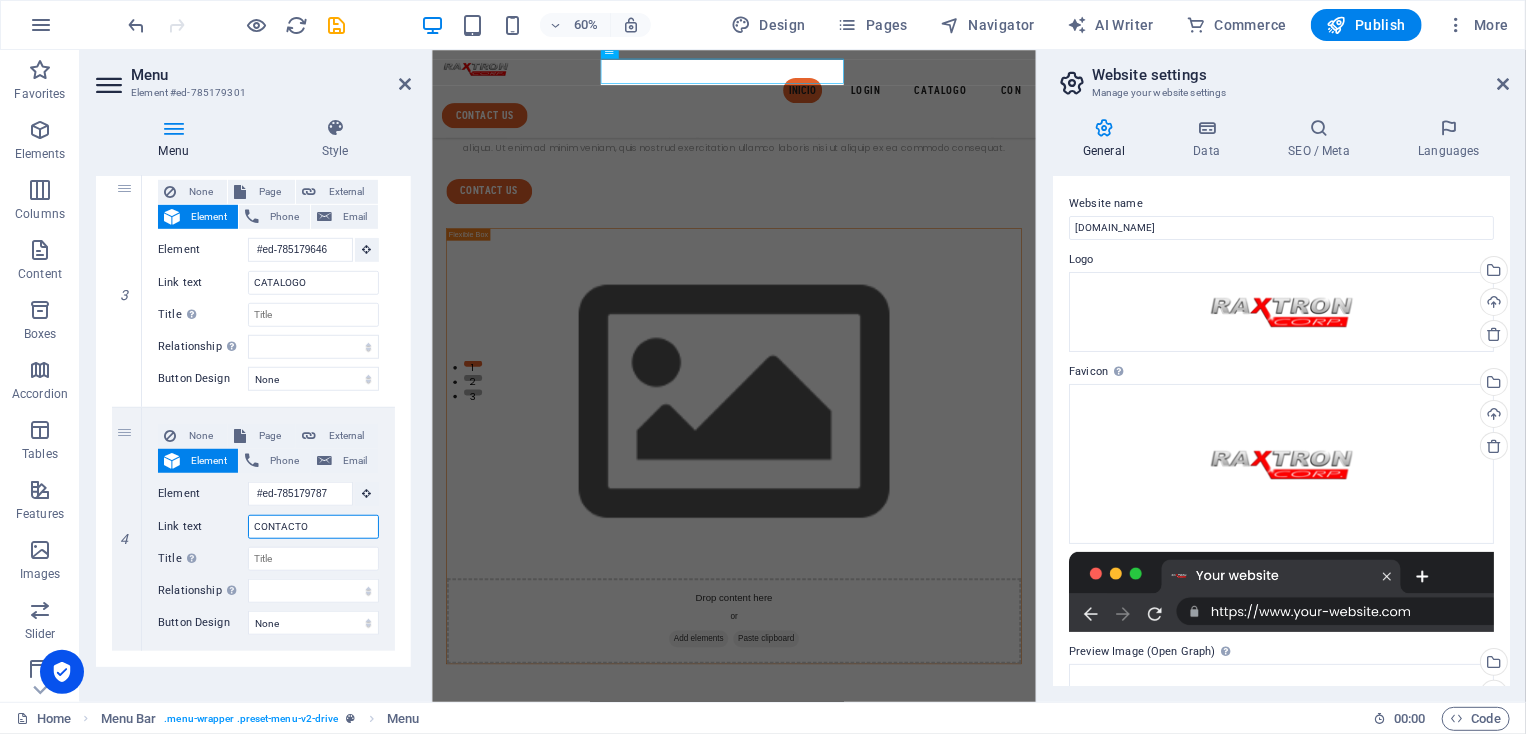 select 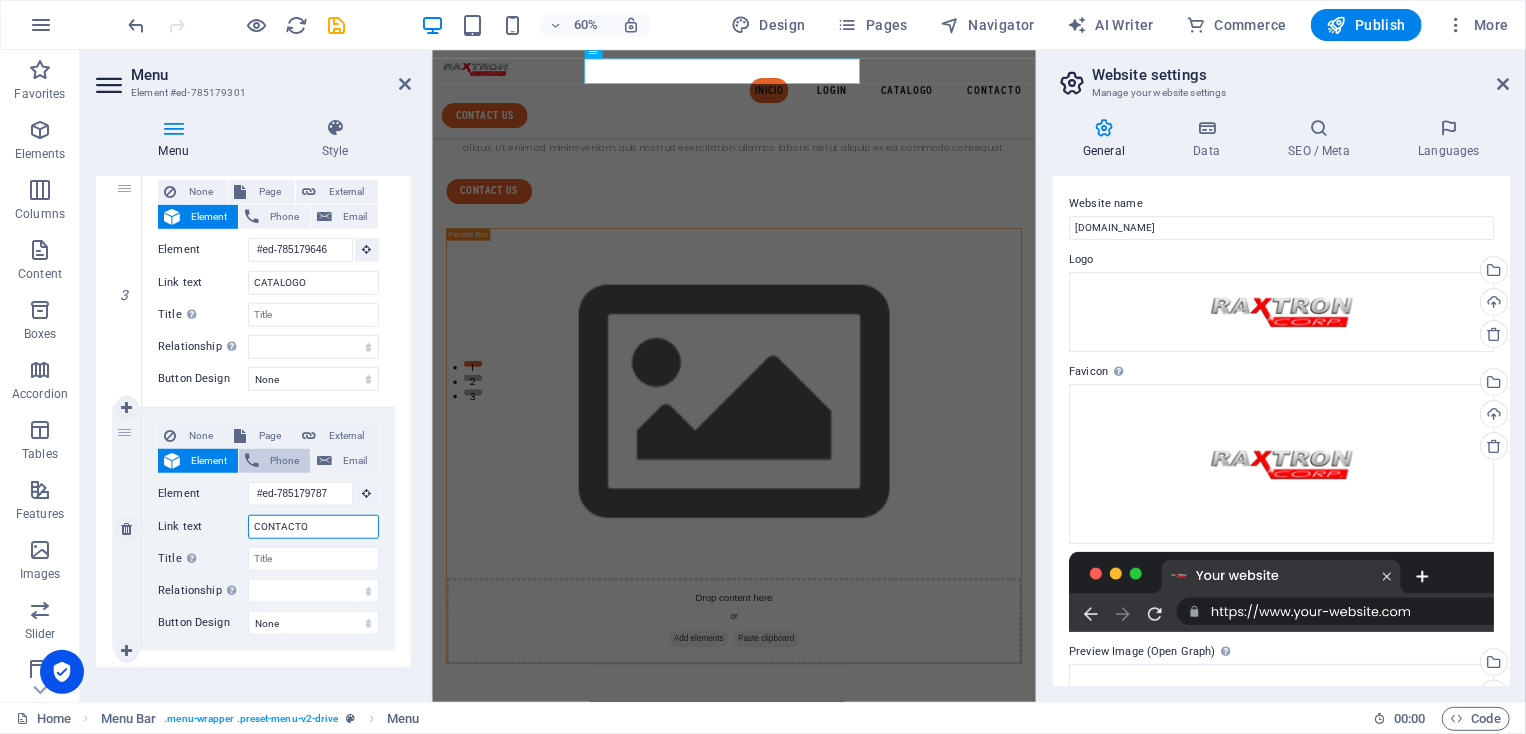 scroll, scrollTop: 483, scrollLeft: 0, axis: vertical 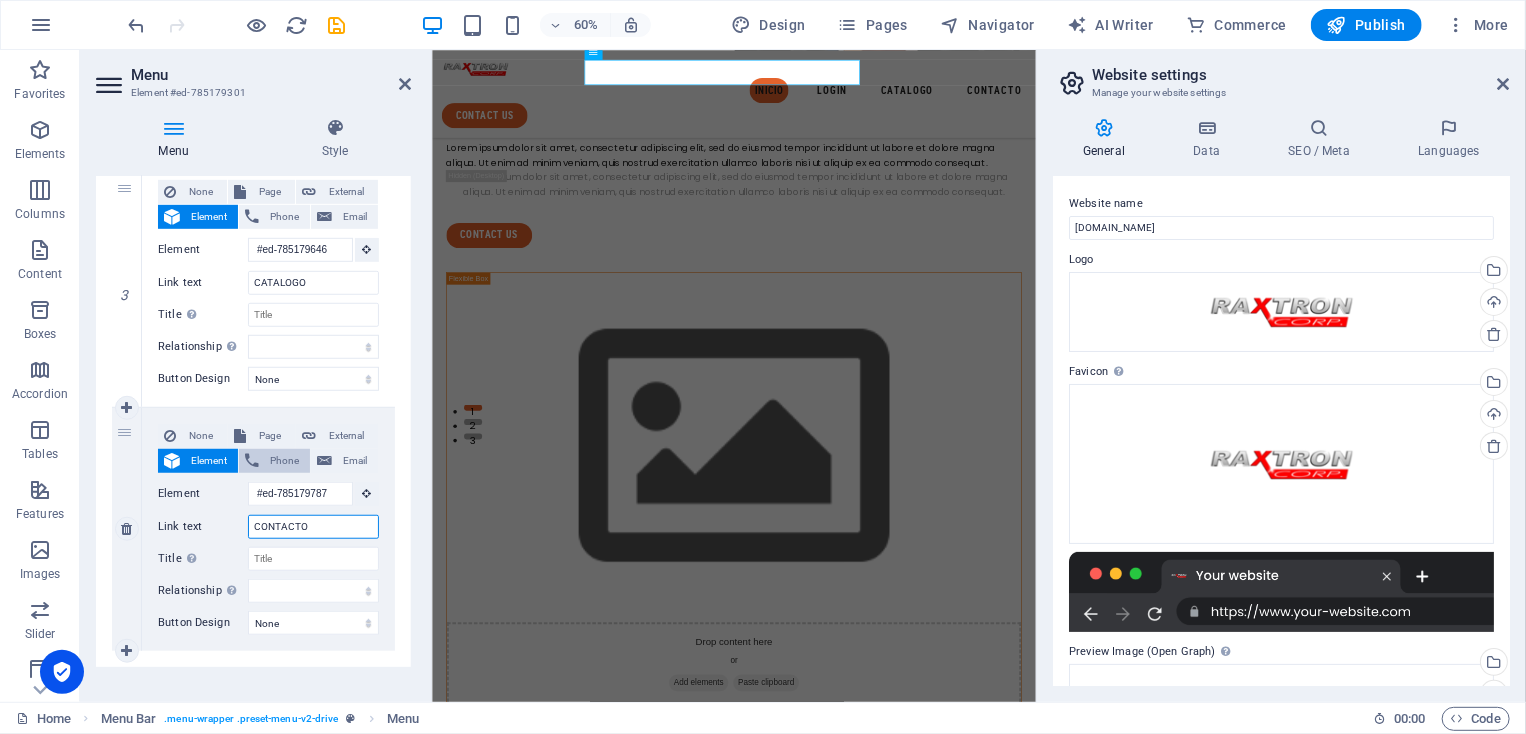 type on "CONTACTO" 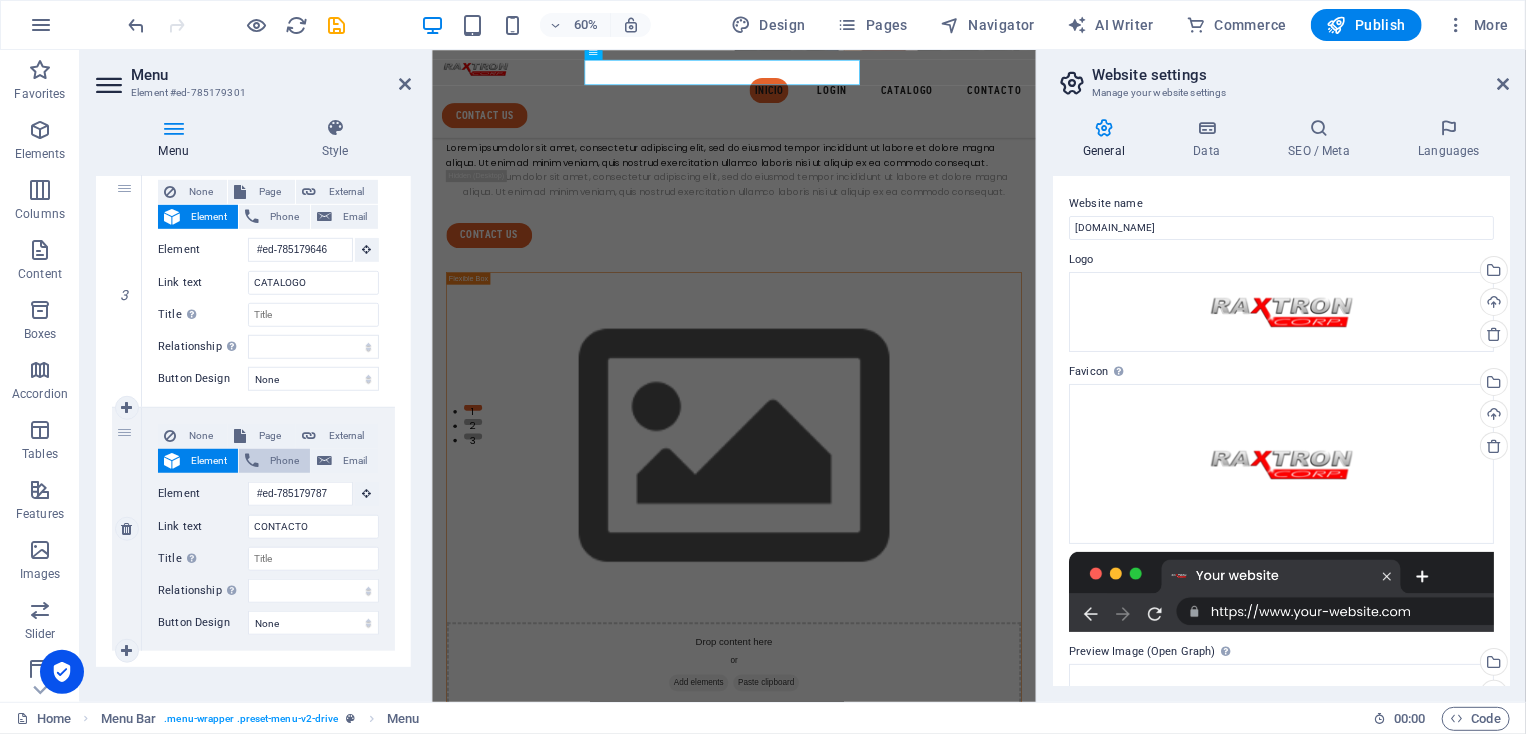 click on "Phone" at bounding box center [284, 461] 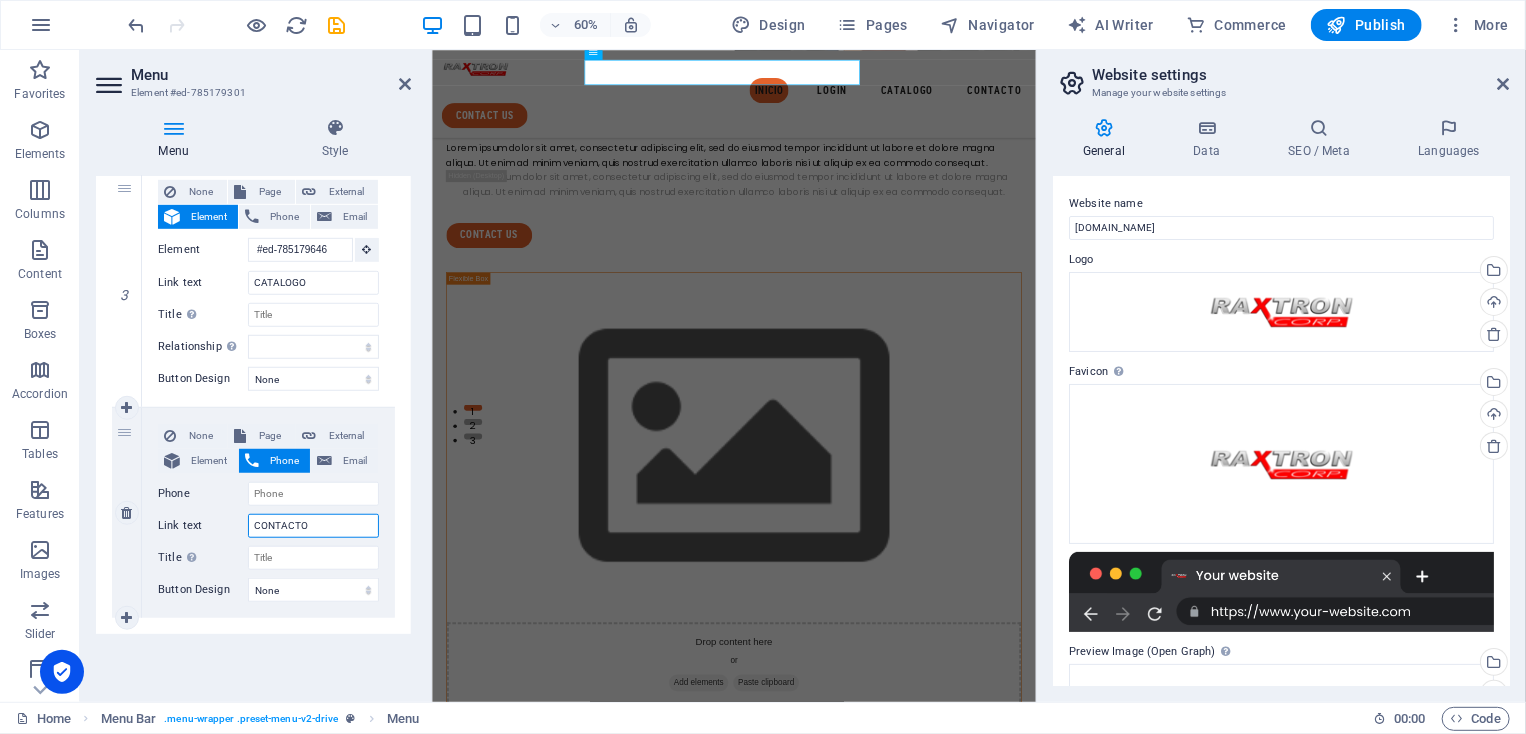 click on "CONTACTO" at bounding box center [313, 526] 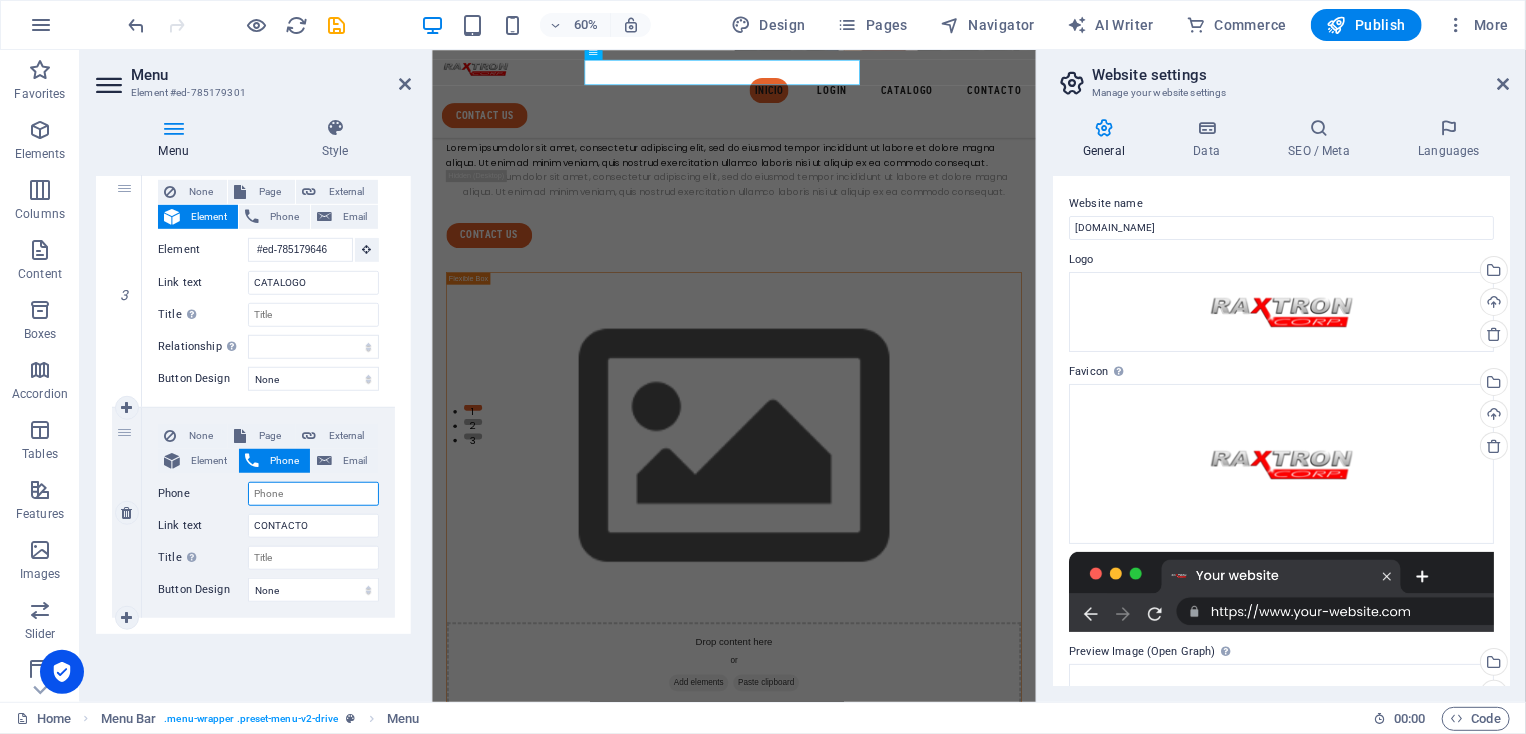 click on "Phone" at bounding box center (313, 494) 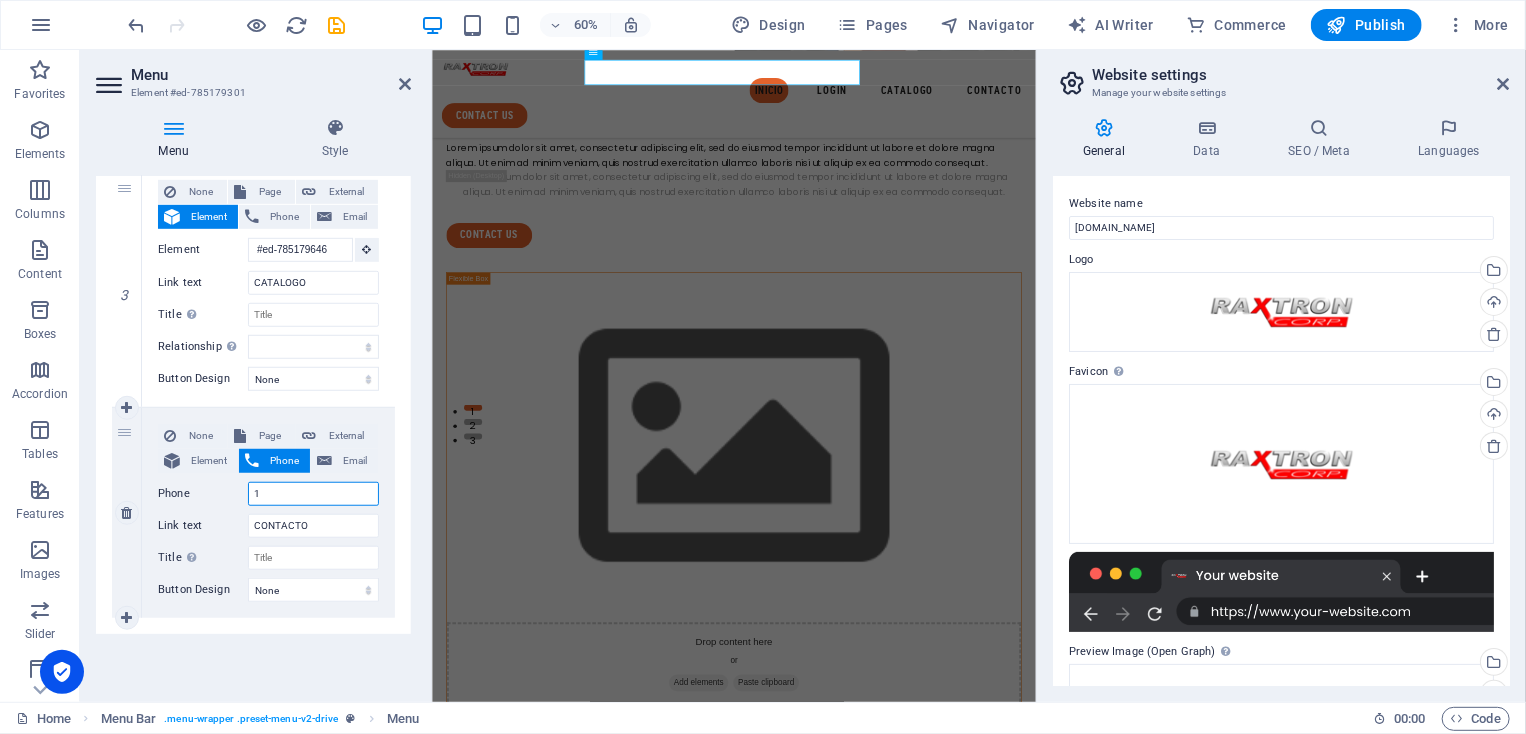 select 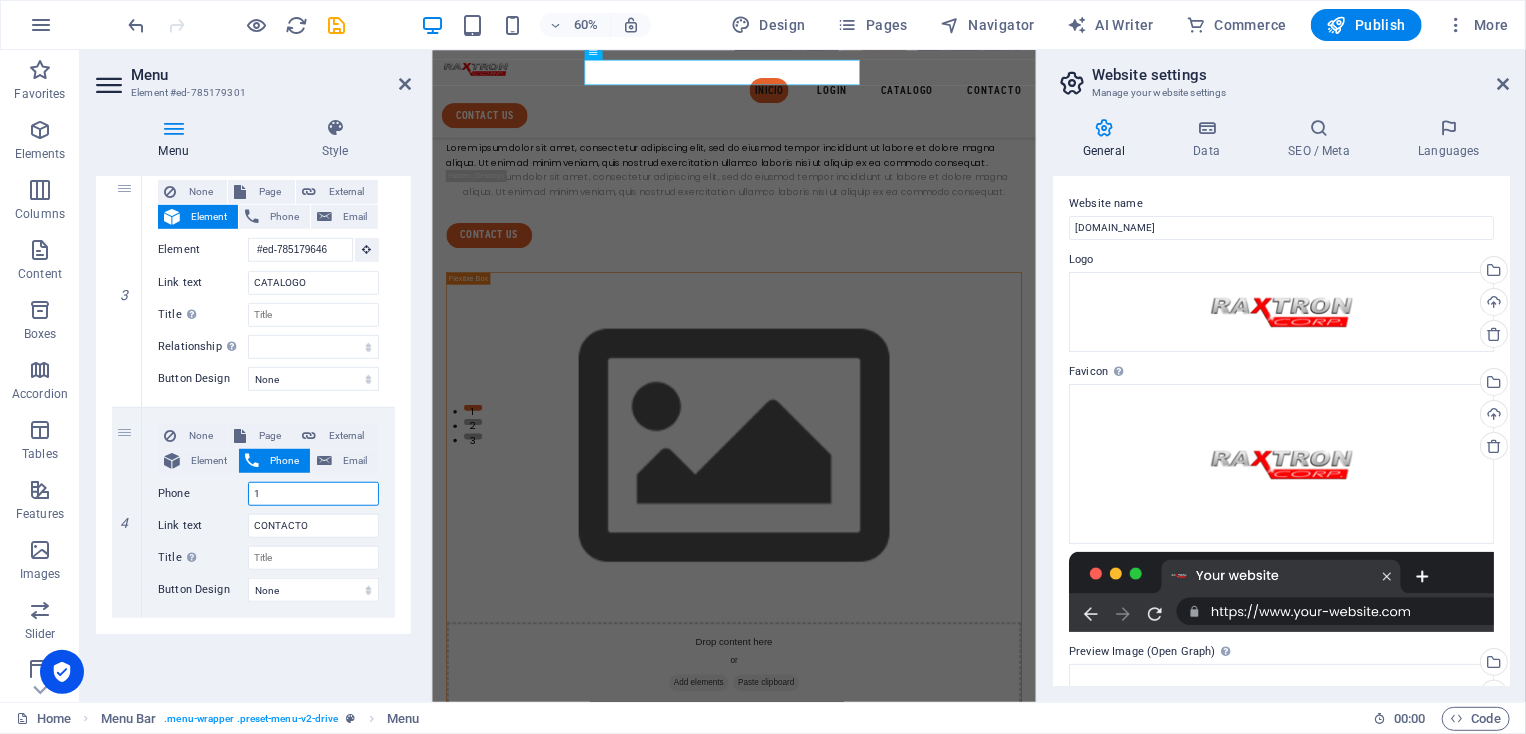 type on "1" 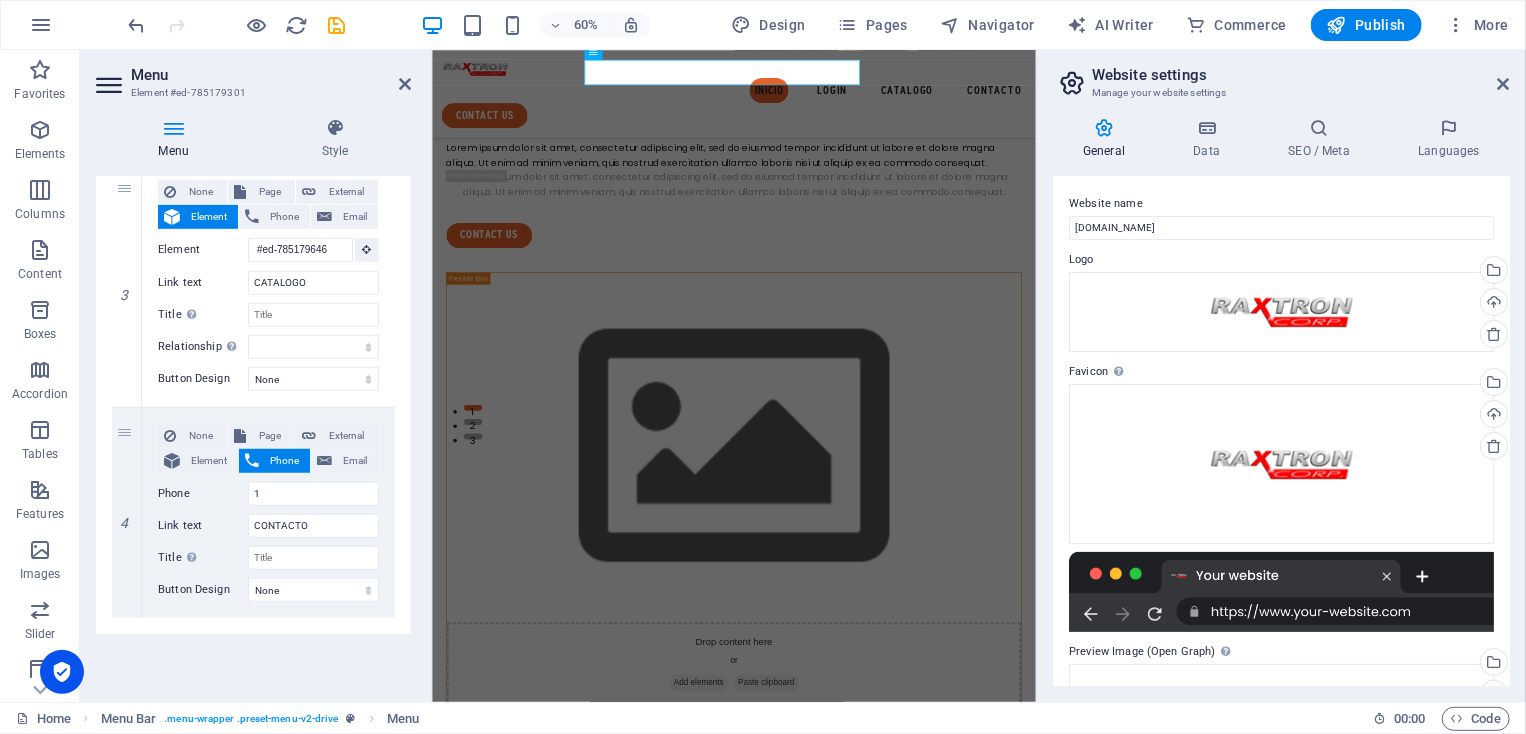 click on "Menu Auto Custom Create custom menu items for this menu. Recommended for one-page websites. Manage pages Menu items 1 None Page External Element Phone Email Page Home Legal Notice Privacy Subpage Element #ed-785179430
URL Phone Email Link text INICIO Link target New tab Same tab Overlay Title Additional link description, should not be the same as the link text. The title is most often shown as a tooltip text when the mouse moves over the element. Leave empty if uncertain. Relationship Sets the  relationship of this link to the link target . For example, the value "nofollow" instructs search engines not to follow the link. Can be left empty. alternate author bookmark external help license next nofollow noreferrer noopener prev search tag Button Design None Default Primary Secondary 2 None Page External Element Phone Email Page Home Legal Notice Privacy Subpage Element #ed-785179535
URL Phone Email Link text LOGIN Link target New tab Same tab Overlay Title author" at bounding box center (253, 431) 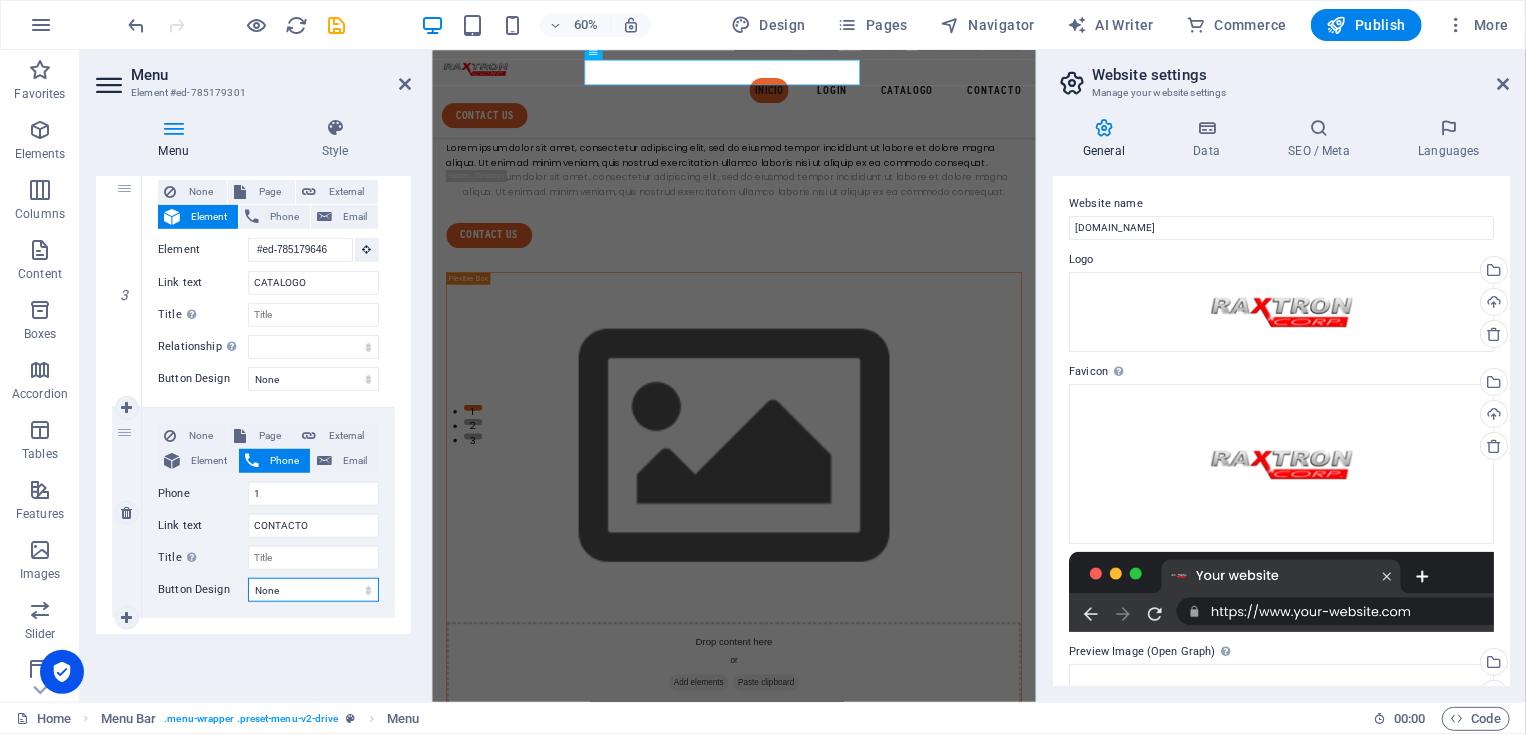 click on "None Default Primary Secondary" at bounding box center (313, 590) 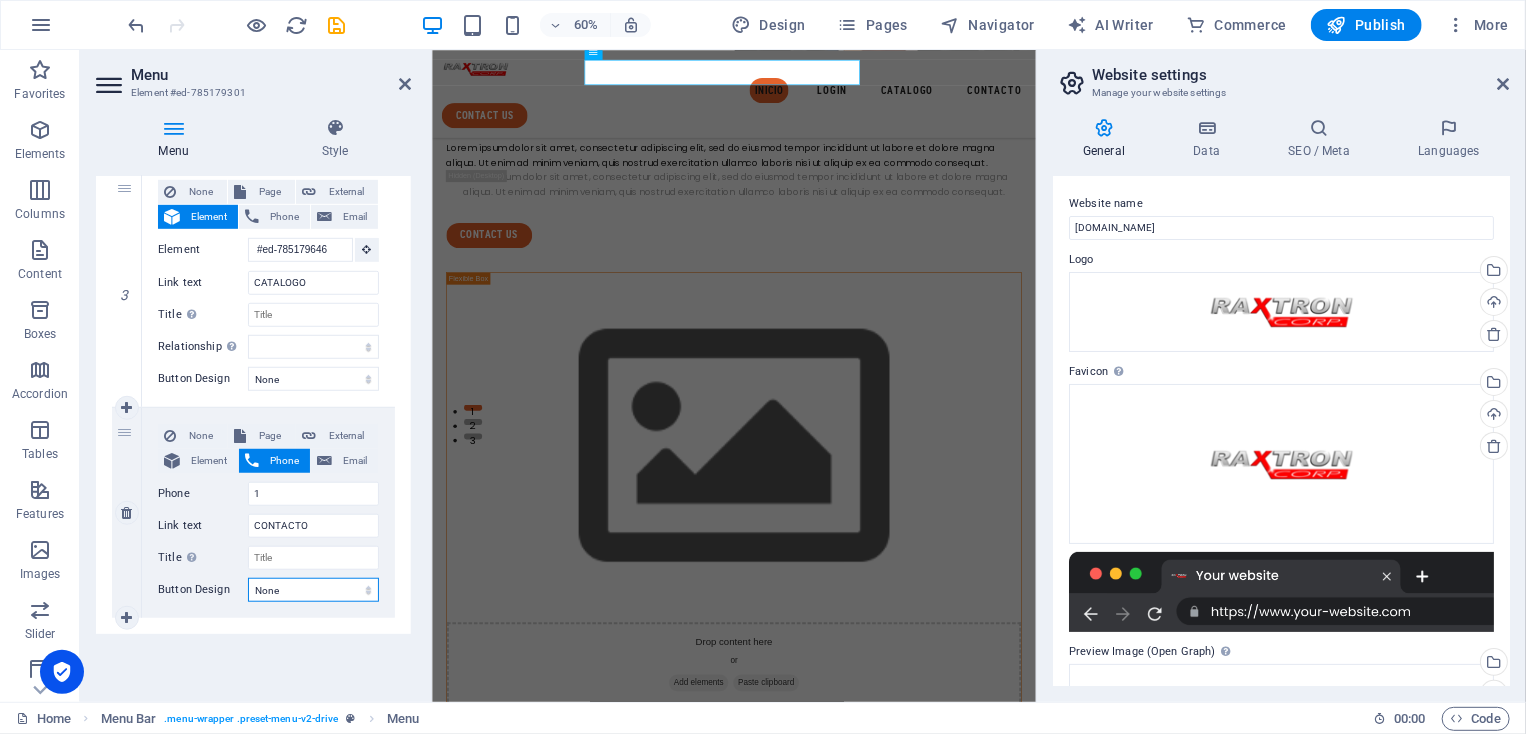 click on "None Default Primary Secondary" at bounding box center (313, 590) 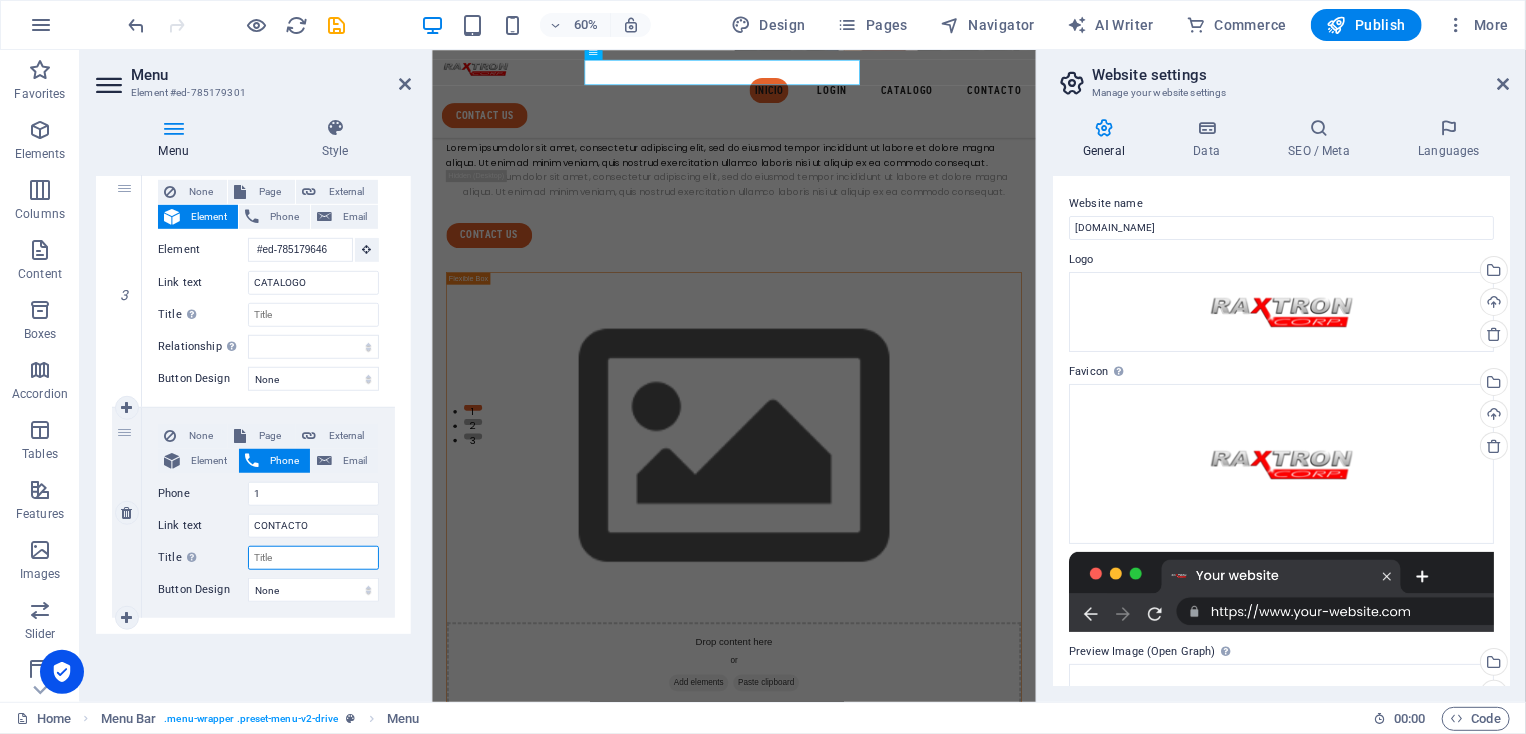 click on "Title Additional link description, should not be the same as the link text. The title is most often shown as a tooltip text when the mouse moves over the element. Leave empty if uncertain." at bounding box center (313, 558) 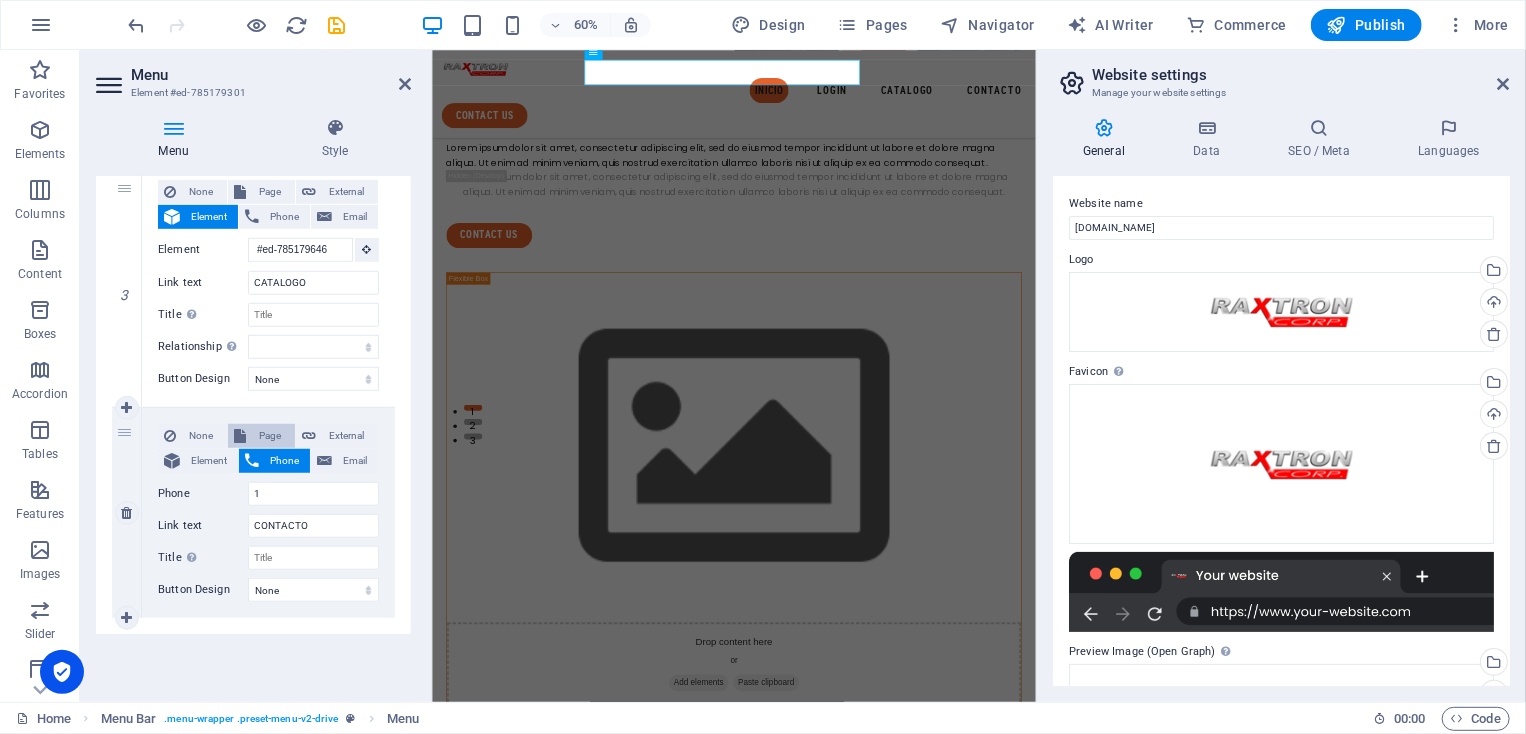 click on "Page" at bounding box center [270, 436] 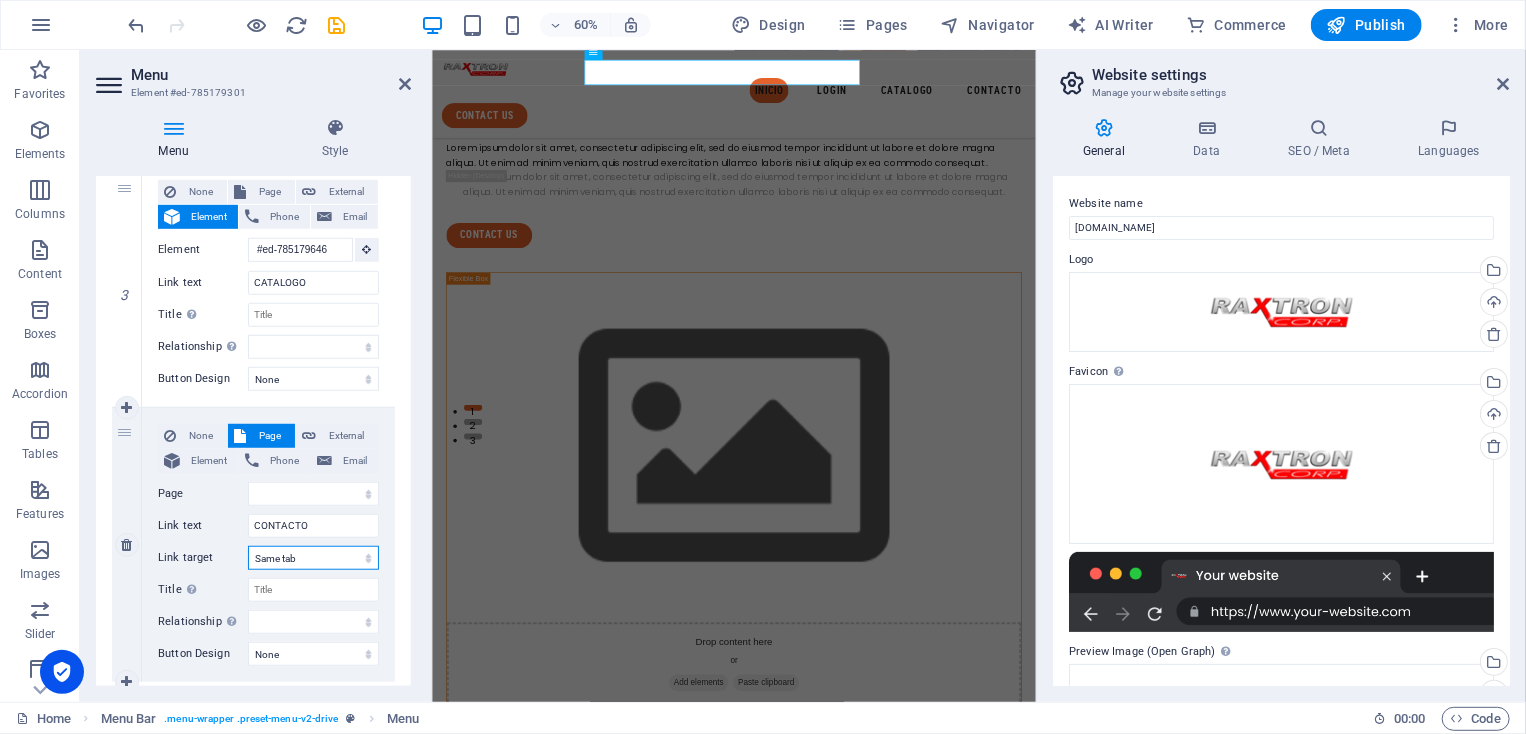 click on "New tab Same tab Overlay" at bounding box center (313, 558) 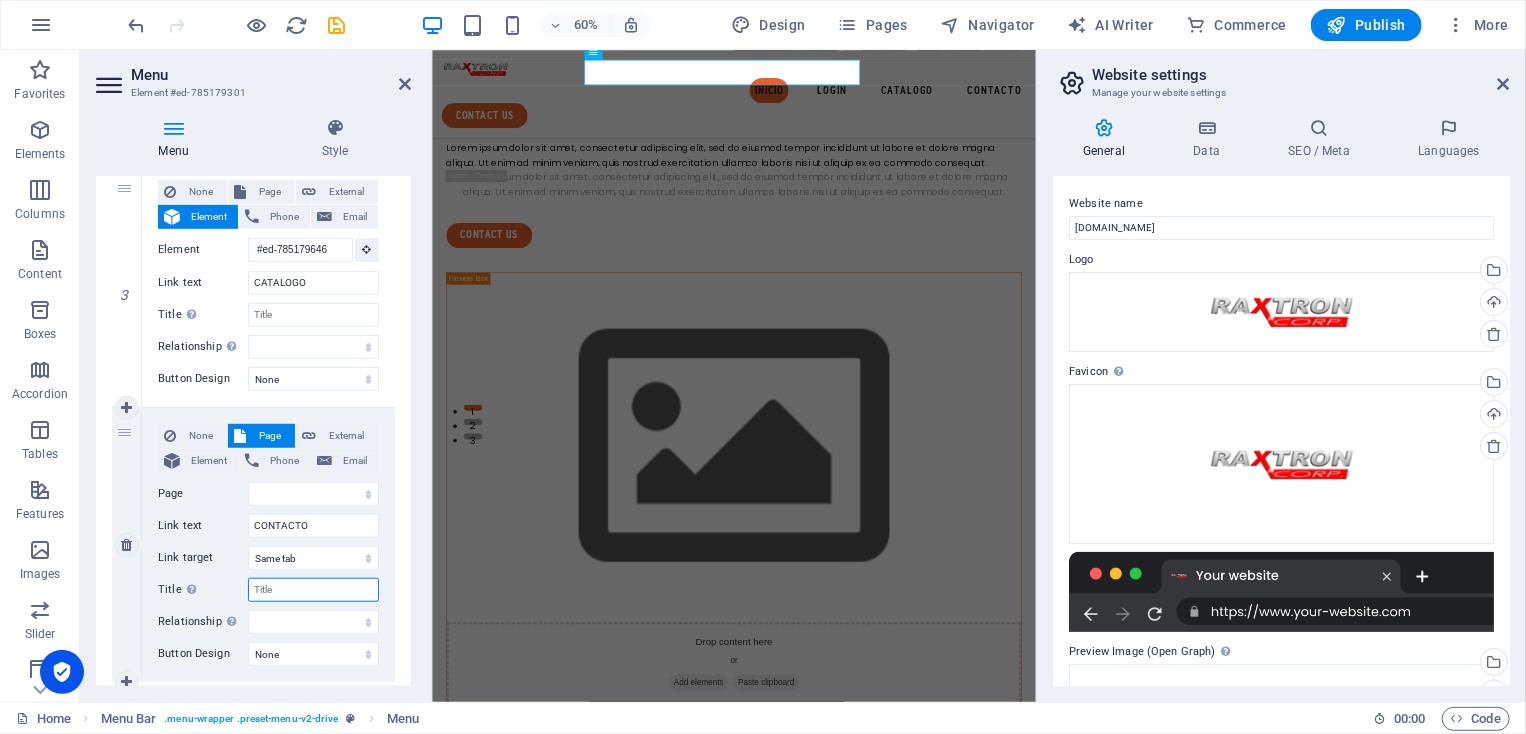 click on "Title Additional link description, should not be the same as the link text. The title is most often shown as a tooltip text when the mouse moves over the element. Leave empty if uncertain." at bounding box center [313, 590] 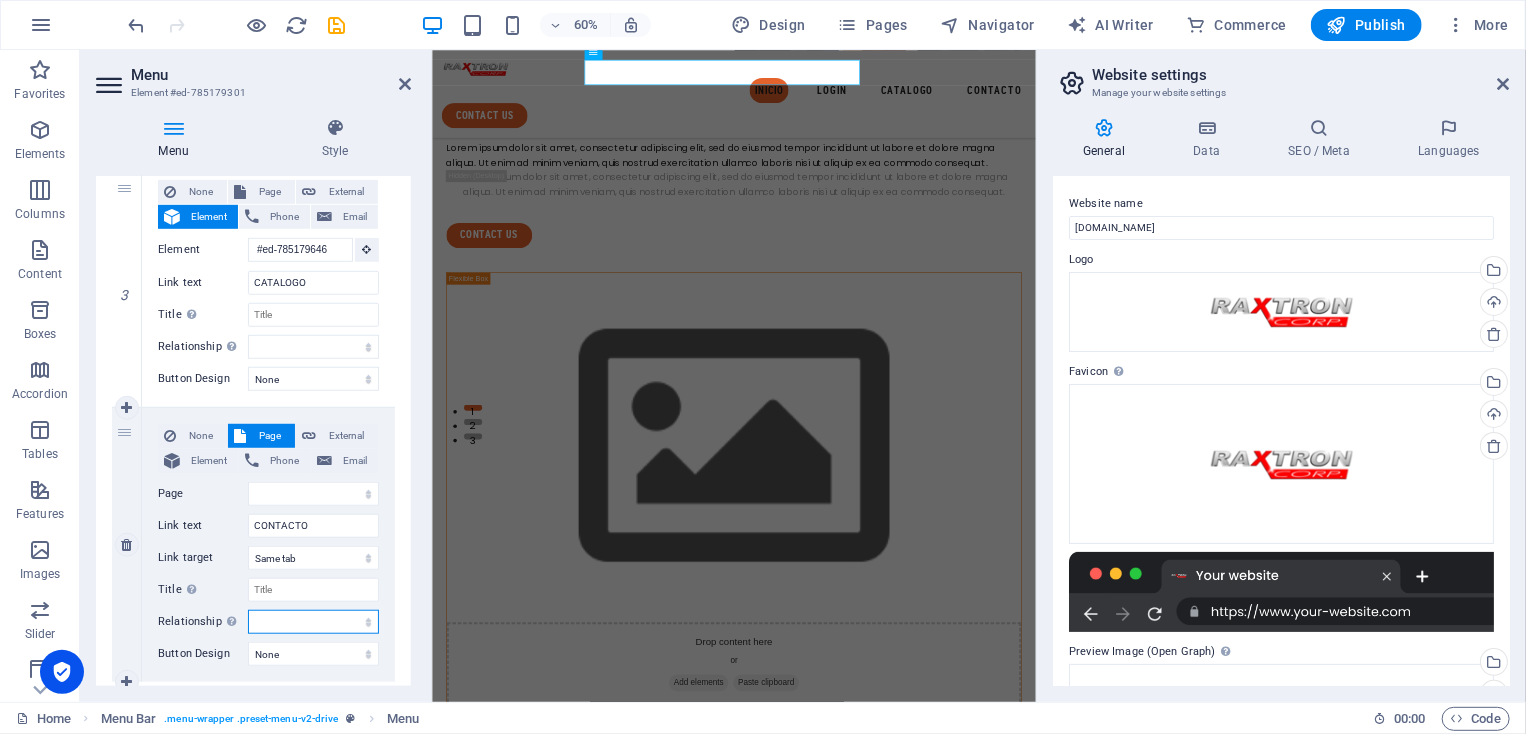 click on "alternate author bookmark external help license next nofollow noreferrer noopener prev search tag" at bounding box center [313, 622] 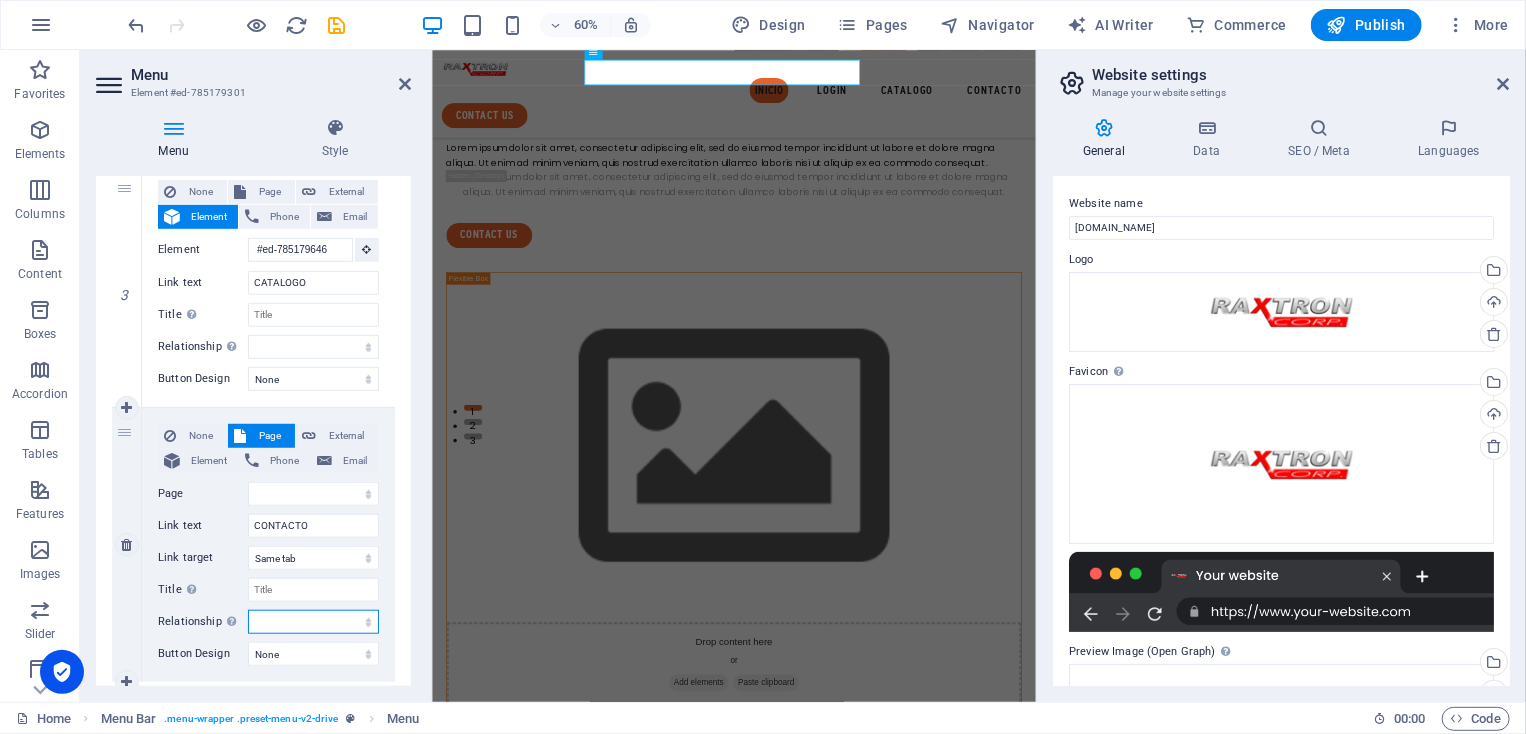 select on "next" 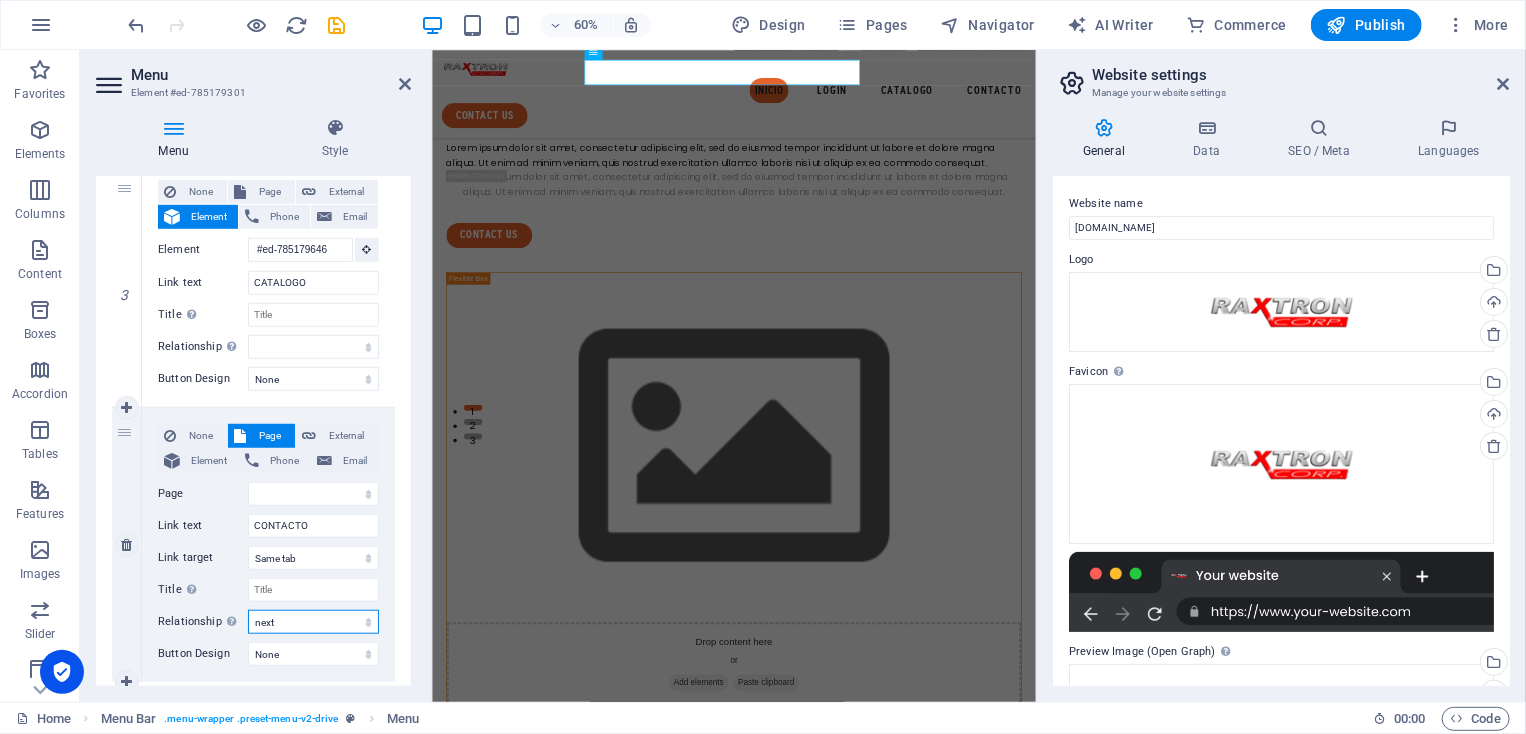 click on "alternate author bookmark external help license next nofollow noreferrer noopener prev search tag" at bounding box center (313, 622) 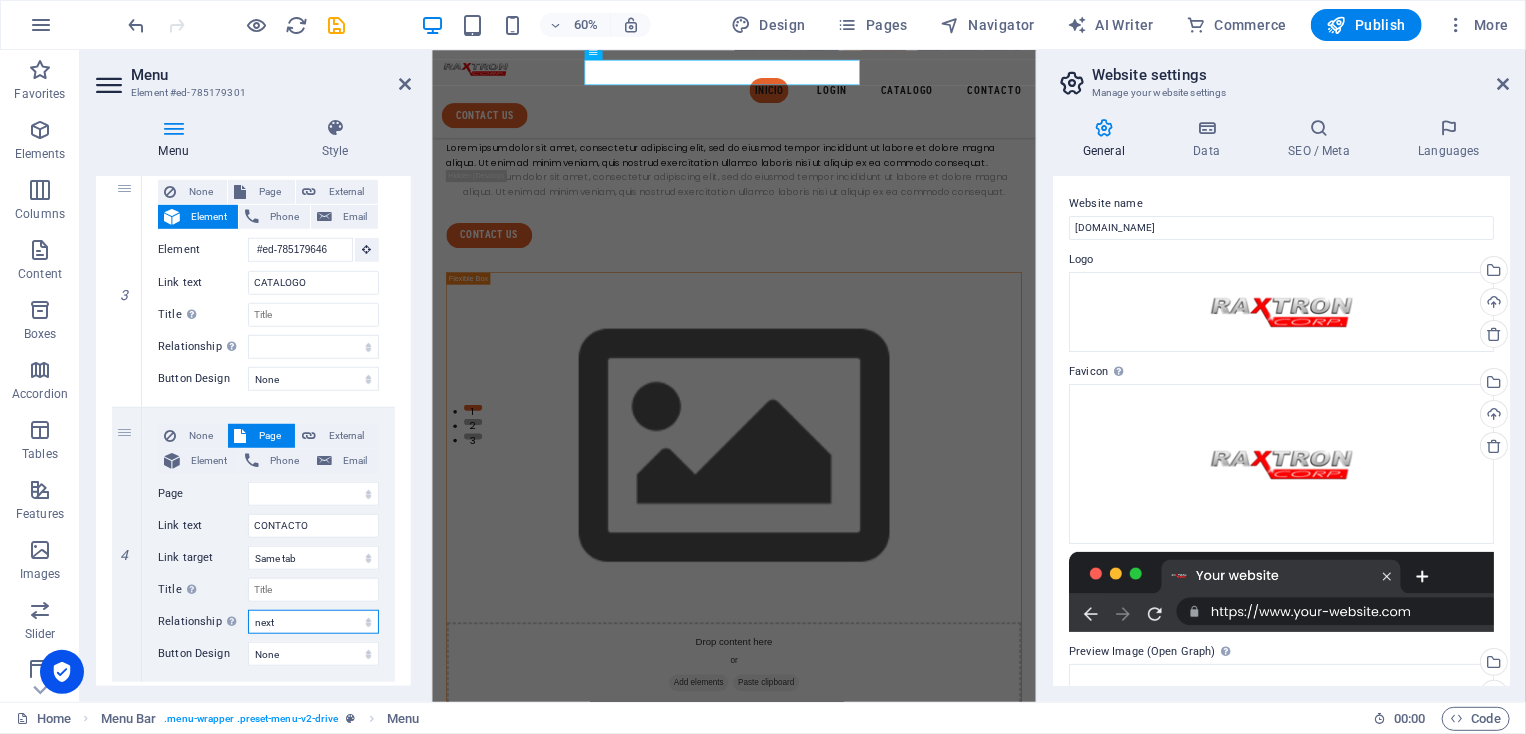 scroll, scrollTop: 708, scrollLeft: 0, axis: vertical 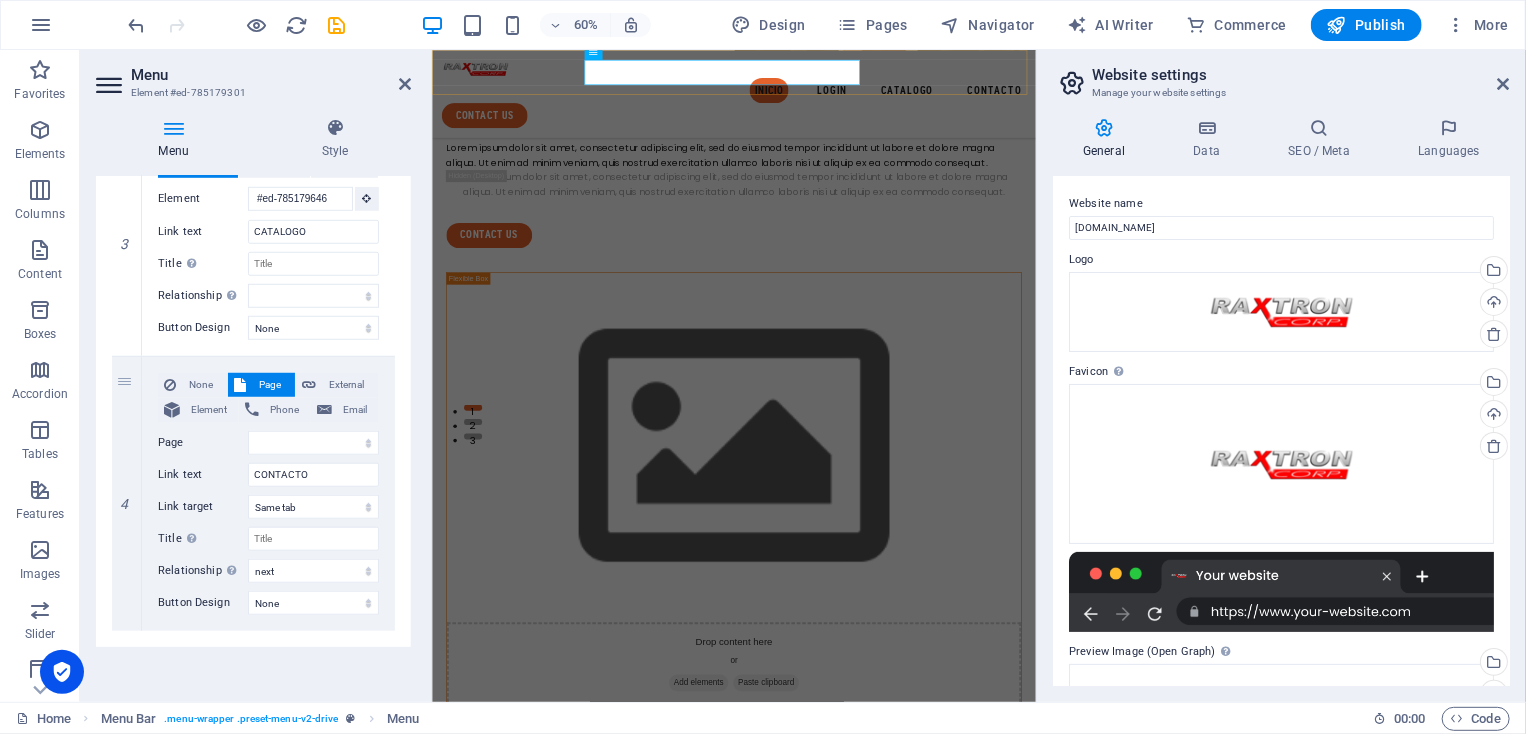 click on "INICIO LOGIN CATALOGO CONTACTO contact us" at bounding box center [934, 122] 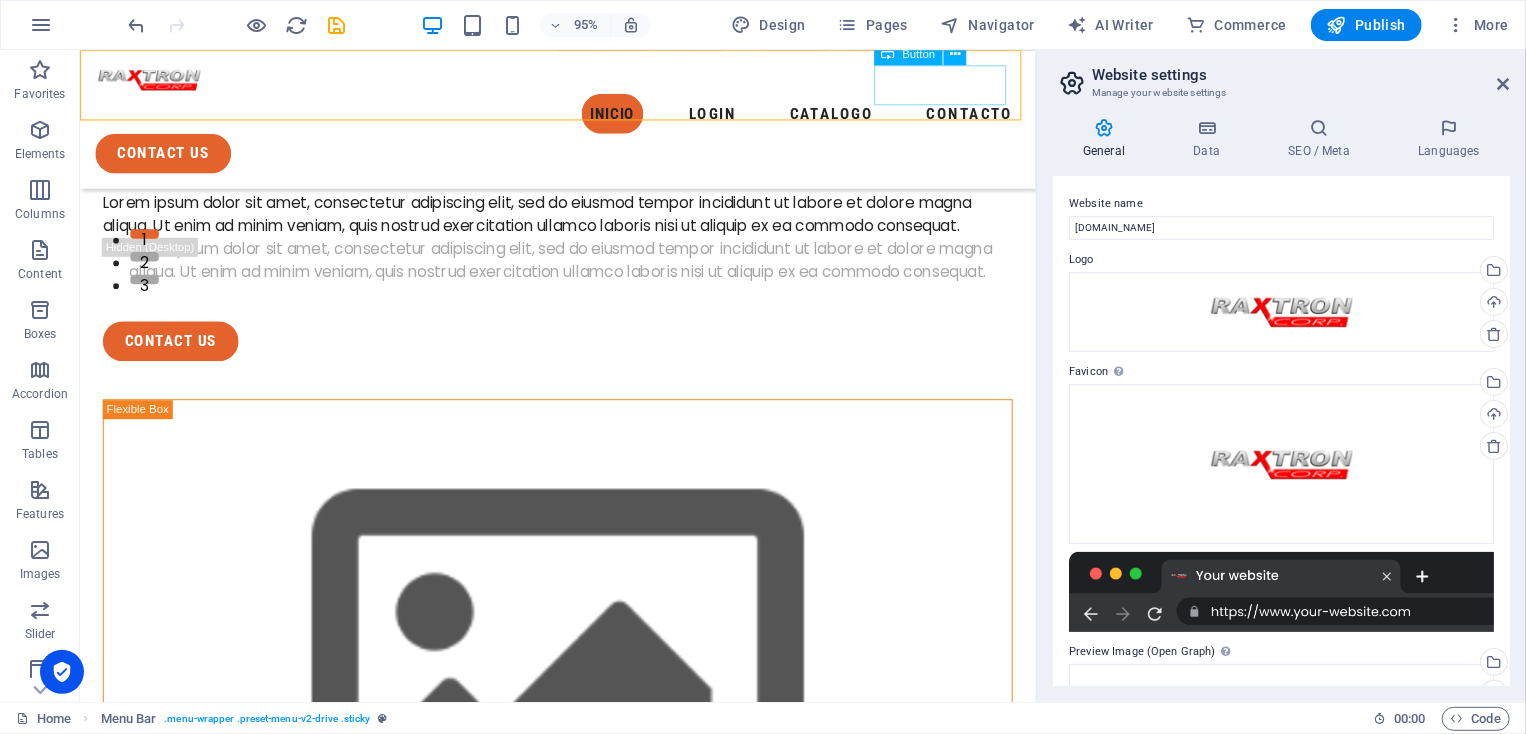 click on "contact us" at bounding box center [582, 158] 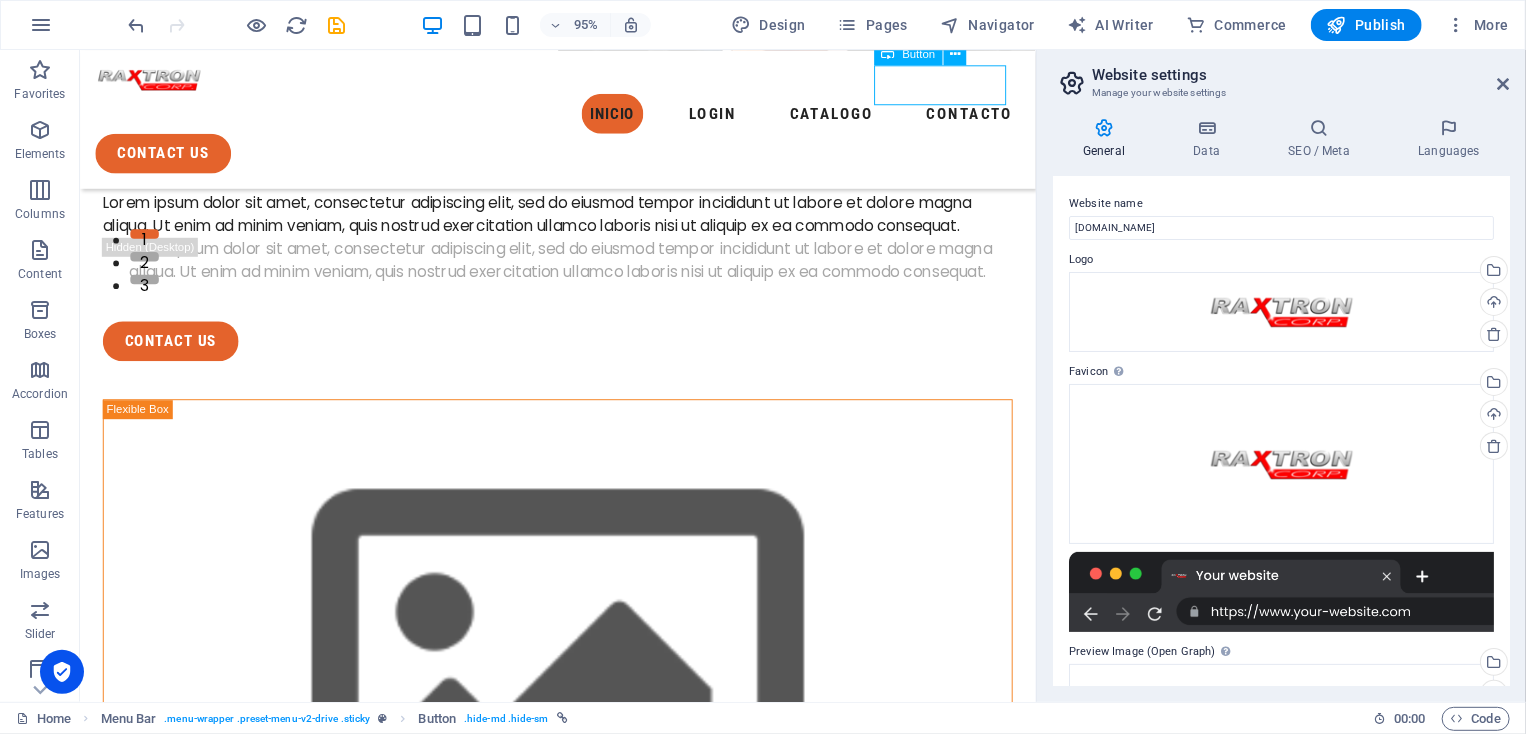 click on "contact us" at bounding box center [582, 158] 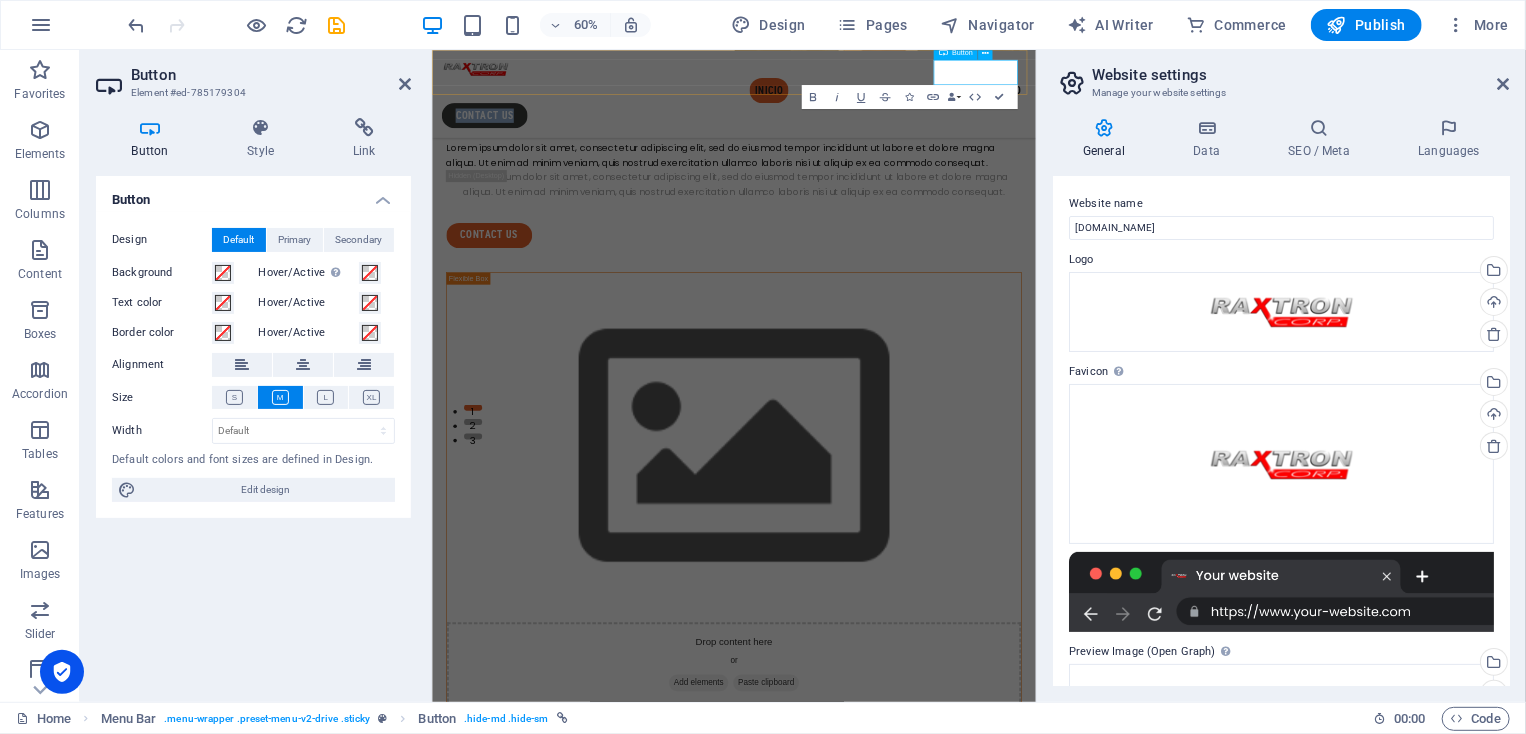click on "contact us" at bounding box center (518, 158) 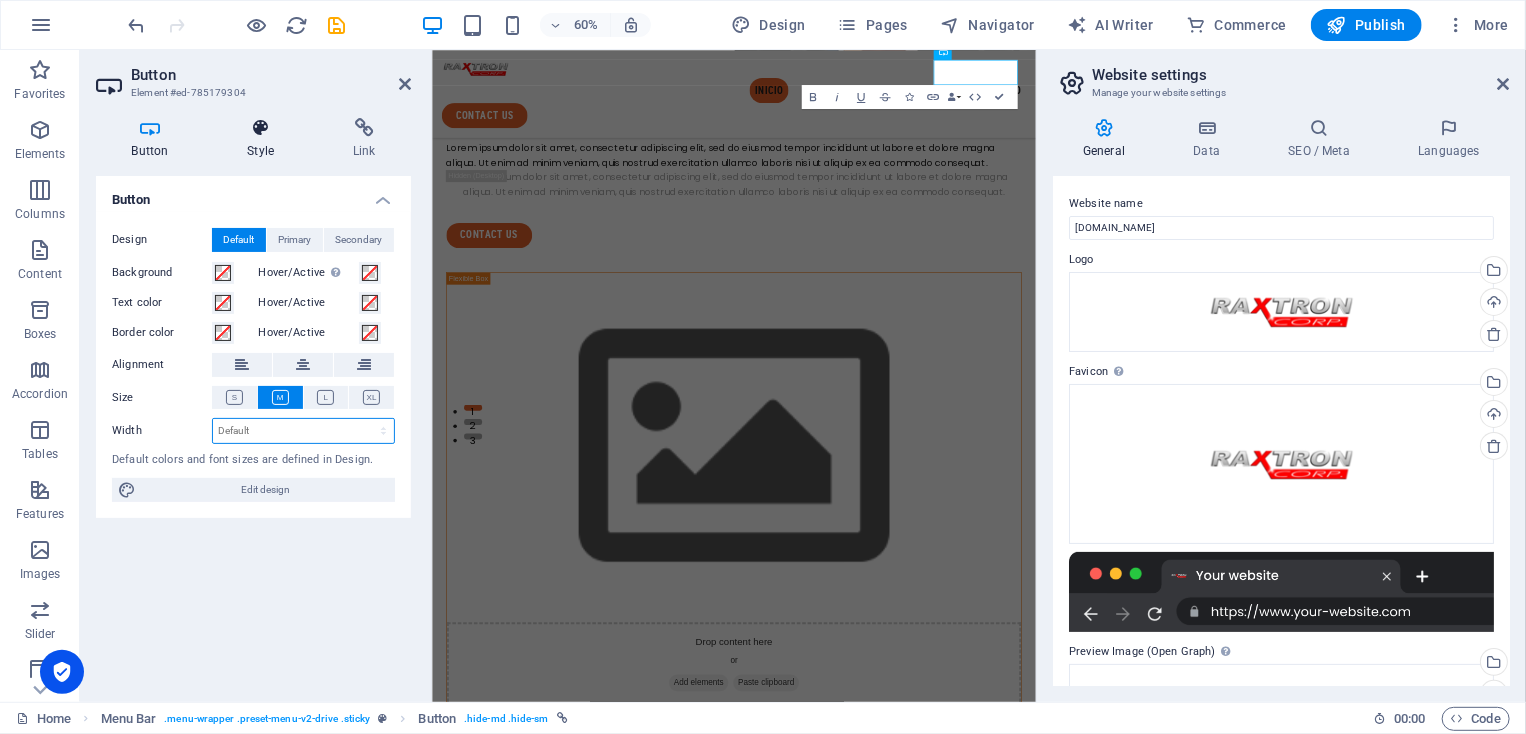 drag, startPoint x: 219, startPoint y: 441, endPoint x: 252, endPoint y: 141, distance: 301.80954 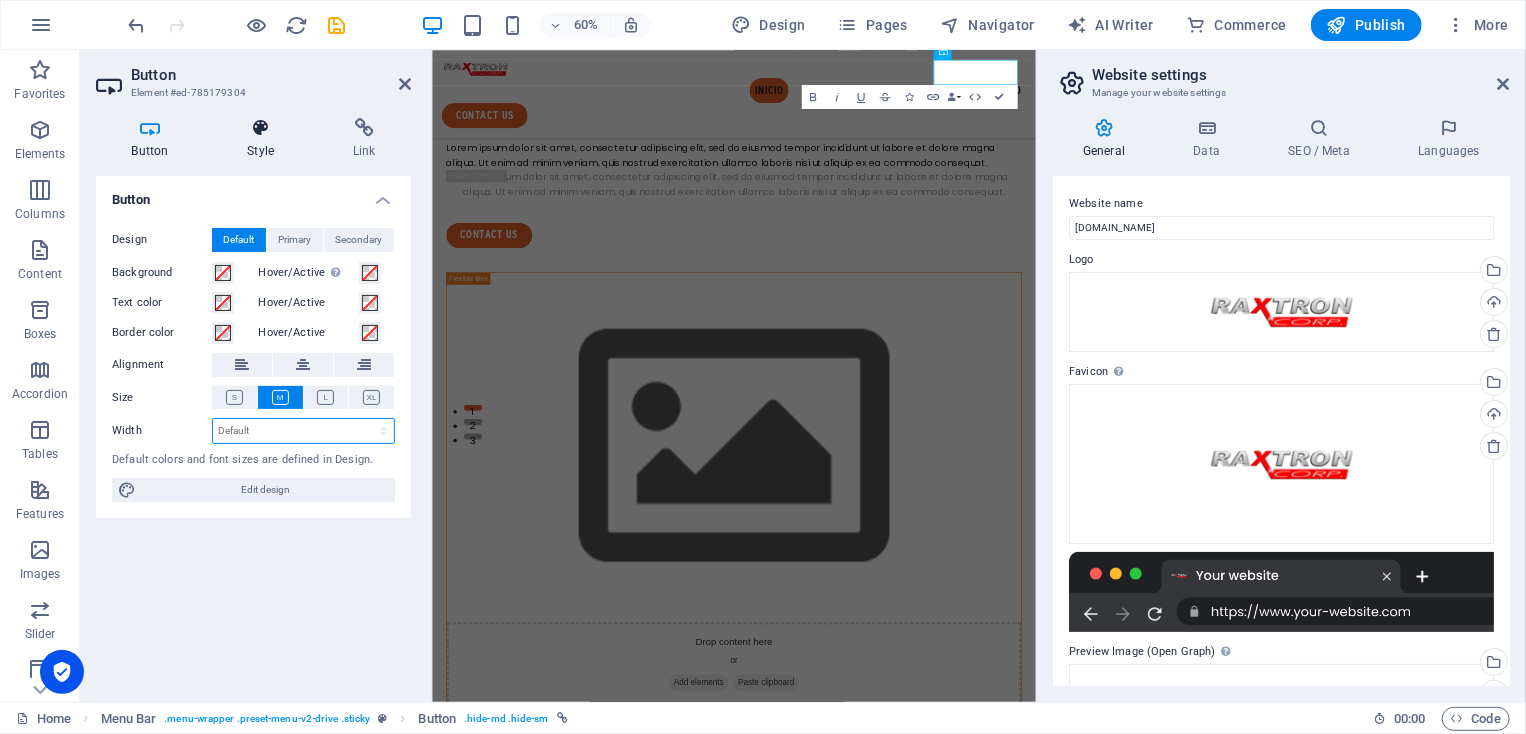 click on "Button Style Link Button Design Default Primary Secondary Background Hover/Active Switch to preview mode to test the active/hover state Text color Hover/Active Border color Hover/Active Alignment Size Width Default px rem % em vh vw Default colors and font sizes are defined in Design. Edit design Menu Bar Element Layout How this element expands within the layout (Flexbox). Size Default auto px % 1/1 1/2 1/3 1/4 1/5 1/6 1/7 1/8 1/9 1/10 Grow Shrink Order Container layout Visible Visible Opacity 100 % Overflow Spacing Margin Default auto px % rem vw vh Custom Custom auto px % rem vw vh auto px % rem vw vh auto px % rem vw vh auto px % rem vw vh Padding Default px rem % vh vw Custom Custom px rem % vh vw px rem % vh vw px rem % vh vw px rem % vh vw Border Style              - Width 1 auto px rem % vh vw Custom Custom 1 auto px rem % vh vw 1 auto px rem % vh vw 1 auto px rem % vh vw 1 auto px rem % vh vw  - Color Round corners Default px rem % vh vw Custom Custom px rem % vh vw px rem % vh vw px rem % %" at bounding box center [253, 402] 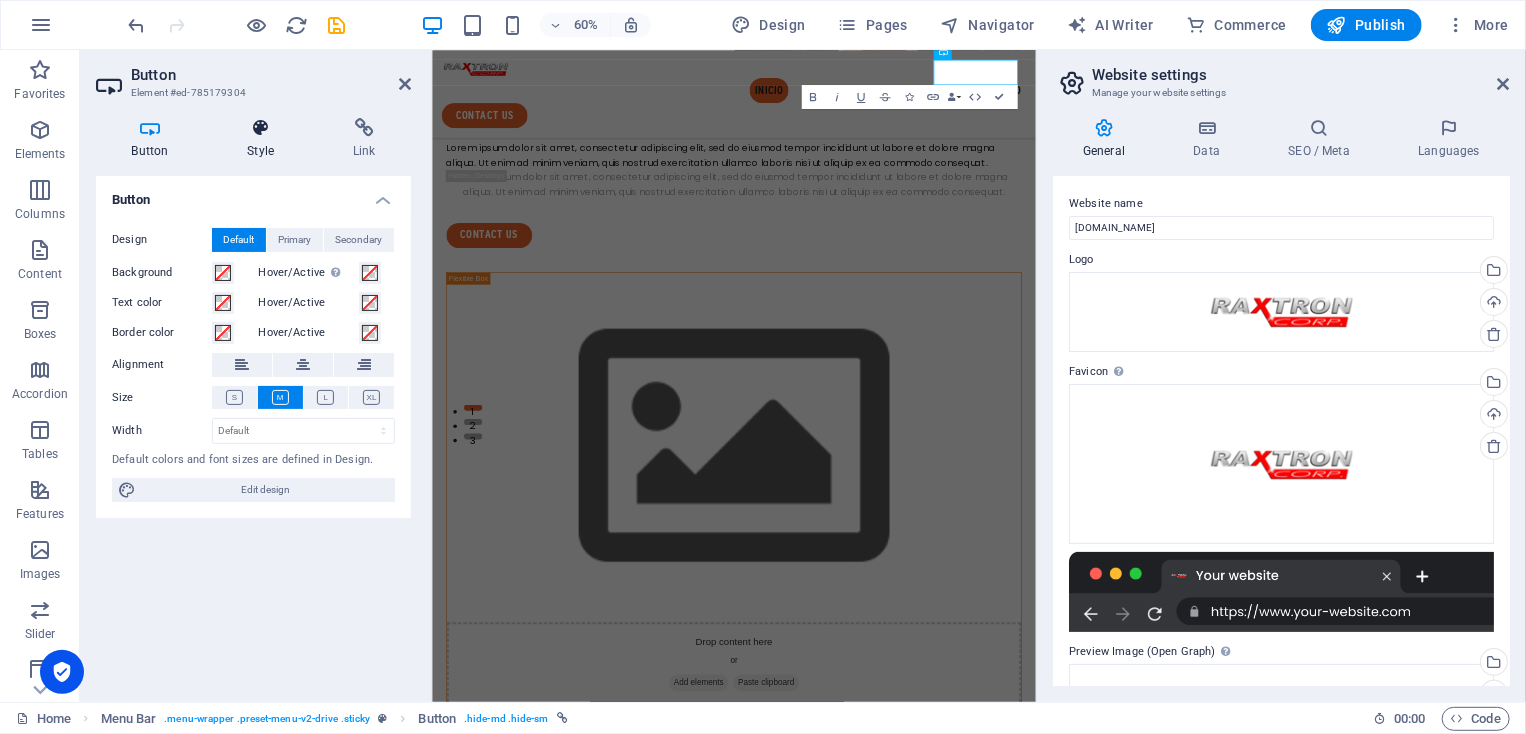 click at bounding box center (261, 128) 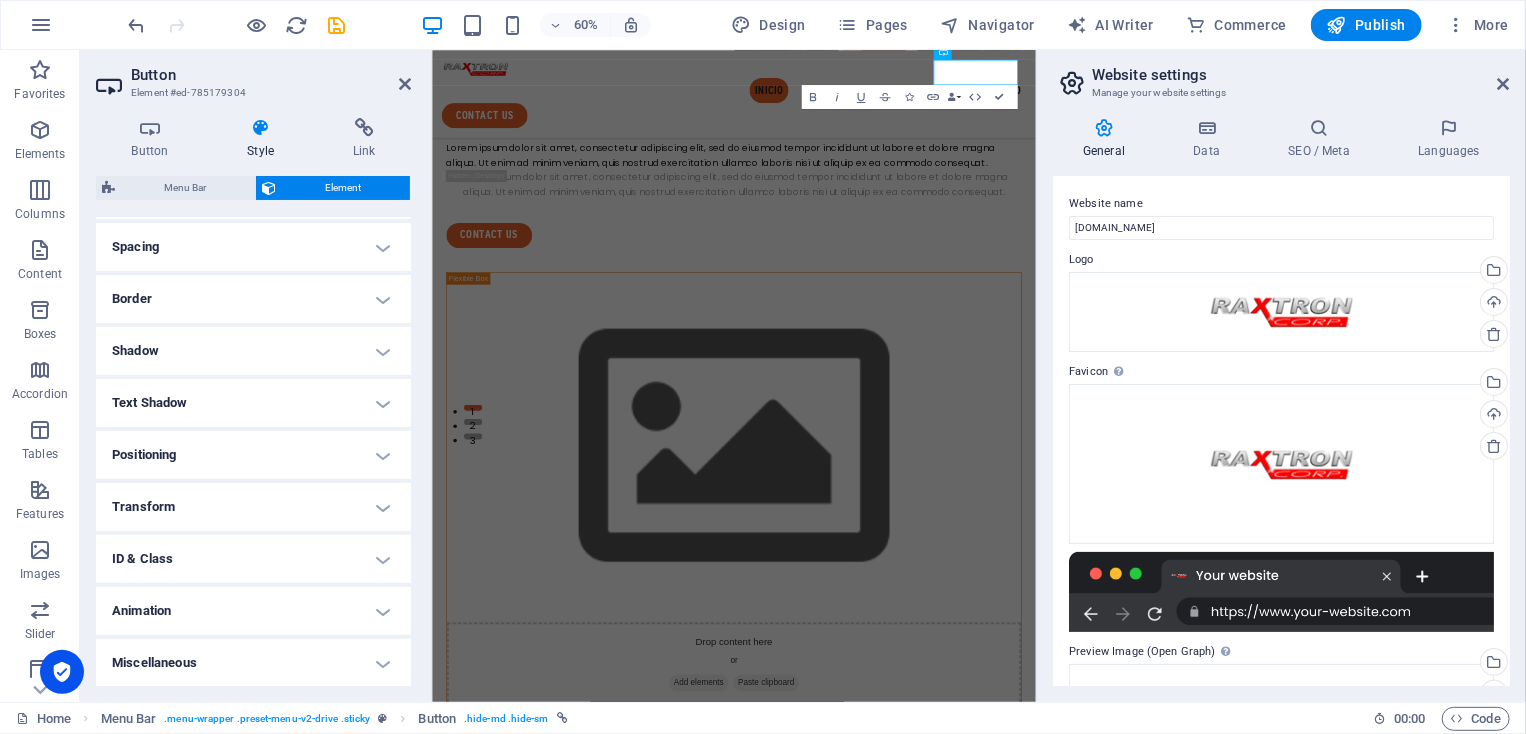 scroll, scrollTop: 0, scrollLeft: 0, axis: both 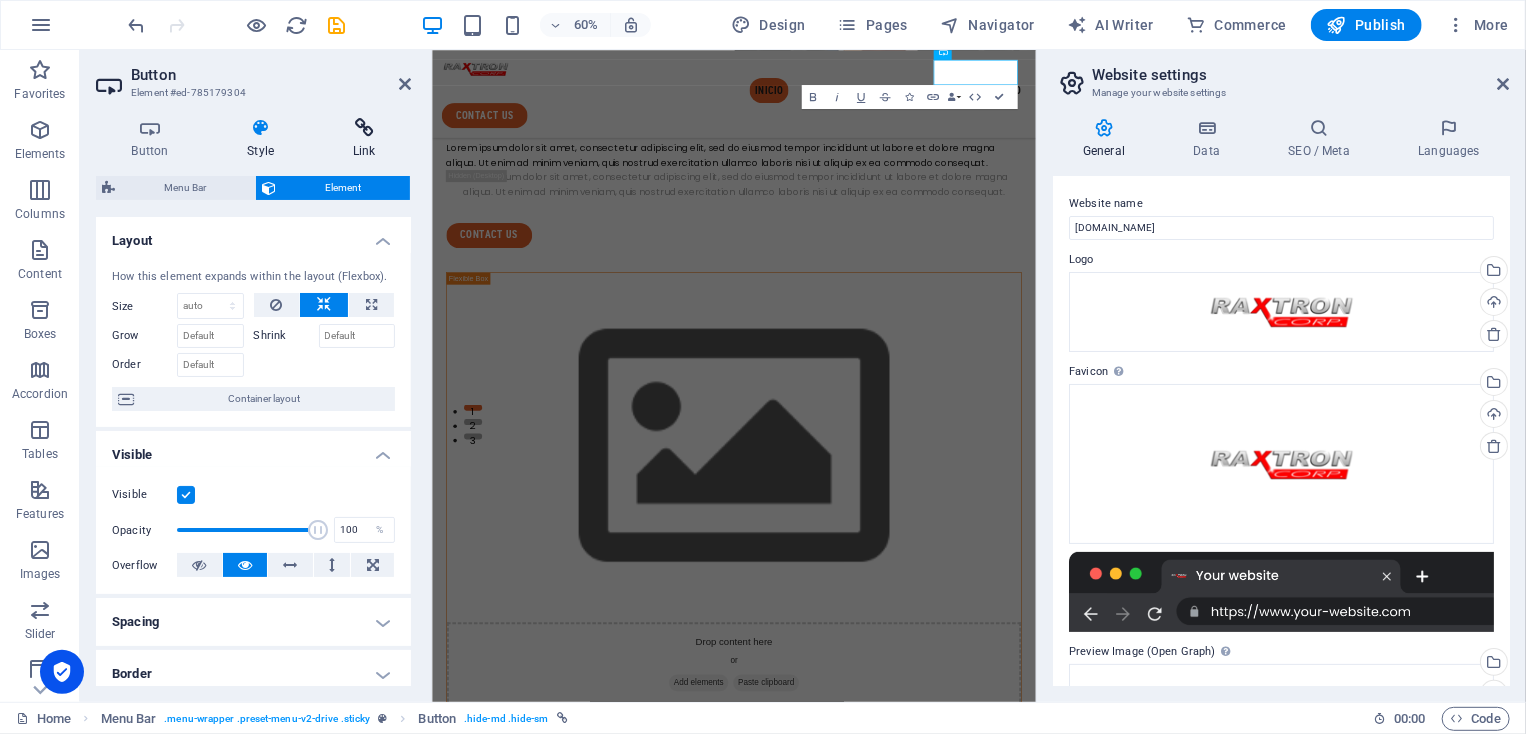 click at bounding box center (364, 128) 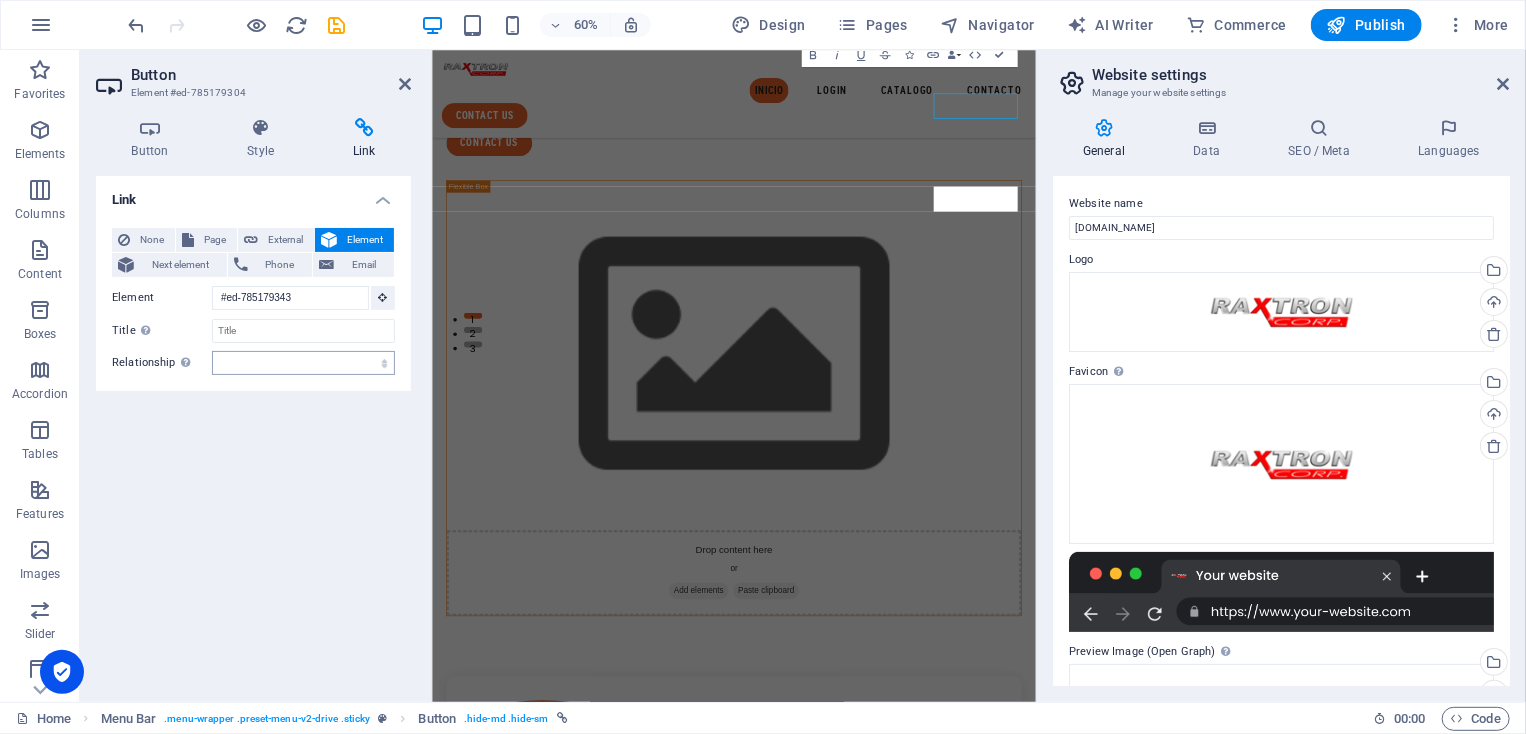 scroll, scrollTop: 188, scrollLeft: 0, axis: vertical 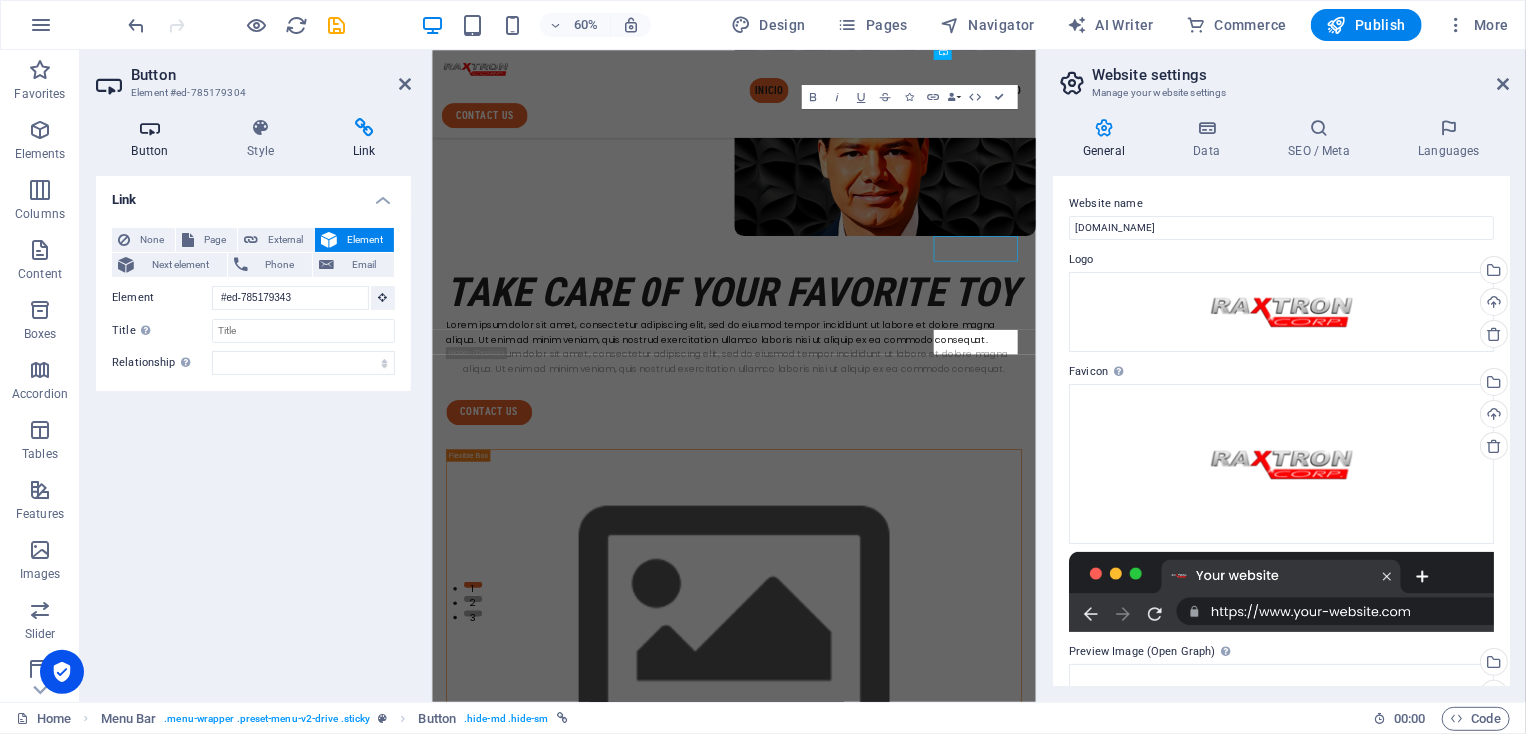click at bounding box center (150, 128) 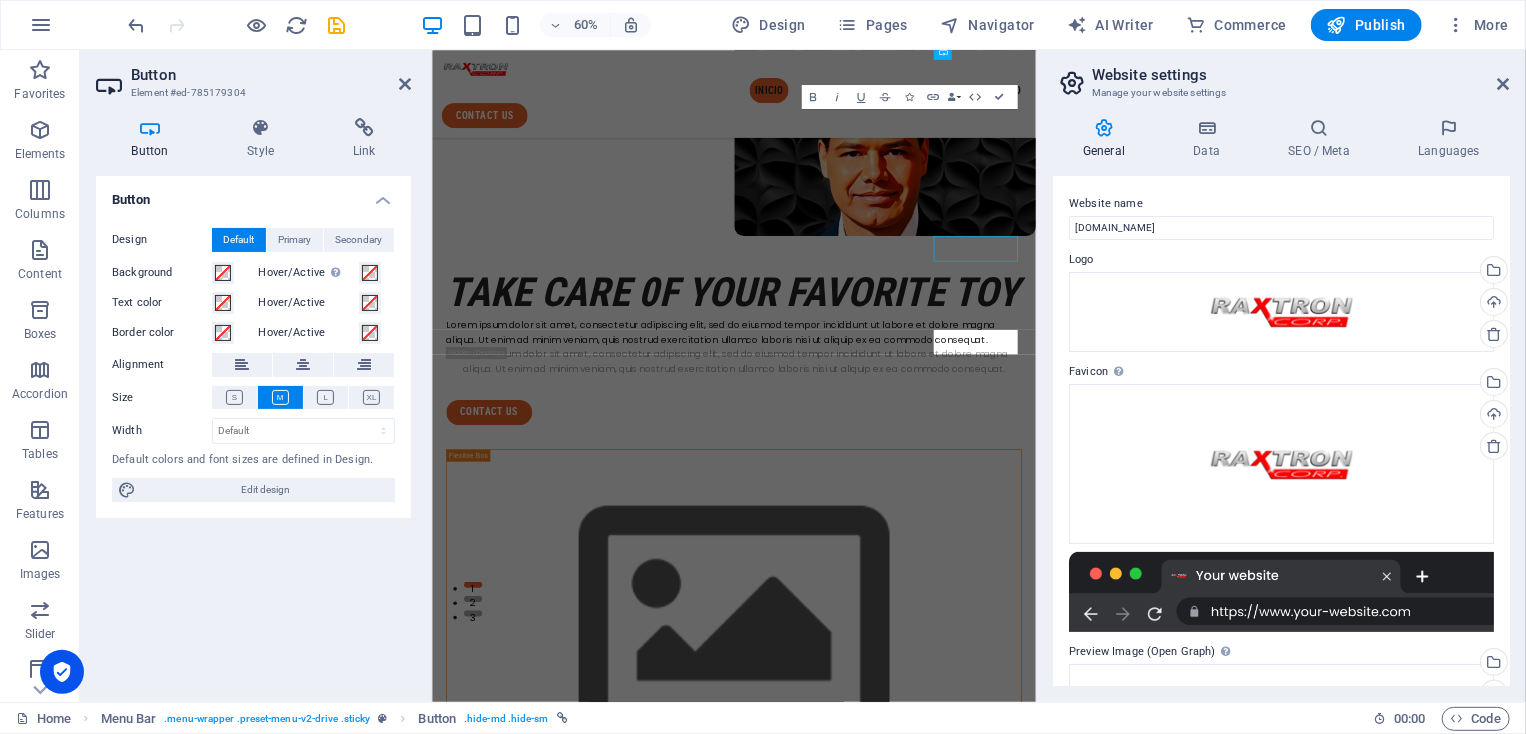 click on "Button" at bounding box center [253, 194] 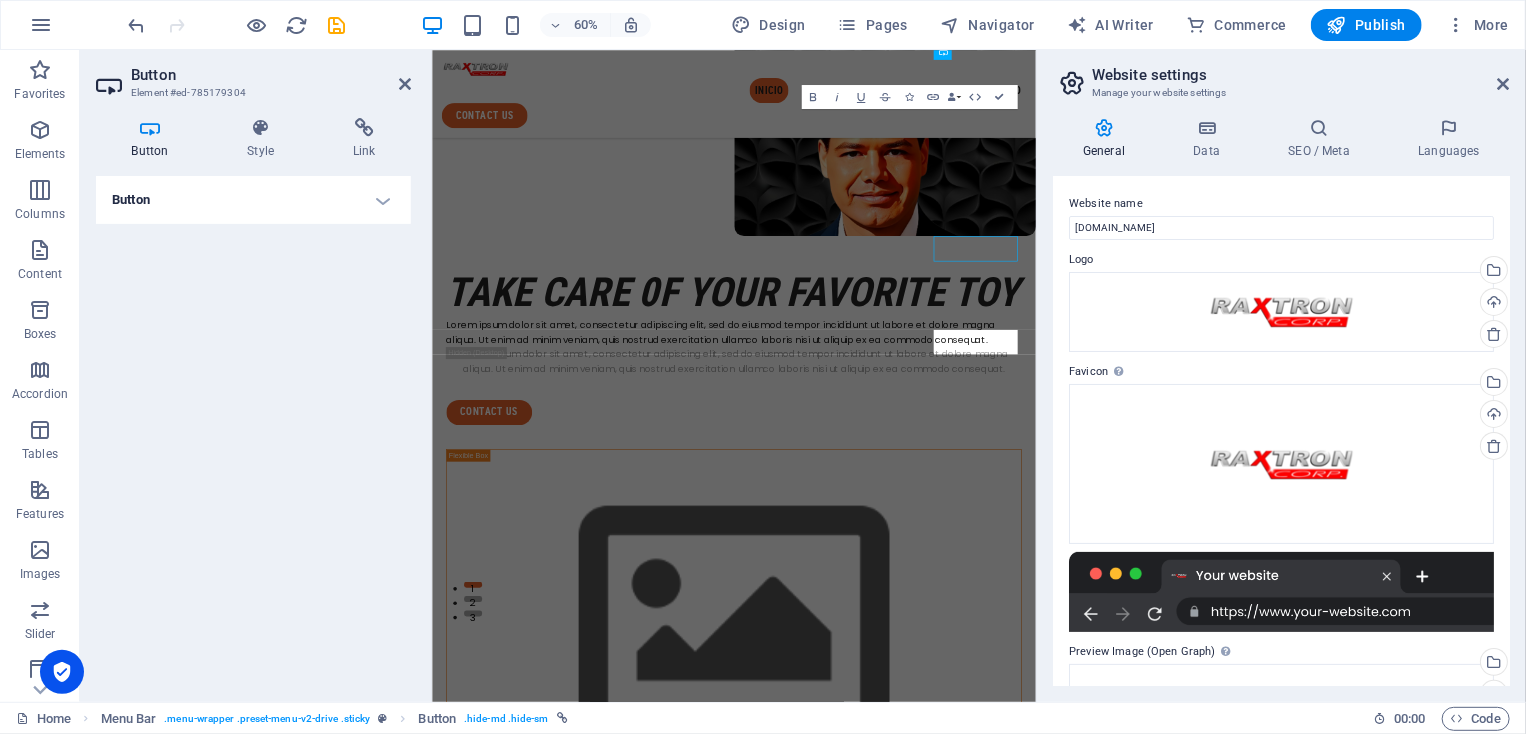 click on "Button" at bounding box center [253, 200] 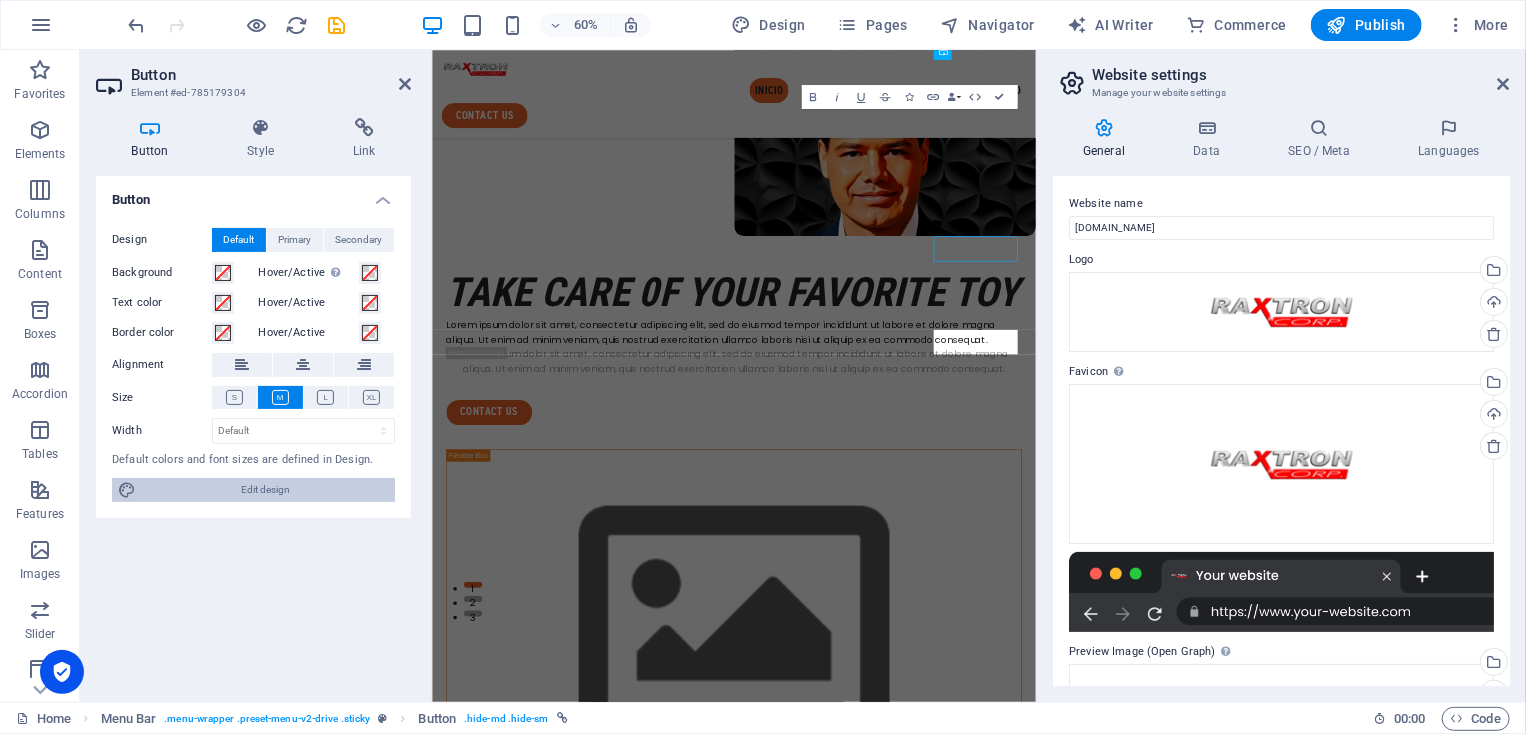 click on "Edit design" at bounding box center [265, 490] 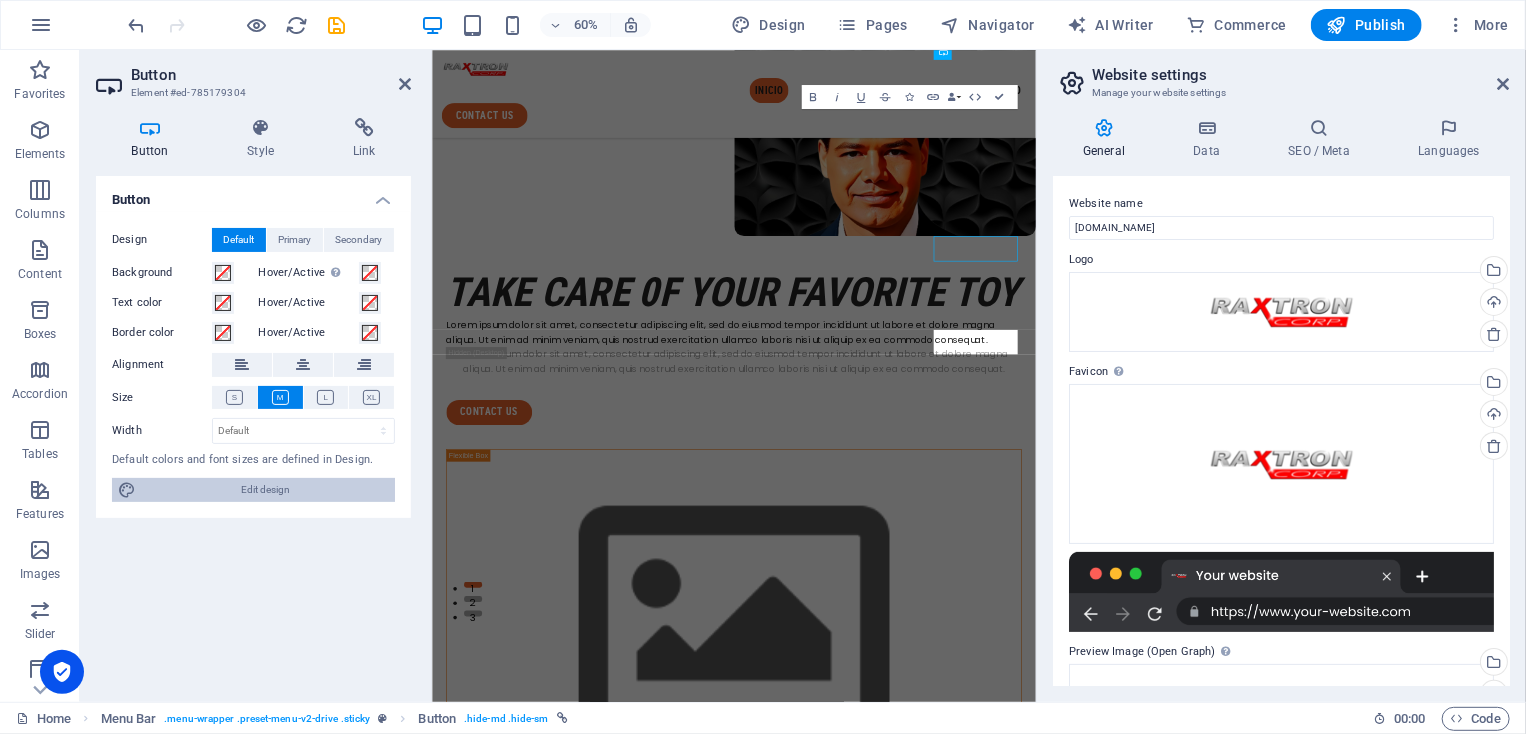 select on "px" 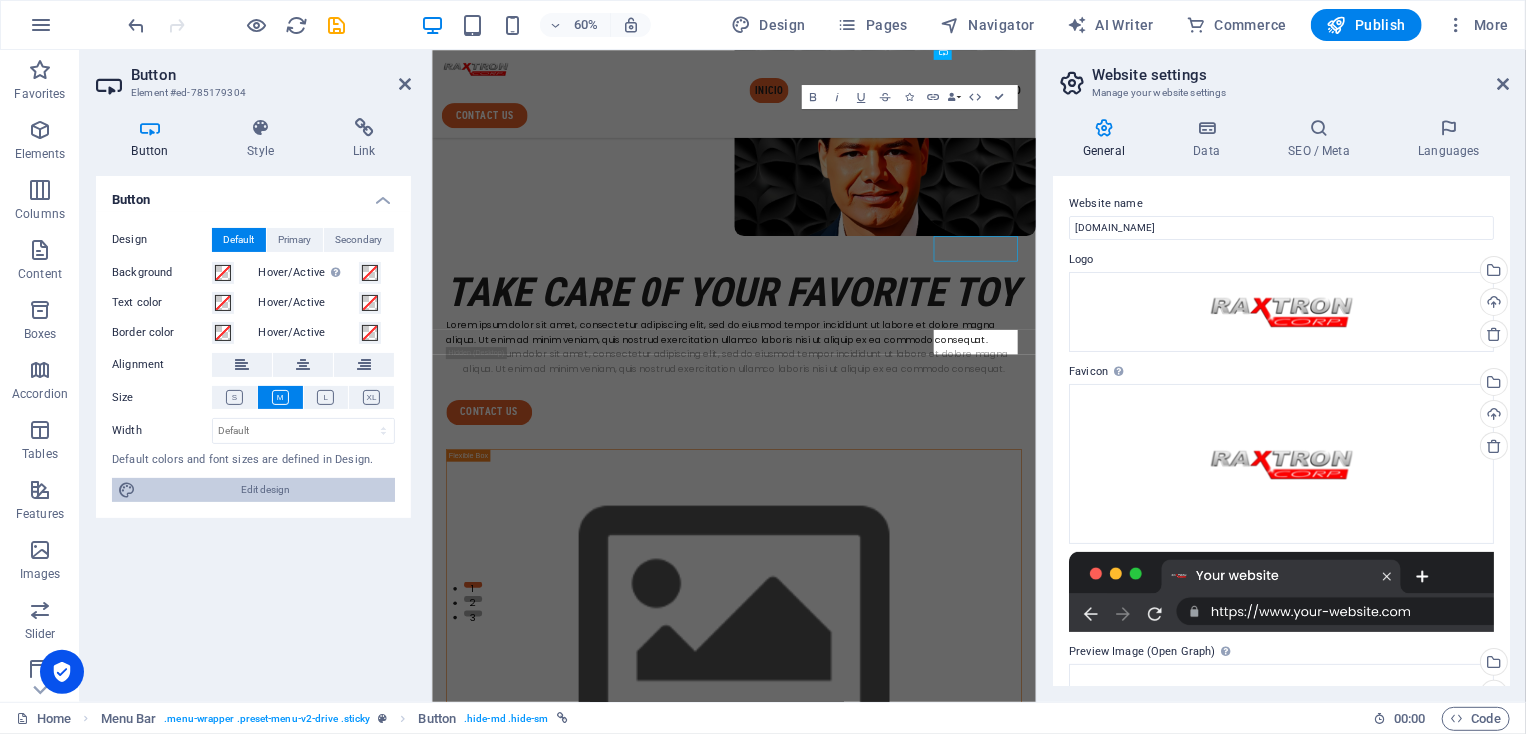 select on "400" 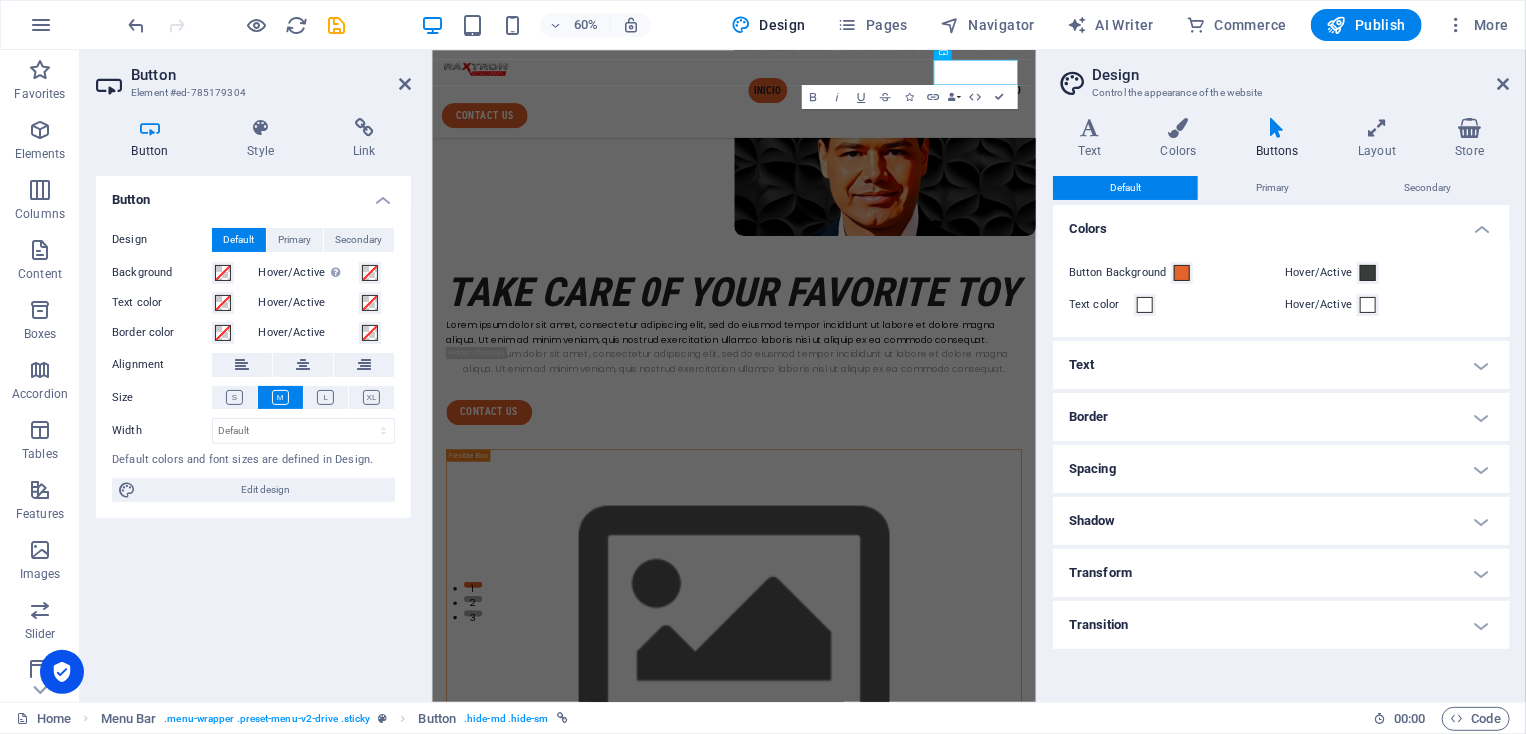 click on "Text" at bounding box center (1281, 365) 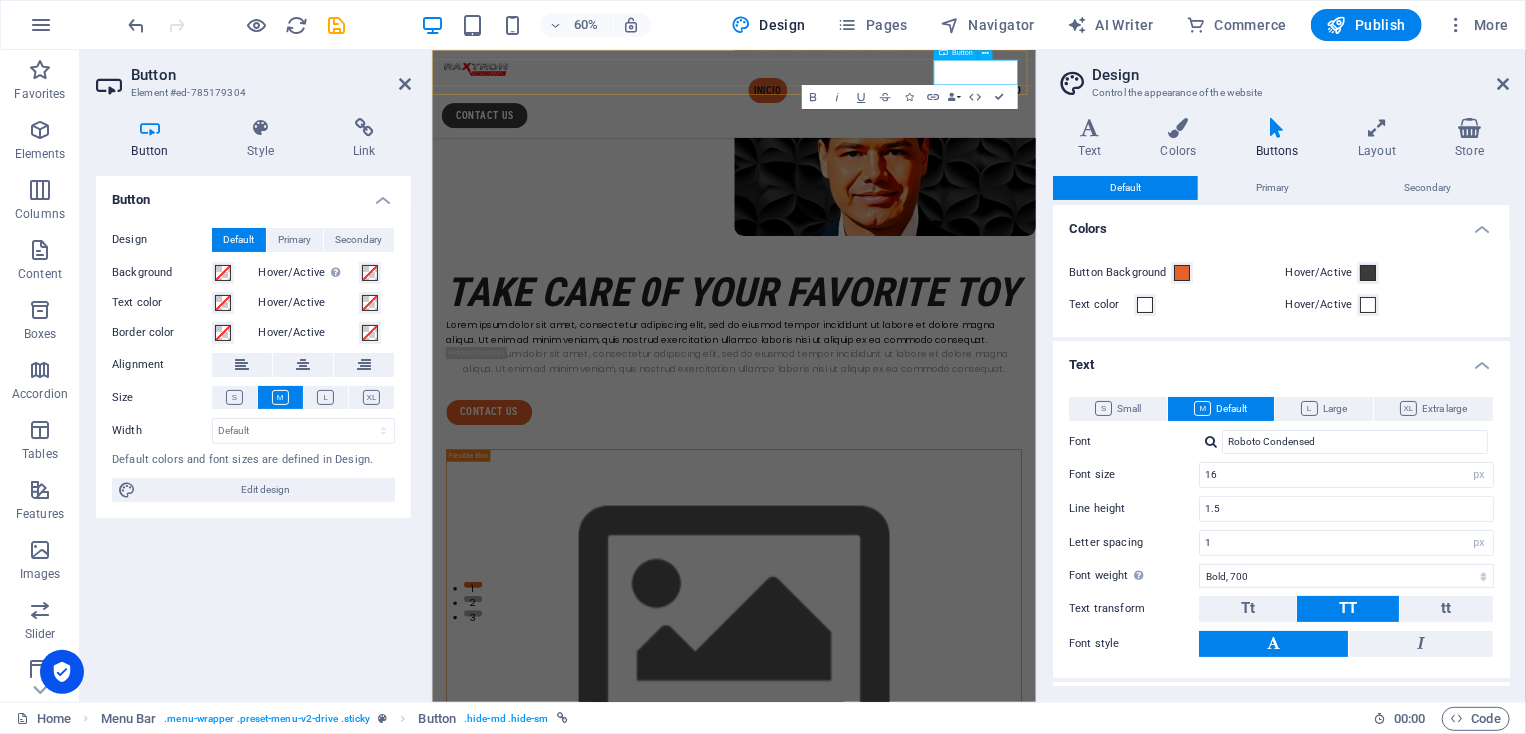 click on "contact us" at bounding box center [518, 158] 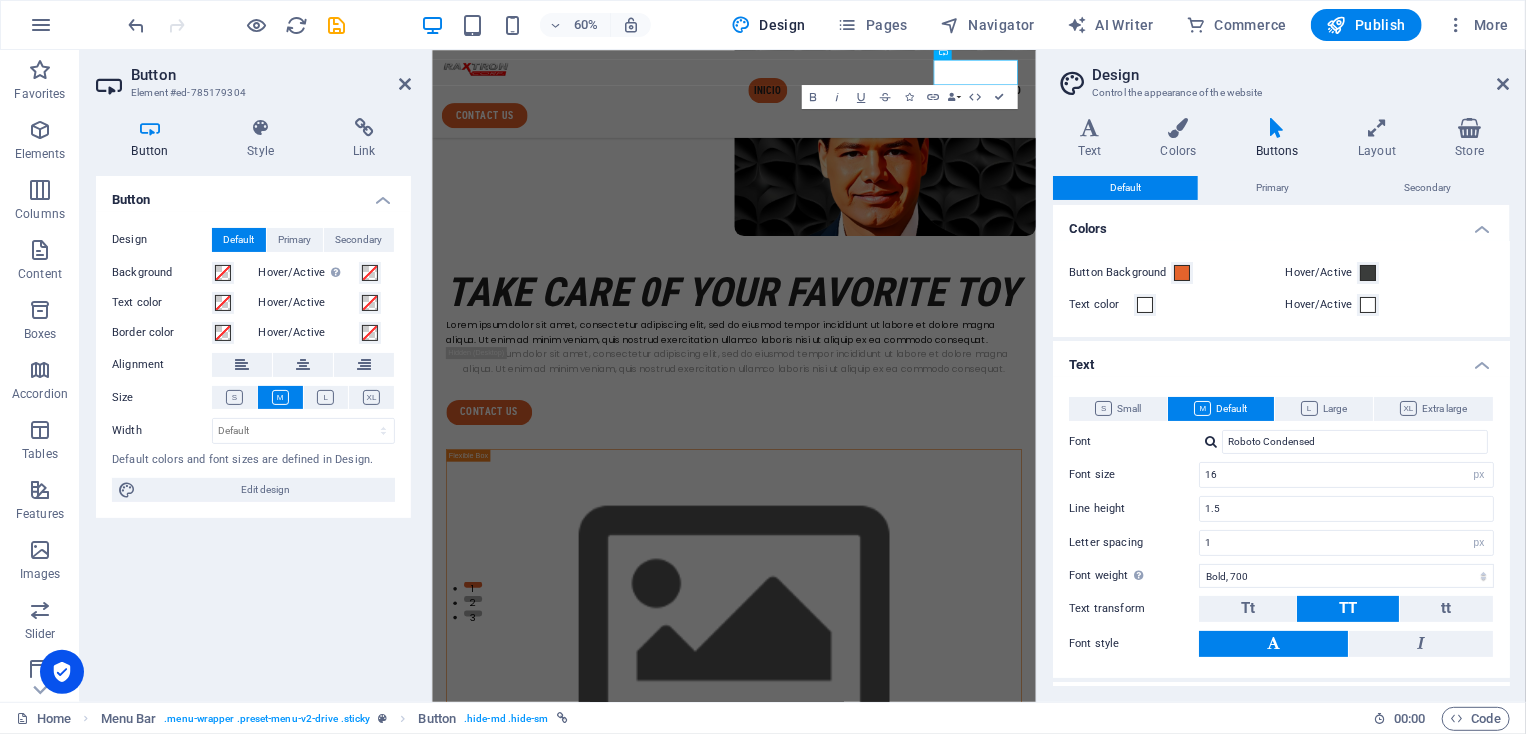drag, startPoint x: 1505, startPoint y: 453, endPoint x: 1505, endPoint y: 465, distance: 12 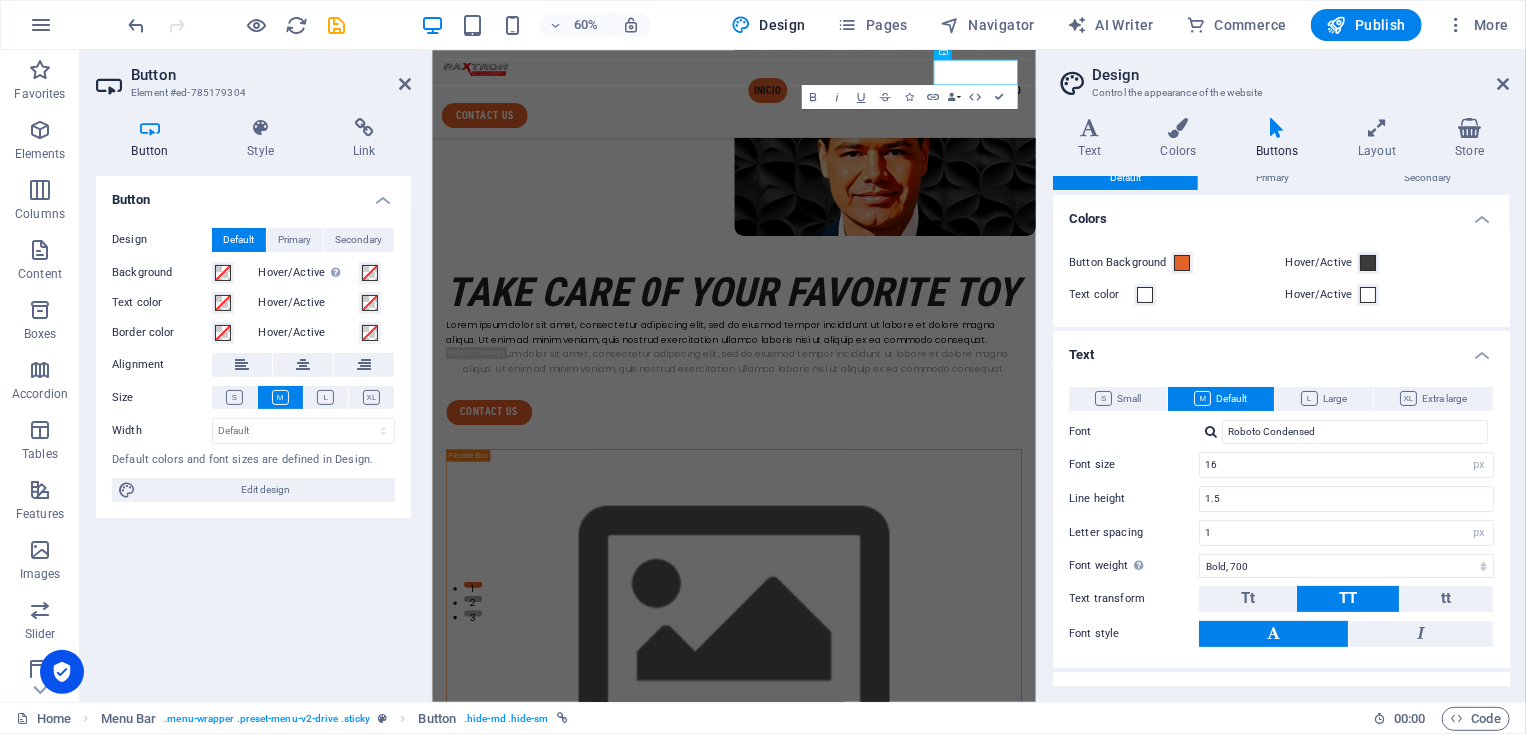 scroll, scrollTop: 0, scrollLeft: 0, axis: both 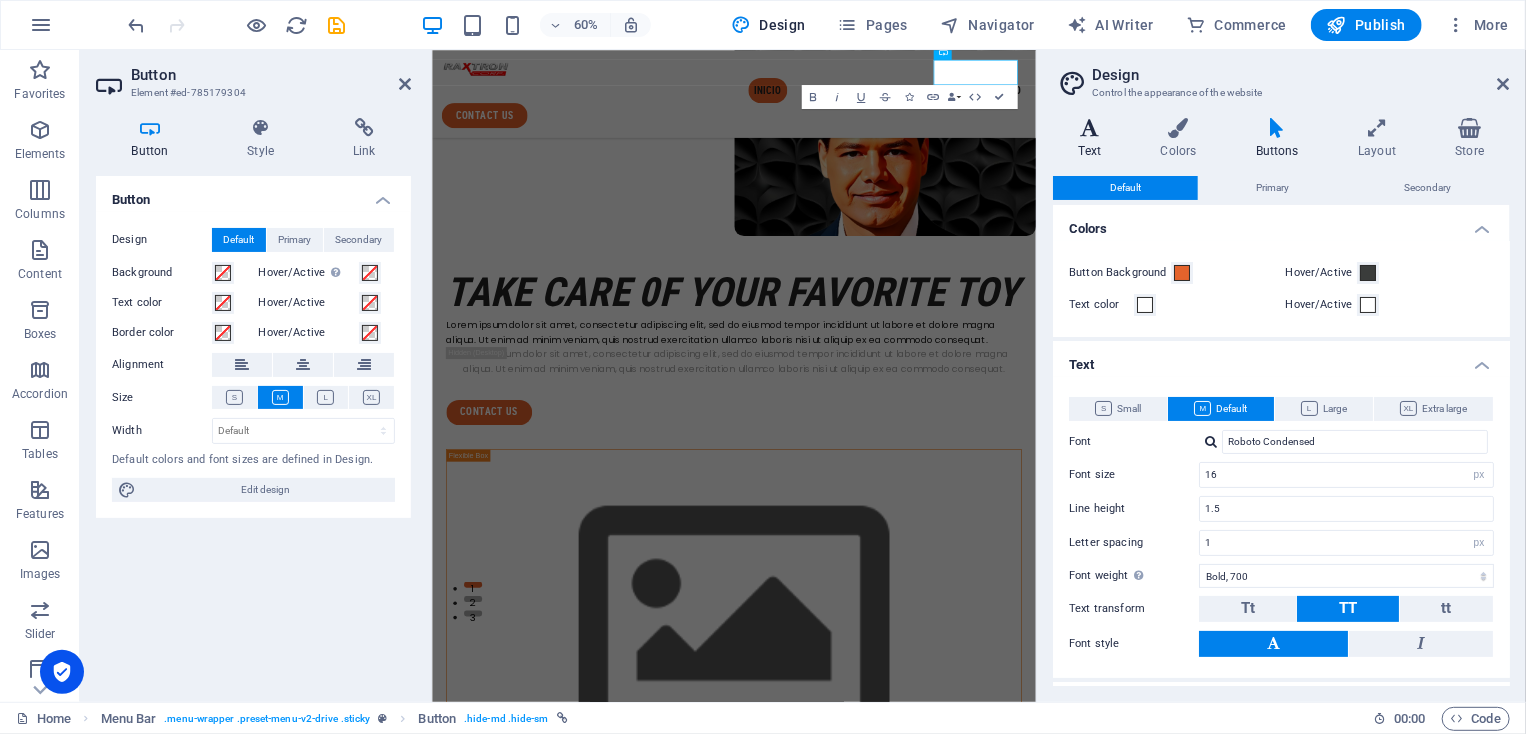 click on "Text" at bounding box center [1094, 139] 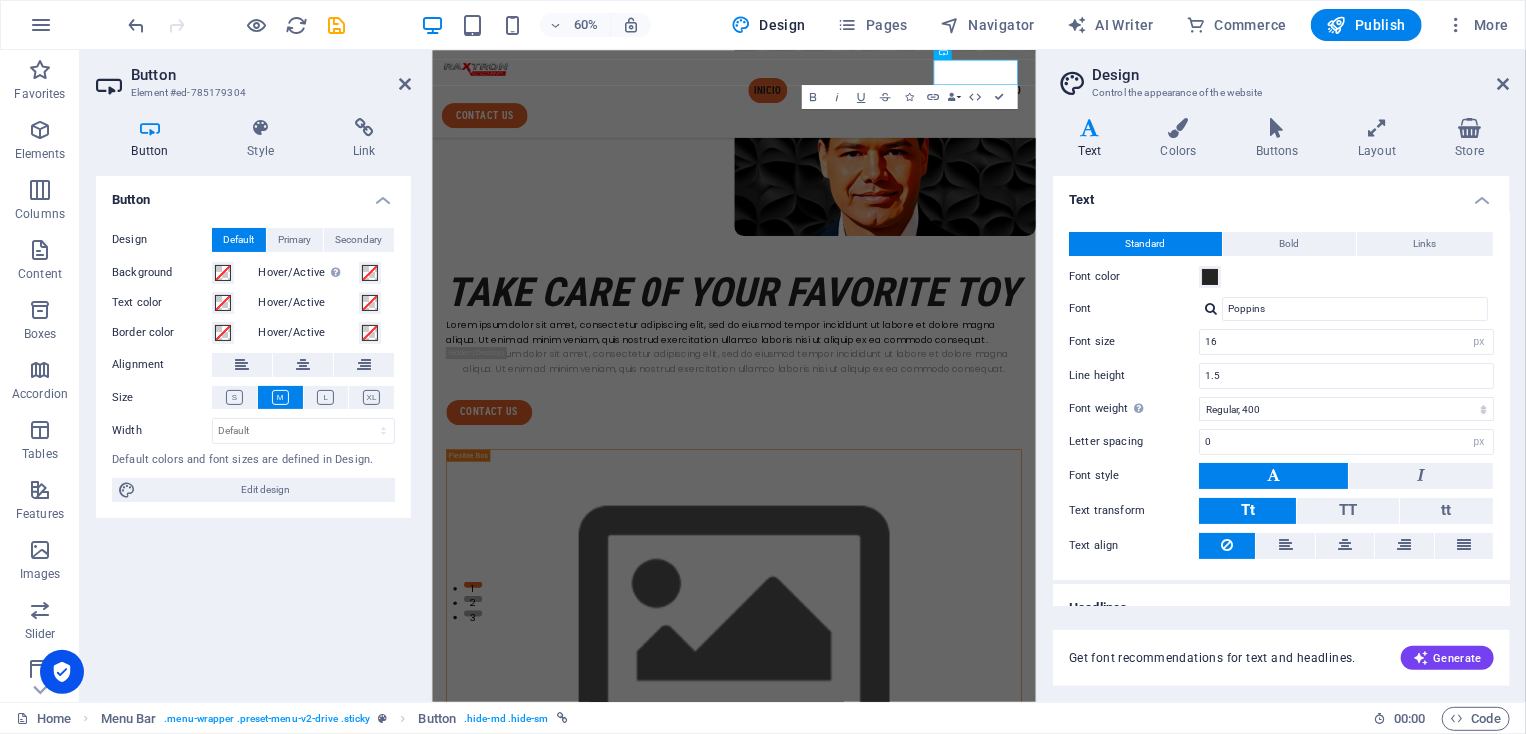 drag, startPoint x: 1511, startPoint y: 241, endPoint x: 1507, endPoint y: 414, distance: 173.04623 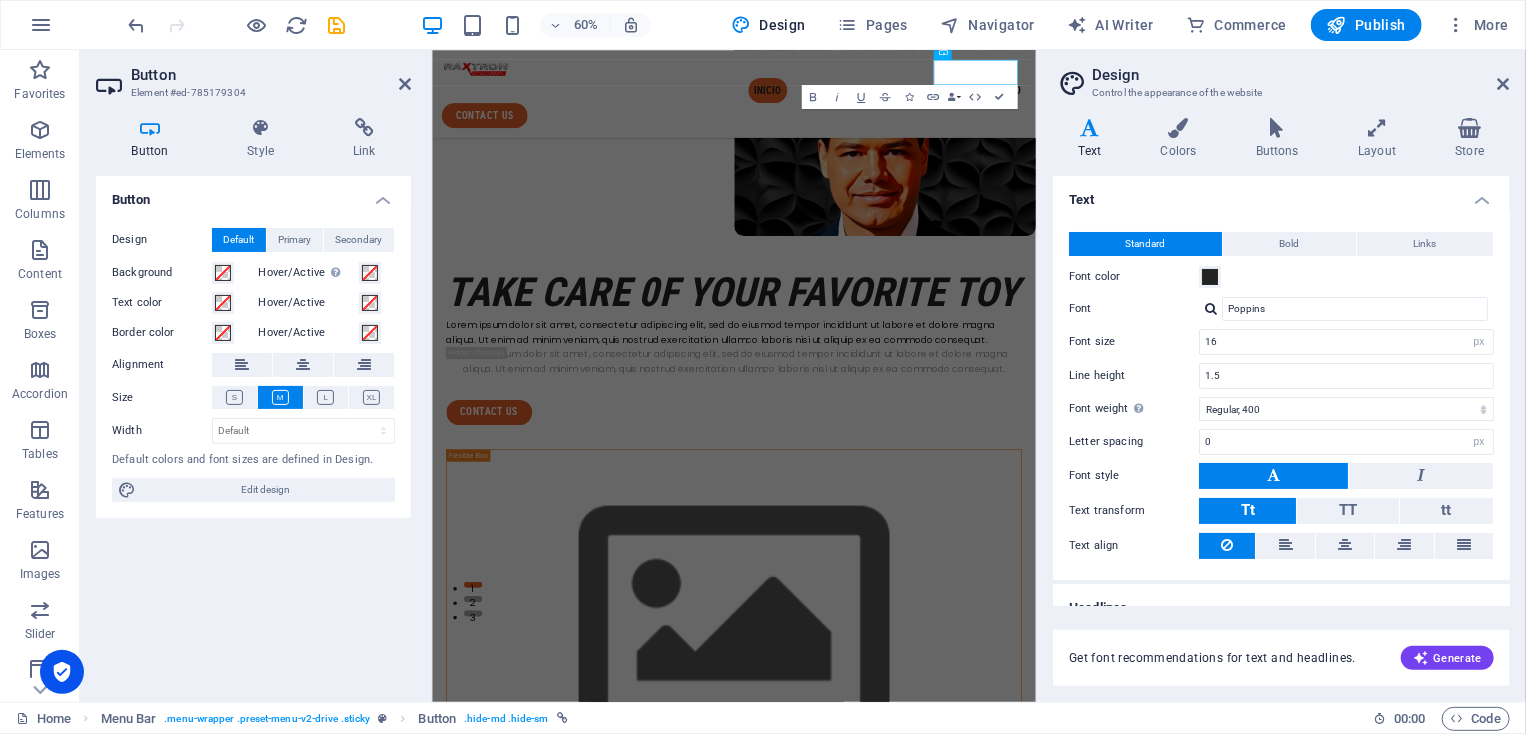click on "Variants  Text  Colors  Buttons  Layout  Store Text Standard Bold Links Font color Font Poppins Font size 16 rem px Line height 1.5 Font weight To display the font weight correctly, it may need to be enabled.  Manage Fonts Thin, 100 Extra-light, 200 Light, 300 Regular, 400 Medium, 500 Semi-bold, 600 Bold, 700 Extra-bold, 800 Black, 900 Letter spacing 0 rem px Font style Text transform Tt TT tt Text align Font weight To display the font weight correctly, it may need to be enabled.  Manage Fonts Thin, 100 Extra-light, 200 Light, 300 Regular, 400 Medium, 500 Semi-bold, 600 Bold, 700 Extra-bold, 800 Black, 900 Default Hover / Active Font color Font color Decoration None Decoration None Transition duration 0.3 s Transition function Ease Ease In Ease Out Ease In/Ease Out Linear Headlines All H1 / Textlogo H2 H3 H4 H5 H6 Font color Font Roboto Condensed Line height 1.3 Font weight To display the font weight correctly, it may need to be enabled.  Manage Fonts Thin, 100 Extra-light, 200 Light, 300 Regular, 400 0 rem 0" at bounding box center (1281, 402) 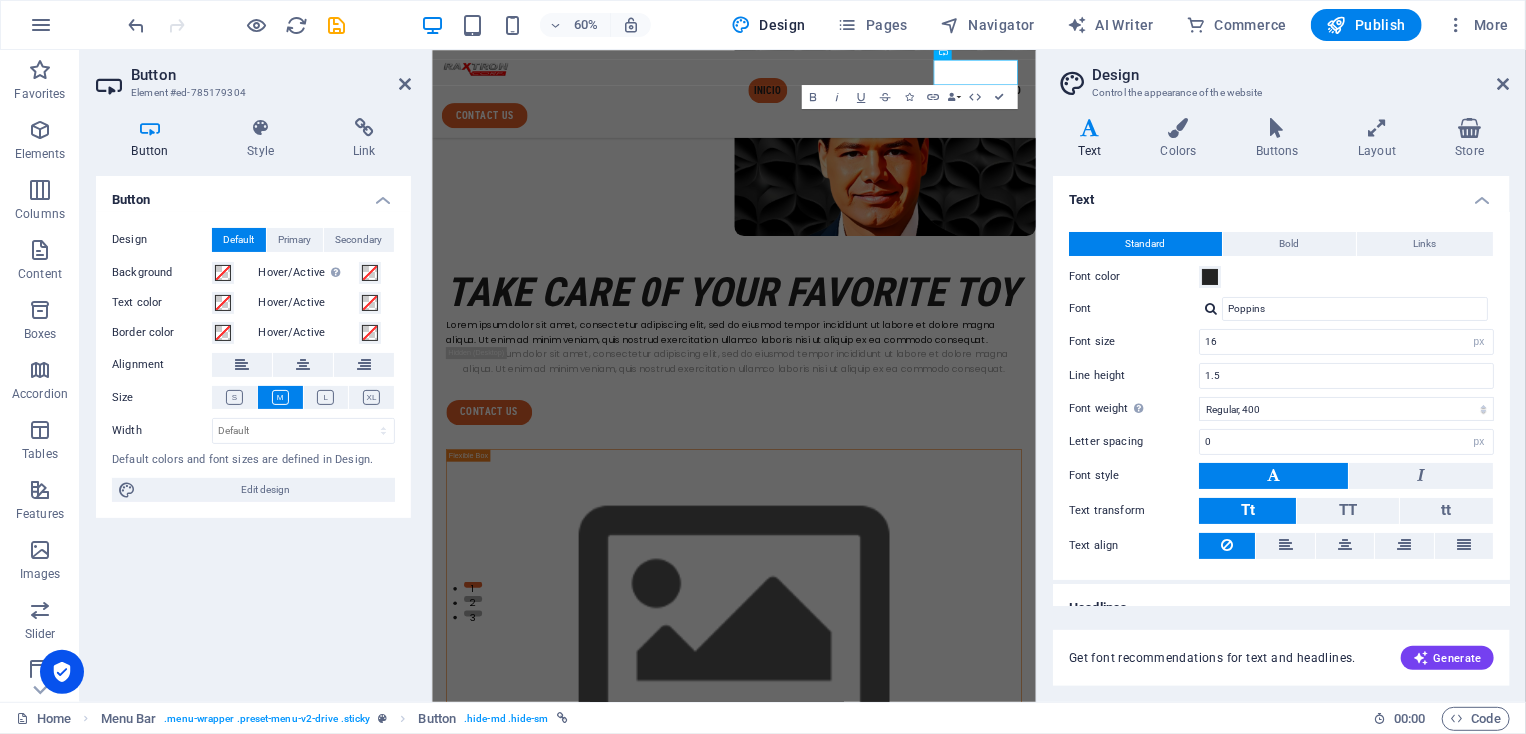 click on "Standard Bold Links Font color Font Poppins Font size 16 rem px Line height 1.5 Font weight To display the font weight correctly, it may need to be enabled.  Manage Fonts Thin, 100 Extra-light, 200 Light, 300 Regular, 400 Medium, 500 Semi-bold, 600 Bold, 700 Extra-bold, 800 Black, 900 Letter spacing 0 rem px Font style Text transform Tt TT tt Text align Font weight To display the font weight correctly, it may need to be enabled.  Manage Fonts Thin, 100 Extra-light, 200 Light, 300 Regular, 400 Medium, 500 Semi-bold, 600 Bold, 700 Extra-bold, 800 Black, 900 Default Hover / Active Font color Font color Decoration None Decoration None Transition duration 0.3 s Transition function Ease Ease In Ease Out Ease In/Ease Out Linear" at bounding box center [1281, 396] 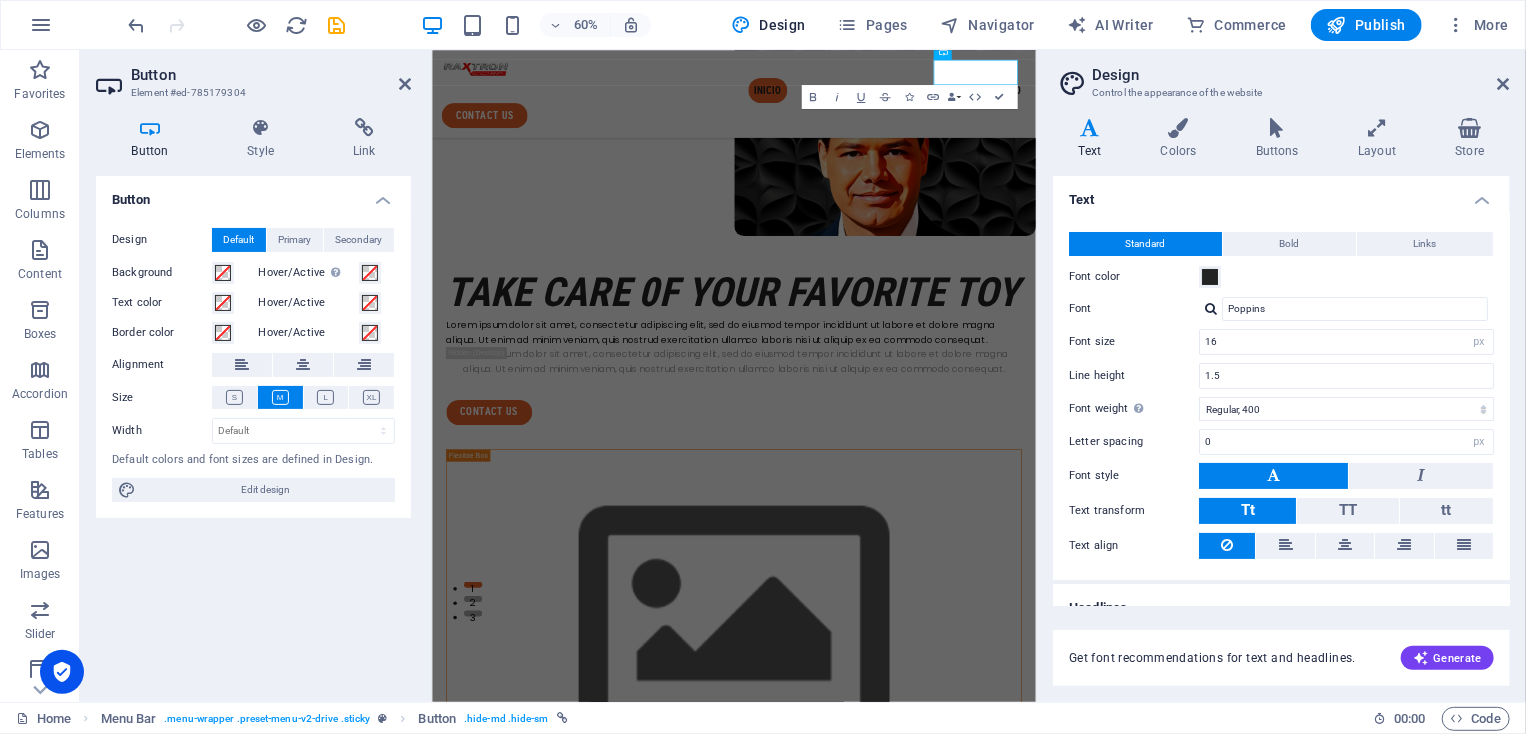 drag, startPoint x: 1502, startPoint y: 324, endPoint x: 1514, endPoint y: 445, distance: 121.59358 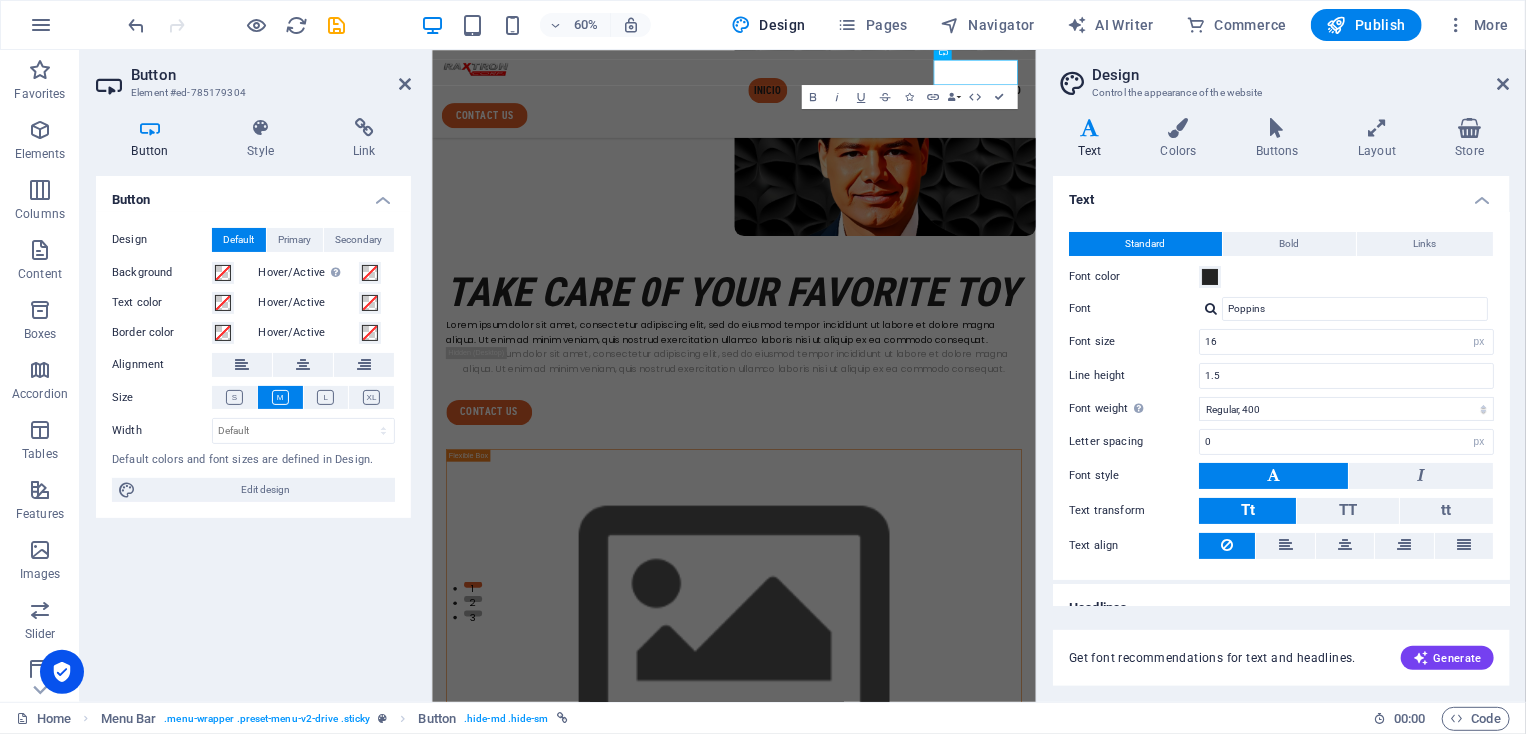 click on "Variants  Text  Colors  Buttons  Layout  Store Text Standard Bold Links Font color Font Poppins Font size 16 rem px Line height 1.5 Font weight To display the font weight correctly, it may need to be enabled.  Manage Fonts Thin, 100 Extra-light, 200 Light, 300 Regular, 400 Medium, 500 Semi-bold, 600 Bold, 700 Extra-bold, 800 Black, 900 Letter spacing 0 rem px Font style Text transform Tt TT tt Text align Font weight To display the font weight correctly, it may need to be enabled.  Manage Fonts Thin, 100 Extra-light, 200 Light, 300 Regular, 400 Medium, 500 Semi-bold, 600 Bold, 700 Extra-bold, 800 Black, 900 Default Hover / Active Font color Font color Decoration None Decoration None Transition duration 0.3 s Transition function Ease Ease In Ease Out Ease In/Ease Out Linear Headlines All H1 / Textlogo H2 H3 H4 H5 H6 Font color Font Roboto Condensed Line height 1.3 Font weight To display the font weight correctly, it may need to be enabled.  Manage Fonts Thin, 100 Extra-light, 200 Light, 300 Regular, 400 0 rem 0" at bounding box center (1281, 402) 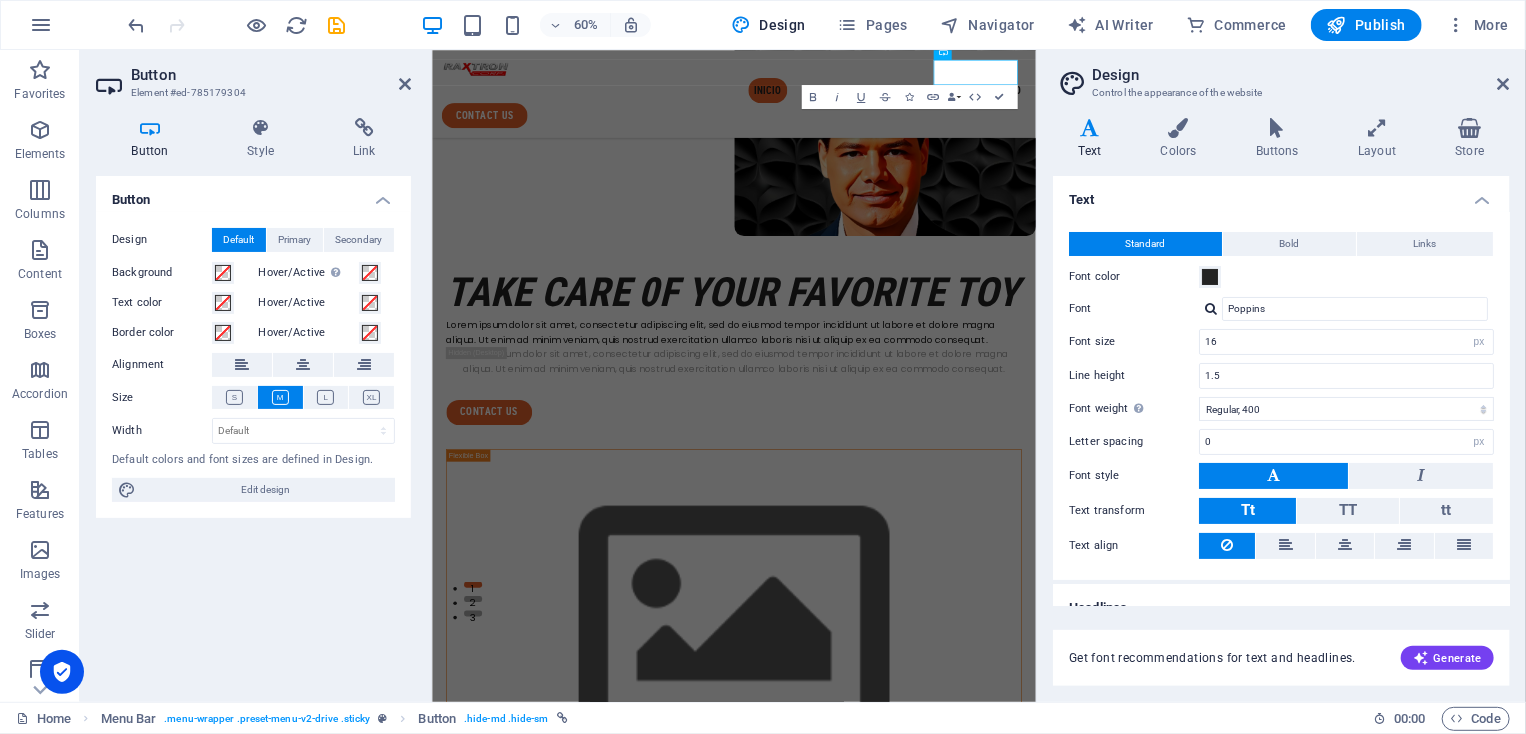 drag, startPoint x: 1504, startPoint y: 387, endPoint x: 1495, endPoint y: 521, distance: 134.3019 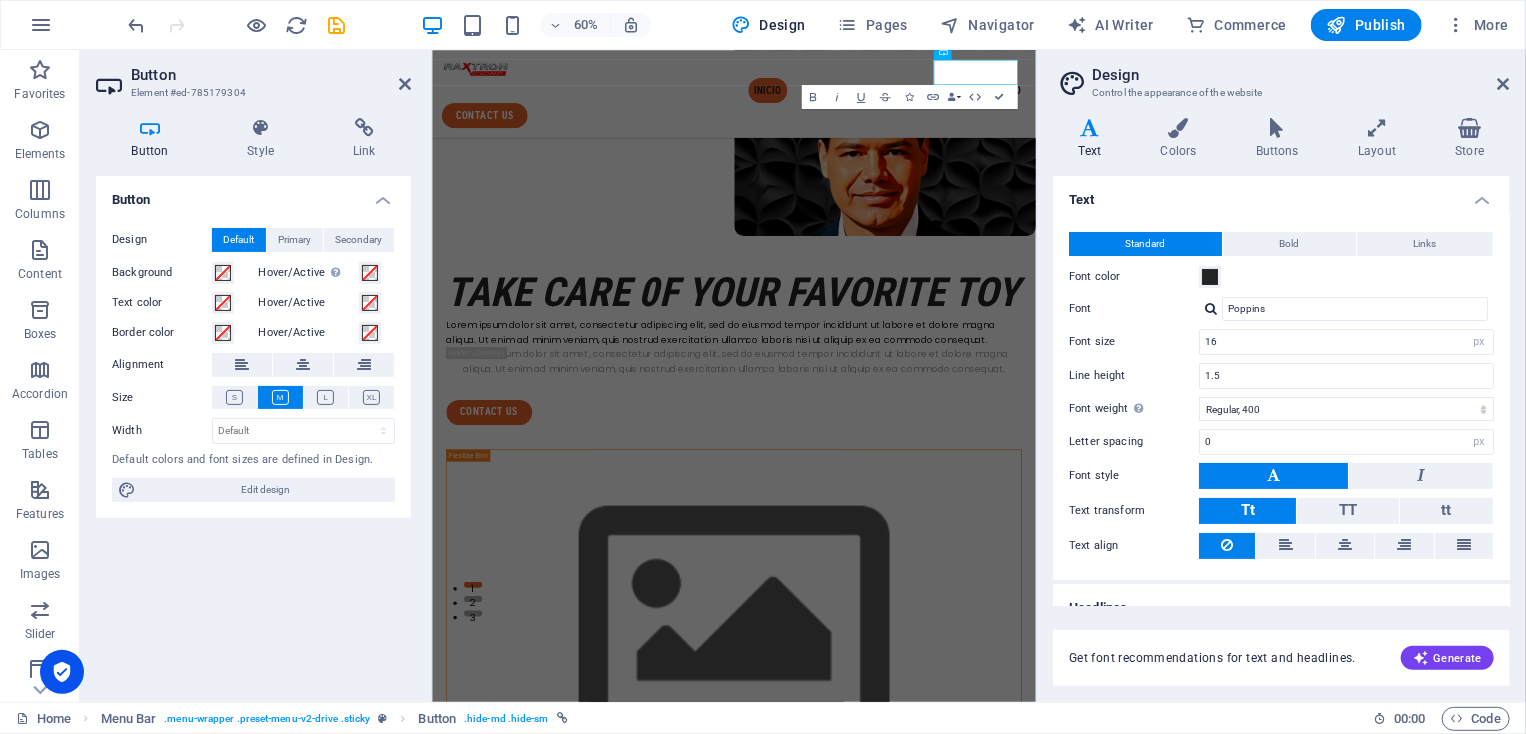 click on "Text Standard Bold Links Font color Font Poppins Font size 16 rem px Line height 1.5 Font weight To display the font weight correctly, it may need to be enabled.  Manage Fonts Thin, 100 Extra-light, 200 Light, 300 Regular, 400 Medium, 500 Semi-bold, 600 Bold, 700 Extra-bold, 800 Black, 900 Letter spacing 0 rem px Font style Text transform Tt TT tt Text align Font weight To display the font weight correctly, it may need to be enabled.  Manage Fonts Thin, 100 Extra-light, 200 Light, 300 Regular, 400 Medium, 500 Semi-bold, 600 Bold, 700 Extra-bold, 800 Black, 900 Default Hover / Active Font color Font color Decoration None Decoration None Transition duration 0.3 s Transition function Ease Ease In Ease Out Ease In/Ease Out Linear Headlines All H1 / Textlogo H2 H3 H4 H5 H6 Font color Font Roboto Condensed Line height 1.3 Font weight To display the font weight correctly, it may need to be enabled.  Manage Fonts Thin, 100 Extra-light, 200 Light, 300 Regular, 400 Medium, 500 Semi-bold, 600 Bold, 700 Extra-bold, 800 0" at bounding box center (1281, 391) 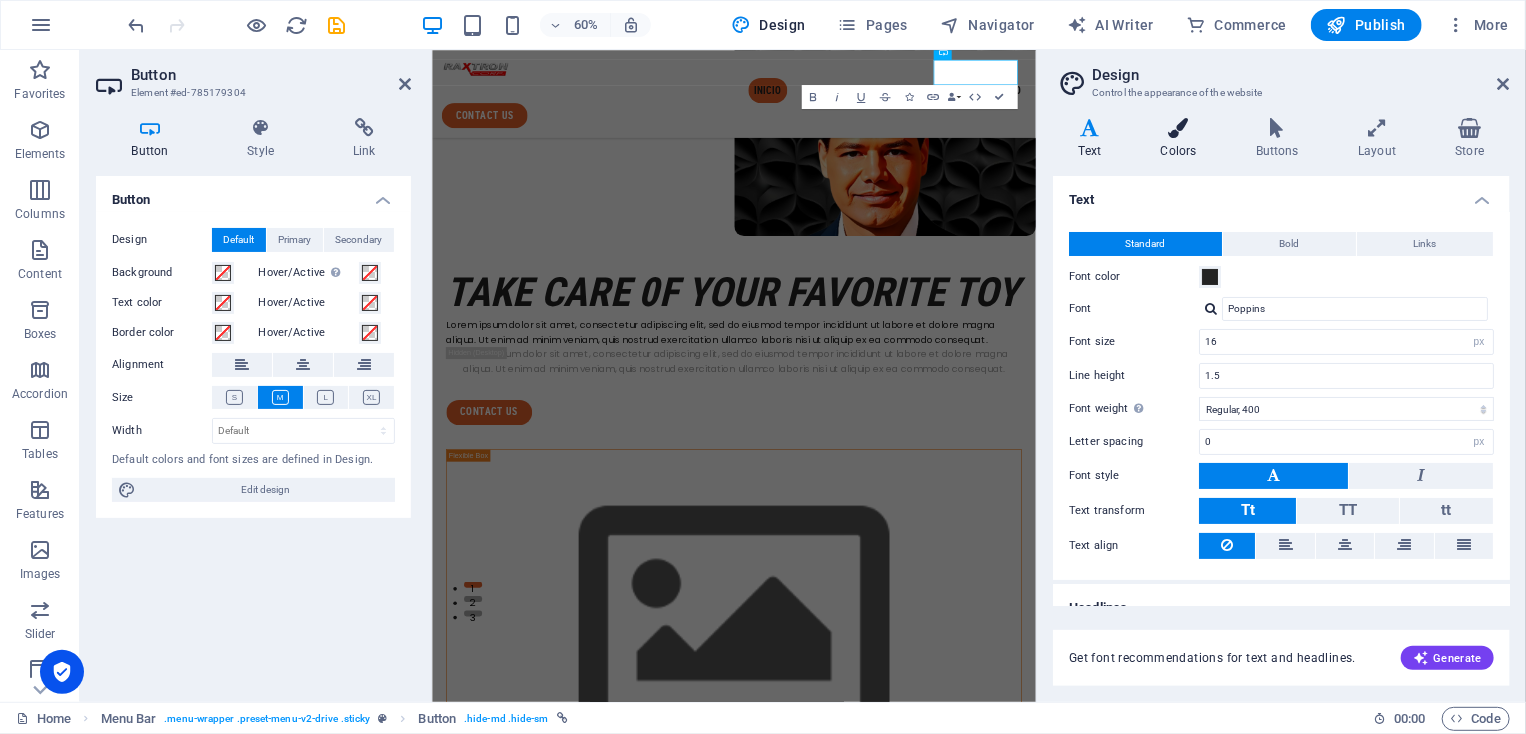 click on "Colors" at bounding box center (1182, 139) 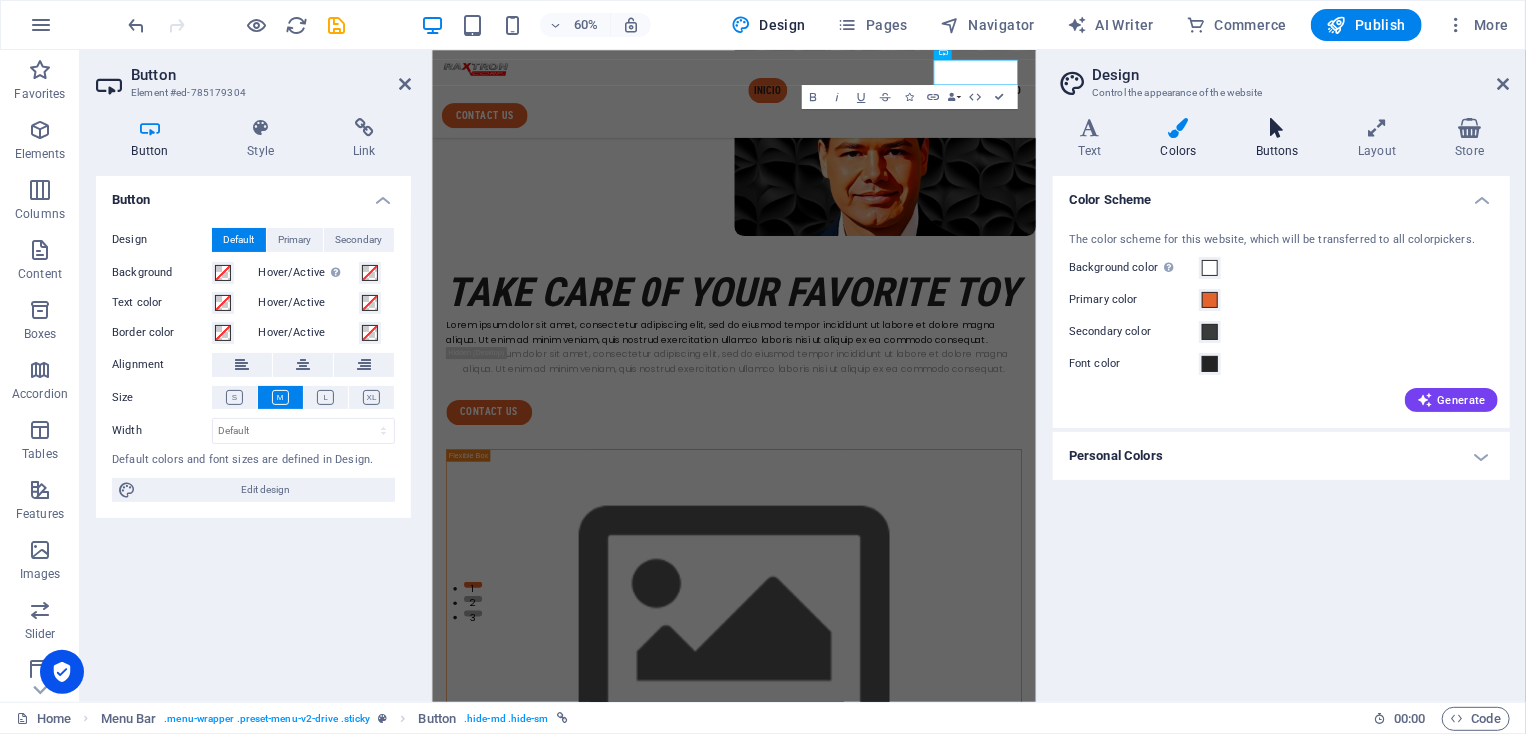 click on "Buttons" at bounding box center [1281, 139] 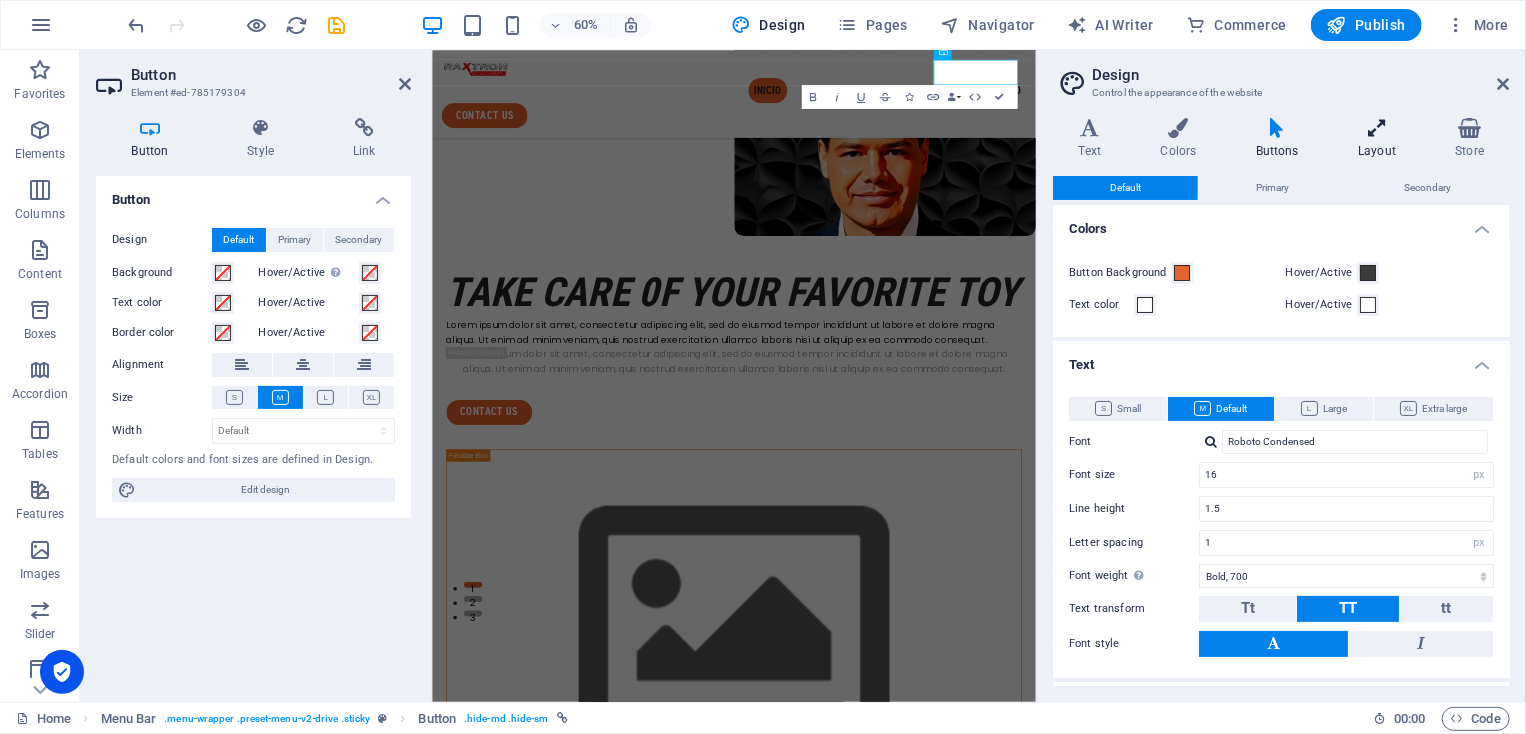 click at bounding box center (1377, 128) 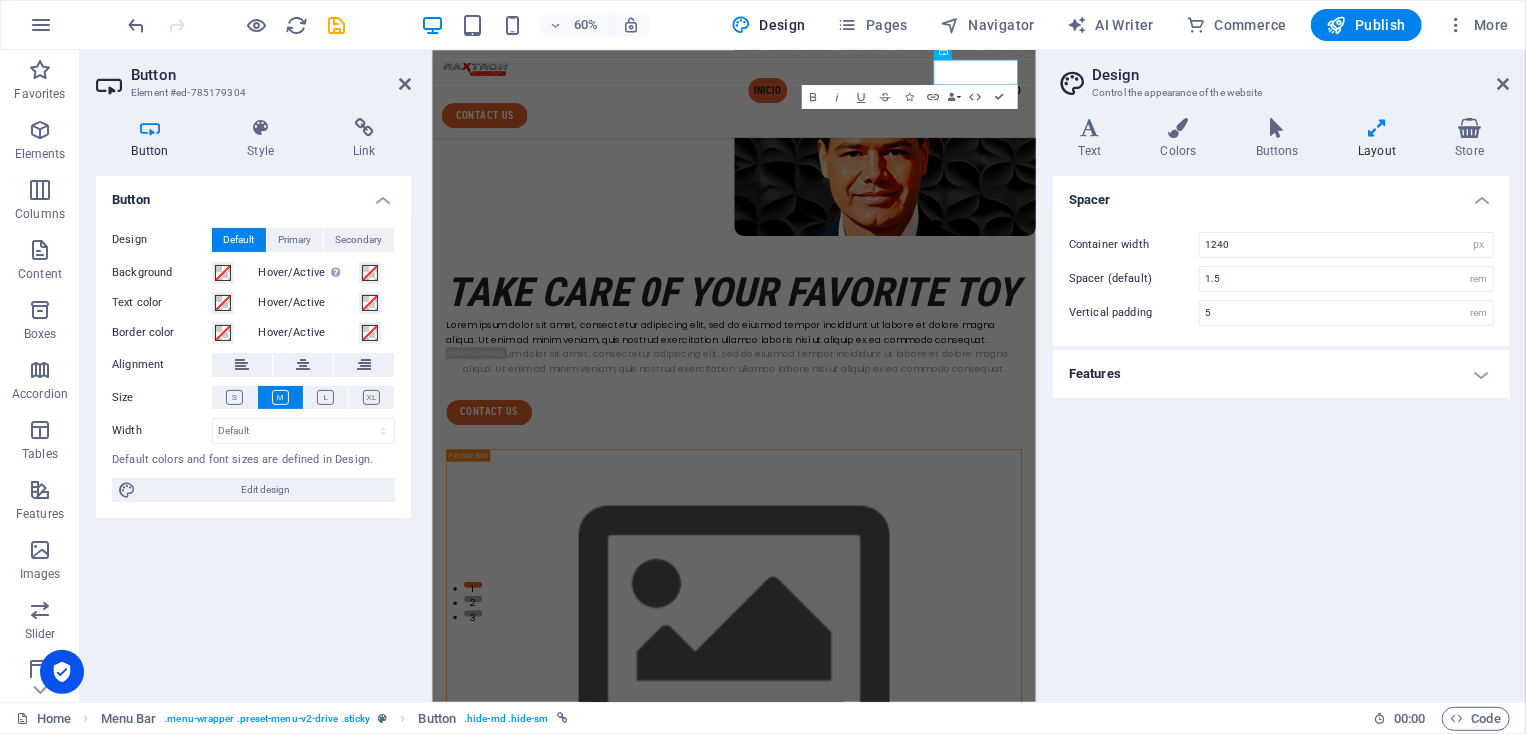 click on "Features" at bounding box center (1281, 374) 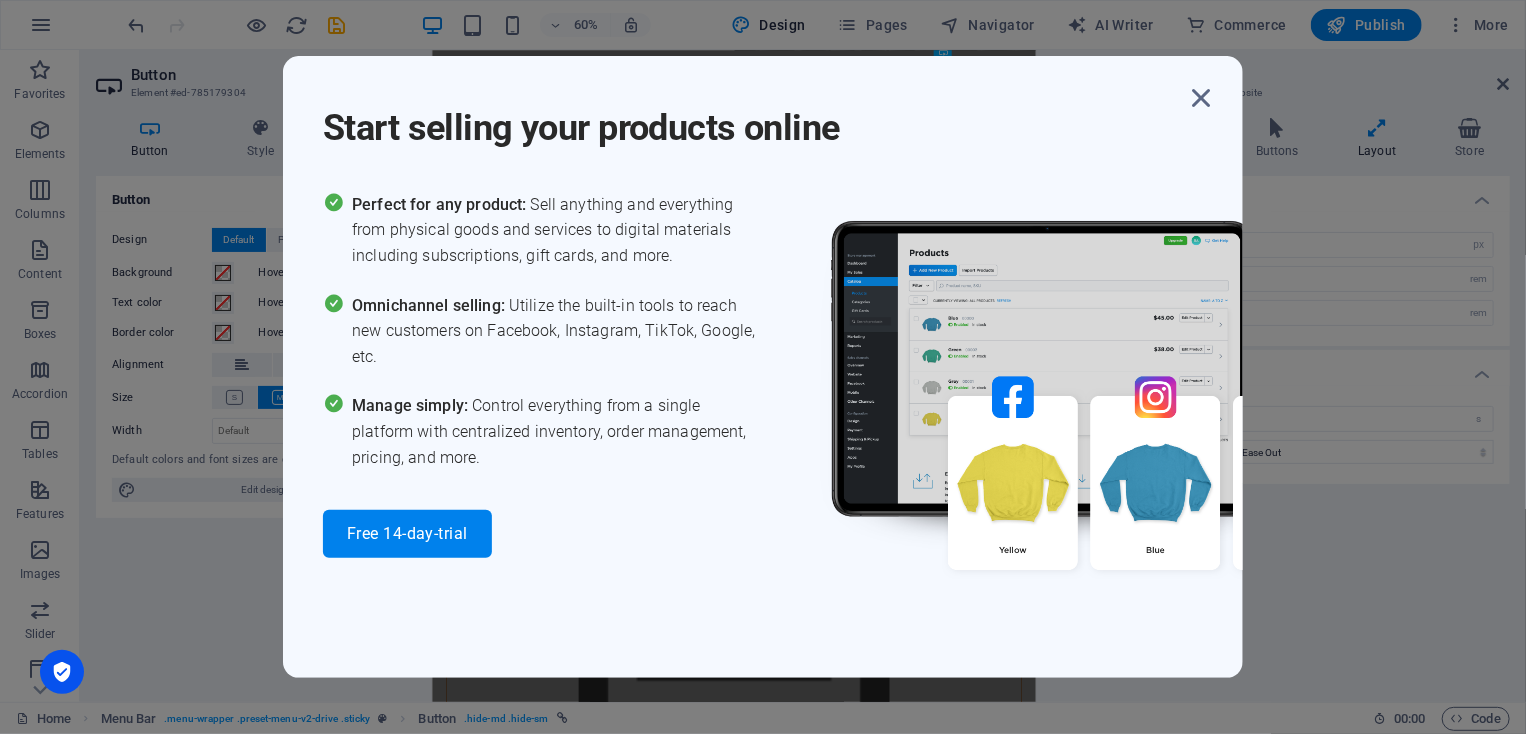 click at bounding box center (1098, 410) 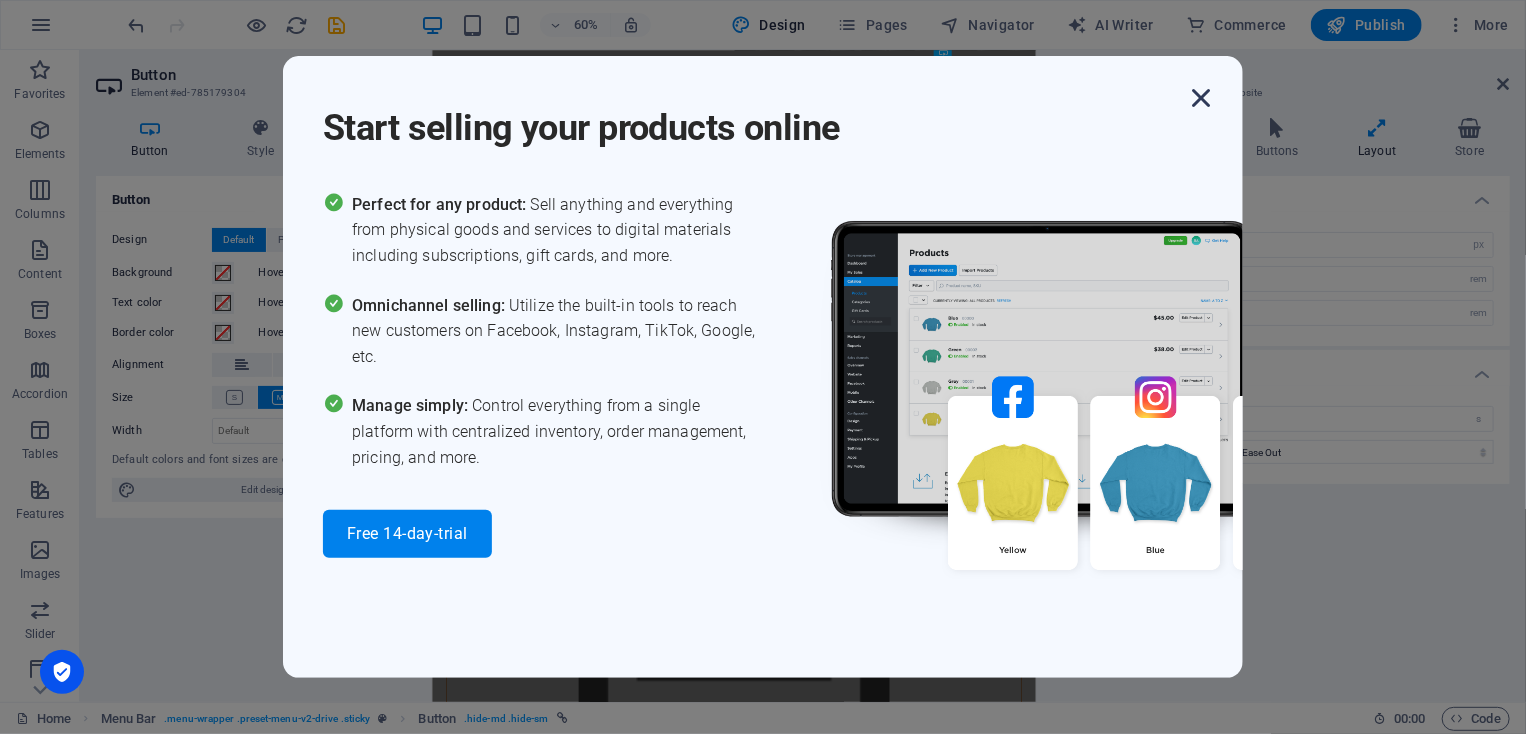 click at bounding box center [1201, 98] 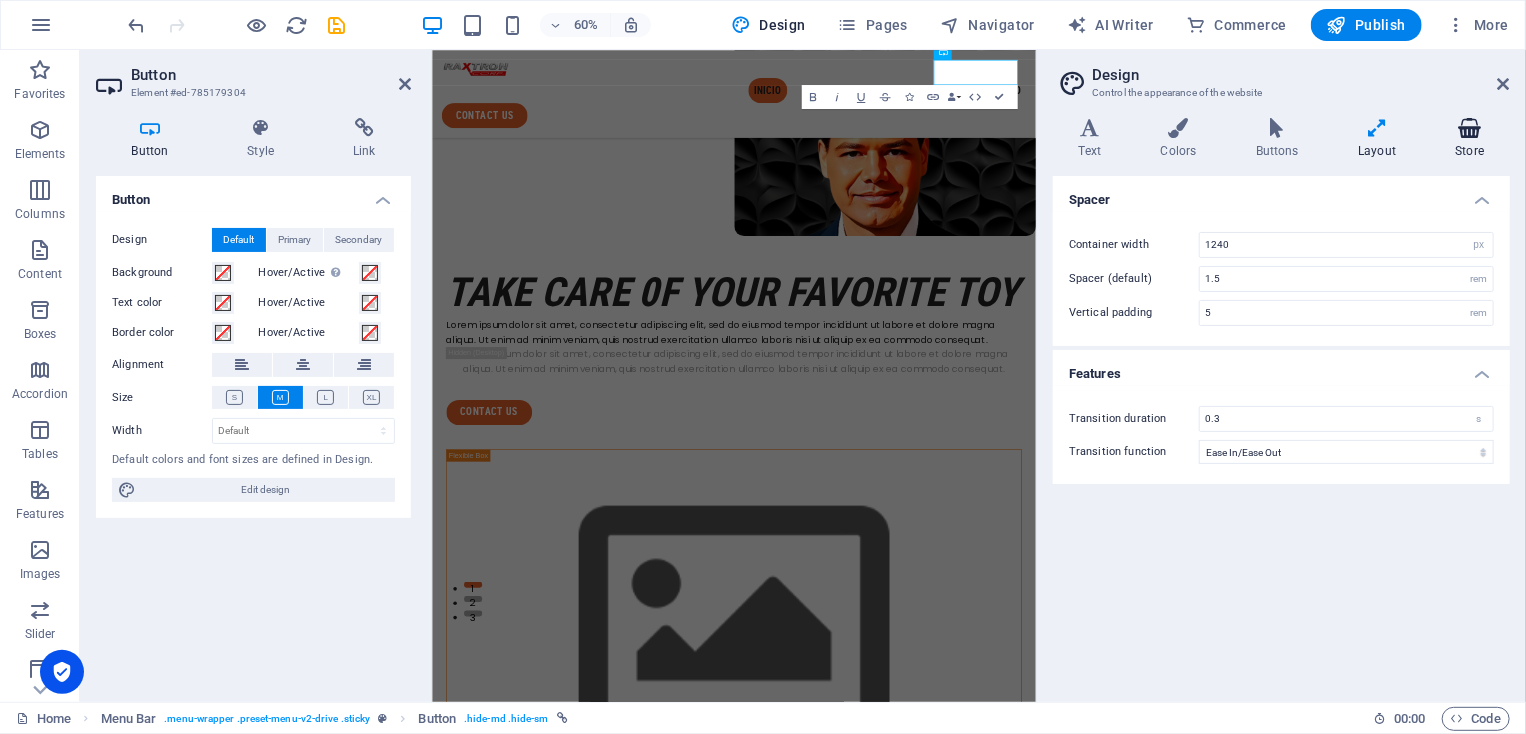 click on "Store" at bounding box center (1470, 139) 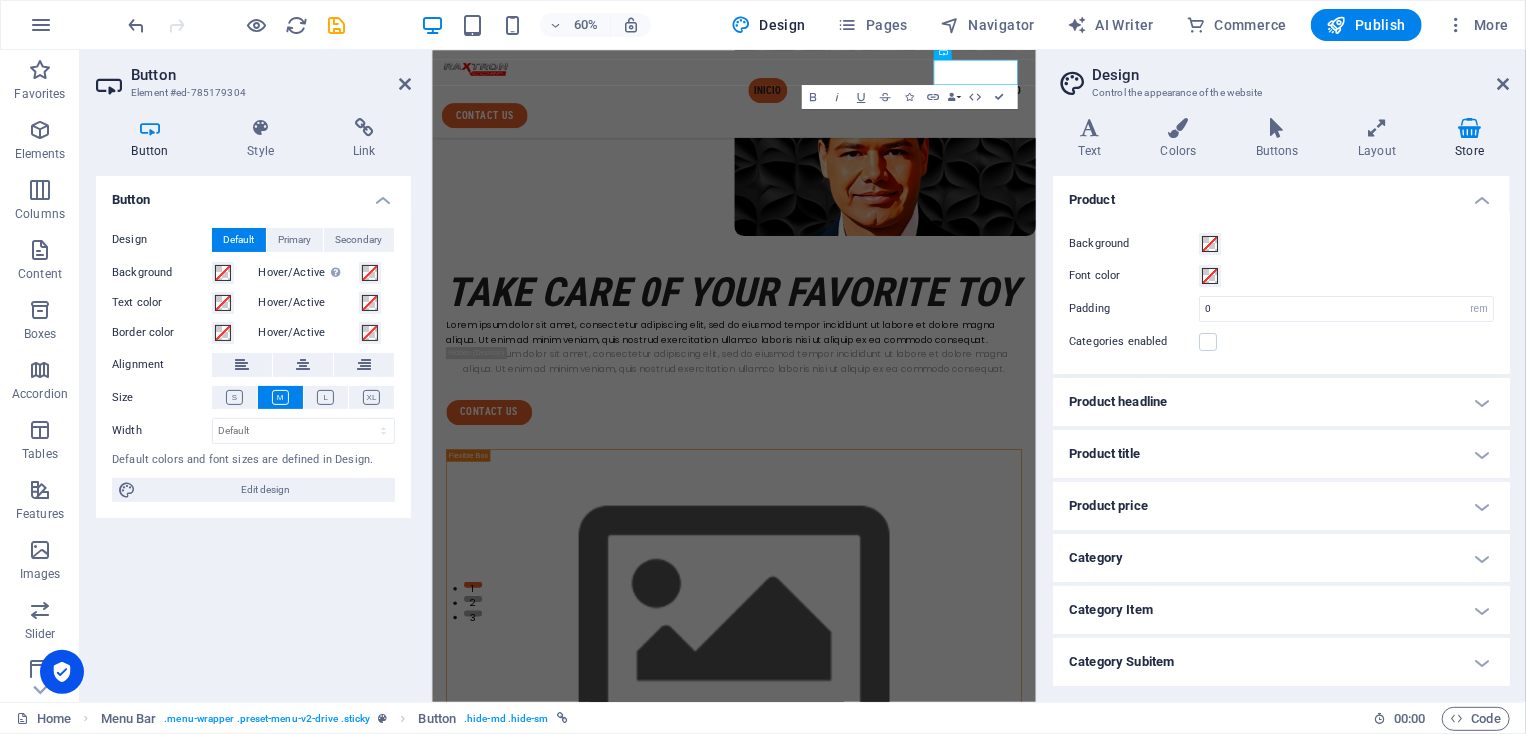 click on "Product headline" at bounding box center [1281, 402] 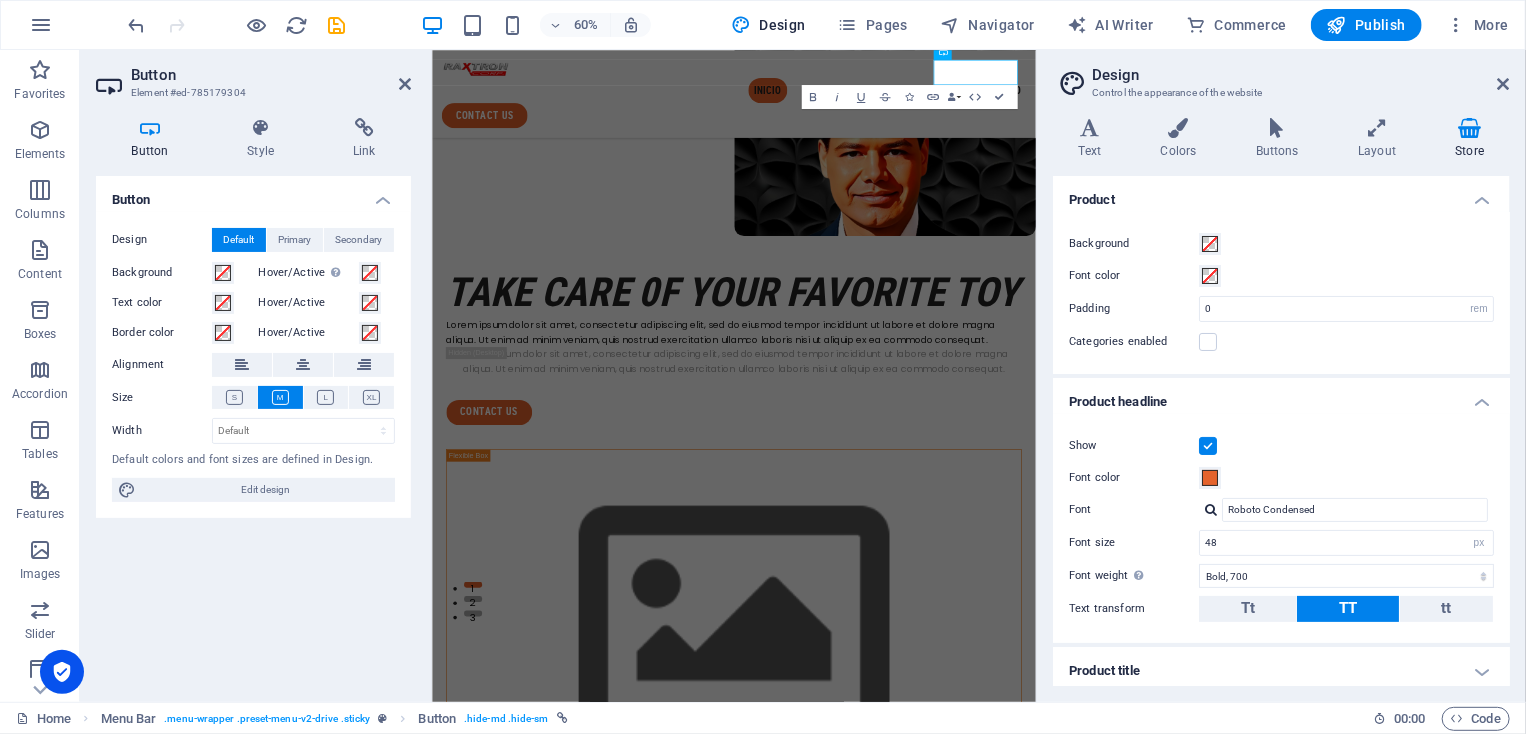 click on "Product headline" at bounding box center (1281, 396) 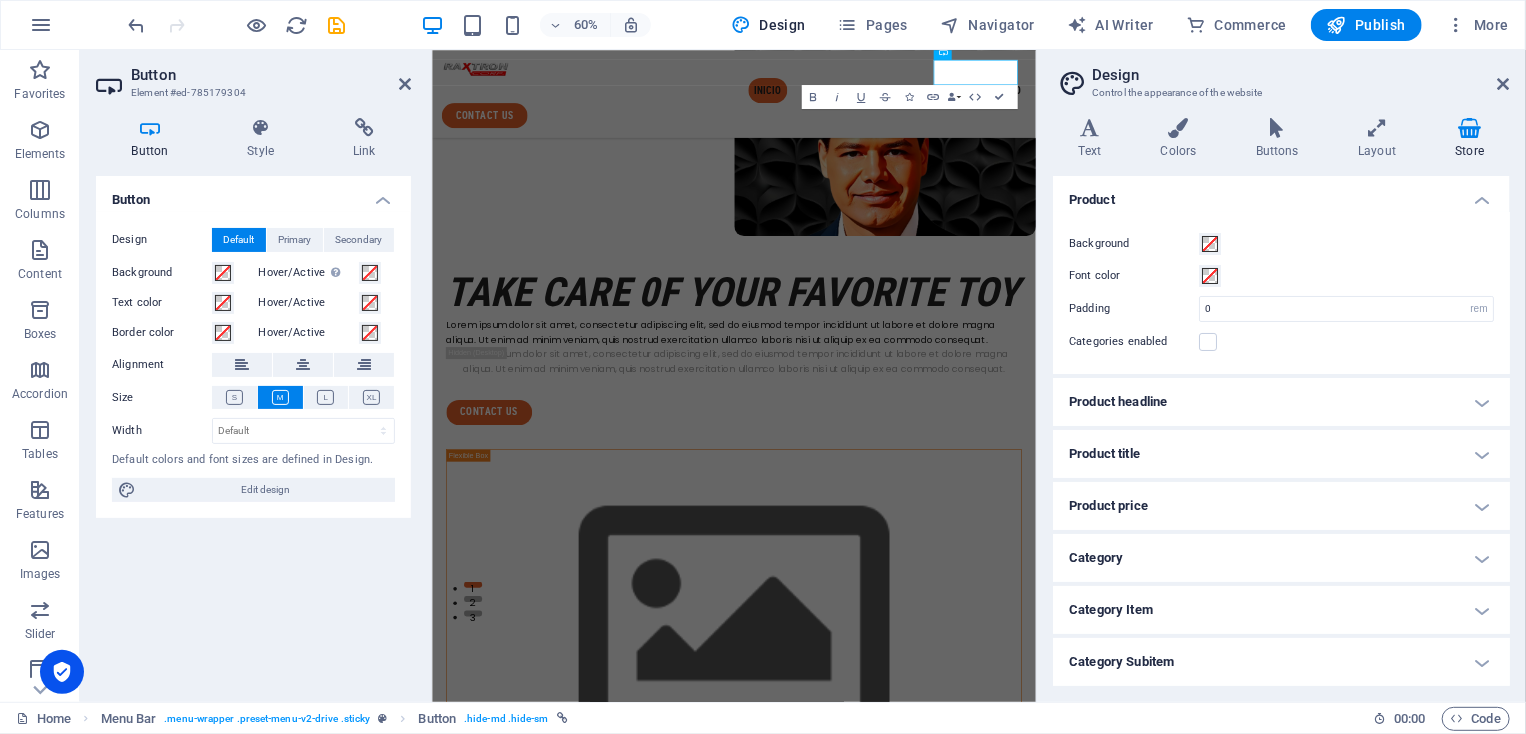 click on "Product title" at bounding box center [1281, 454] 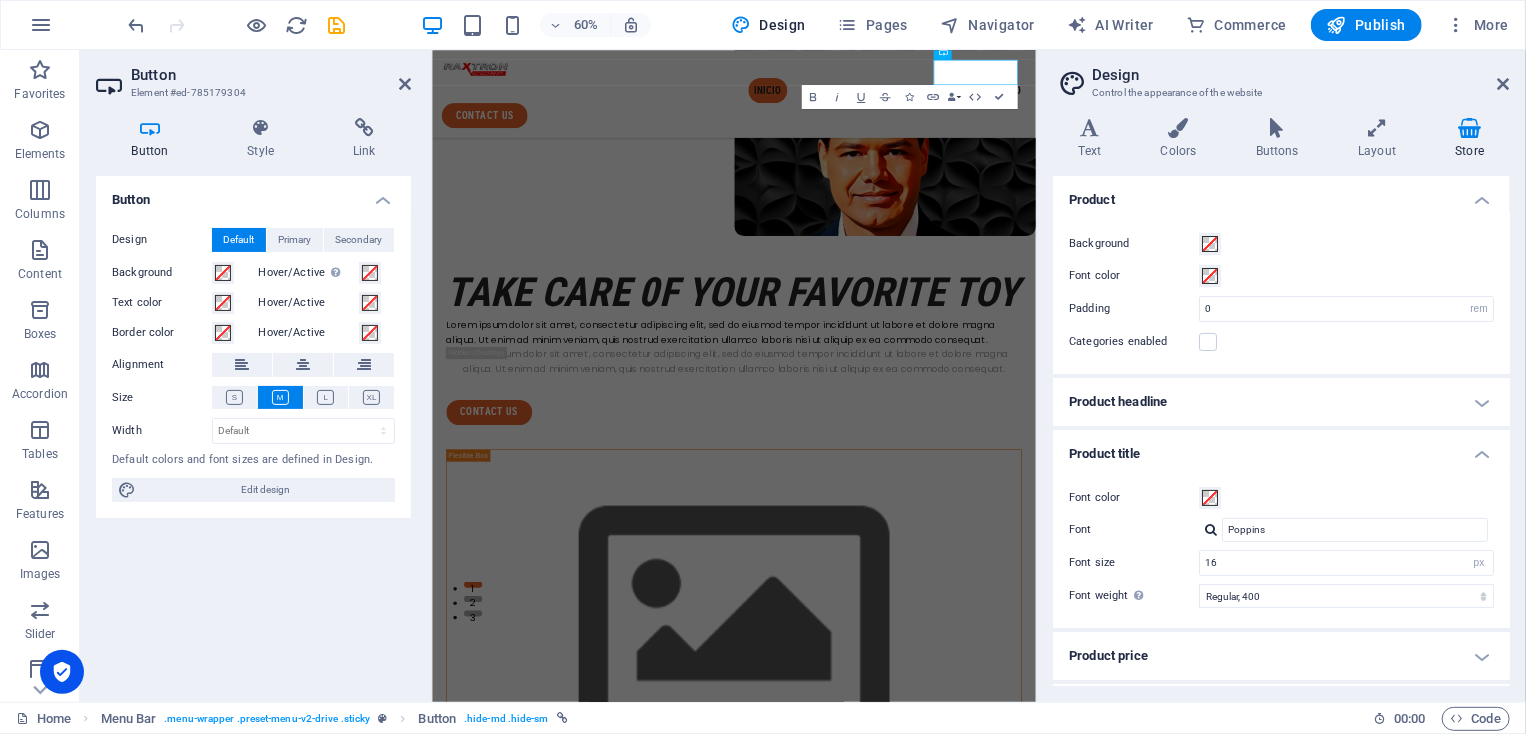 click on "Product title" at bounding box center [1281, 448] 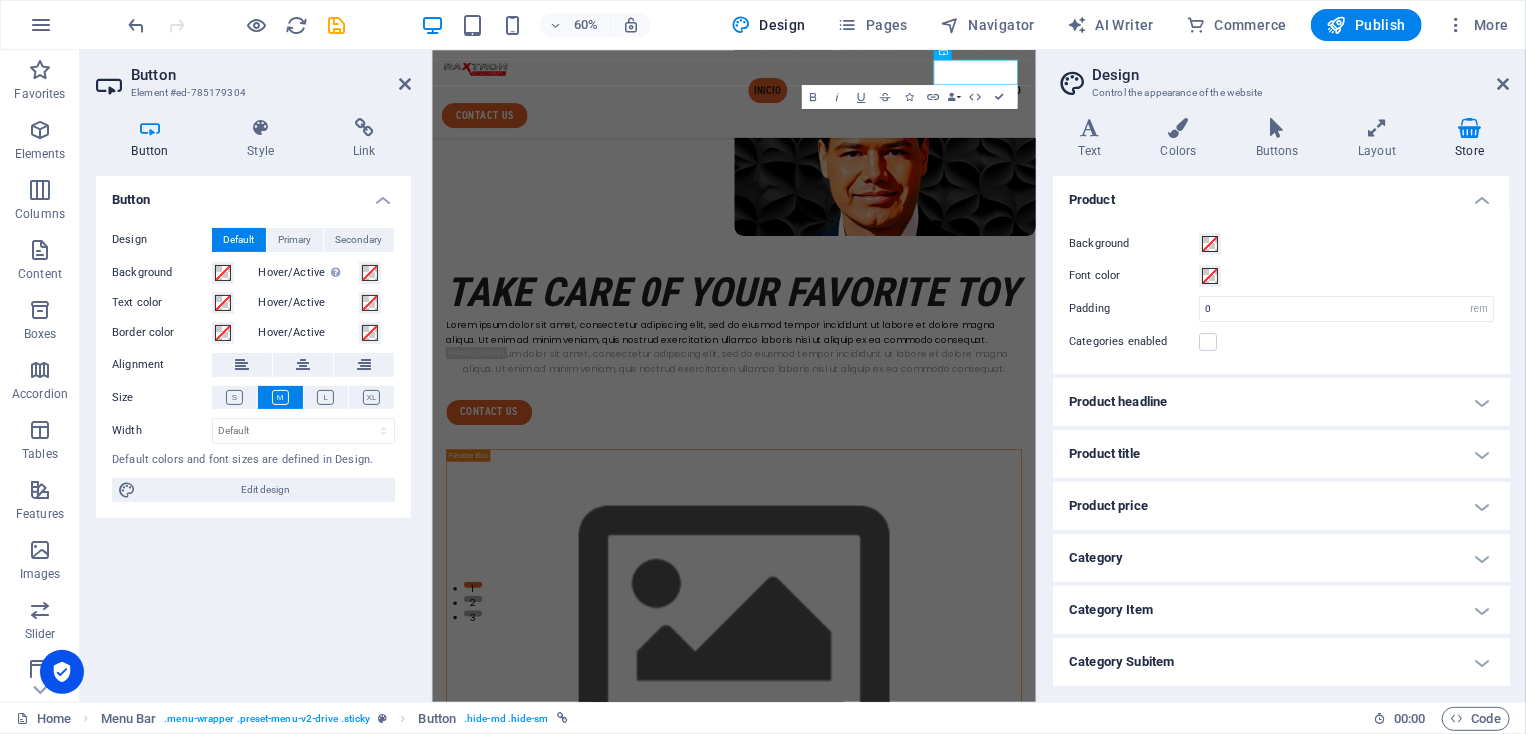click on "Category Item" at bounding box center (1281, 610) 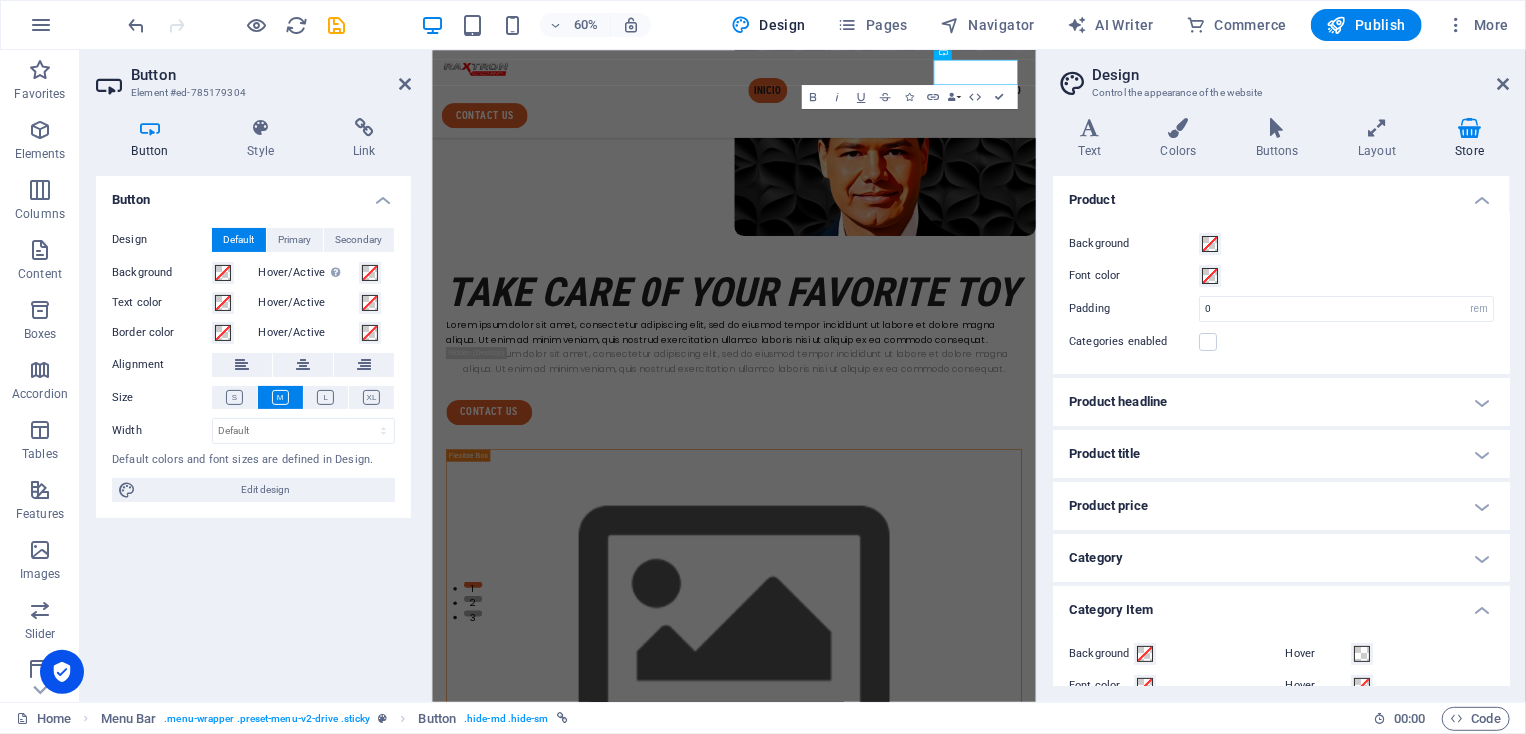 click on "Background Font color Padding 0 rem px Categories enabled" at bounding box center [1281, 293] 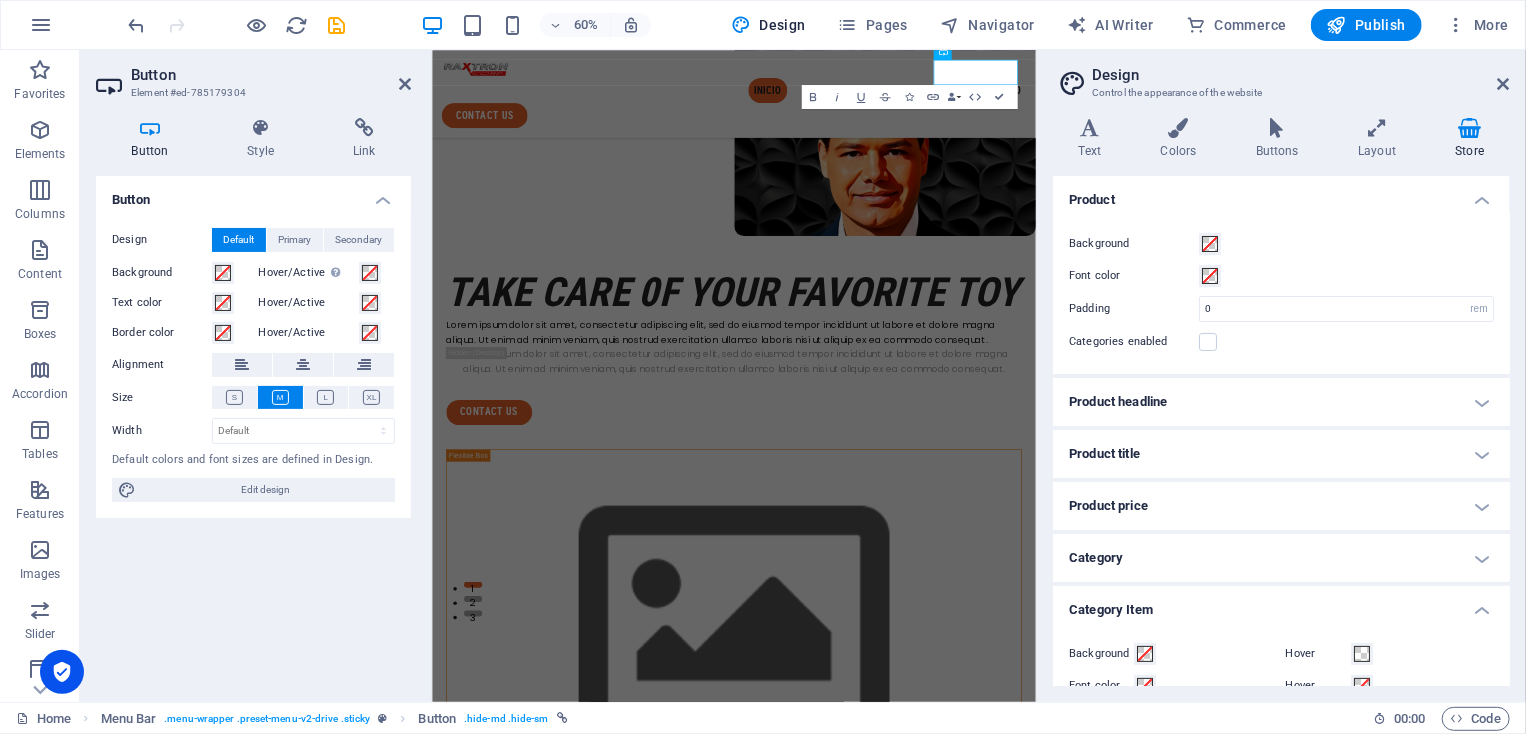 drag, startPoint x: 1502, startPoint y: 228, endPoint x: 1504, endPoint y: 292, distance: 64.03124 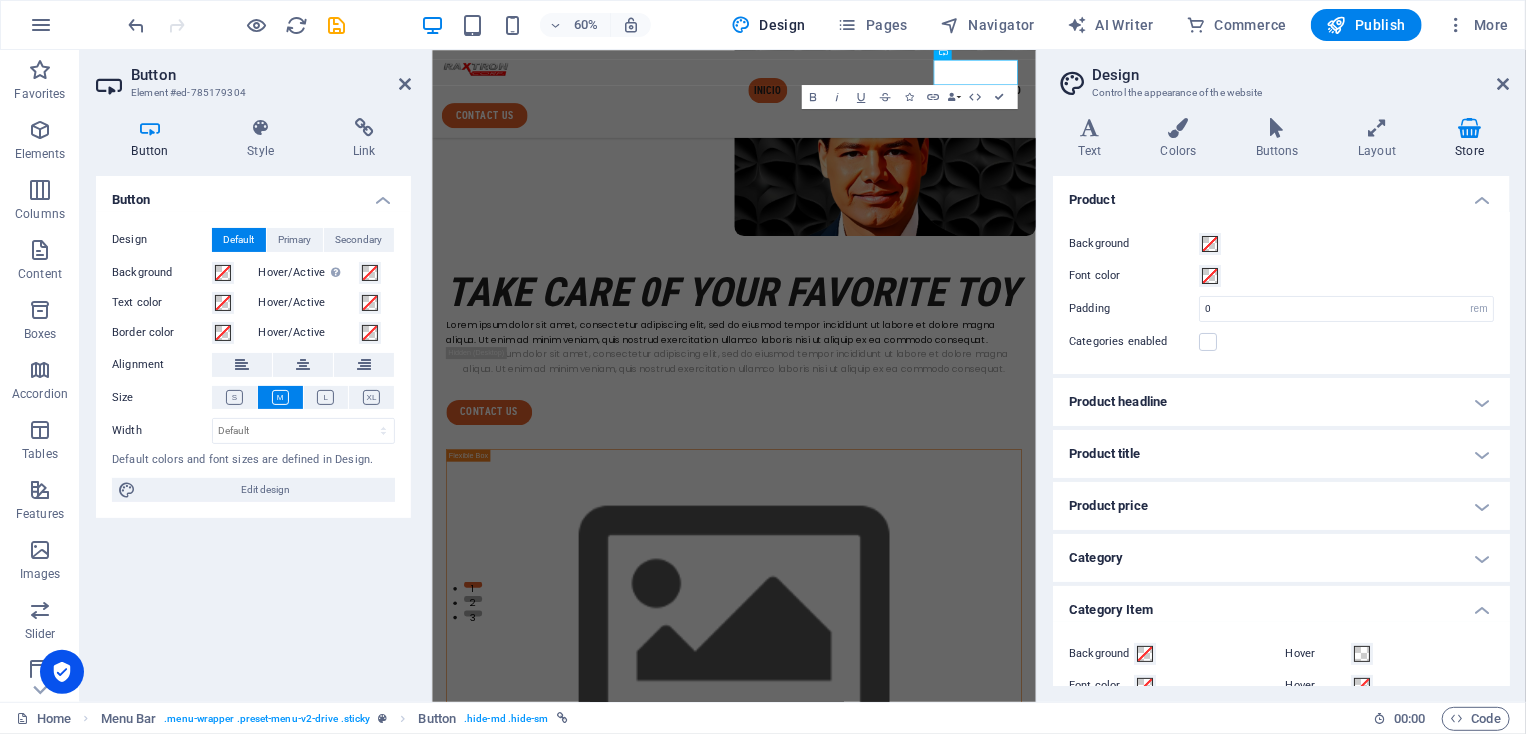 drag, startPoint x: 1504, startPoint y: 279, endPoint x: 1506, endPoint y: 330, distance: 51.0392 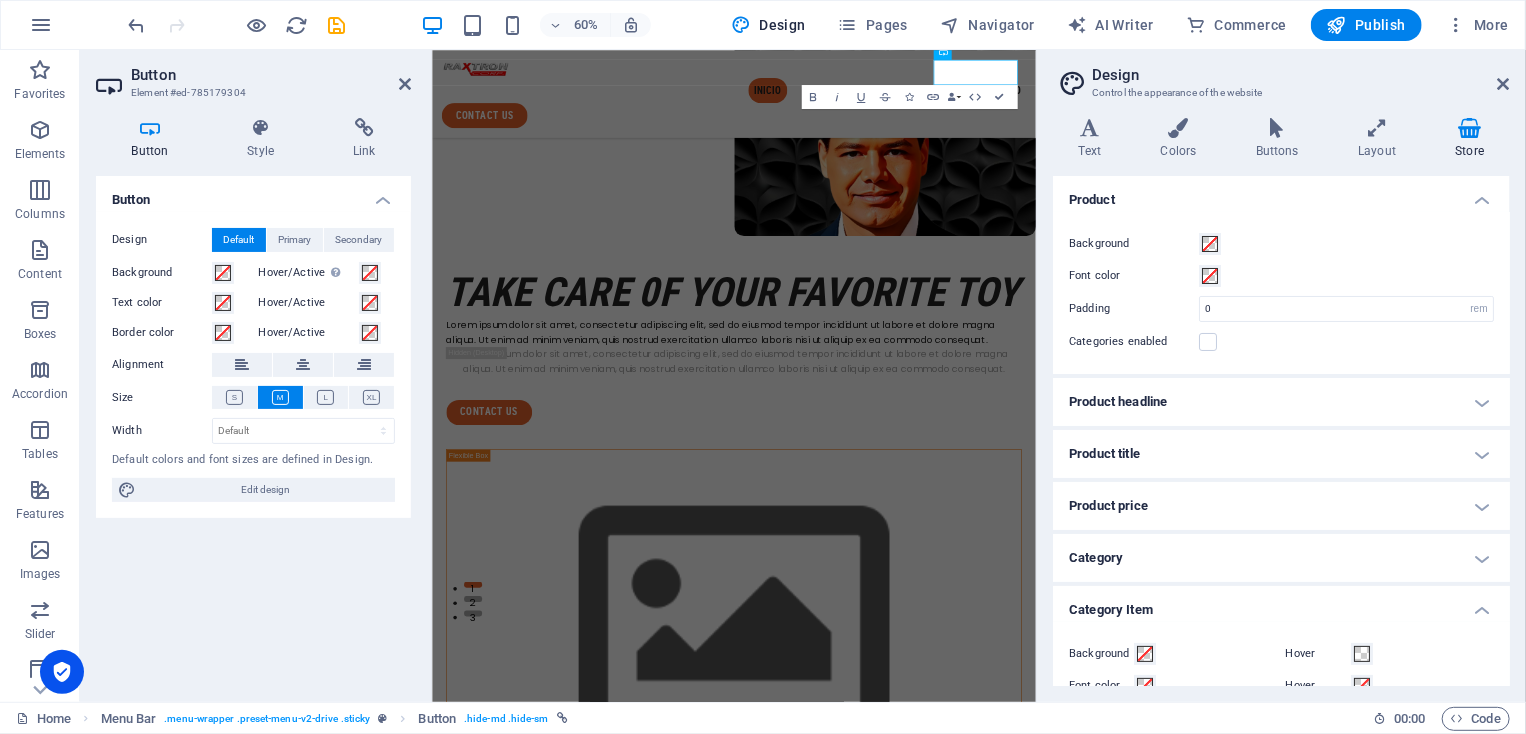 click on "Product Background Font color Padding 0 rem px Categories enabled Product headline Show Font color Font Roboto Condensed Font size 48 rem px em % Font weight To display the font weight correctly, it may need to be enabled.  Manage Fonts Thin, 100 Extra-light, 200 Light, 300 Regular, 400 Medium, 500 Semi-bold, 600 Bold, 700 Extra-bold, 800 Black, 900 Text transform Tt TT tt Product title Font color Font Poppins Font size 16 rem px em % Font weight To display the font weight correctly, it may need to be enabled.  Manage Fonts Thin, 100 Extra-light, 200 Light, 300 Regular, 400 Medium, 500 Semi-bold, 600 Bold, 700 Extra-bold, 800 Black, 900 Product price Font color Font Roboto Condensed Font size 32 rem px em % Font weight To display the font weight correctly, it may need to be enabled.  Manage Fonts Thin, 100 Extra-light, 200 Light, 300 Regular, 400 Medium, 500 Semi-bold, 600 Bold, 700 Extra-bold, 800 Black, 900 Category Background Padding 0 rem px Border style None              - Width 1 px rem vh vw 1" at bounding box center [1281, 431] 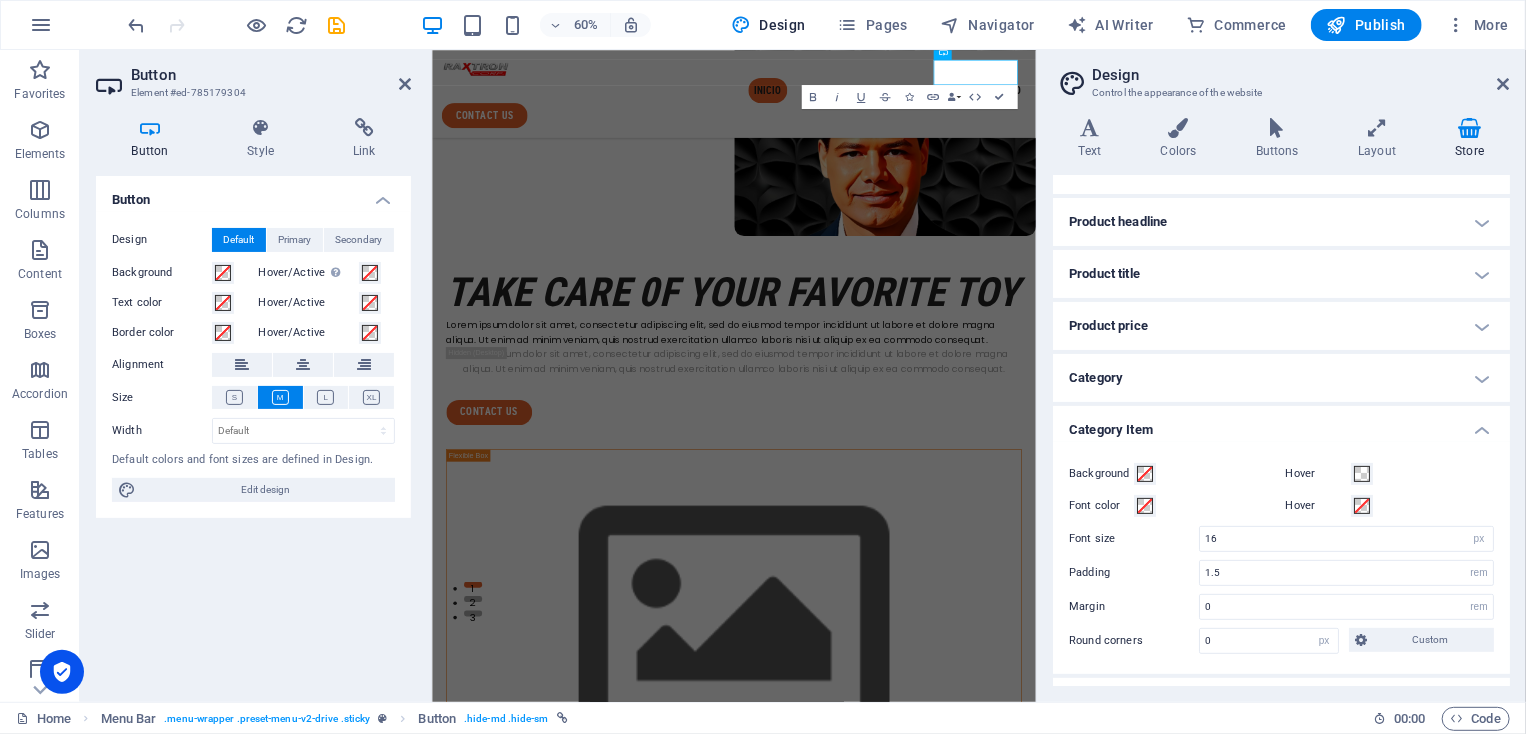 scroll, scrollTop: 320, scrollLeft: 0, axis: vertical 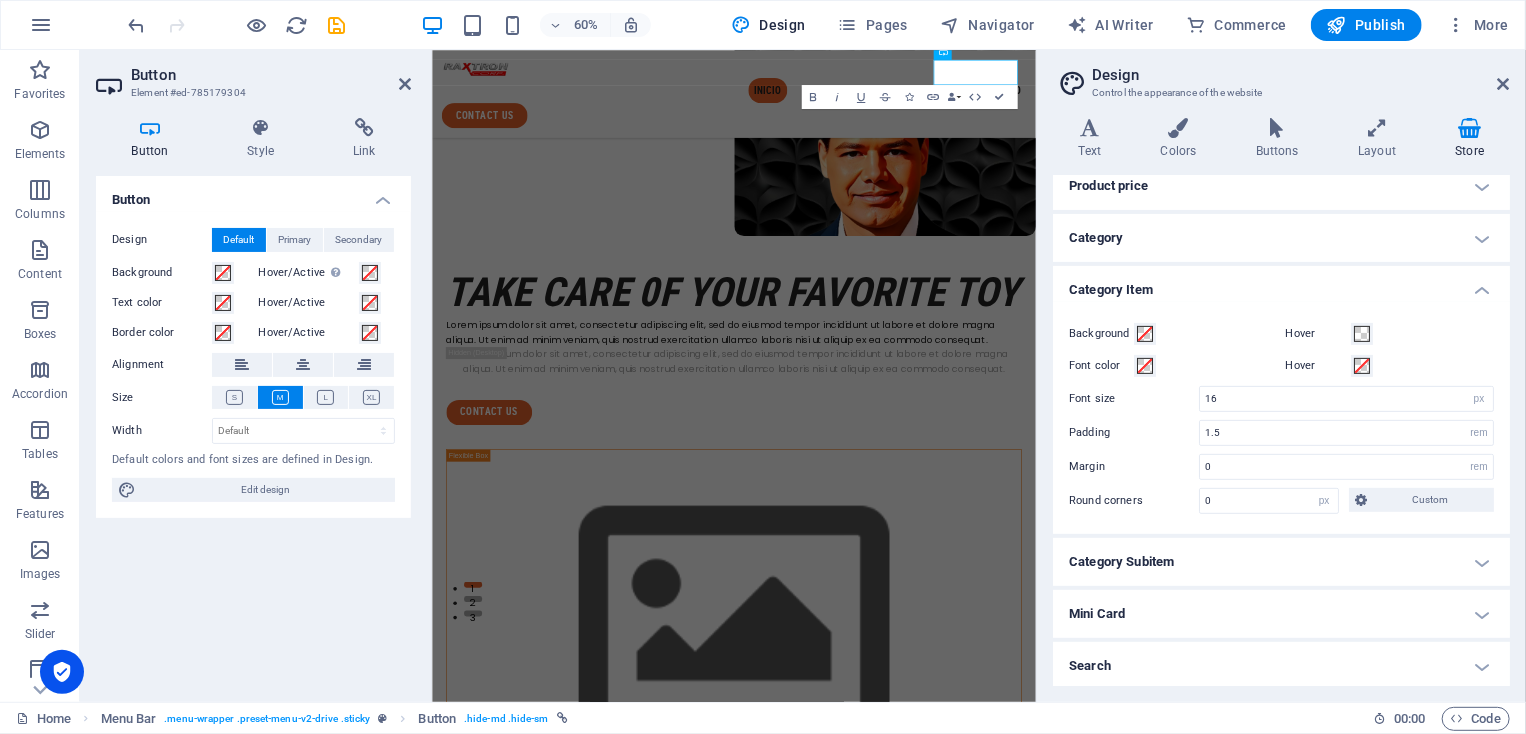 click on "Mini Card" at bounding box center [1281, 614] 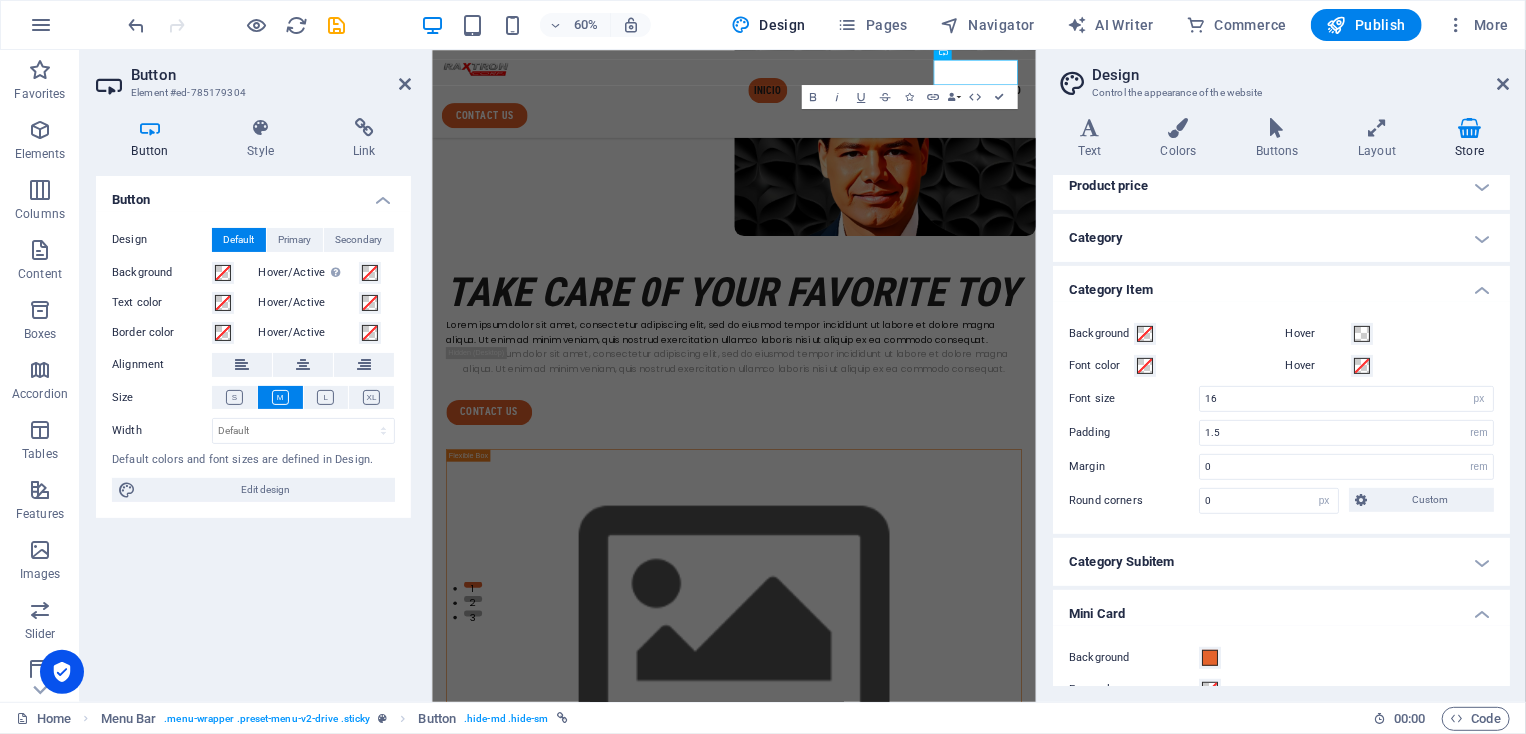 click on "Category Subitem" at bounding box center (1281, 562) 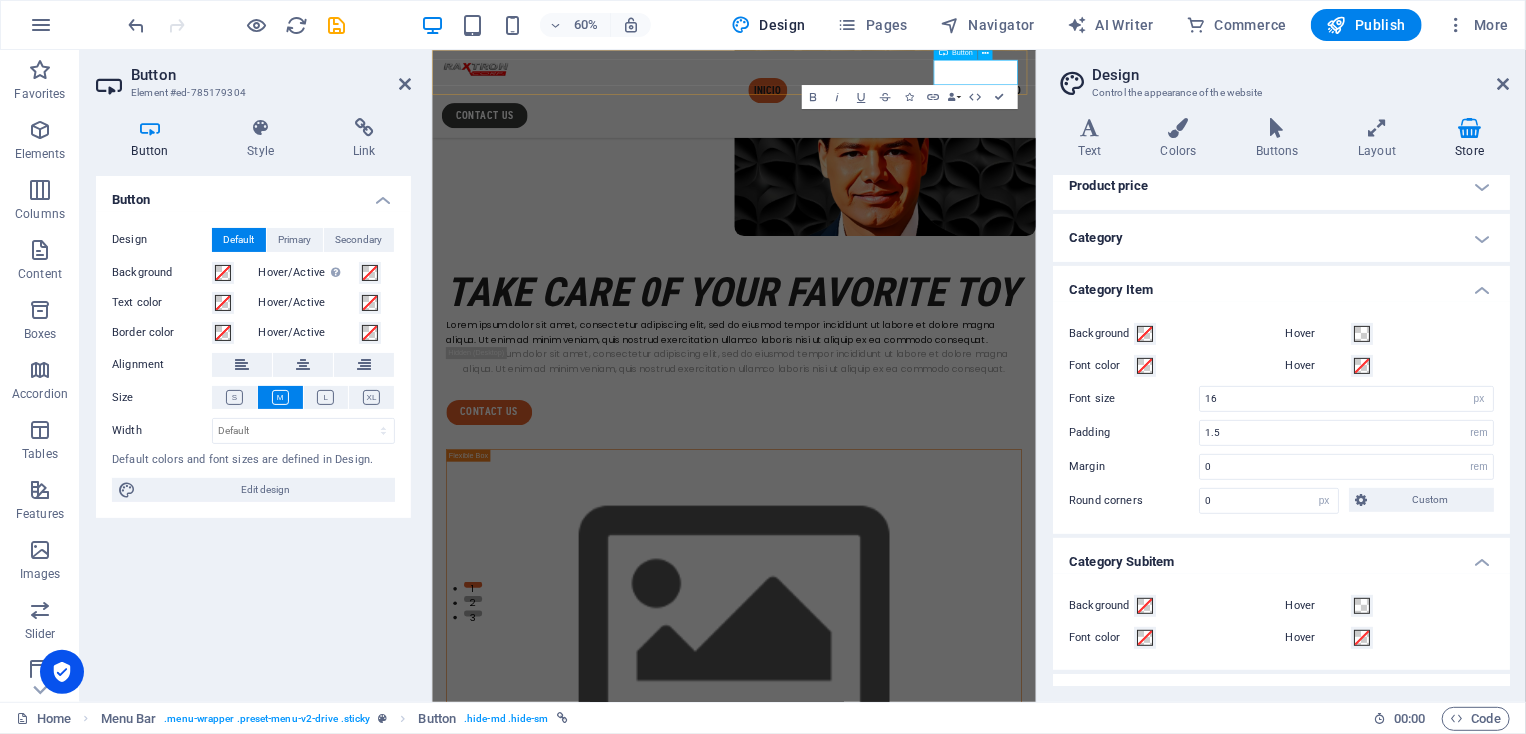 click on "contact us" at bounding box center (518, 158) 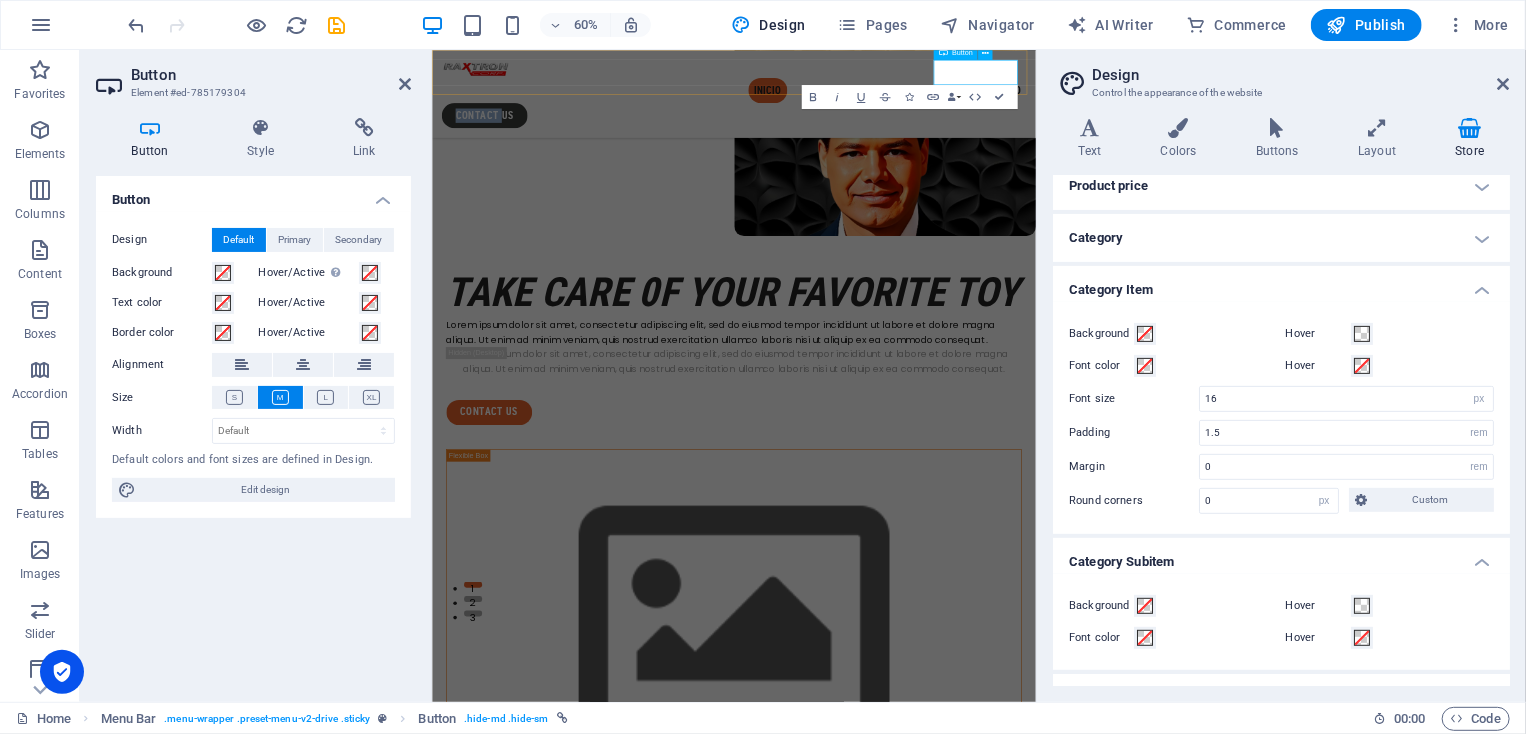 click on "contact us" at bounding box center (518, 158) 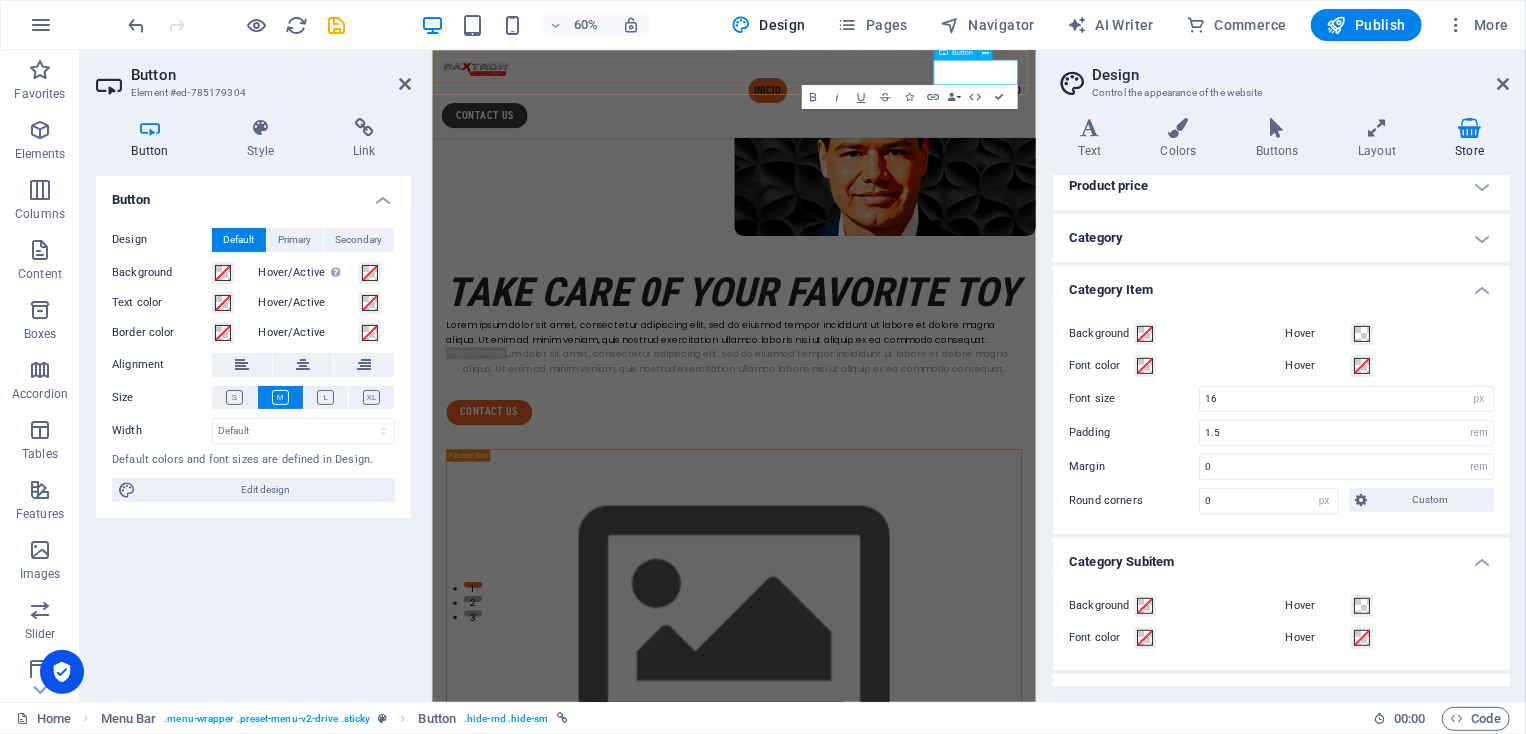 click on "contact us" at bounding box center (518, 158) 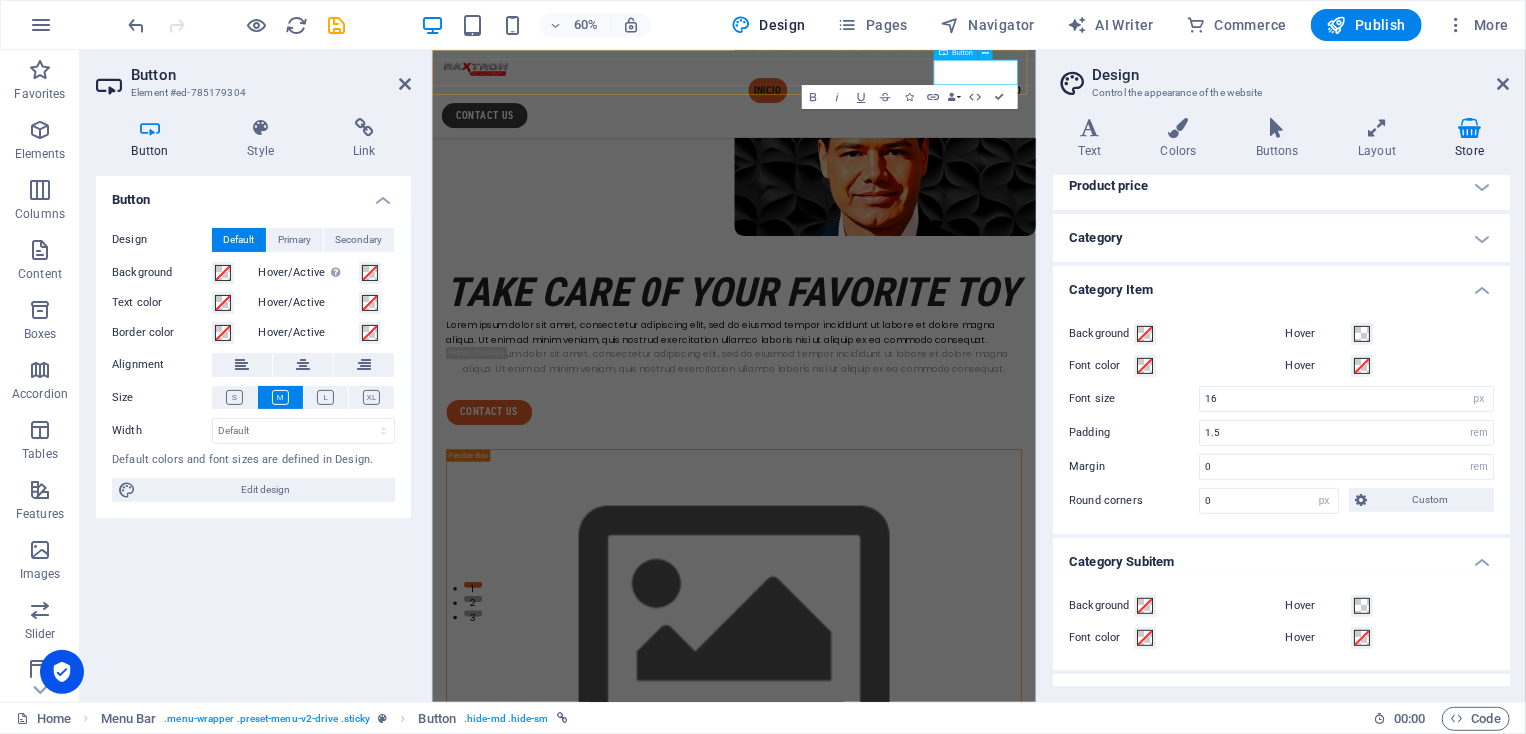 click on "contact us" at bounding box center [518, 158] 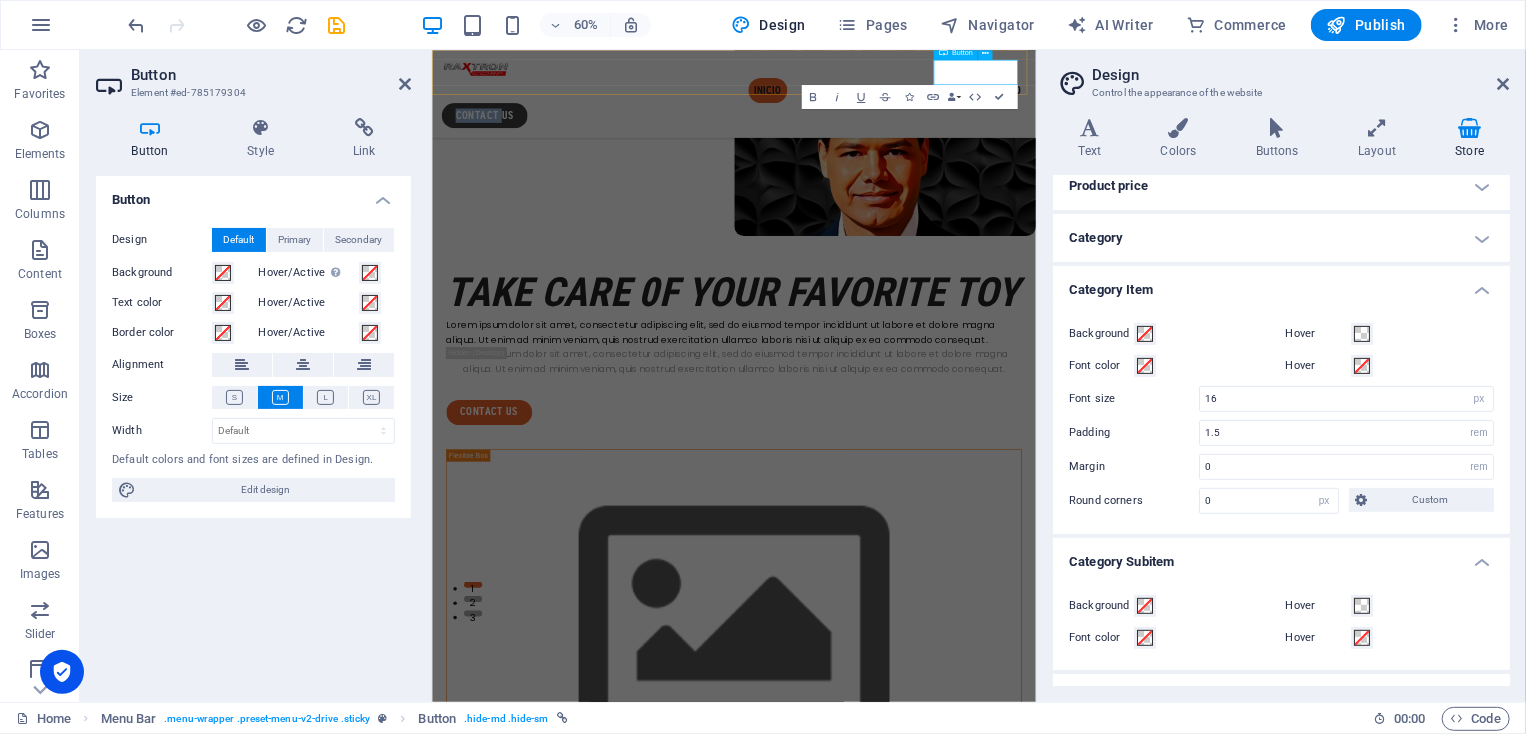 click on "contact us" at bounding box center (518, 158) 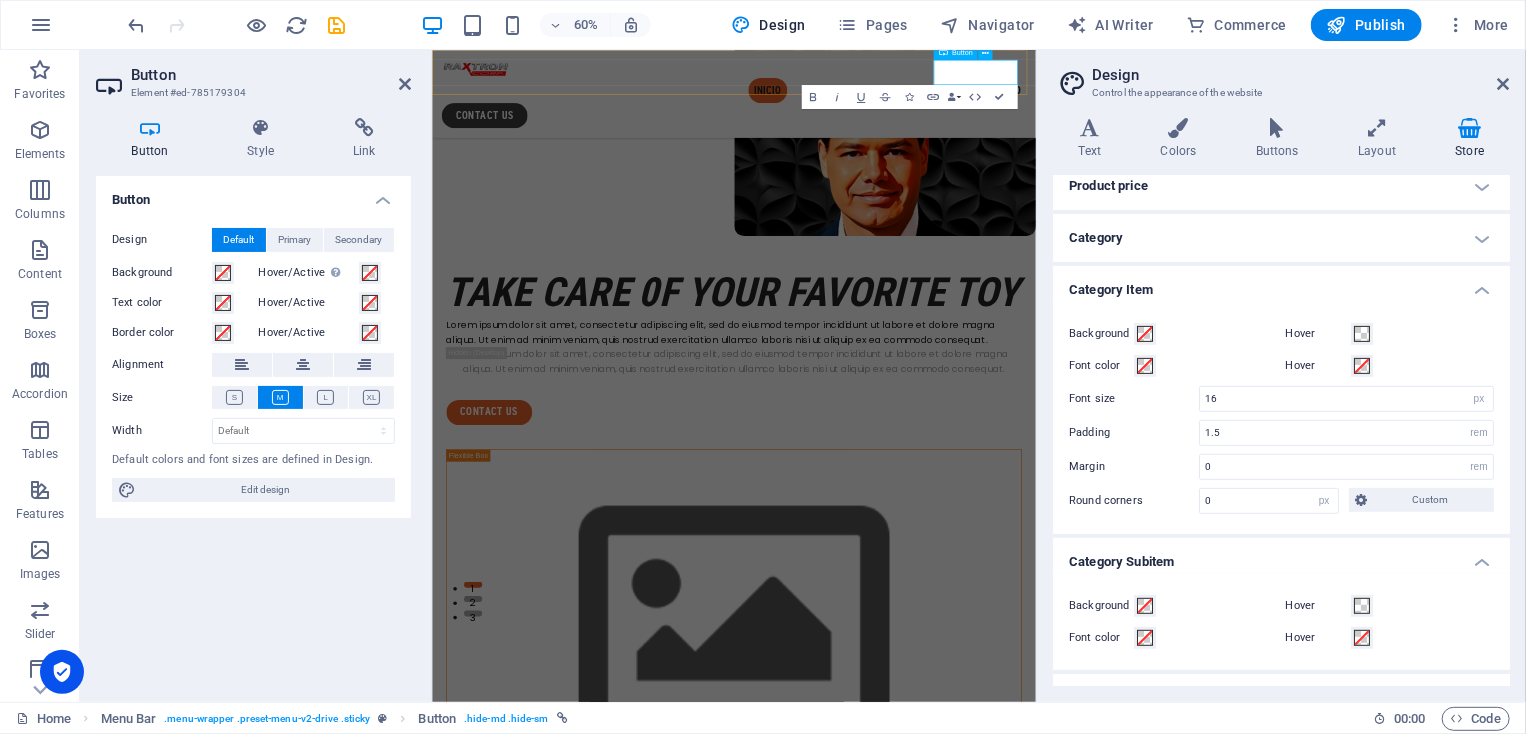 click on "contact us" at bounding box center (518, 158) 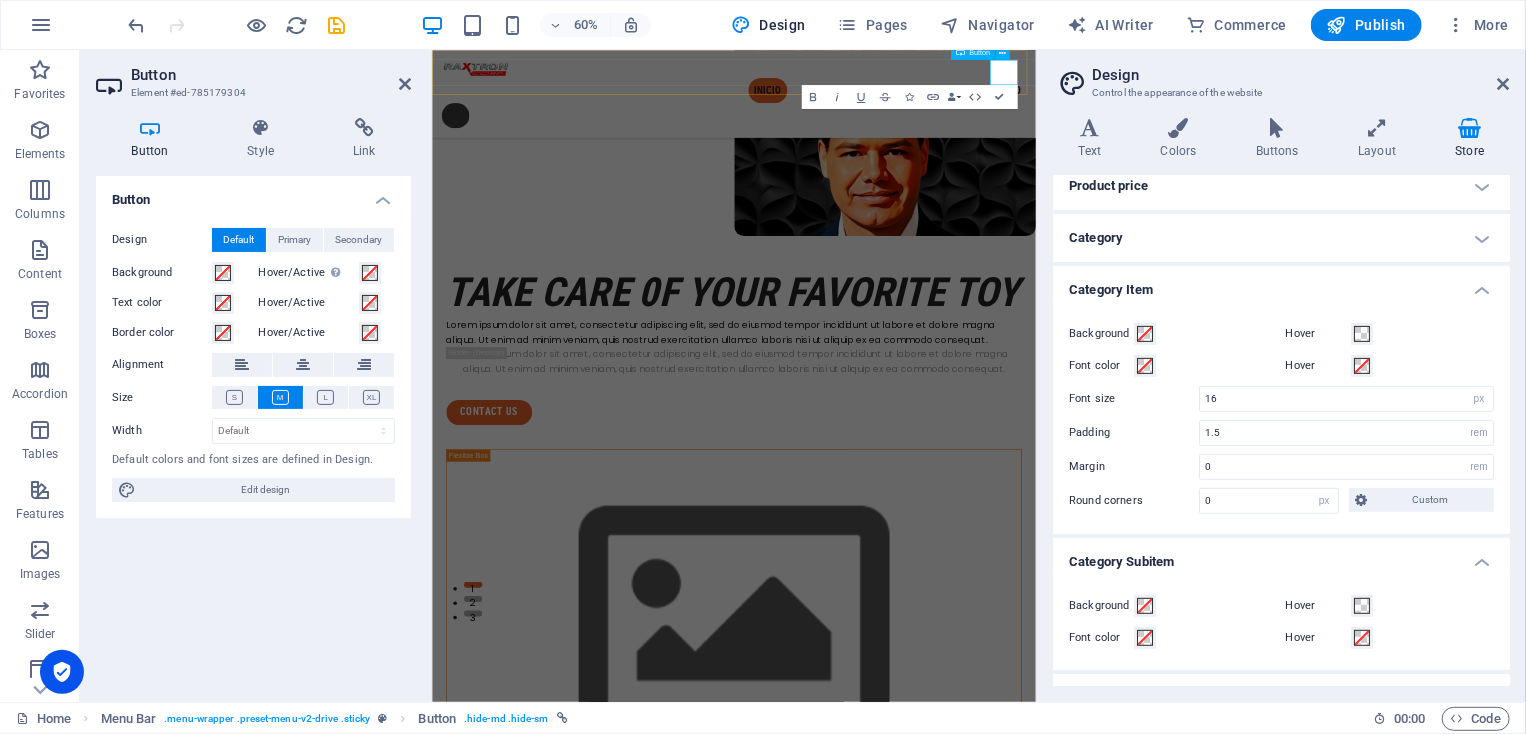 type 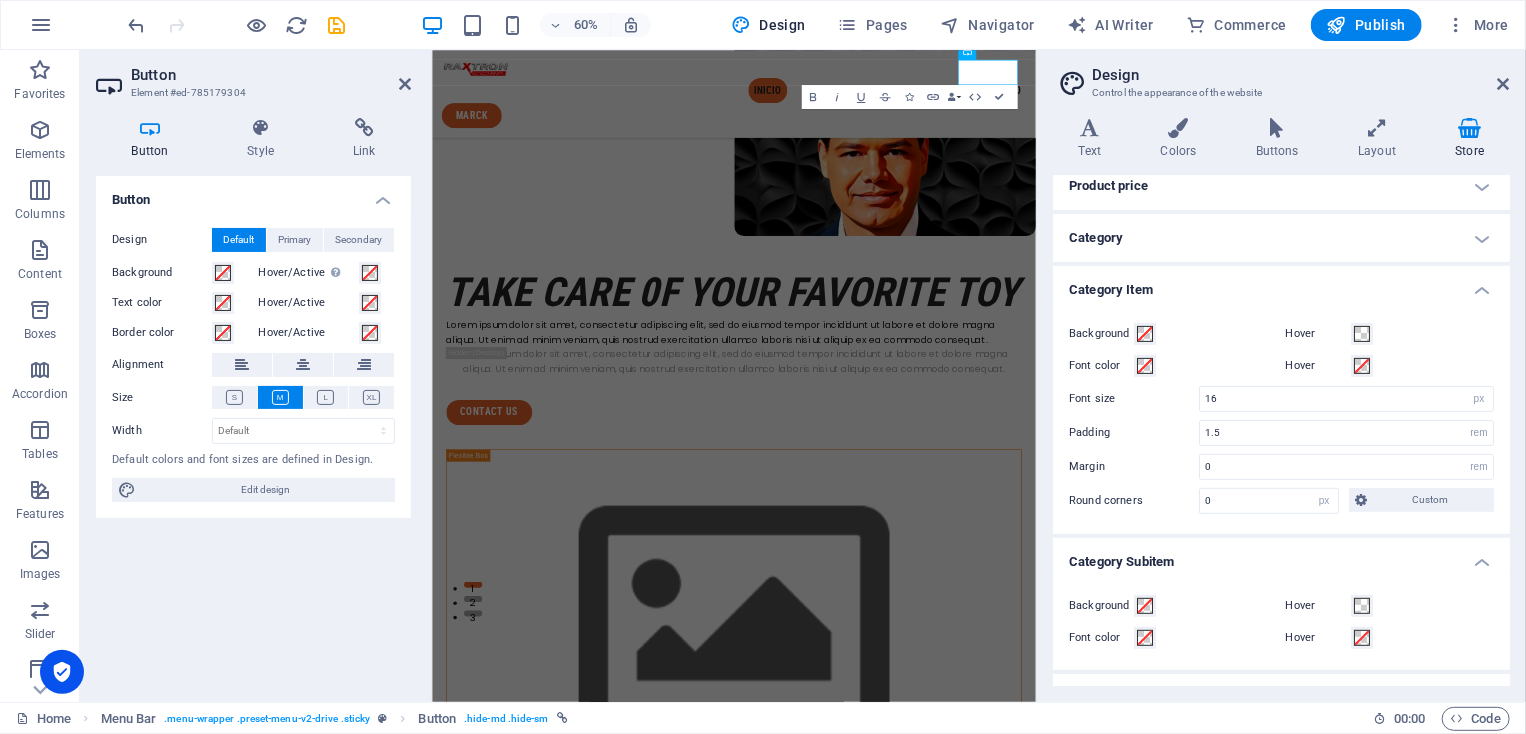 click on "Text  Colors  Buttons  Layout  Store Text Standard Bold Links Font color Font Poppins Font size 16 rem px Line height 1.5 Font weight To display the font weight correctly, it may need to be enabled.  Manage Fonts Thin, 100 Extra-light, 200 Light, 300 Regular, 400 Medium, 500 Semi-bold, 600 Bold, 700 Extra-bold, 800 Black, 900 Letter spacing 0 rem px Font style Text transform Tt TT tt Text align Font weight To display the font weight correctly, it may need to be enabled.  Manage Fonts Thin, 100 Extra-light, 200 Light, 300 Regular, 400 Medium, 500 Semi-bold, 600 Bold, 700 Extra-bold, 800 Black, 900 Default Hover / Active Font color Font color Decoration None Decoration None Transition duration 0.3 s Transition function Ease Ease In Ease Out Ease In/Ease Out Linear Headlines All H1 / Textlogo H2 H3 H4 H5 H6 Font color Font Roboto Condensed Line height 1.3 Font weight To display the font weight correctly, it may need to be enabled.  Manage Fonts Thin, 100 Extra-light, 200 Light, 300 Regular, 400 Medium, 500 0 px" at bounding box center [1281, 402] 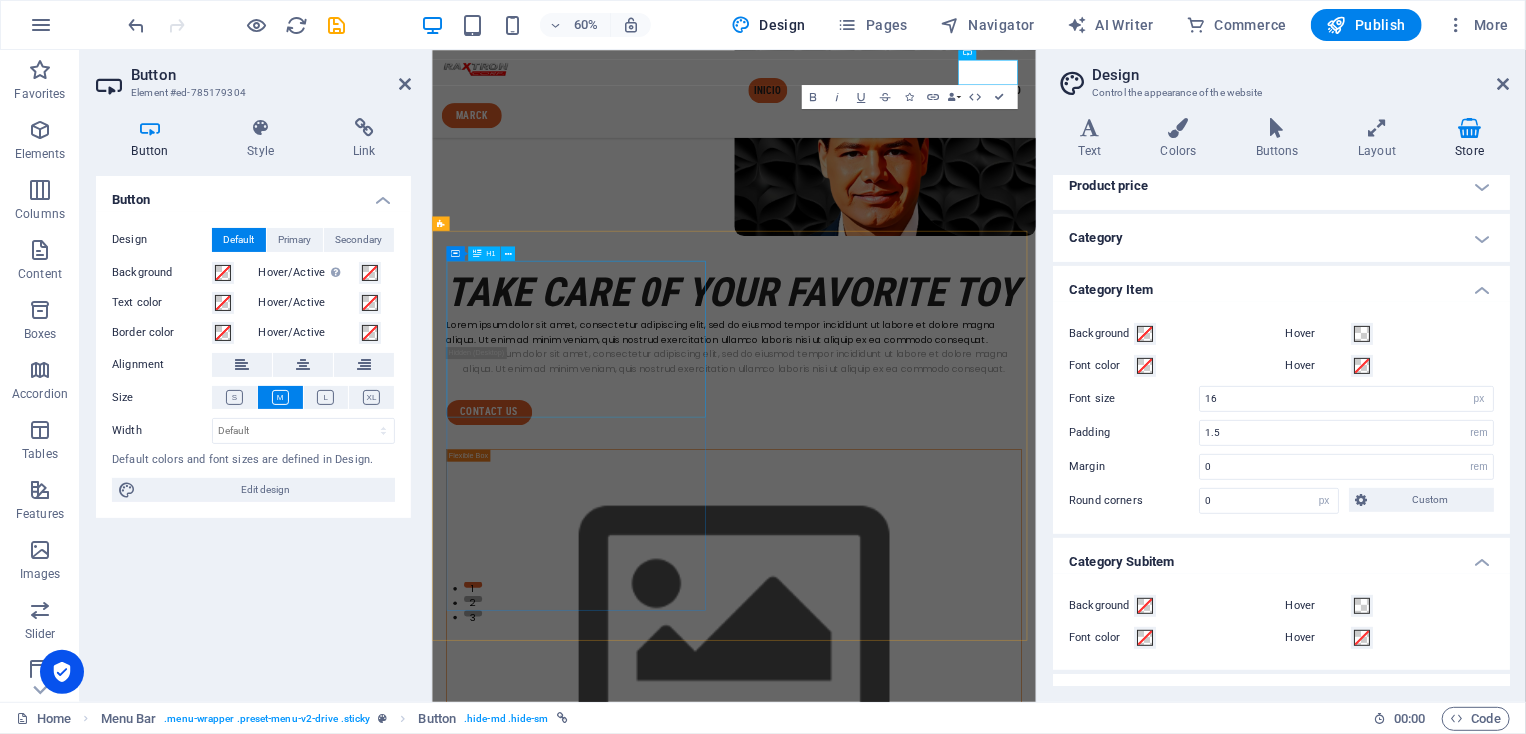click on "take care 0f your favorite toy" at bounding box center [934, 451] 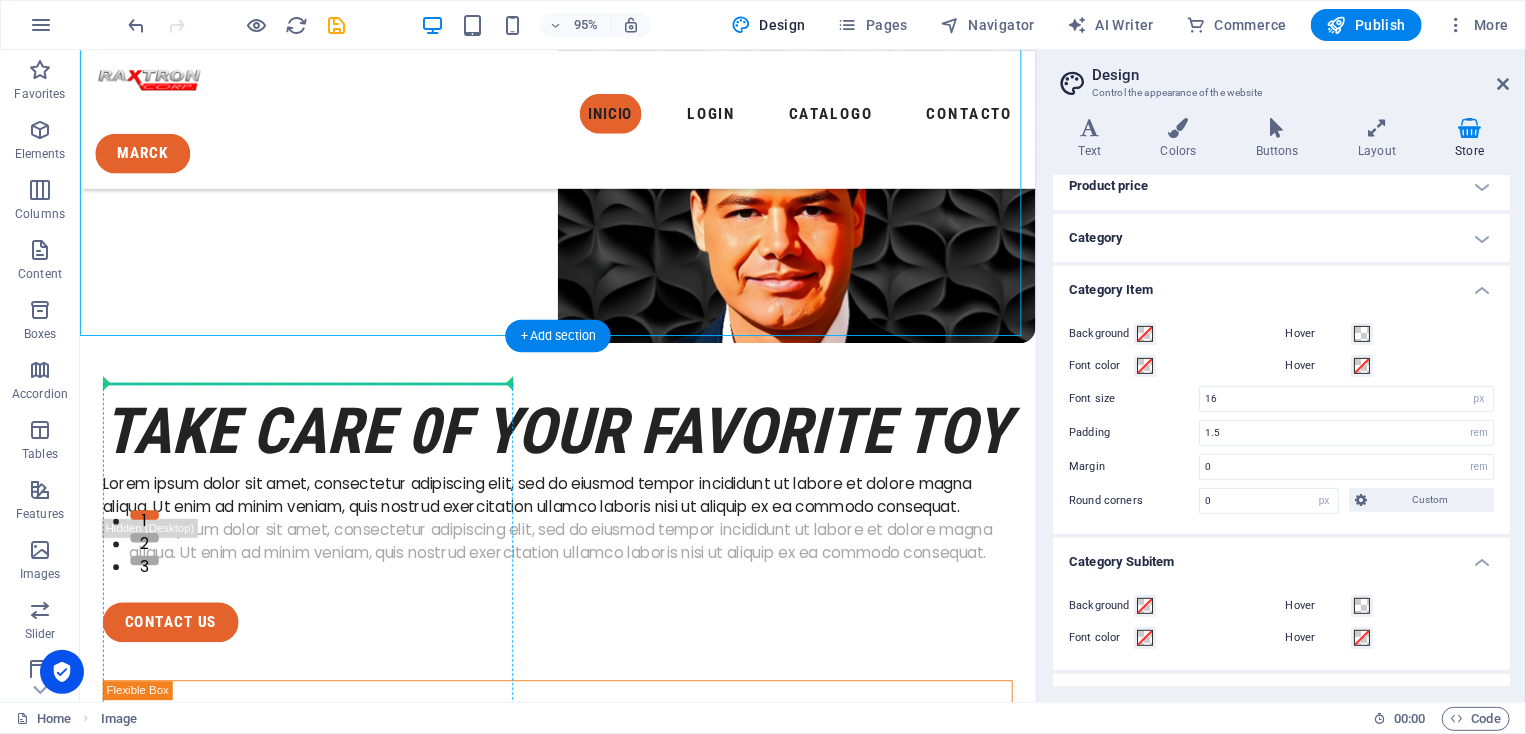 drag, startPoint x: 240, startPoint y: 171, endPoint x: 328, endPoint y: 454, distance: 296.36633 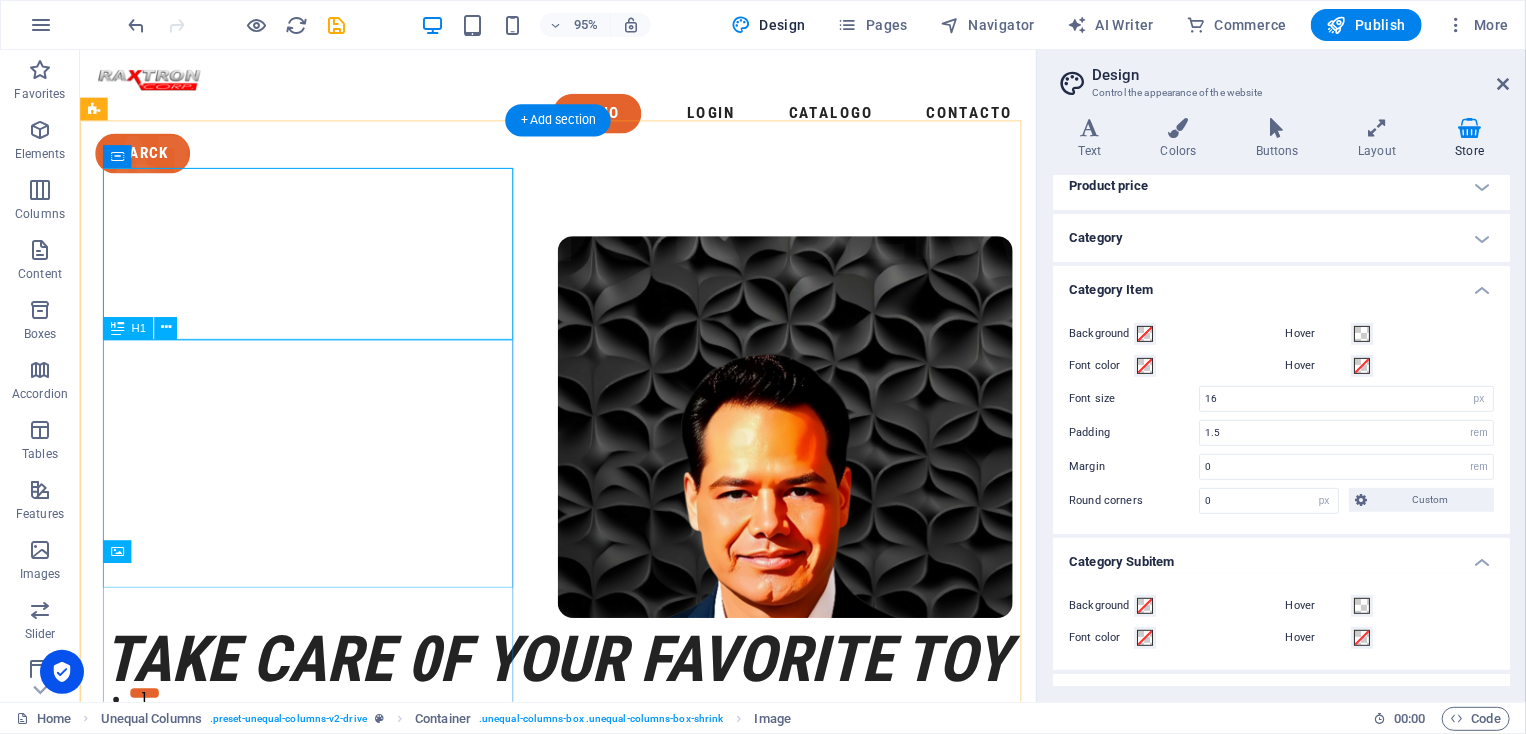 click on "take care 0f your favorite toy" at bounding box center [582, 690] 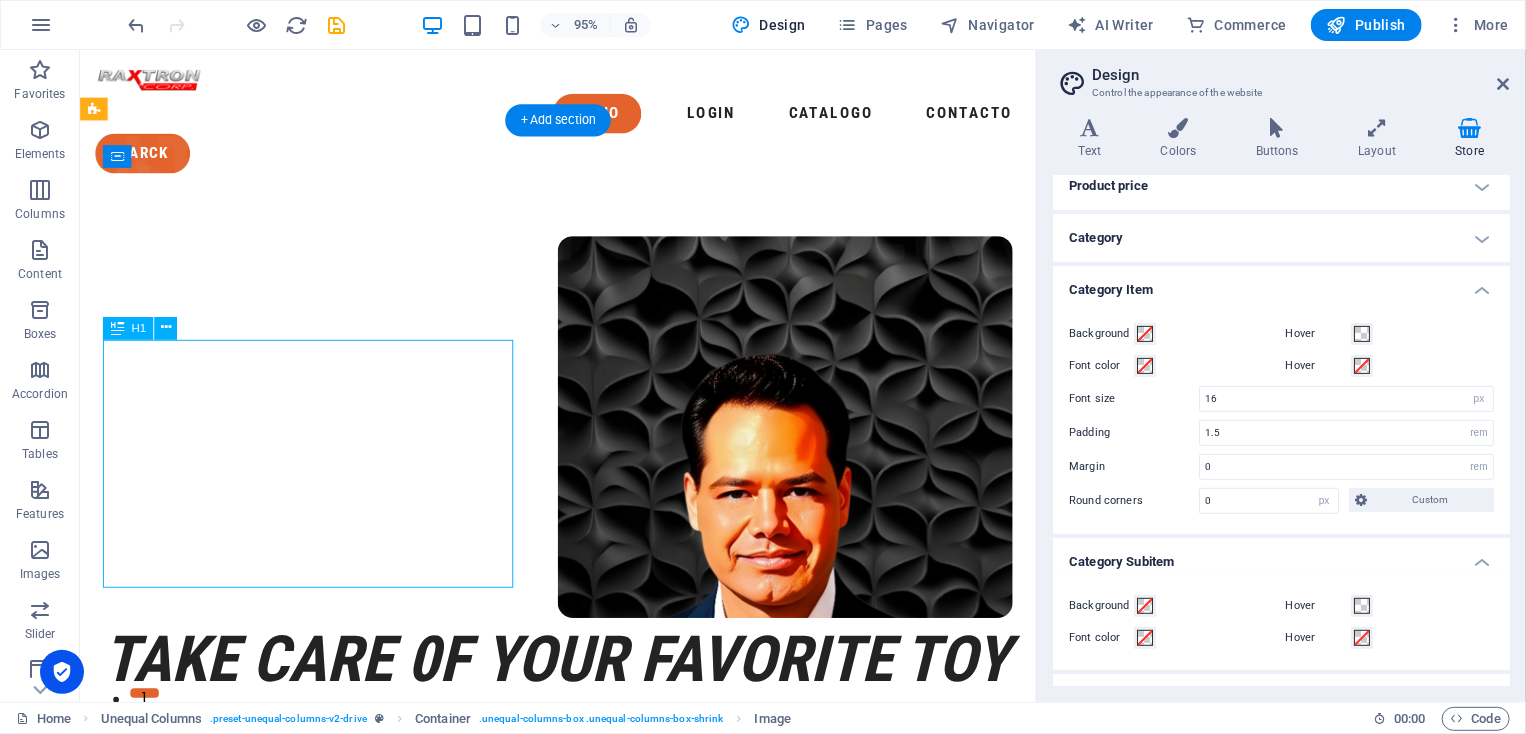 click on "take care 0f your favorite toy" at bounding box center (582, 690) 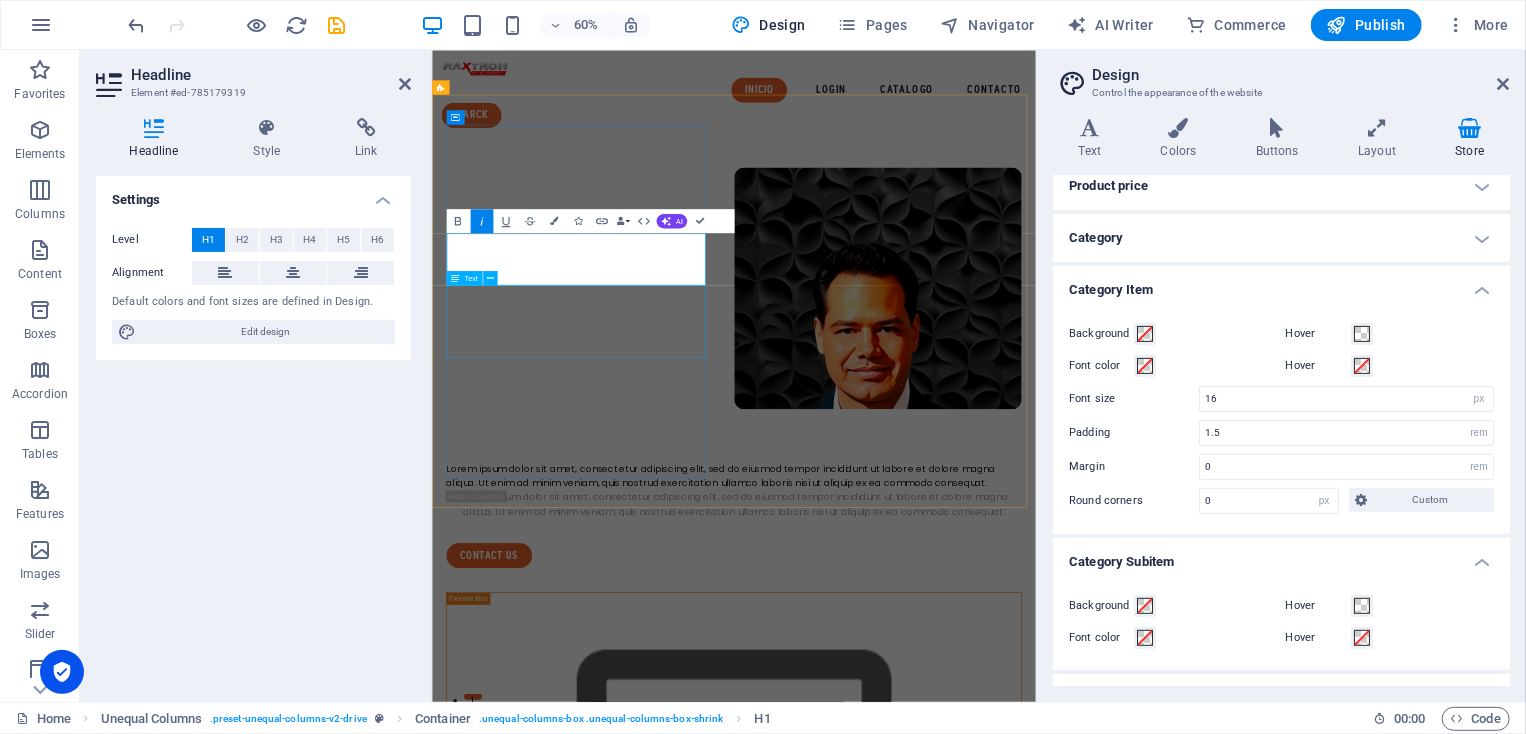 type 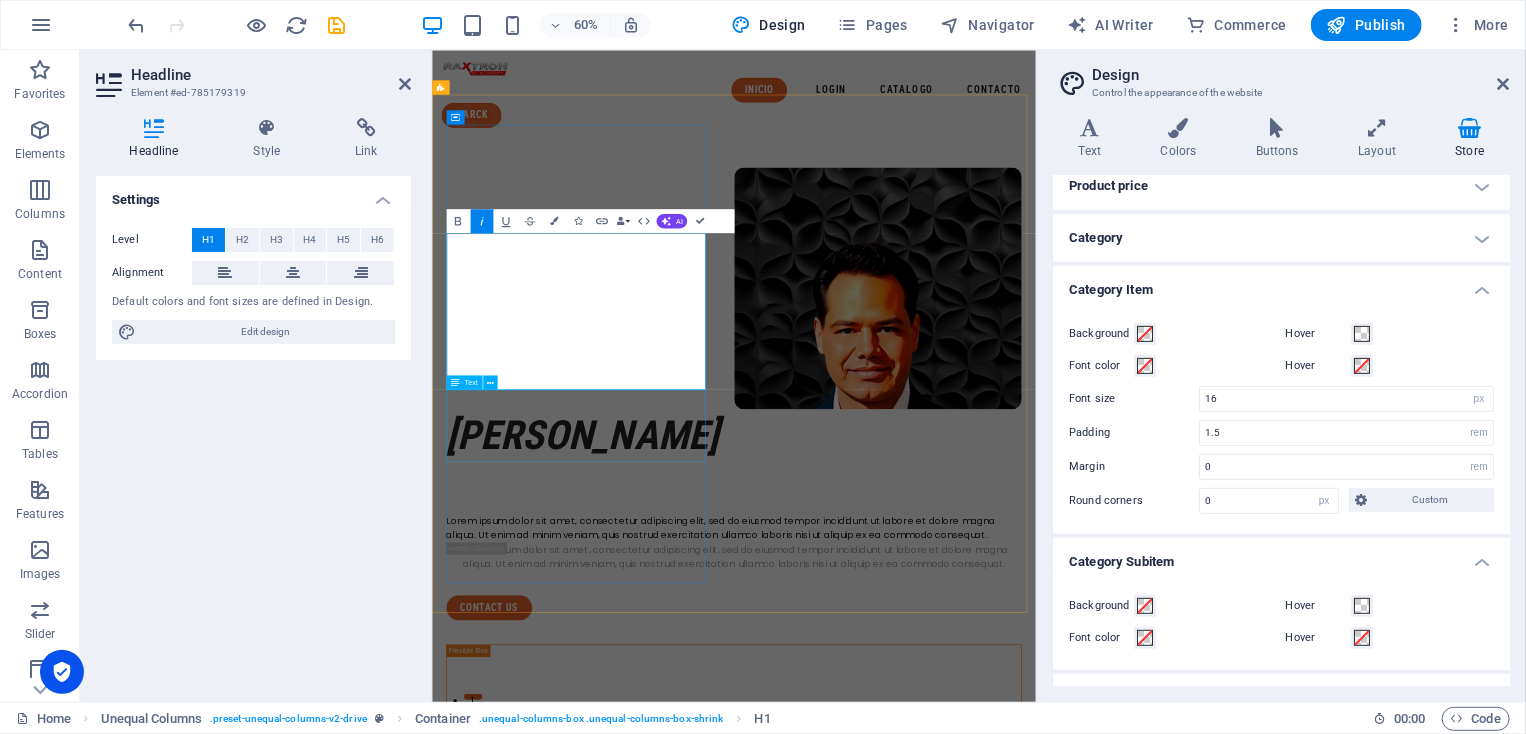 click on "Lorem ipsum dolor sit amet, consectetur adipiscing elit, sed do eiusmod tempor incididunt ut labore et dolore magna aliqua. Ut enim ad minim veniam, quis nostrud exercitation ullamco laboris nisi ut aliquip ex ea commodo consequat." at bounding box center (934, 846) 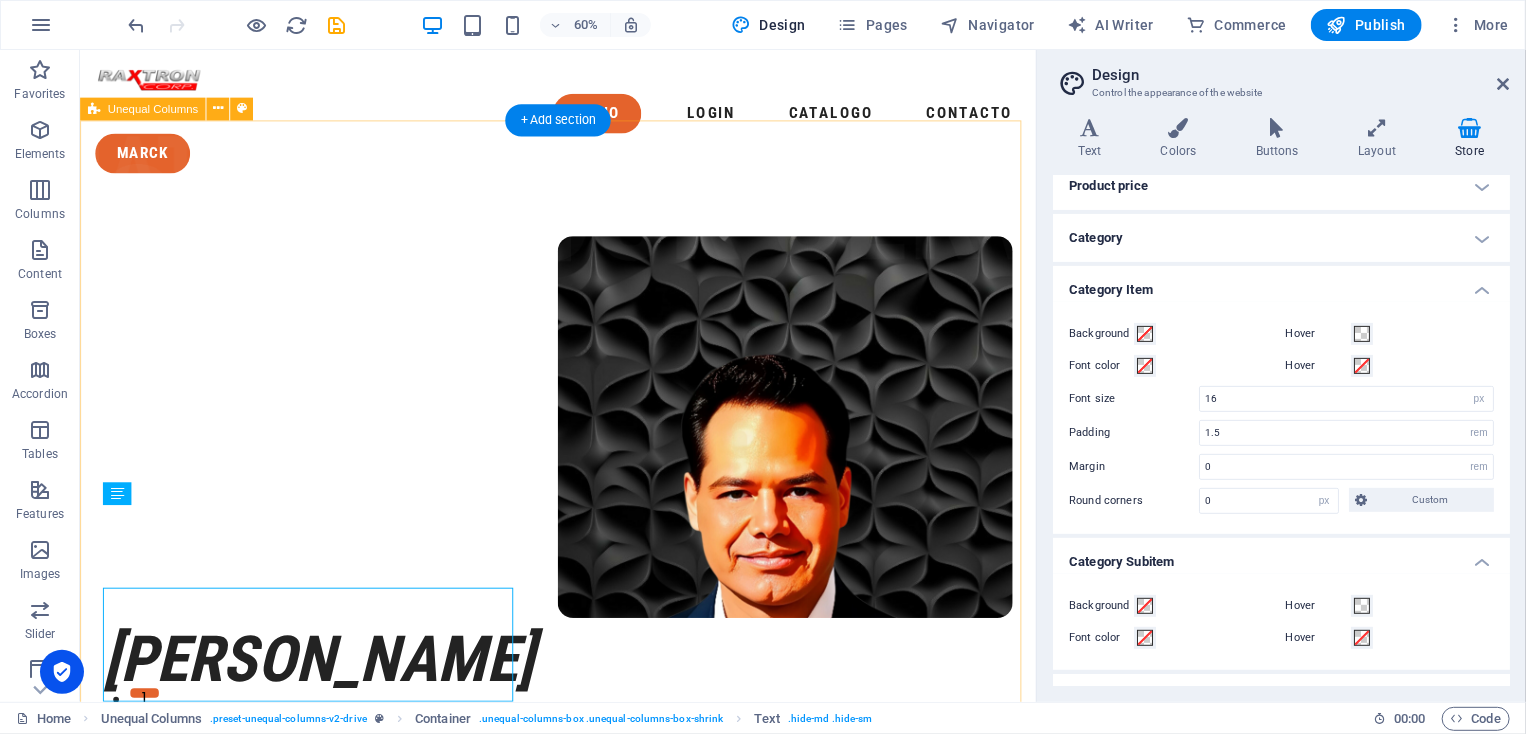 click on "MARCK NORIEGA Lorem ipsum dolor sit amet, consectetur adipiscing elit, sed do eiusmod tempor incididunt ut labore et dolore magna aliqua. Ut enim ad minim veniam, quis nostrud exercitation ullamco laboris nisi ut aliquip ex ea commodo consequat. Lorem ipsum dolor sit amet, consectetur adipiscing elit, sed do eiusmod tempor incididunt ut labore et dolore magna aliqua. Ut enim ad minim veniam, quis nostrud exercitation ullamco laboris nisi ut aliquip ex ea commodo consequat. contact us Drop content here or  Add elements  Paste clipboard" at bounding box center (582, 1009) 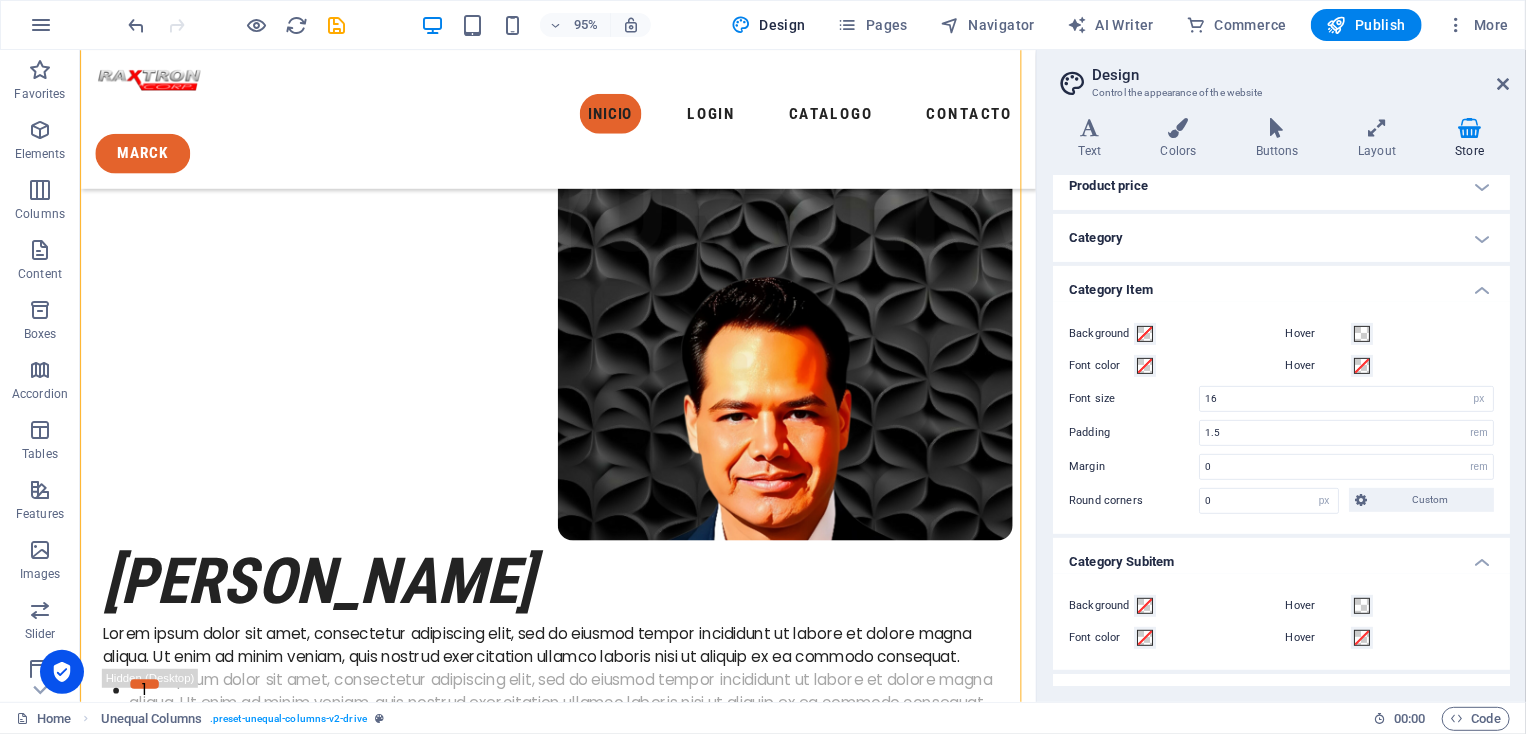 scroll, scrollTop: 280, scrollLeft: 0, axis: vertical 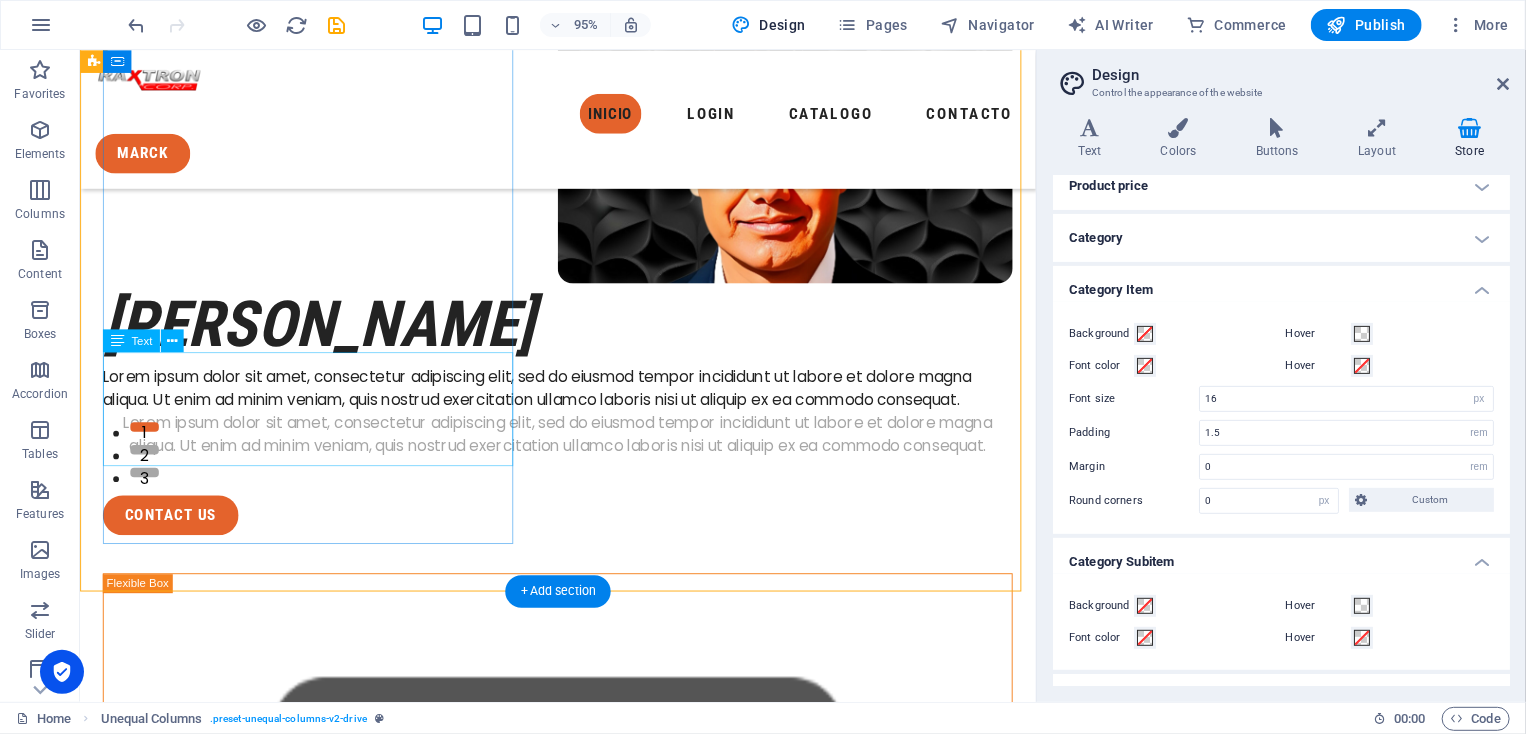 click on "Lorem ipsum dolor sit amet, consectetur adipiscing elit, sed do eiusmod tempor incididunt ut labore et dolore magna aliqua. Ut enim ad minim veniam, quis nostrud exercitation ullamco laboris nisi ut aliquip ex ea commodo consequat." at bounding box center [582, 454] 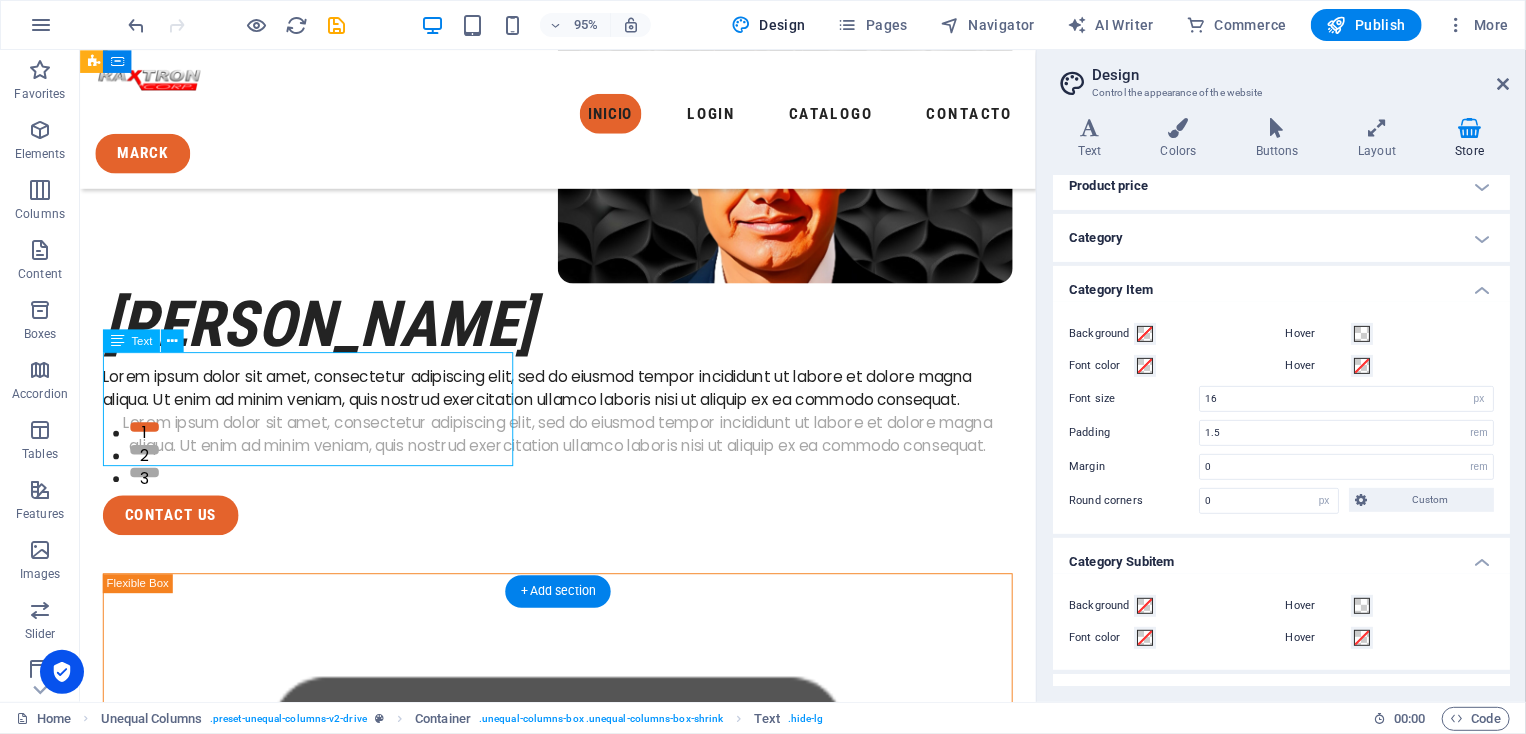 click on "Lorem ipsum dolor sit amet, consectetur adipiscing elit, sed do eiusmod tempor incididunt ut labore et dolore magna aliqua. Ut enim ad minim veniam, quis nostrud exercitation ullamco laboris nisi ut aliquip ex ea commodo consequat." at bounding box center (582, 454) 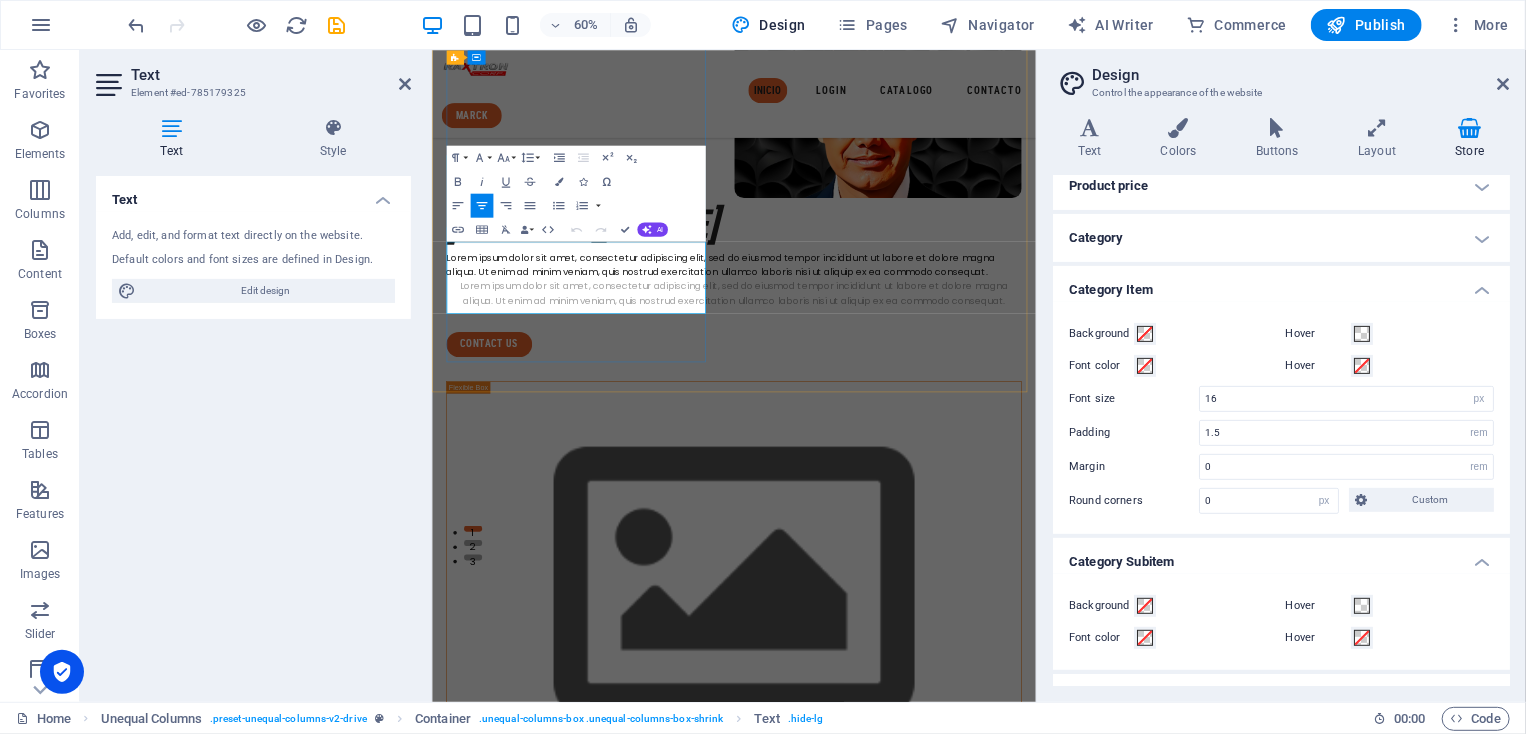 drag, startPoint x: 781, startPoint y: 488, endPoint x: 688, endPoint y: 441, distance: 104.20173 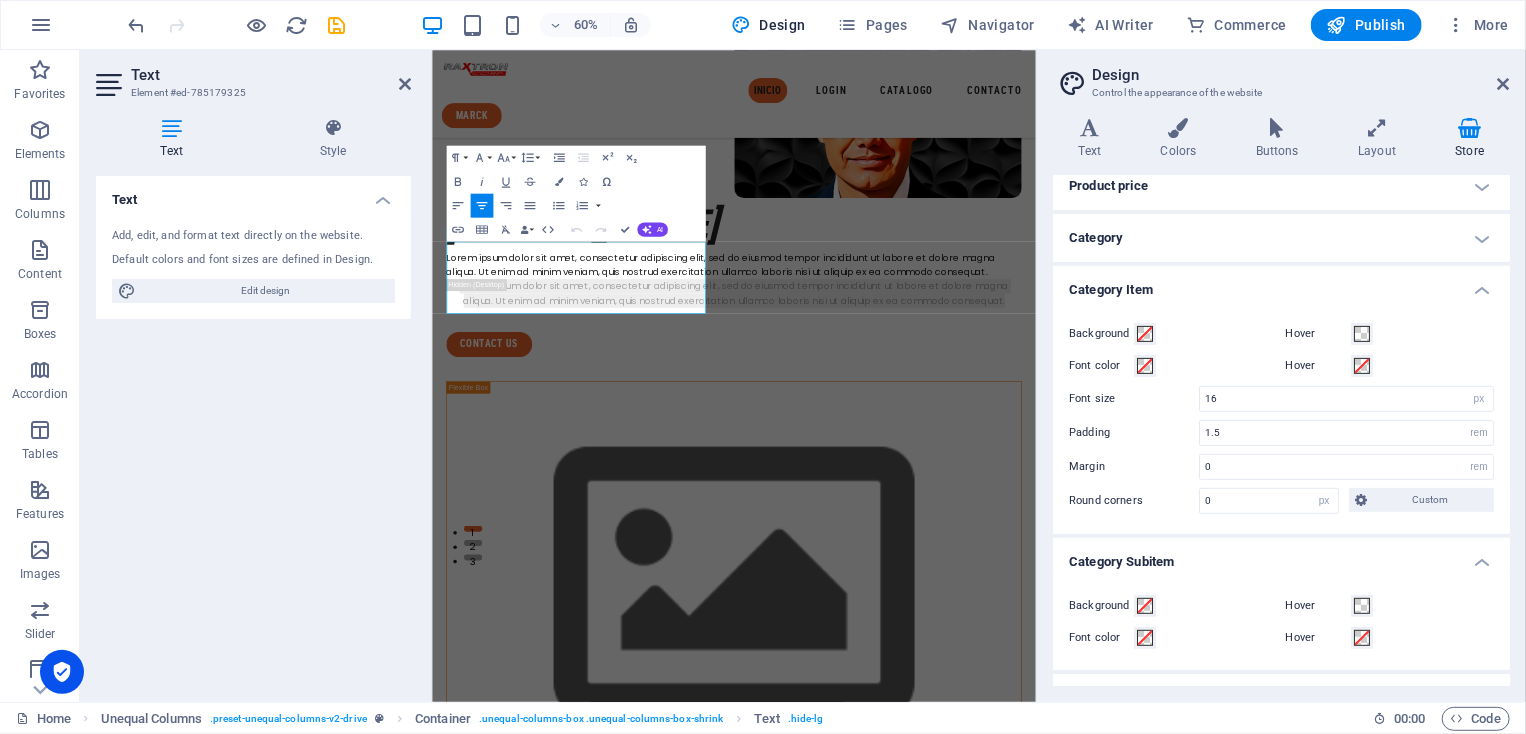 drag, startPoint x: 812, startPoint y: 475, endPoint x: 561, endPoint y: 76, distance: 471.38306 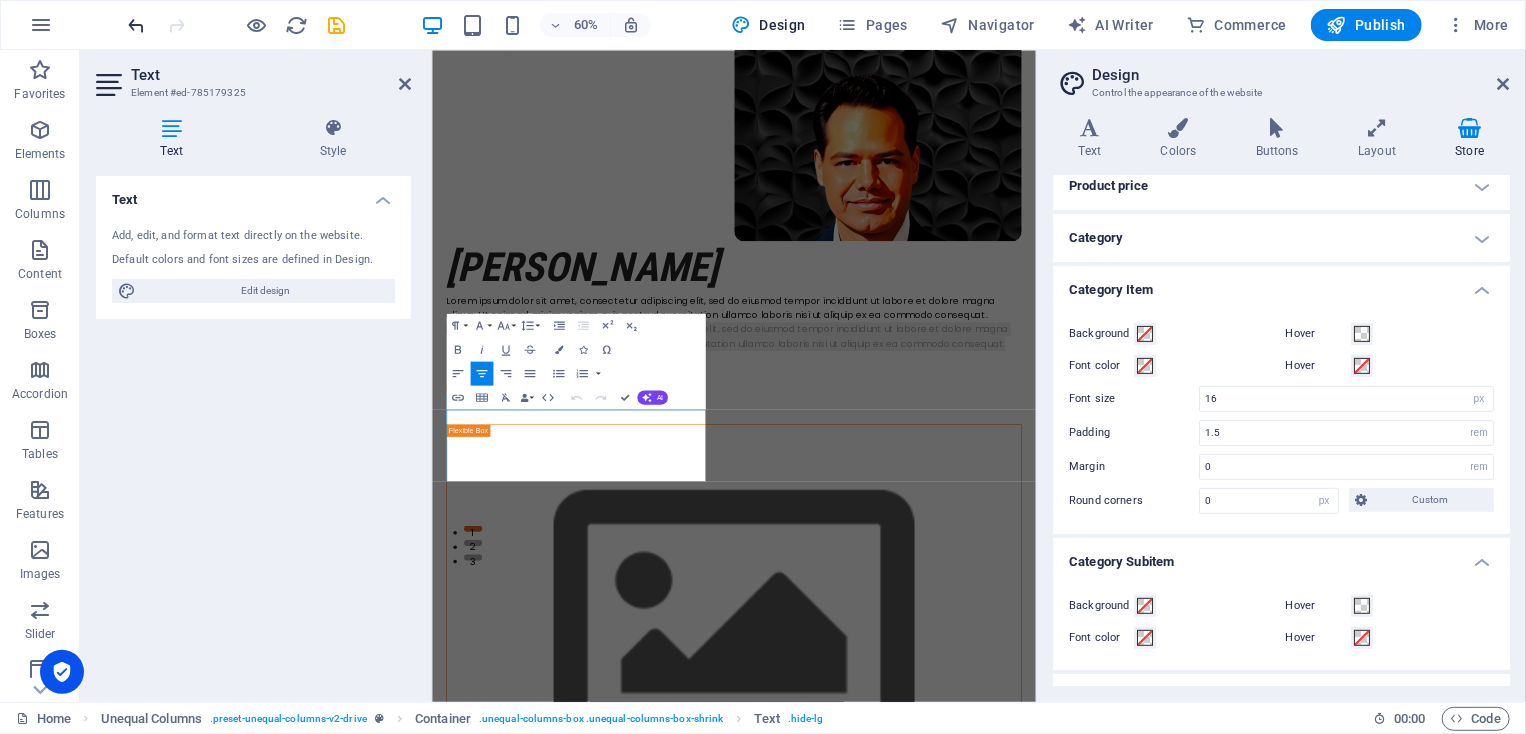 scroll, scrollTop: 0, scrollLeft: 0, axis: both 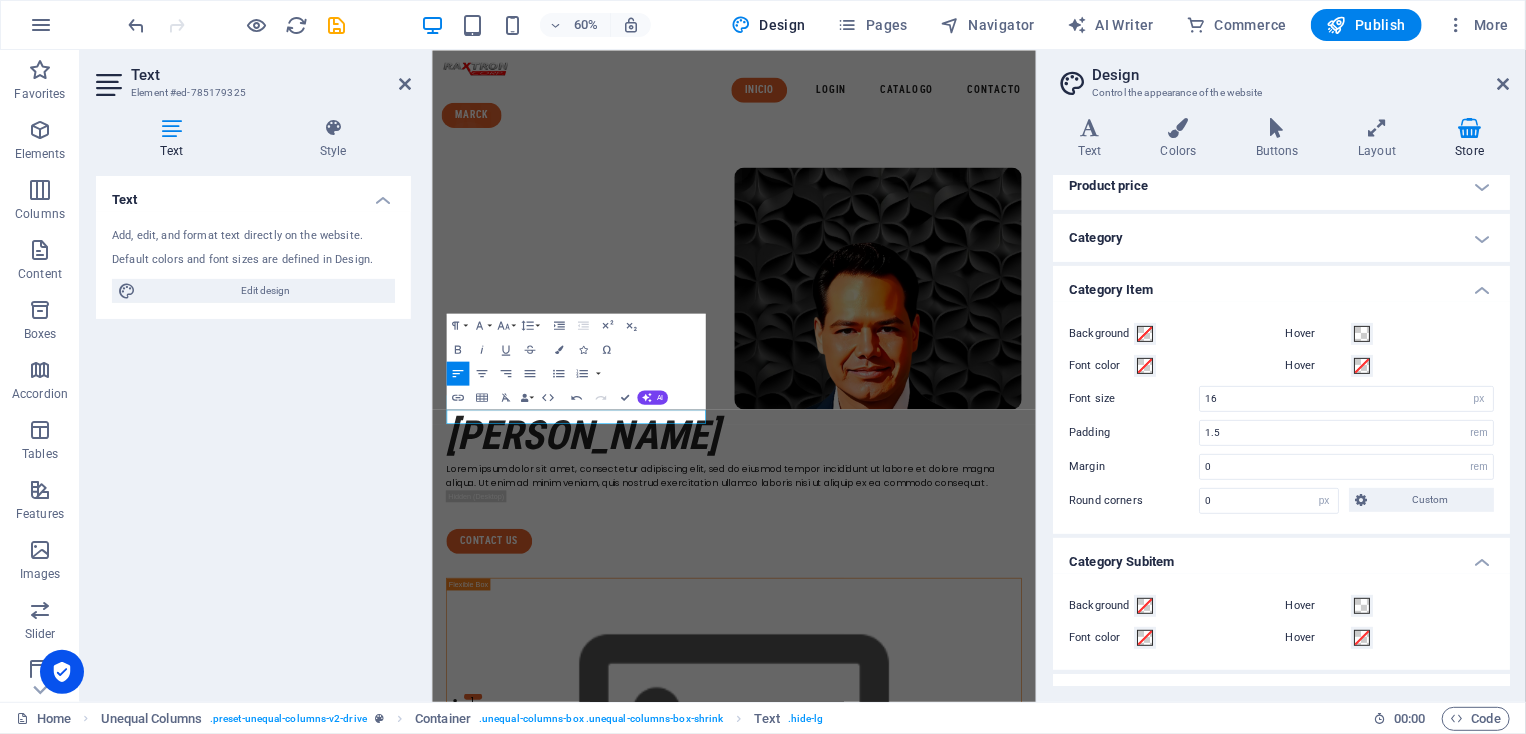 click on "Text Add, edit, and format text directly on the website. Default colors and font sizes are defined in Design. Edit design Alignment Left aligned Centered Right aligned" at bounding box center (253, 431) 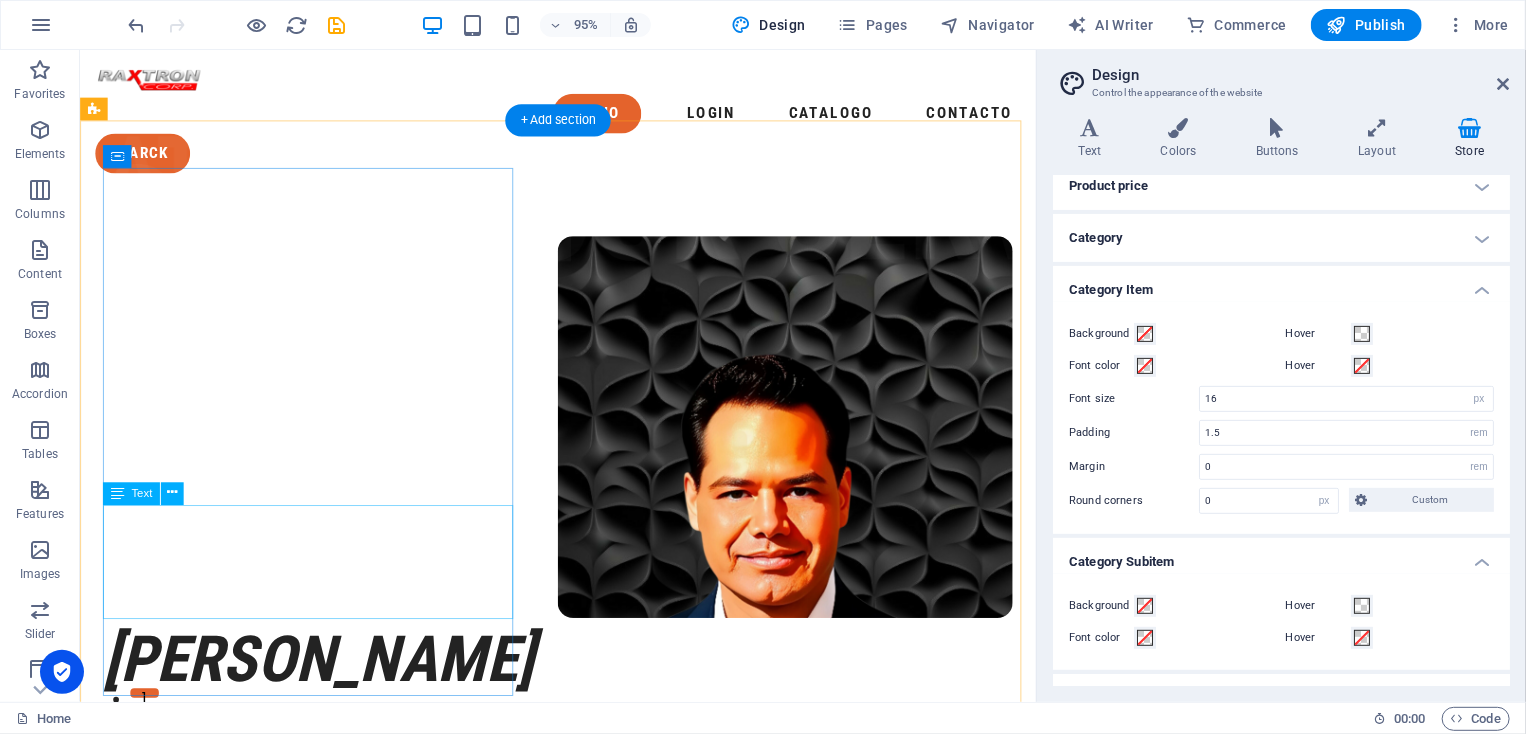 click on "Lorem ipsum dolor sit amet, consectetur adipiscing elit, sed do eiusmod tempor incididunt ut labore et dolore magna aliqua. Ut enim ad minim veniam, quis nostrud exercitation ullamco laboris nisi ut aliquip ex ea commodo consequat." at bounding box center [582, 758] 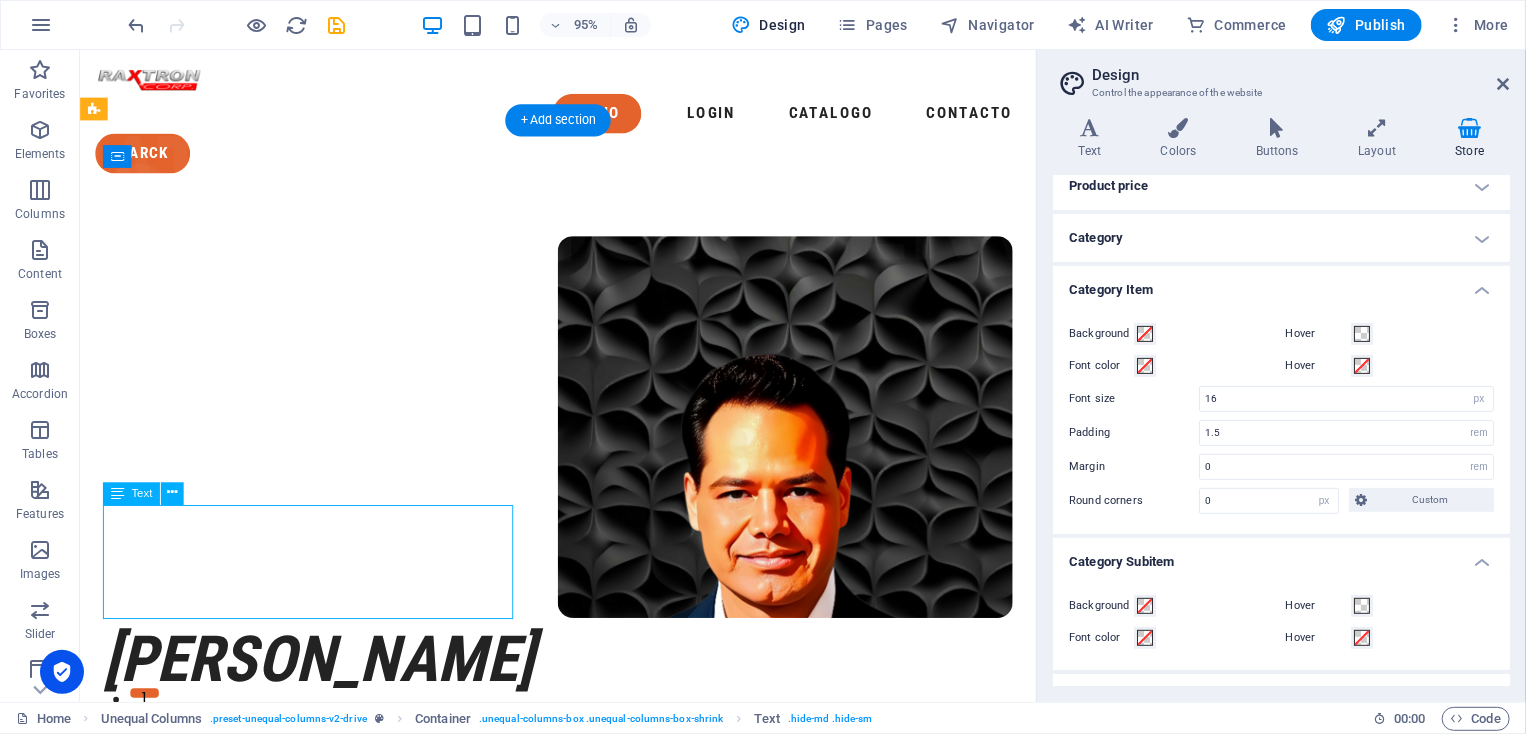 click on "Lorem ipsum dolor sit amet, consectetur adipiscing elit, sed do eiusmod tempor incididunt ut labore et dolore magna aliqua. Ut enim ad minim veniam, quis nostrud exercitation ullamco laboris nisi ut aliquip ex ea commodo consequat." at bounding box center [582, 758] 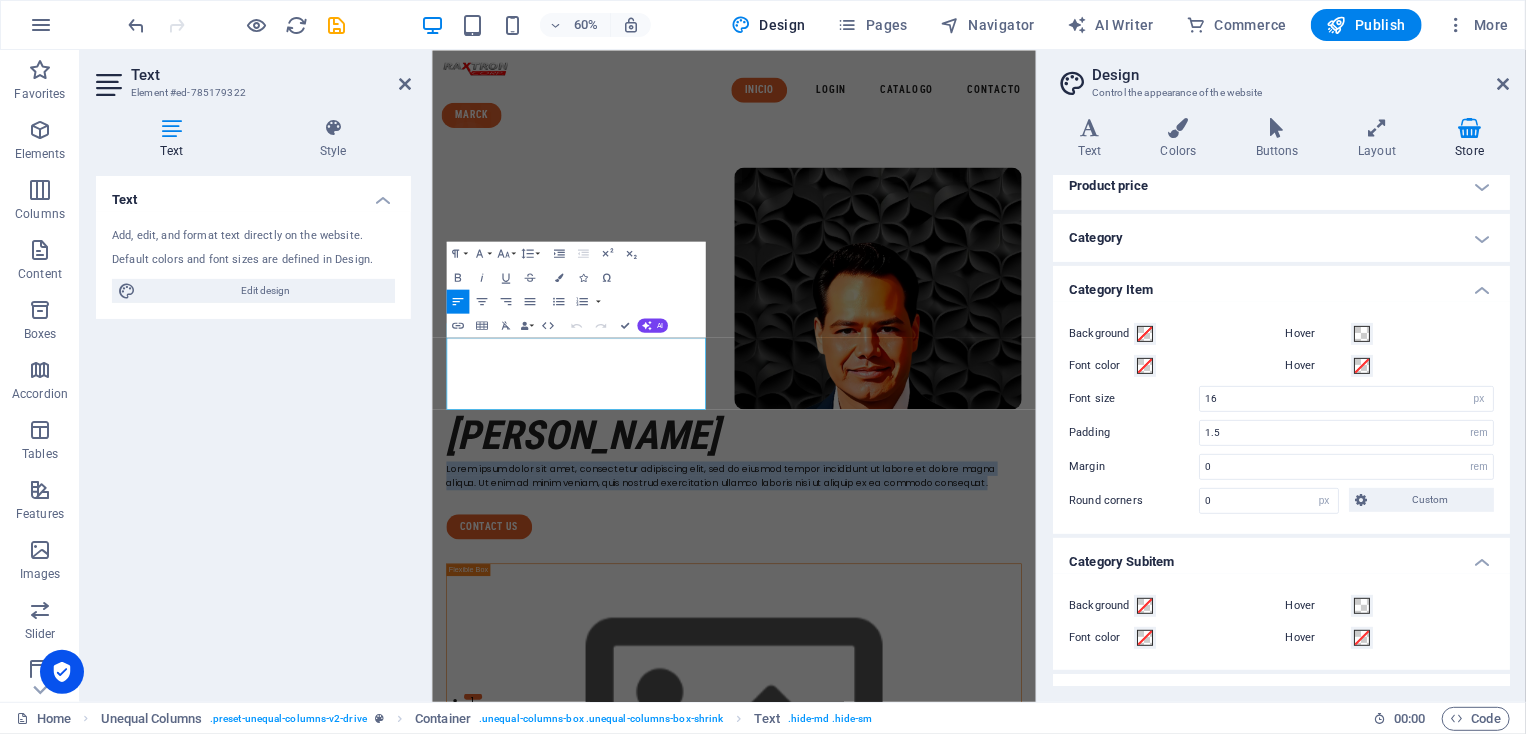 drag, startPoint x: 696, startPoint y: 631, endPoint x: 839, endPoint y: 378, distance: 290.61658 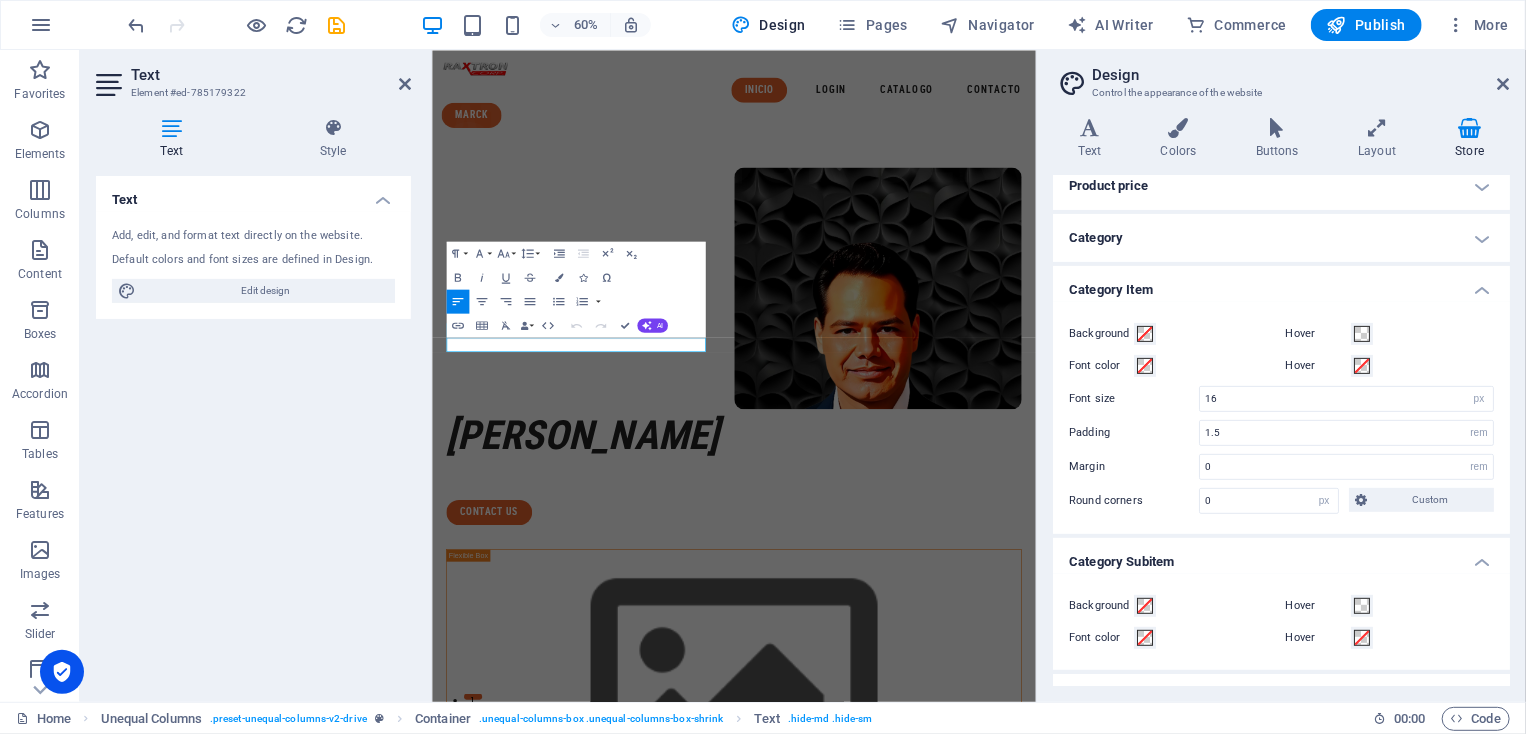 type 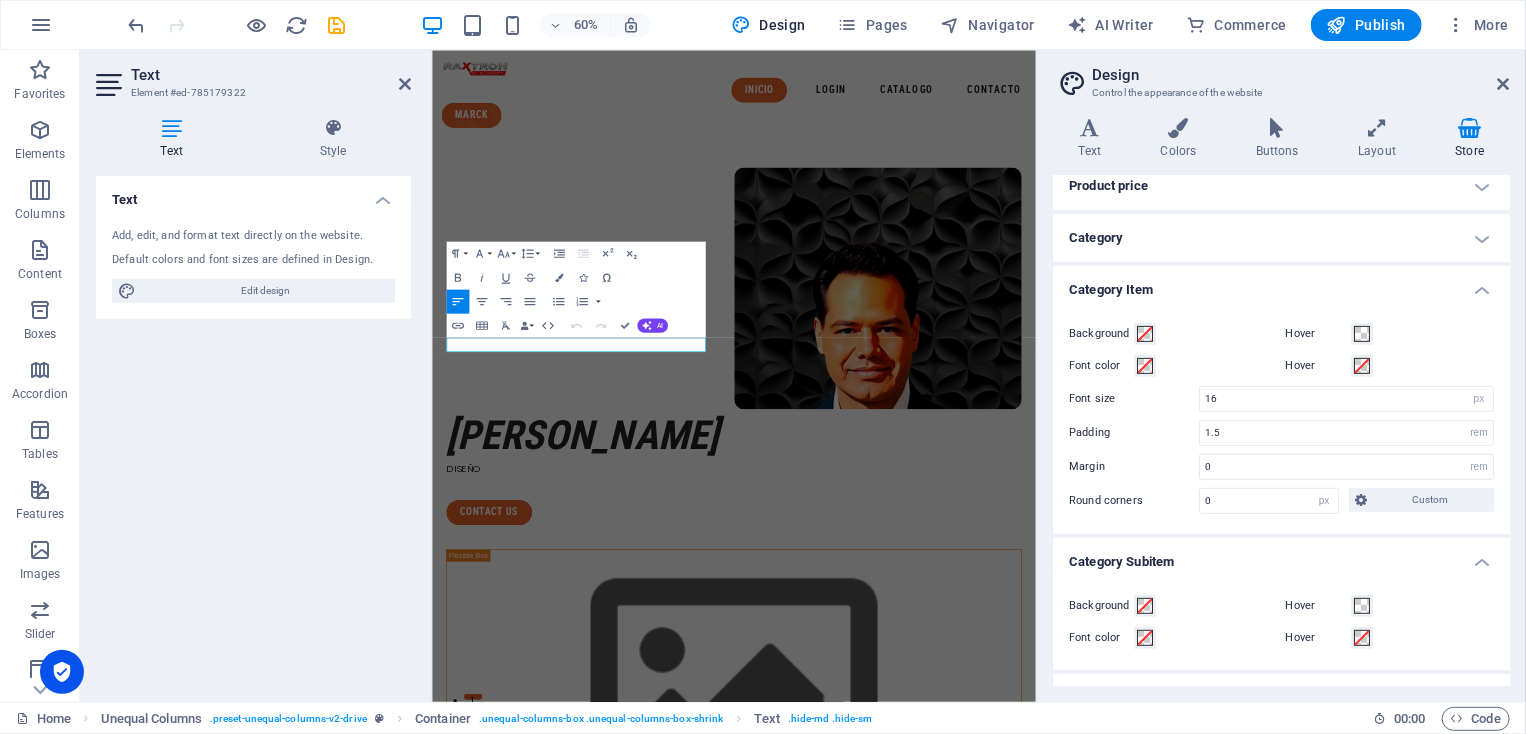 click on "Text Add, edit, and format text directly on the website. Default colors and font sizes are defined in Design. Edit design Alignment Left aligned Centered Right aligned" at bounding box center [253, 431] 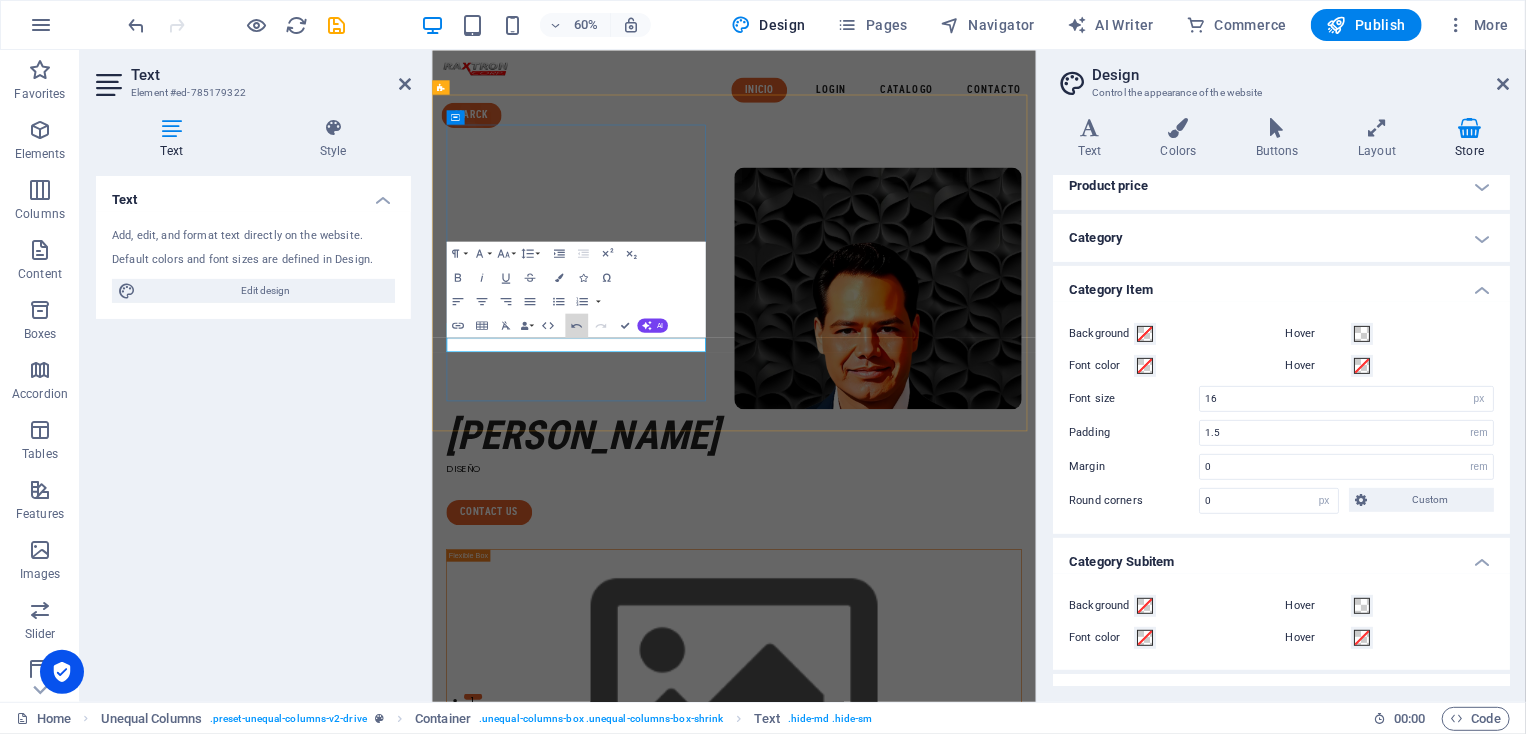 drag, startPoint x: 999, startPoint y: 386, endPoint x: 630, endPoint y: 564, distance: 409.6889 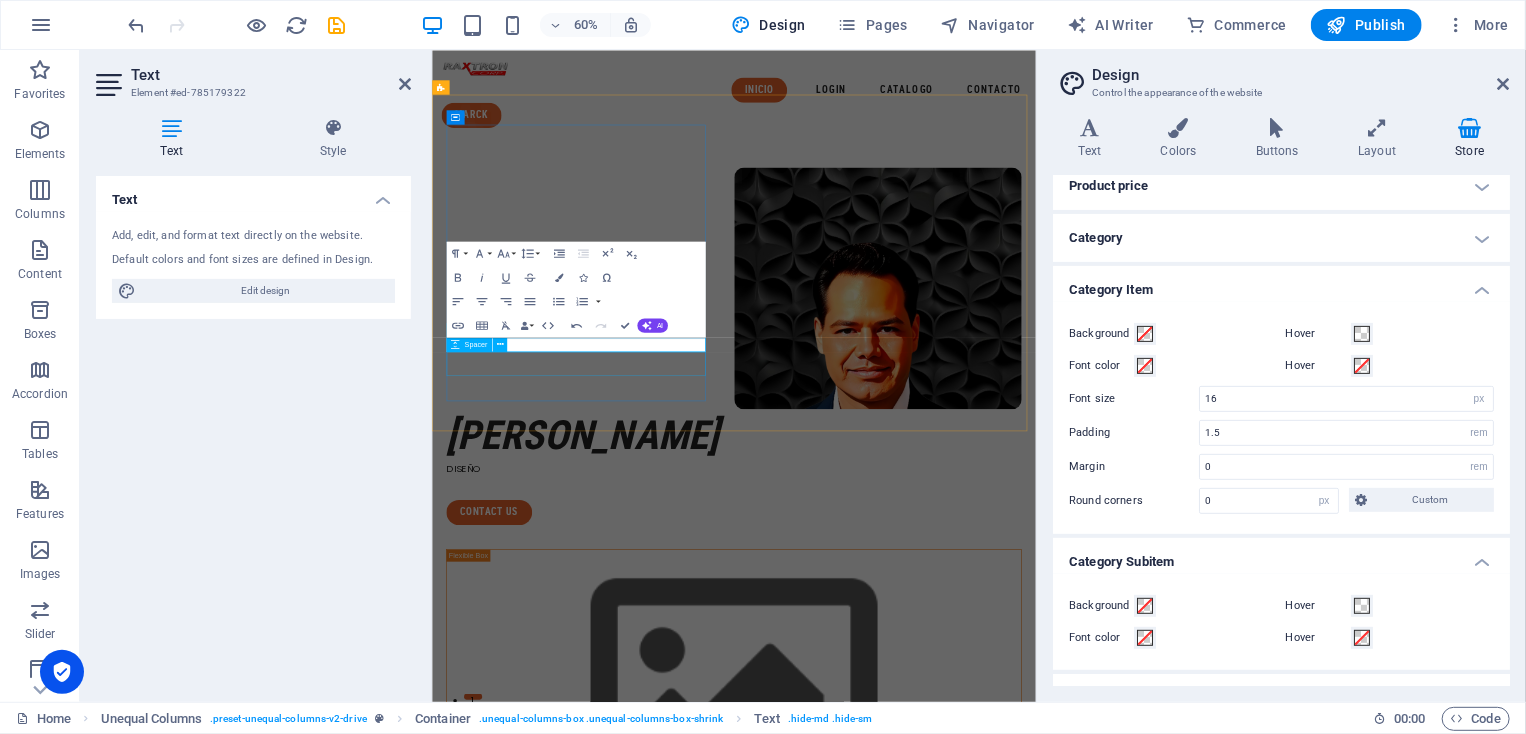 click at bounding box center [934, 779] 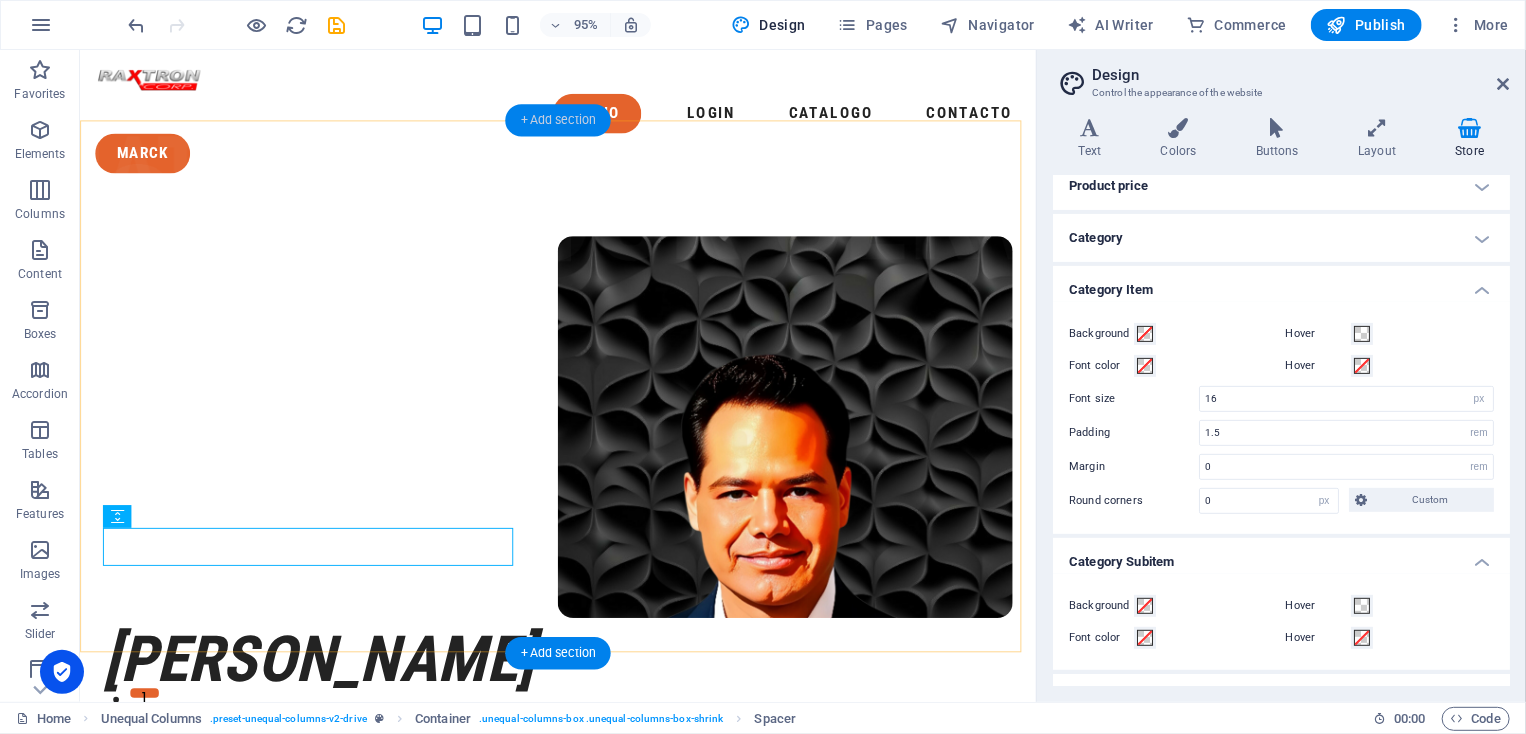 click on "+ Add section" at bounding box center [557, 120] 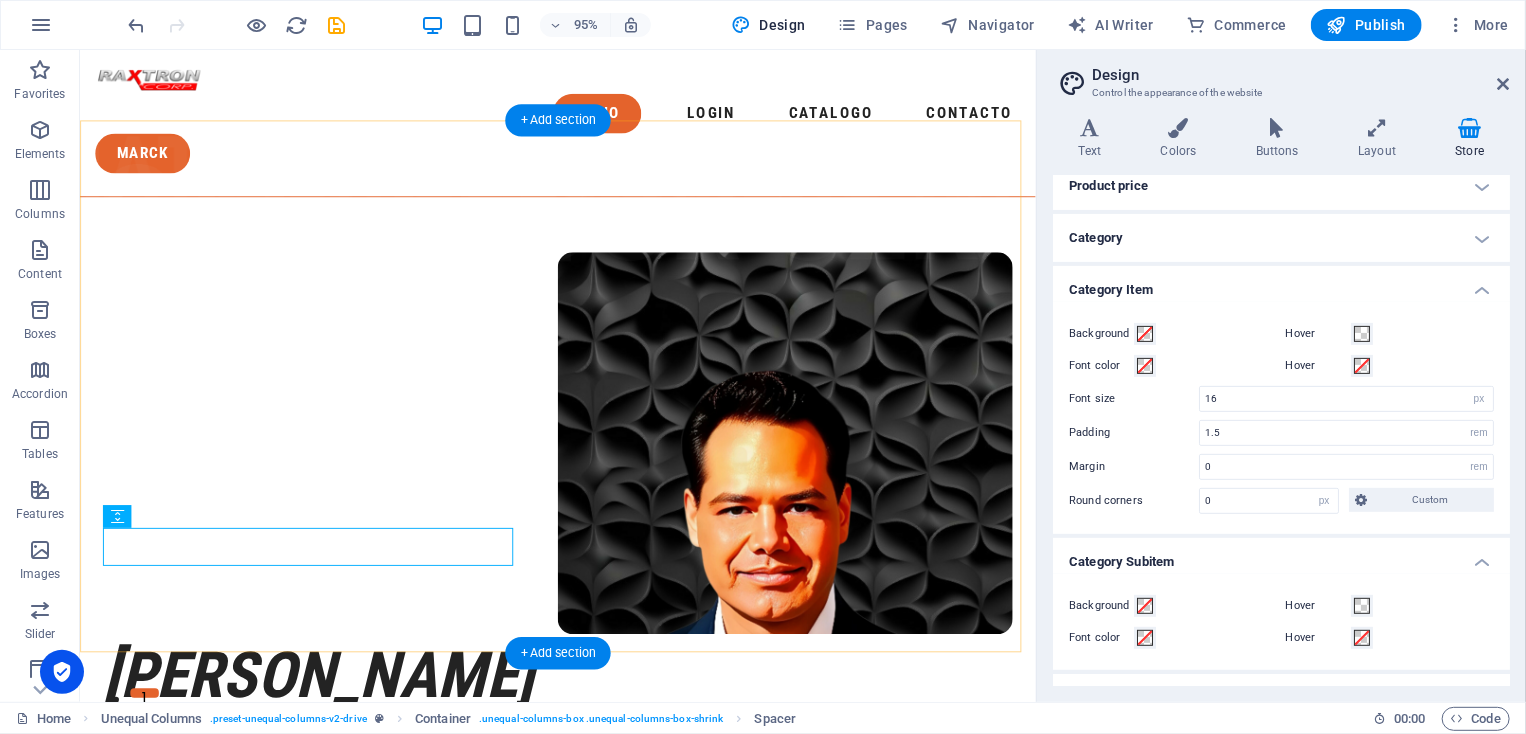 select on "%" 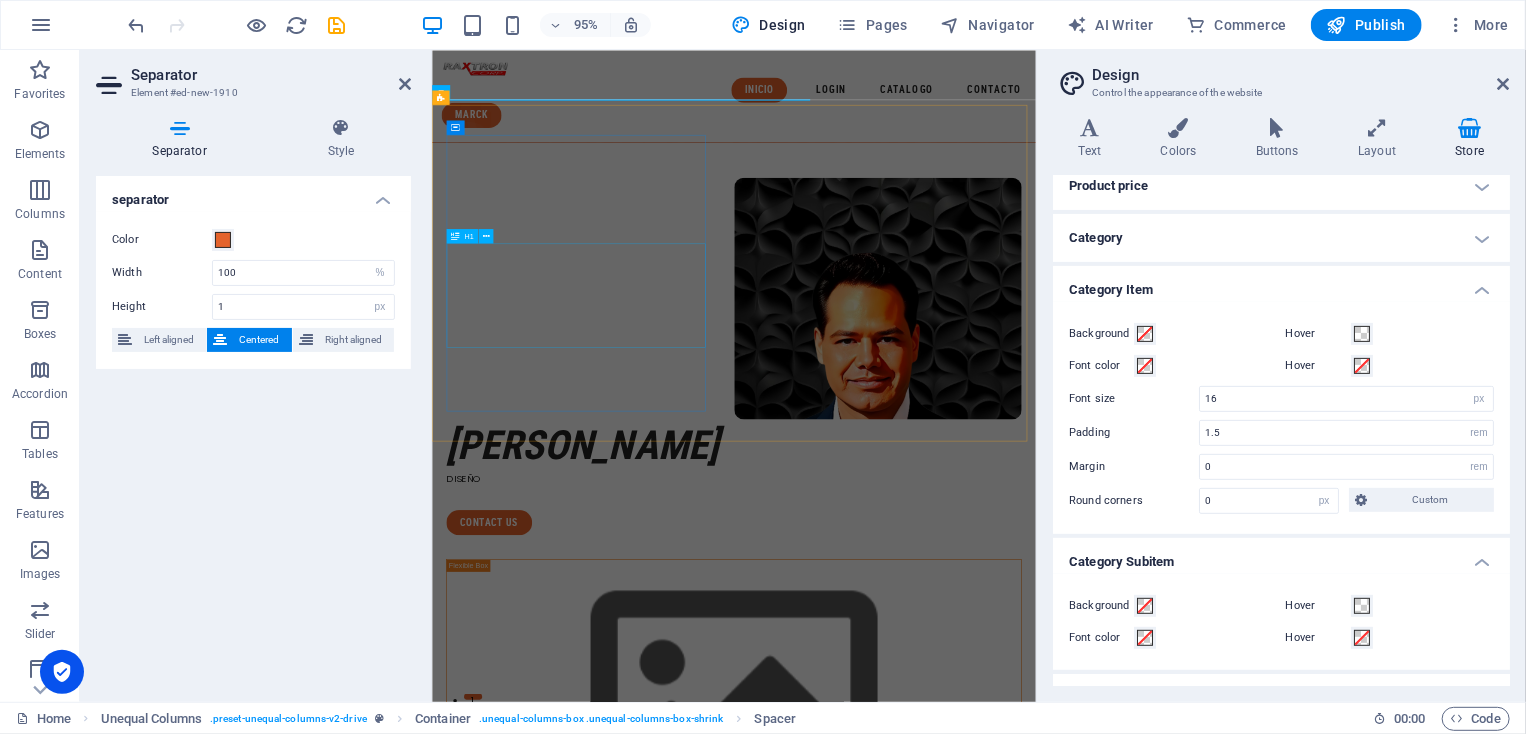 drag, startPoint x: 749, startPoint y: 709, endPoint x: 733, endPoint y: 543, distance: 166.7693 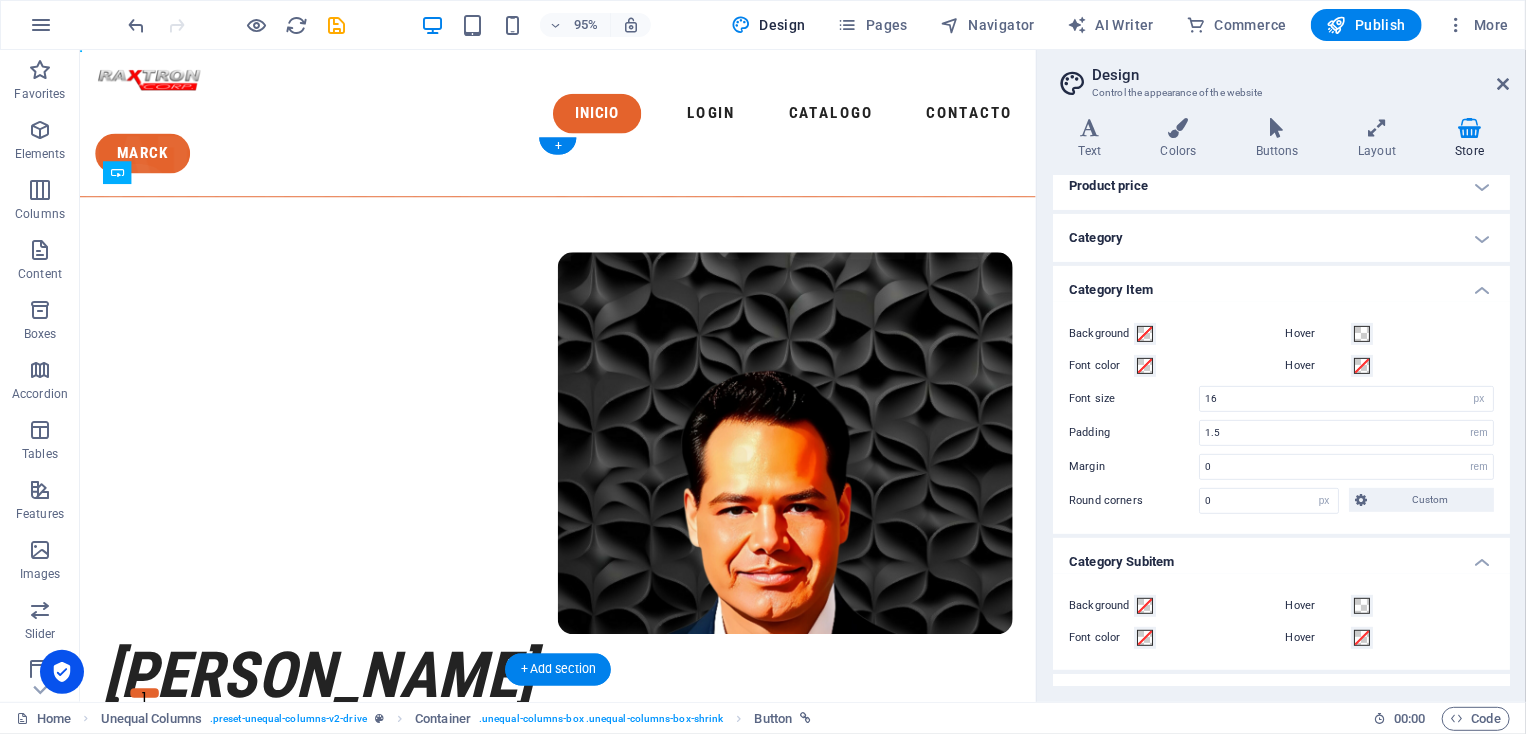 drag, startPoint x: 188, startPoint y: 630, endPoint x: 313, endPoint y: 636, distance: 125.14392 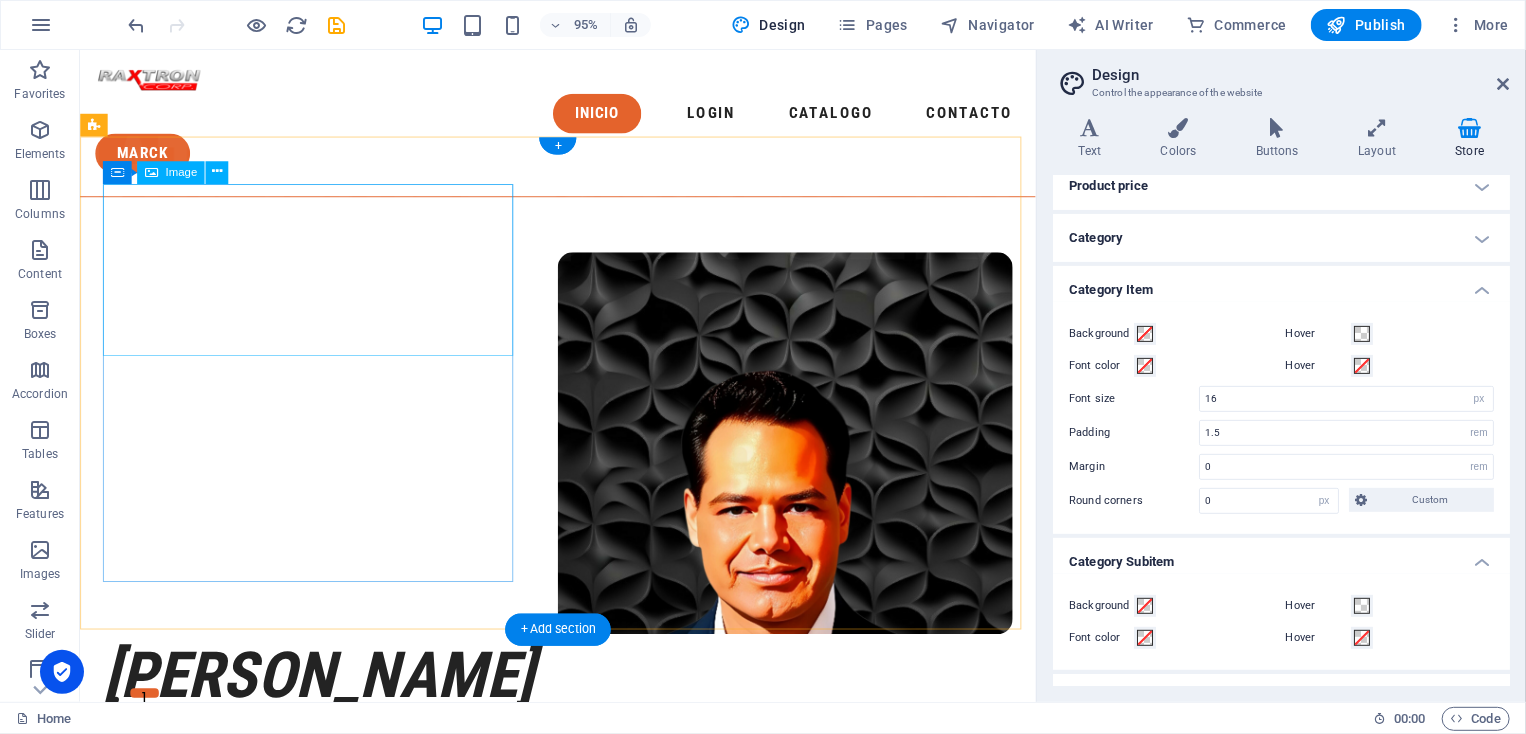 click at bounding box center (582, 463) 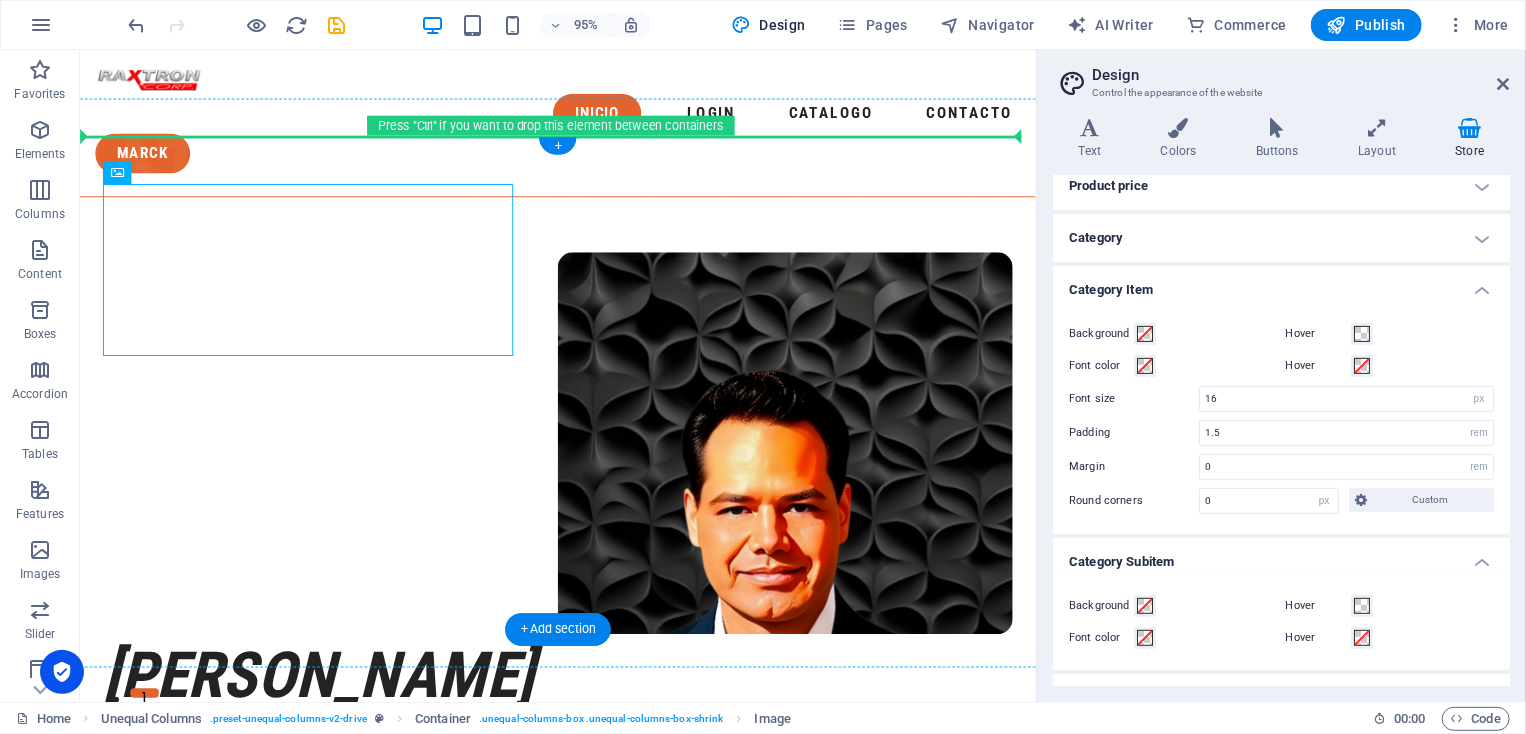 drag, startPoint x: 492, startPoint y: 308, endPoint x: 641, endPoint y: 351, distance: 155.08063 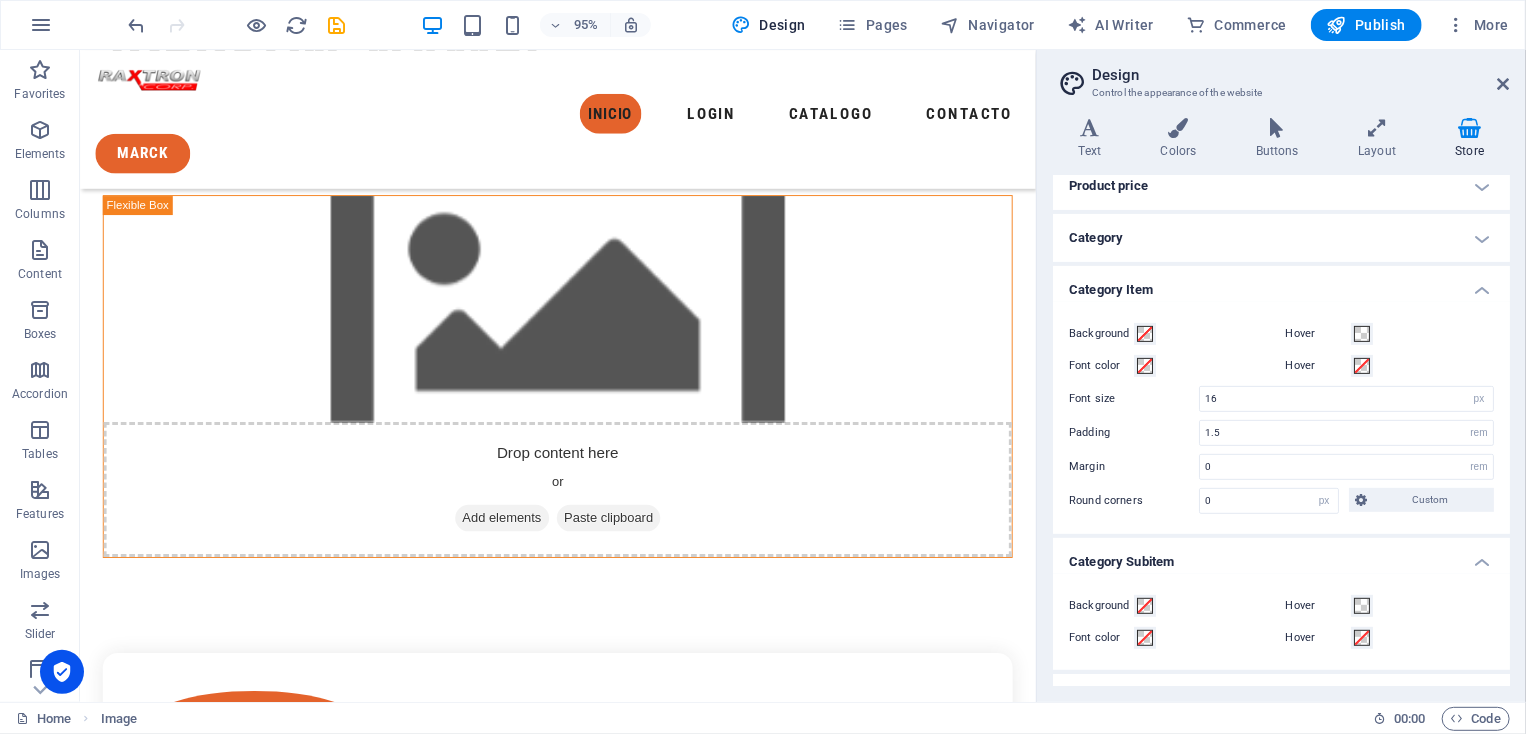 scroll, scrollTop: 280, scrollLeft: 0, axis: vertical 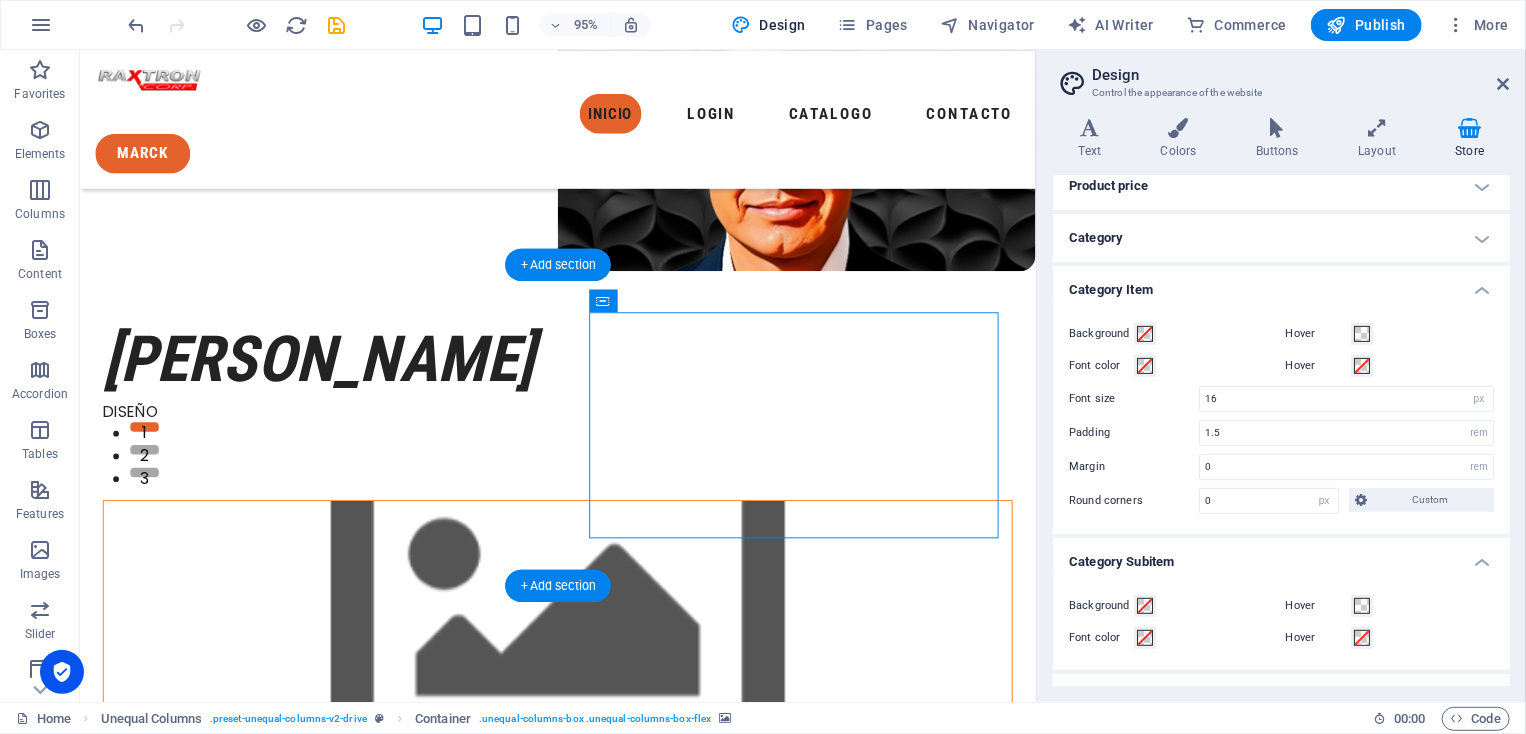 drag, startPoint x: 656, startPoint y: 404, endPoint x: 718, endPoint y: 427, distance: 66.12866 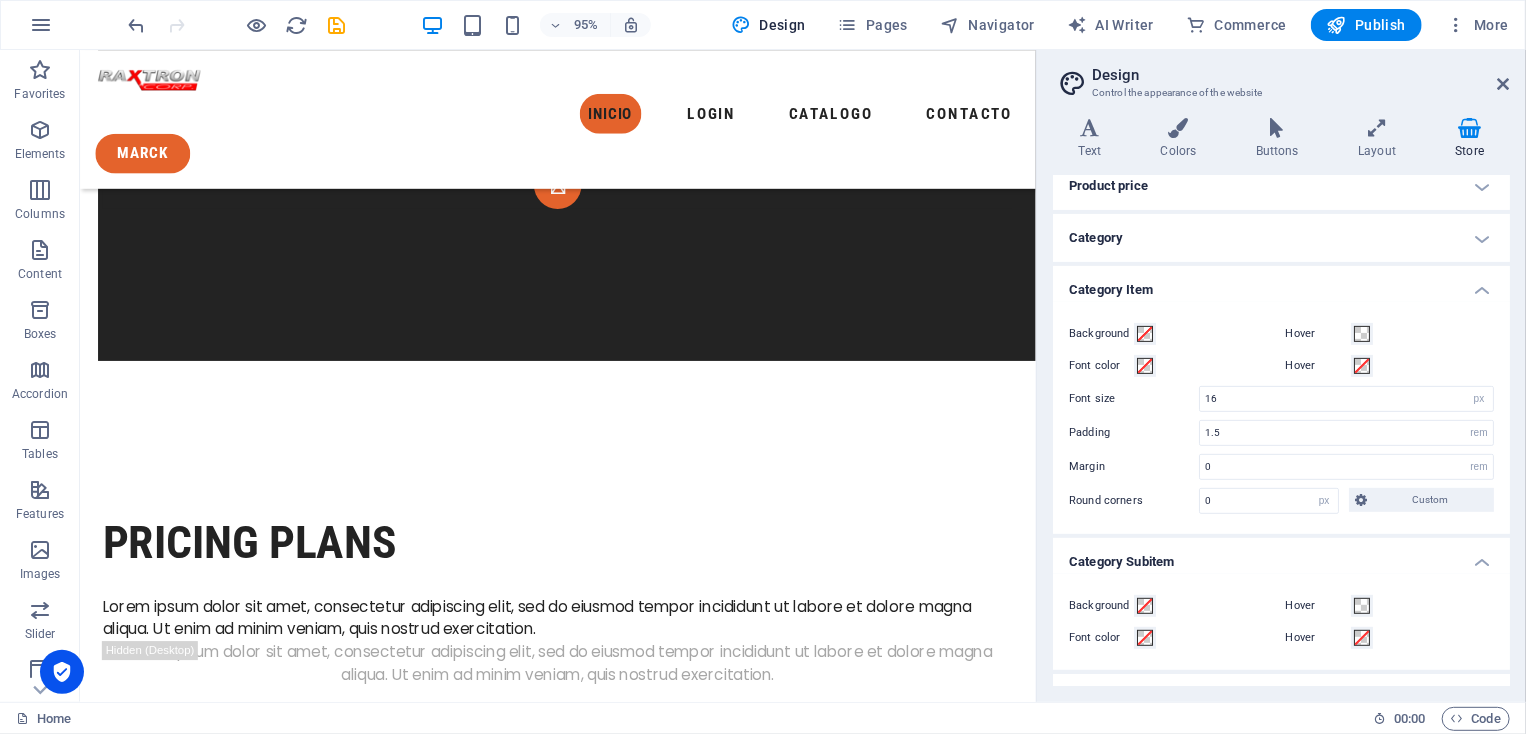 scroll, scrollTop: 7367, scrollLeft: 0, axis: vertical 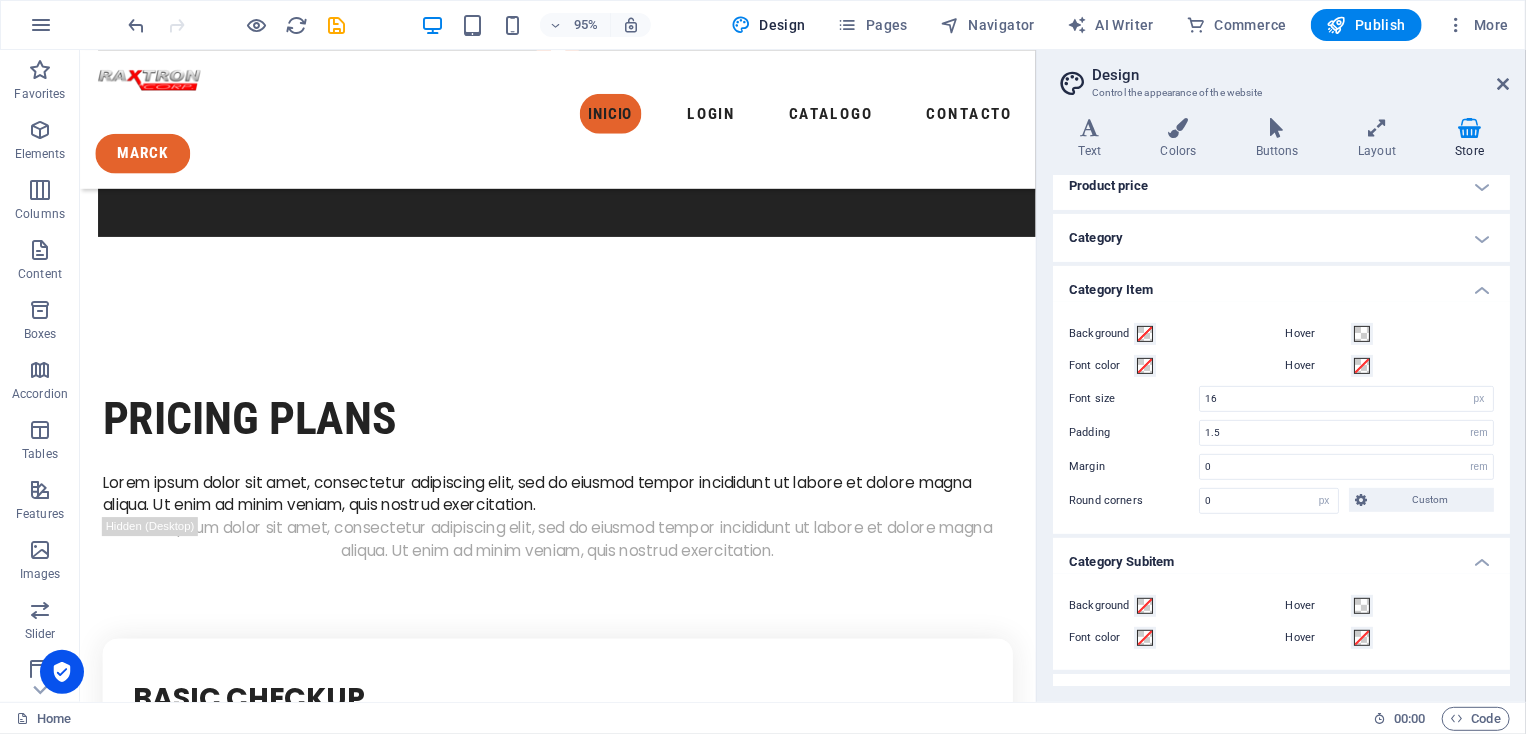 drag, startPoint x: 1076, startPoint y: 574, endPoint x: 1090, endPoint y: 761, distance: 187.52333 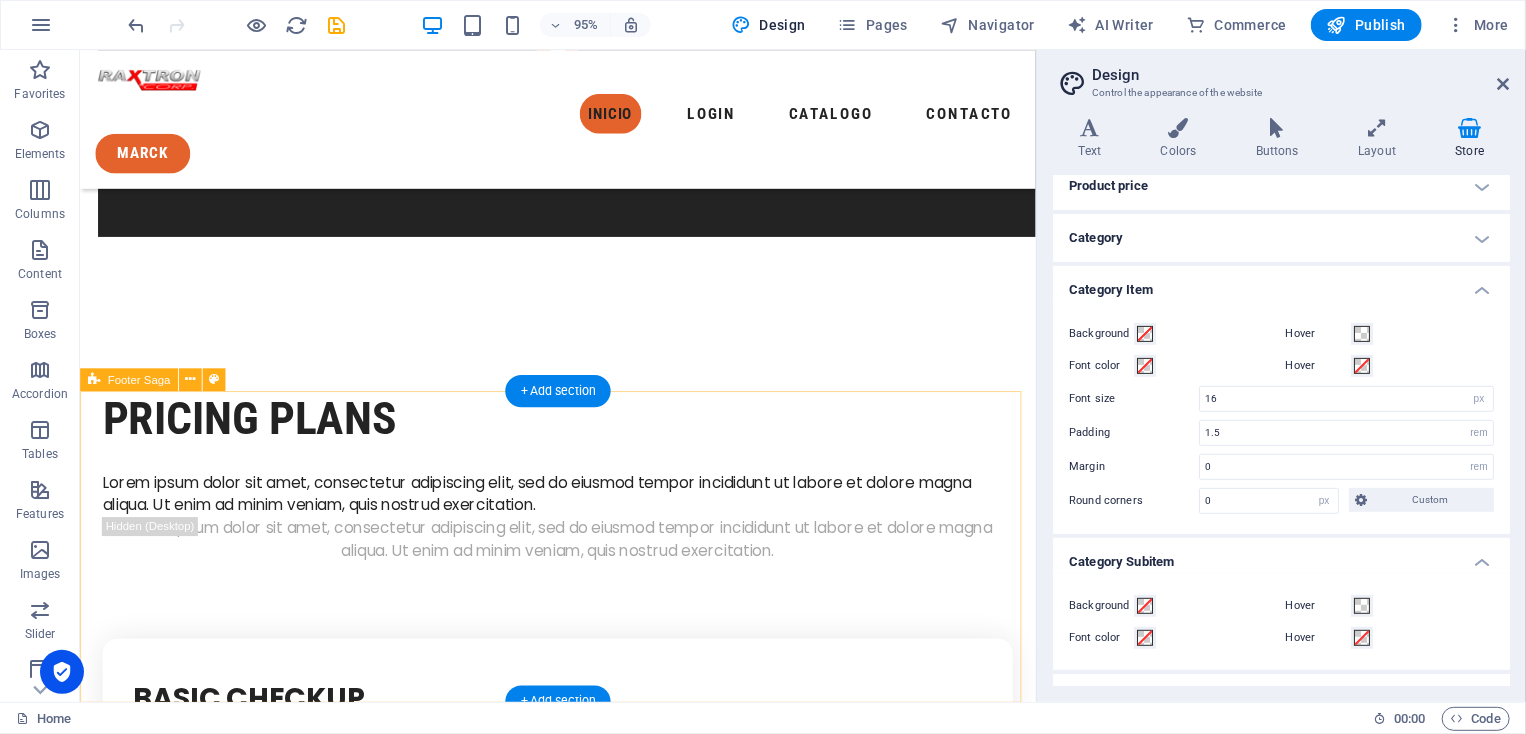 click on "services staff testimonial pricing contact us © 2023. Drive. All Rights Reserved. Privacy Policy         Legal Notice" at bounding box center [582, 16034] 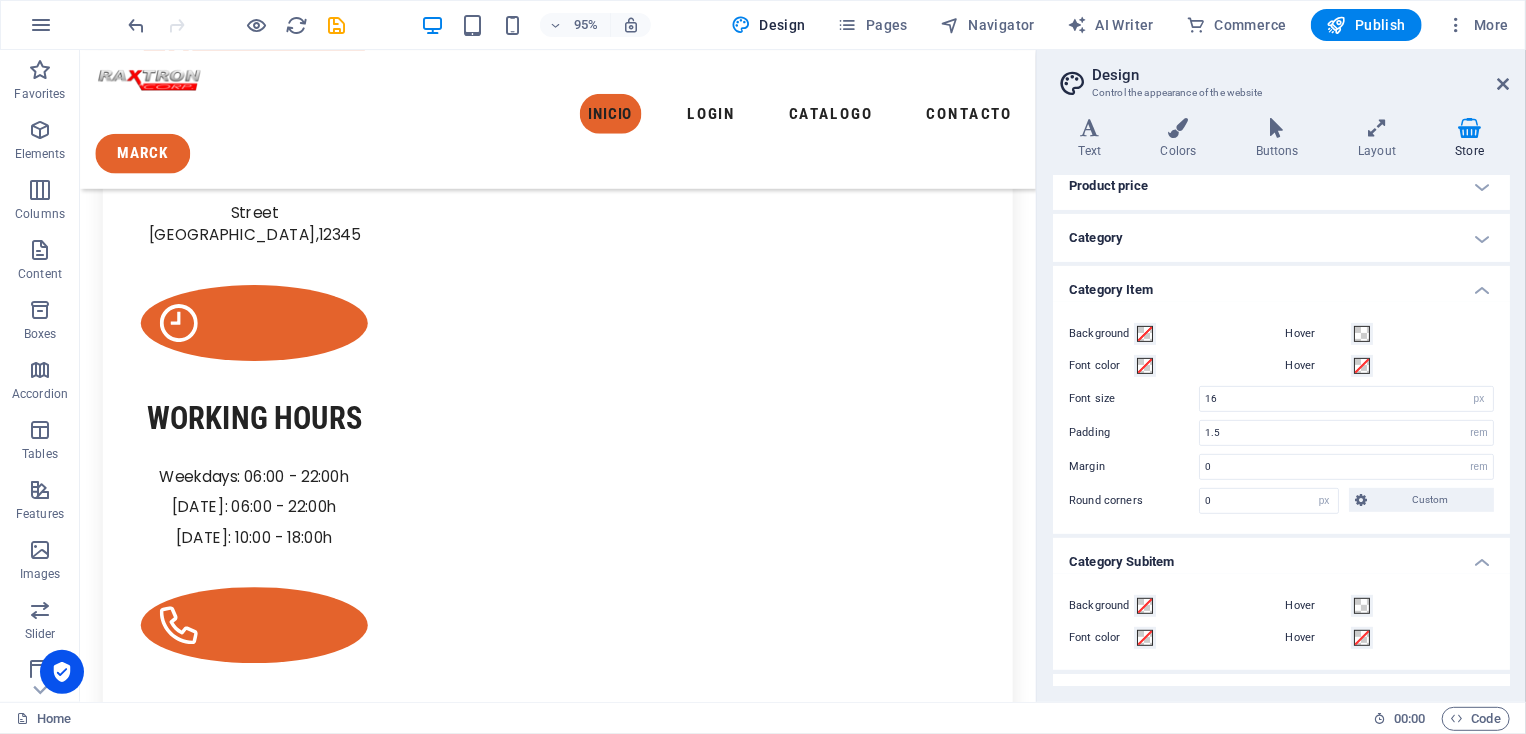 scroll, scrollTop: 280, scrollLeft: 0, axis: vertical 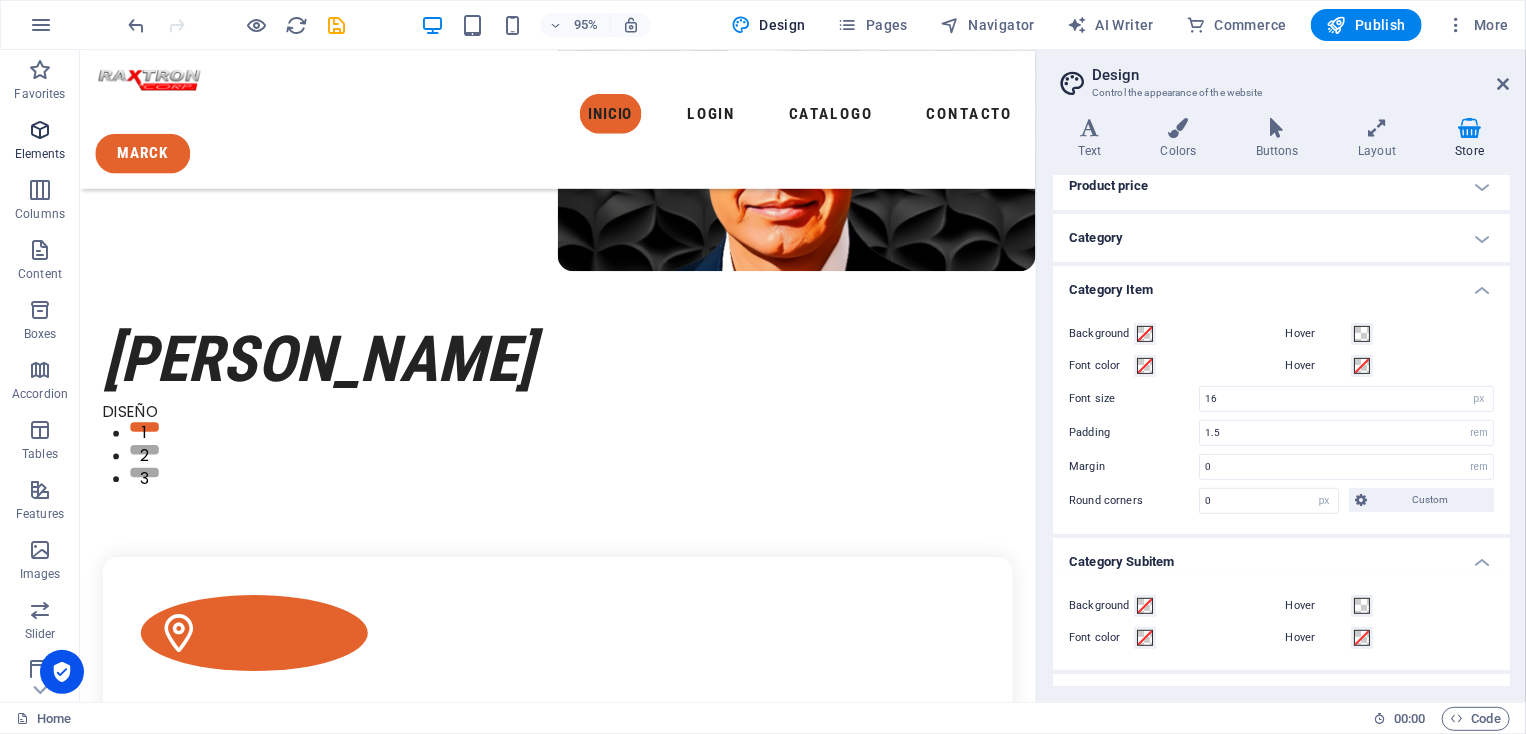 click on "Elements" at bounding box center (40, 154) 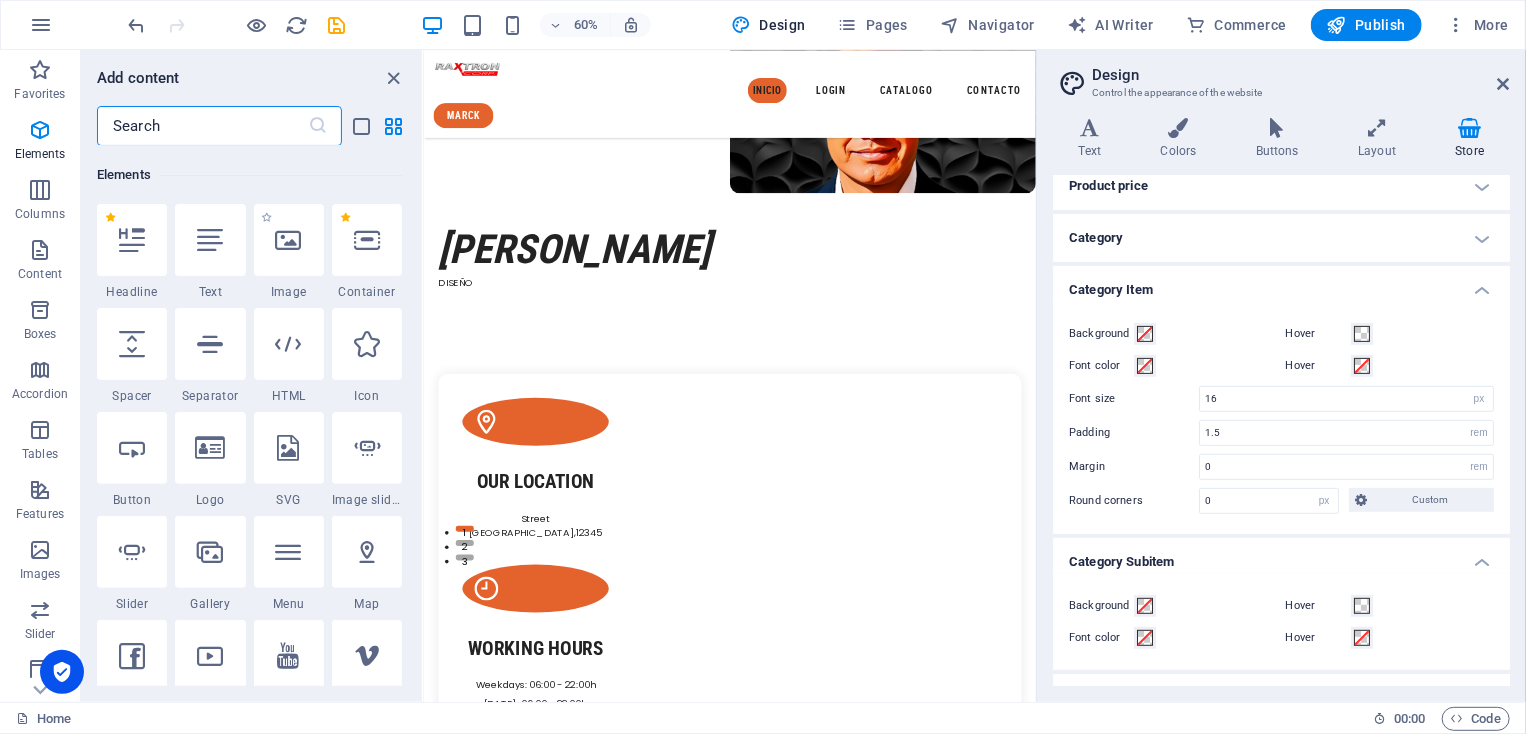 scroll, scrollTop: 212, scrollLeft: 0, axis: vertical 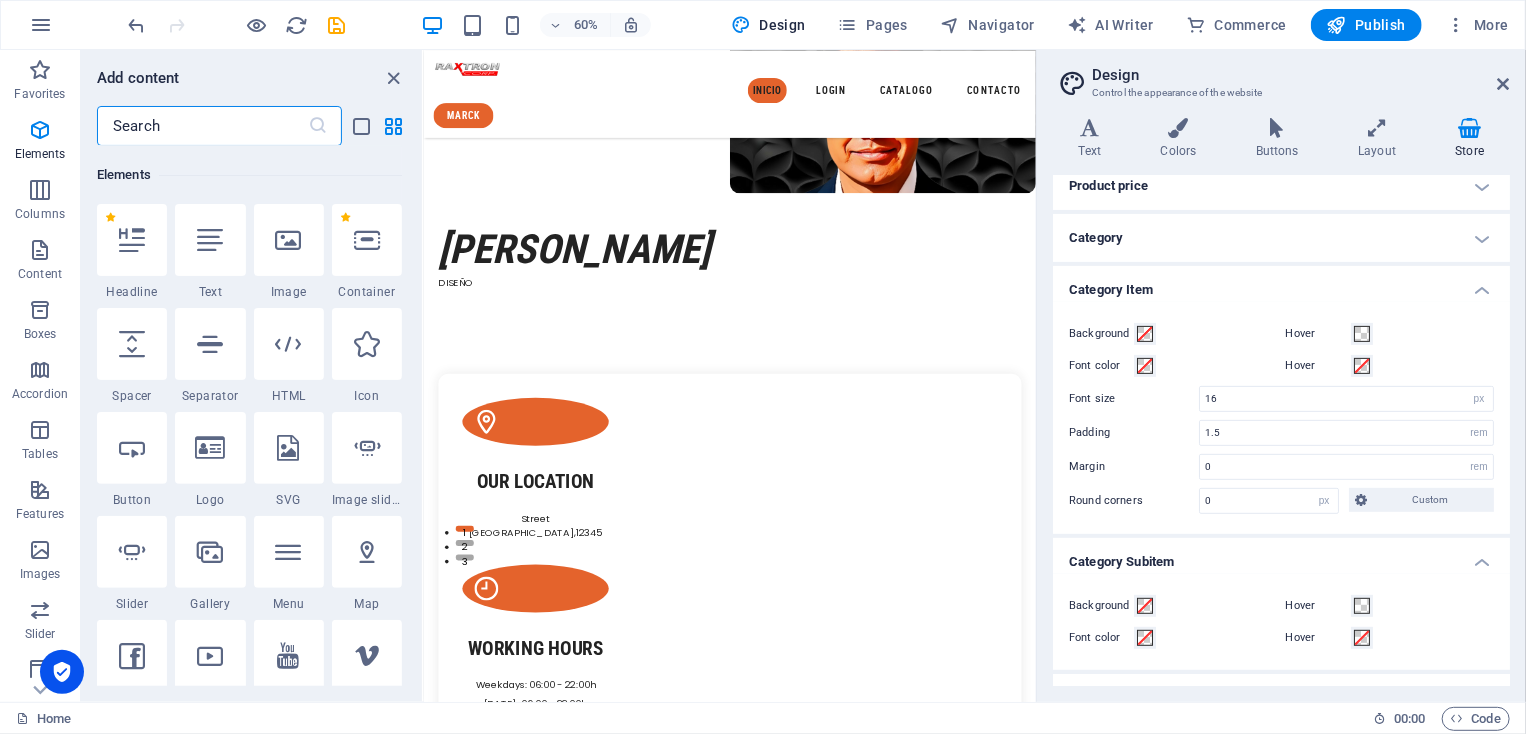 click at bounding box center [202, 126] 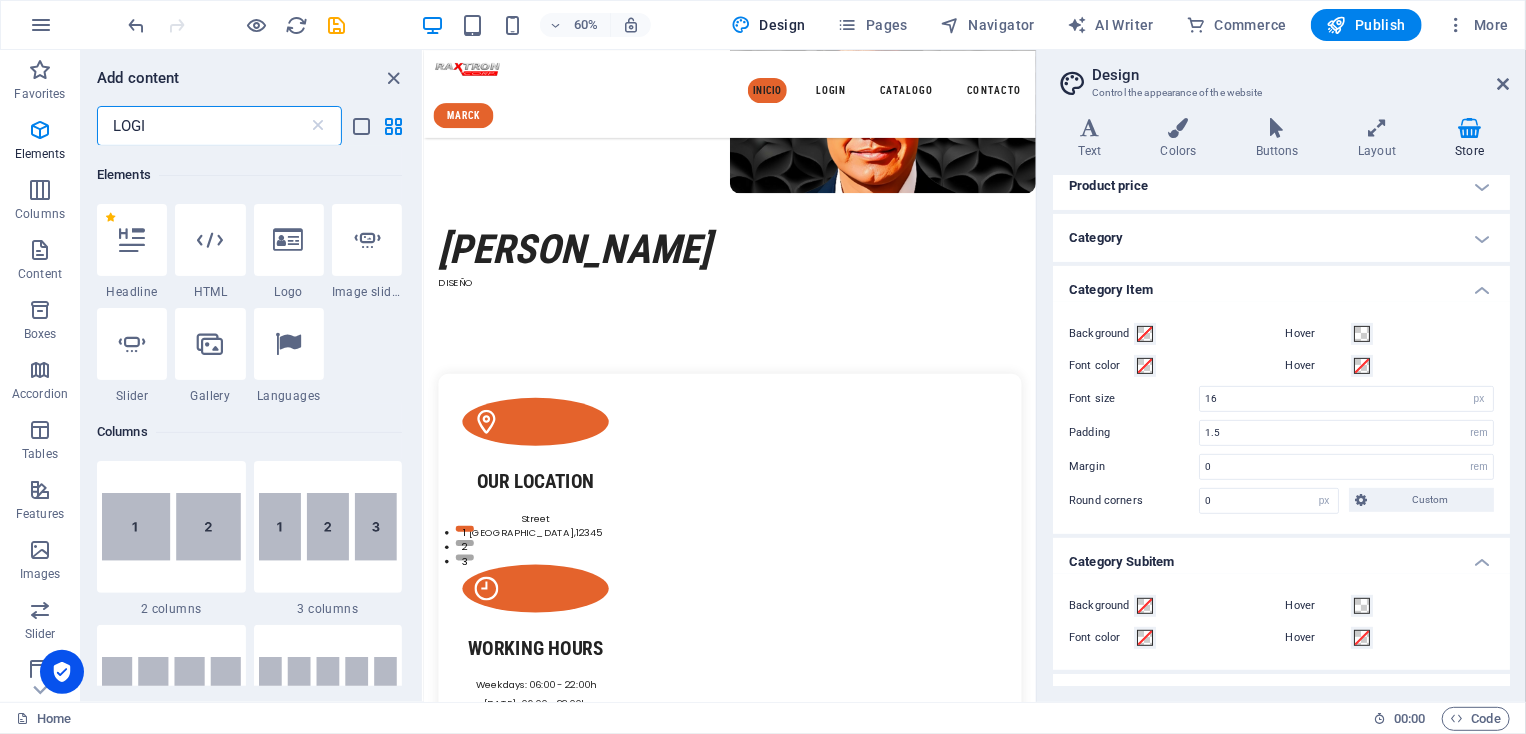 scroll, scrollTop: 0, scrollLeft: 0, axis: both 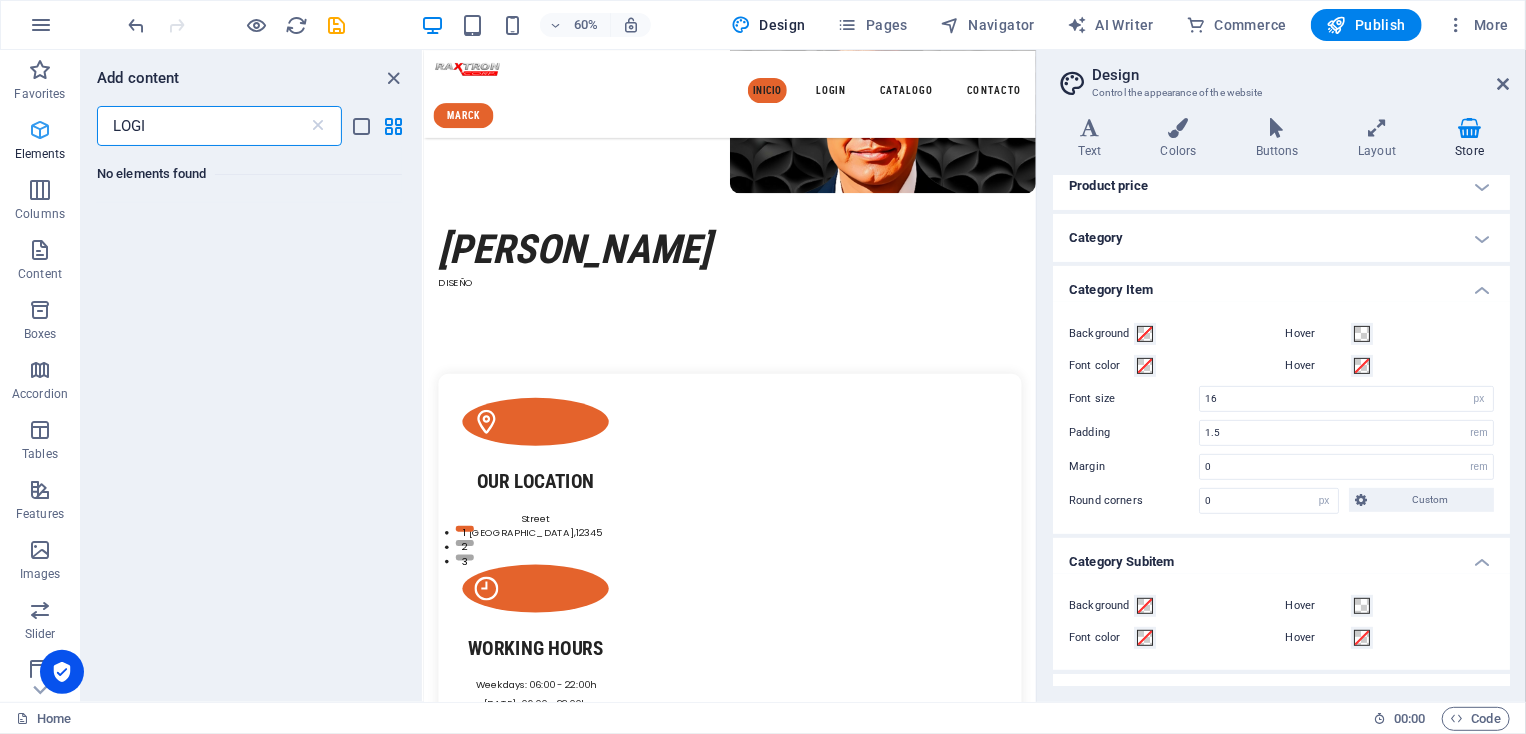 type on "LOGI" 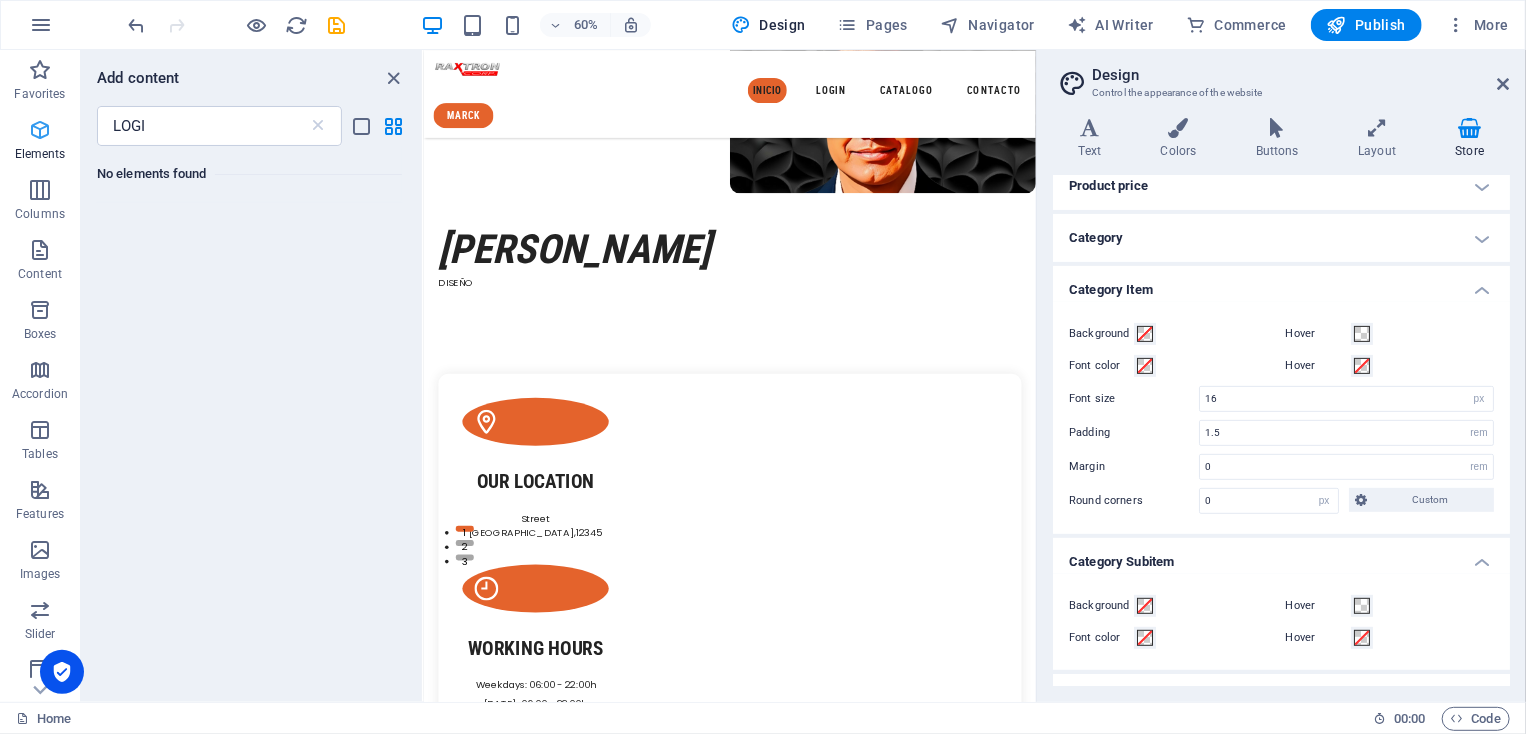 click at bounding box center [40, 130] 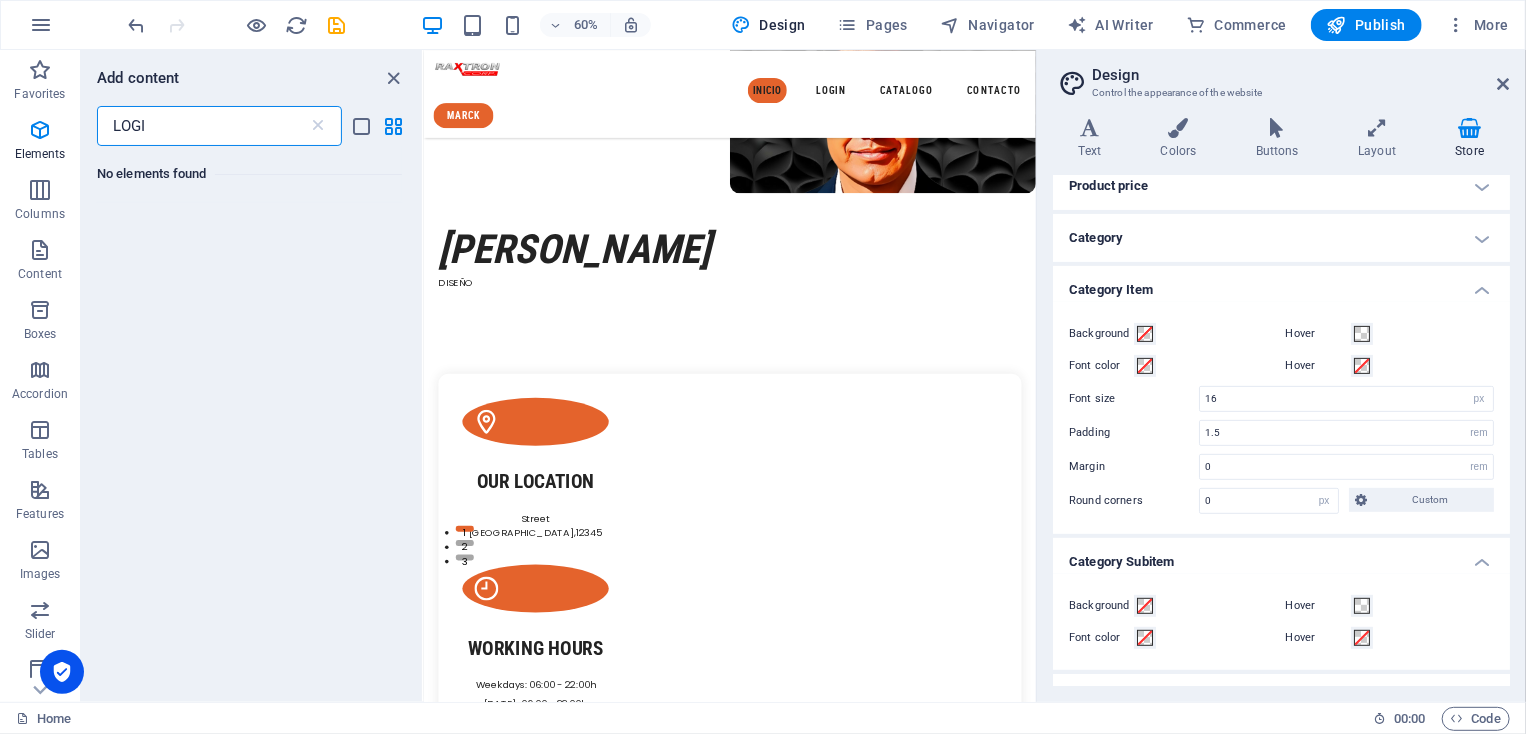 click on "LOGI" at bounding box center (202, 126) 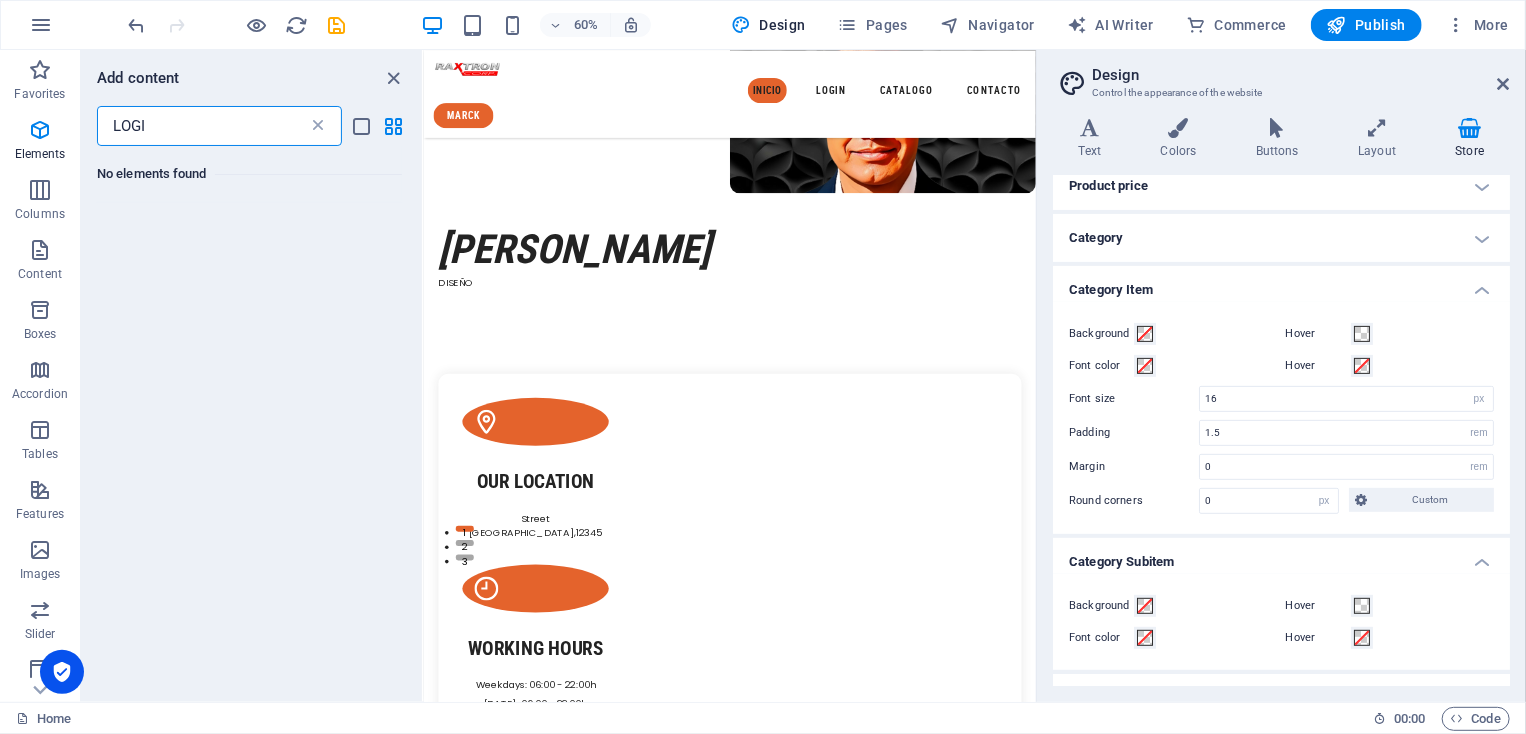 click at bounding box center [318, 126] 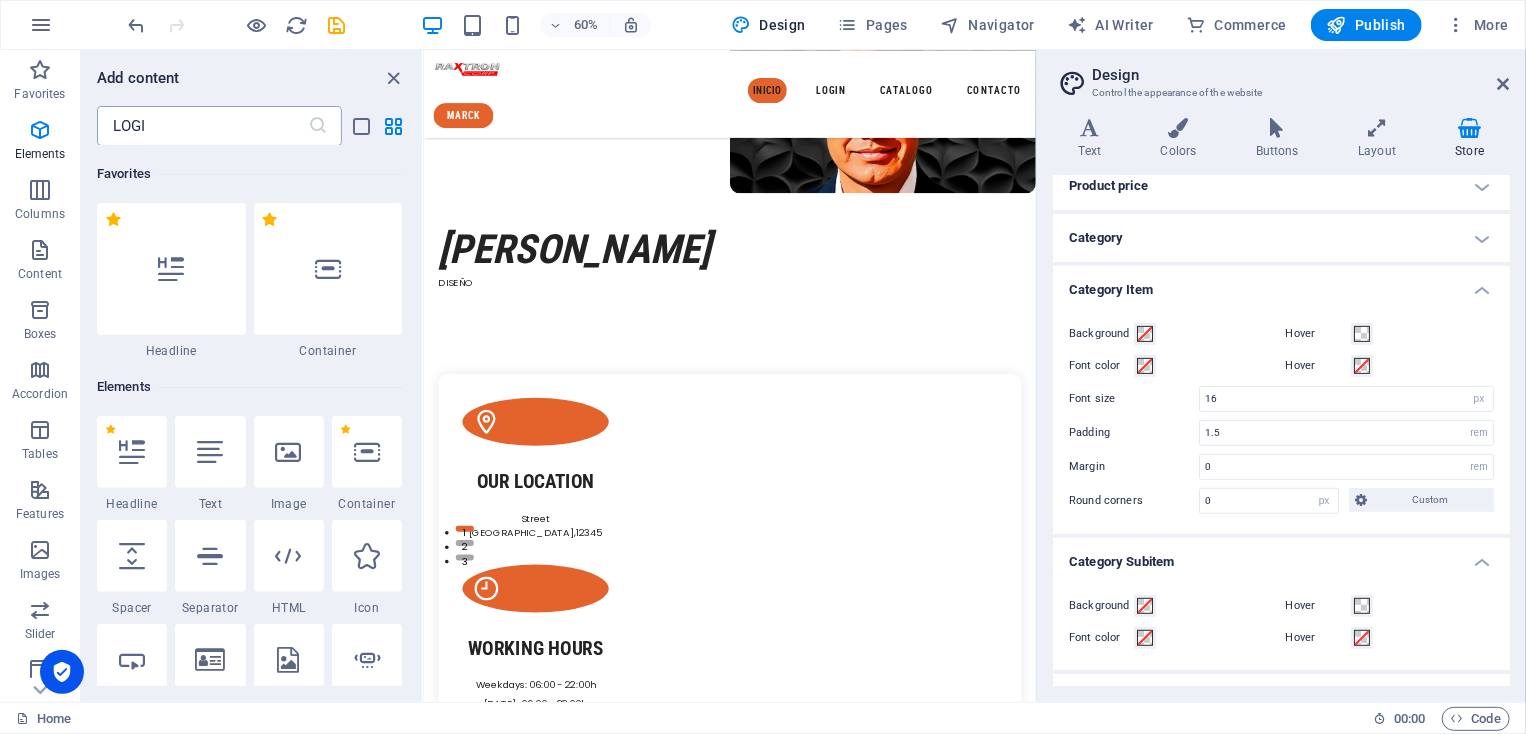 type 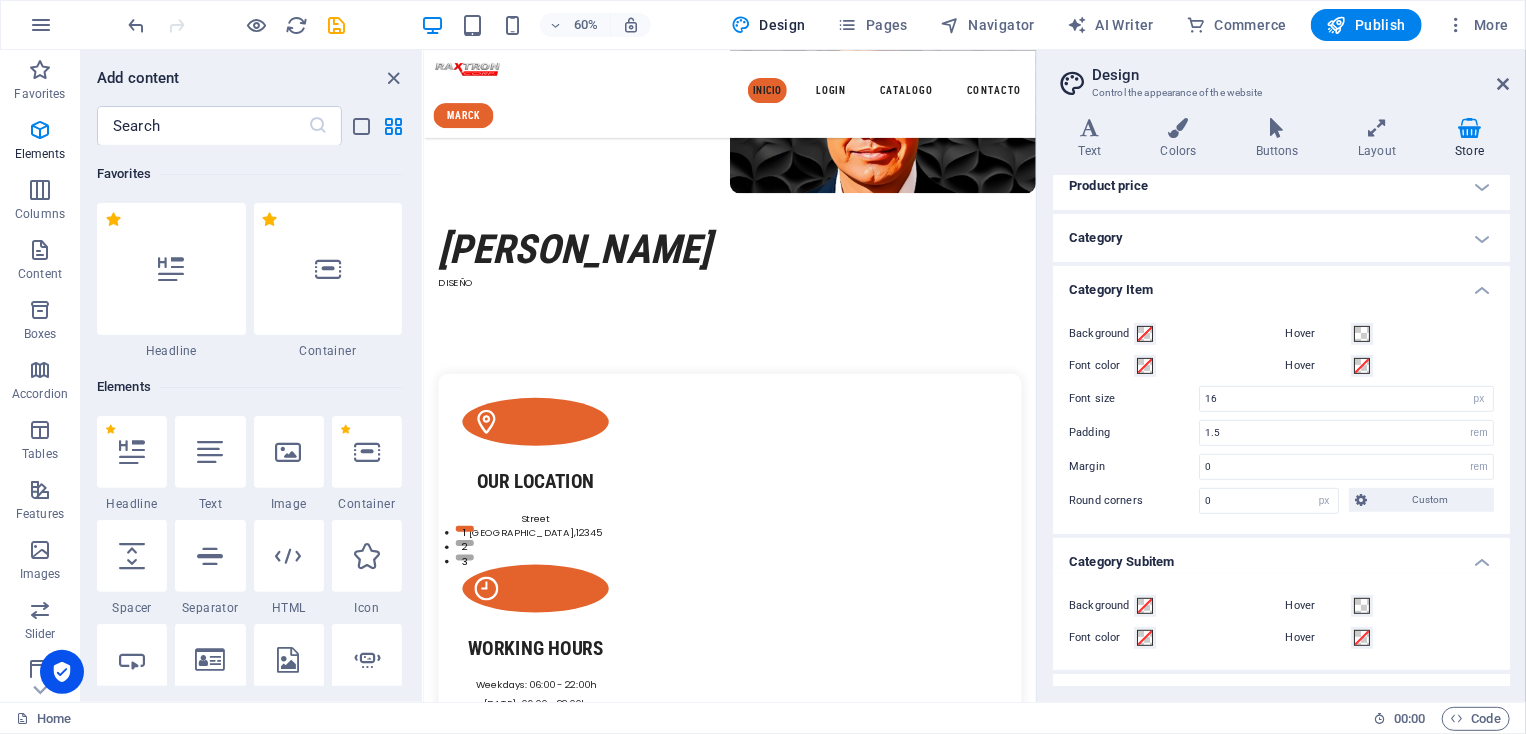 click on "Favorites 1 Star Headline 1 Star Container Elements 1 Star Headline 1 Star Text 1 Star Image 1 Star Container 1 Star Spacer 1 Star Separator 1 Star HTML 1 Star Icon 1 Star Button 1 Star Logo 1 Star SVG 1 Star Image slider 1 Star Slider 1 Star Gallery 1 Star Menu 1 Star Map 1 Star Facebook 1 Star Video 1 Star YouTube 1 Star Vimeo 1 Star Document 1 Star Audio 1 Star Iframe 1 Star Privacy 1 Star Languages Columns 1 Star Container 1 Star 2 columns 1 Star 3 columns 1 Star 4 columns 1 Star 5 columns 1 Star 6 columns 1 Star 40-60 1 Star 20-80 1 Star 80-20 1 Star 30-70 1 Star 70-30 1 Star Unequal Columns 1 Star 25-25-50 1 Star 25-50-25 1 Star 50-25-25 1 Star 20-60-20 1 Star 50-16-16-16 1 Star 16-16-16-50 1 Star Grid 2-1 1 Star Grid 1-2 1 Star Grid 3-1 1 Star Grid 1-3 1 Star Grid 4-1 1 Star Grid 1-4 1 Star Grid 1-2-1 1 Star Grid 1-1-2 1 Star Grid 2h-2v 1 Star Grid 2v-2h 1 Star Grid 2-1-2 1 Star Grid 3-4 Content 1 Star Text in columns 1 Star Text 1 Star Text with separator 1 Star Image with text box 1 Star 1 Star Boxes" at bounding box center (251, 416) 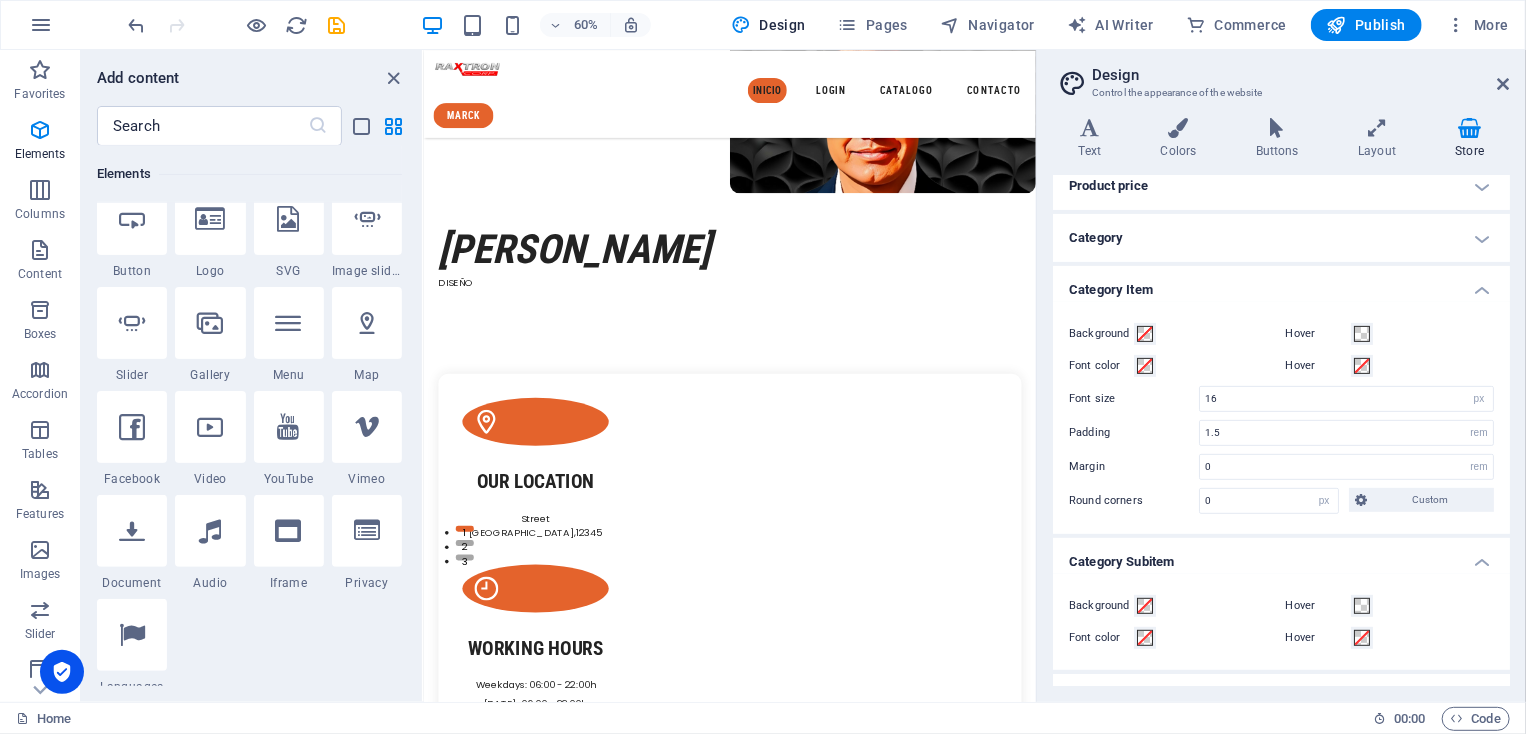 scroll, scrollTop: 471, scrollLeft: 0, axis: vertical 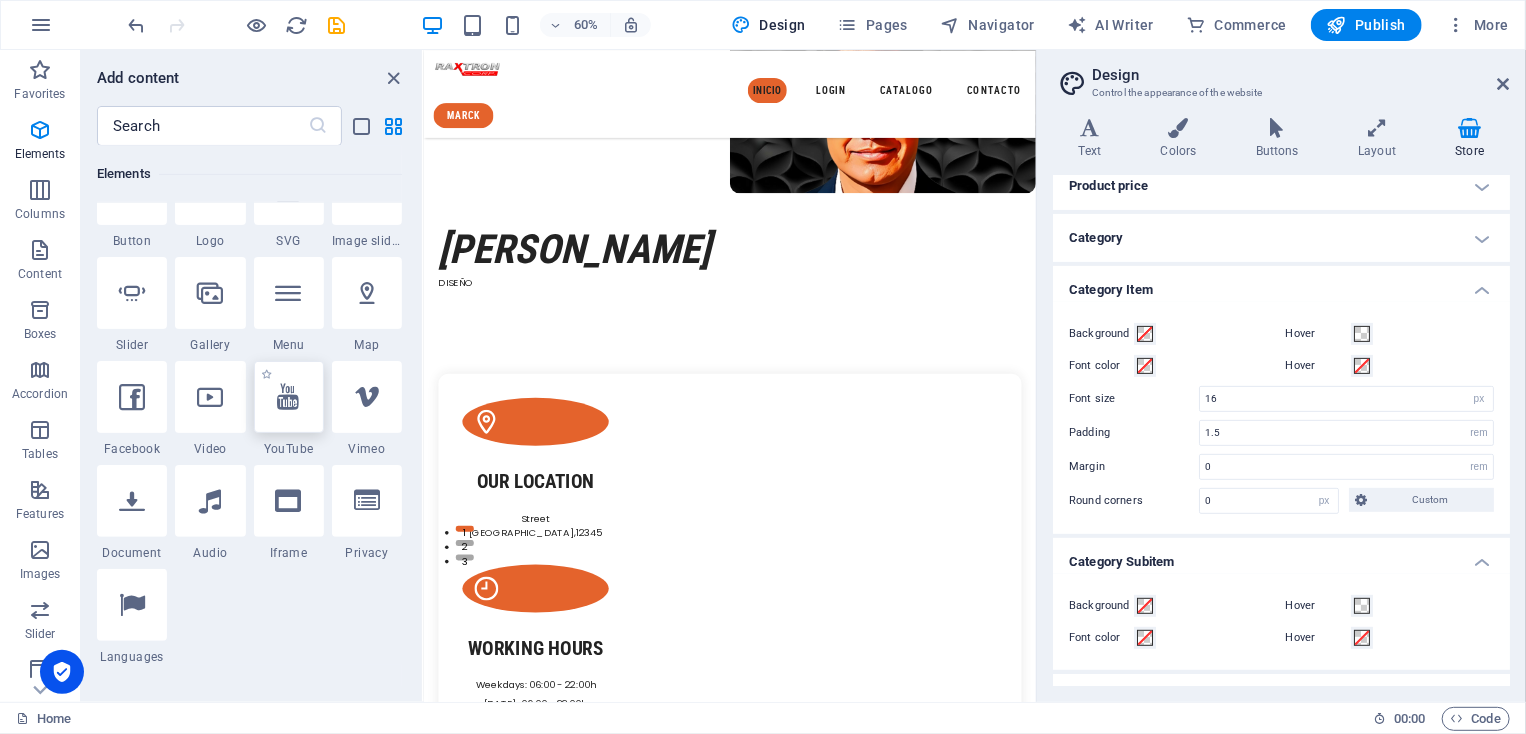 click at bounding box center (289, 397) 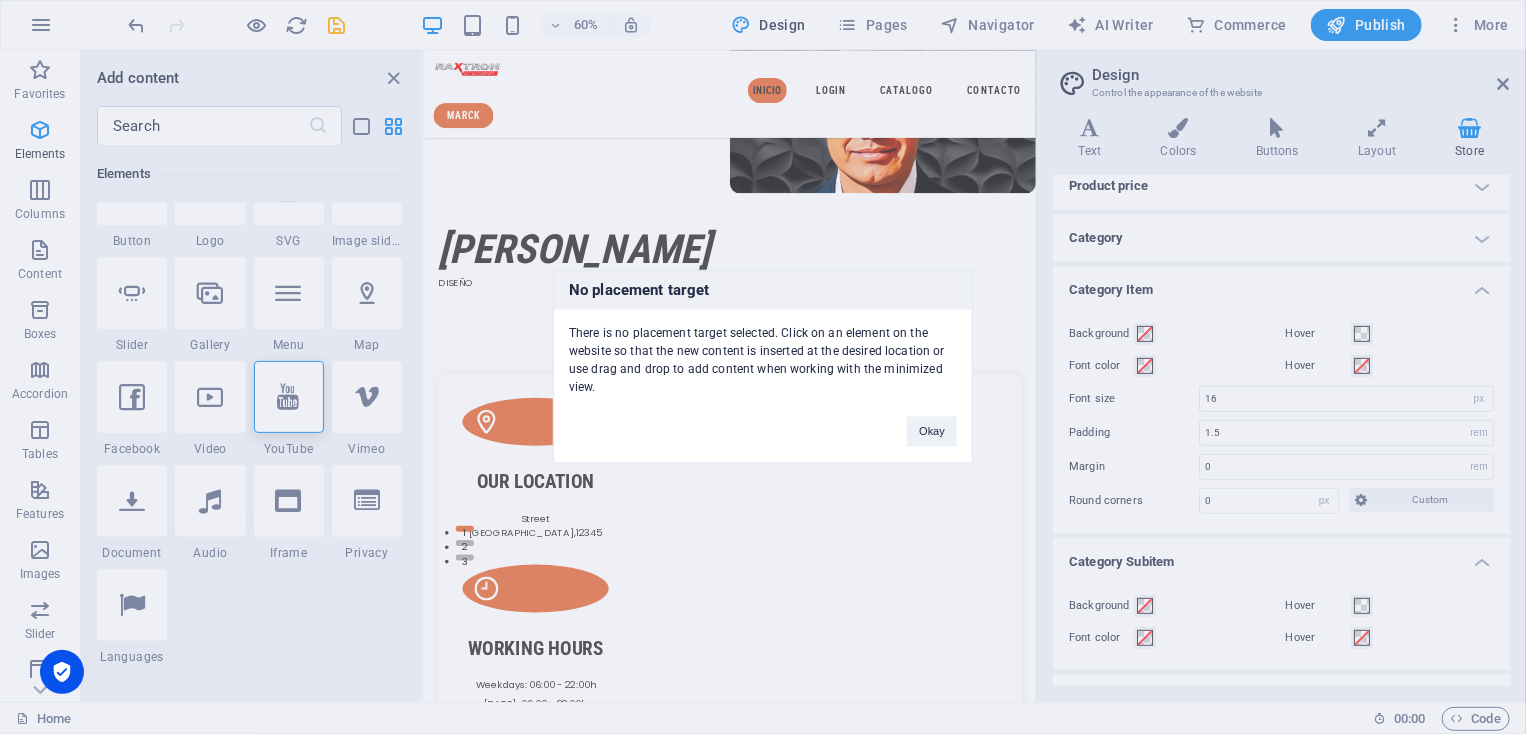 click on "No placement target There is no placement target selected. Click on an element on the website so that the new content is inserted at the desired location or use drag and drop to add content when working with the minimized view. Okay" at bounding box center [763, 367] 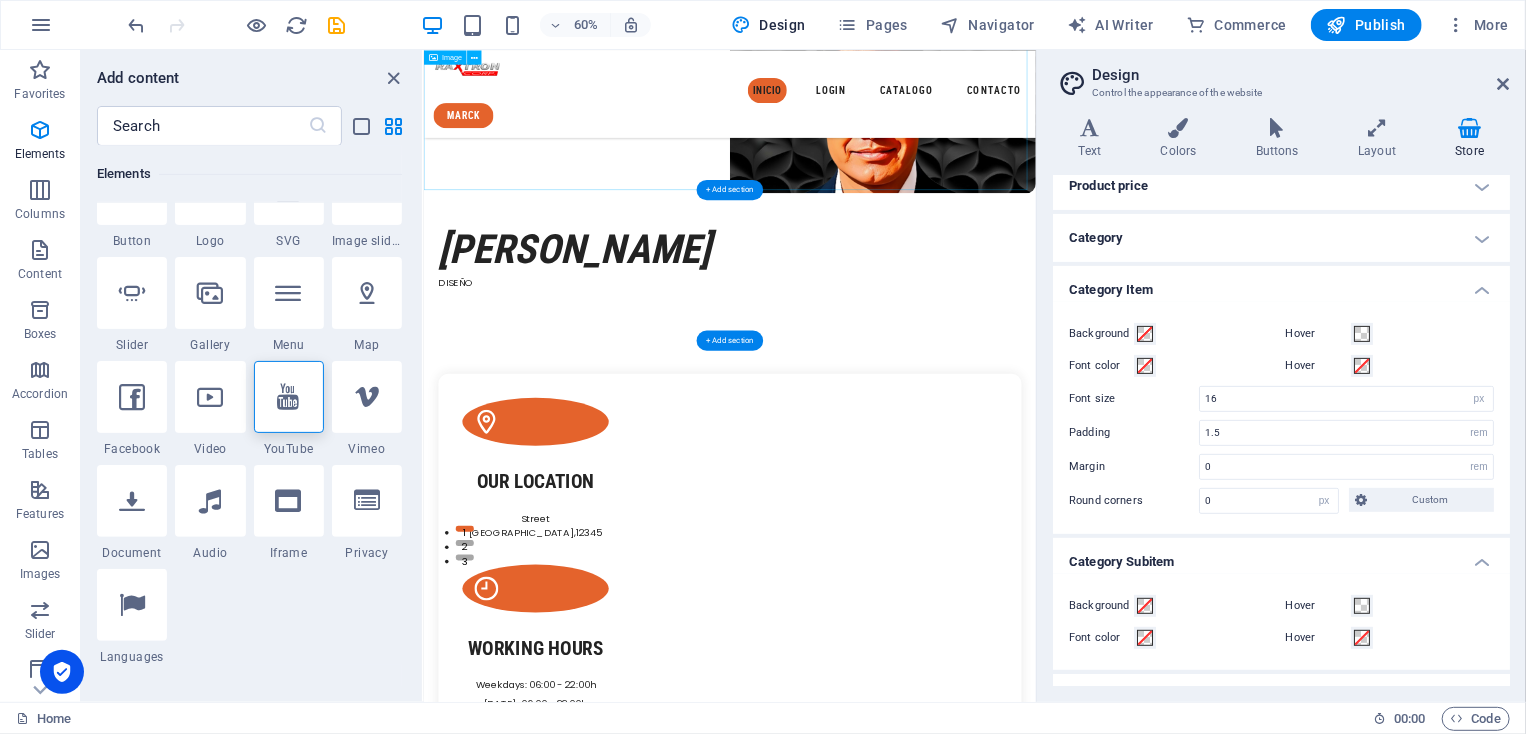 click at bounding box center [933, 74] 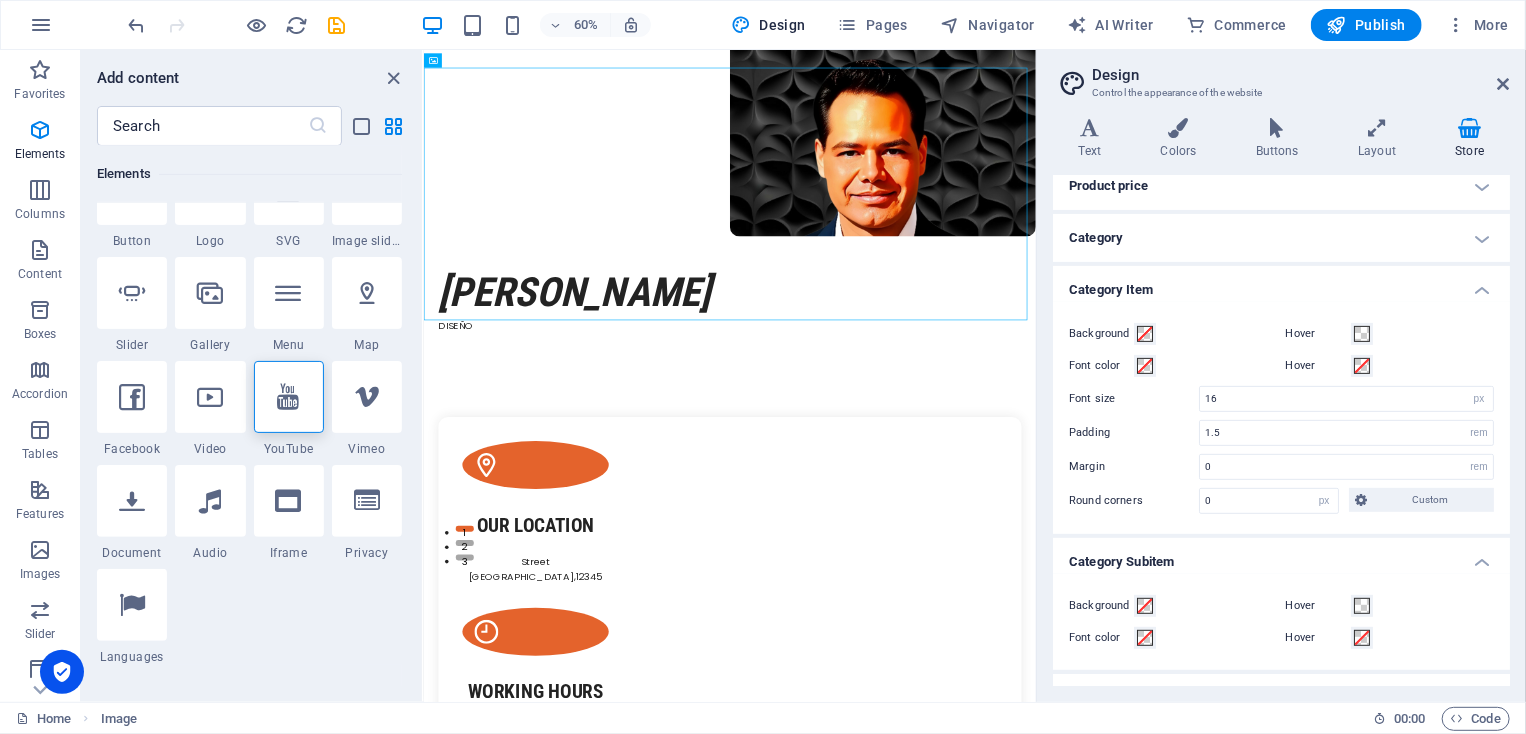 scroll, scrollTop: 0, scrollLeft: 0, axis: both 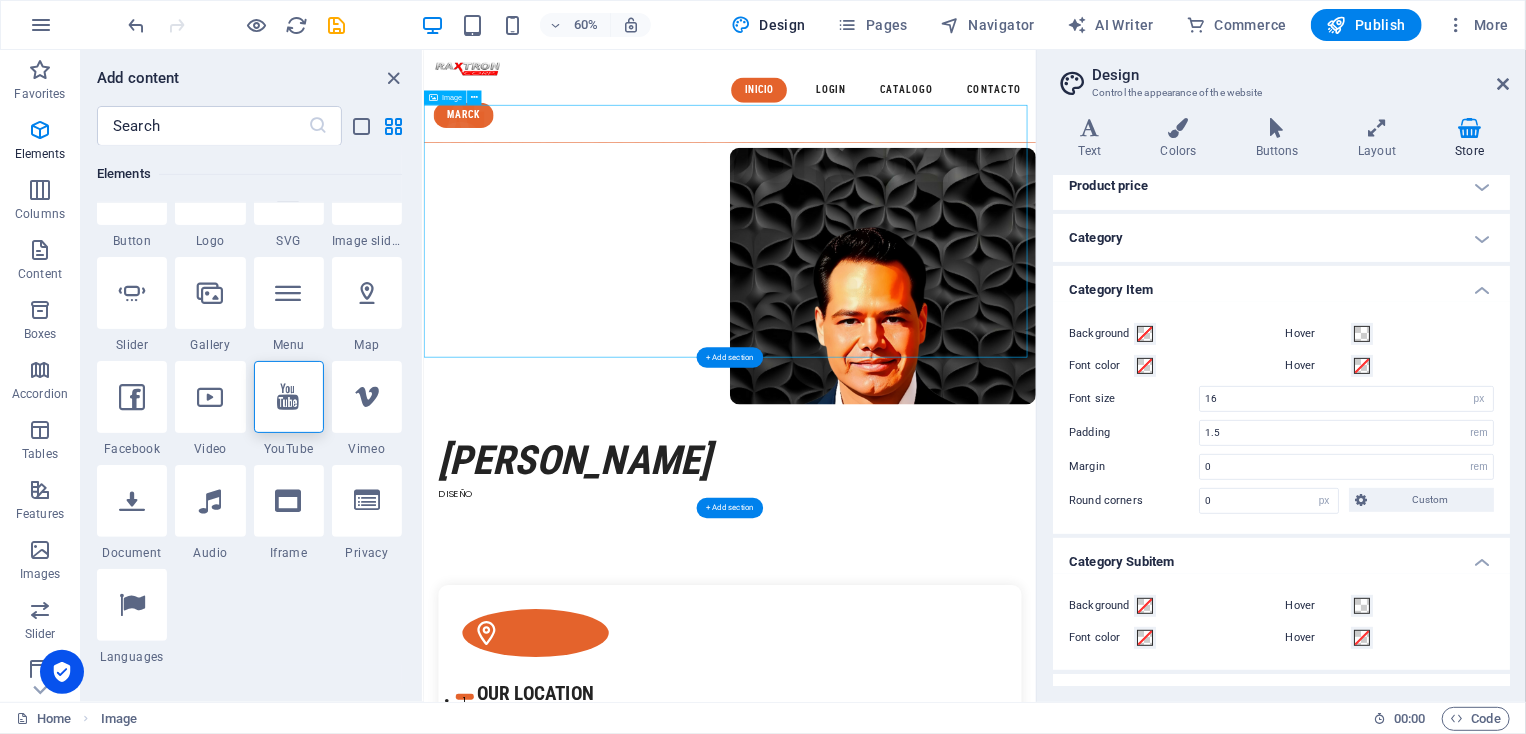 click at bounding box center [933, 426] 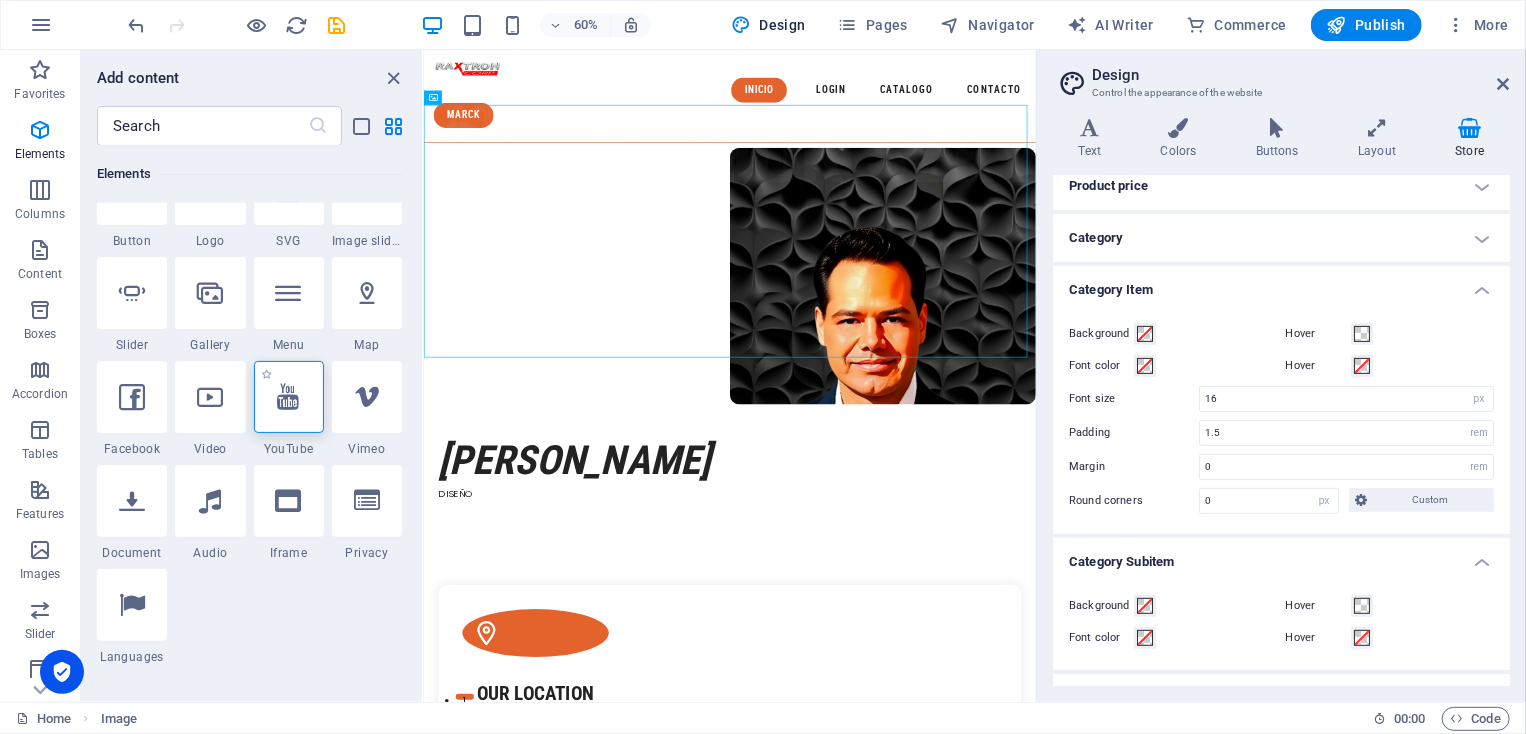click at bounding box center [289, 397] 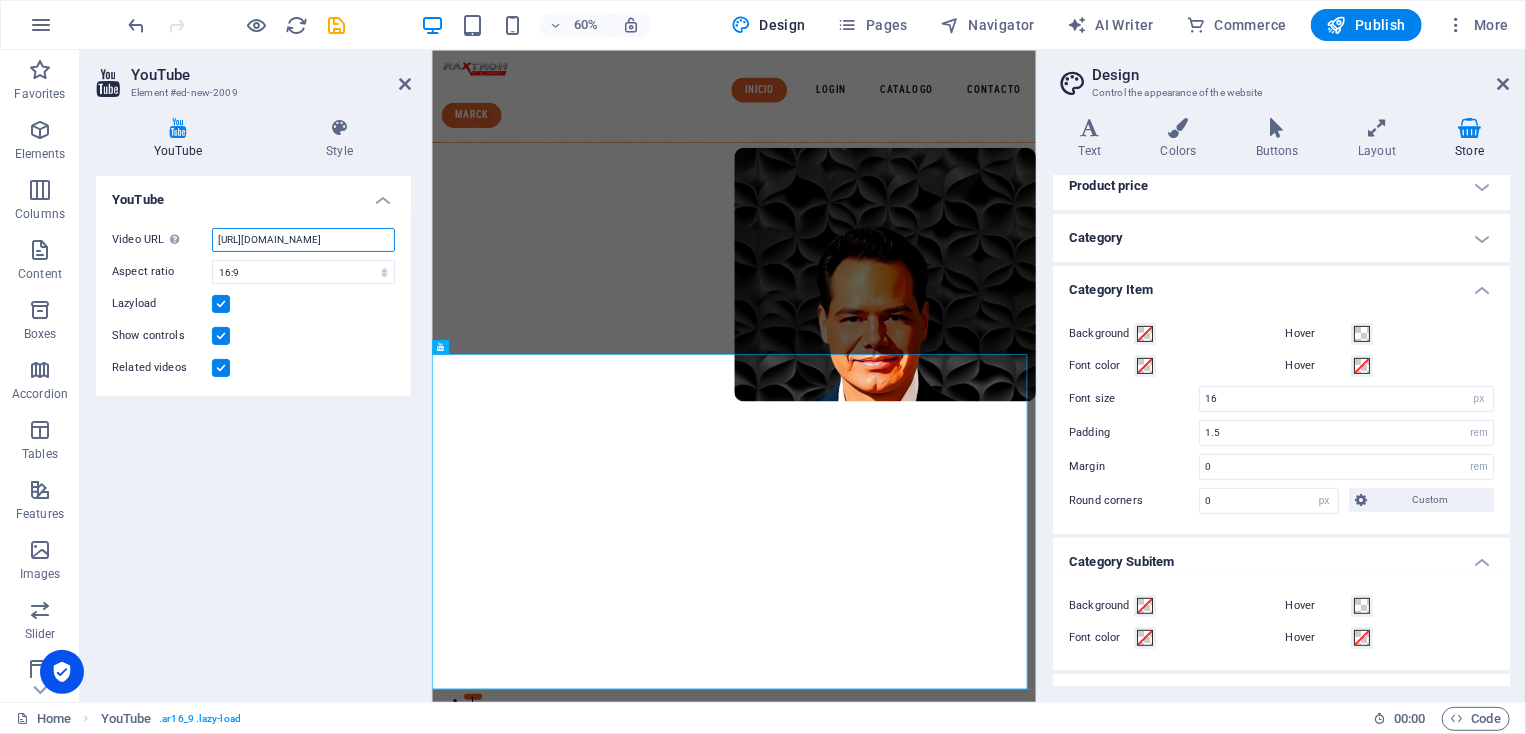 click on "https://www.youtube.com/watch?v=hnoviHgPHkY" at bounding box center (303, 240) 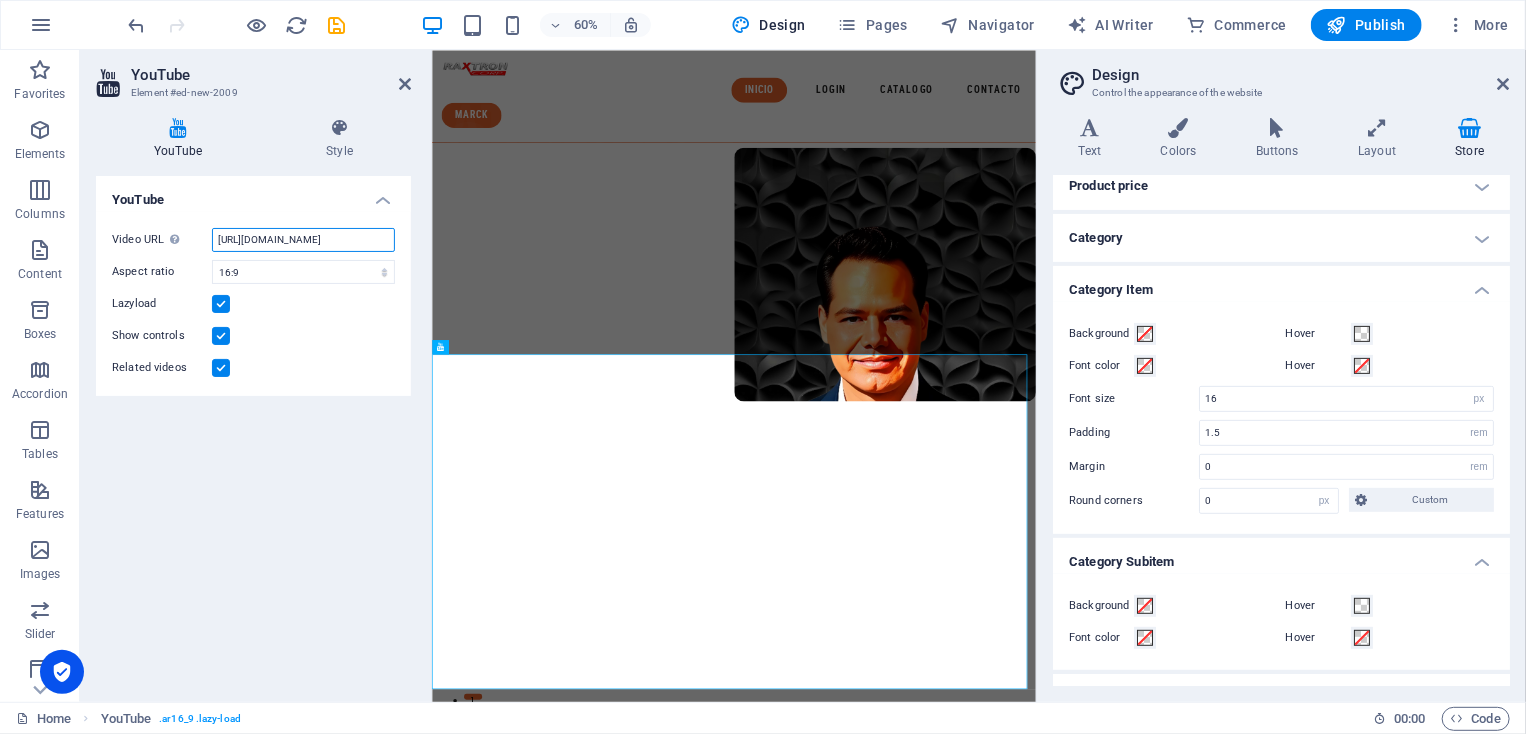 click on "https://www.youtube.com/watch?v=hnoviHgPHkY" at bounding box center [303, 240] 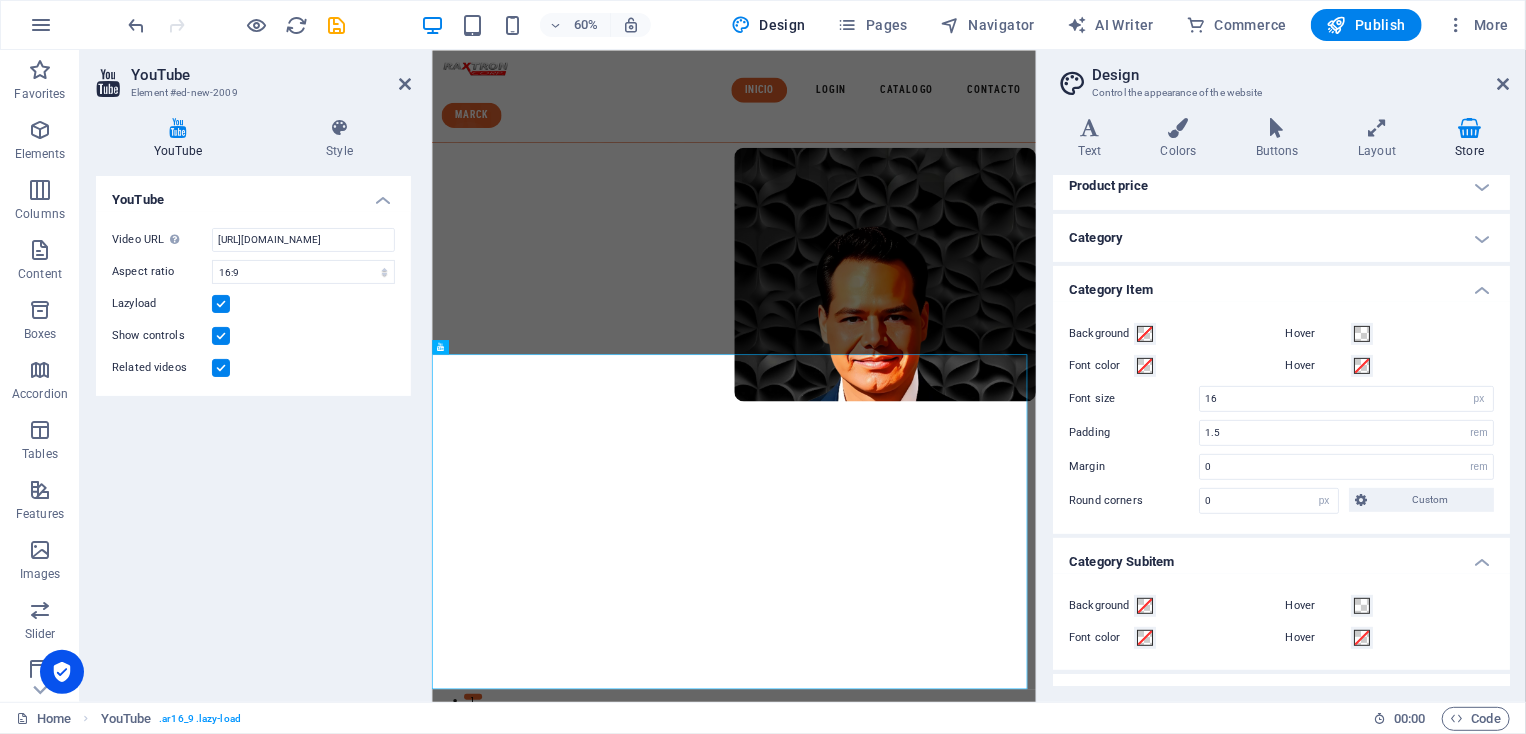 click on "YouTube Video URL Insert (or paste) a video URL. https://youtu.be/QePP4On-4G8?list=RDQePP4On-4G8&t=15 Aspect ratio 16:10 16:9 4:3 2:1 1:1 Lazyload Show controls Related videos" at bounding box center [253, 431] 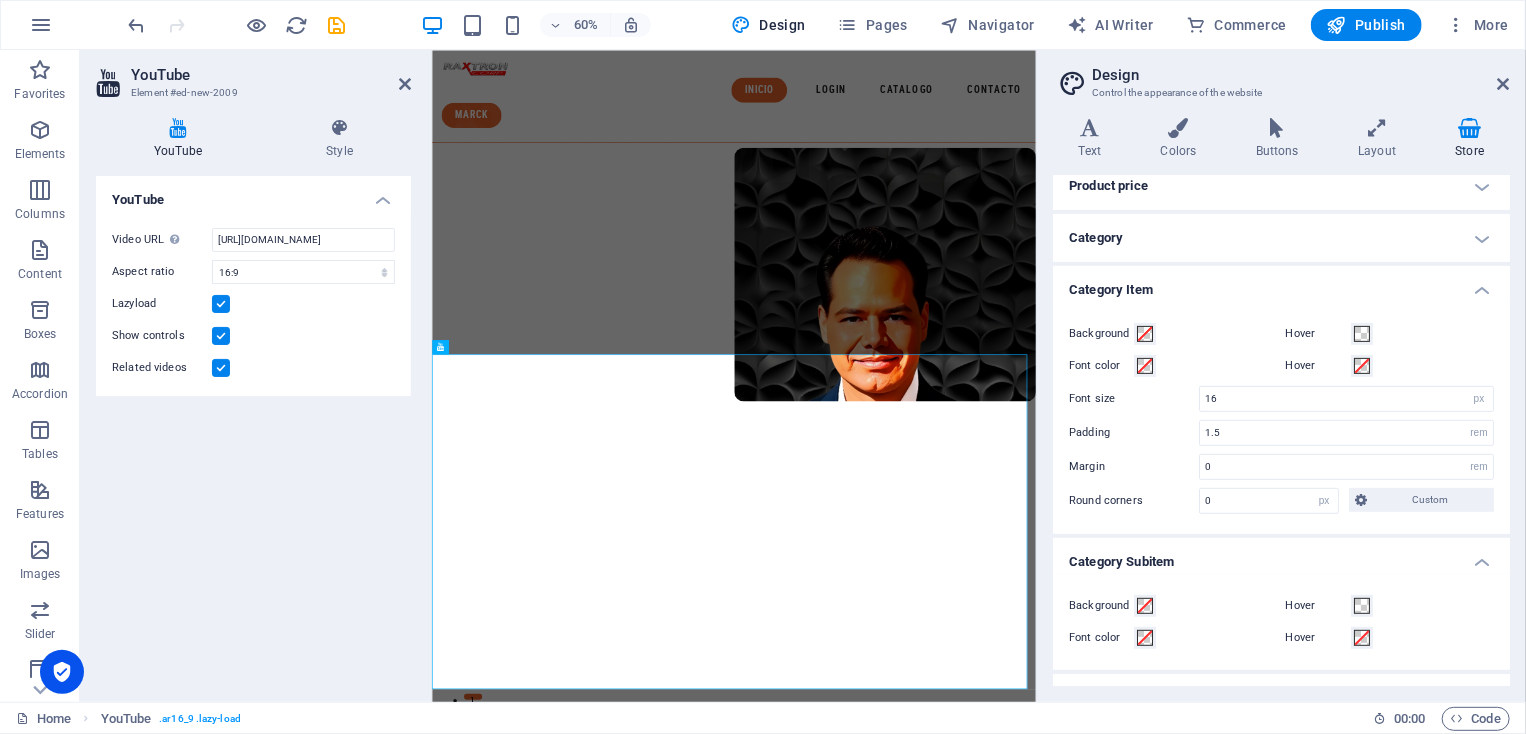 click on "Video URL Insert (or paste) a video URL. https://youtu.be/QePP4On-4G8?list=RDQePP4On-4G8&t=15 Aspect ratio 16:10 16:9 4:3 2:1 1:1 Lazyload Show controls Related videos" at bounding box center [253, 304] 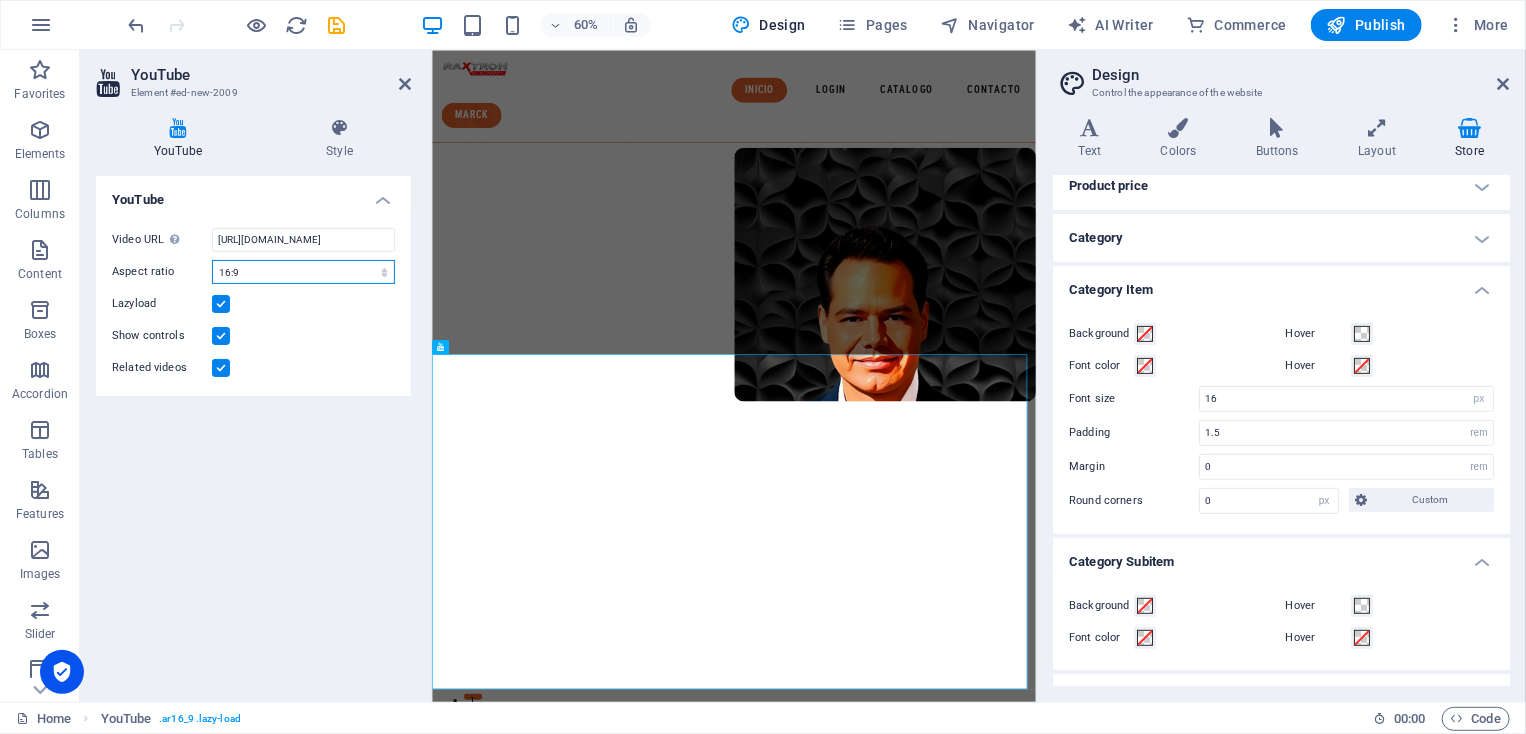 click on "16:10 16:9 4:3 2:1 1:1" at bounding box center (303, 272) 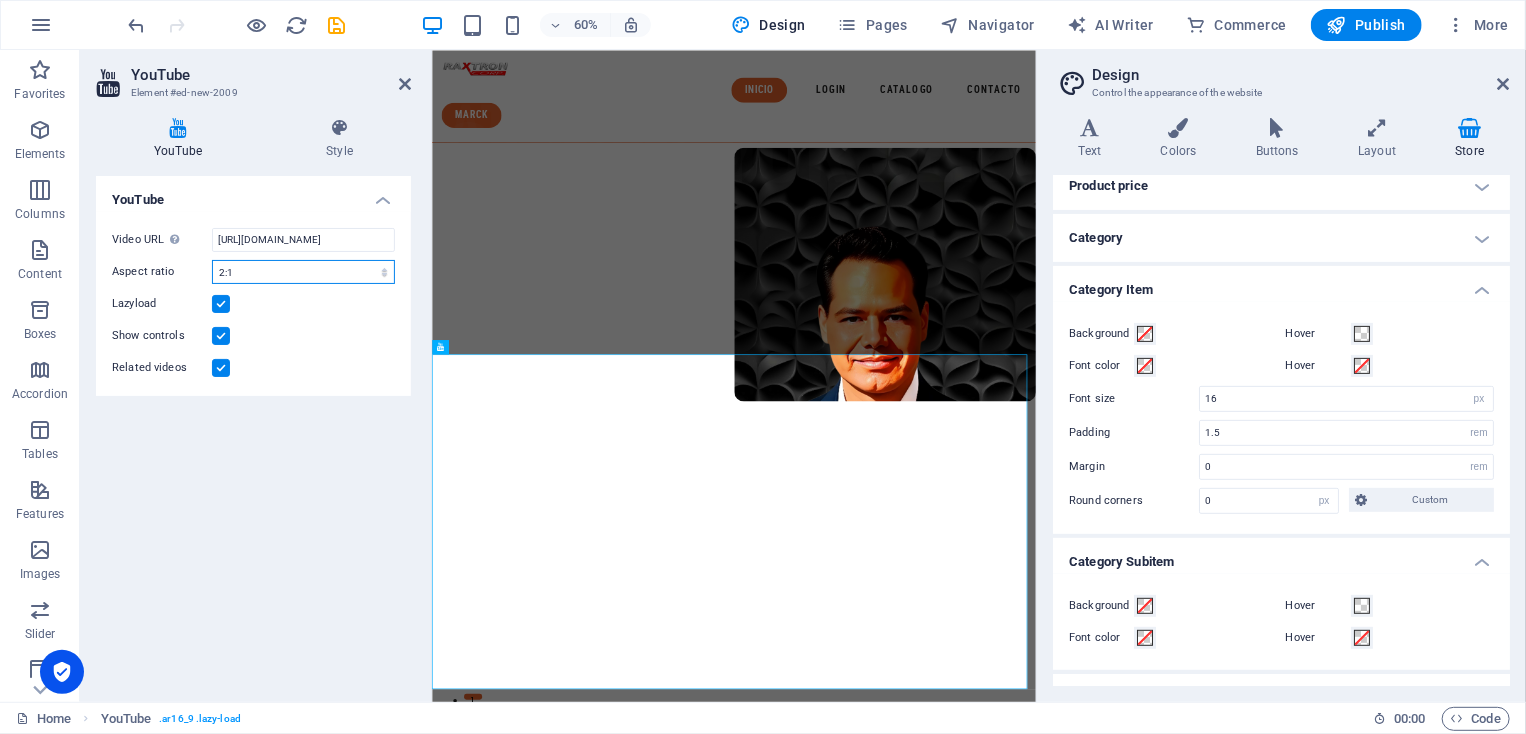 click on "16:10 16:9 4:3 2:1 1:1" at bounding box center (303, 272) 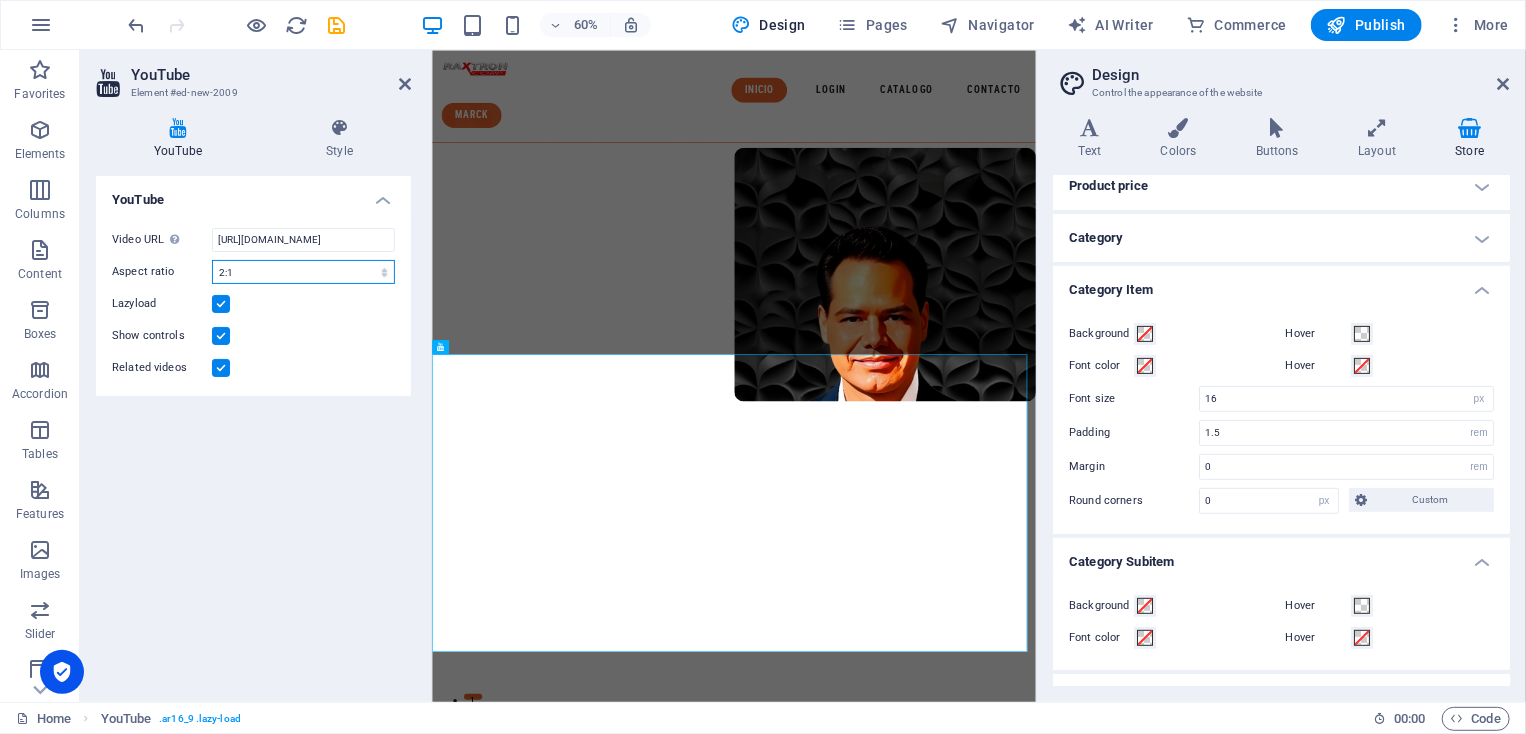 click on "16:10 16:9 4:3 2:1 1:1" at bounding box center [303, 272] 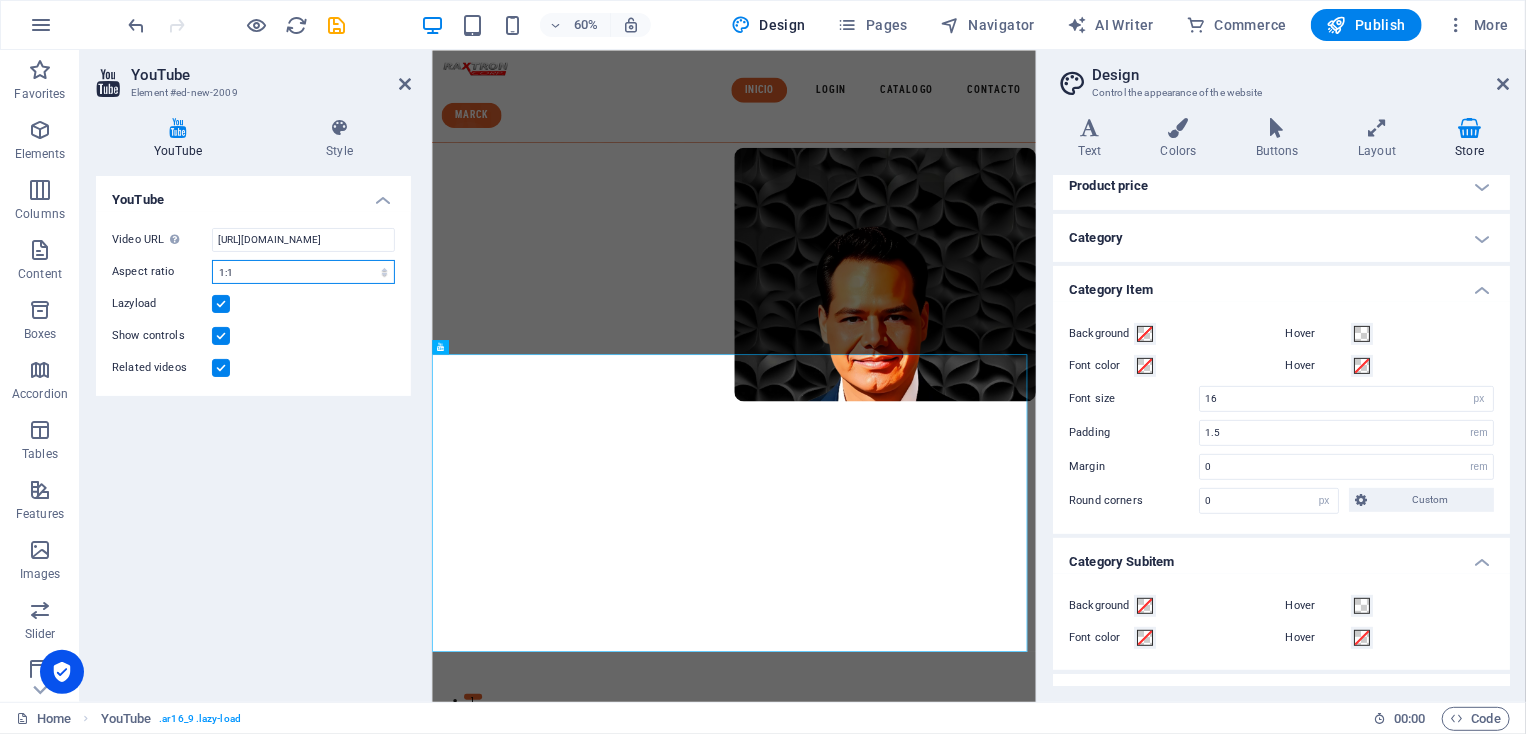 click on "16:10 16:9 4:3 2:1 1:1" at bounding box center (303, 272) 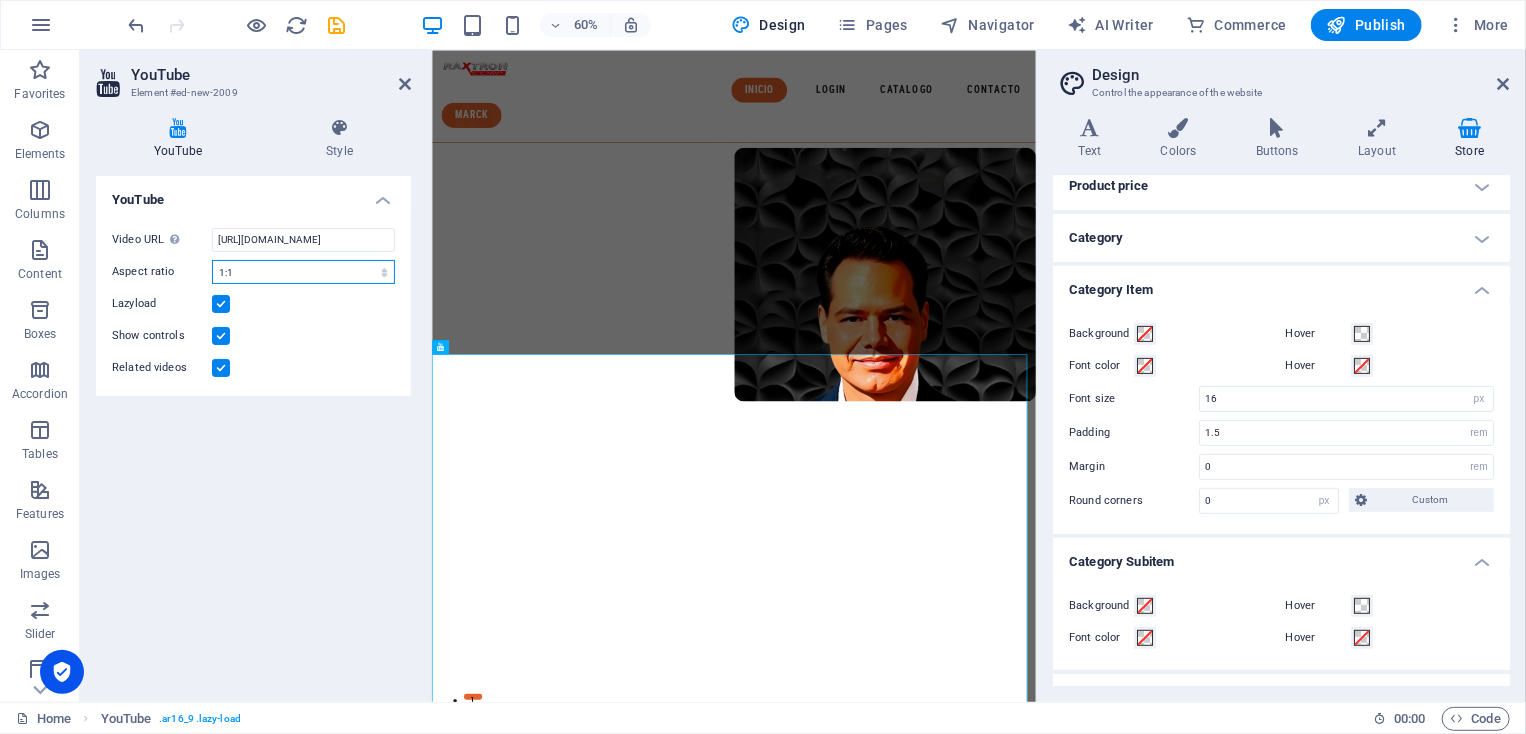 click on "16:10 16:9 4:3 2:1 1:1" at bounding box center [303, 272] 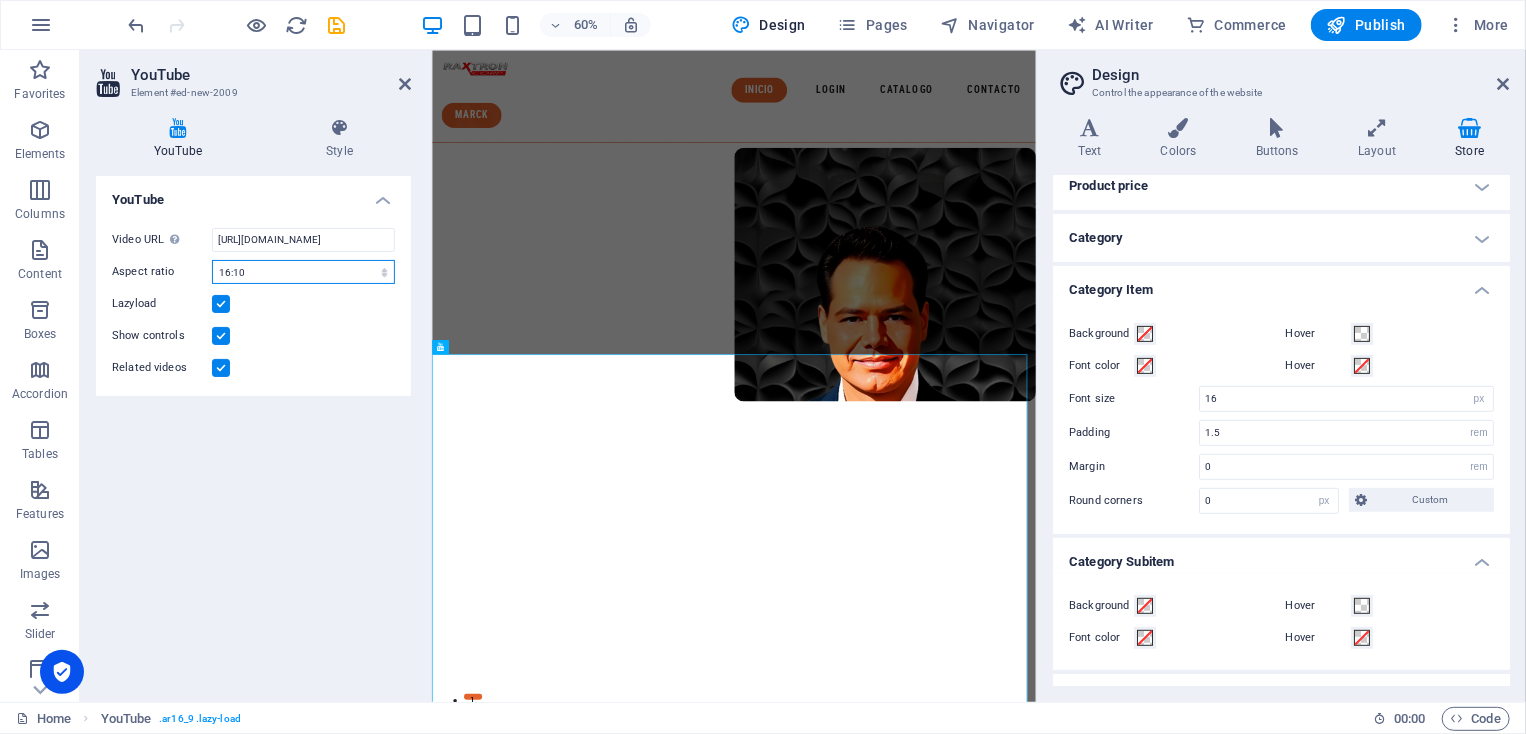 click on "16:10 16:9 4:3 2:1 1:1" at bounding box center [303, 272] 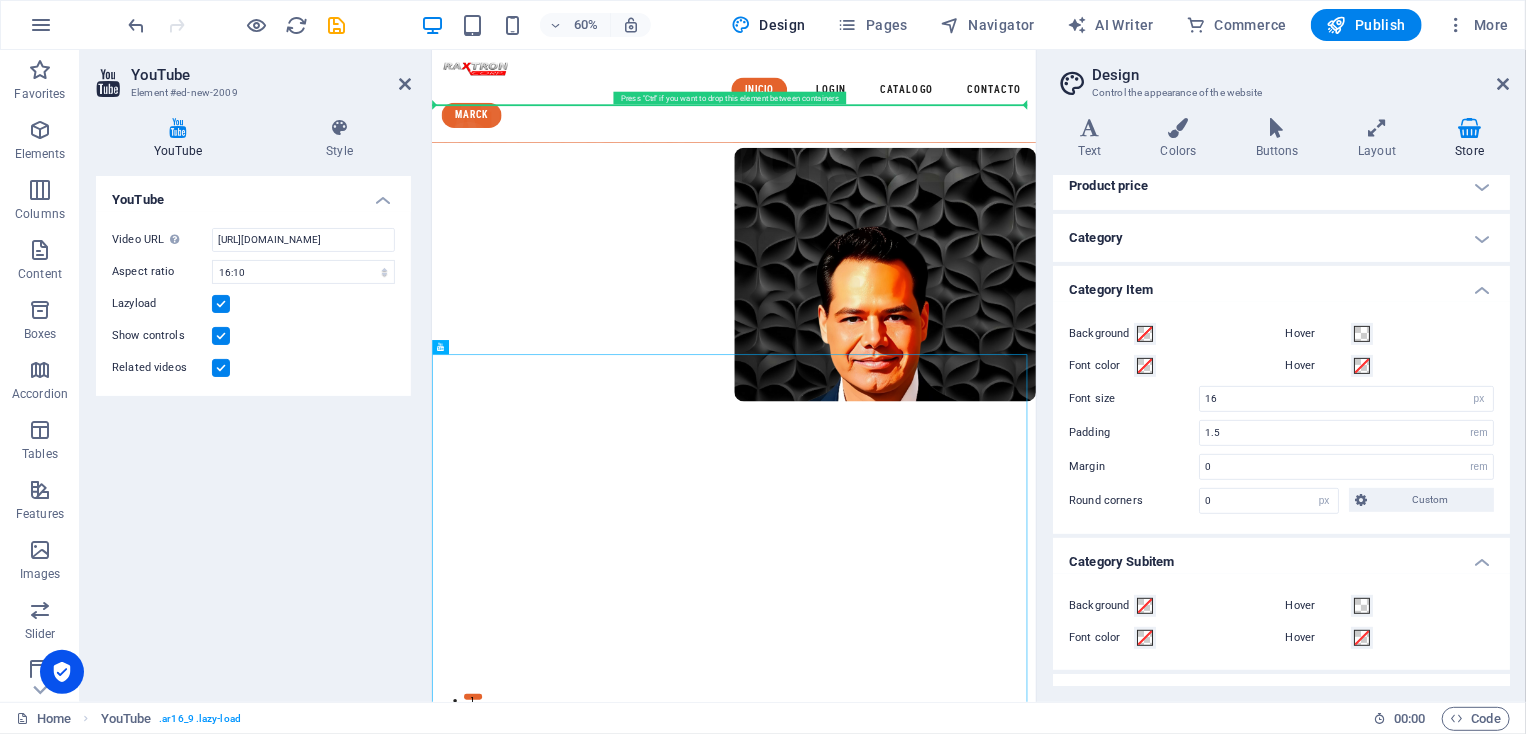 drag, startPoint x: 800, startPoint y: 468, endPoint x: 797, endPoint y: 189, distance: 279.01614 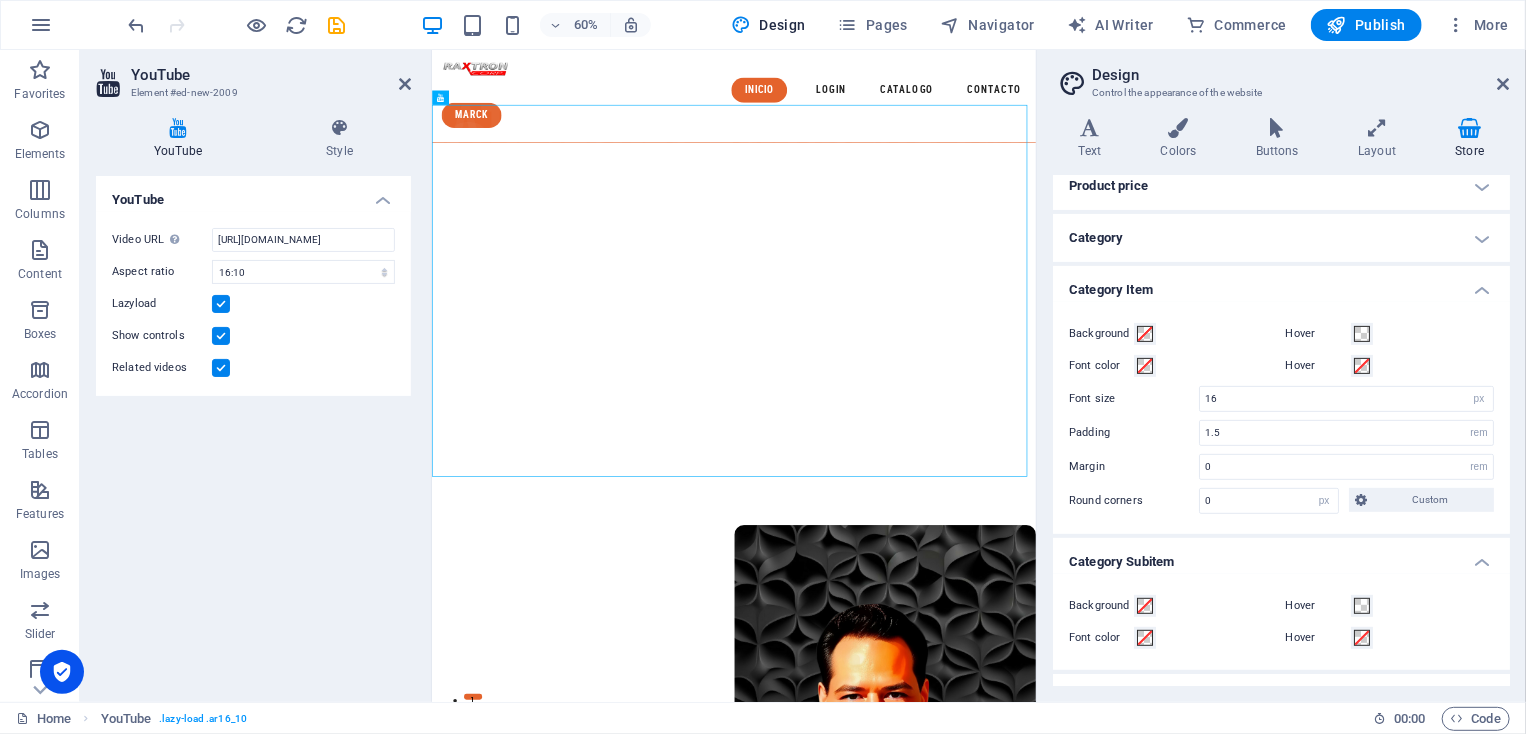 click at bounding box center (221, 336) 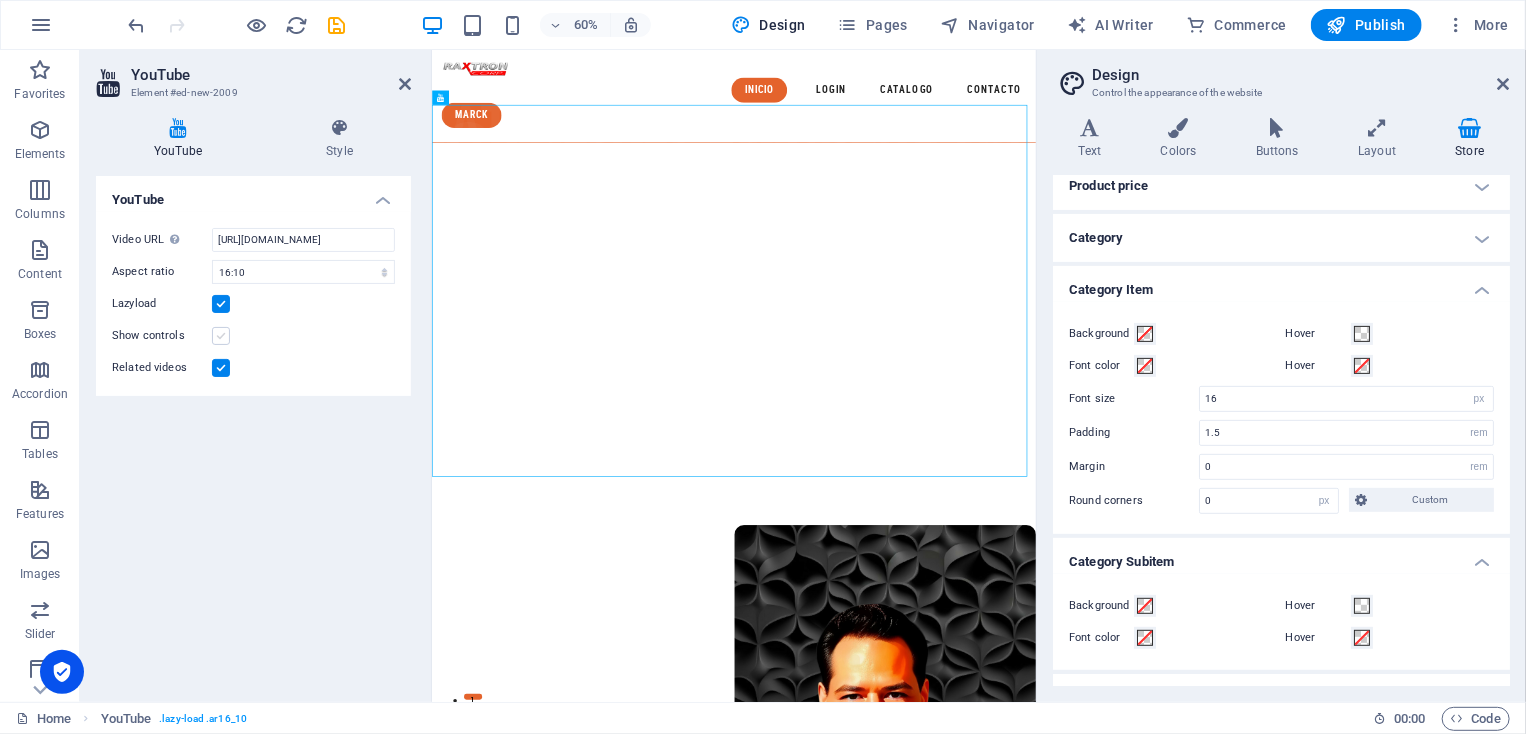 click at bounding box center (221, 336) 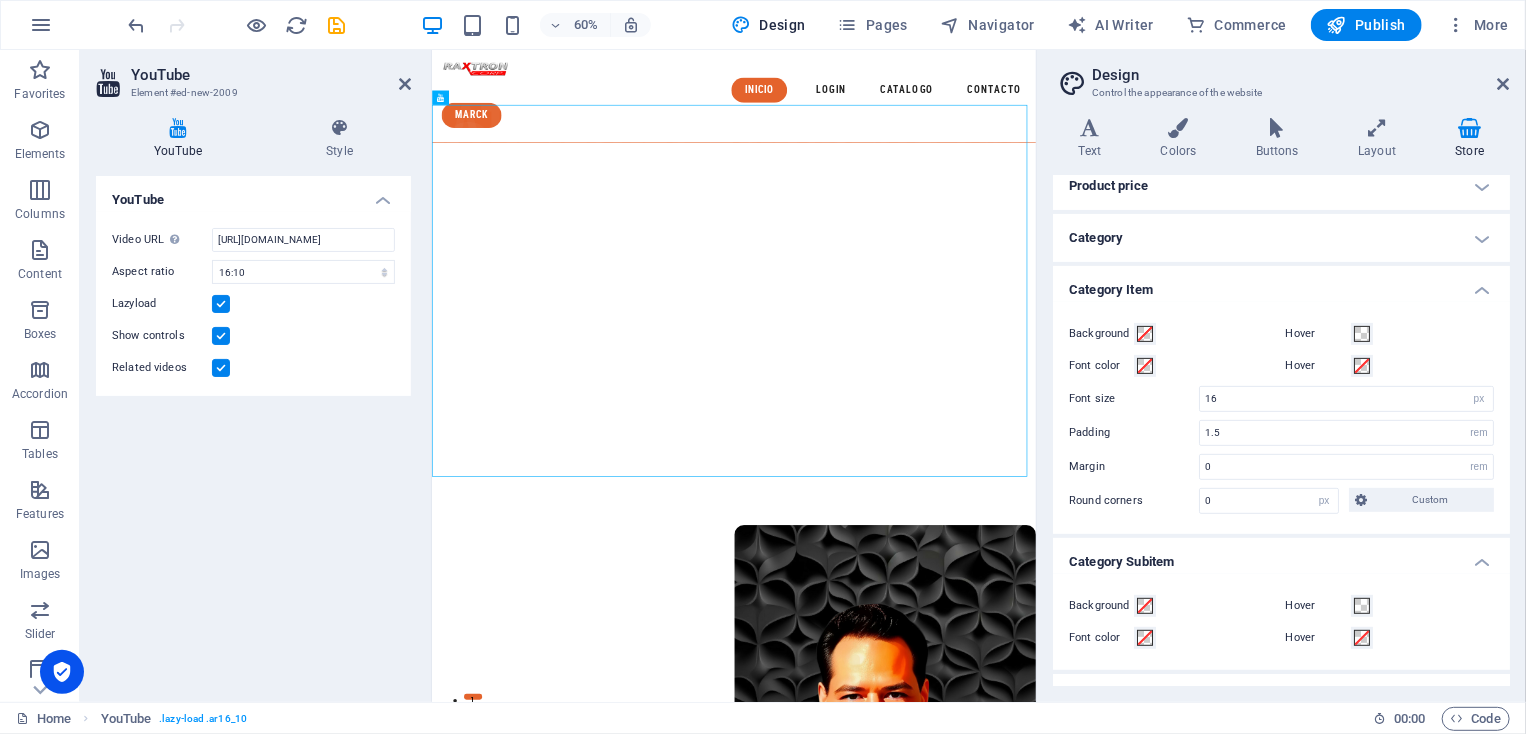 click at bounding box center [221, 304] 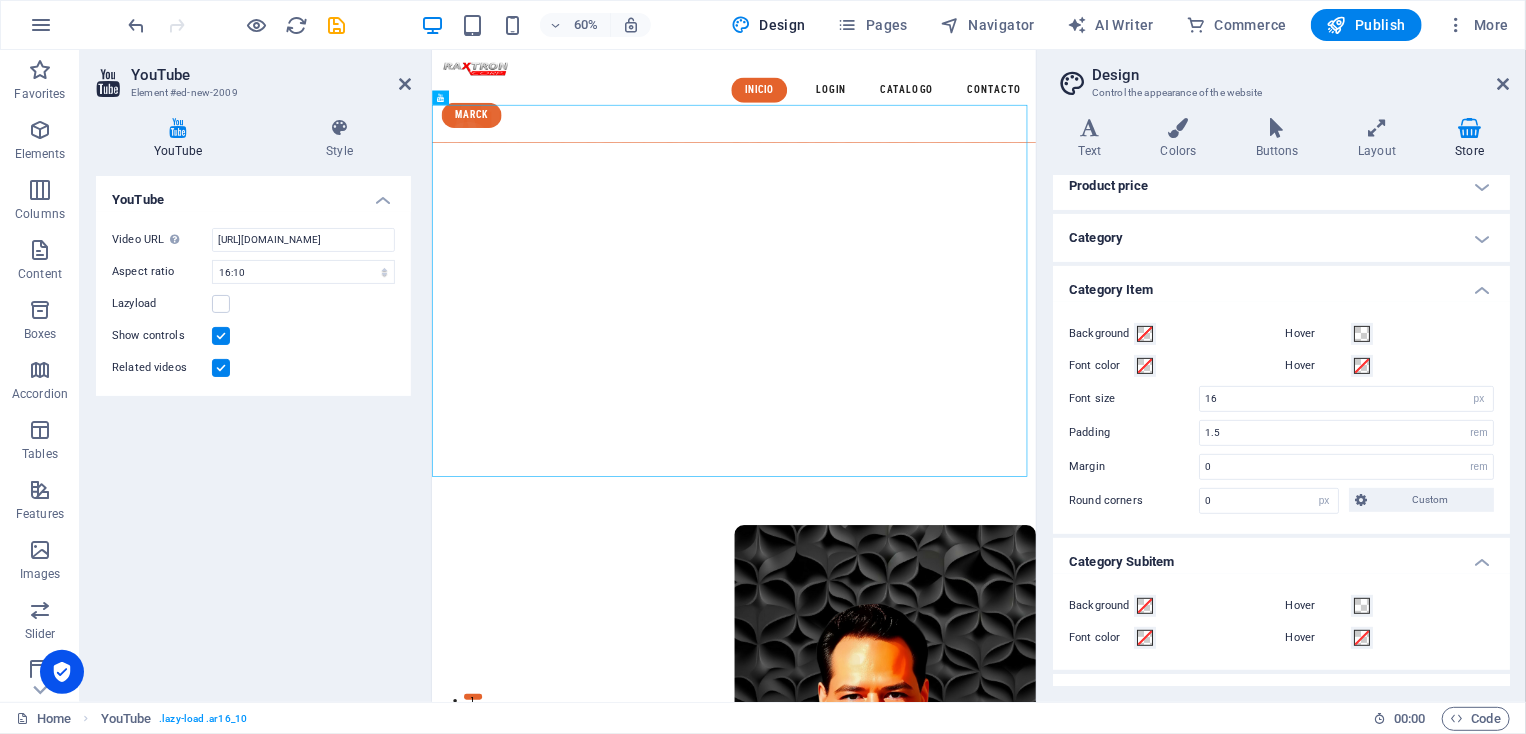 click on "Lazyload" at bounding box center (162, 304) 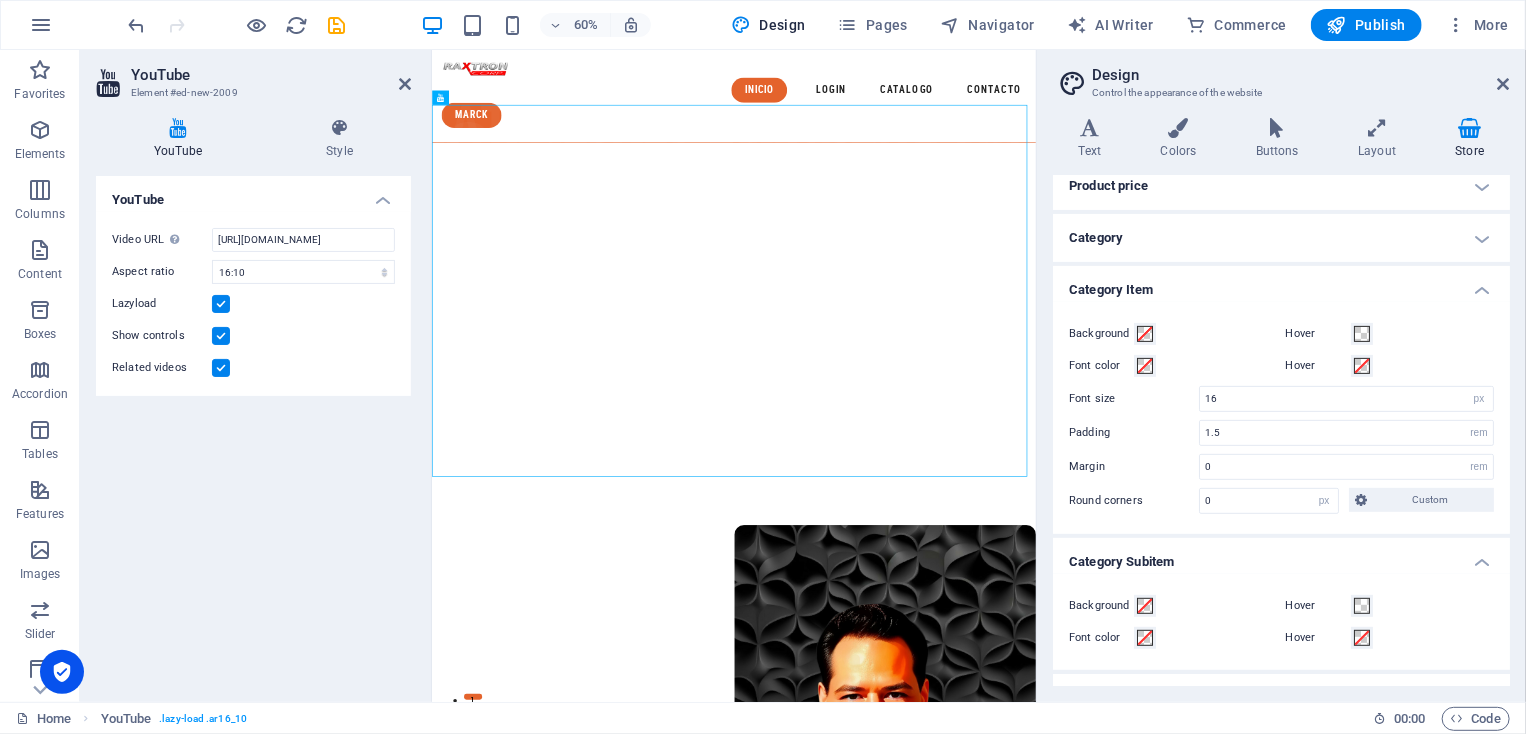 click at bounding box center (221, 368) 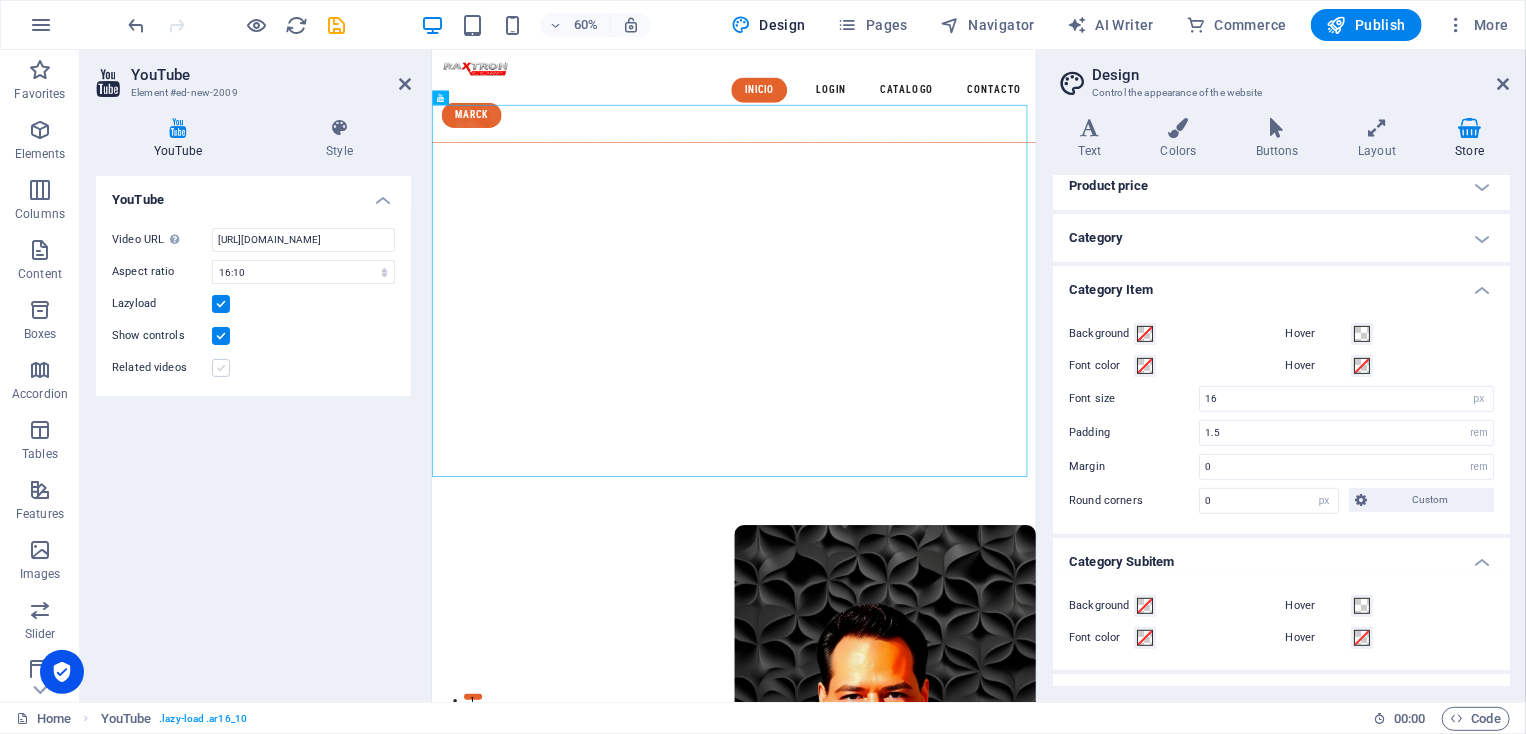 click at bounding box center (221, 368) 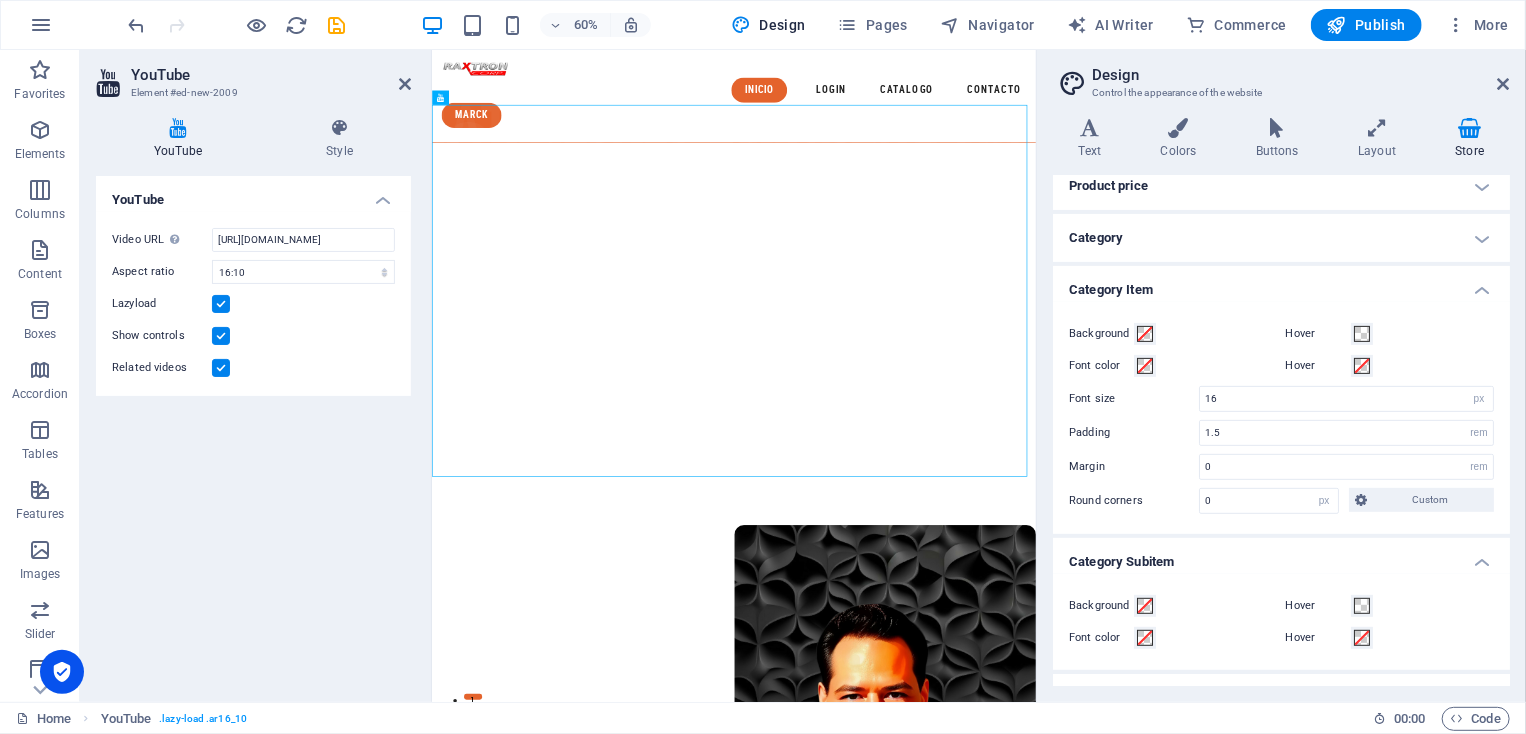 click on "YouTube" at bounding box center (253, 194) 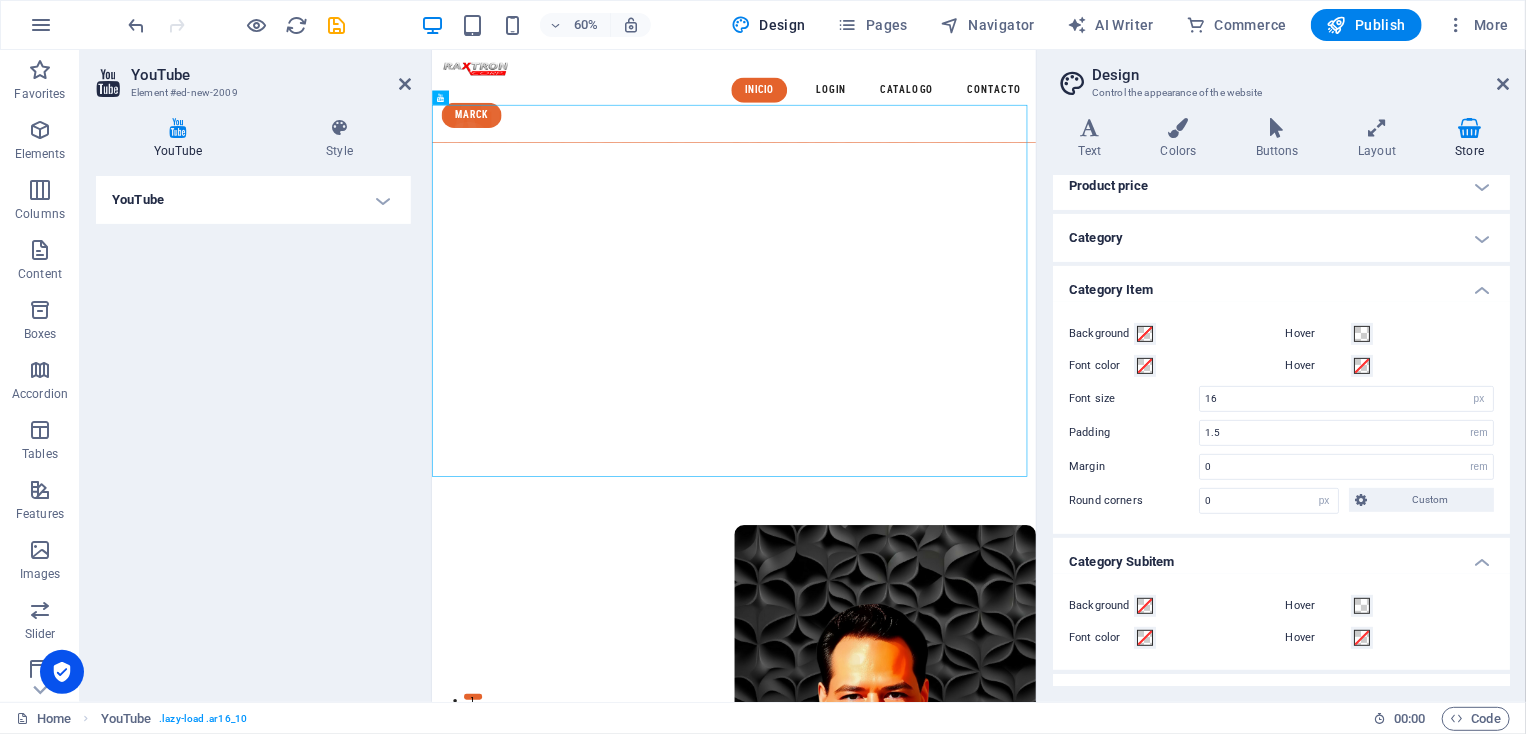click on "YouTube" at bounding box center (253, 200) 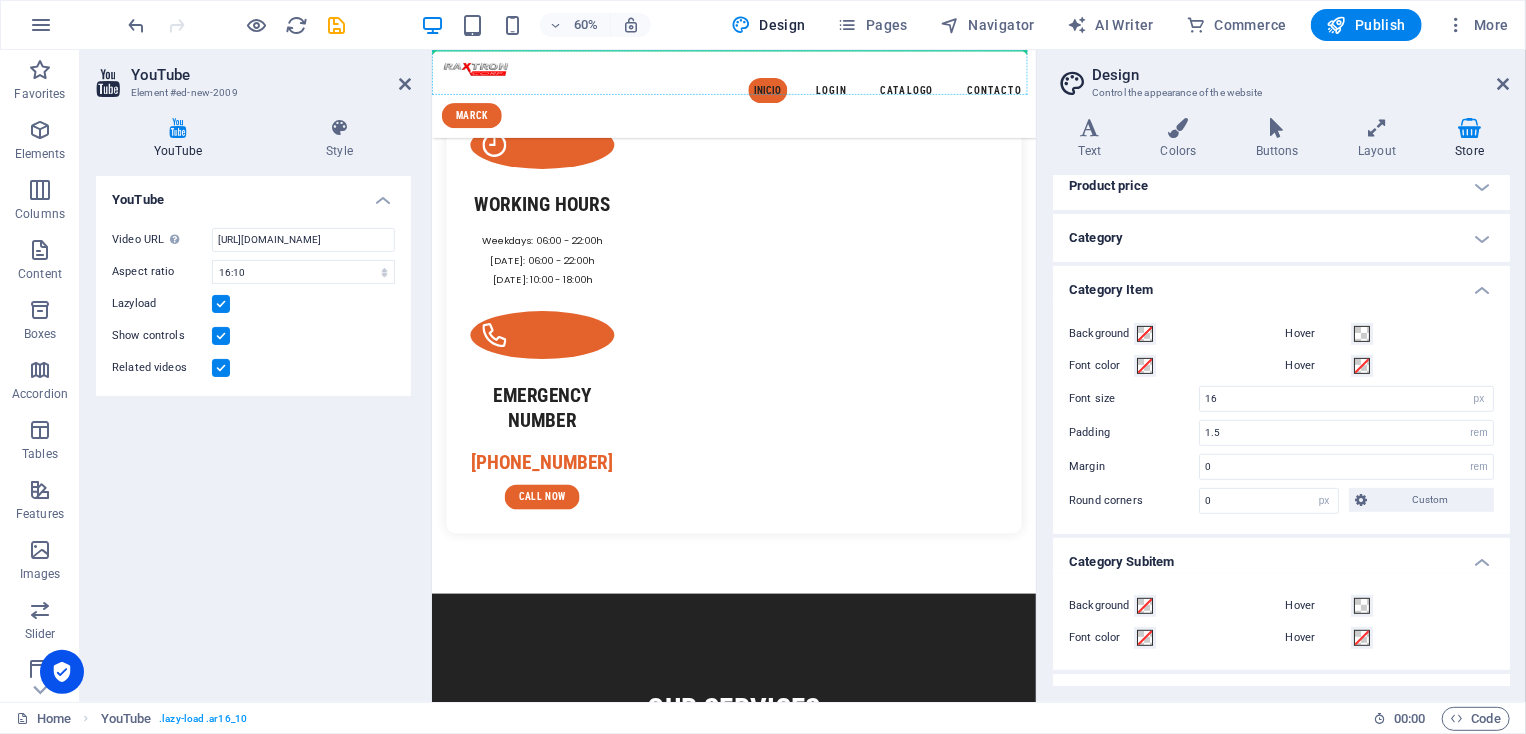 scroll, scrollTop: 1683, scrollLeft: 0, axis: vertical 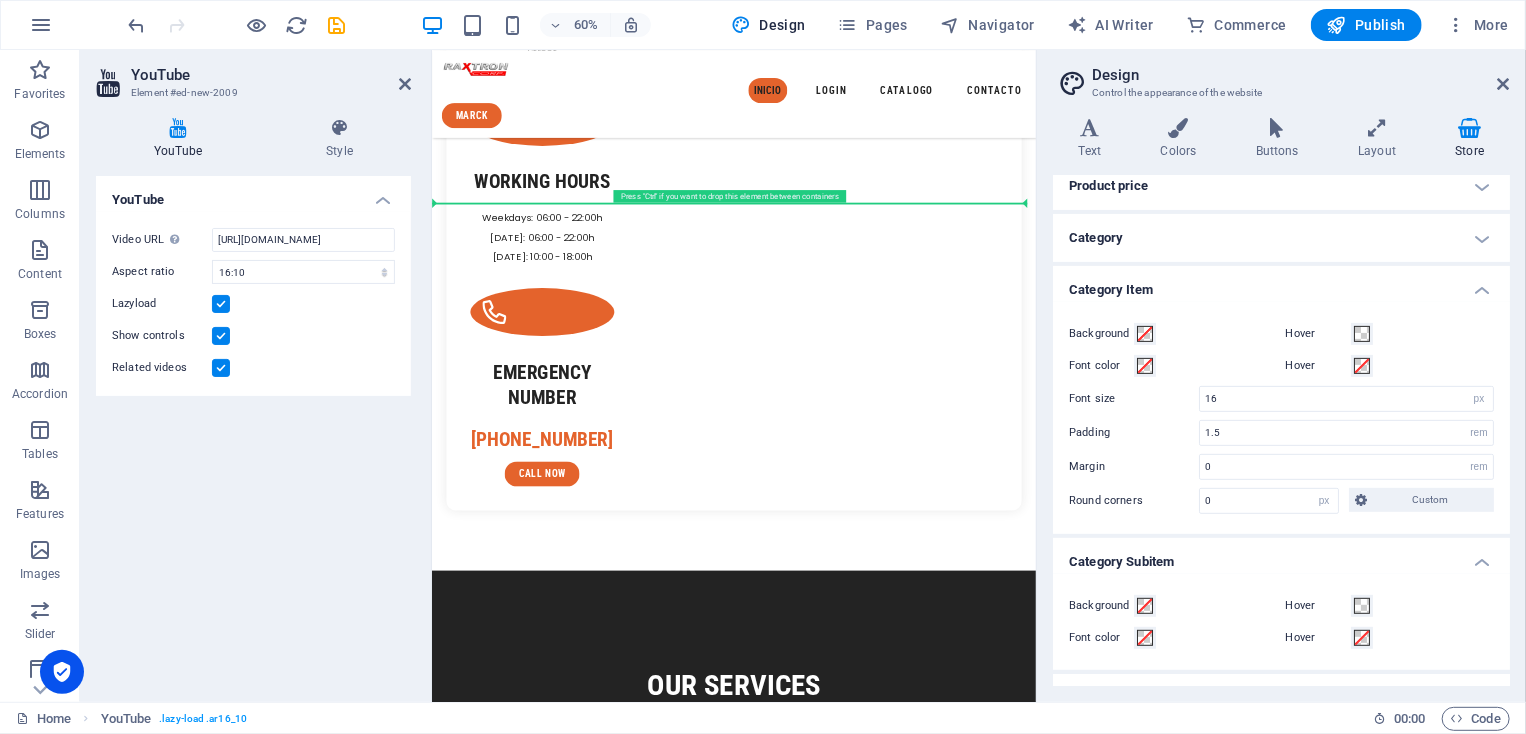 drag, startPoint x: 665, startPoint y: 571, endPoint x: 833, endPoint y: 347, distance: 280 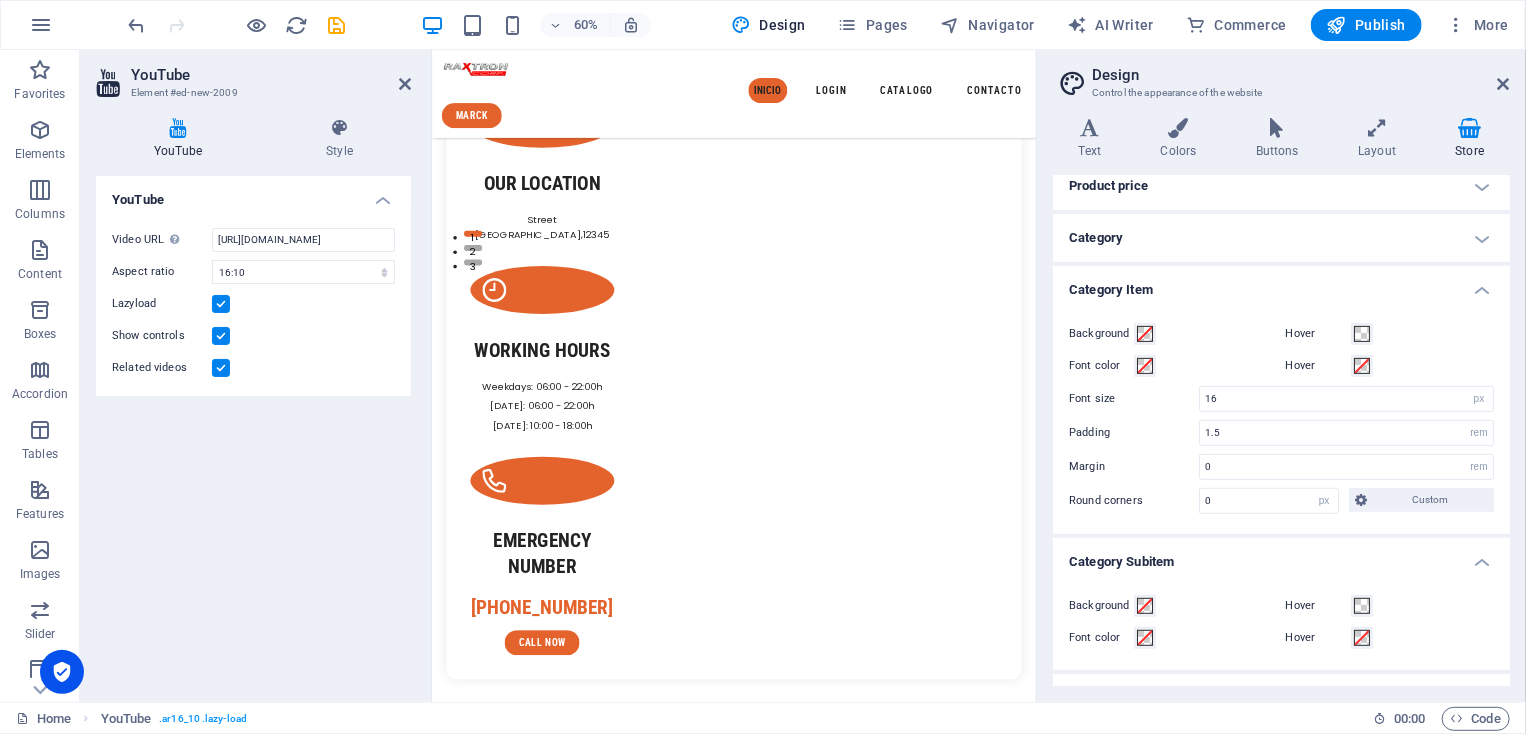 scroll, scrollTop: 0, scrollLeft: 0, axis: both 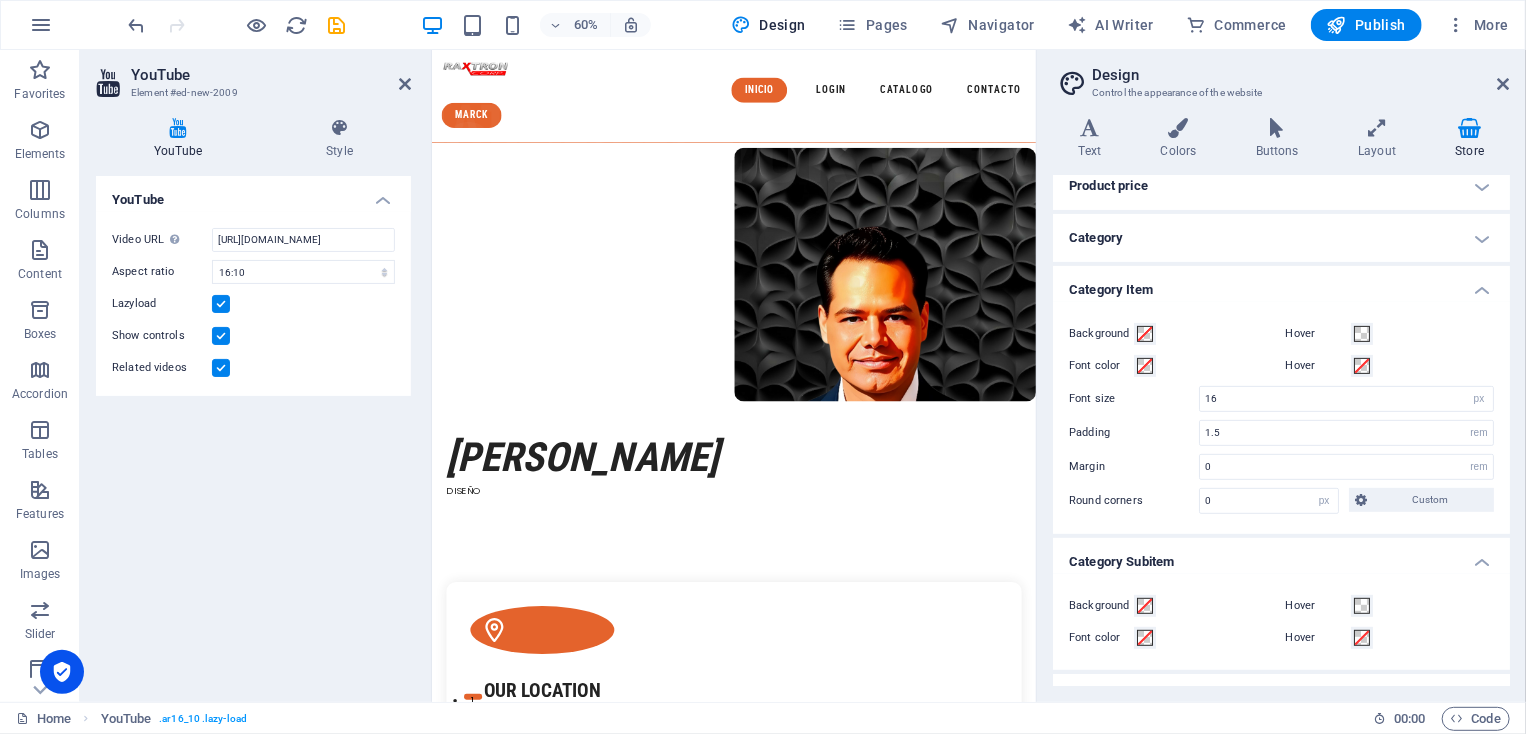 drag, startPoint x: 1434, startPoint y: 252, endPoint x: 1493, endPoint y: 77, distance: 184.6781 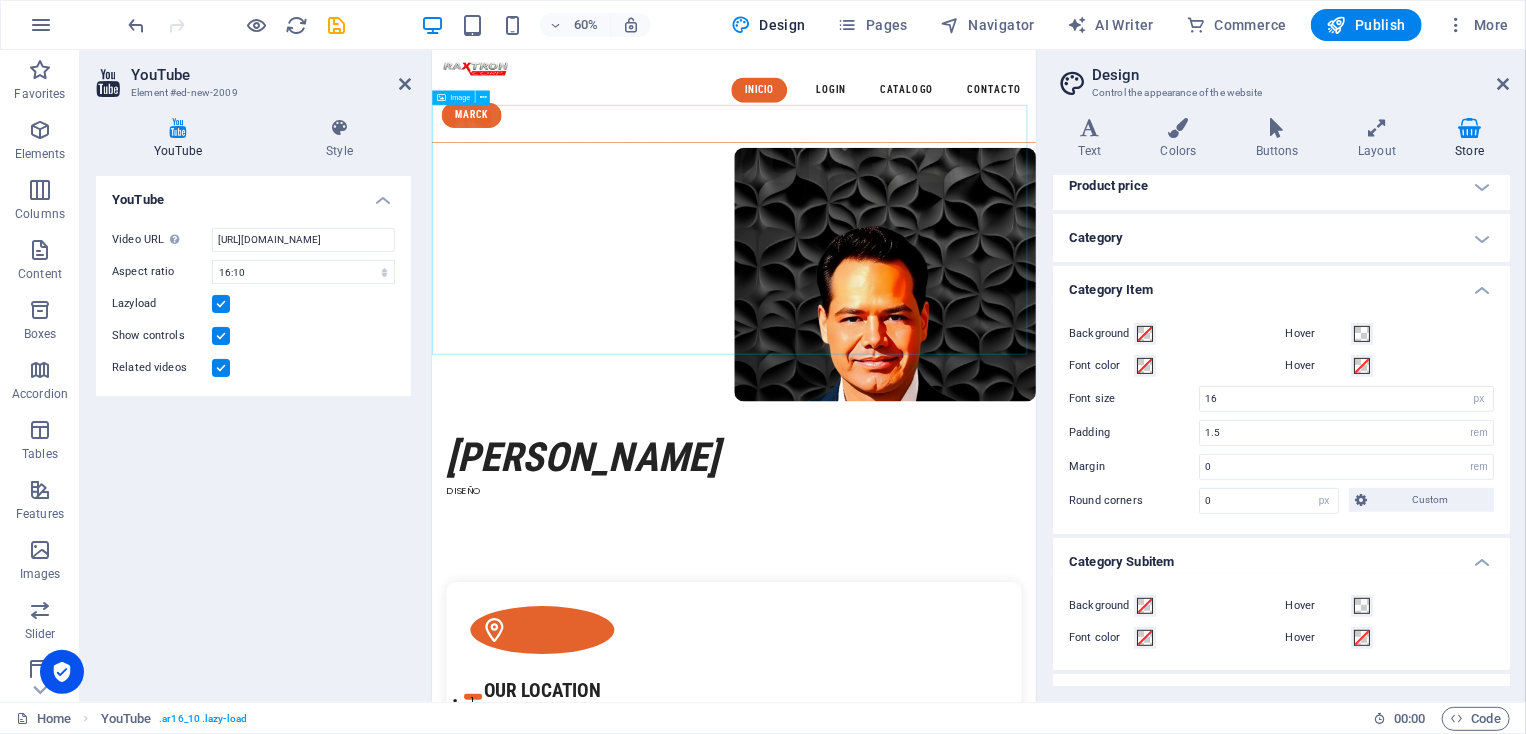 click at bounding box center [934, 423] 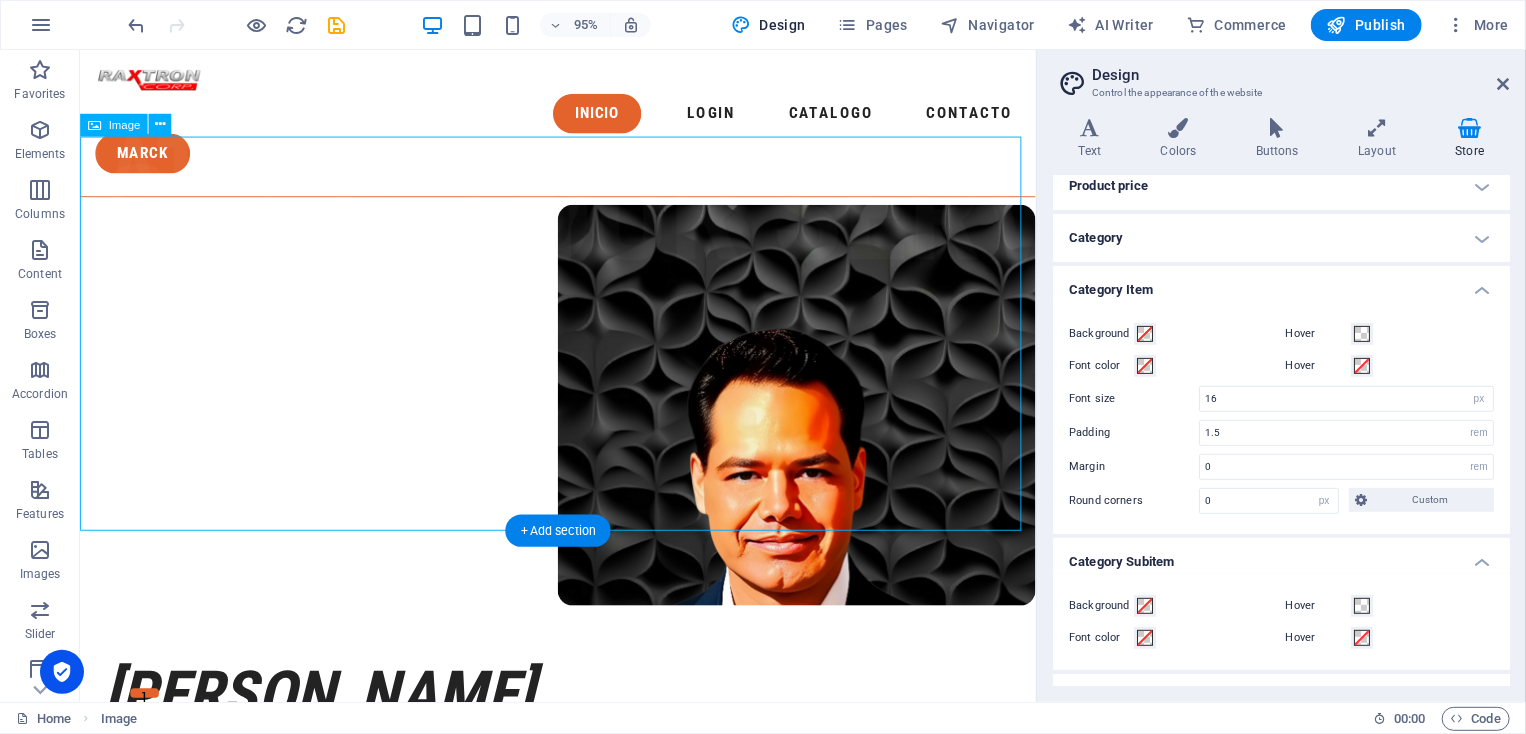 click at bounding box center [582, 423] 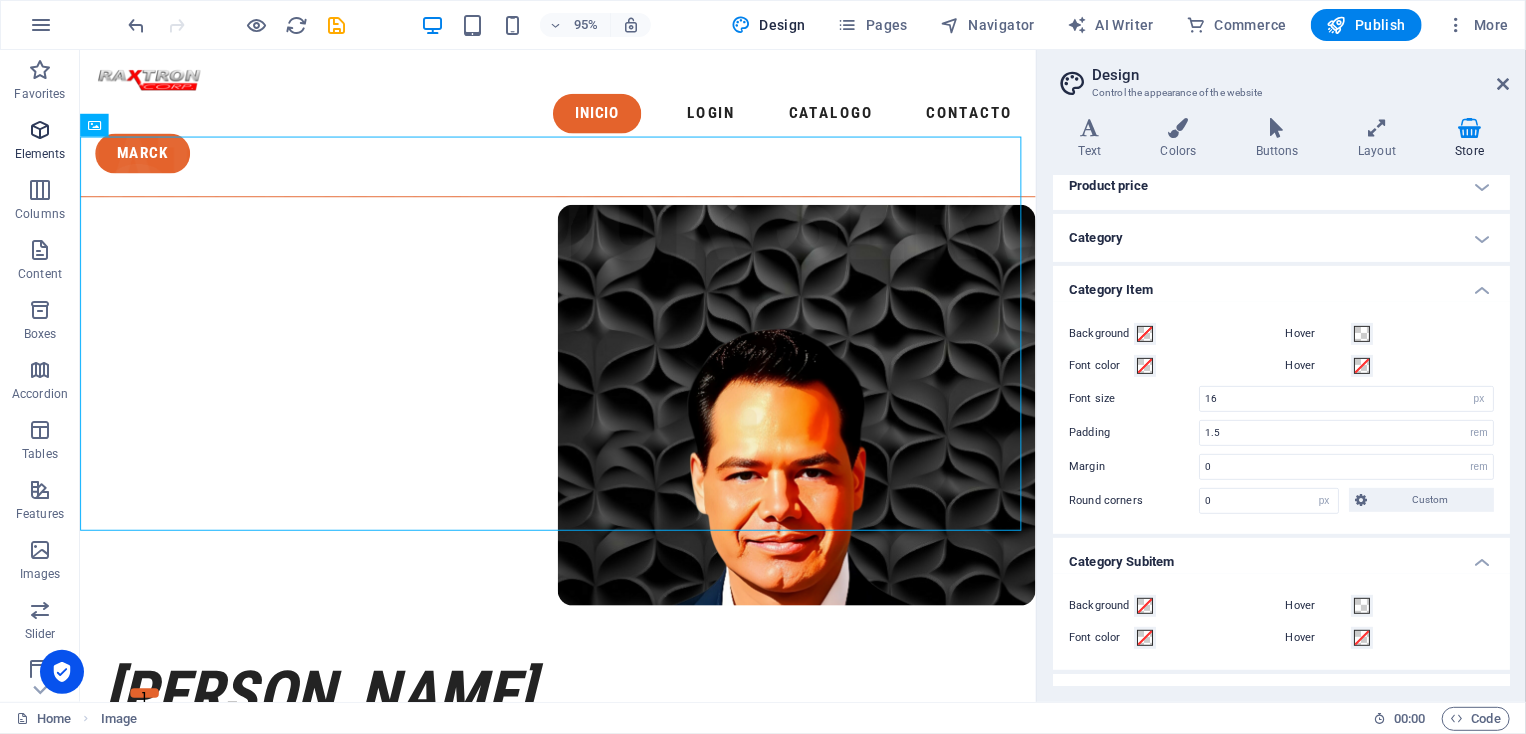 click at bounding box center (40, 130) 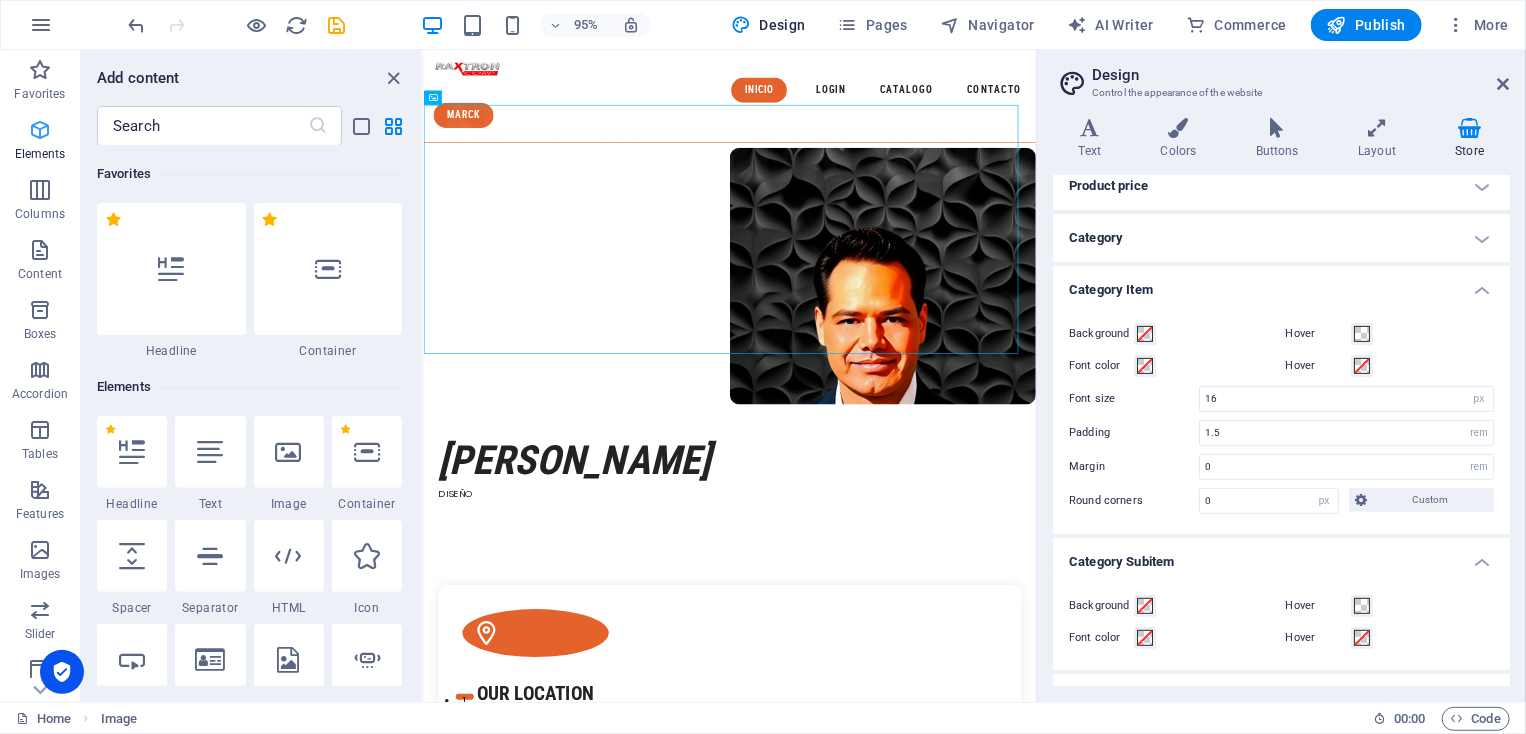 click at bounding box center (40, 130) 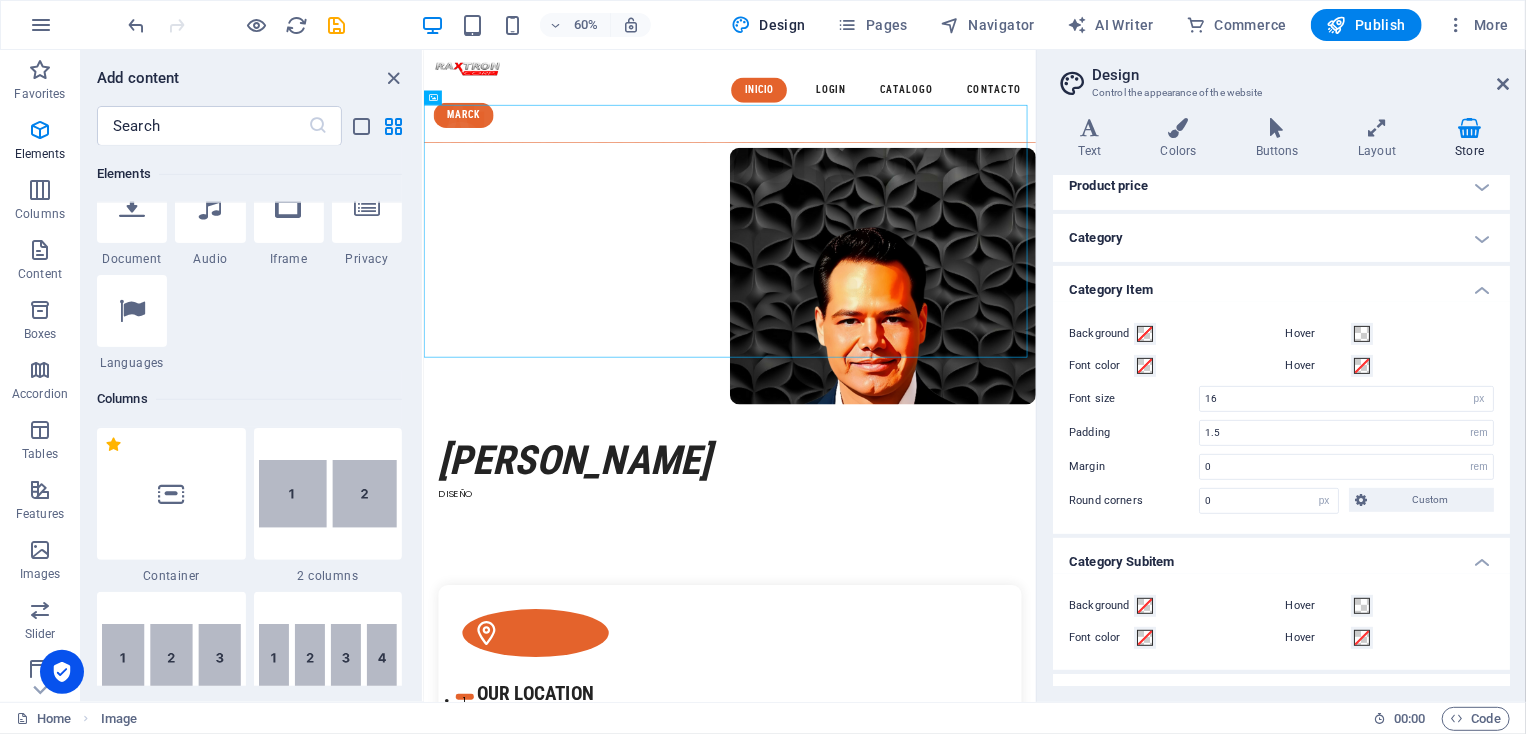 scroll, scrollTop: 588, scrollLeft: 0, axis: vertical 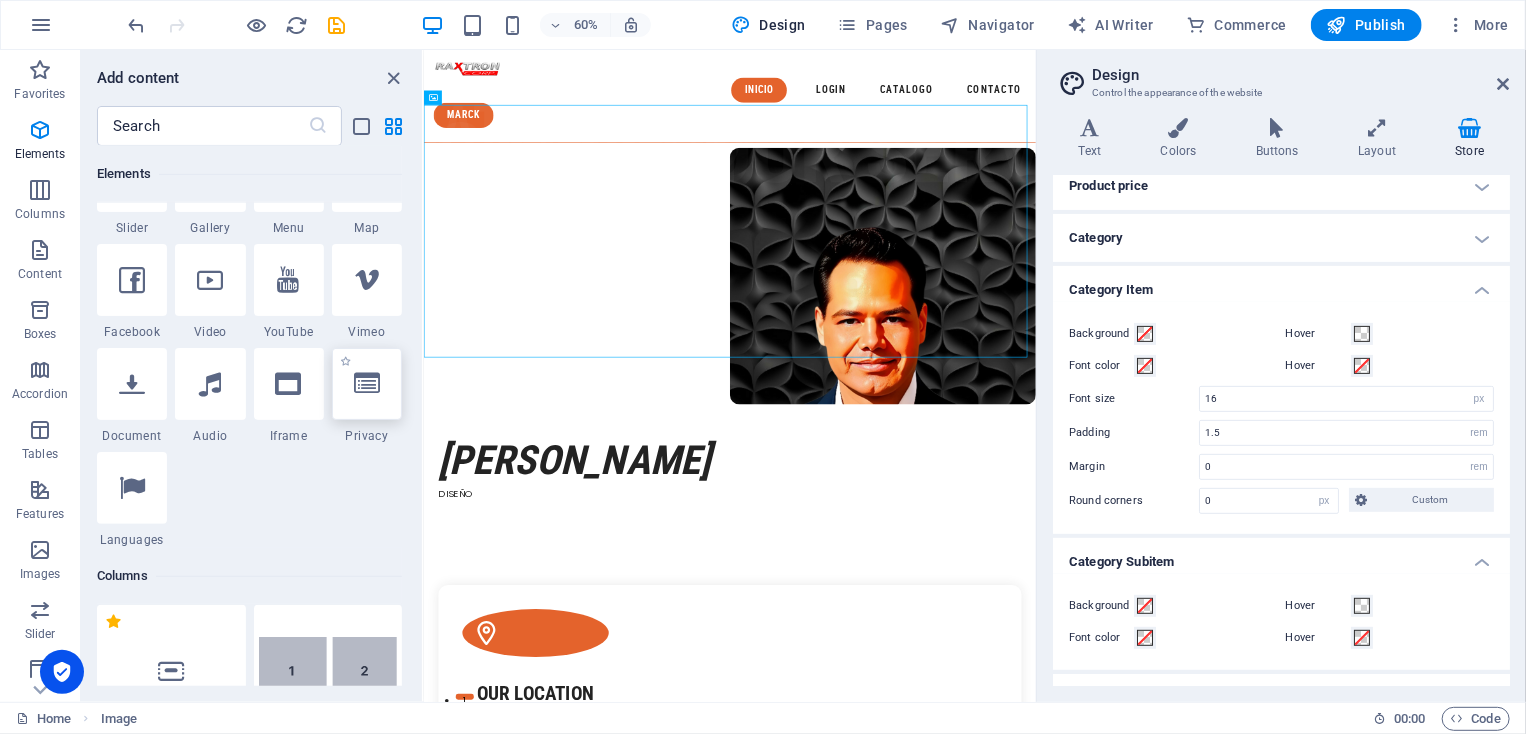 click at bounding box center [367, 384] 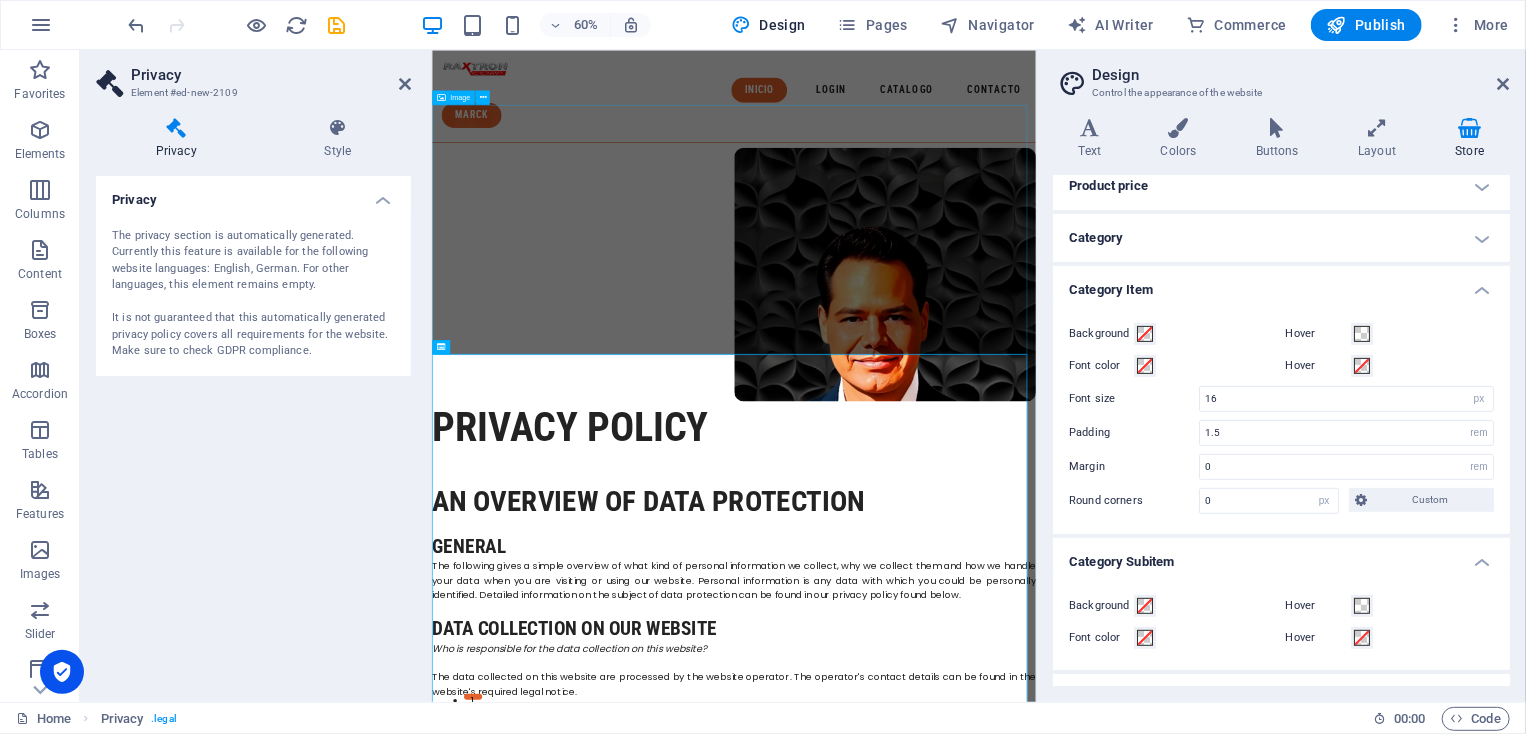 click at bounding box center [934, 423] 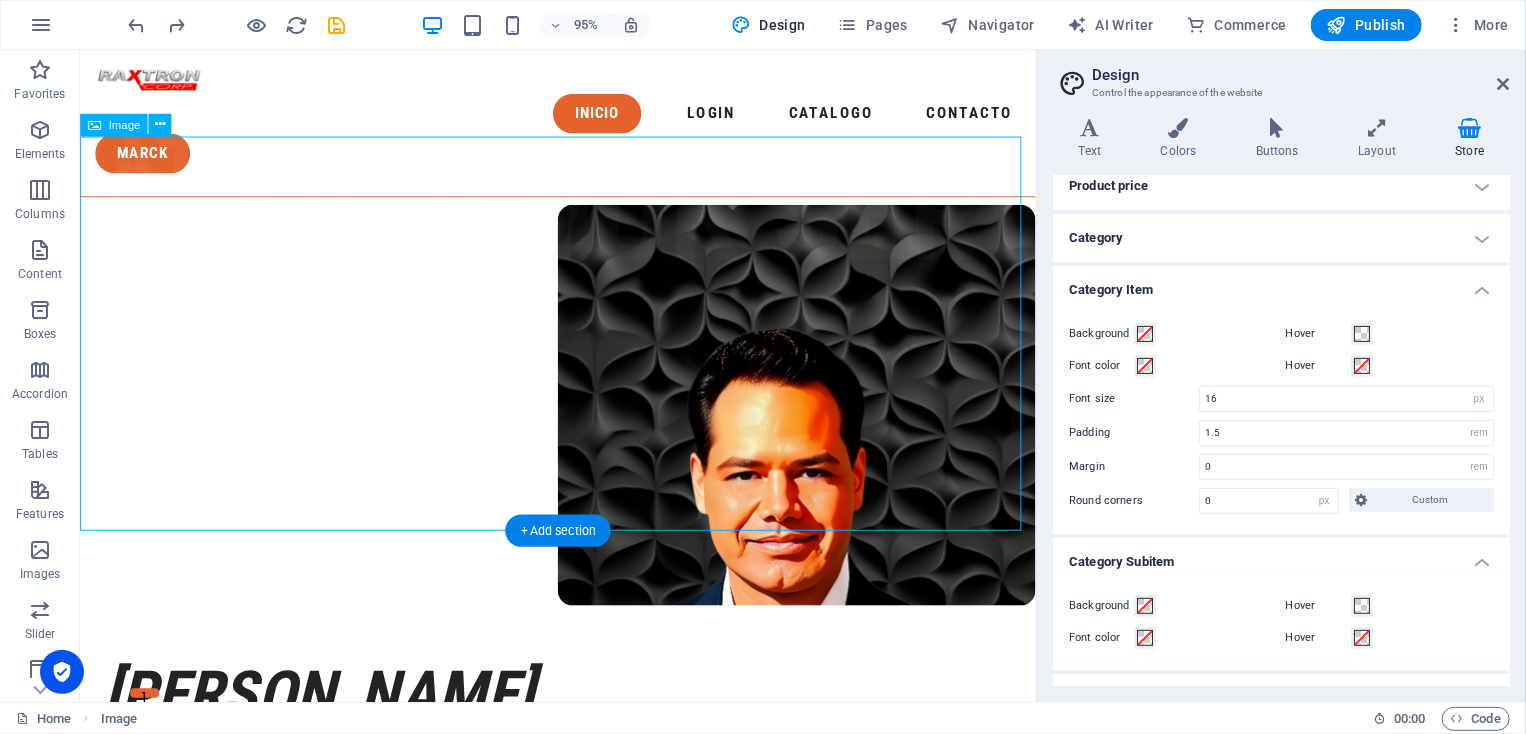 click at bounding box center [582, 423] 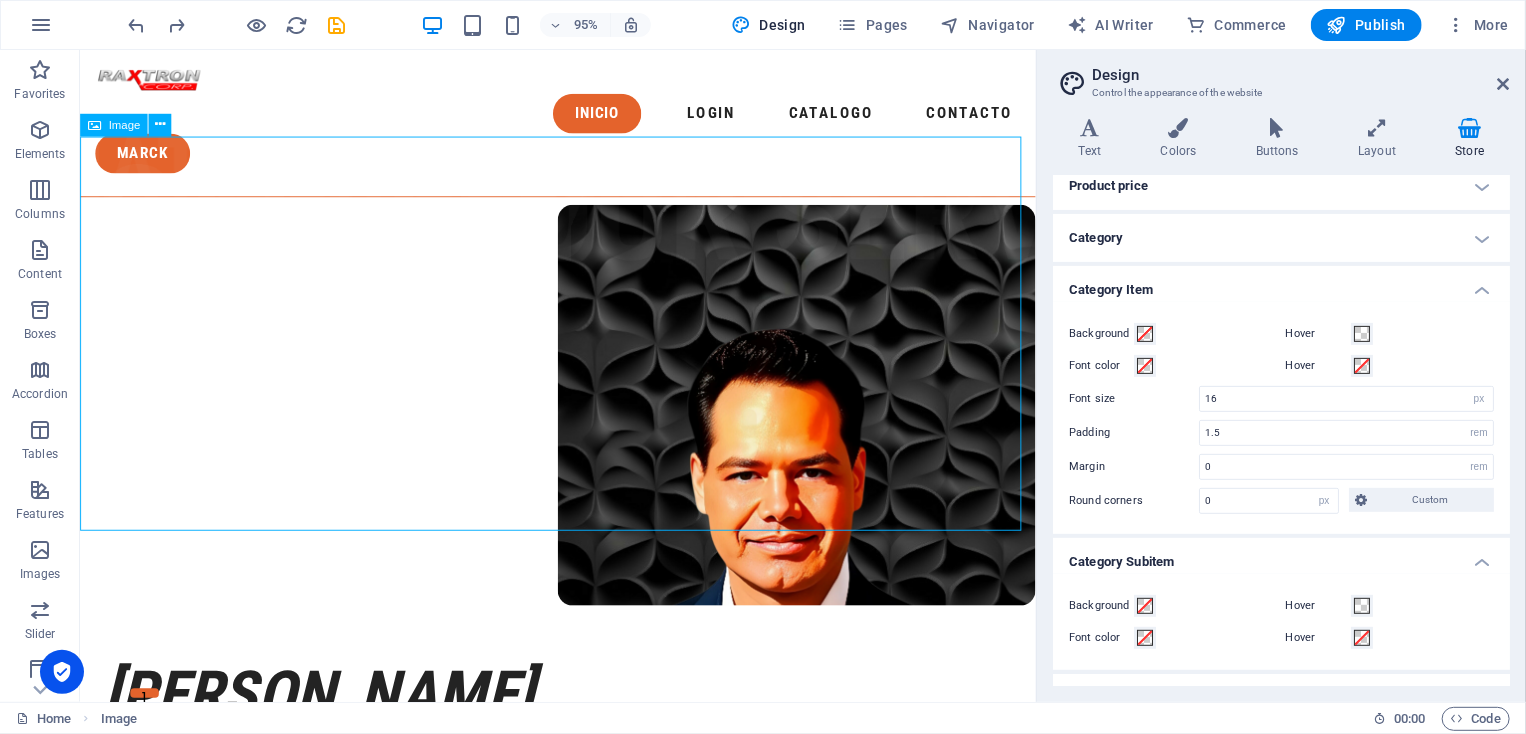 click at bounding box center [94, 124] 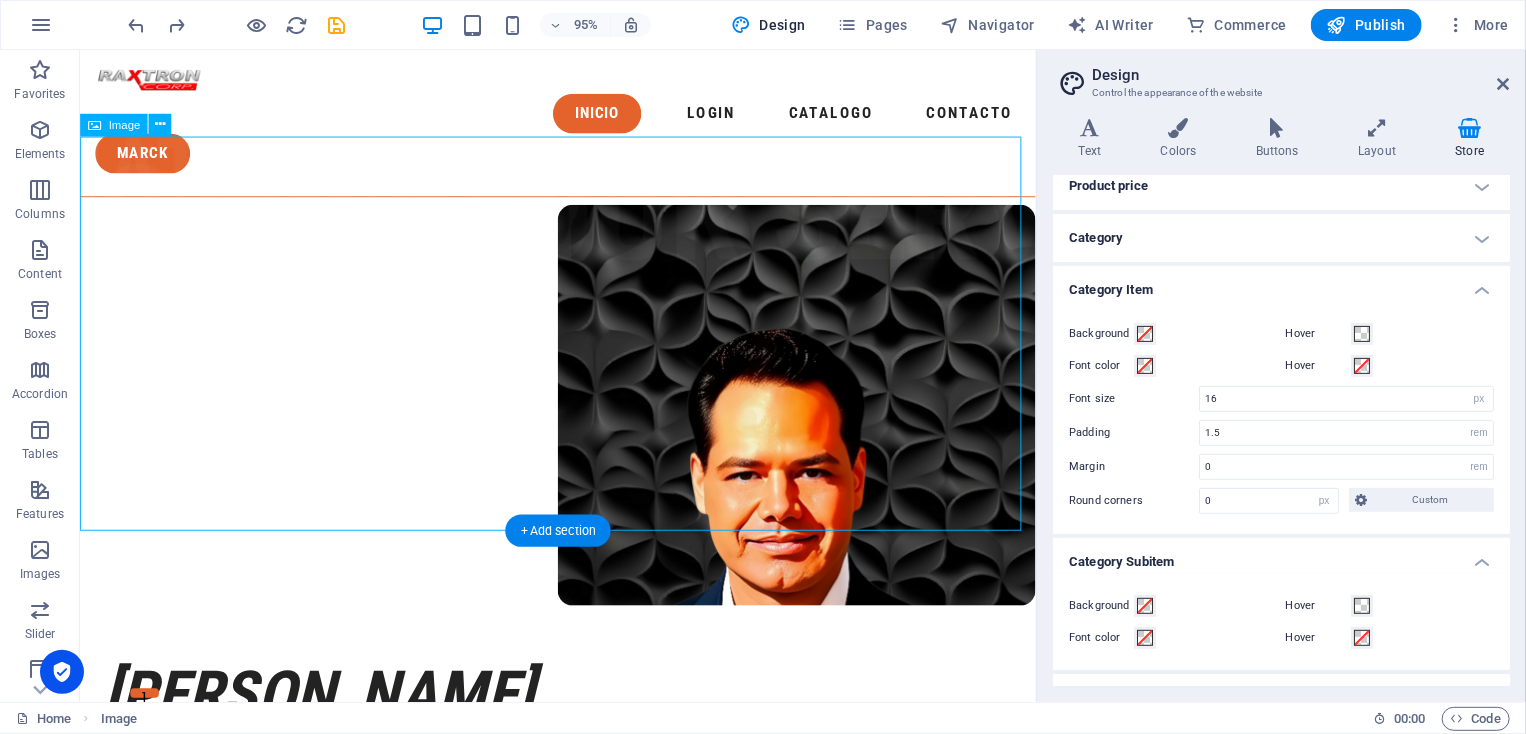 click at bounding box center [582, 423] 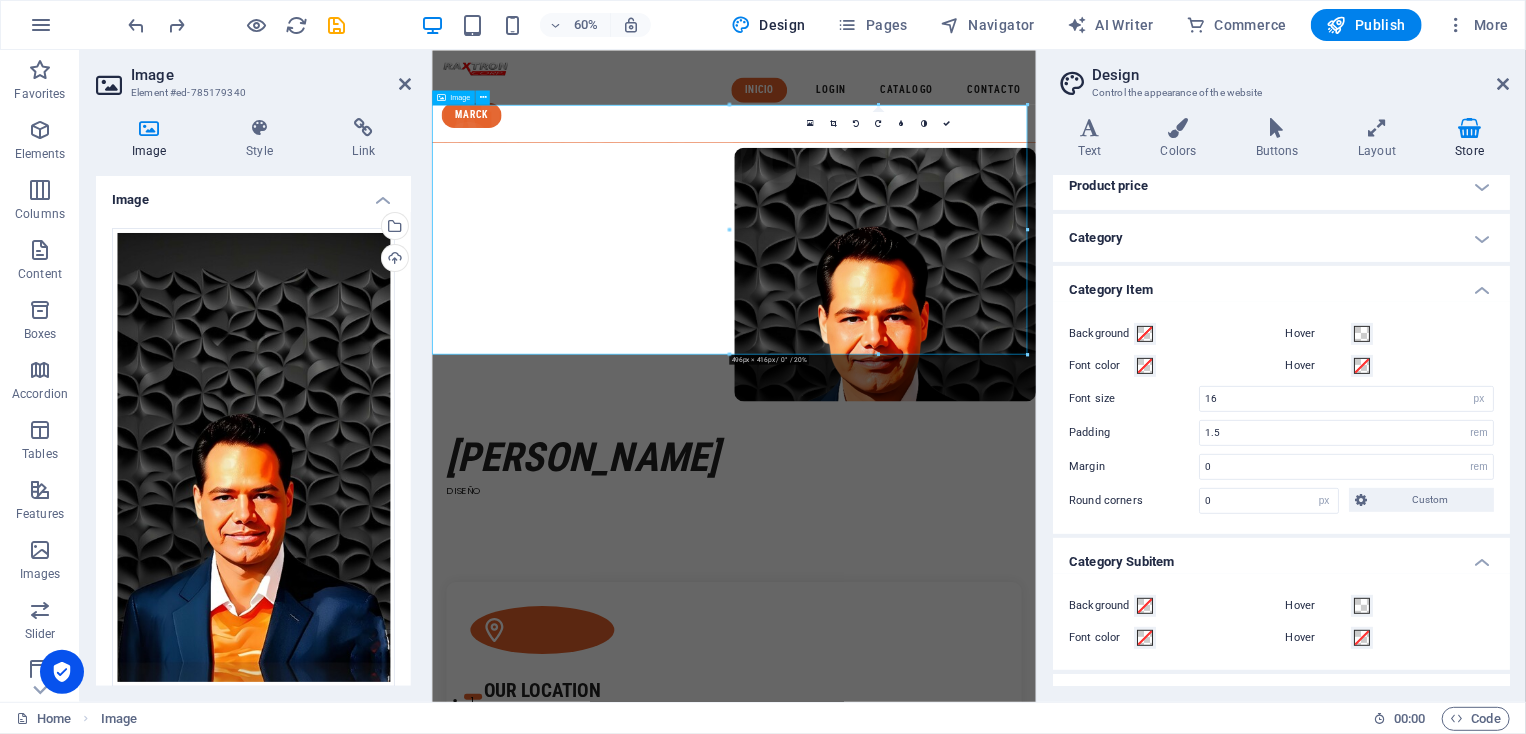 click at bounding box center [934, 423] 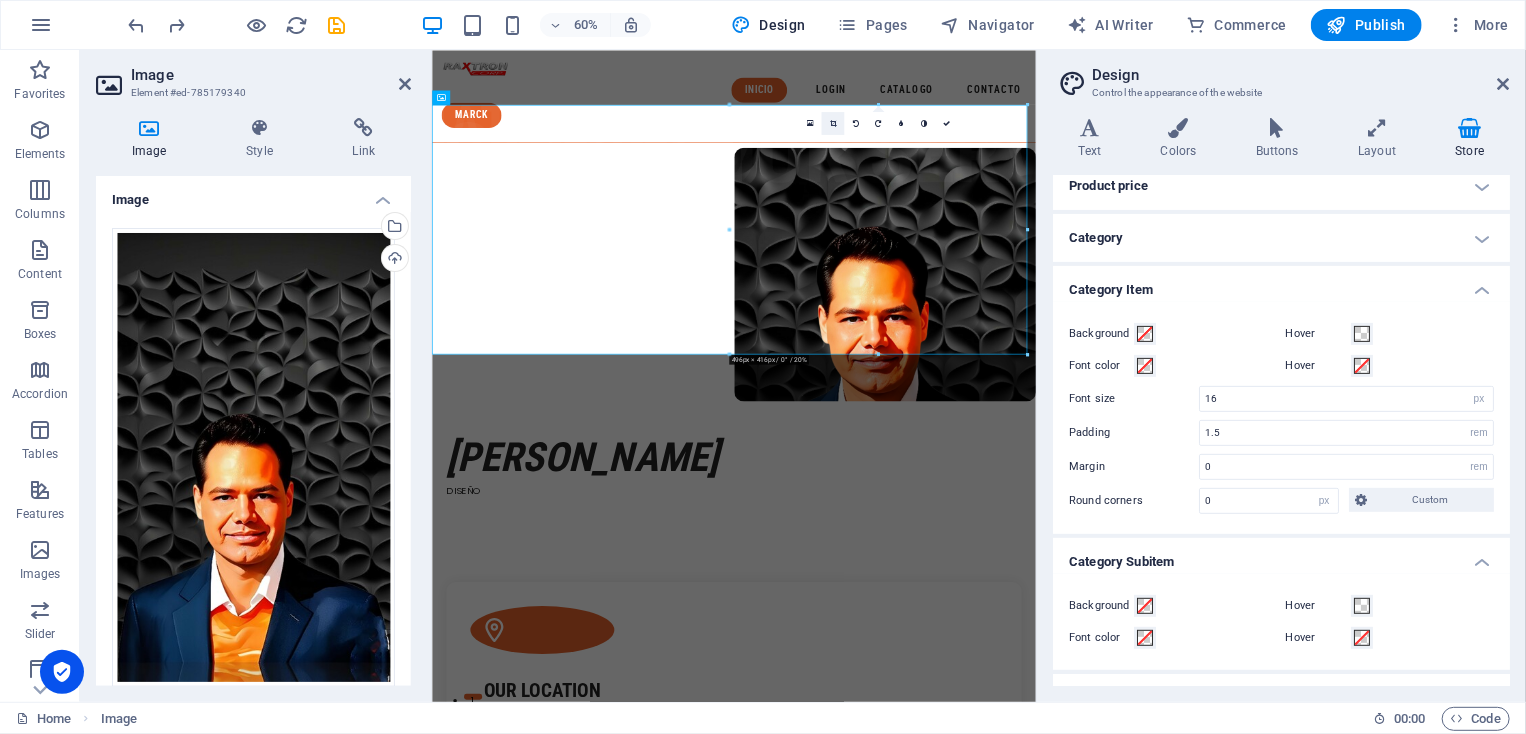 click at bounding box center [832, 123] 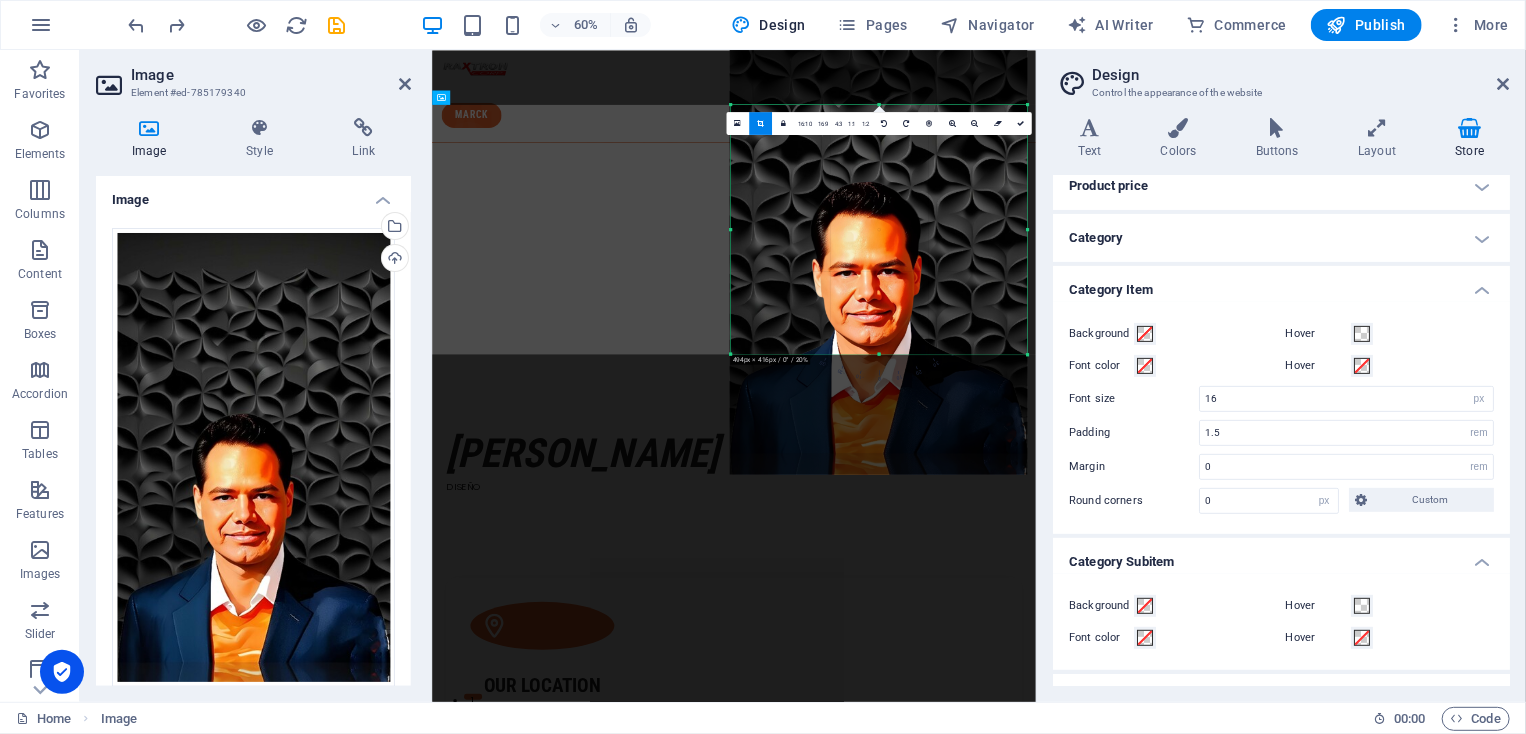 drag, startPoint x: 730, startPoint y: 105, endPoint x: 760, endPoint y: 163, distance: 65.29931 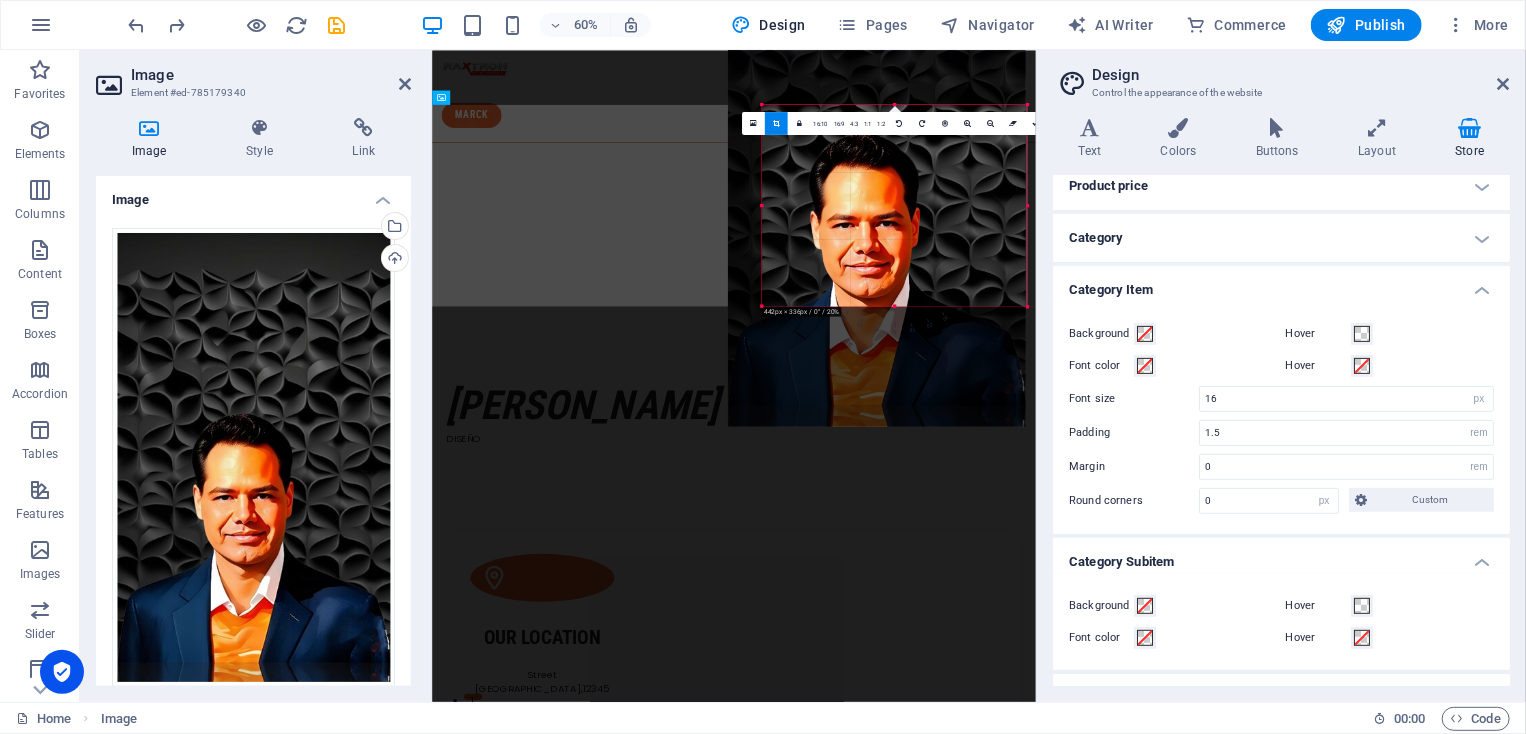 drag, startPoint x: 749, startPoint y: 105, endPoint x: 776, endPoint y: 185, distance: 84.4334 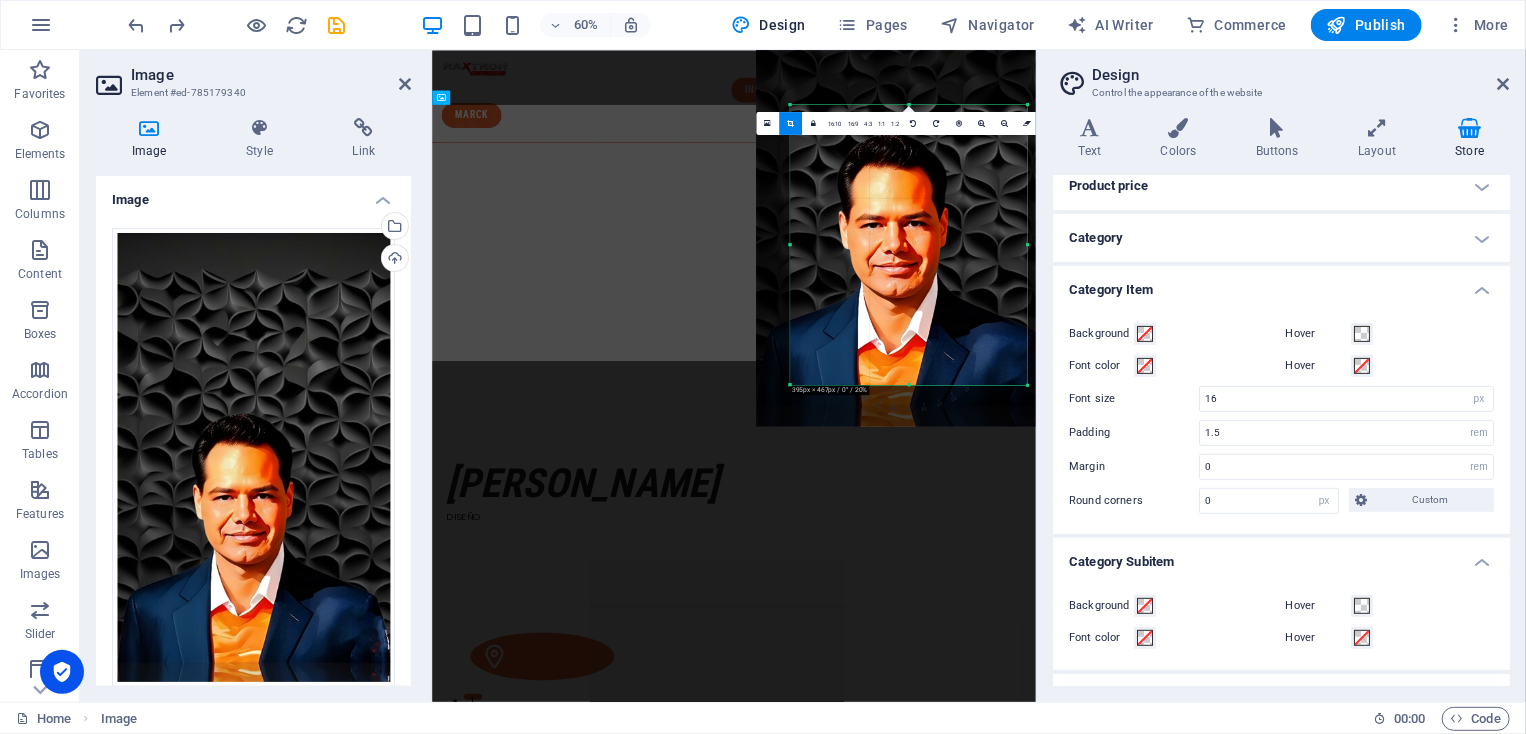 drag, startPoint x: 1026, startPoint y: 305, endPoint x: 973, endPoint y: 461, distance: 164.7574 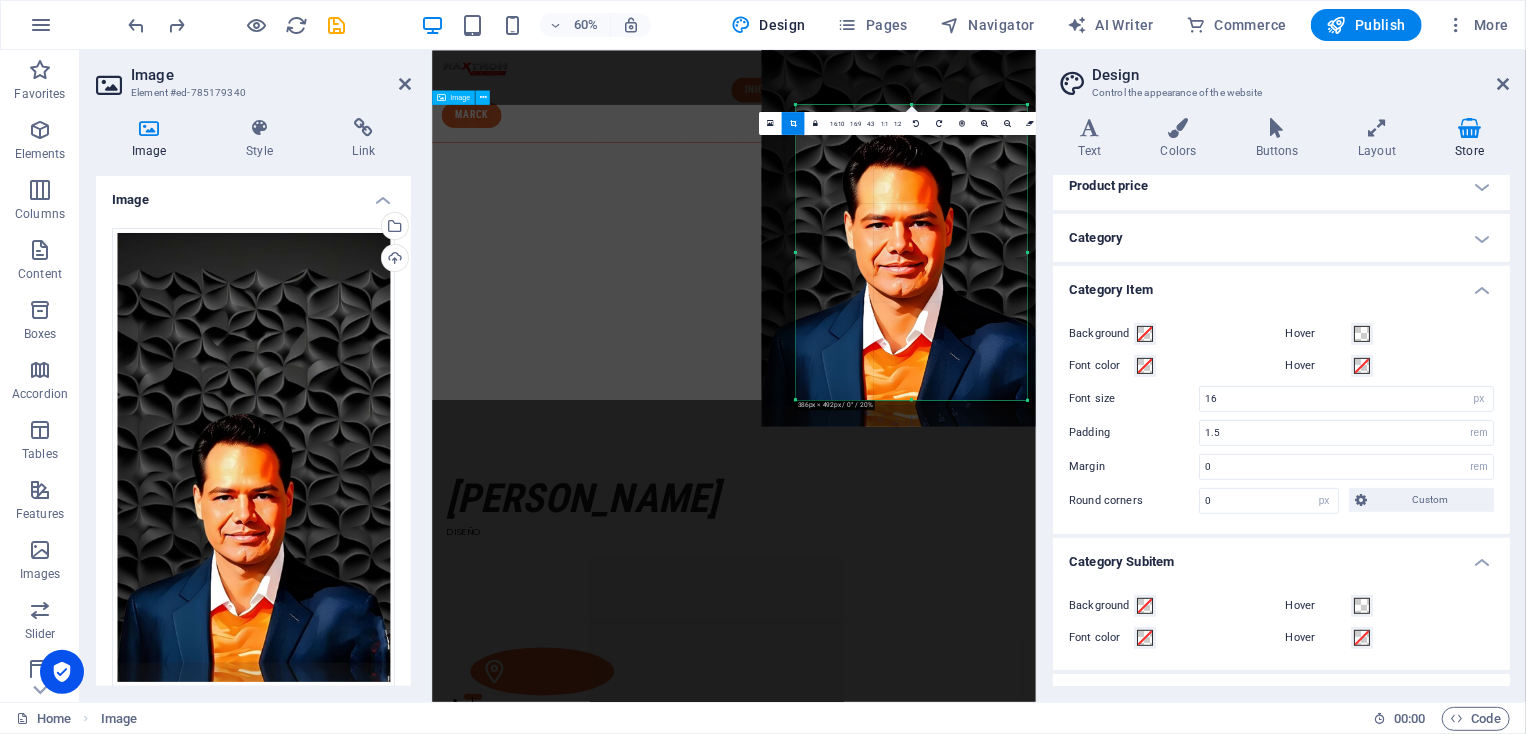 click at bounding box center (934, 458) 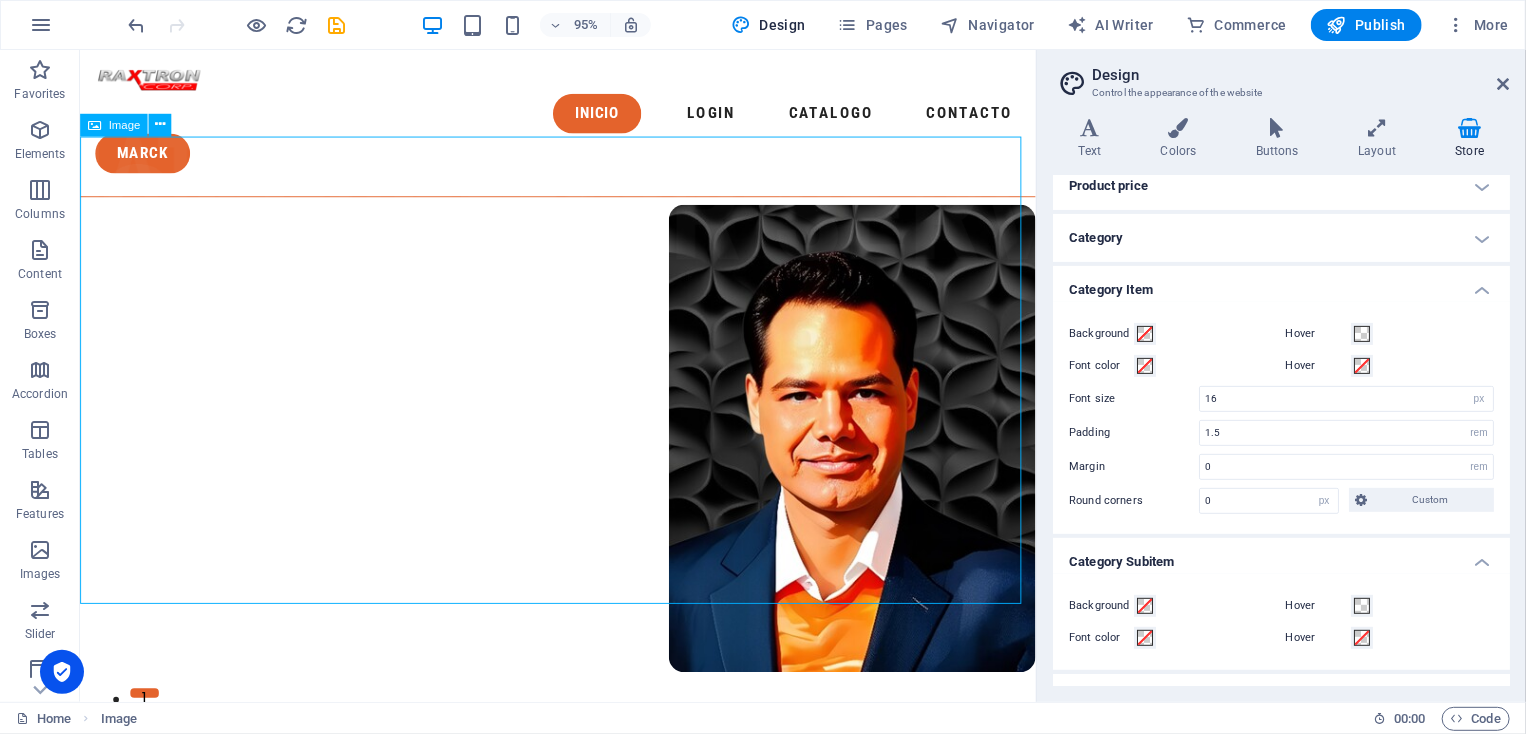 click at bounding box center [582, 458] 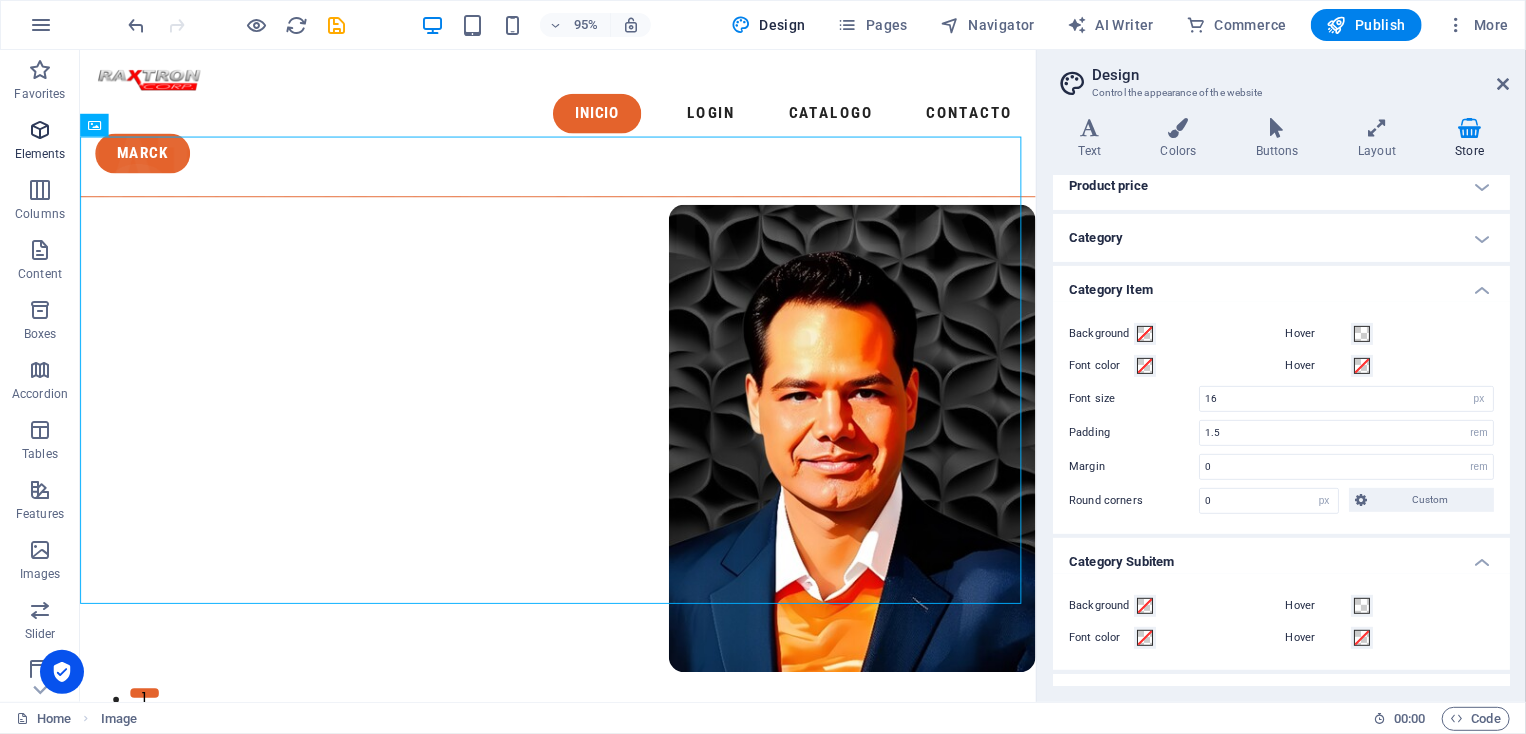 click at bounding box center [40, 130] 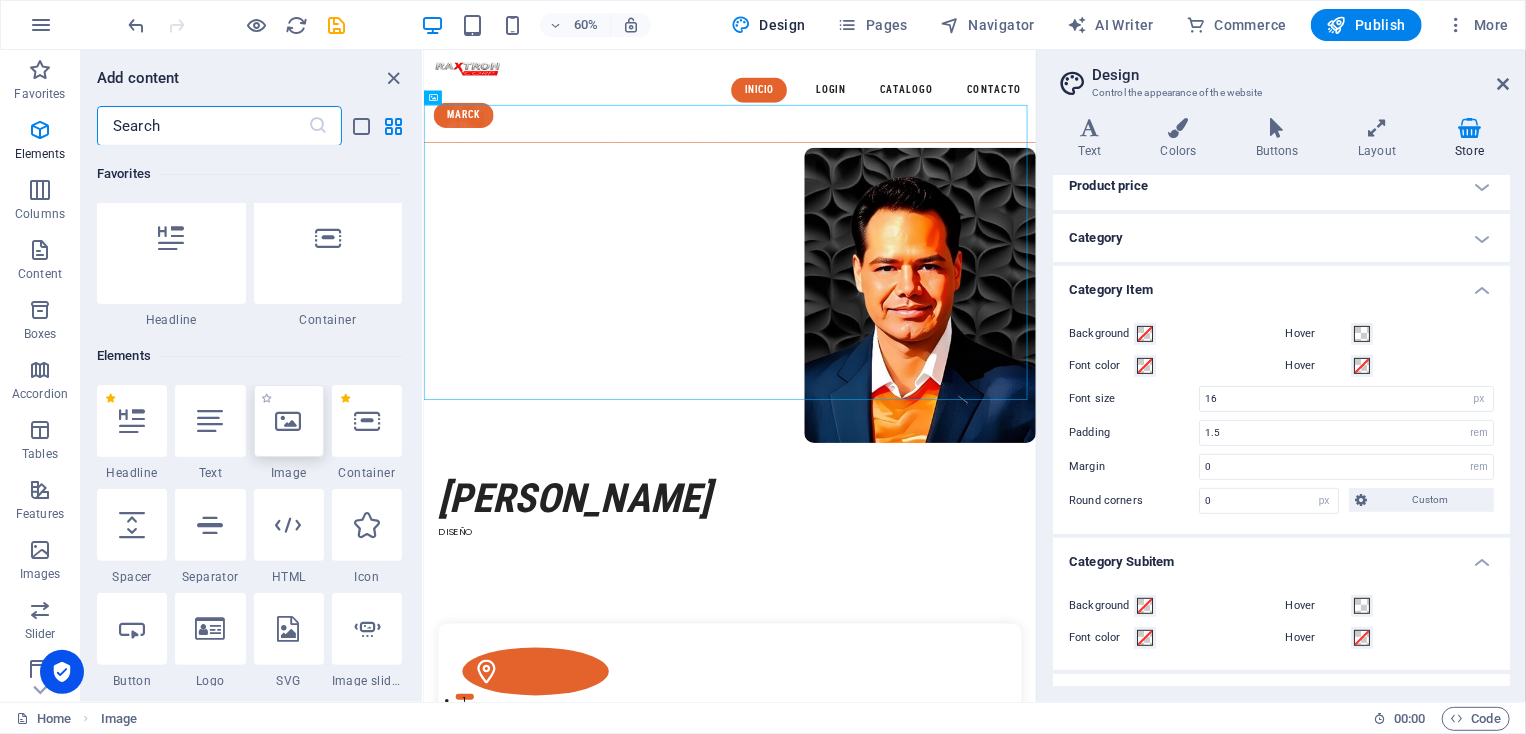 scroll, scrollTop: 212, scrollLeft: 0, axis: vertical 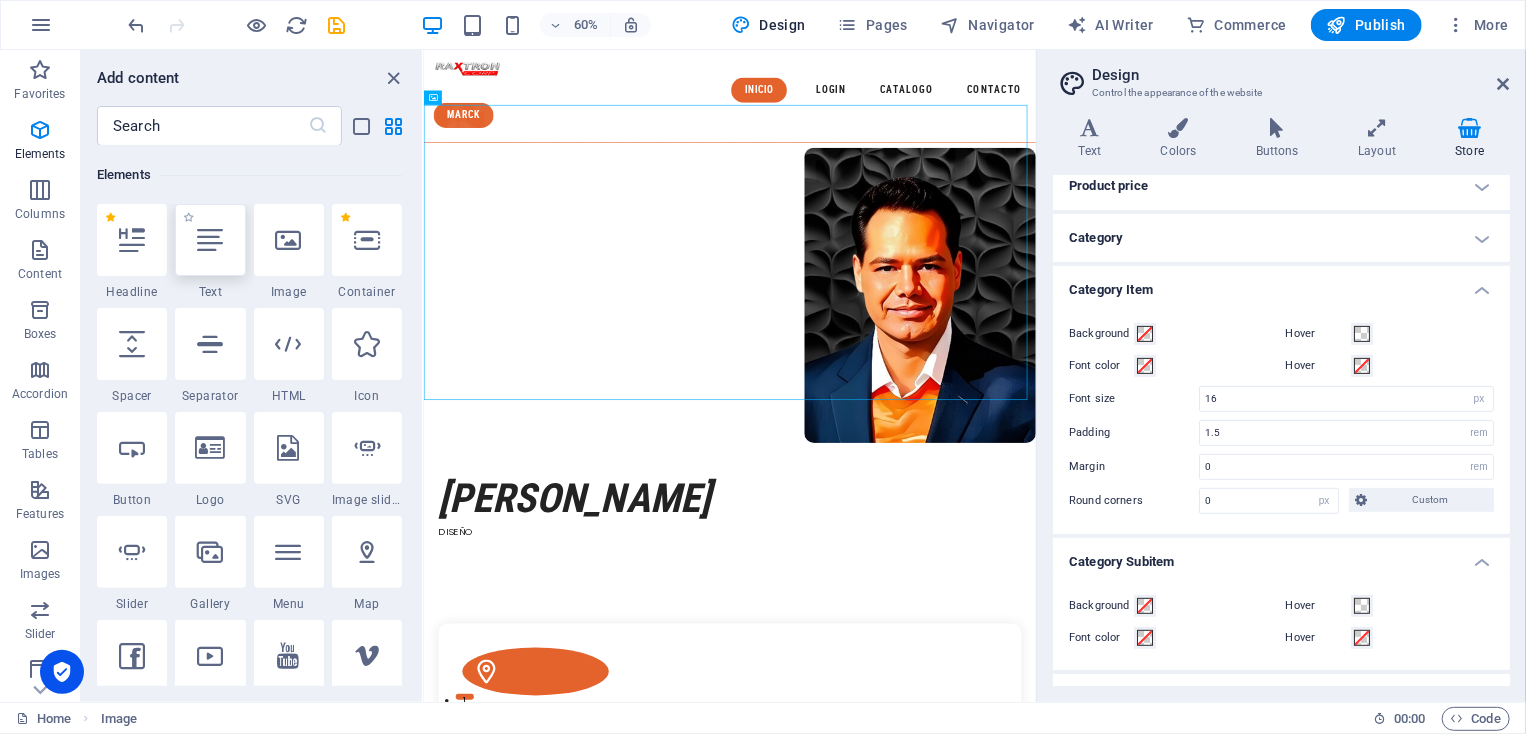 click at bounding box center [210, 240] 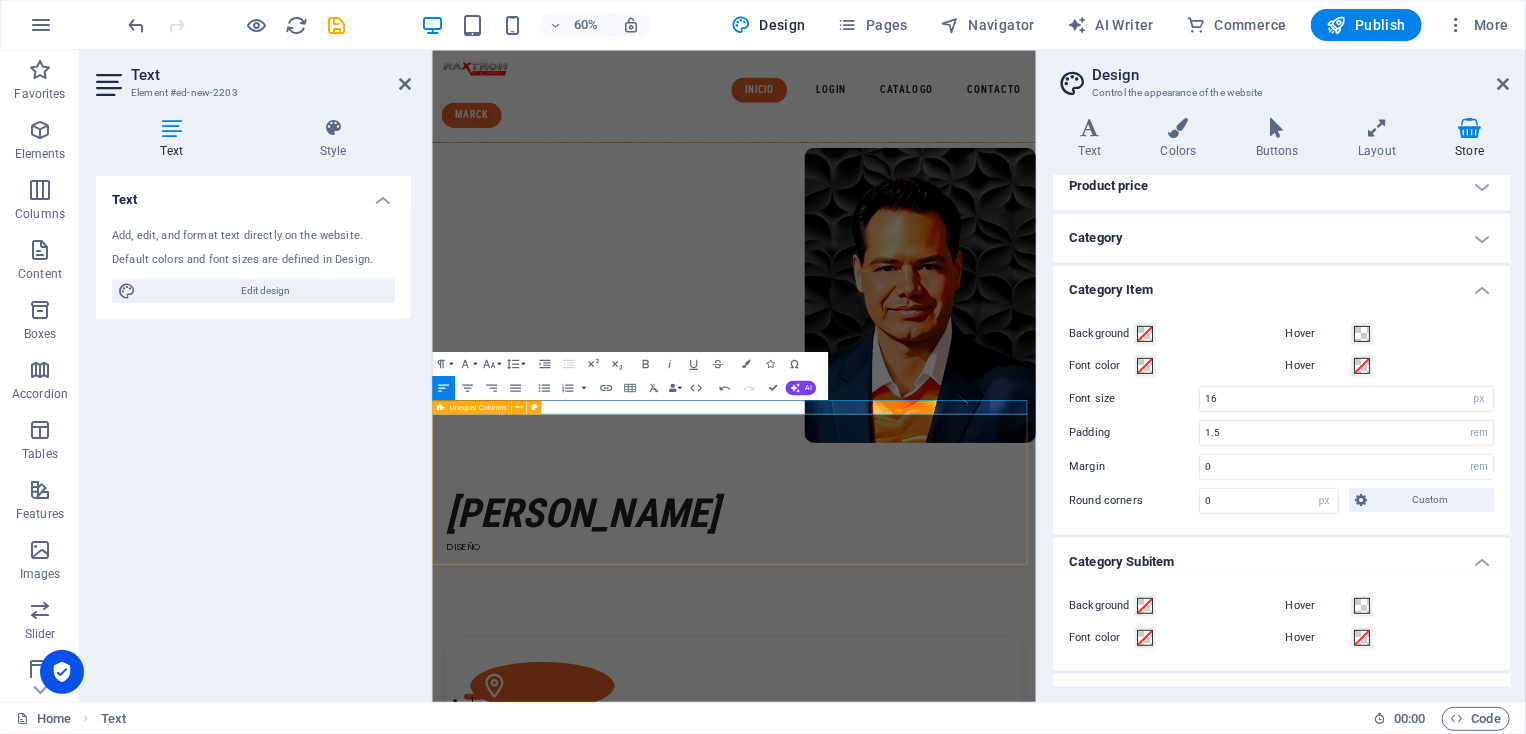 click on "MARCK NORIEGA DISEÑO" at bounding box center [934, 853] 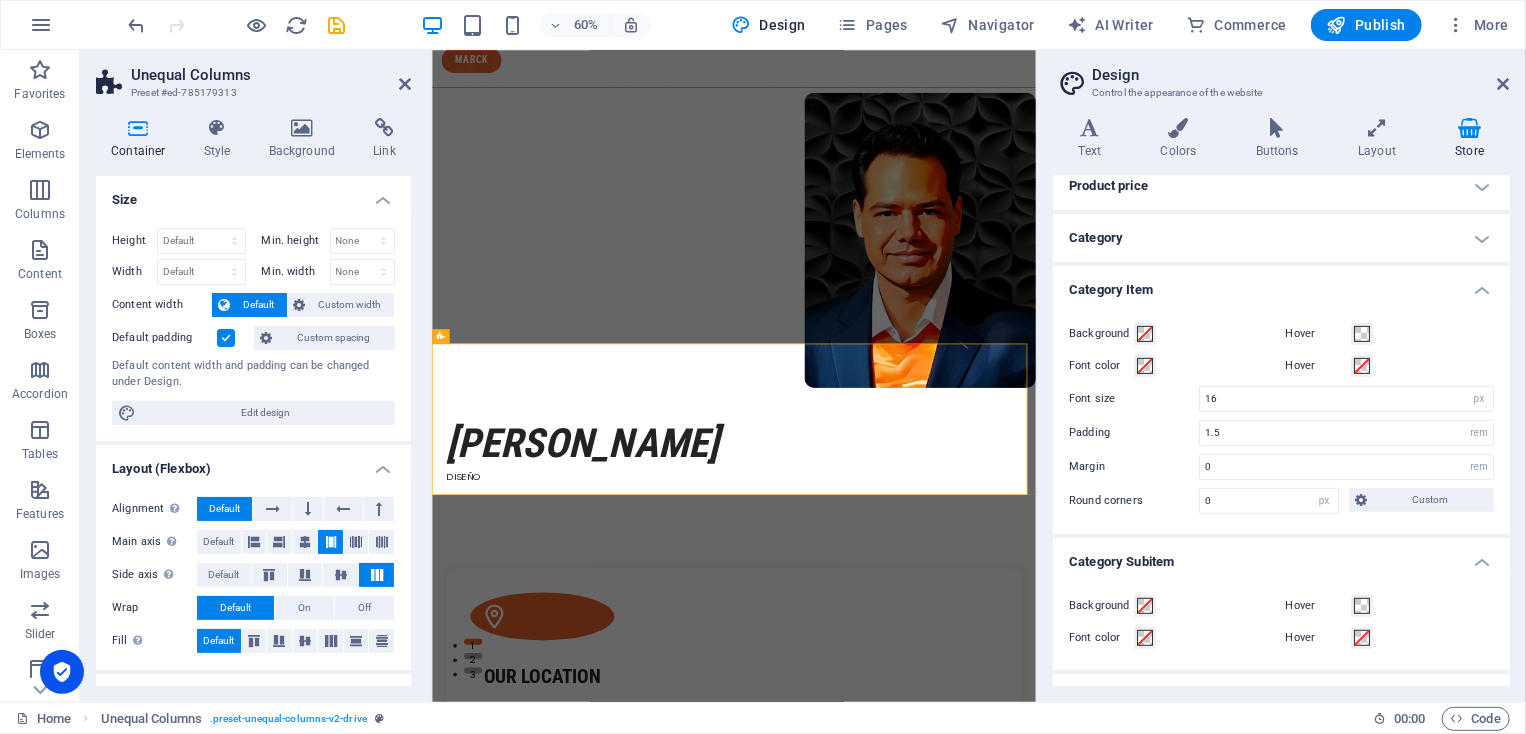 scroll, scrollTop: 0, scrollLeft: 0, axis: both 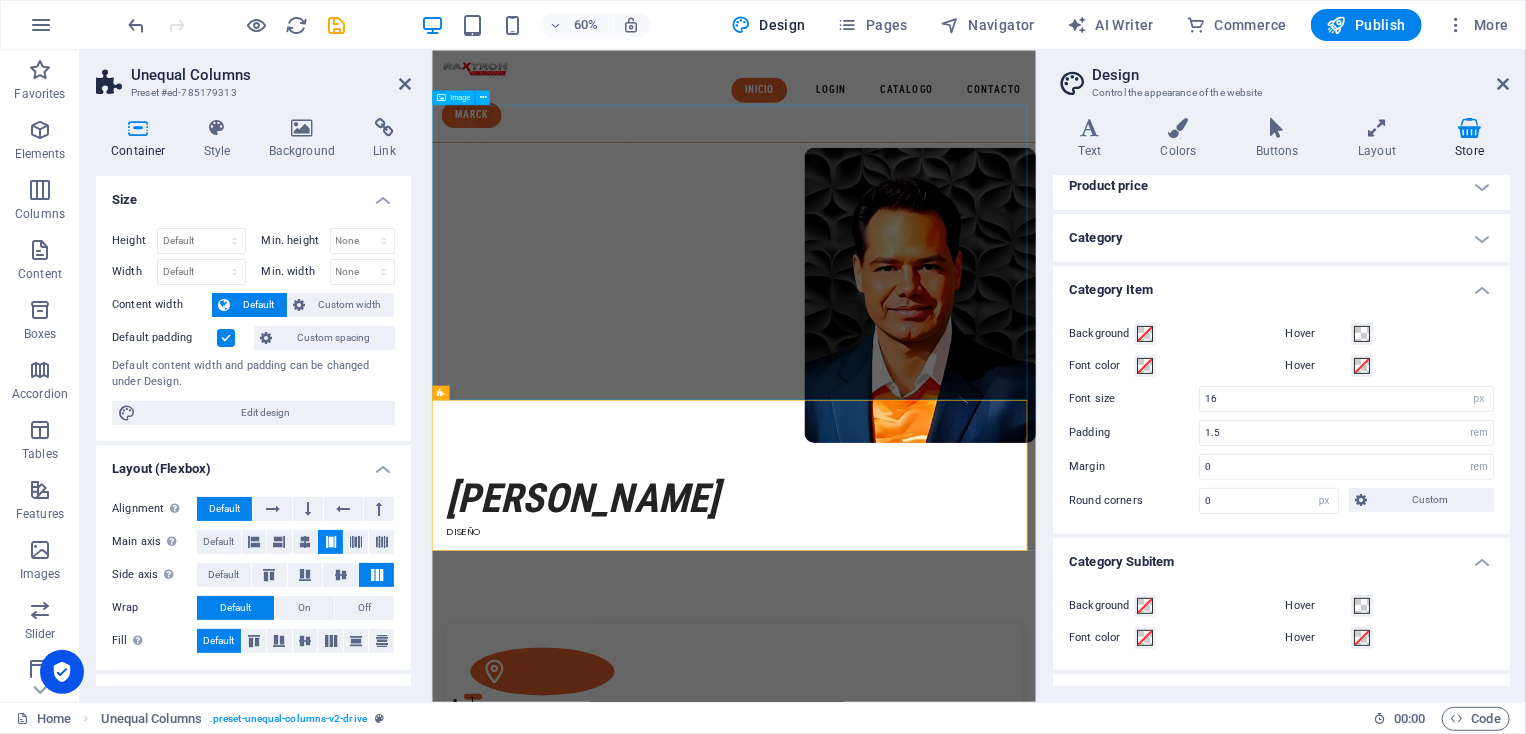 click at bounding box center (934, 458) 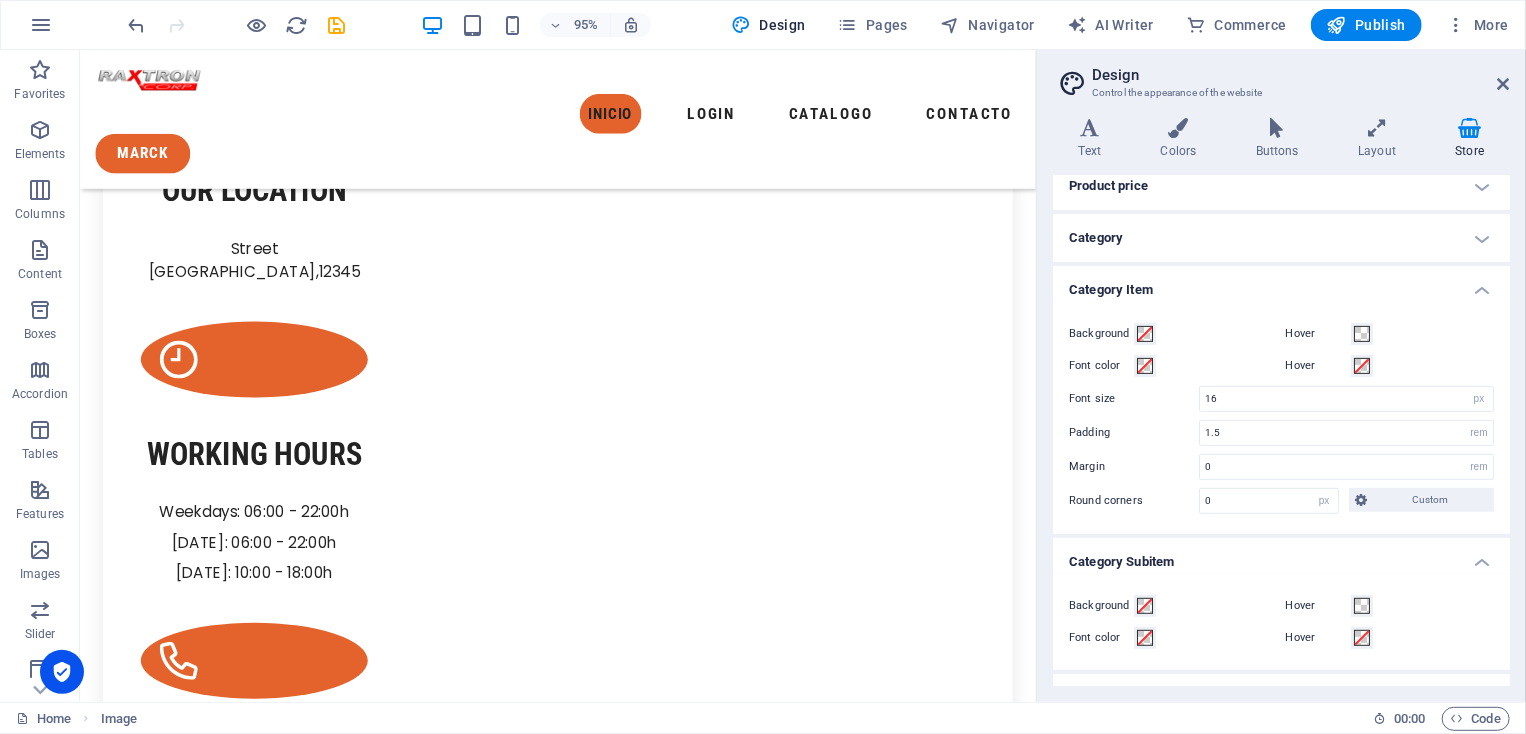 scroll, scrollTop: 237, scrollLeft: 0, axis: vertical 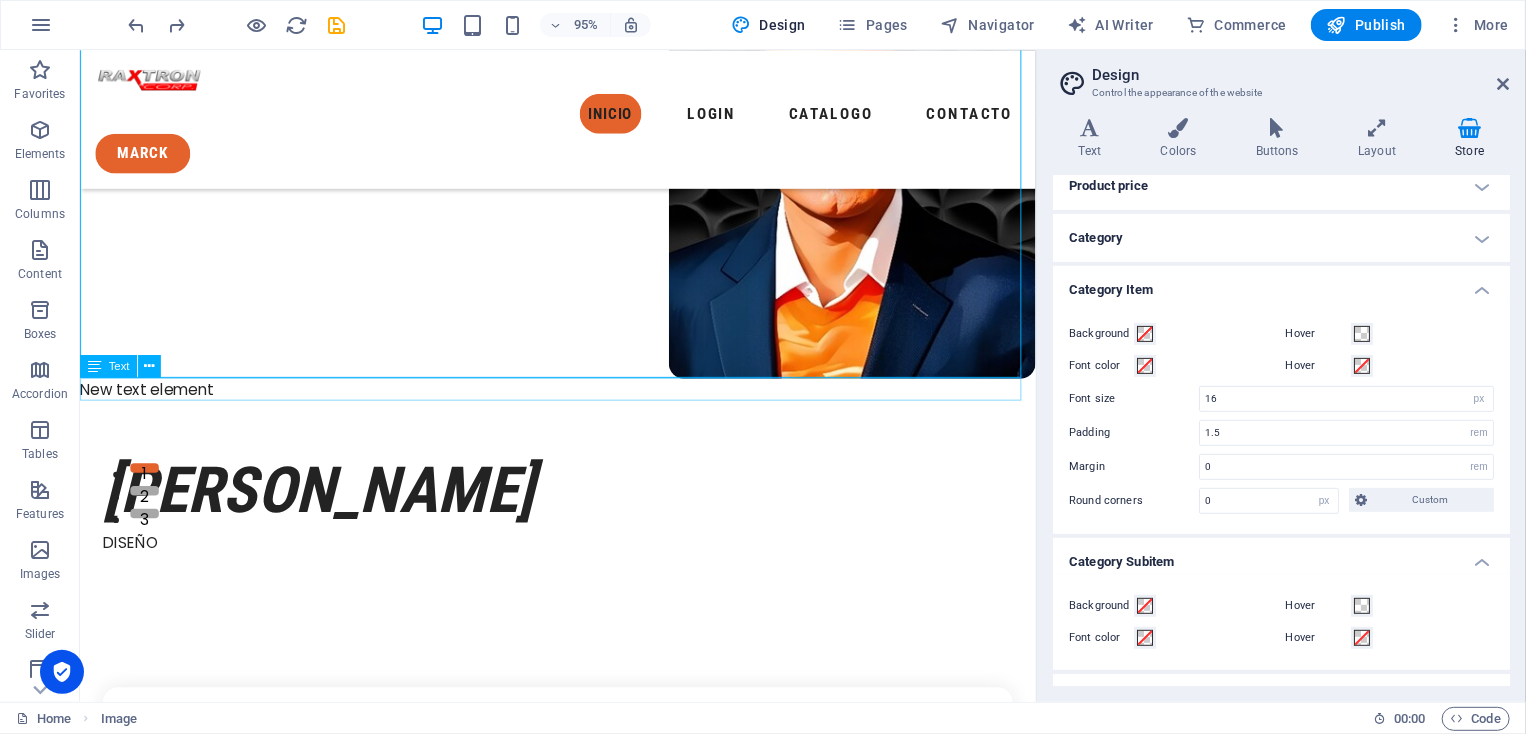 click on "New text element" at bounding box center (582, 407) 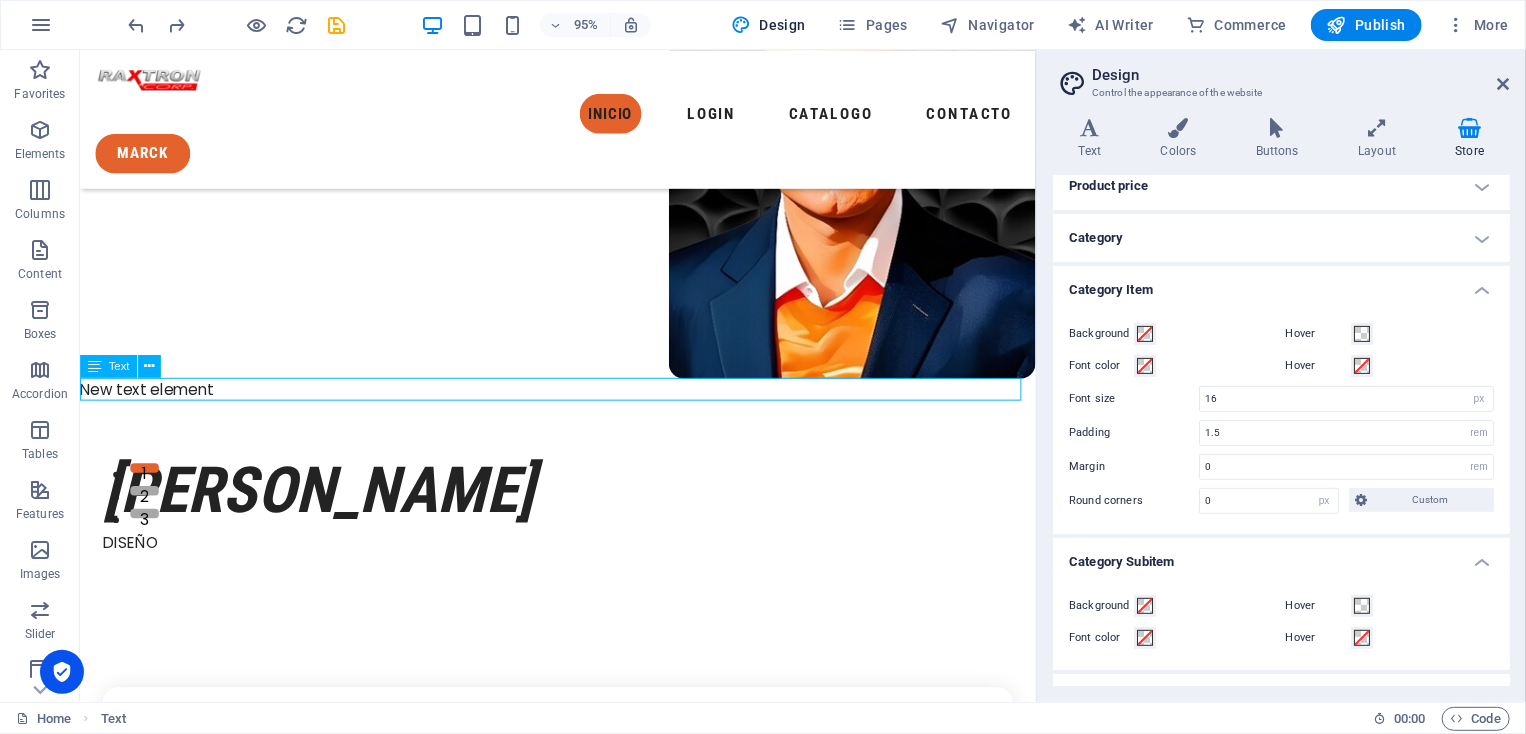 click on "New text element" at bounding box center (582, 407) 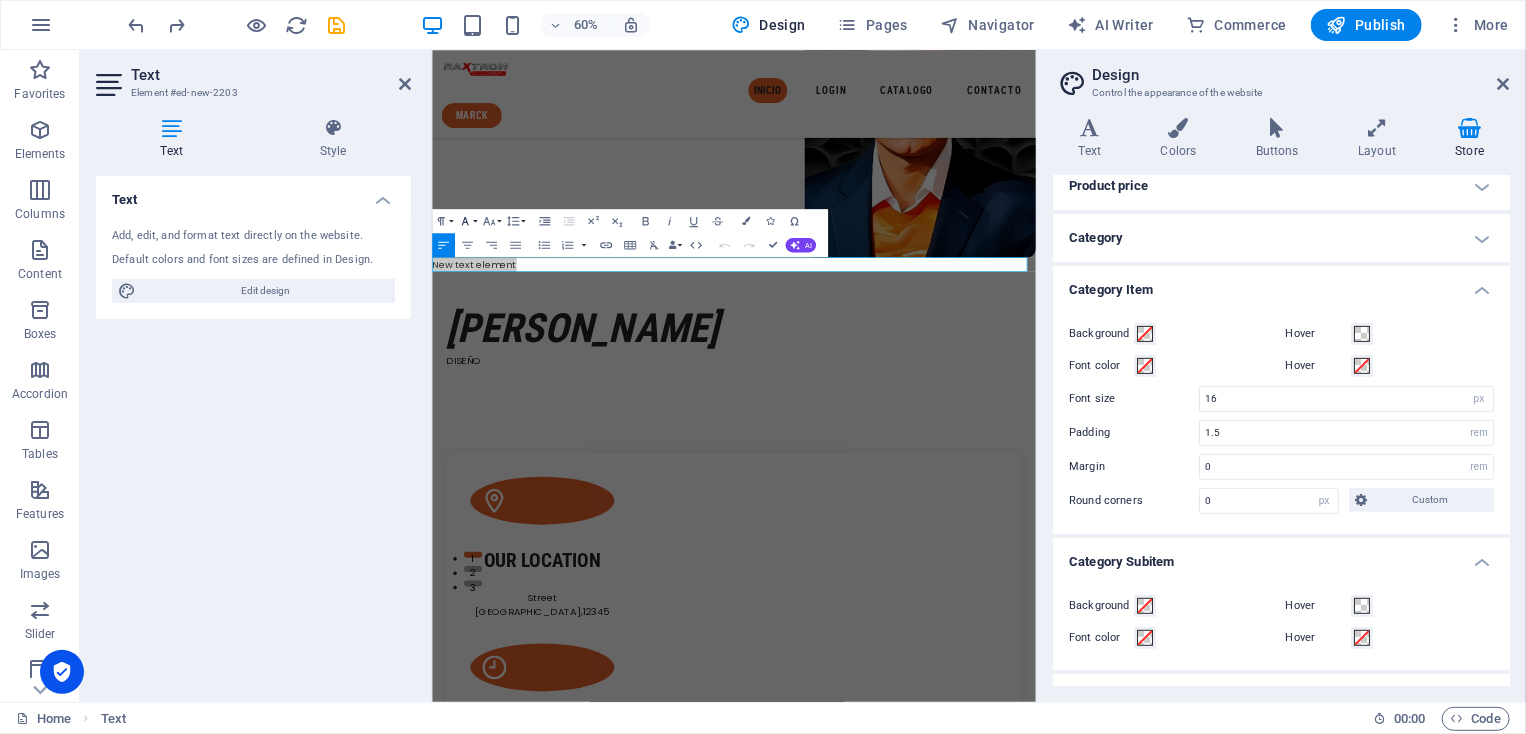 click on "Font Family" at bounding box center (467, 221) 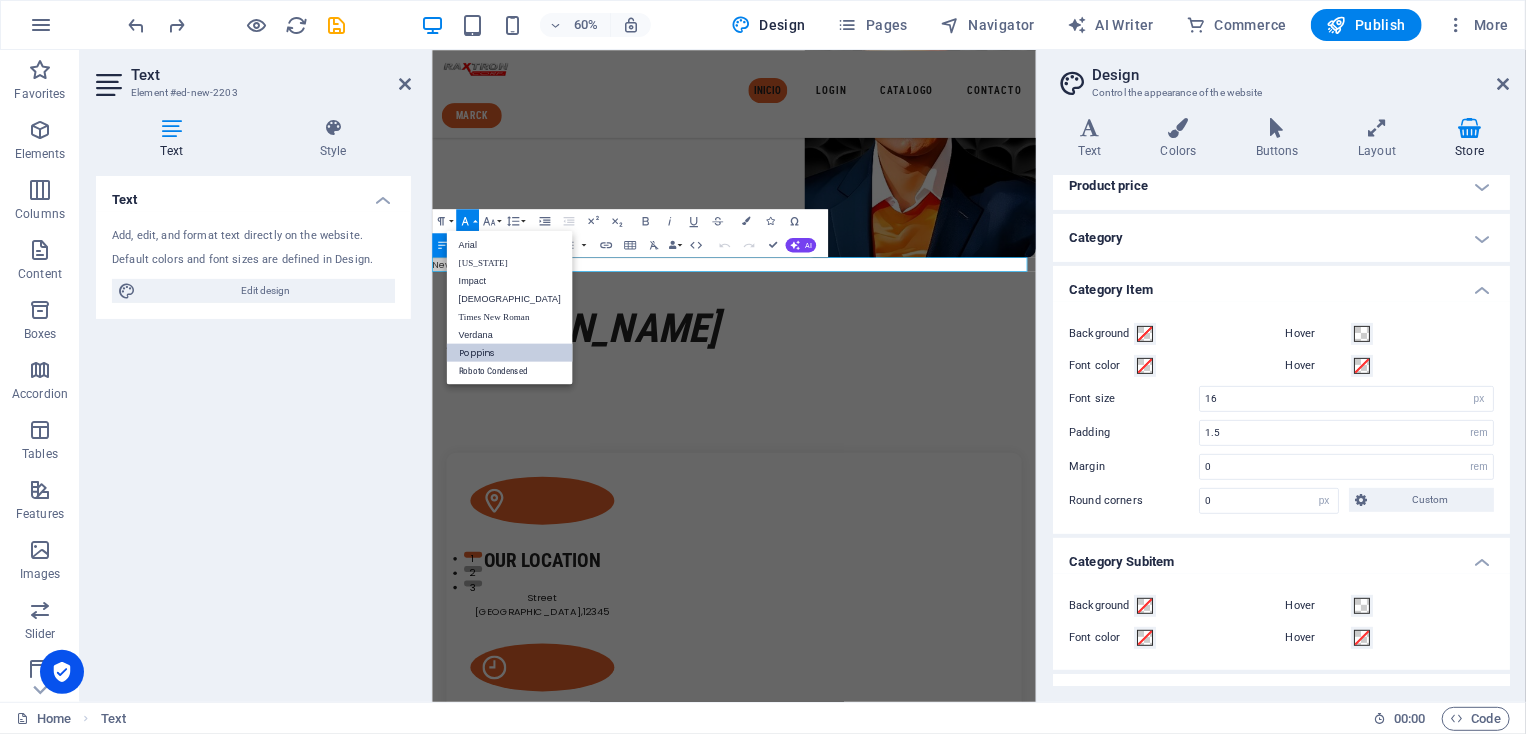 scroll, scrollTop: 0, scrollLeft: 0, axis: both 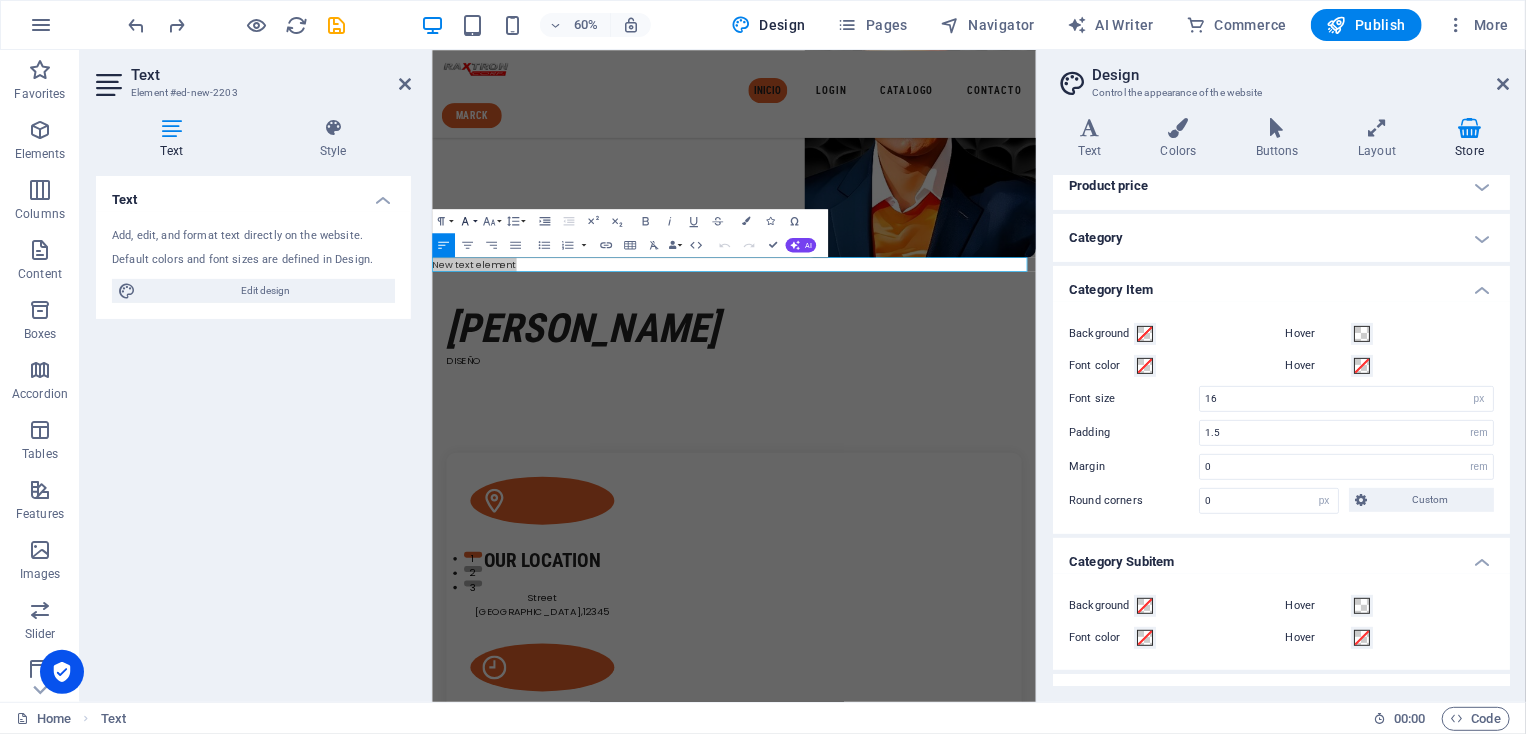 click on "Font Family" at bounding box center [467, 221] 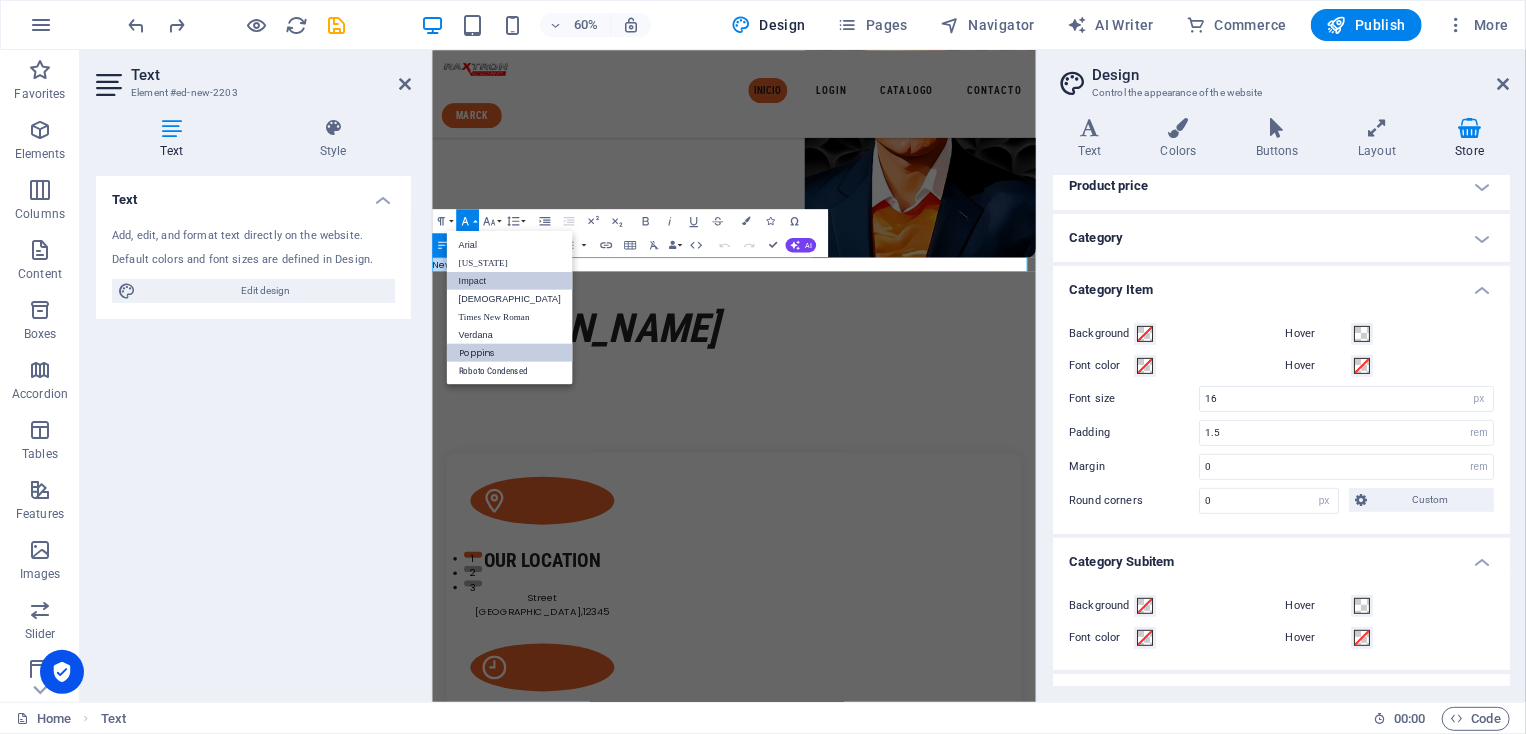 click on "Impact" at bounding box center (509, 281) 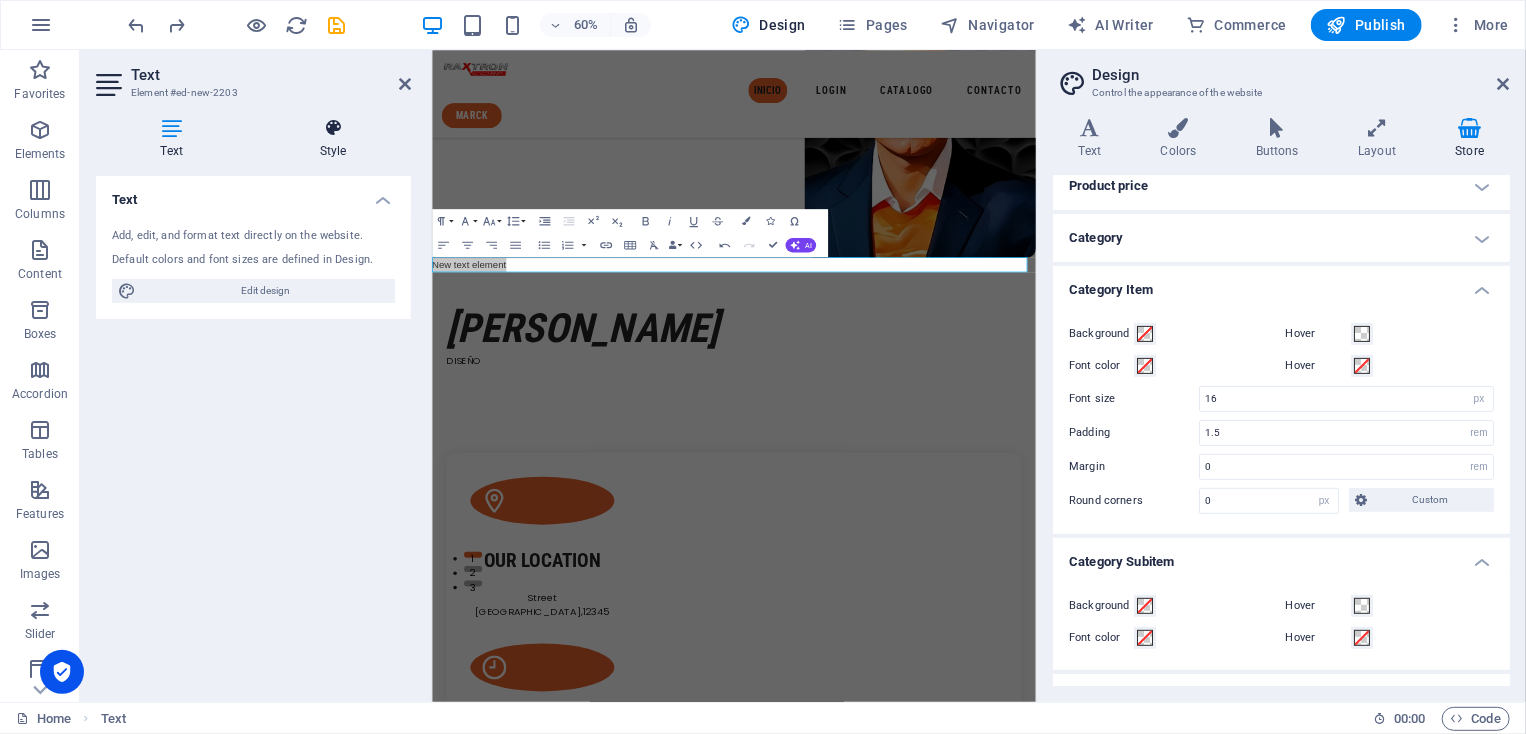 click on "Style" at bounding box center [333, 139] 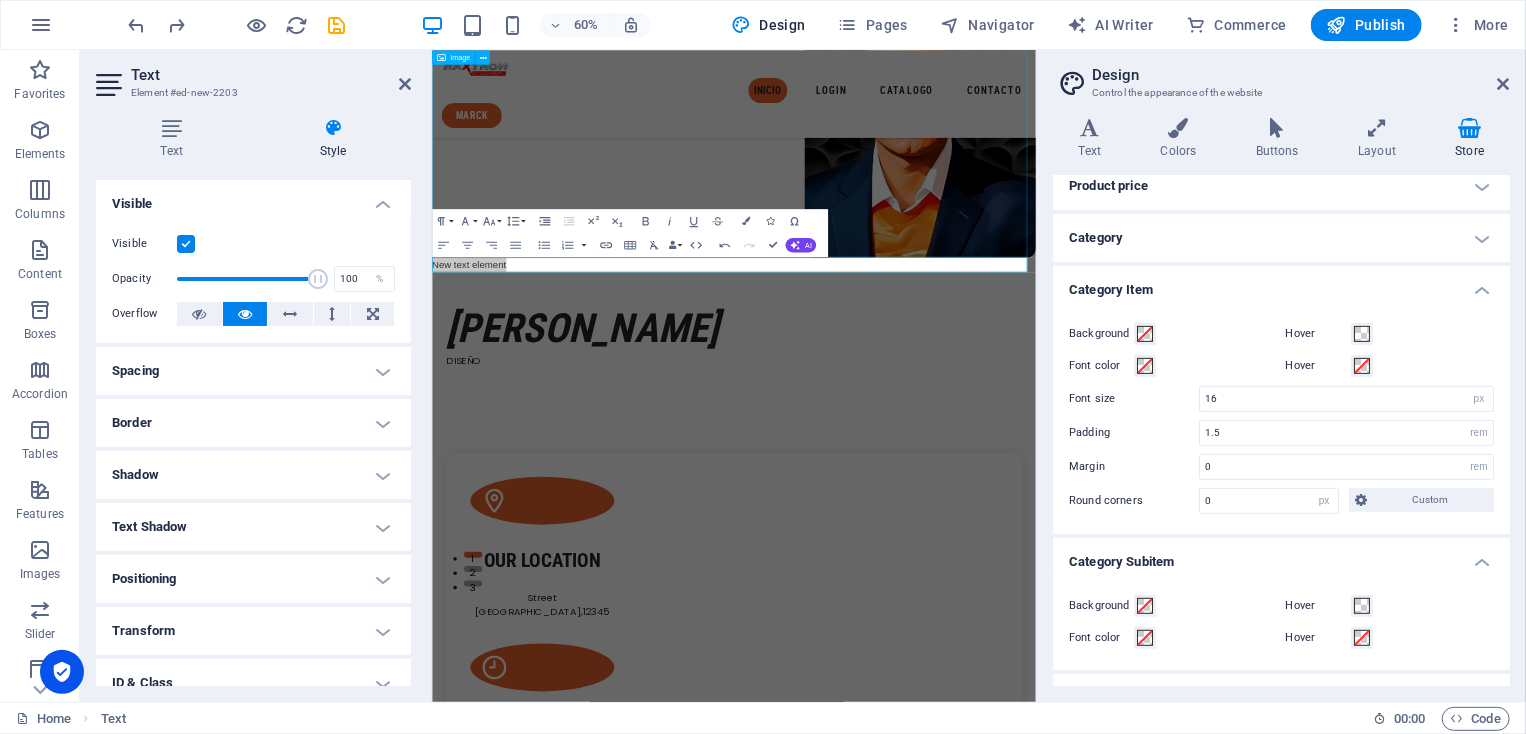 click at bounding box center (934, 149) 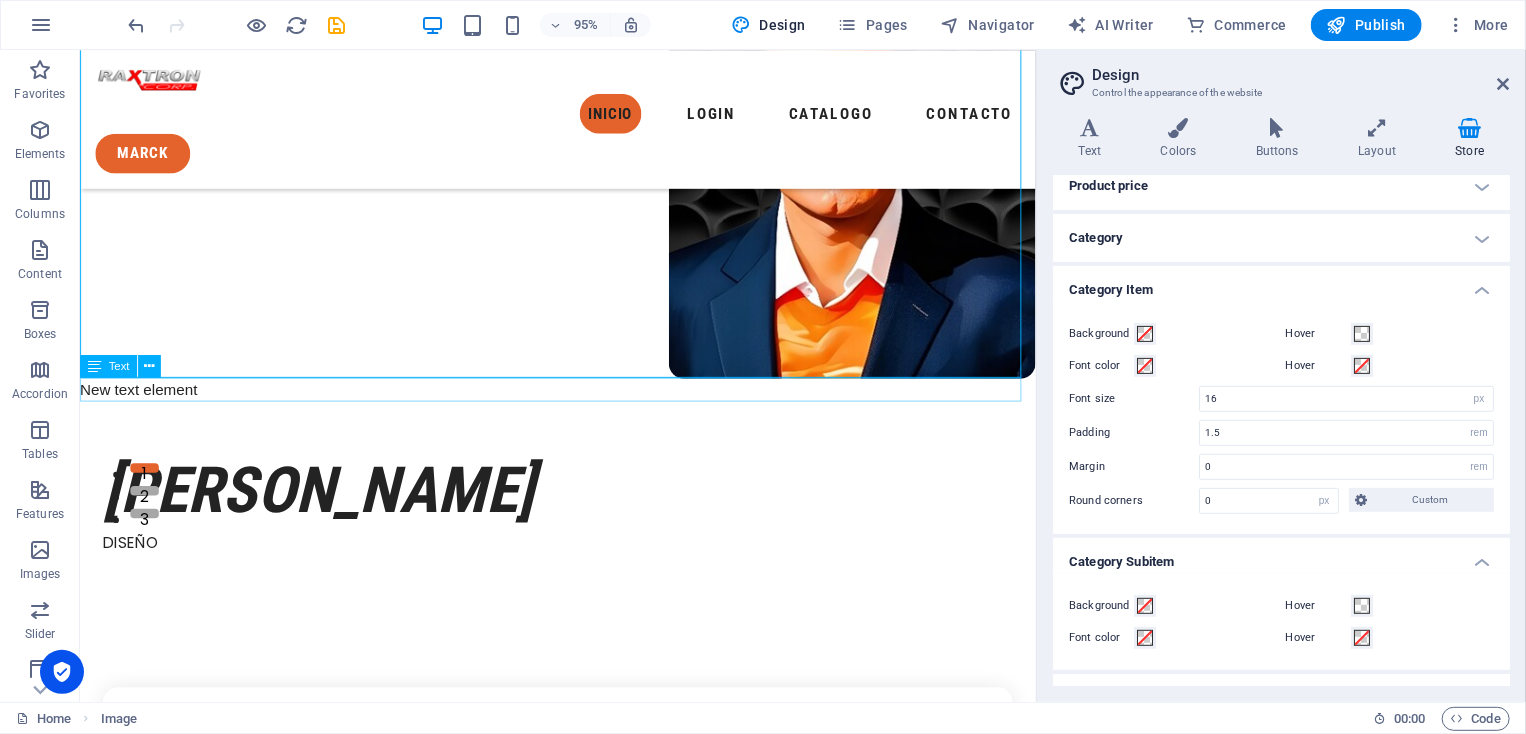 click on "New text element" at bounding box center [582, 407] 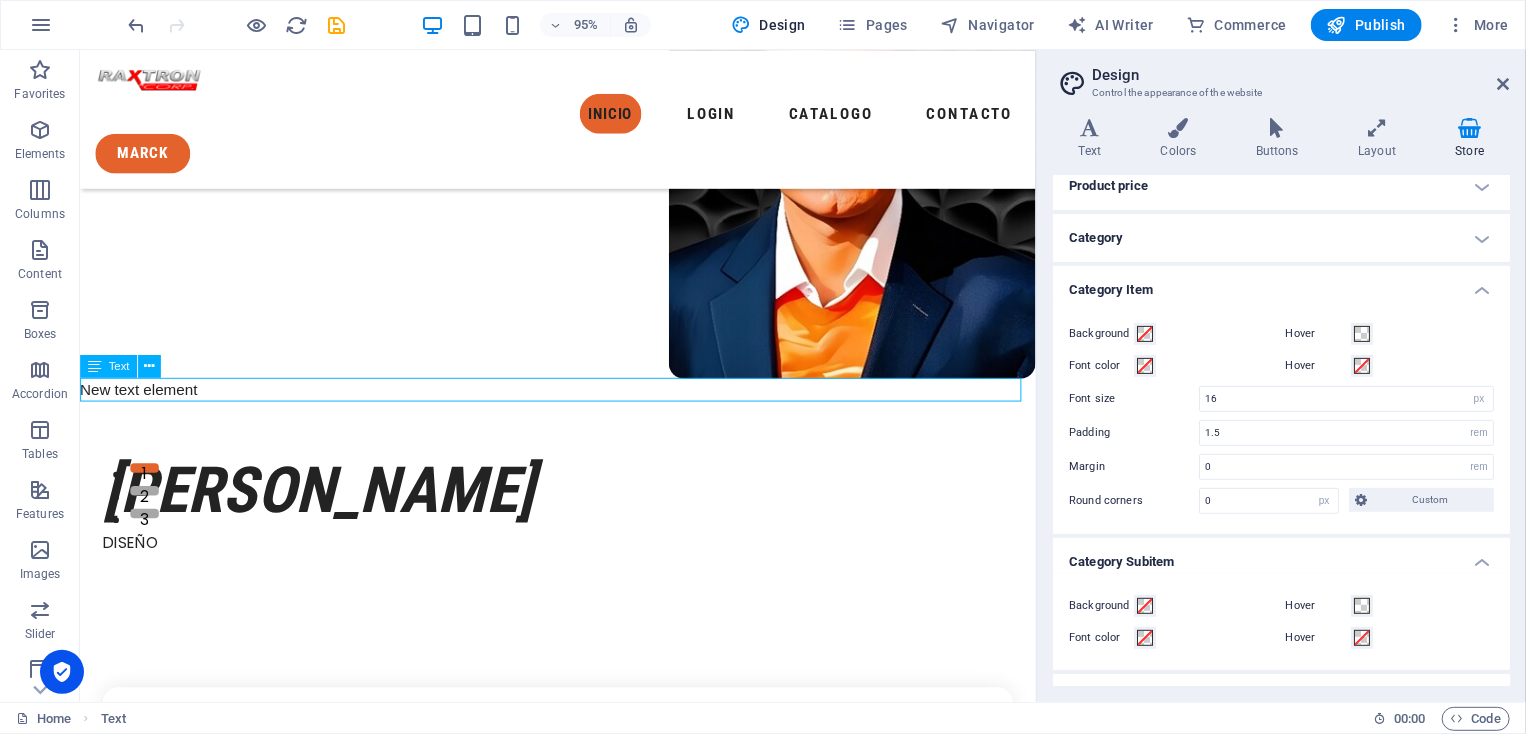 click on "New text element" at bounding box center (582, 407) 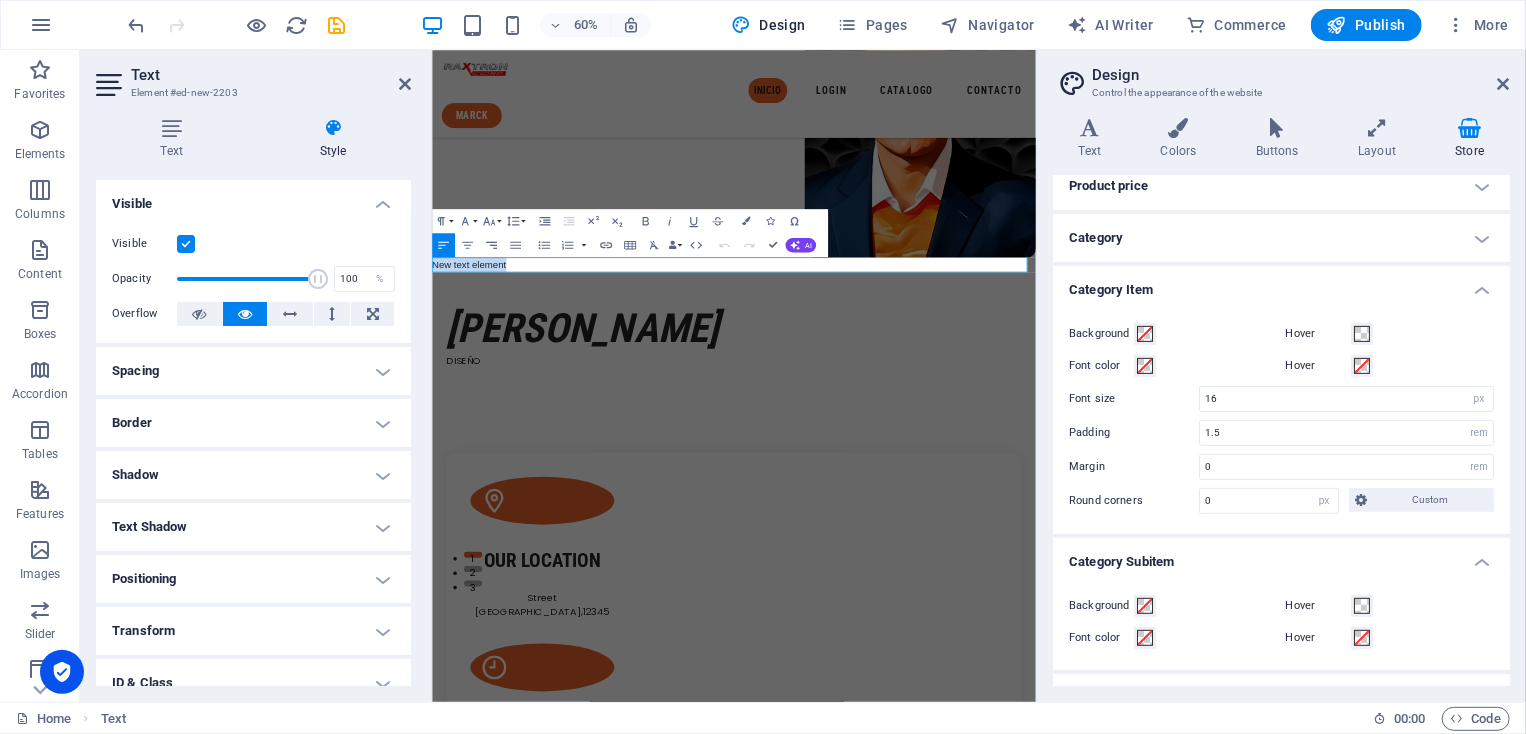click 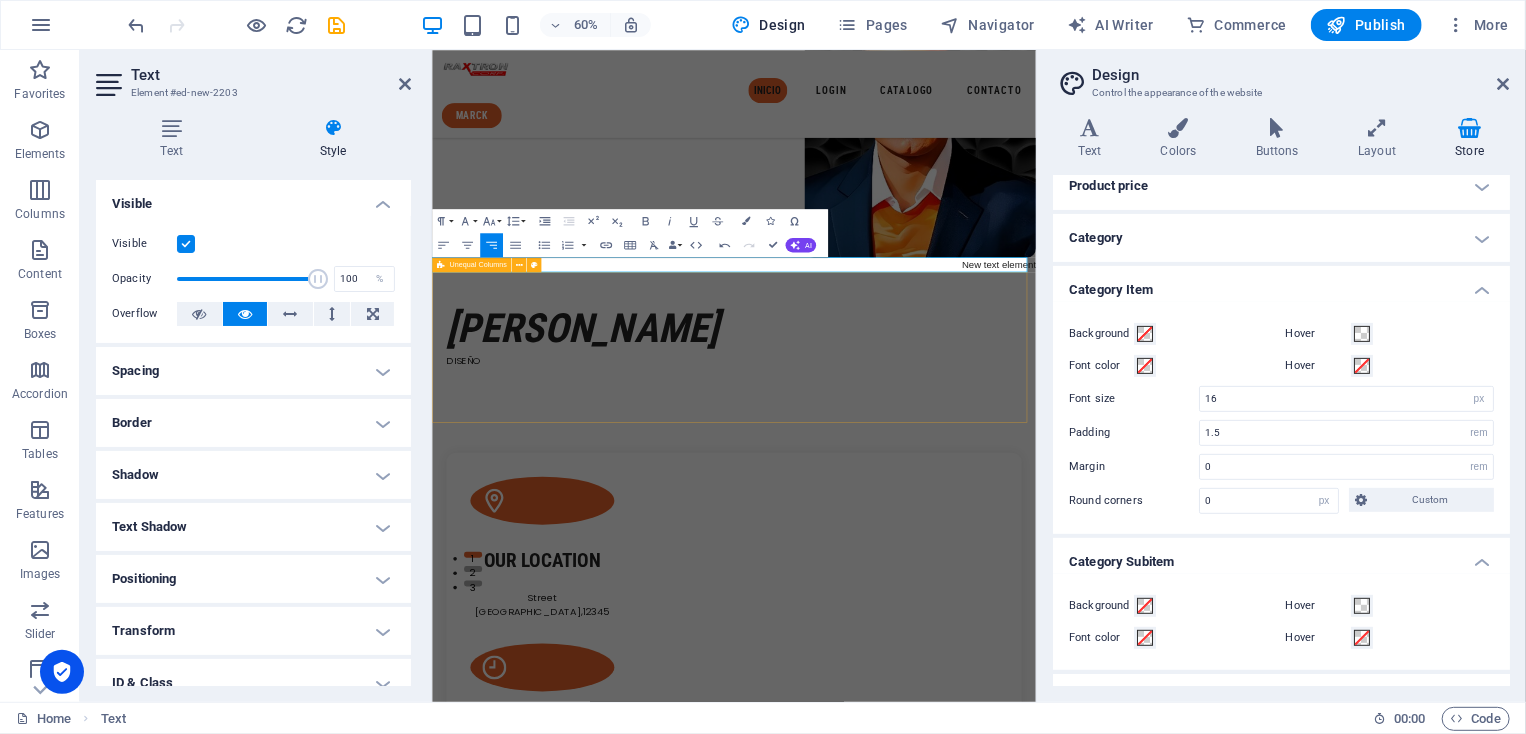 type 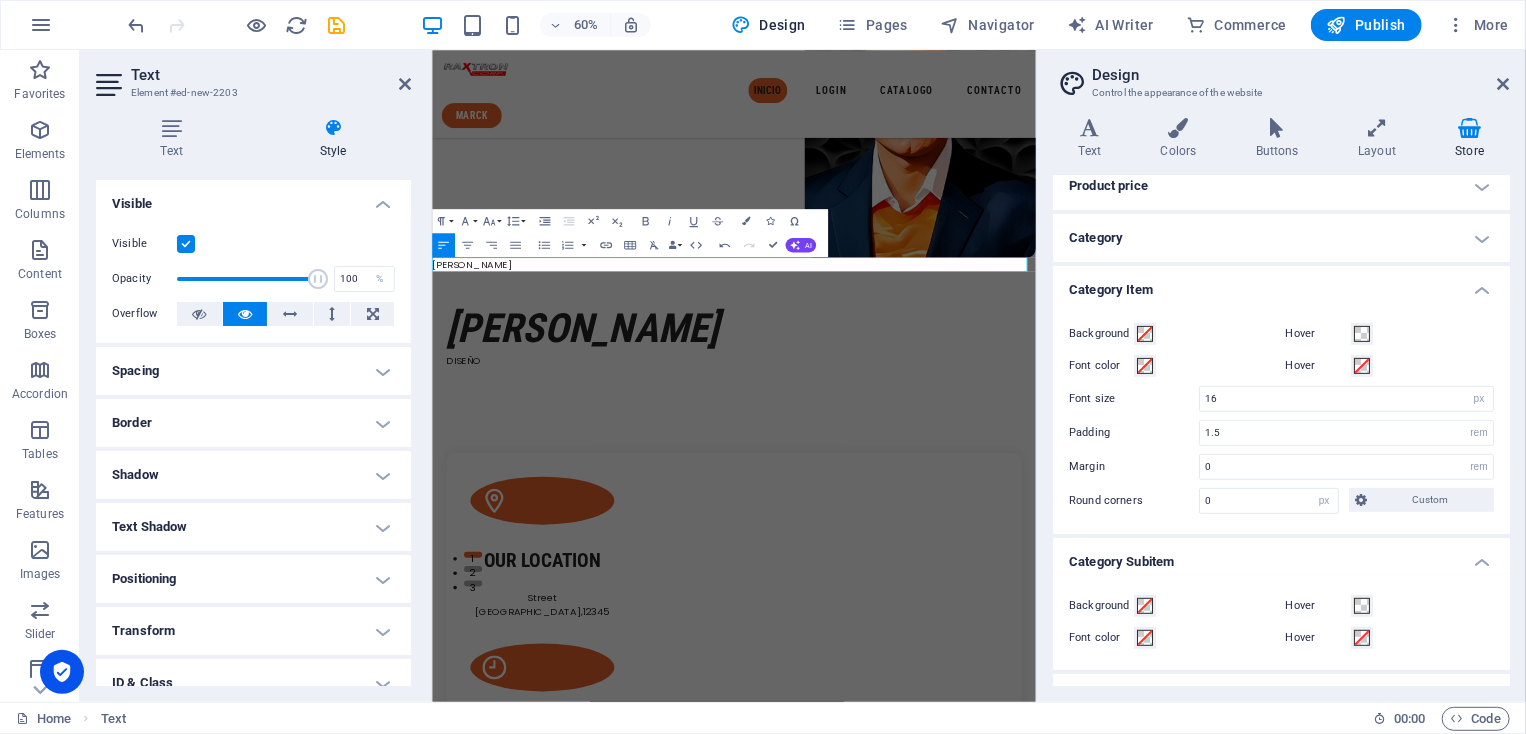 click on "ROB" at bounding box center [934, 407] 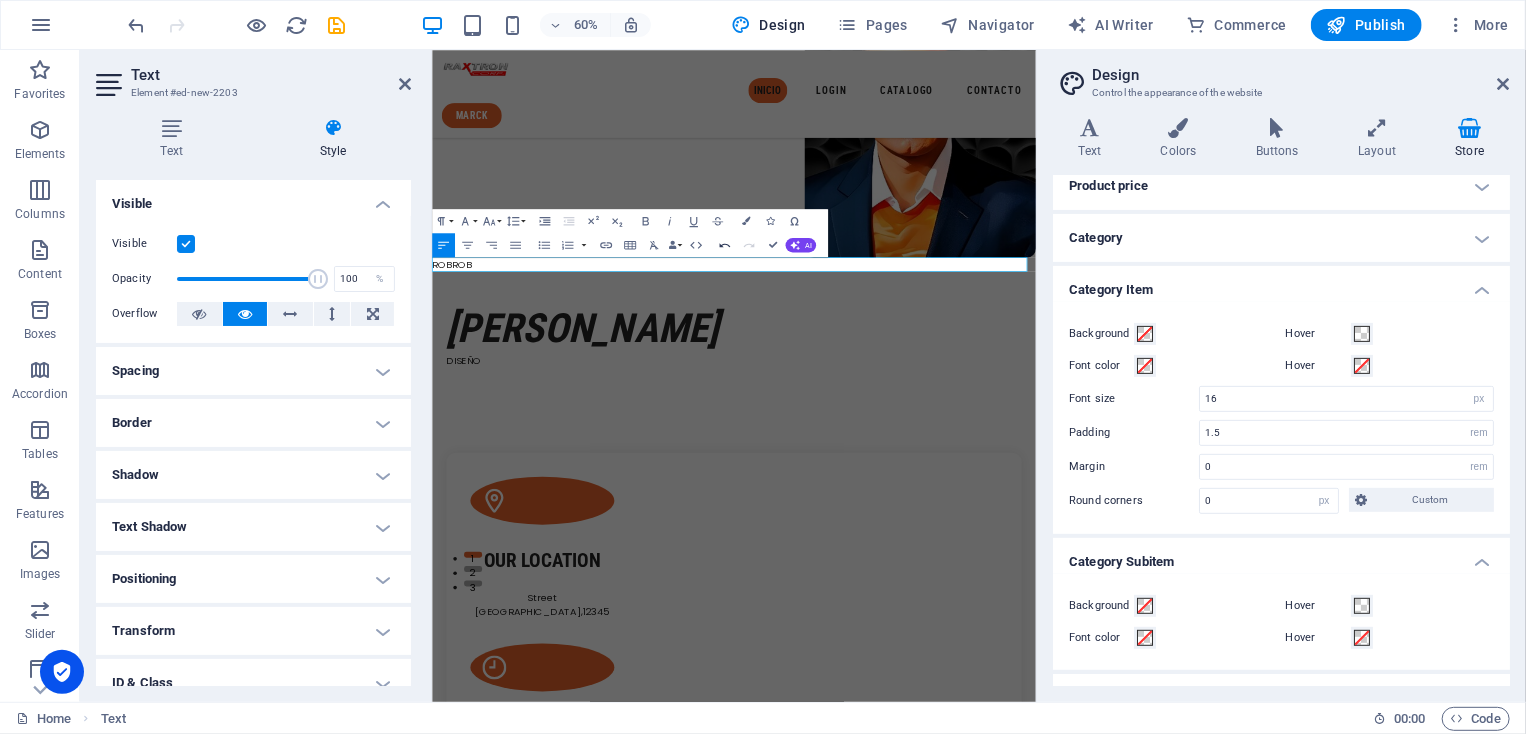 click 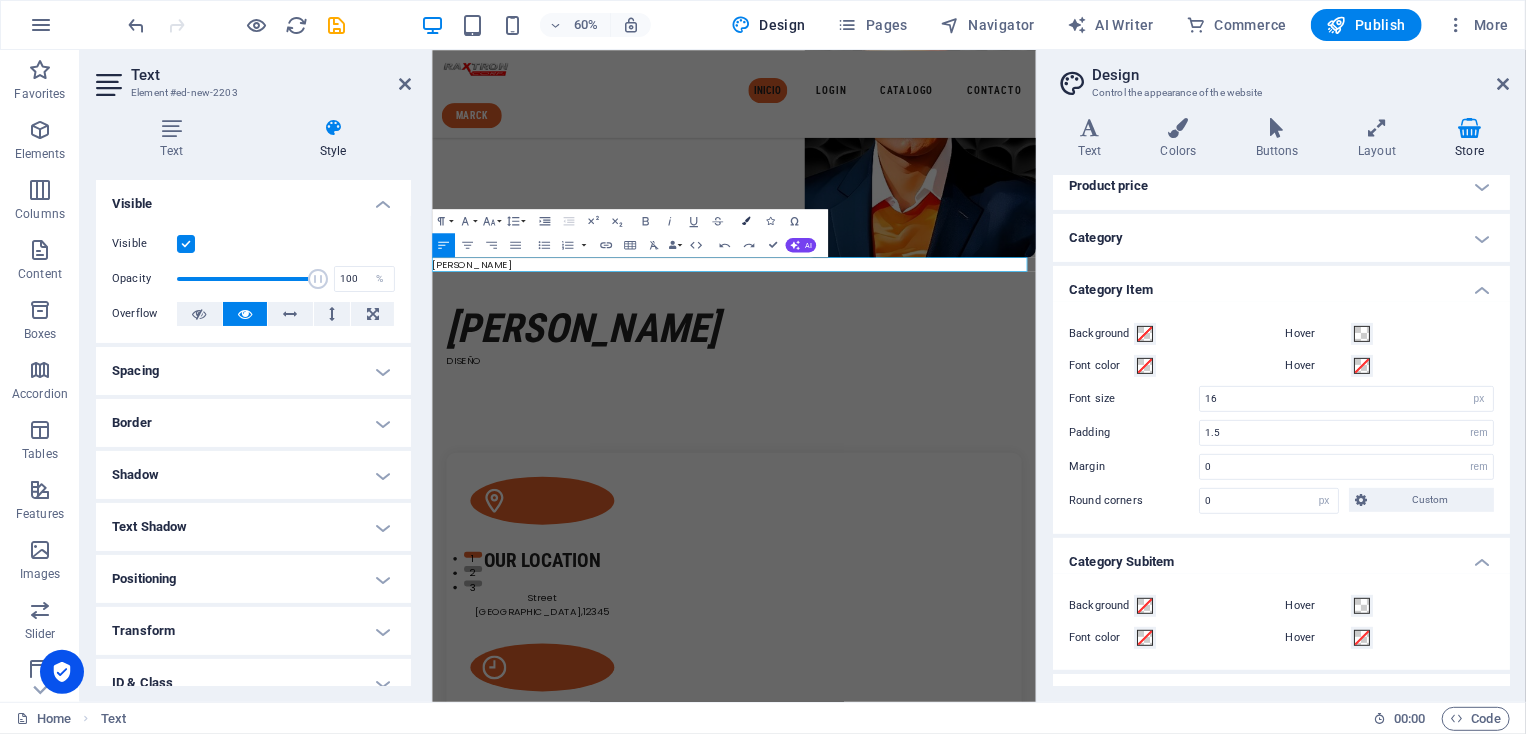 click at bounding box center (746, 221) 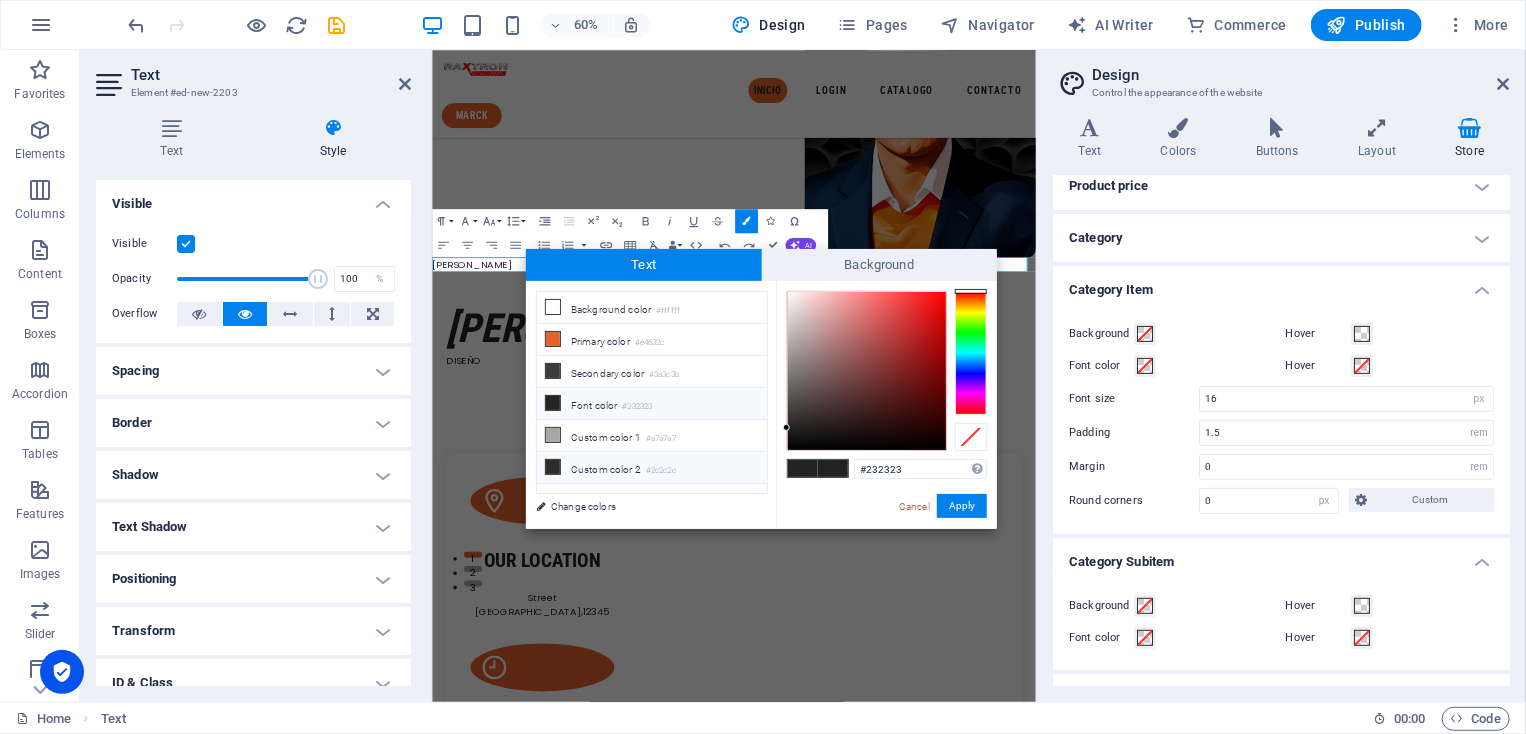 click at bounding box center (553, 467) 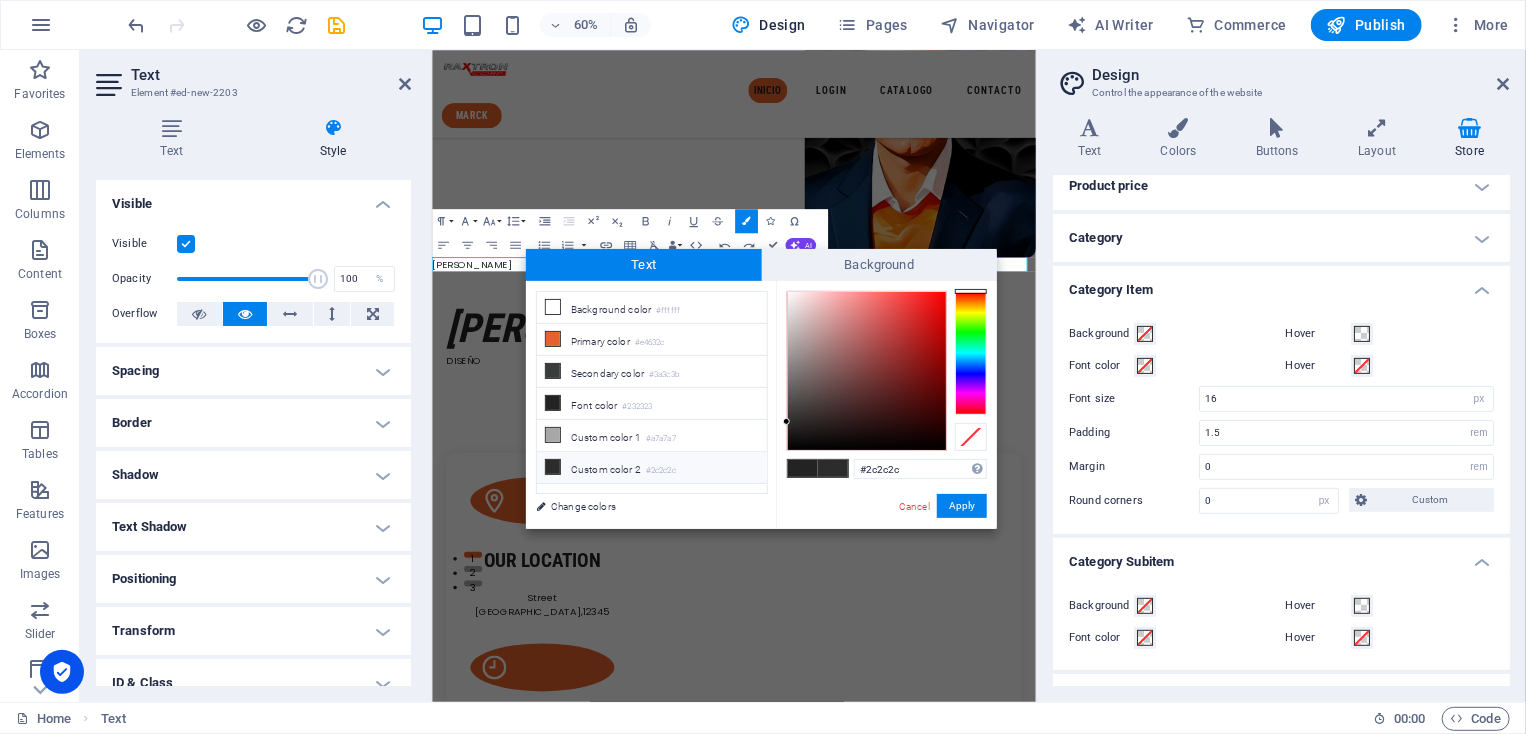 click at bounding box center [553, 467] 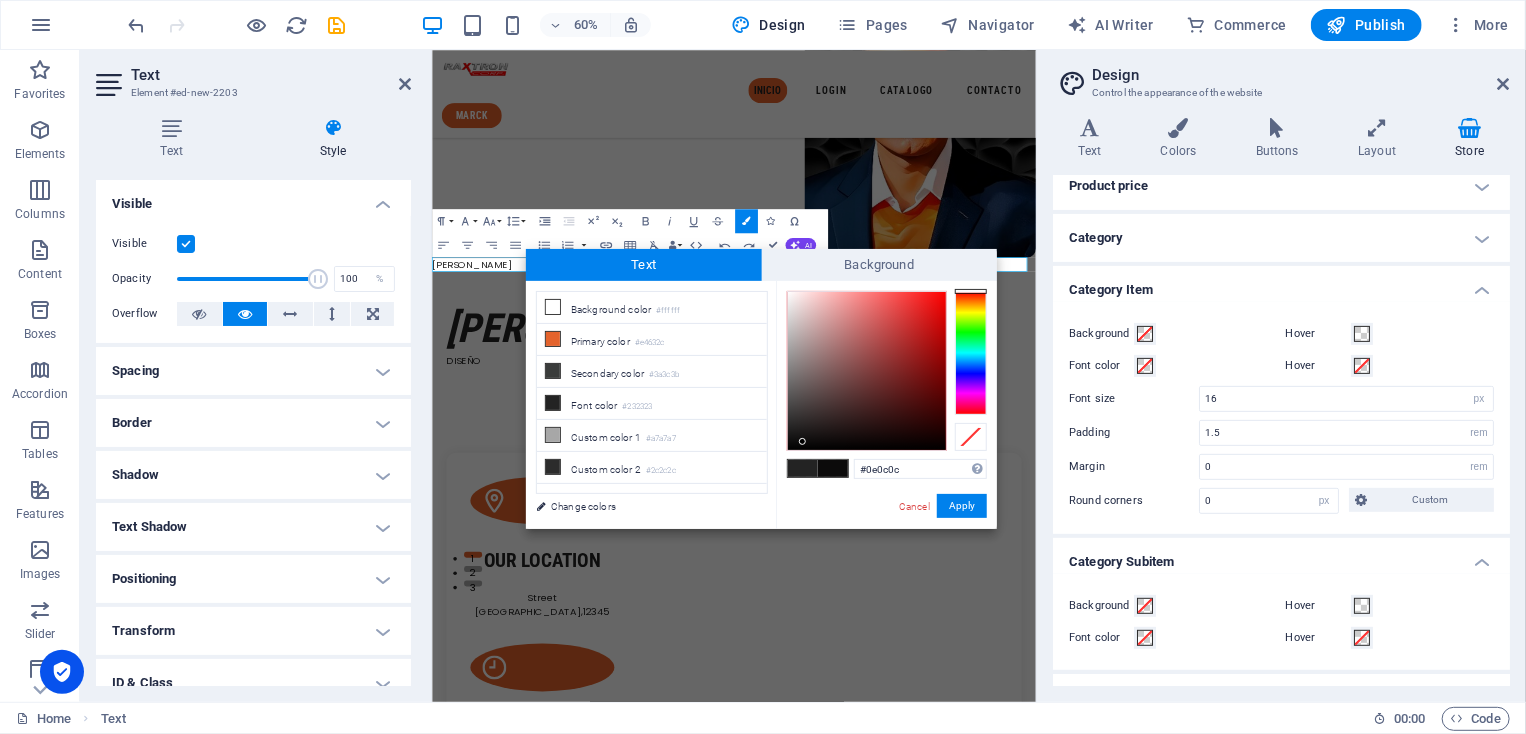 type on "#0c0b0b" 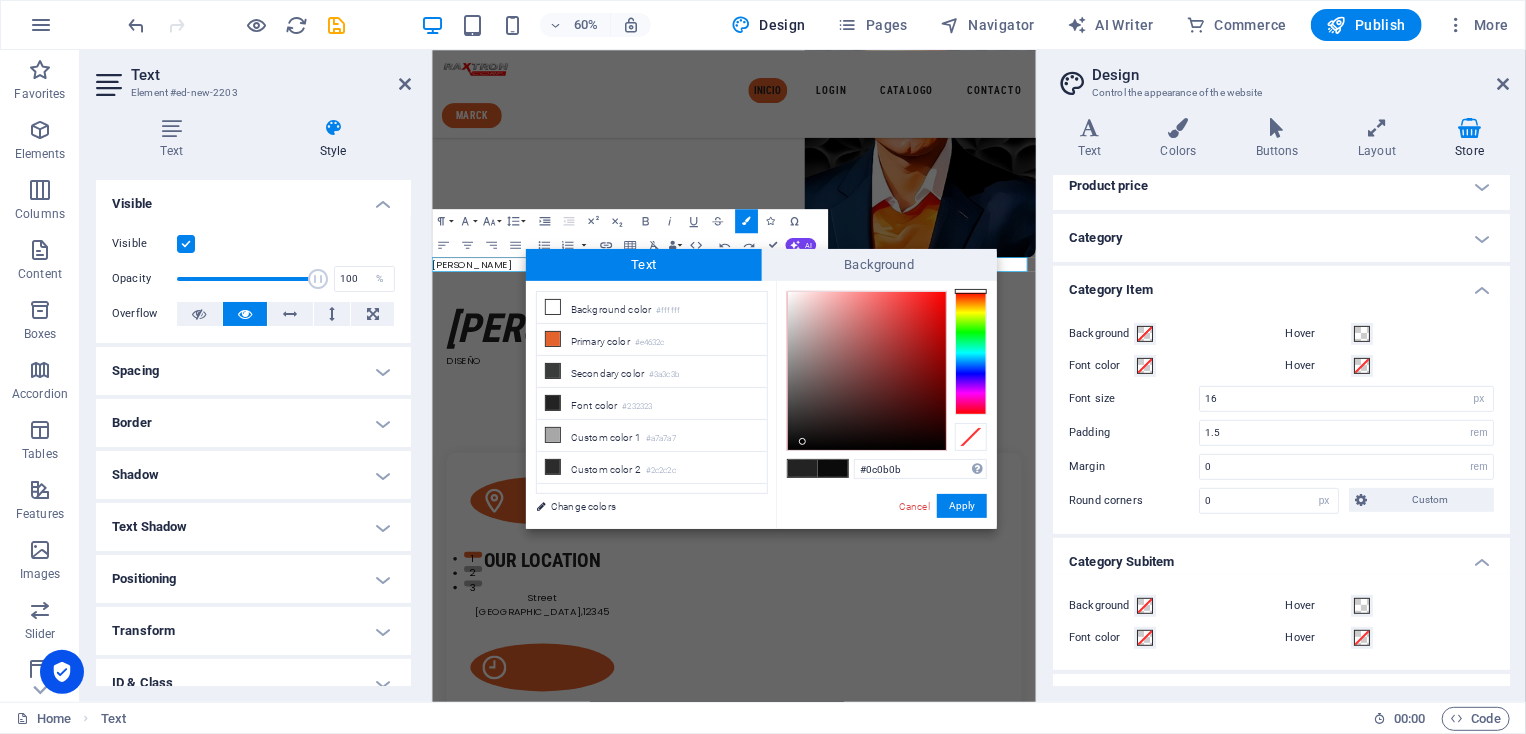 drag, startPoint x: 810, startPoint y: 409, endPoint x: 803, endPoint y: 442, distance: 33.734257 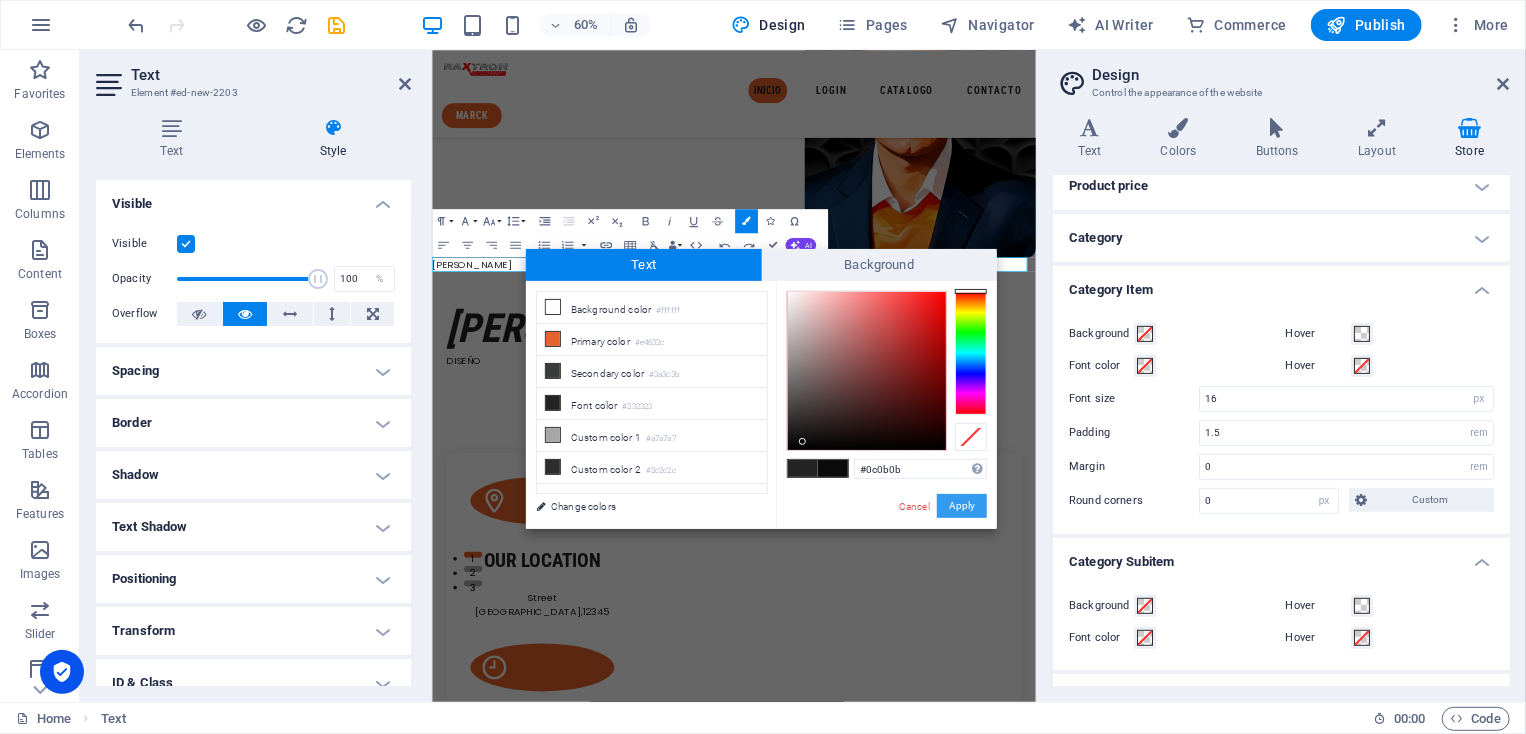 click on "Apply" at bounding box center (962, 506) 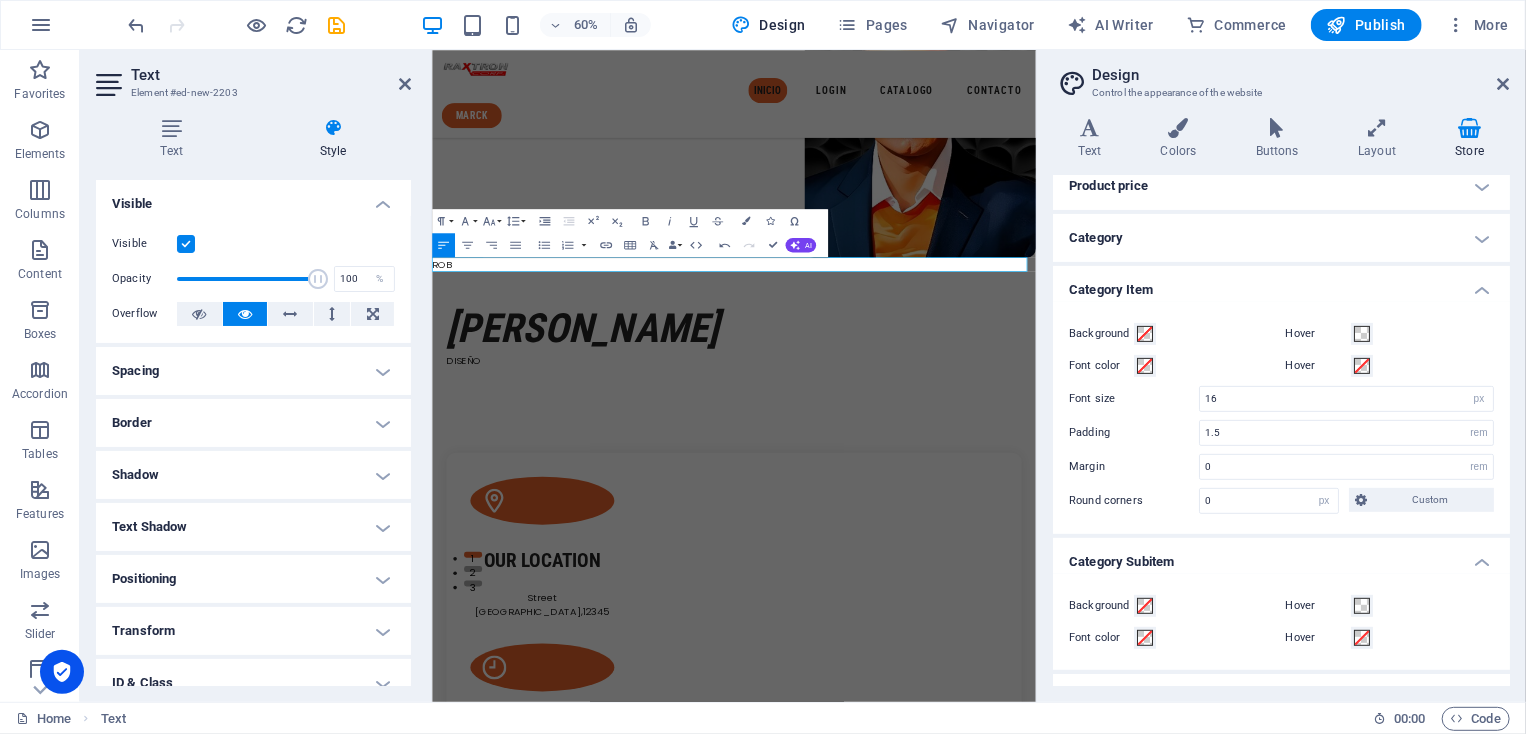 click on "ROB​ ​" at bounding box center (934, 407) 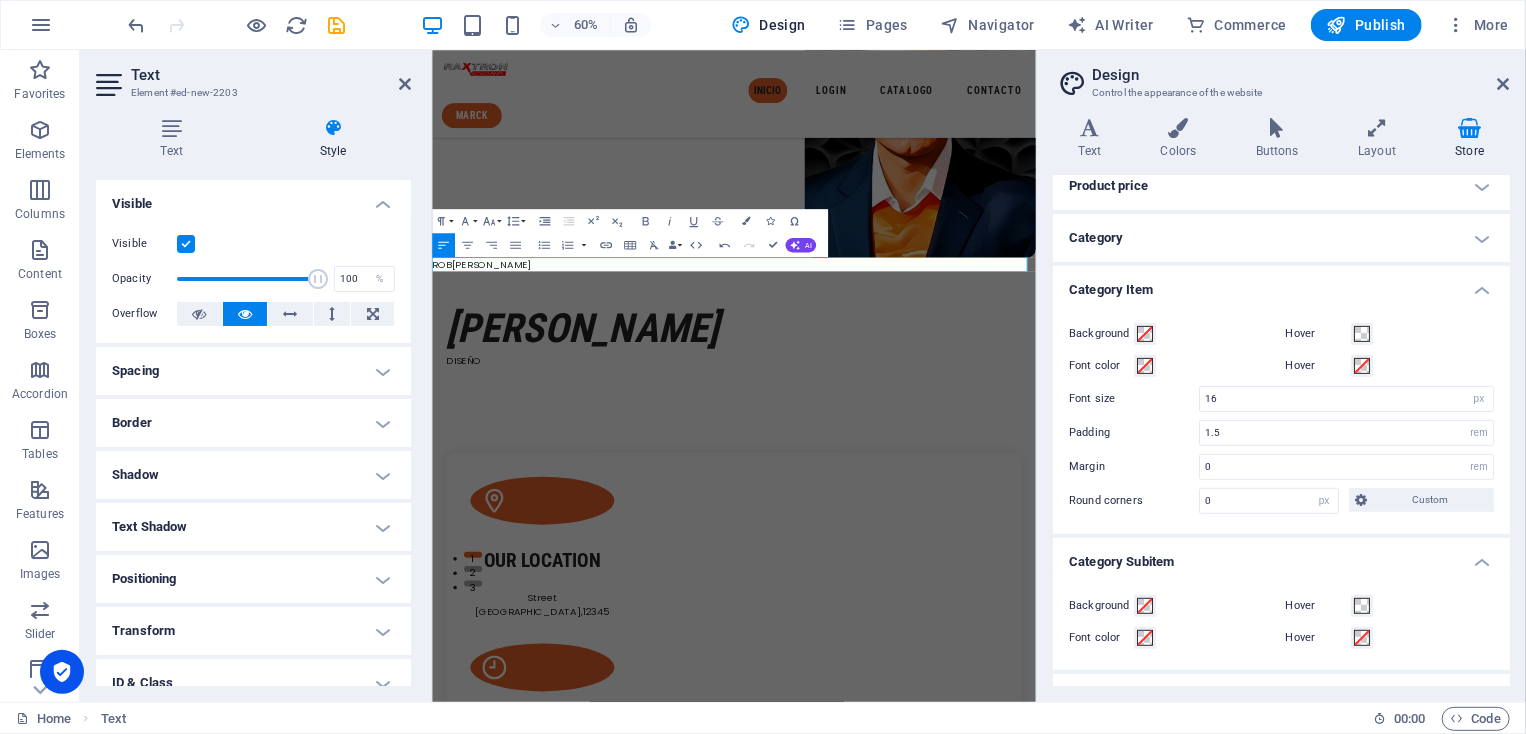 click on "ROB​ERTO CASRILLO ​" at bounding box center (934, 407) 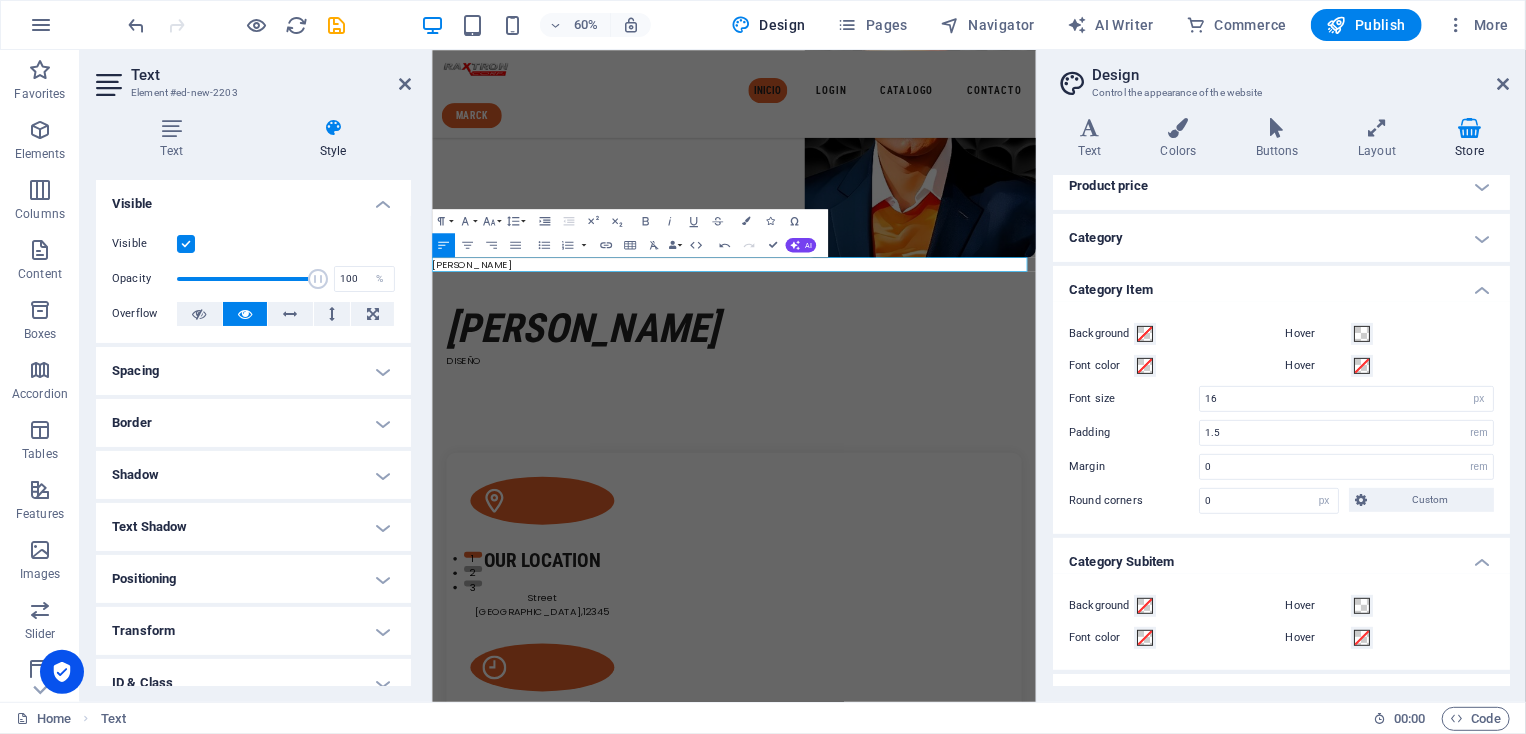 drag, startPoint x: 654, startPoint y: 408, endPoint x: 353, endPoint y: 451, distance: 304.0559 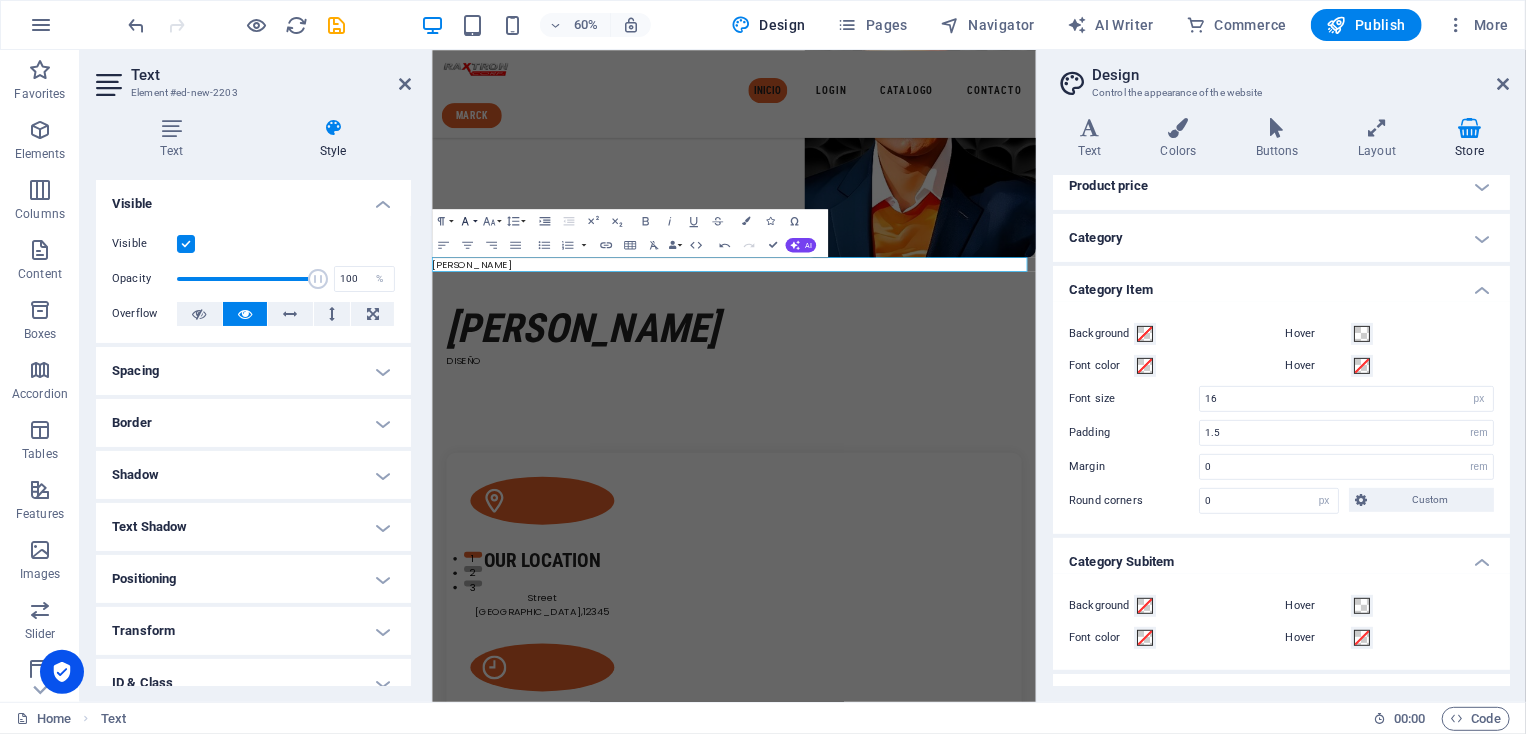 click 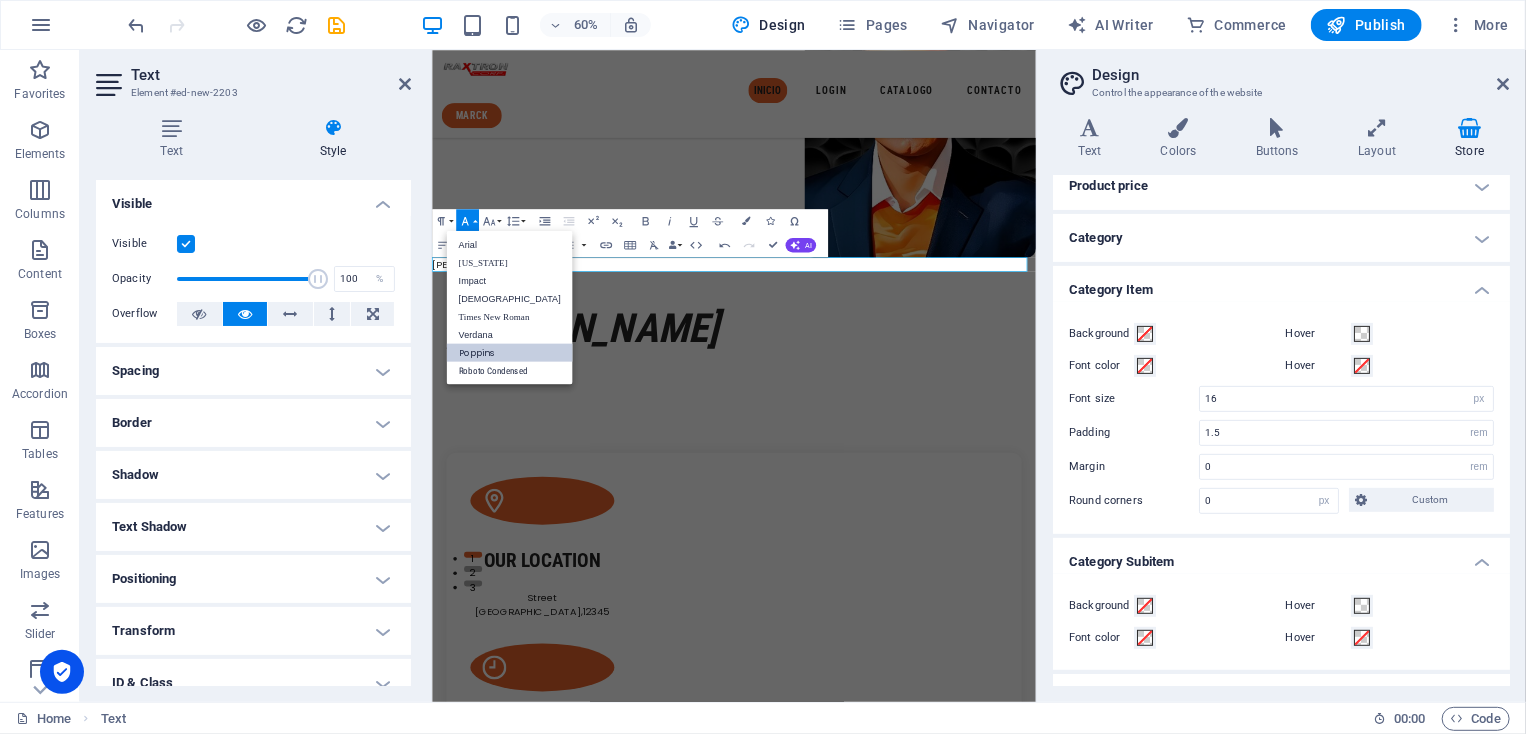 scroll, scrollTop: 0, scrollLeft: 0, axis: both 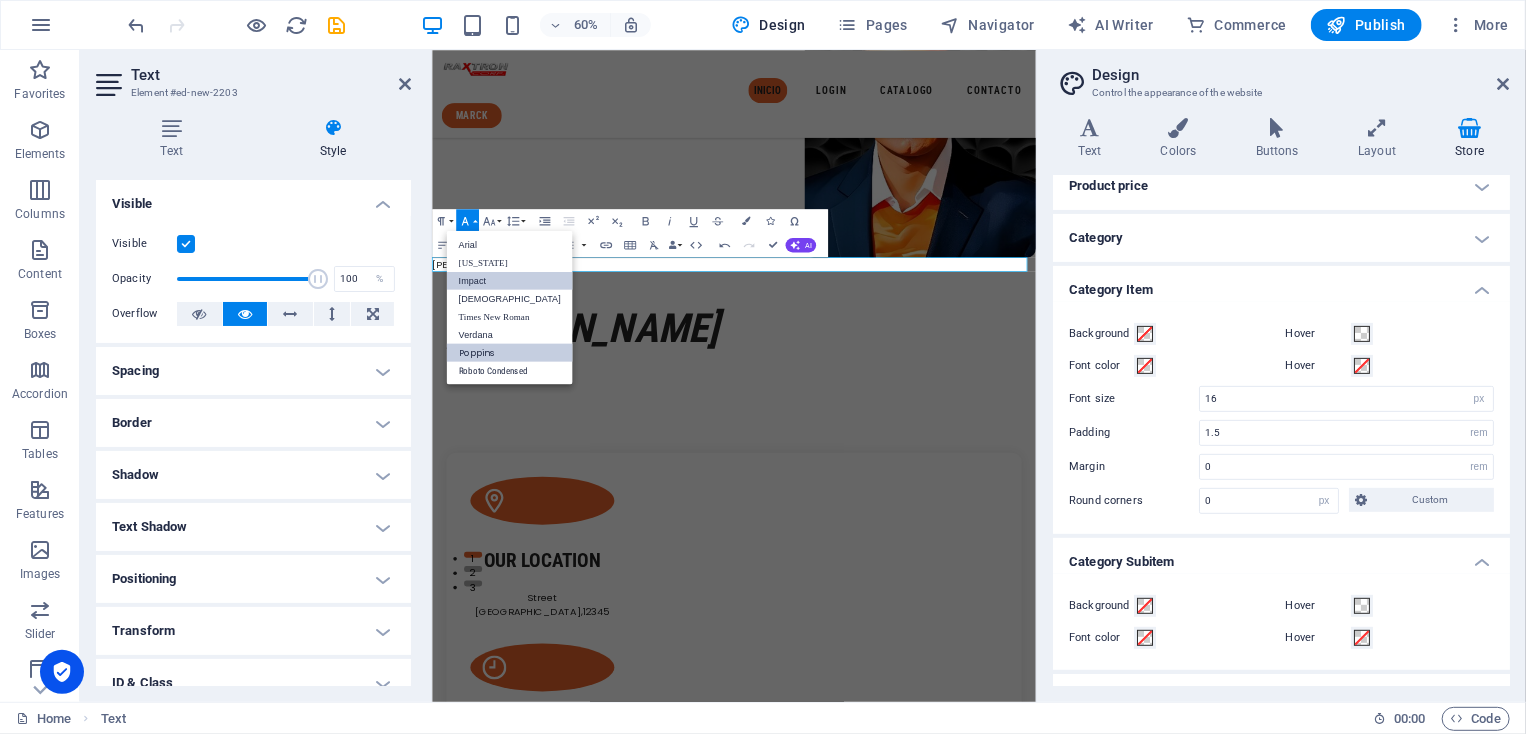 click on "Impact" at bounding box center (509, 281) 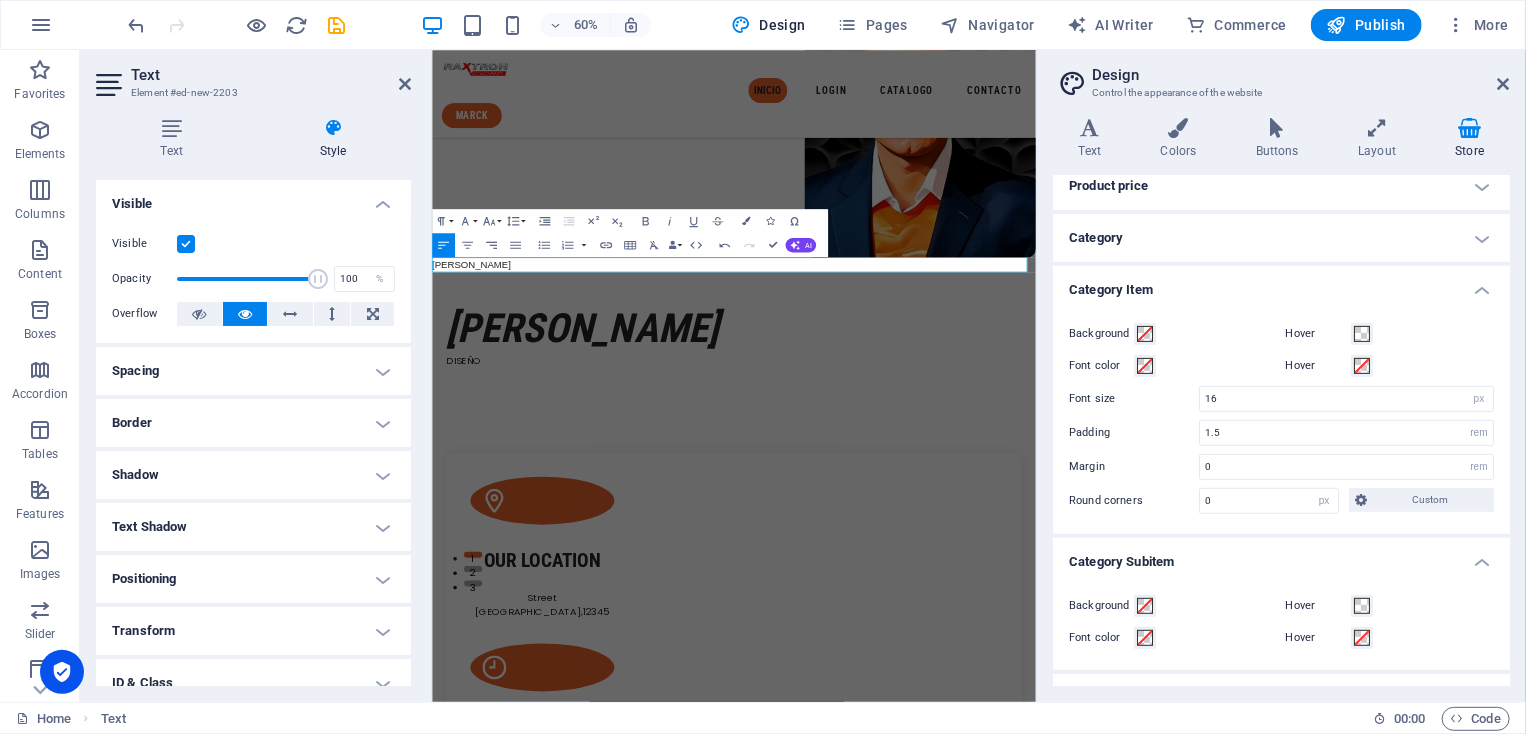 click 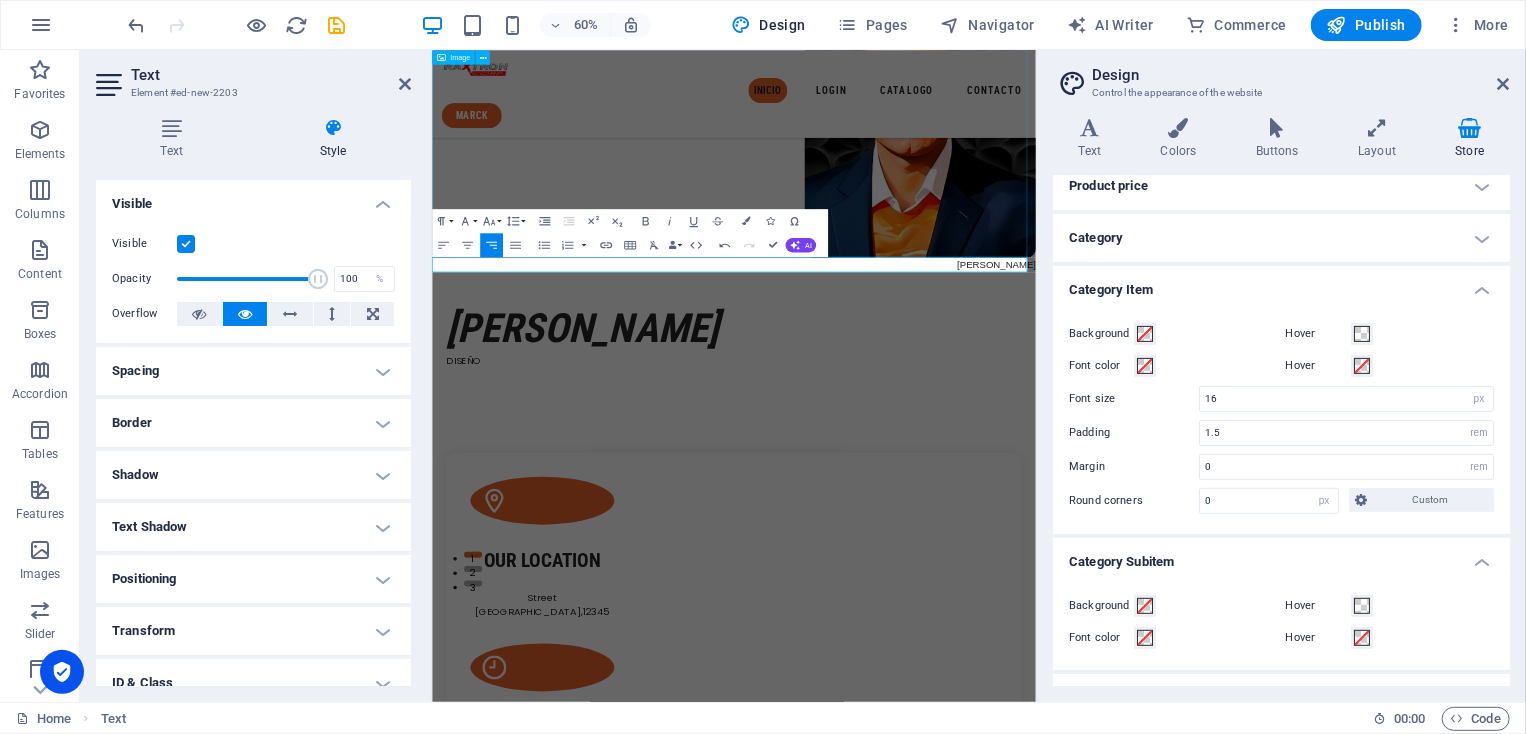 click at bounding box center (934, 149) 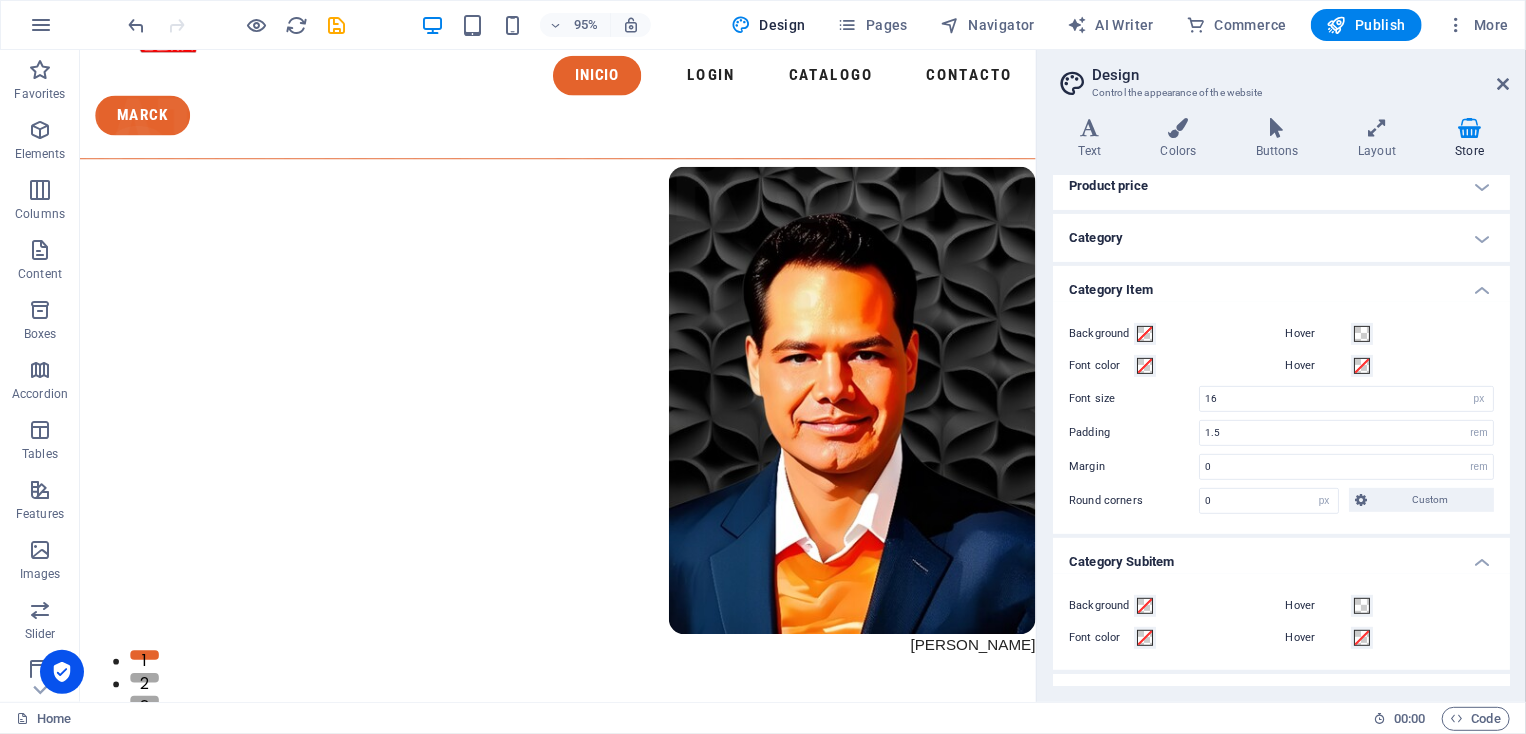 scroll, scrollTop: 0, scrollLeft: 0, axis: both 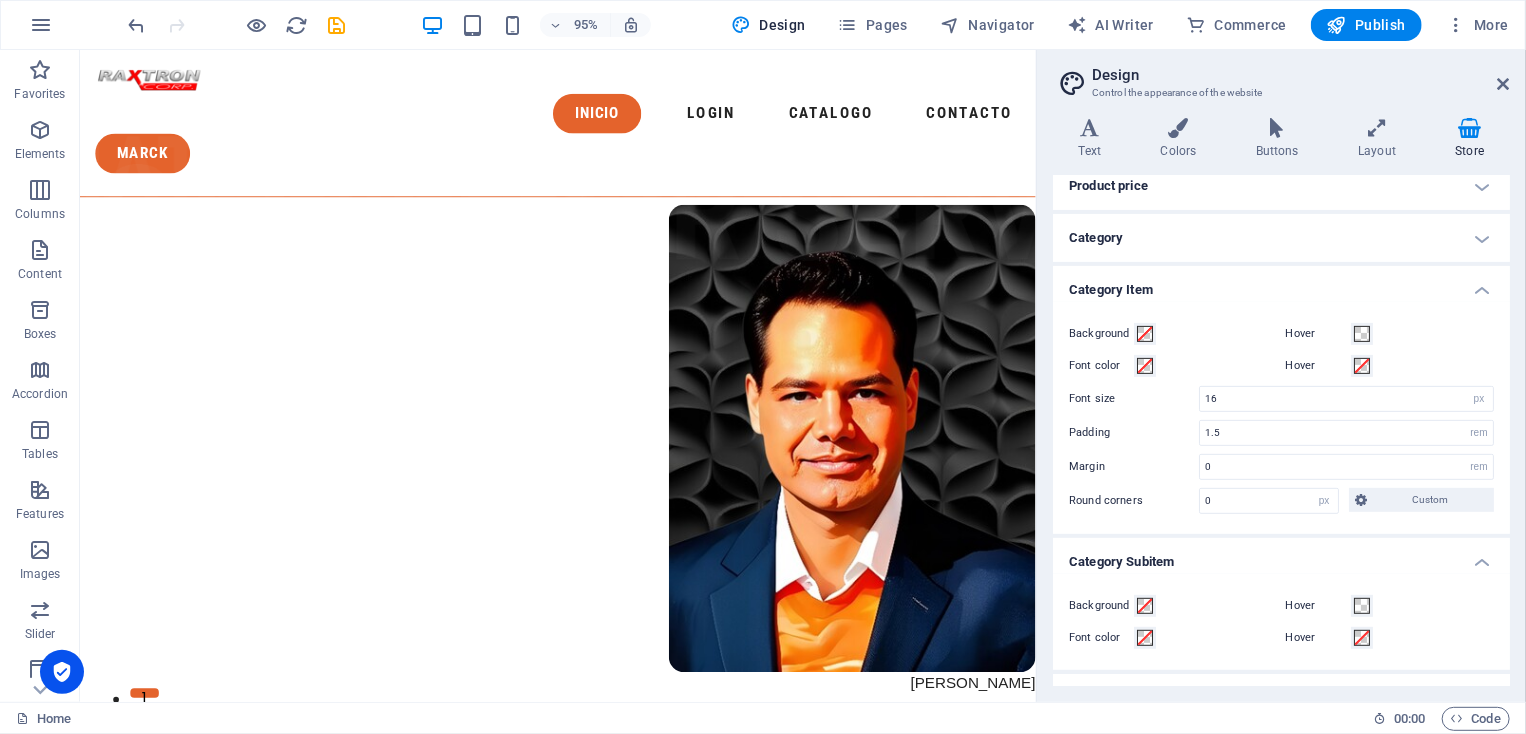 drag, startPoint x: 1076, startPoint y: 120, endPoint x: 1117, endPoint y: 124, distance: 41.19466 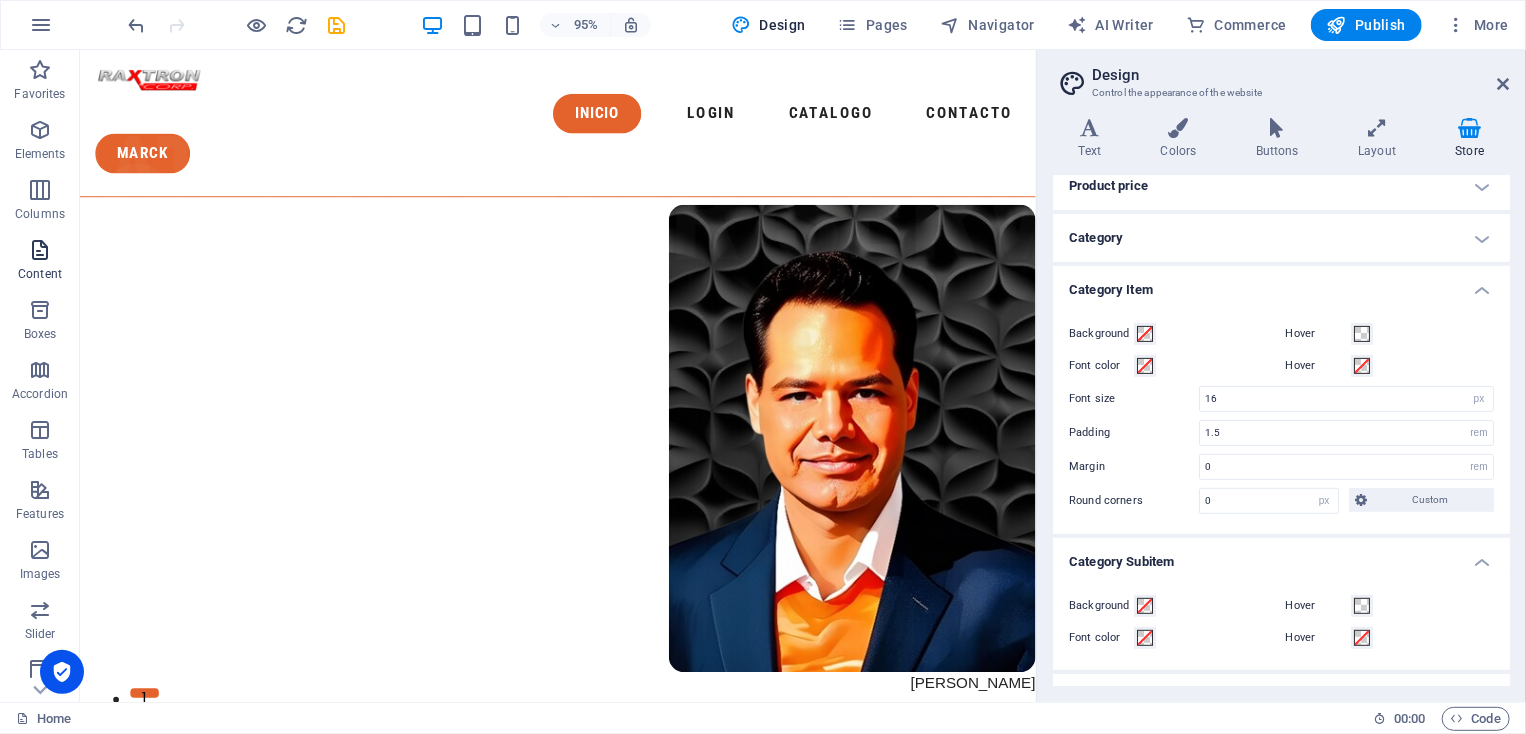 click at bounding box center (40, 250) 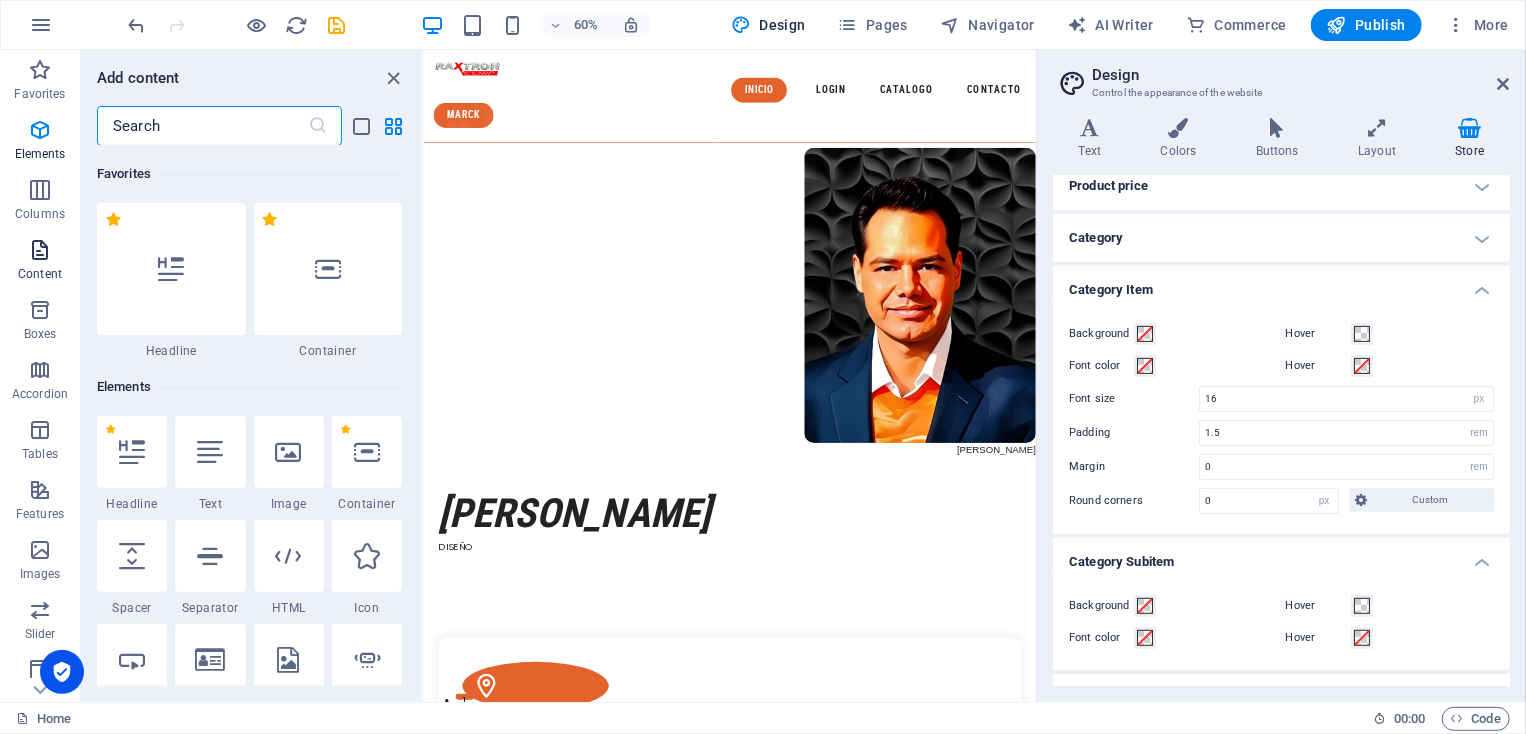 scroll, scrollTop: 3499, scrollLeft: 0, axis: vertical 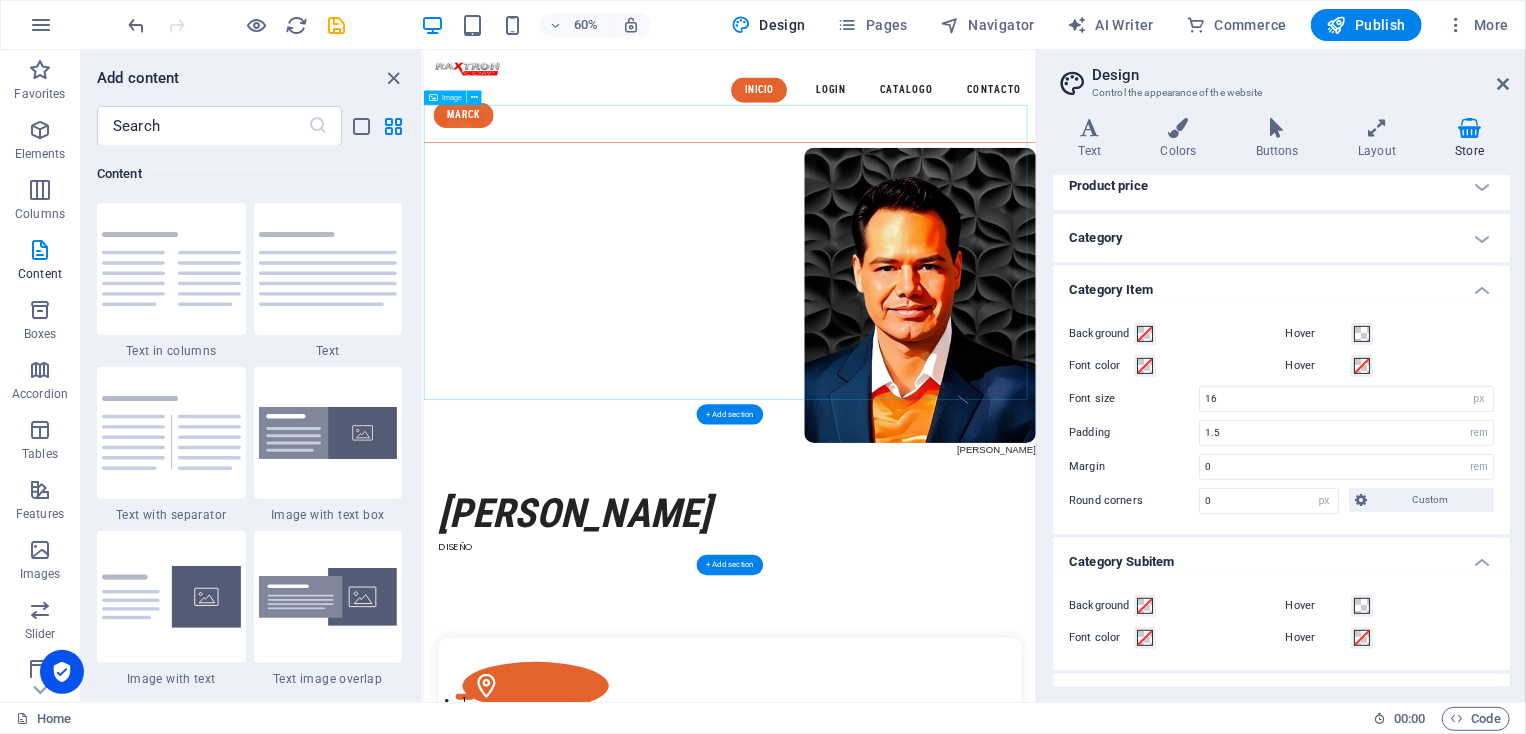drag, startPoint x: 847, startPoint y: 295, endPoint x: 432, endPoint y: 441, distance: 439.93295 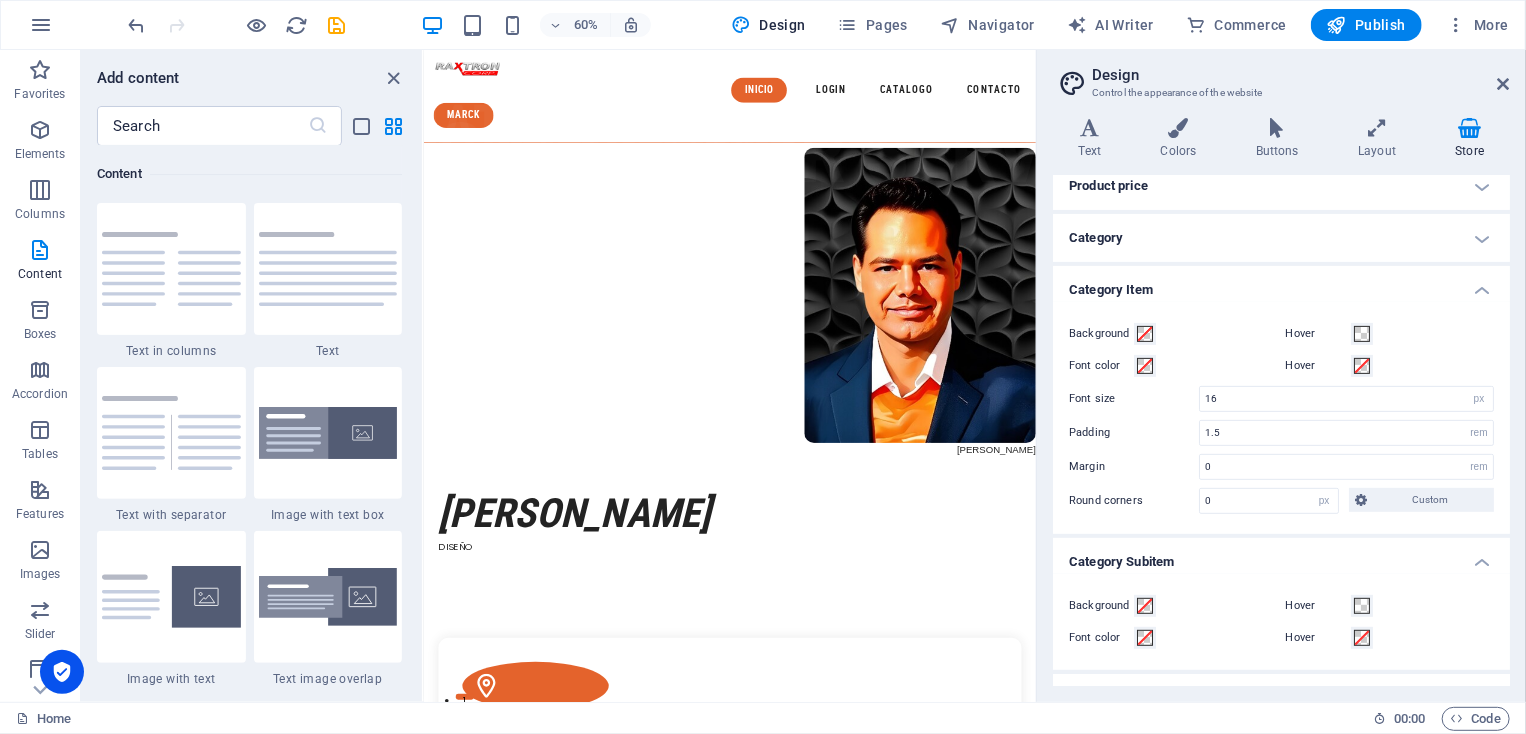 click on "Favorites 1 Star Headline 1 Star Container Elements 1 Star Headline 1 Star Text 1 Star Image 1 Star Container 1 Star Spacer 1 Star Separator 1 Star HTML 1 Star Icon 1 Star Button 1 Star Logo 1 Star SVG 1 Star Image slider 1 Star Slider 1 Star Gallery 1 Star Menu 1 Star Map 1 Star Facebook 1 Star Video 1 Star YouTube 1 Star Vimeo 1 Star Document 1 Star Audio 1 Star Iframe 1 Star Privacy 1 Star Languages Columns 1 Star Container 1 Star 2 columns 1 Star 3 columns 1 Star 4 columns 1 Star 5 columns 1 Star 6 columns 1 Star 40-60 1 Star 20-80 1 Star 80-20 1 Star 30-70 1 Star 70-30 1 Star Unequal Columns 1 Star 25-25-50 1 Star 25-50-25 1 Star 50-25-25 1 Star 20-60-20 1 Star 50-16-16-16 1 Star 16-16-16-50 1 Star Grid 2-1 1 Star Grid 1-2 1 Star Grid 3-1 1 Star Grid 1-3 1 Star Grid 4-1 1 Star Grid 1-4 1 Star Grid 1-2-1 1 Star Grid 1-1-2 1 Star Grid 2h-2v 1 Star Grid 2v-2h 1 Star Grid 2-1-2 1 Star Grid 3-4 Content 1 Star Text in columns 1 Star Text 1 Star Text with separator 1 Star Image with text box 1 Star 1 Star Boxes" at bounding box center [251, 416] 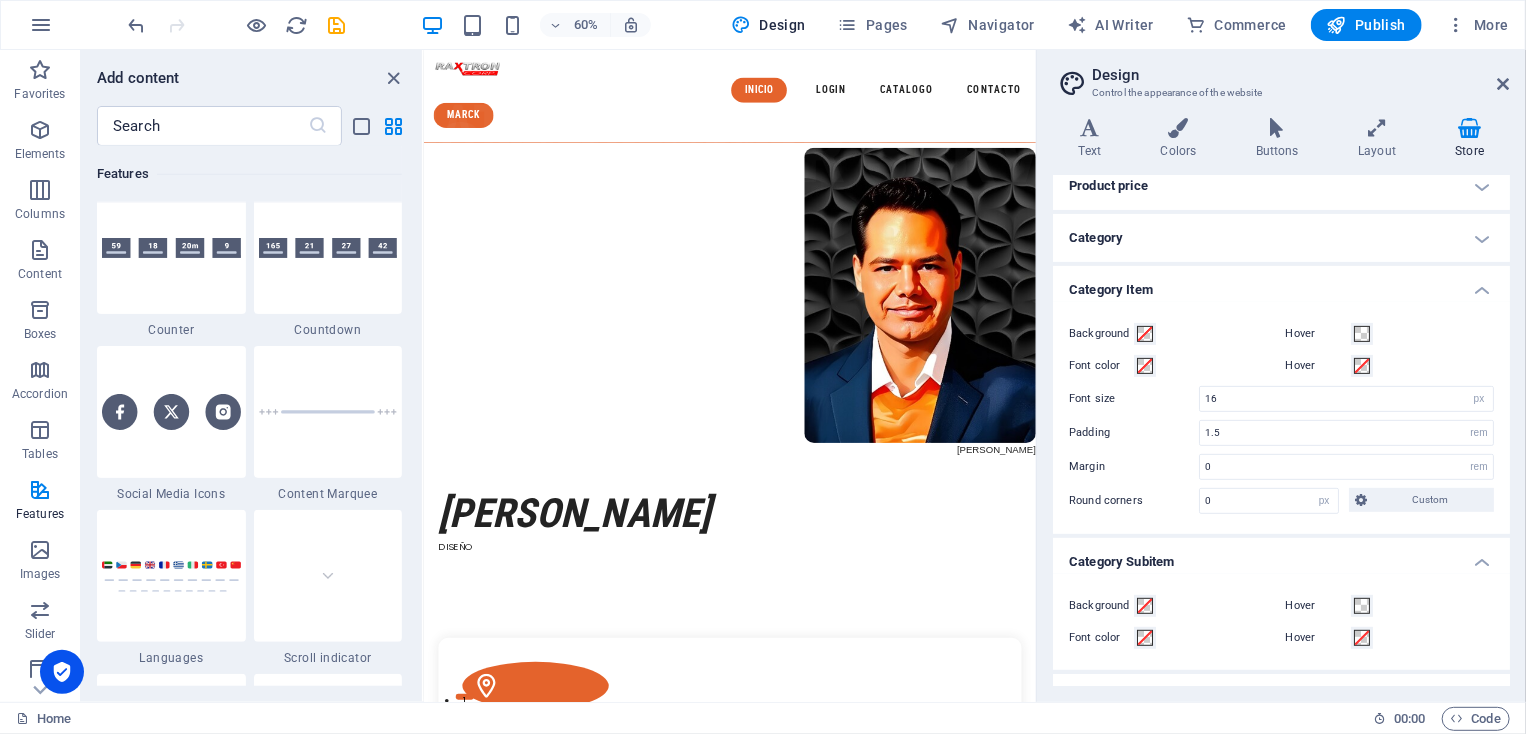 scroll, scrollTop: 9124, scrollLeft: 0, axis: vertical 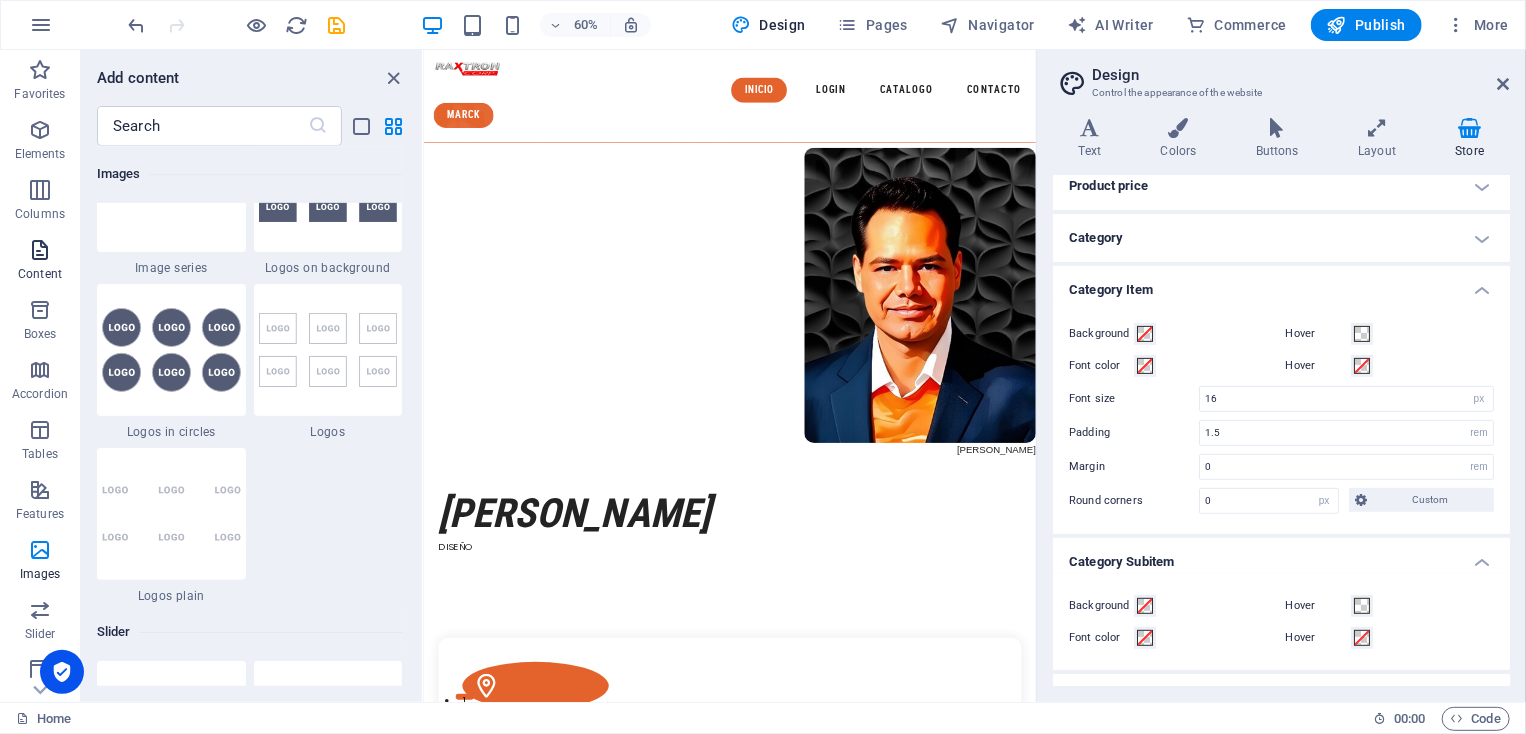 click on "Content" at bounding box center (40, 274) 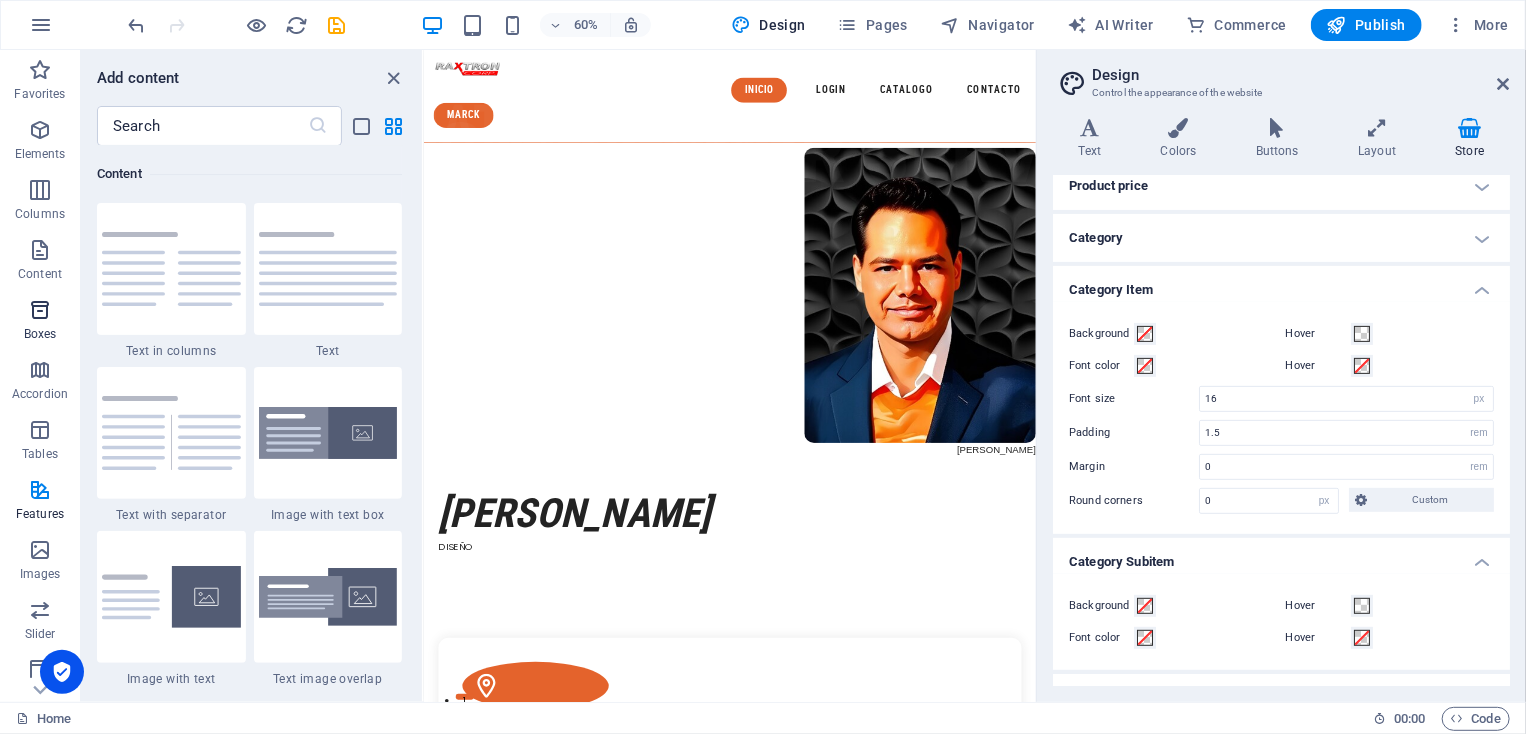 click on "Boxes" at bounding box center (40, 334) 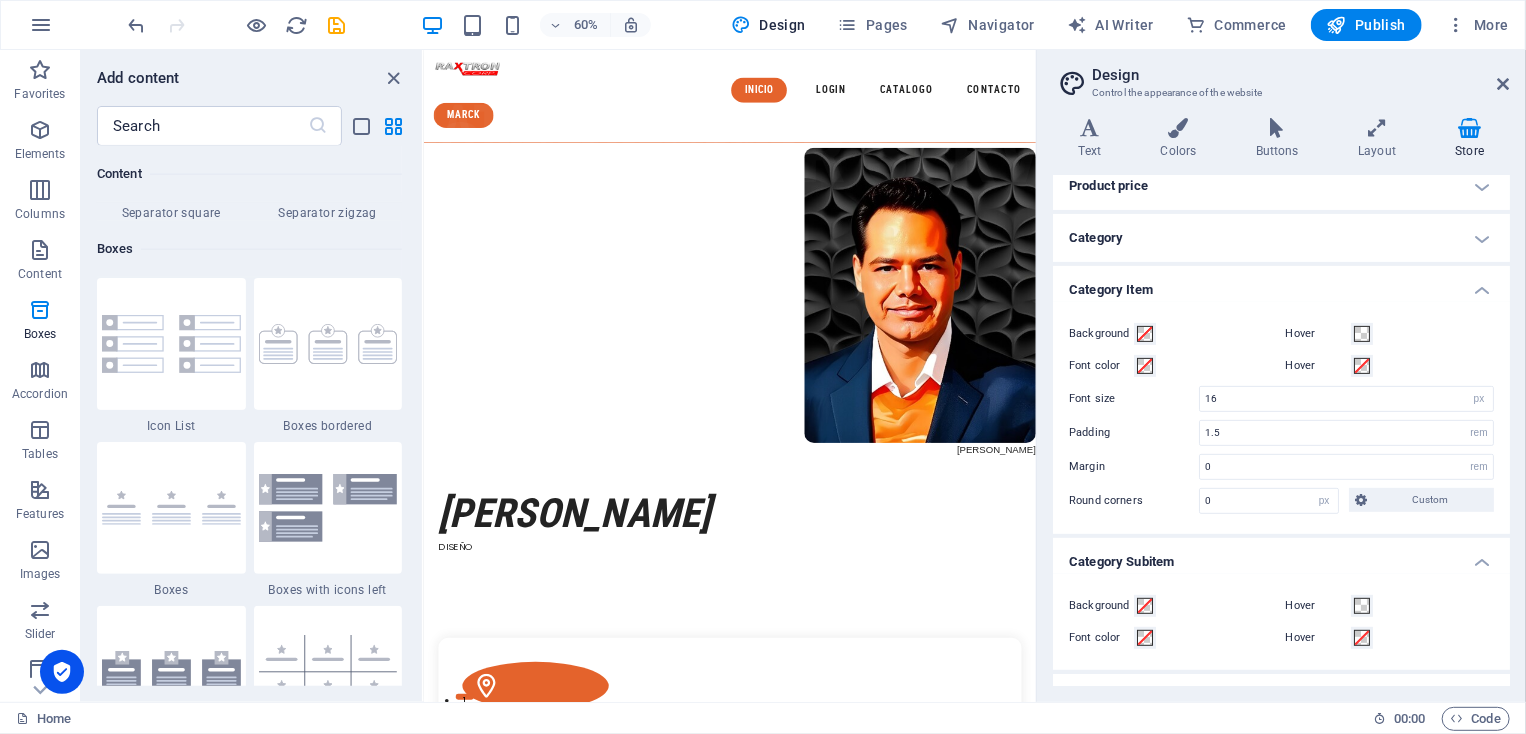 scroll, scrollTop: 5352, scrollLeft: 0, axis: vertical 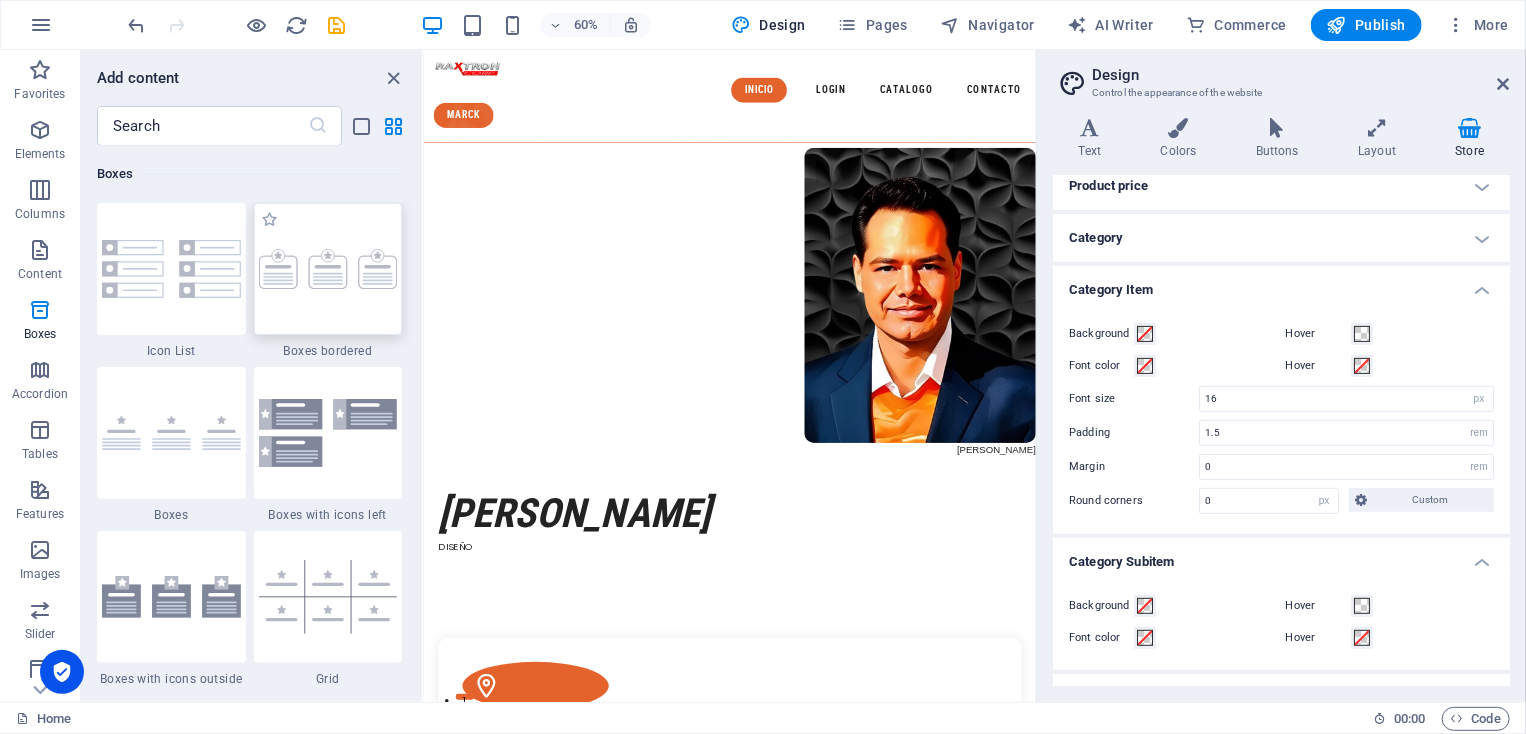 drag, startPoint x: 408, startPoint y: 184, endPoint x: 399, endPoint y: 313, distance: 129.31357 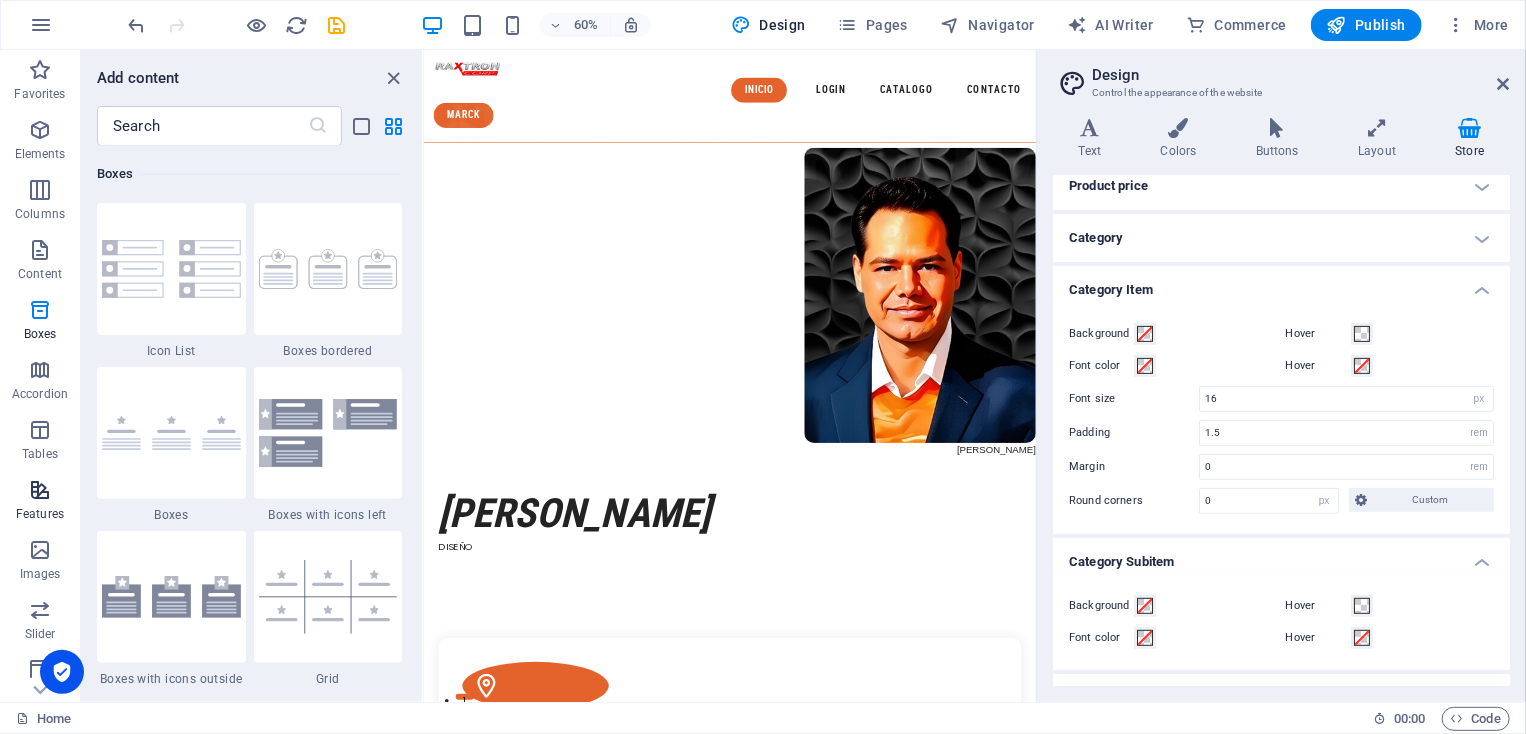 click on "Features" at bounding box center [40, 514] 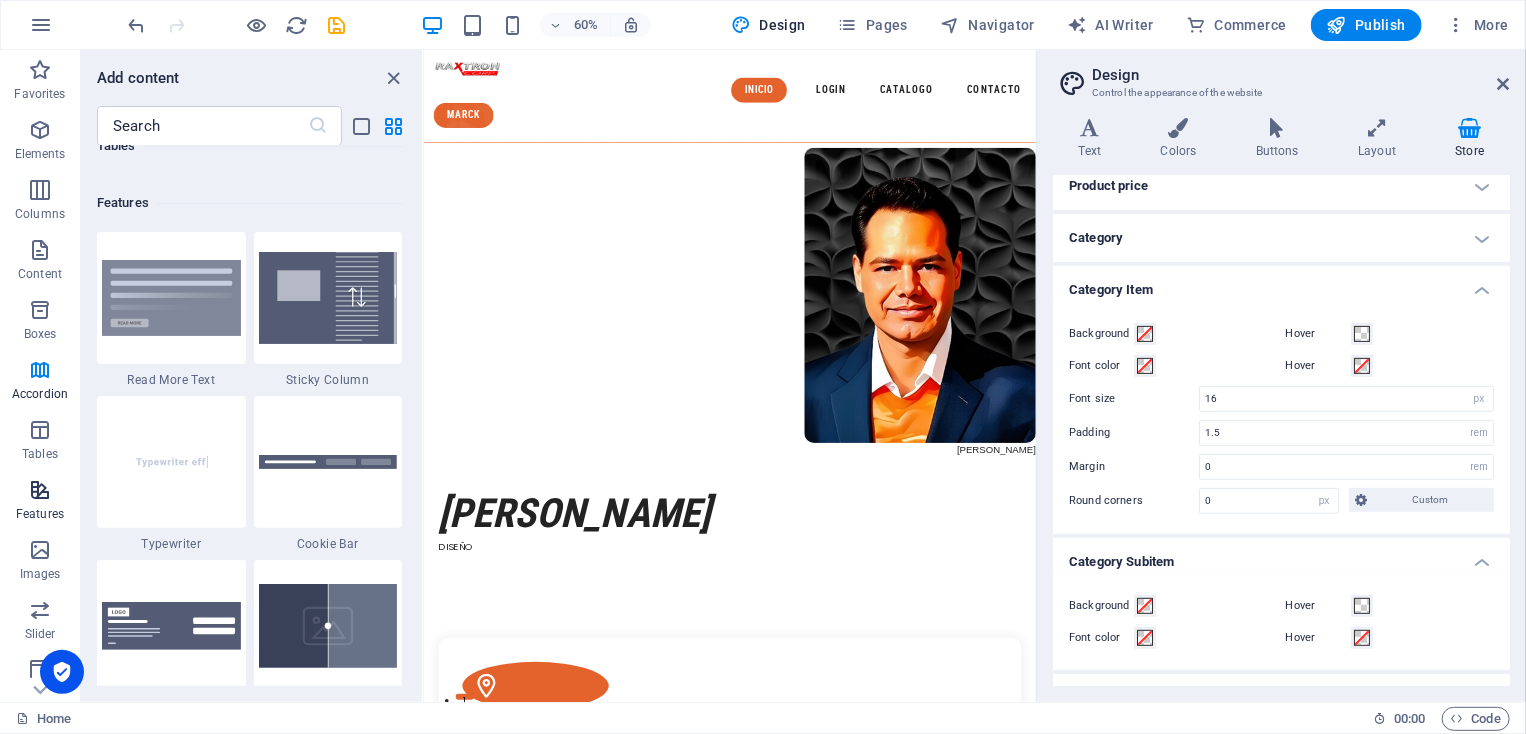 scroll, scrollTop: 7631, scrollLeft: 0, axis: vertical 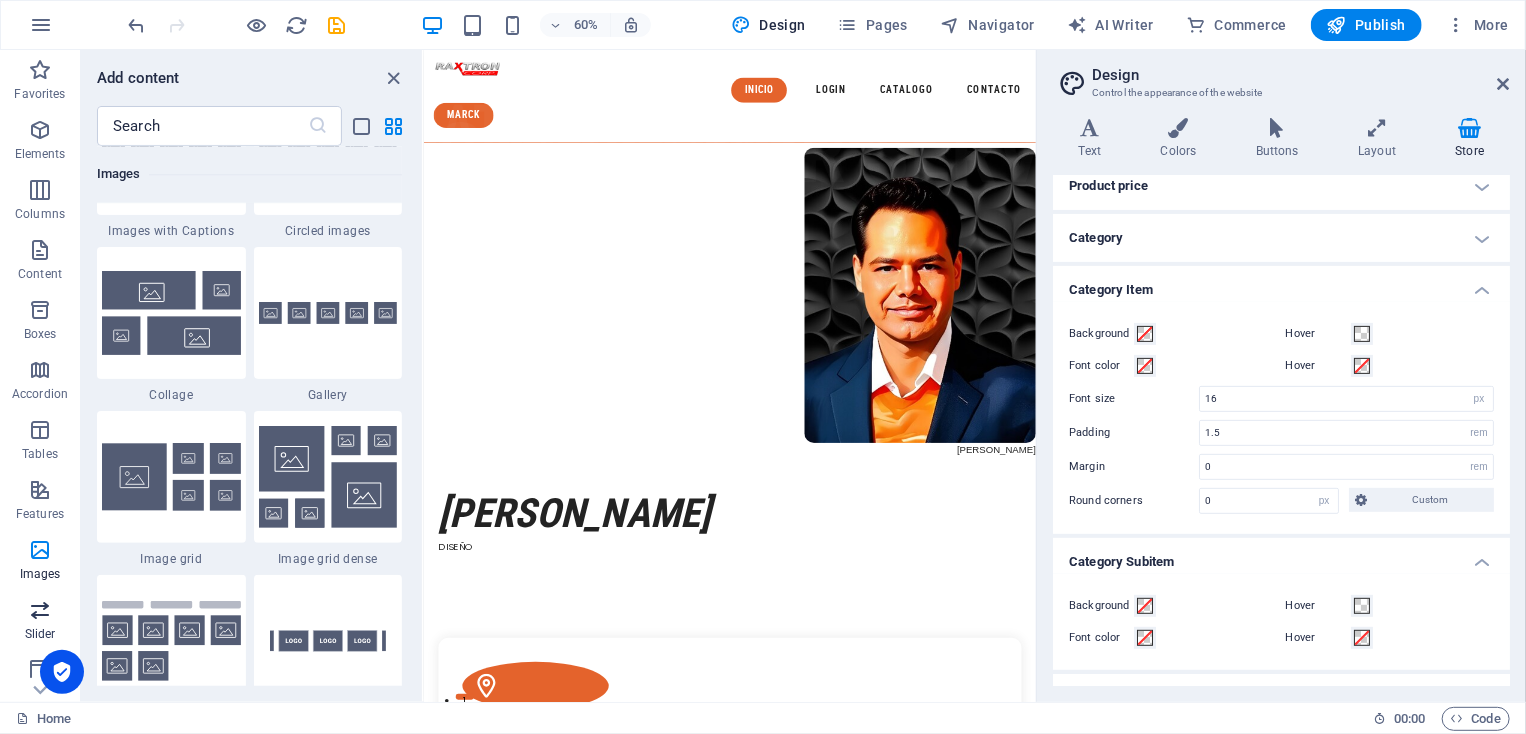 click at bounding box center (40, 610) 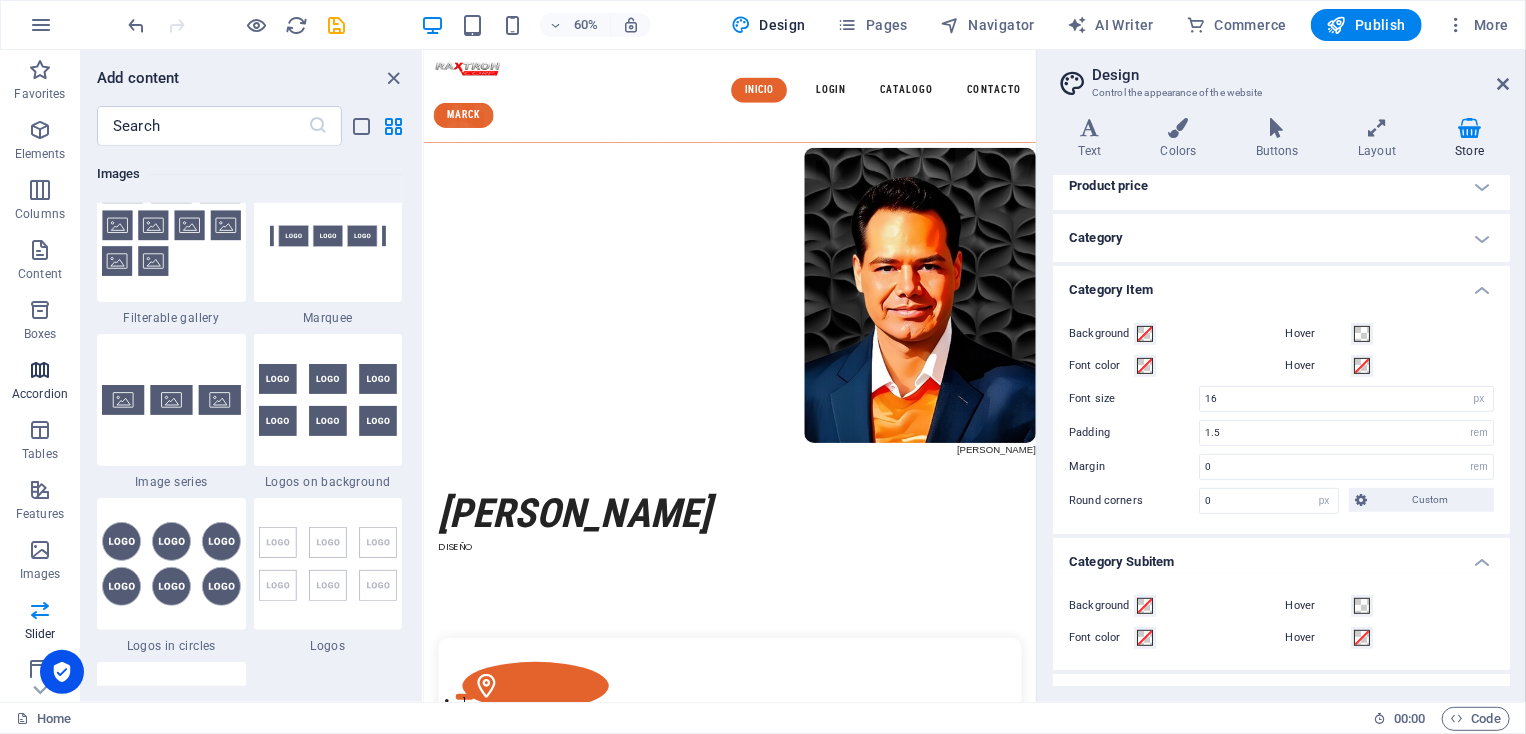 scroll, scrollTop: 11172, scrollLeft: 0, axis: vertical 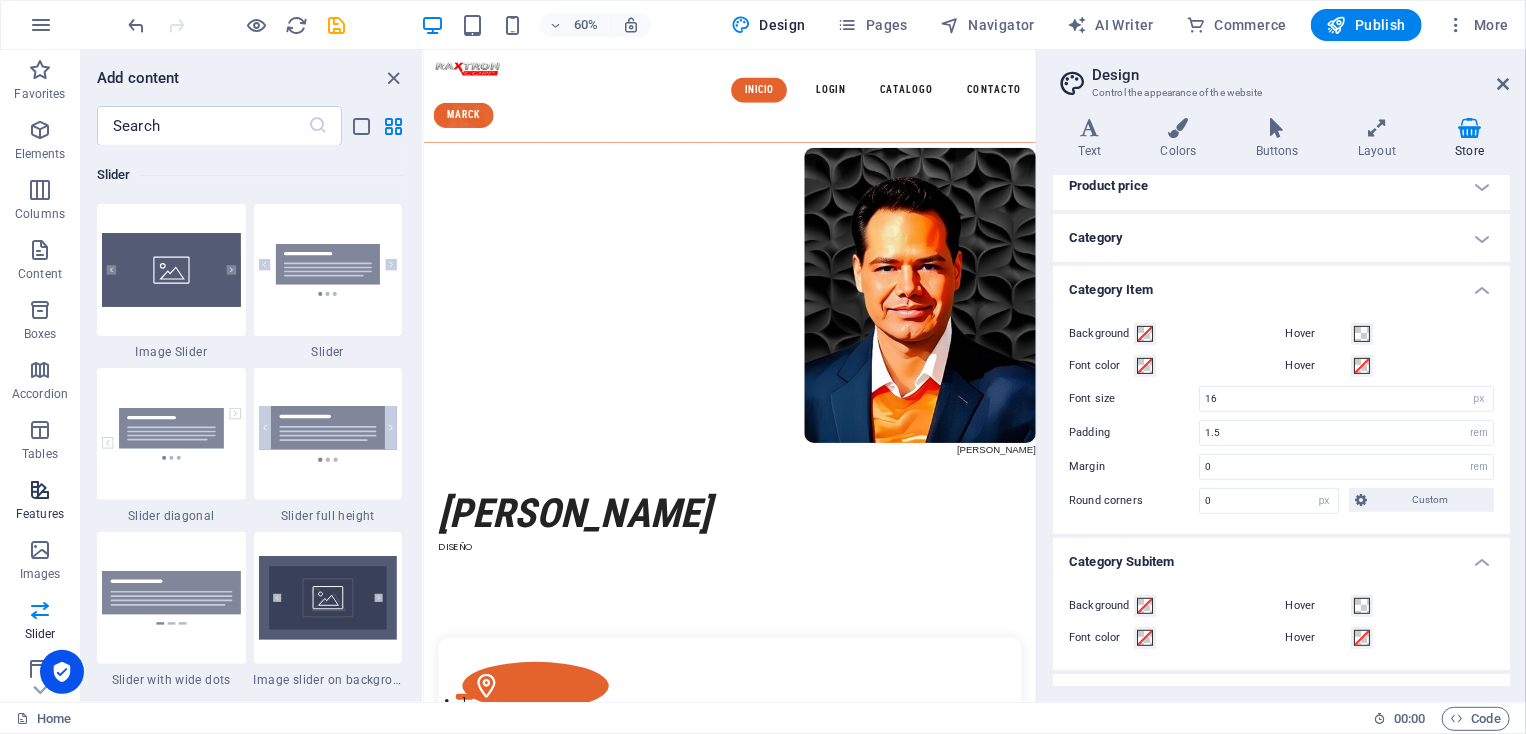 type 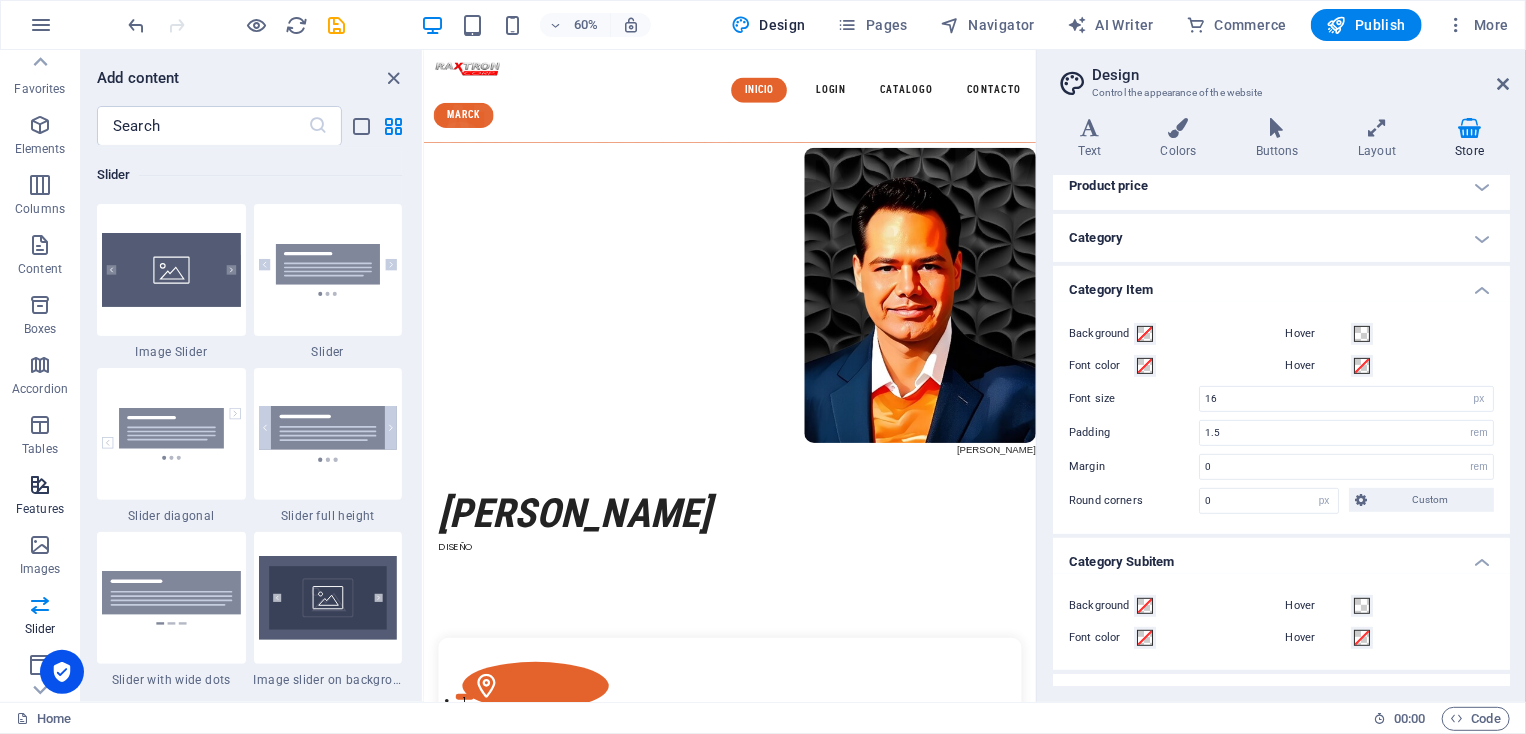 type 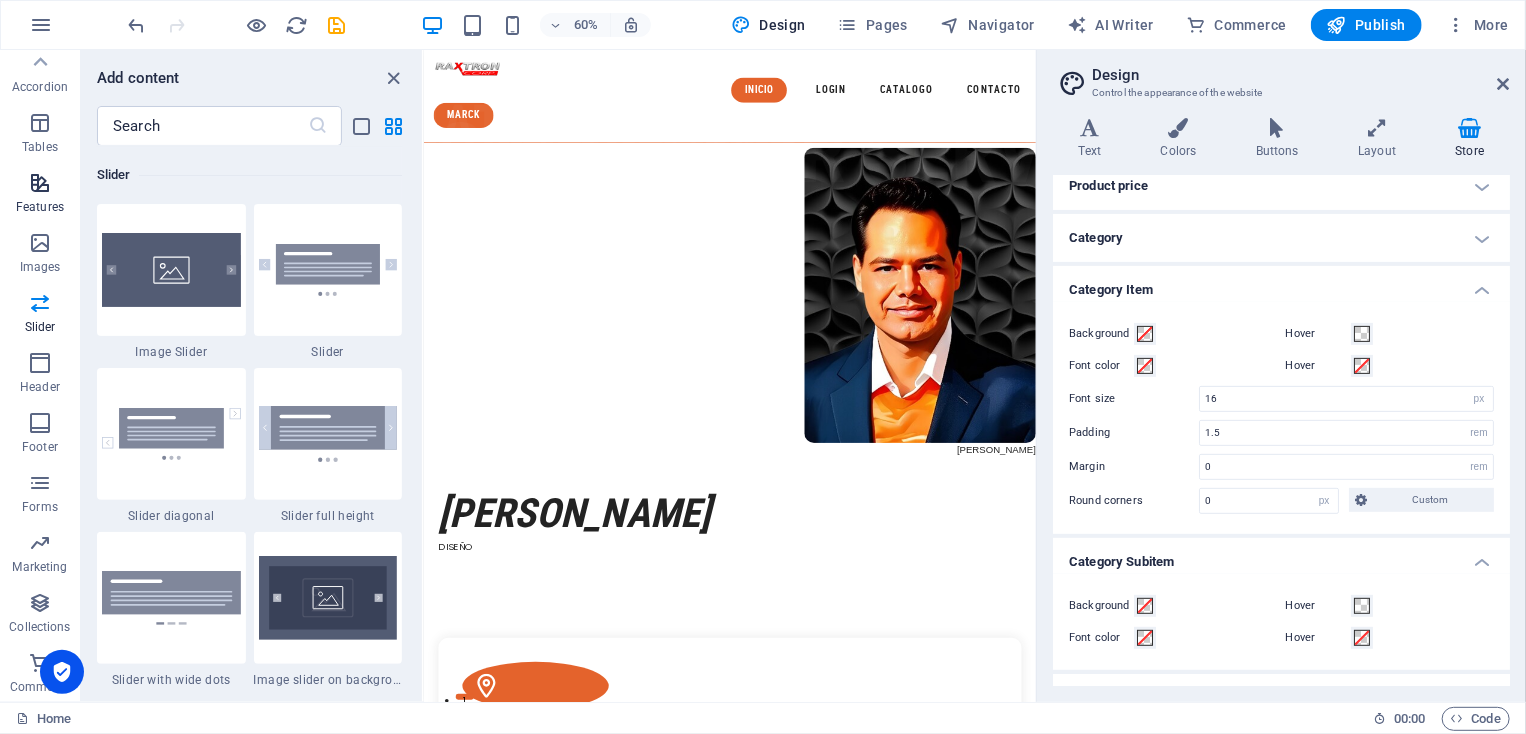 type 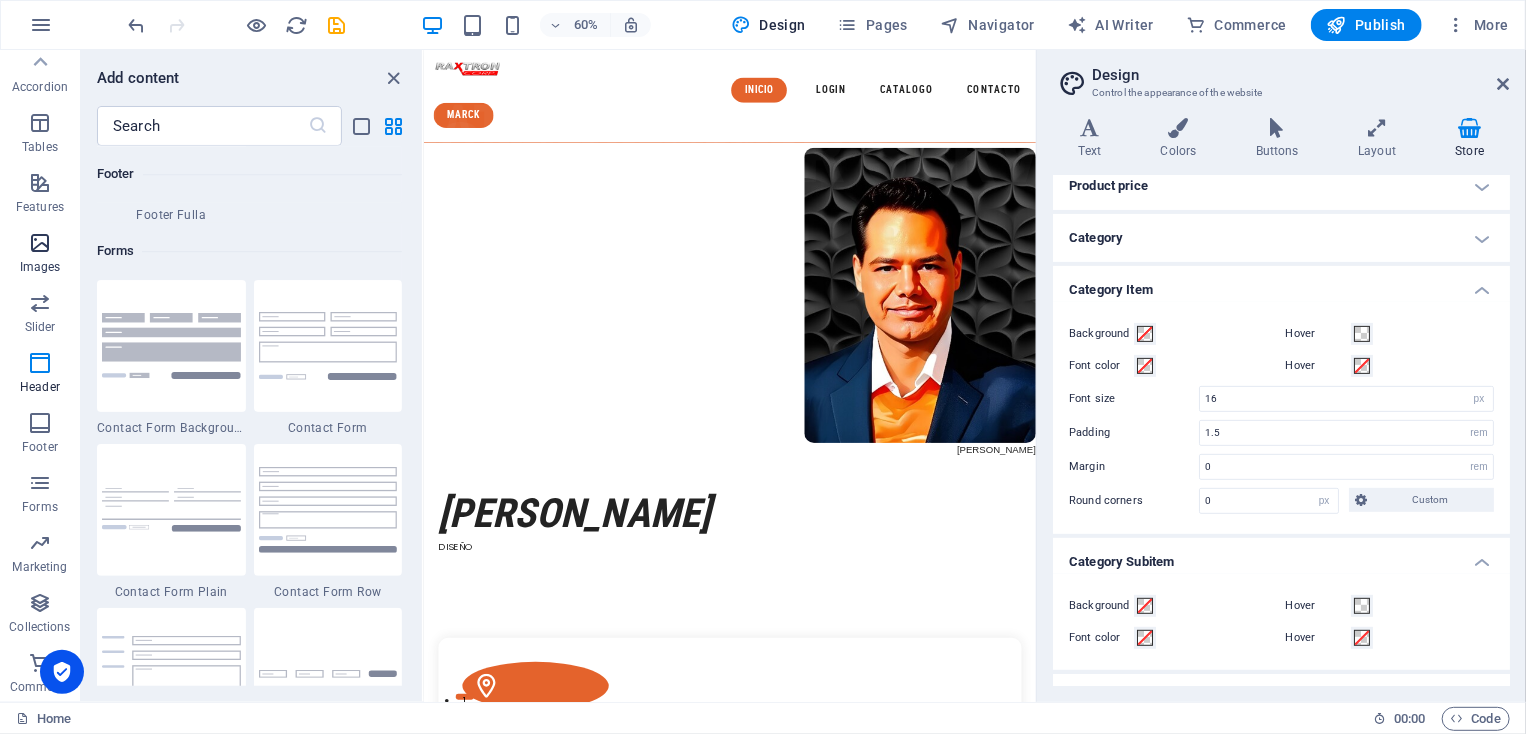 scroll, scrollTop: 14436, scrollLeft: 0, axis: vertical 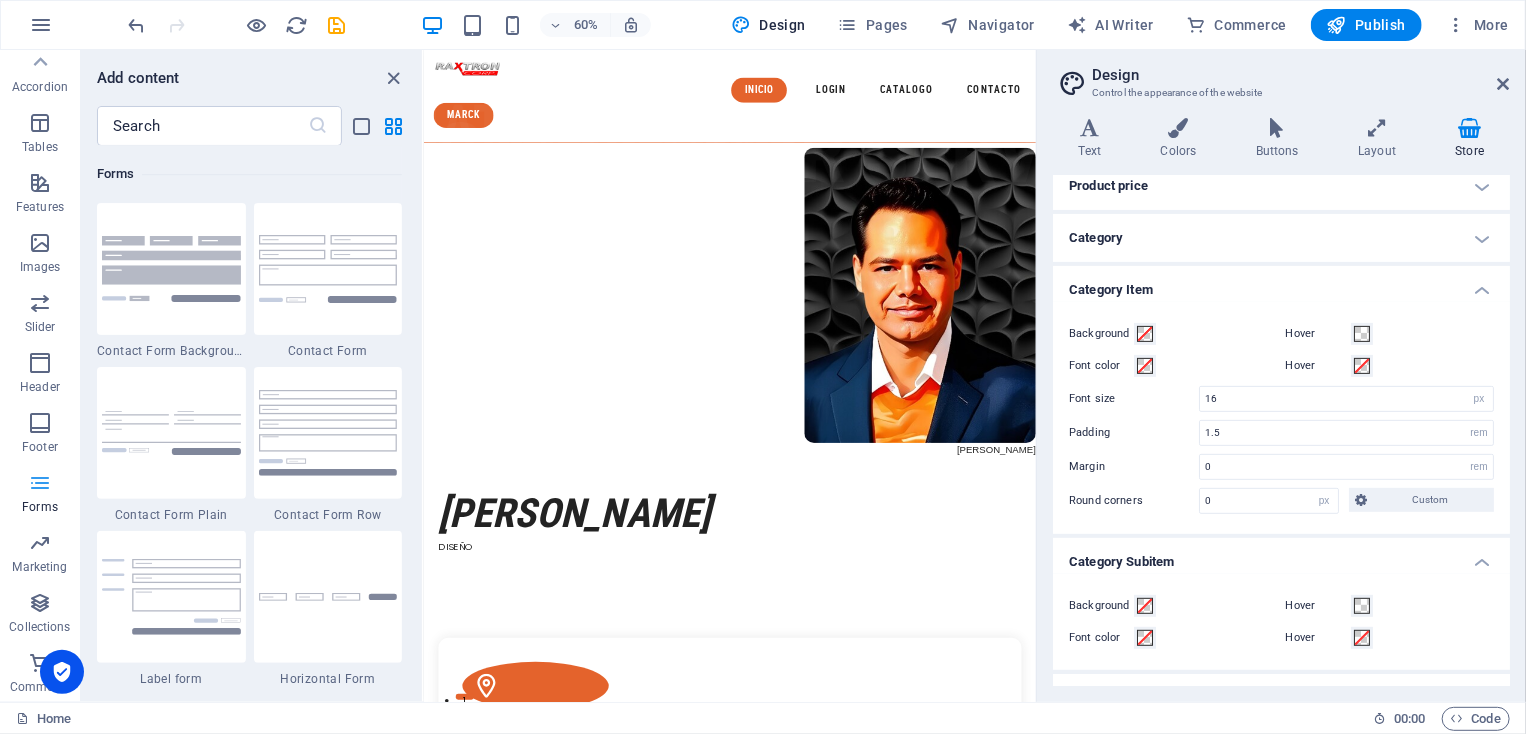 click at bounding box center [40, 483] 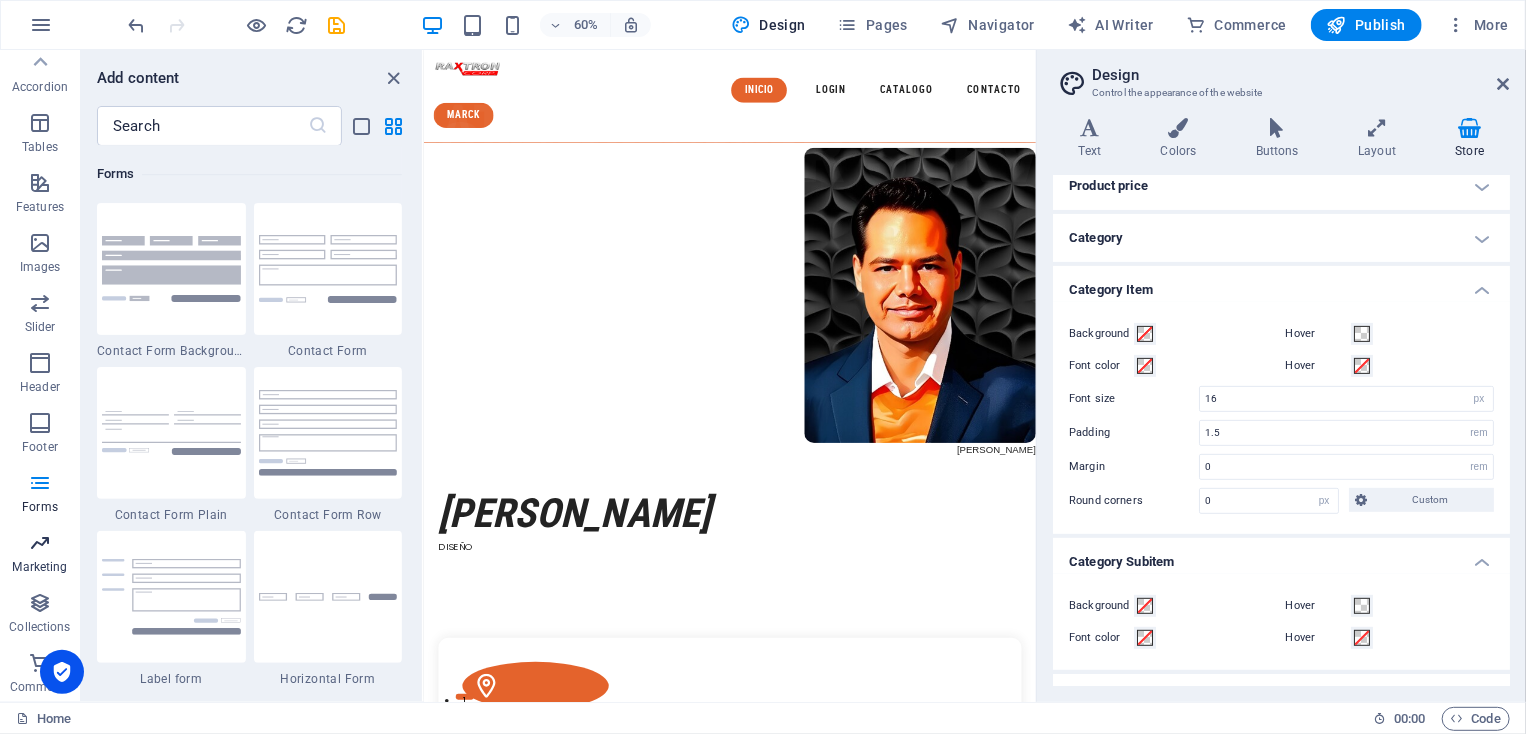 click at bounding box center [40, 543] 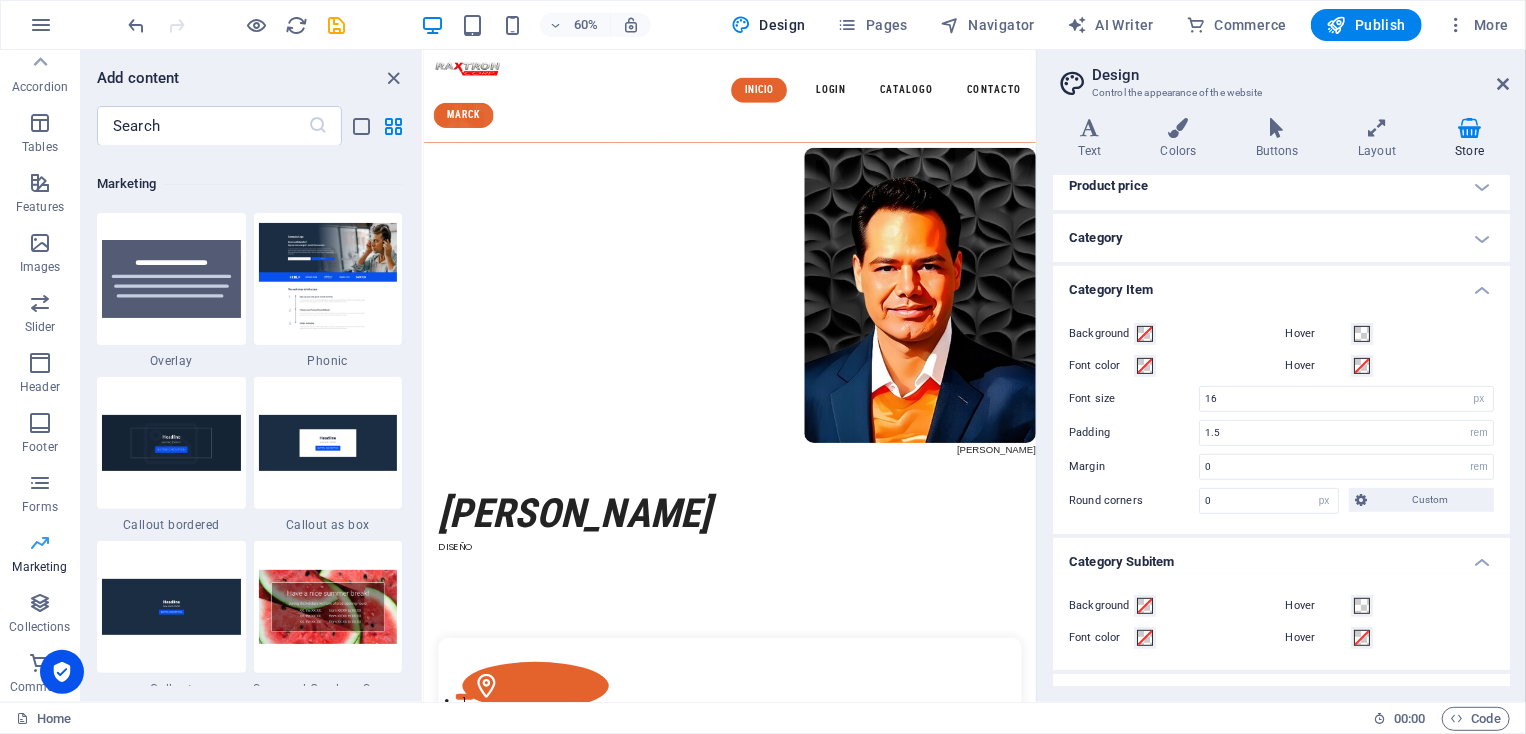 scroll, scrollTop: 16124, scrollLeft: 0, axis: vertical 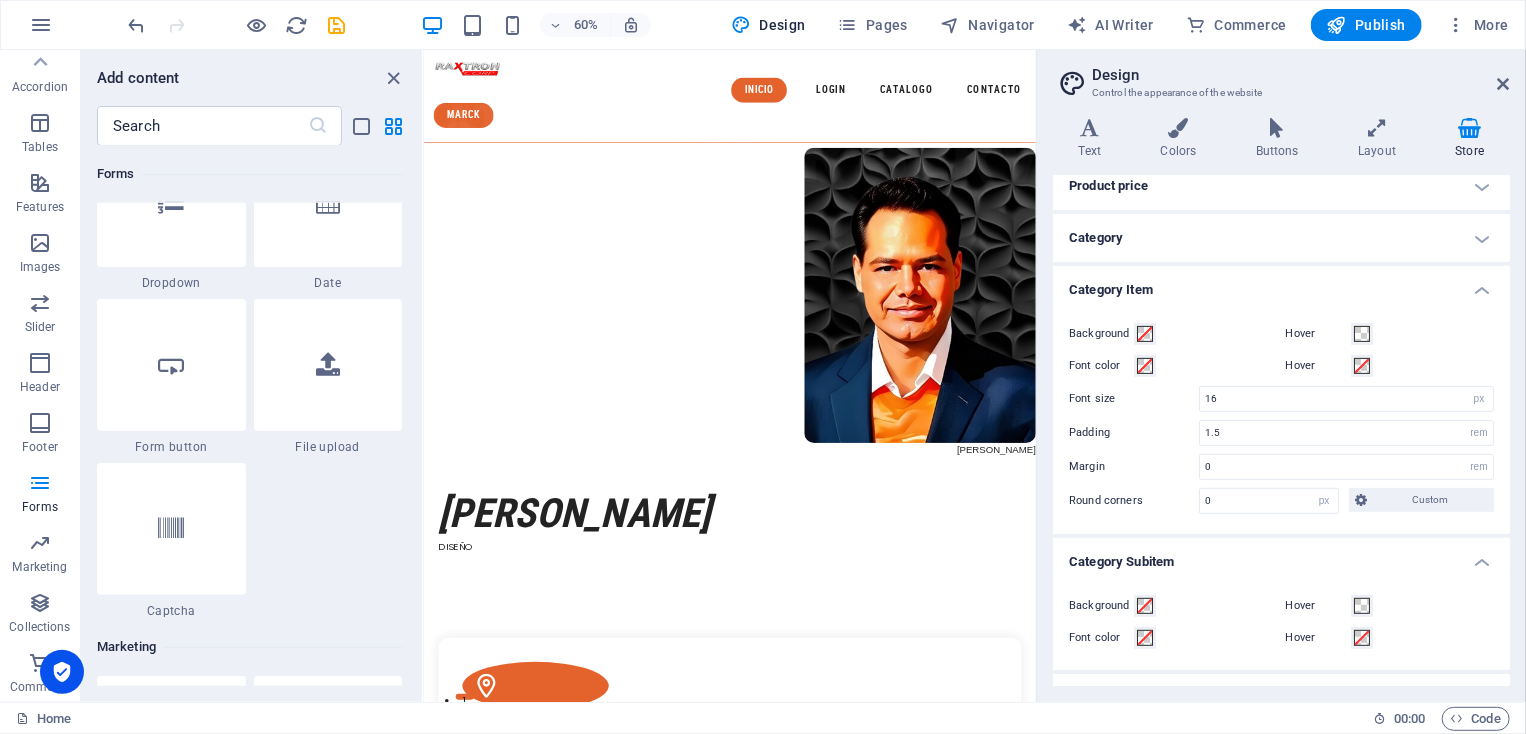 drag, startPoint x: 407, startPoint y: 254, endPoint x: 408, endPoint y: 559, distance: 305.00165 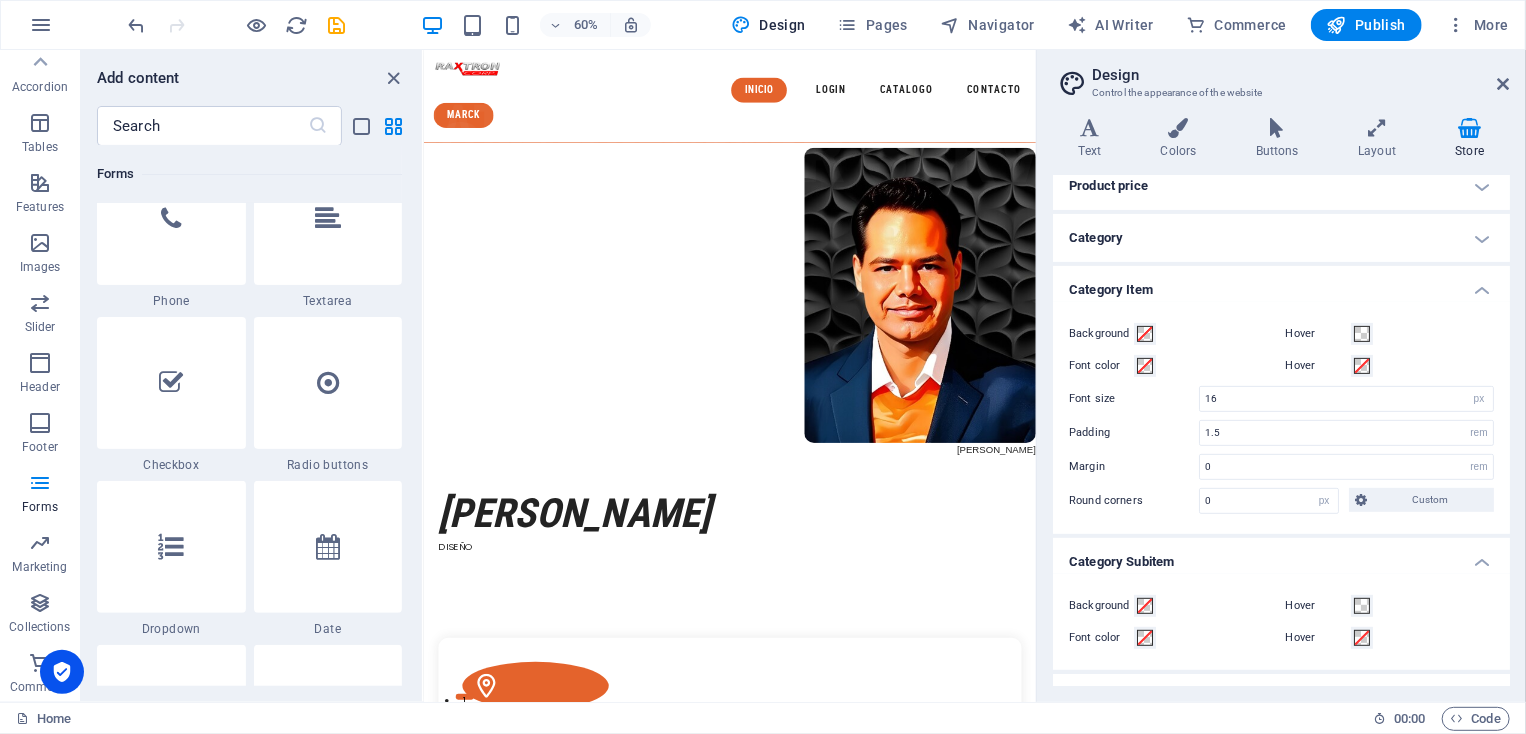 scroll, scrollTop: 15276, scrollLeft: 0, axis: vertical 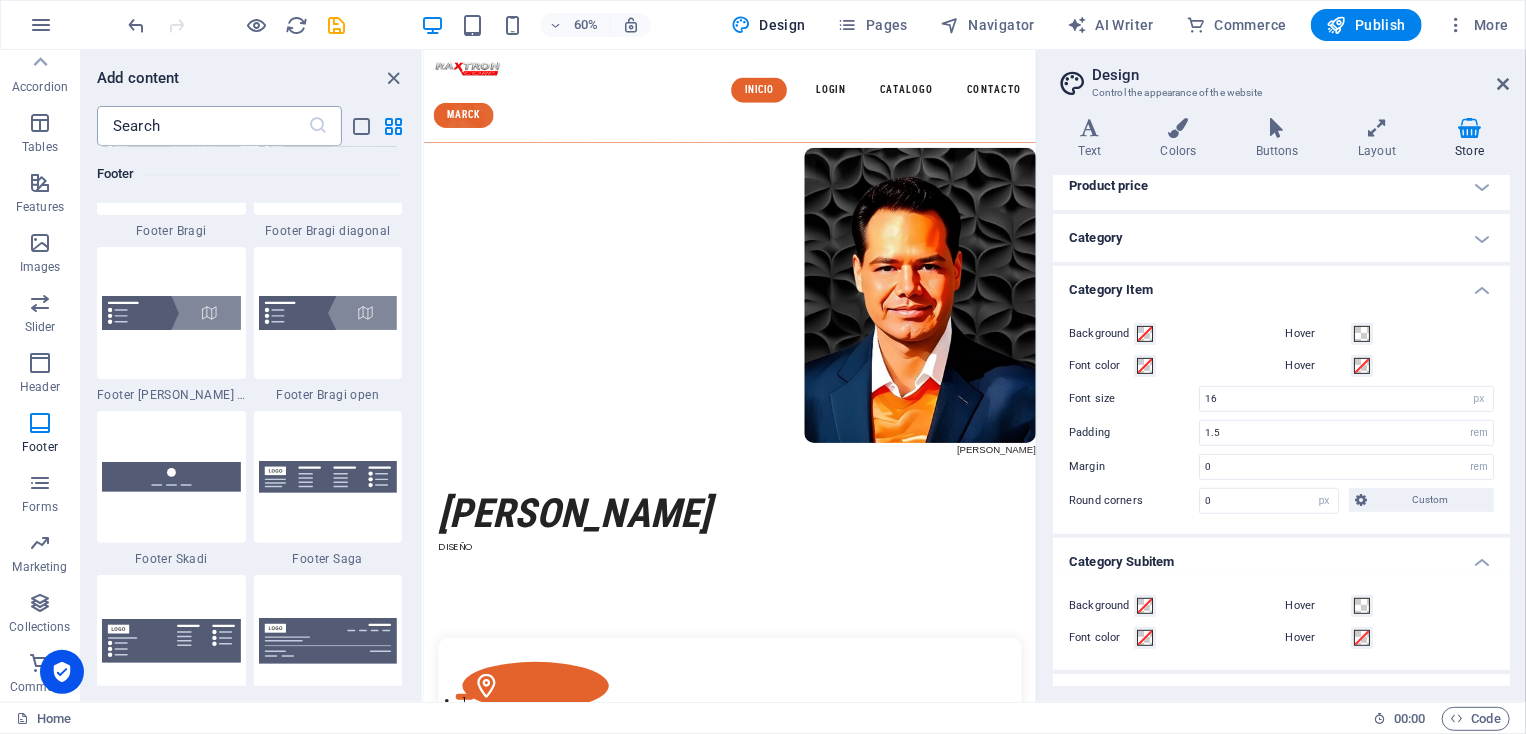click at bounding box center [202, 126] 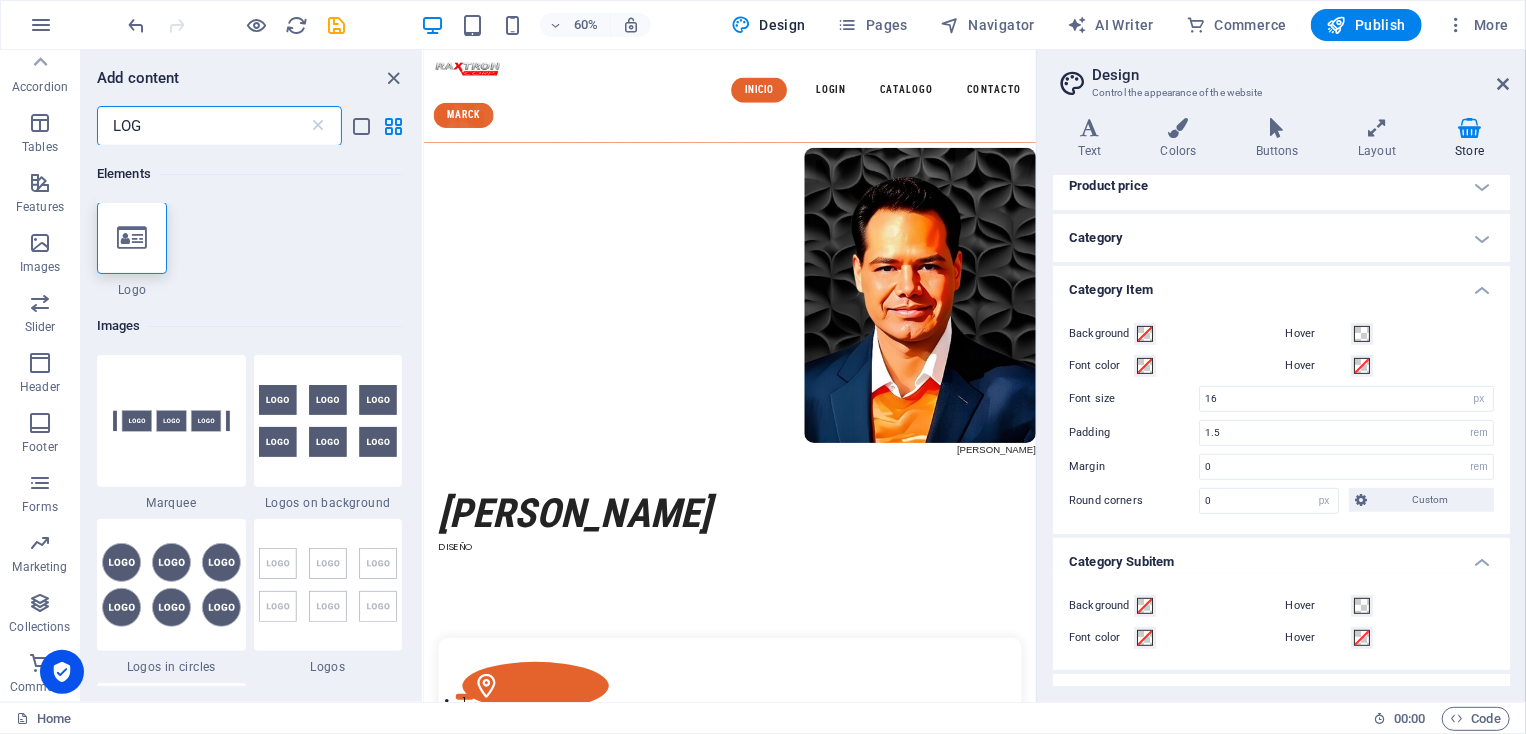 scroll, scrollTop: 0, scrollLeft: 0, axis: both 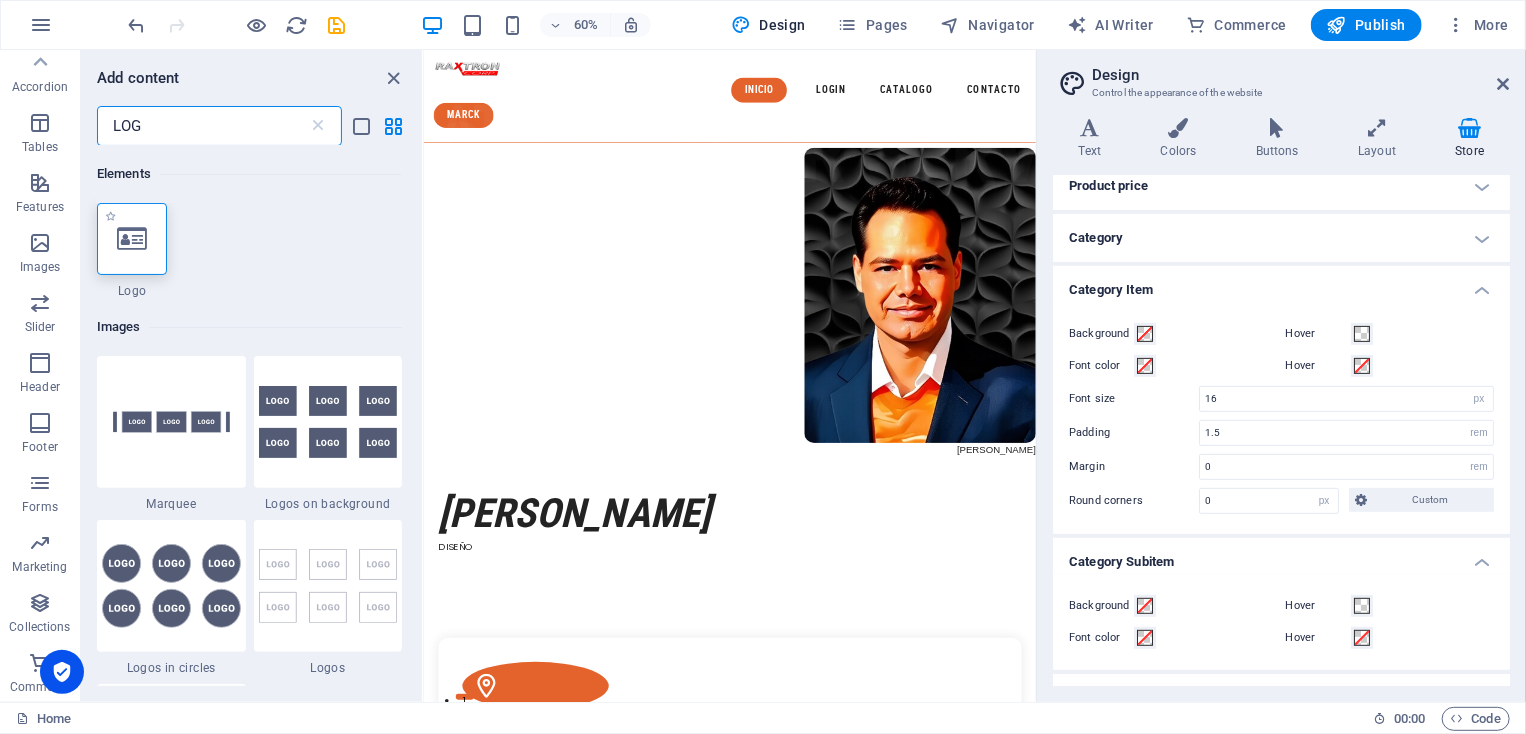 type on "LOG" 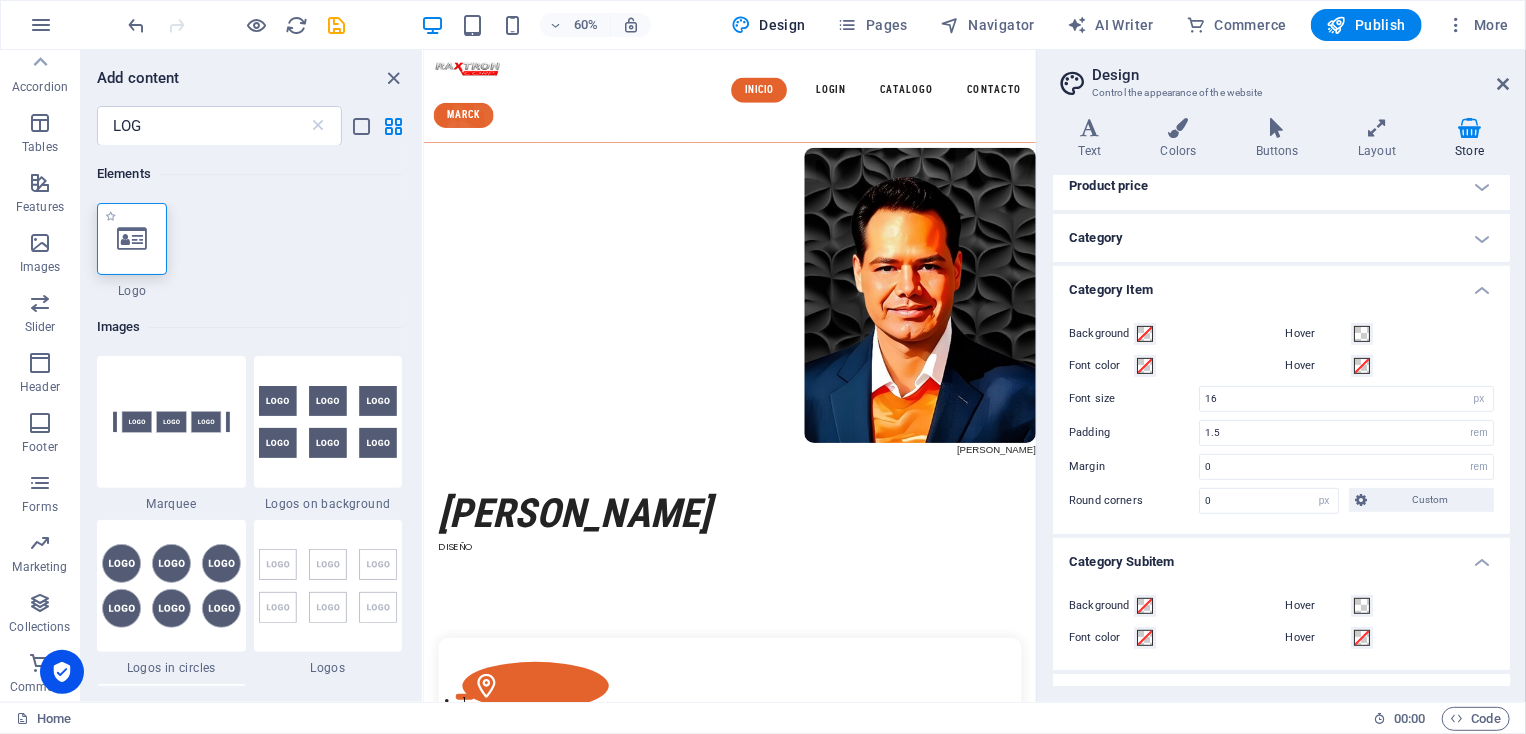click at bounding box center [132, 239] 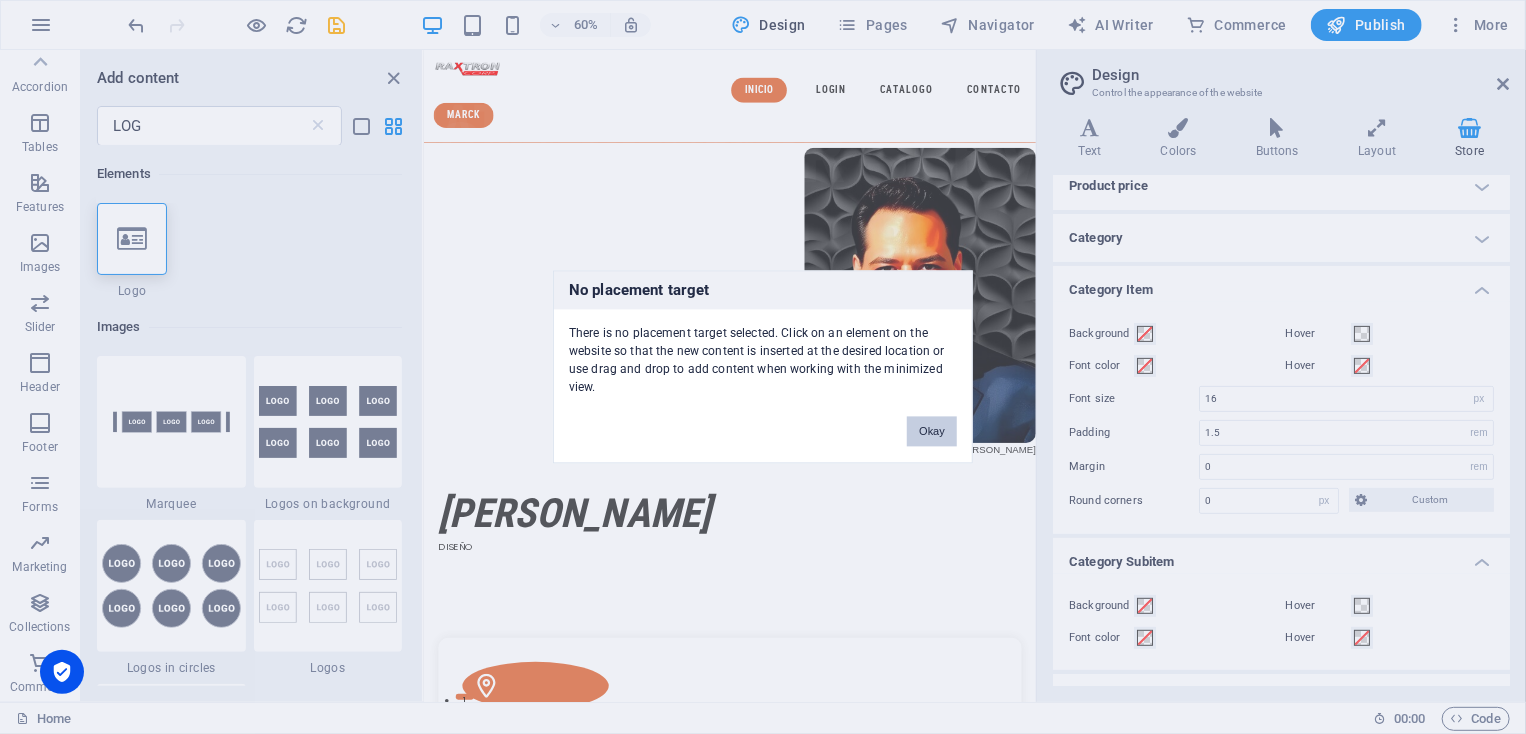 click on "Okay" at bounding box center (932, 432) 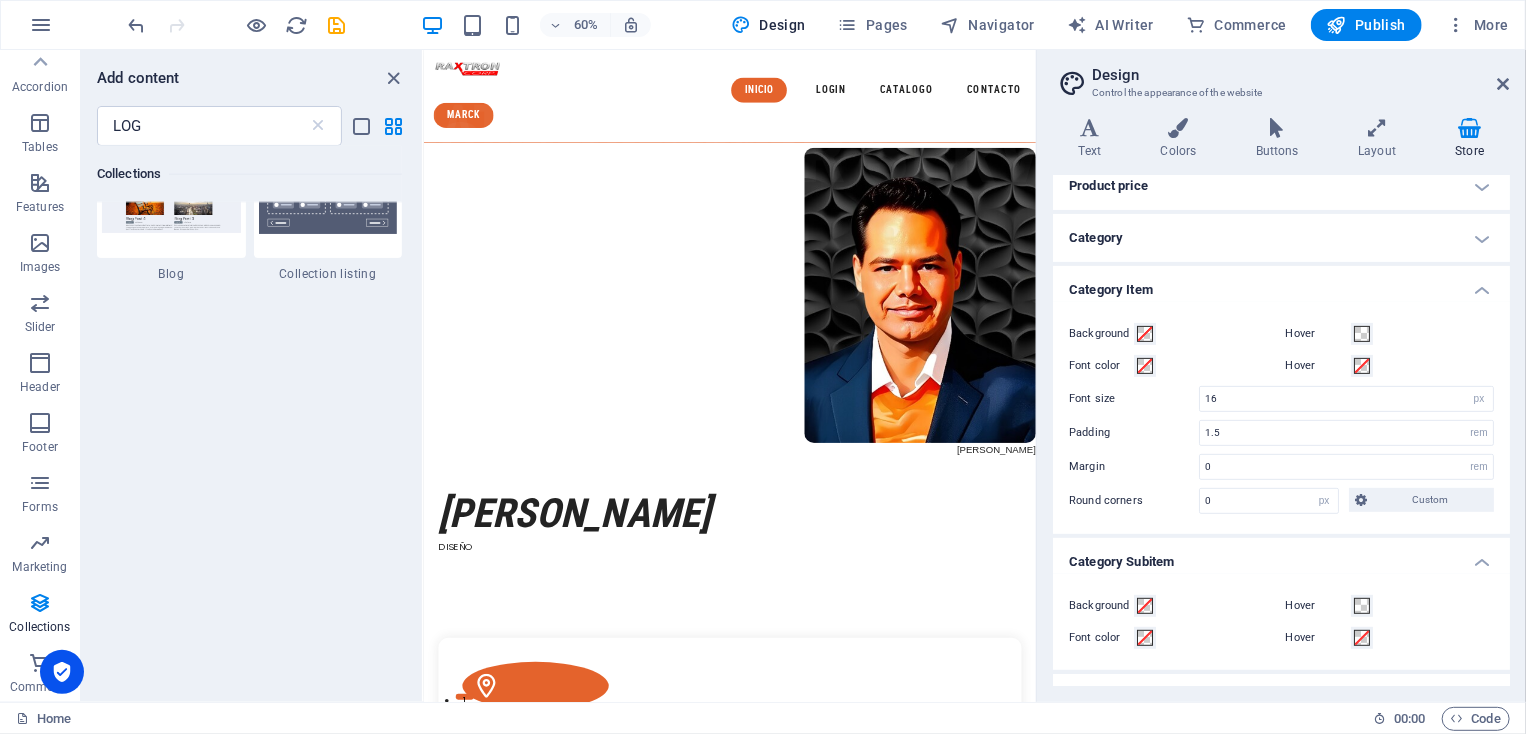 scroll, scrollTop: 1574, scrollLeft: 0, axis: vertical 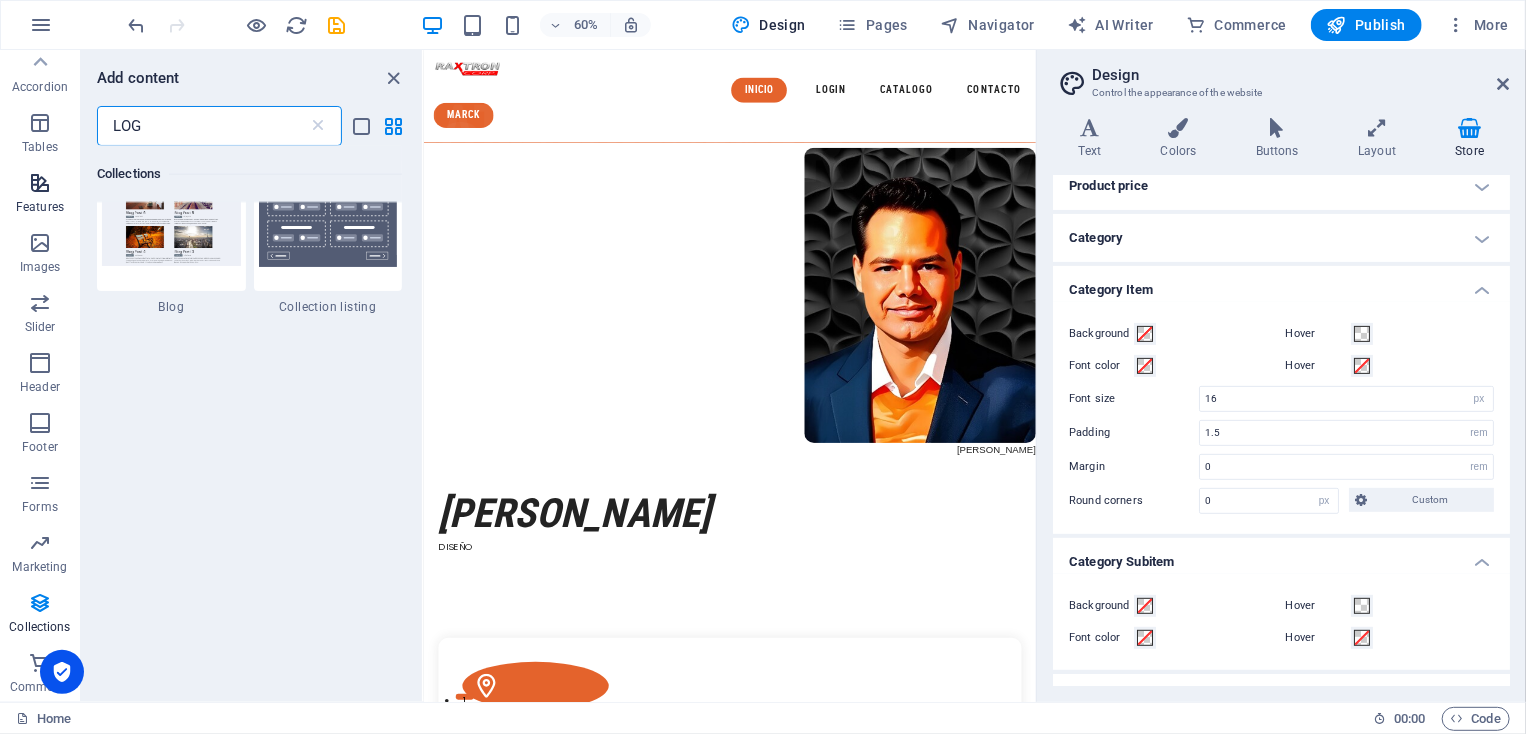 drag, startPoint x: 179, startPoint y: 144, endPoint x: 56, endPoint y: 167, distance: 125.13193 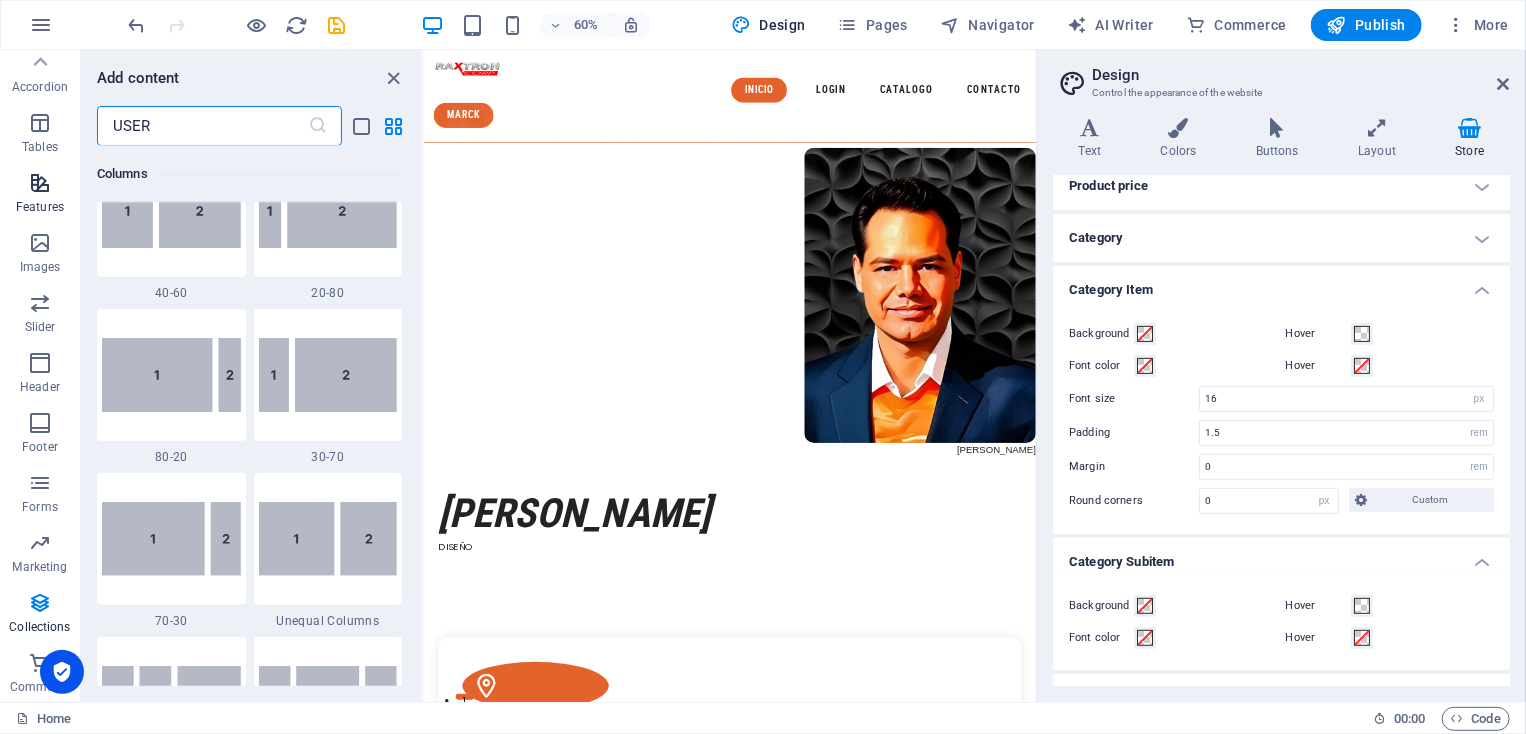 scroll, scrollTop: 0, scrollLeft: 0, axis: both 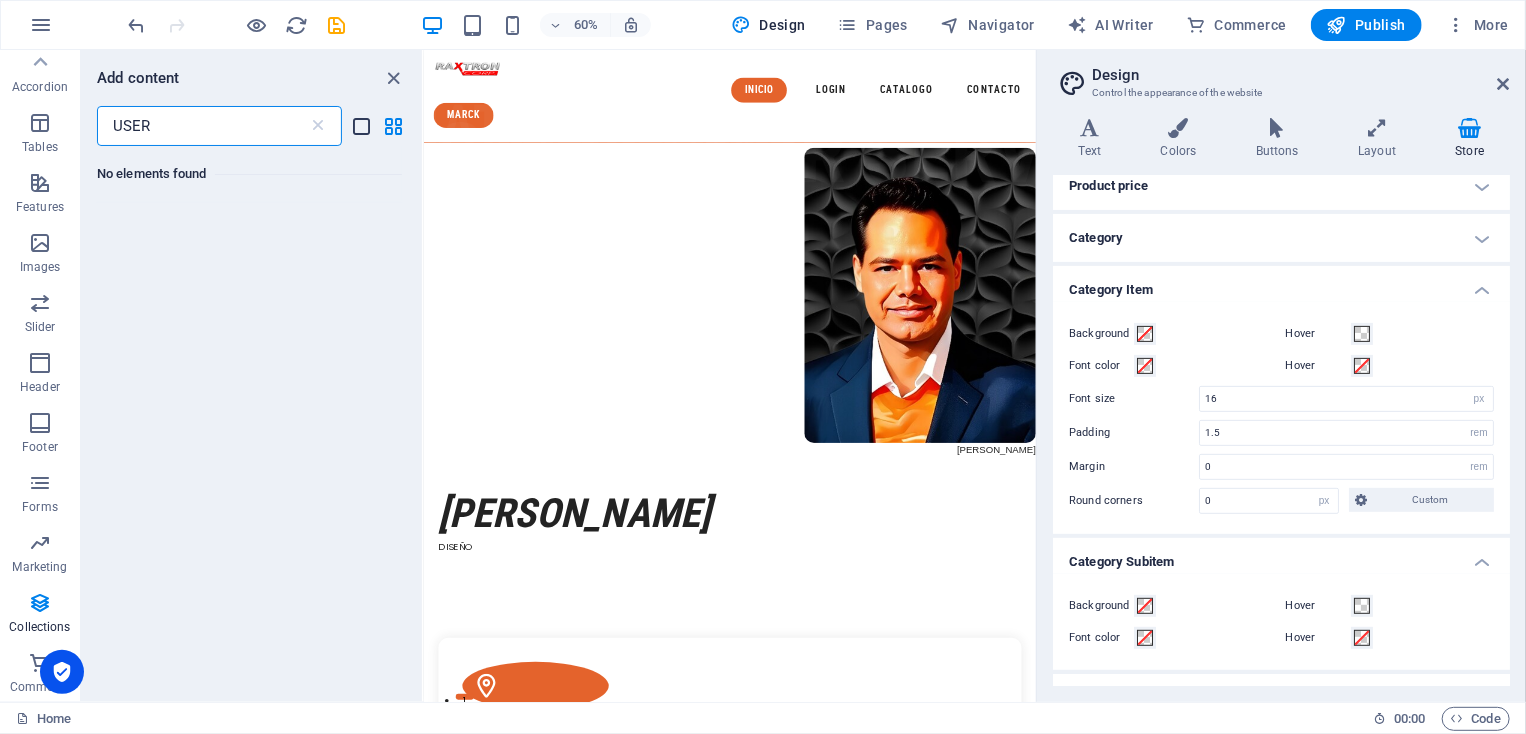 click at bounding box center [362, 126] 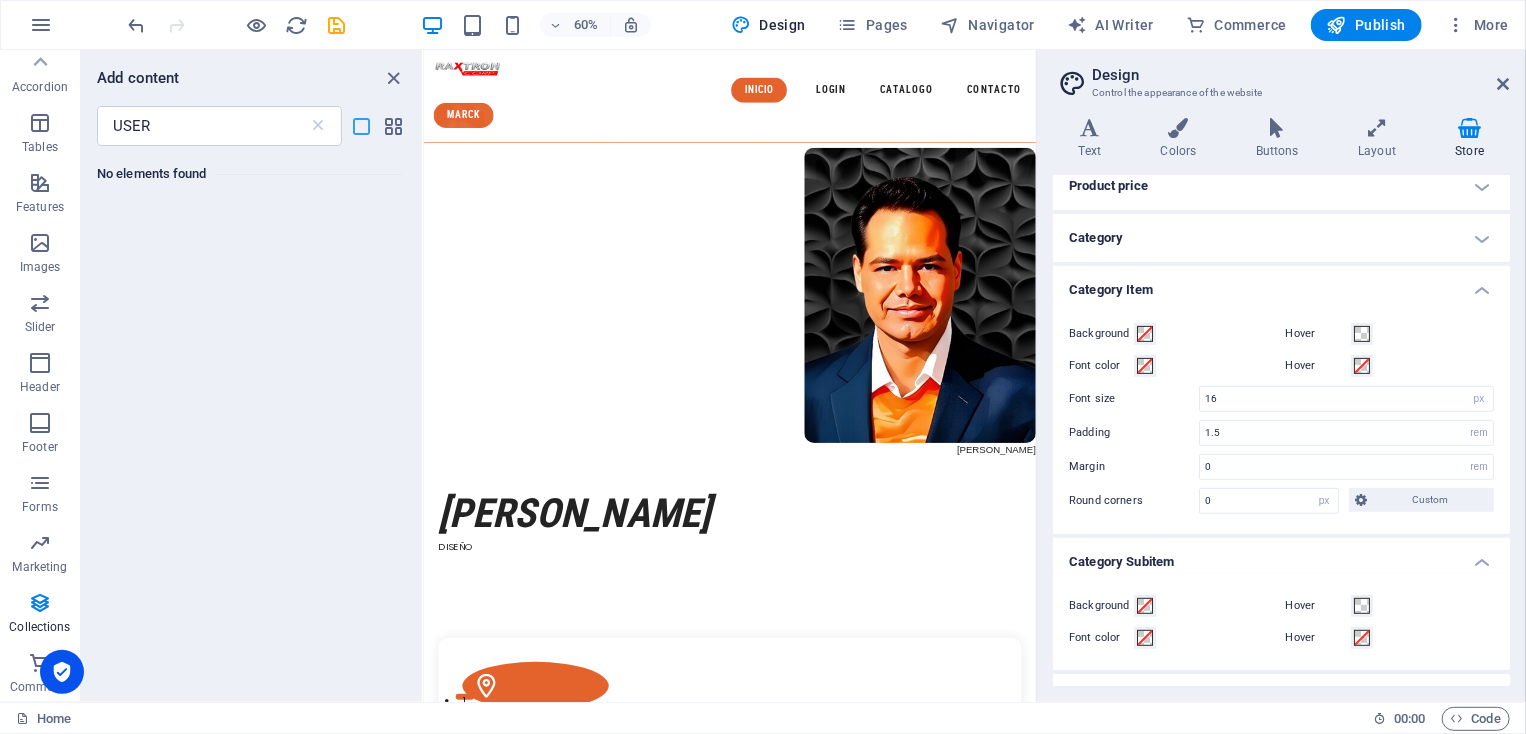 click at bounding box center (362, 126) 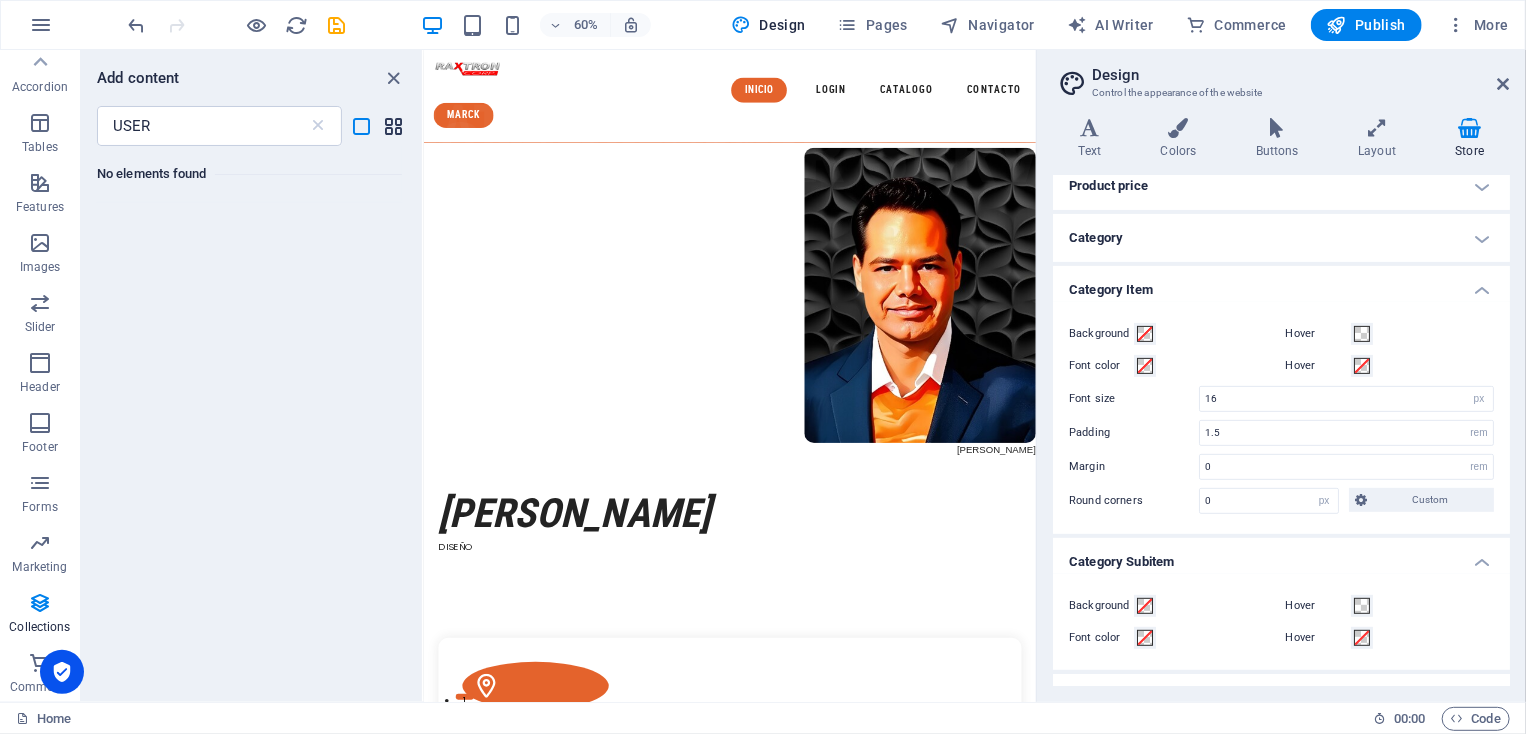 click at bounding box center [394, 126] 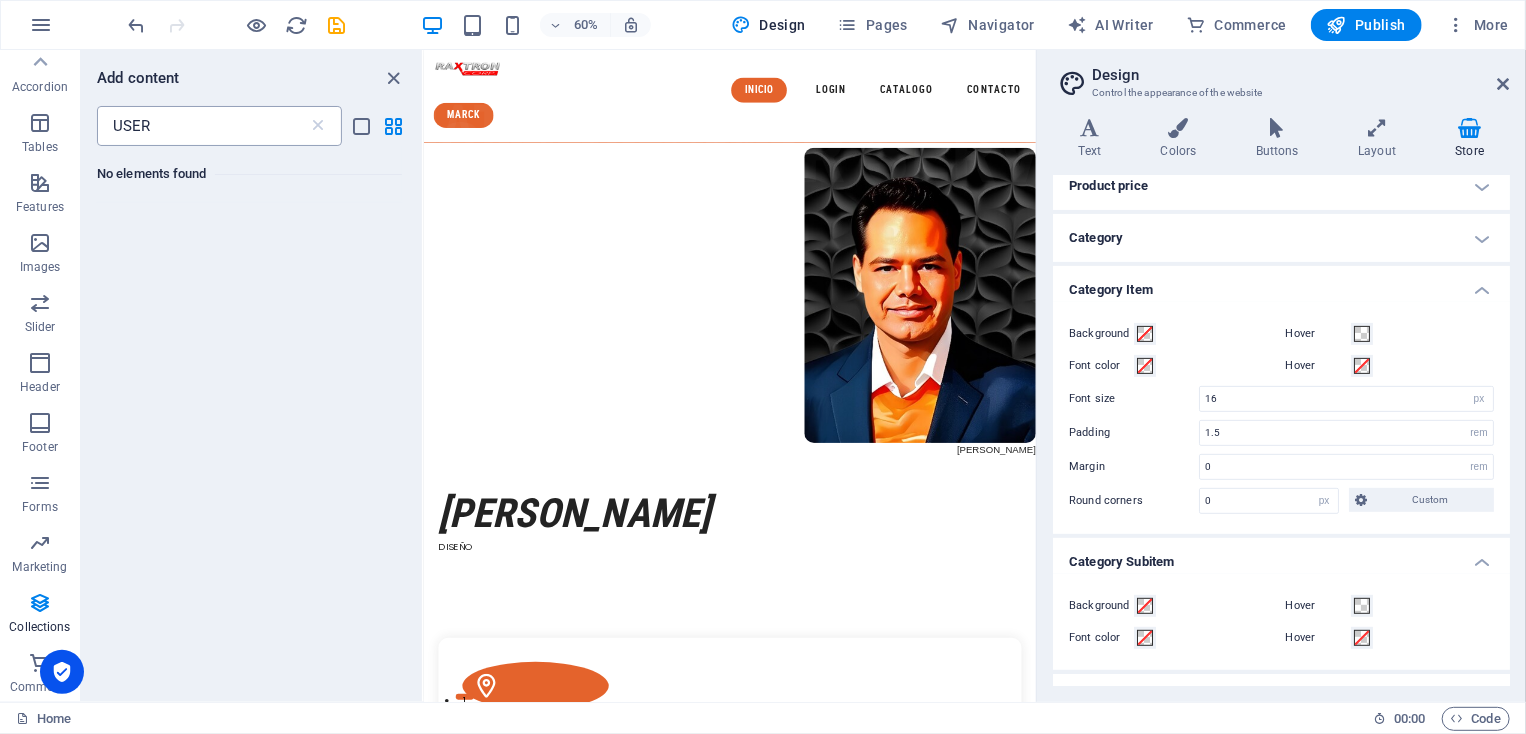 click on "USER" at bounding box center [202, 126] 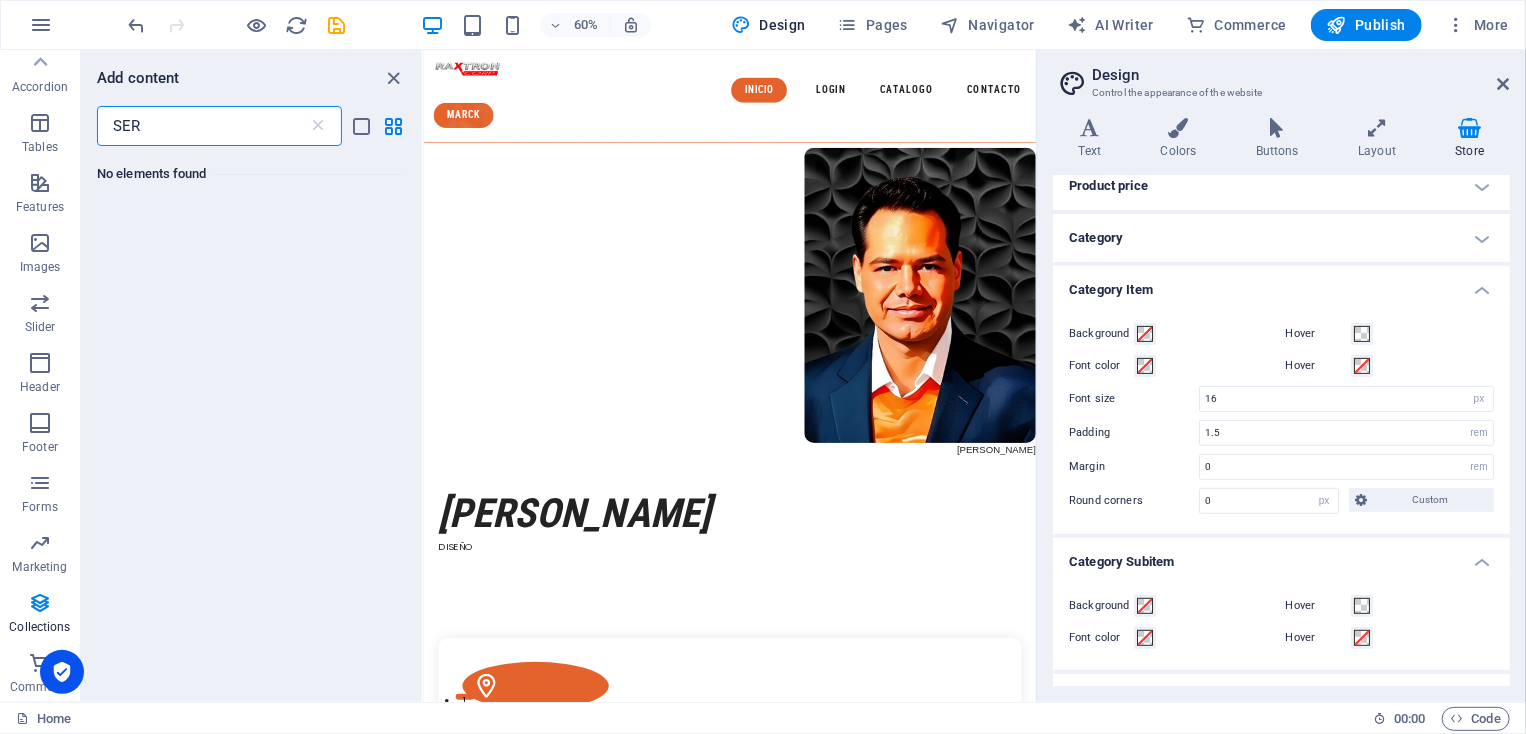 click on "SER" at bounding box center [202, 126] 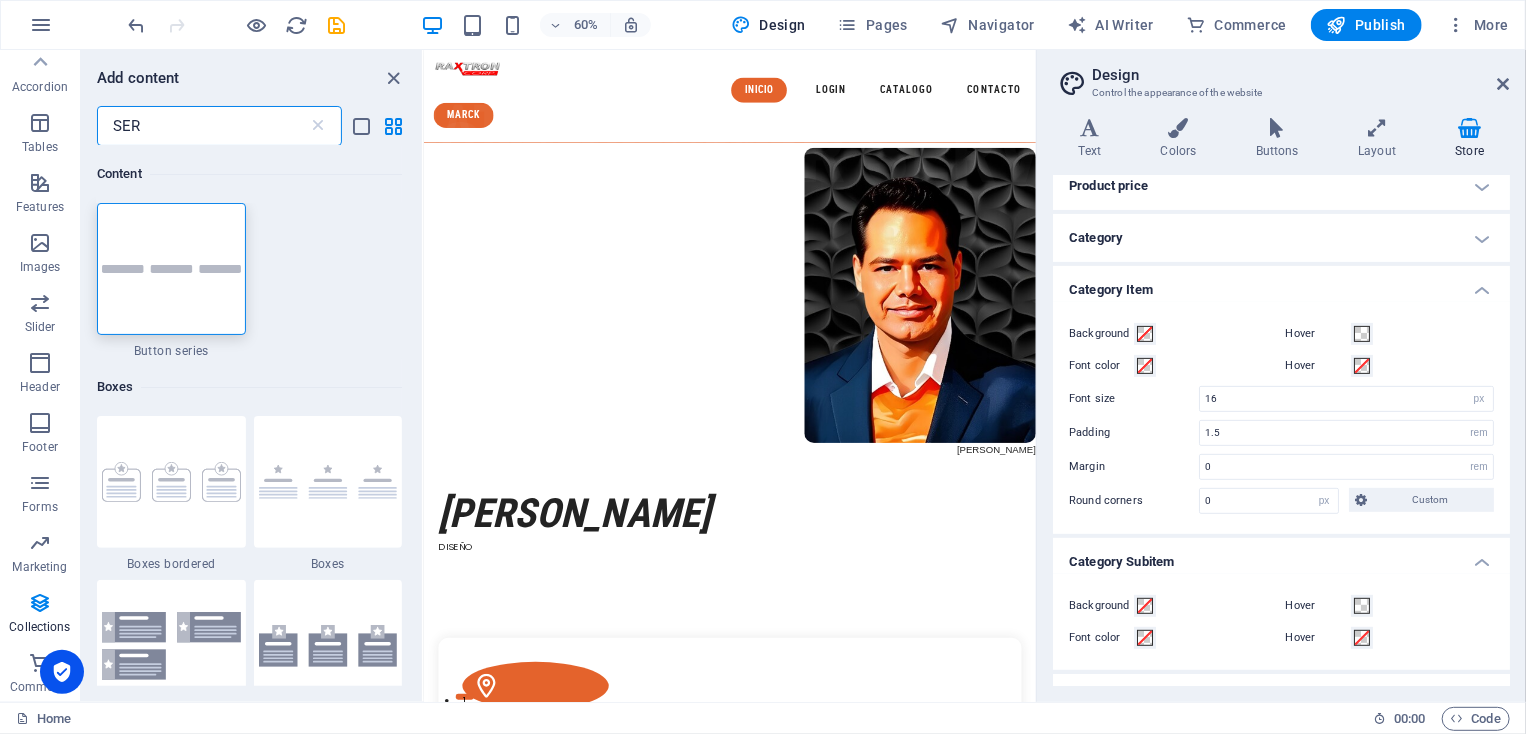 type on "ER" 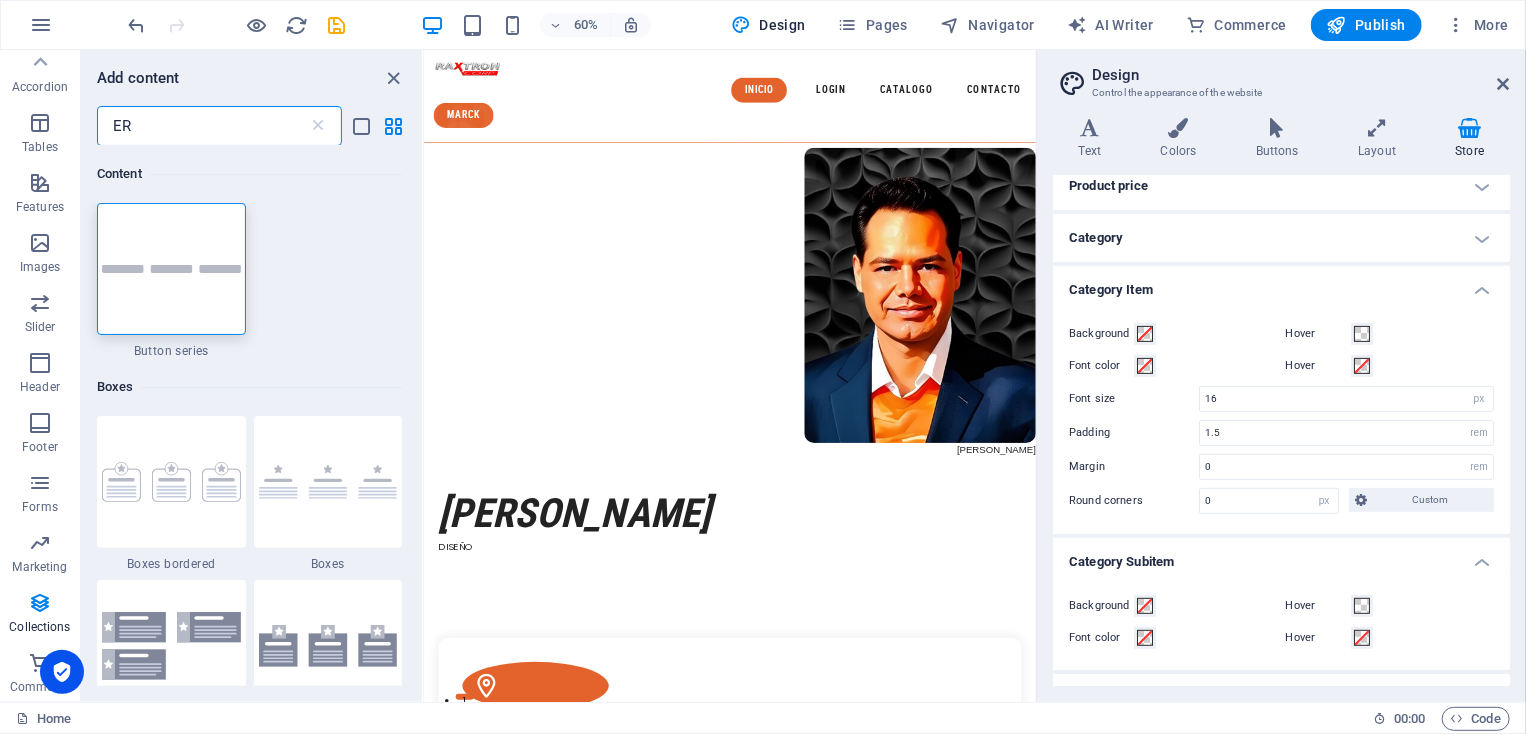 click on "ER" at bounding box center [202, 126] 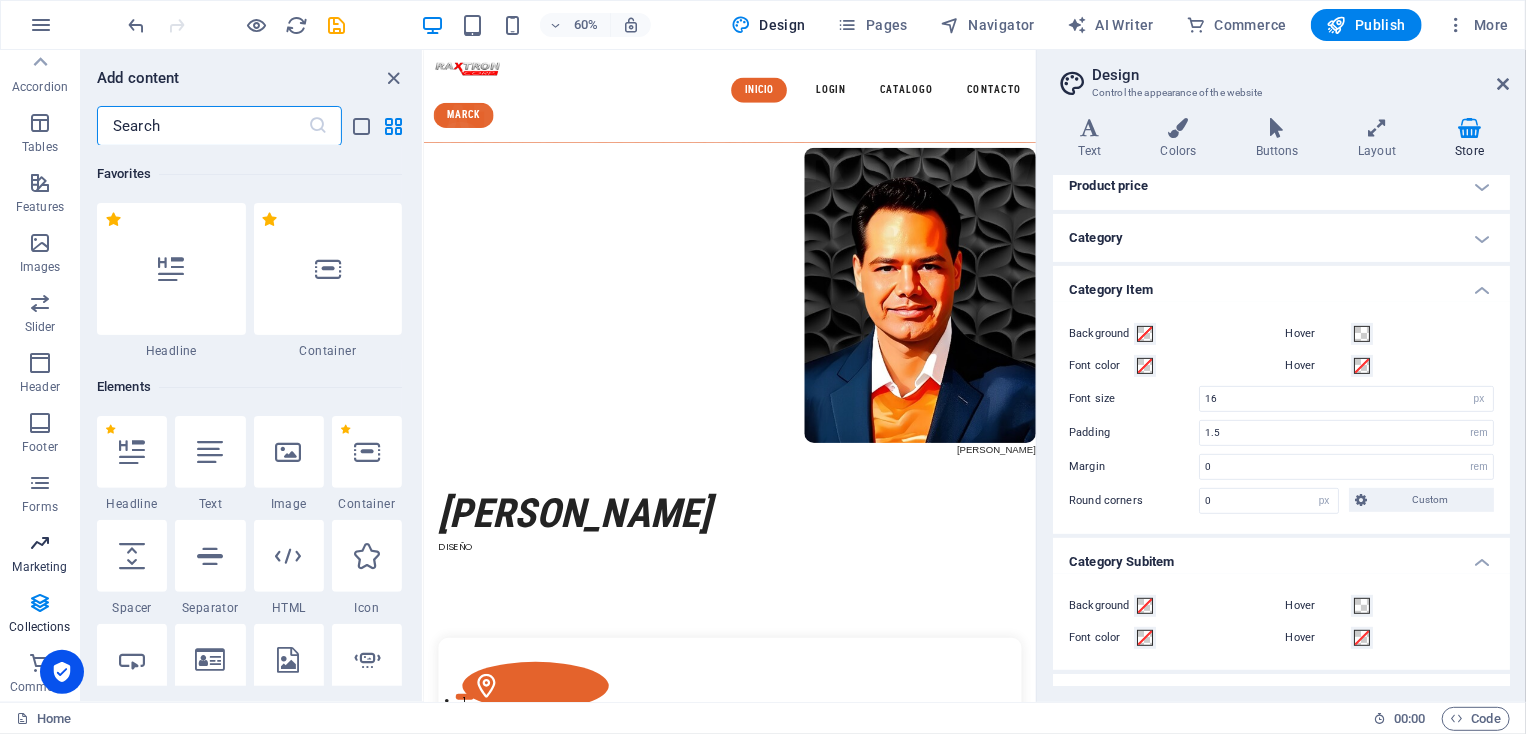 type 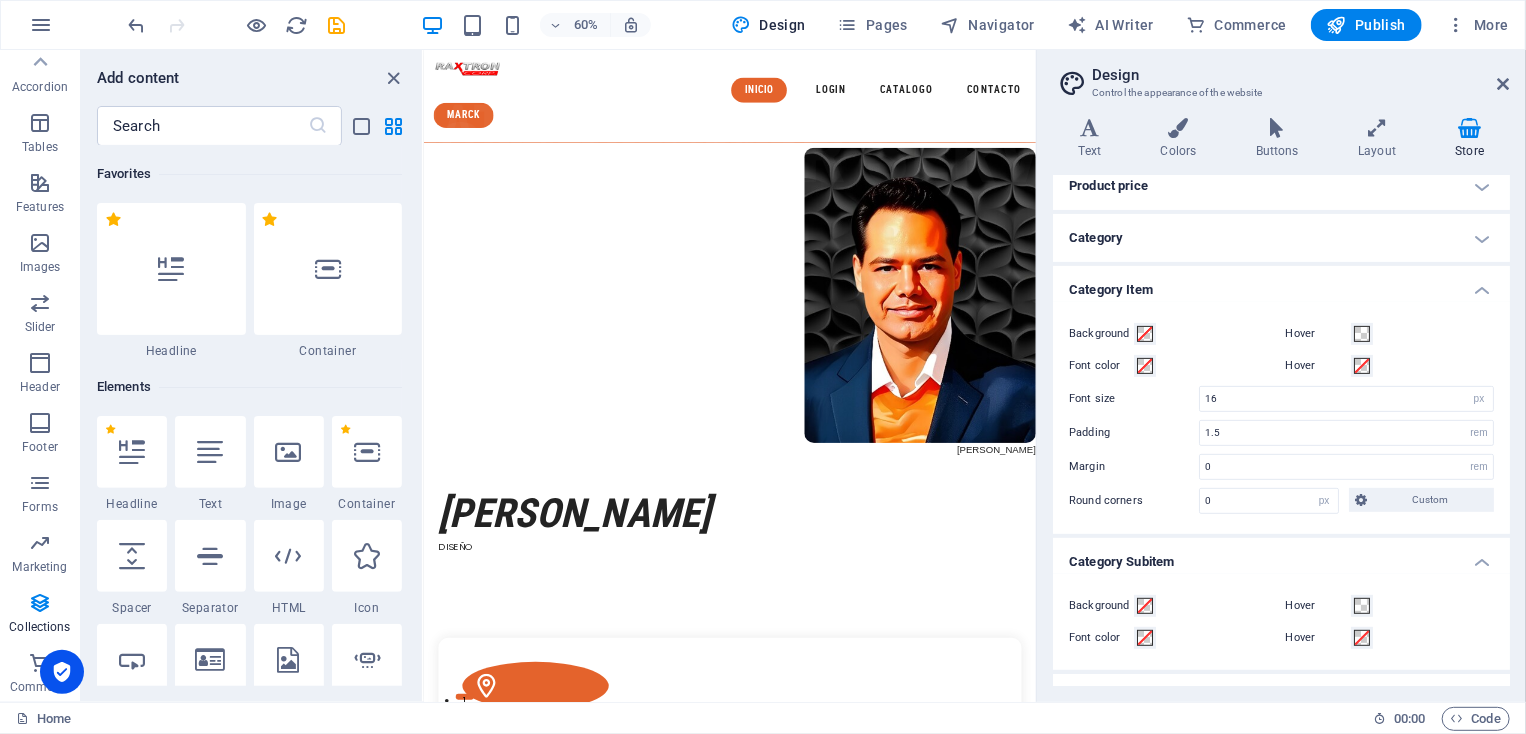 drag, startPoint x: 37, startPoint y: 541, endPoint x: 87, endPoint y: 397, distance: 152.4336 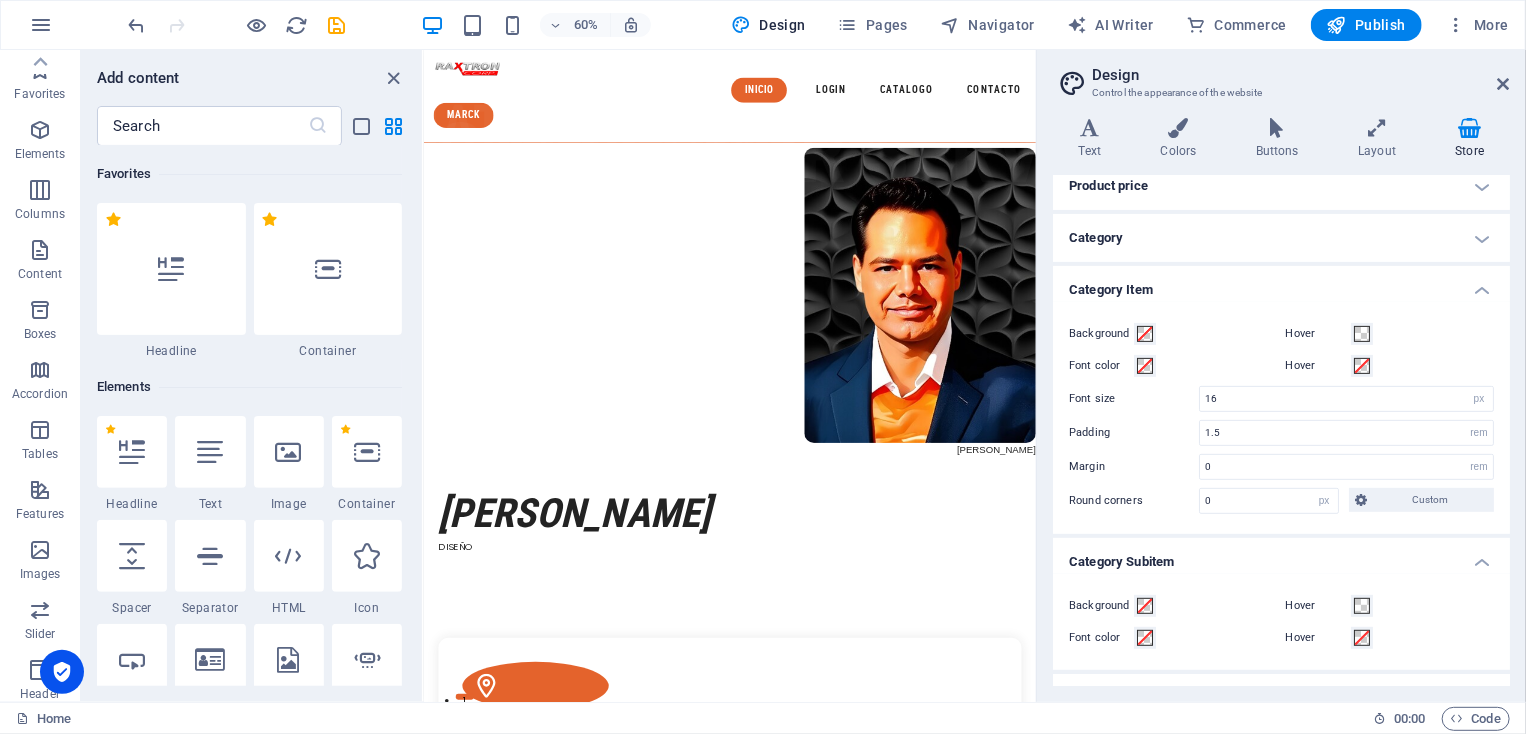 type 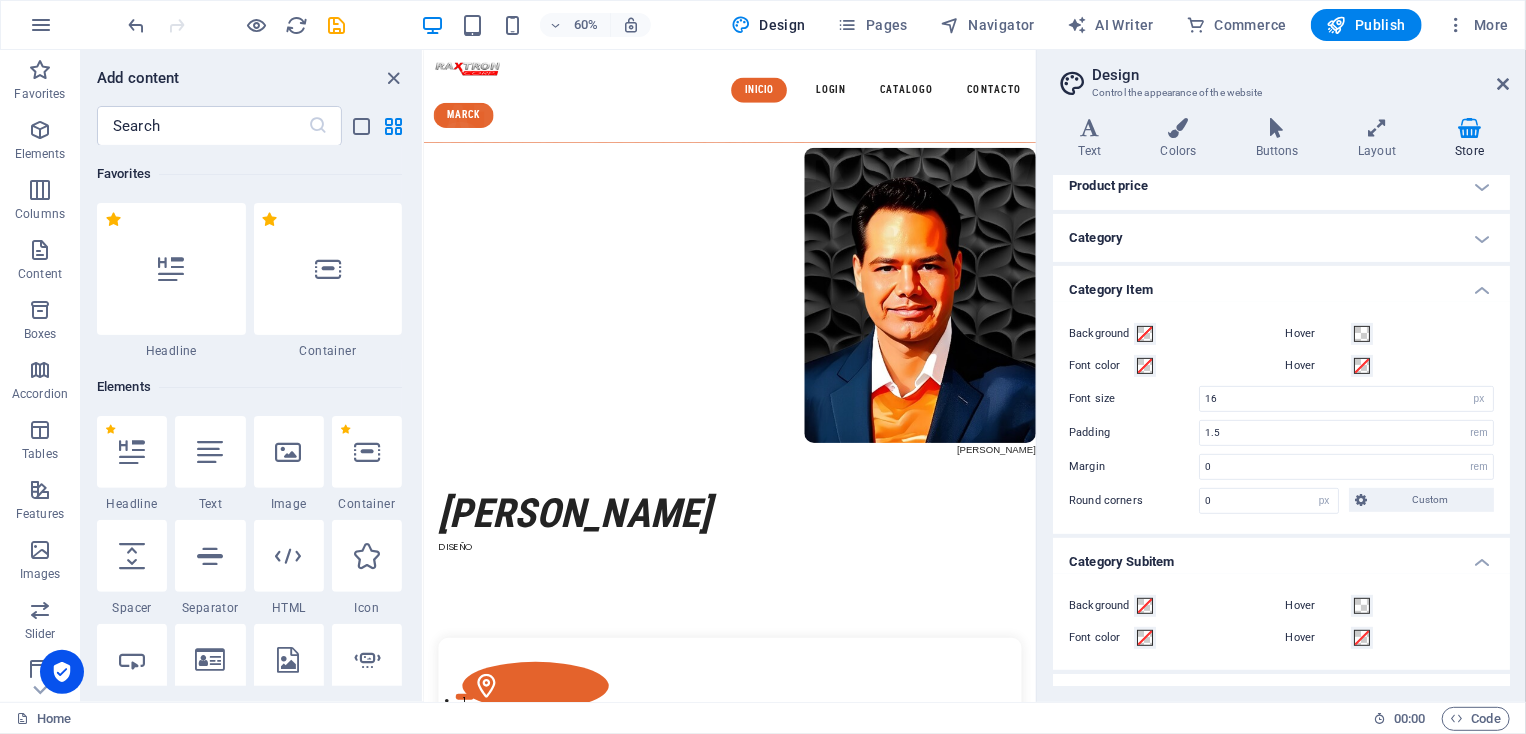 drag, startPoint x: 35, startPoint y: 593, endPoint x: 82, endPoint y: 422, distance: 177.34148 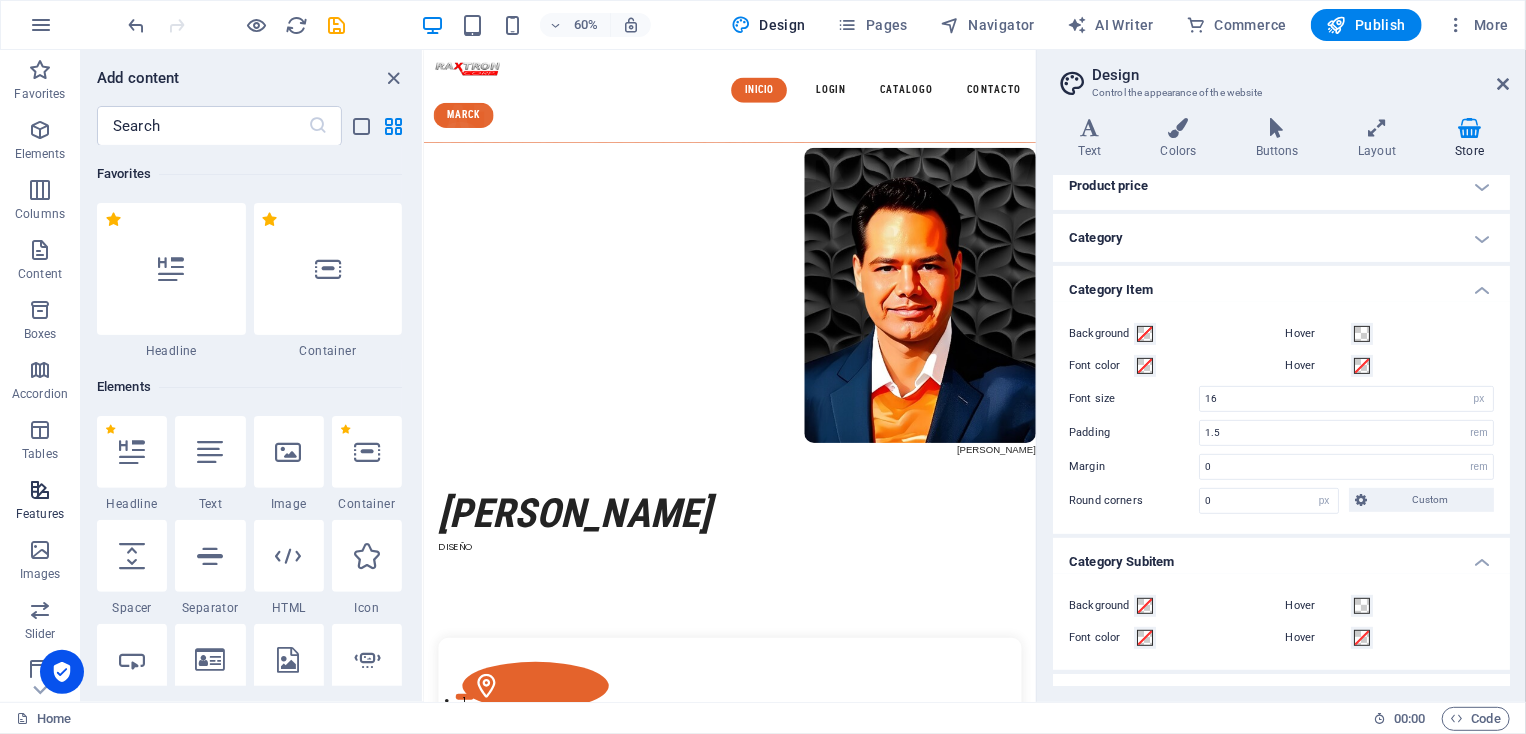drag, startPoint x: 72, startPoint y: 434, endPoint x: 73, endPoint y: 486, distance: 52.009613 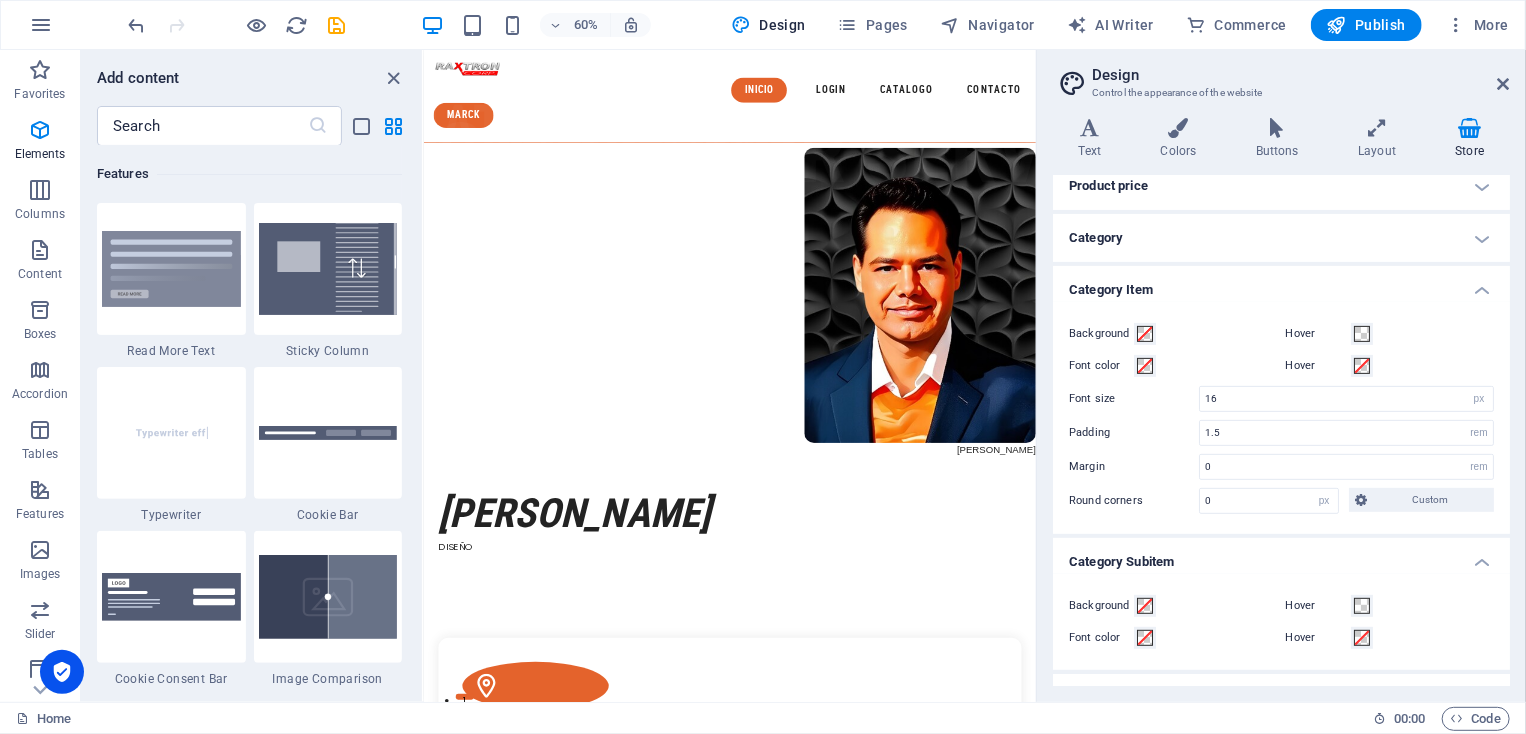 scroll, scrollTop: 7631, scrollLeft: 0, axis: vertical 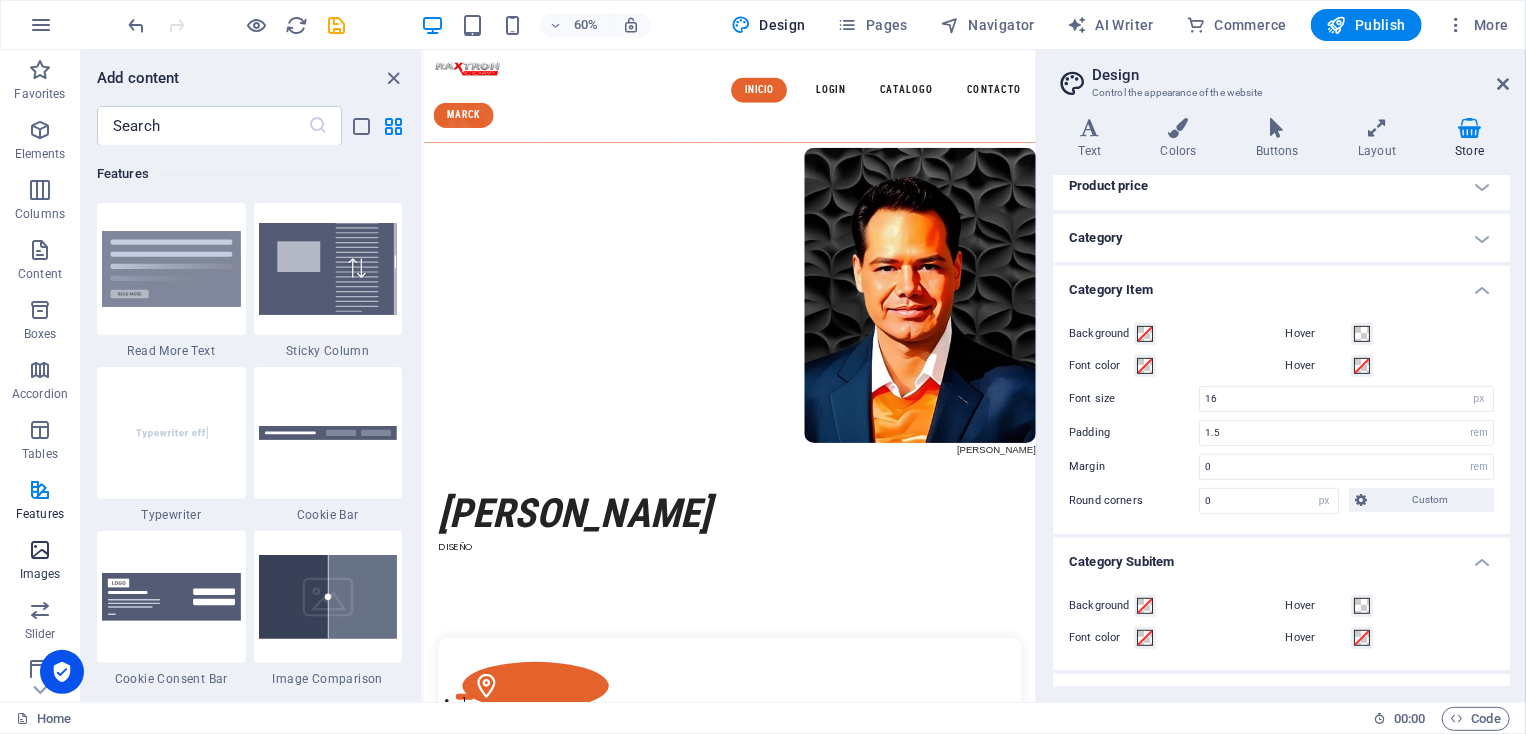 click on "Images" at bounding box center (40, 562) 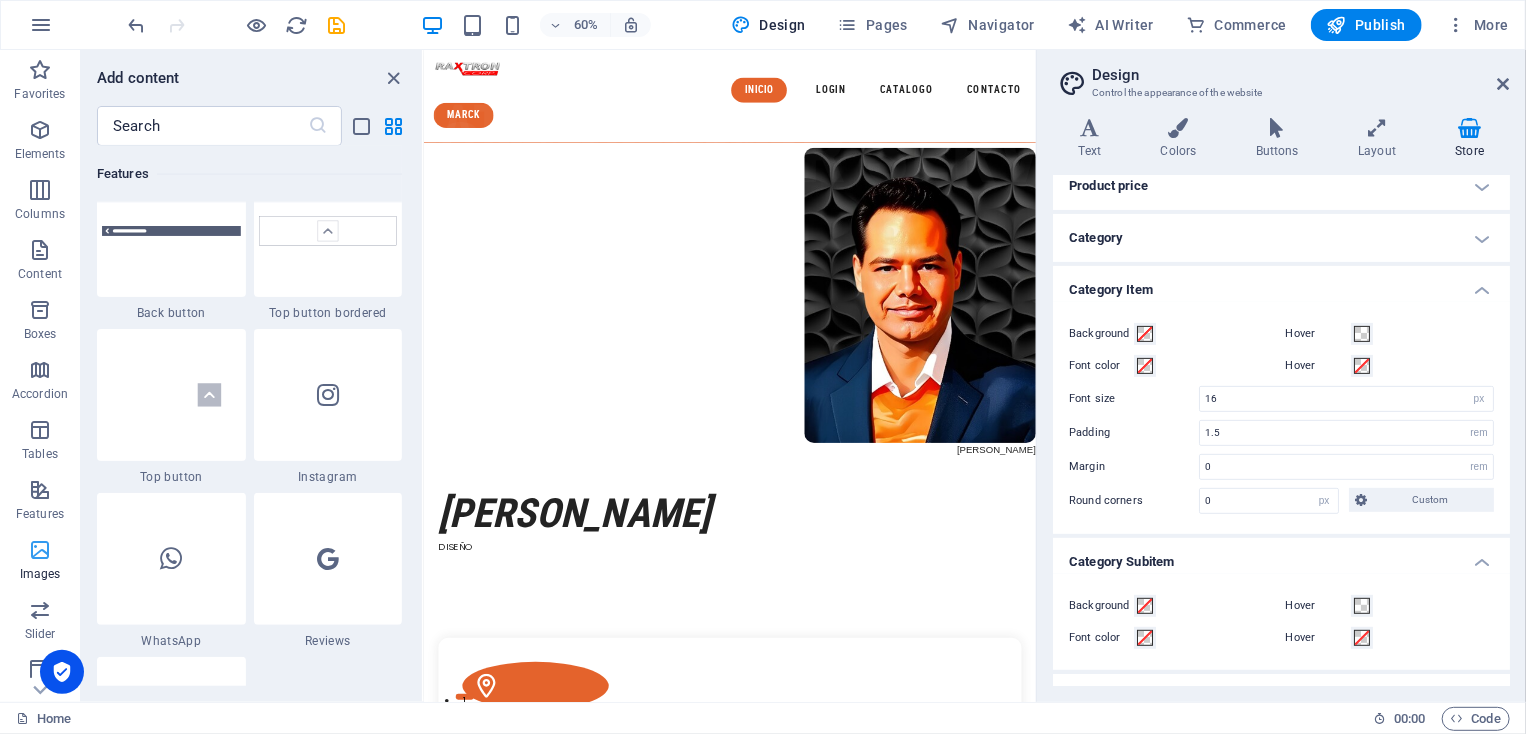 scroll, scrollTop: 9976, scrollLeft: 0, axis: vertical 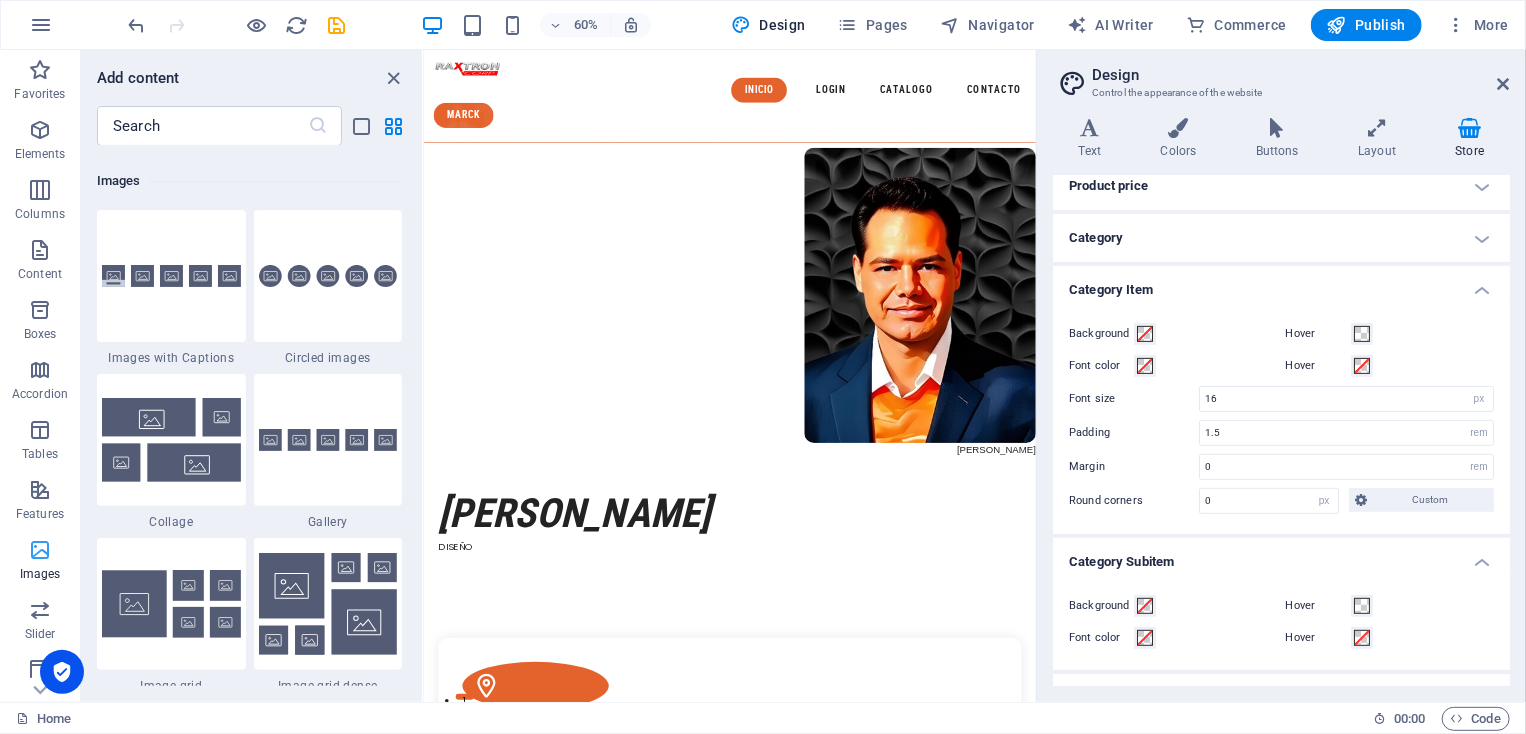 type 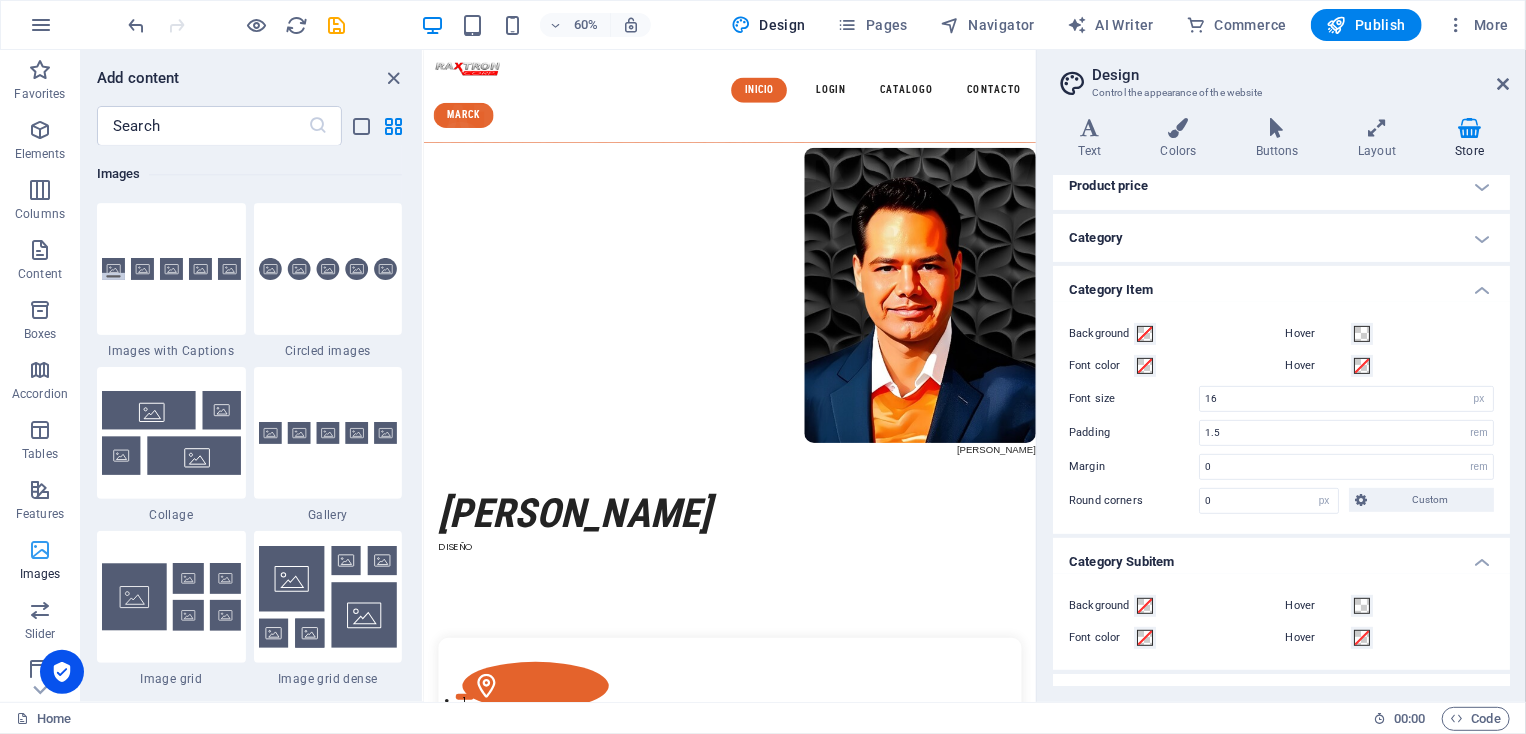 type 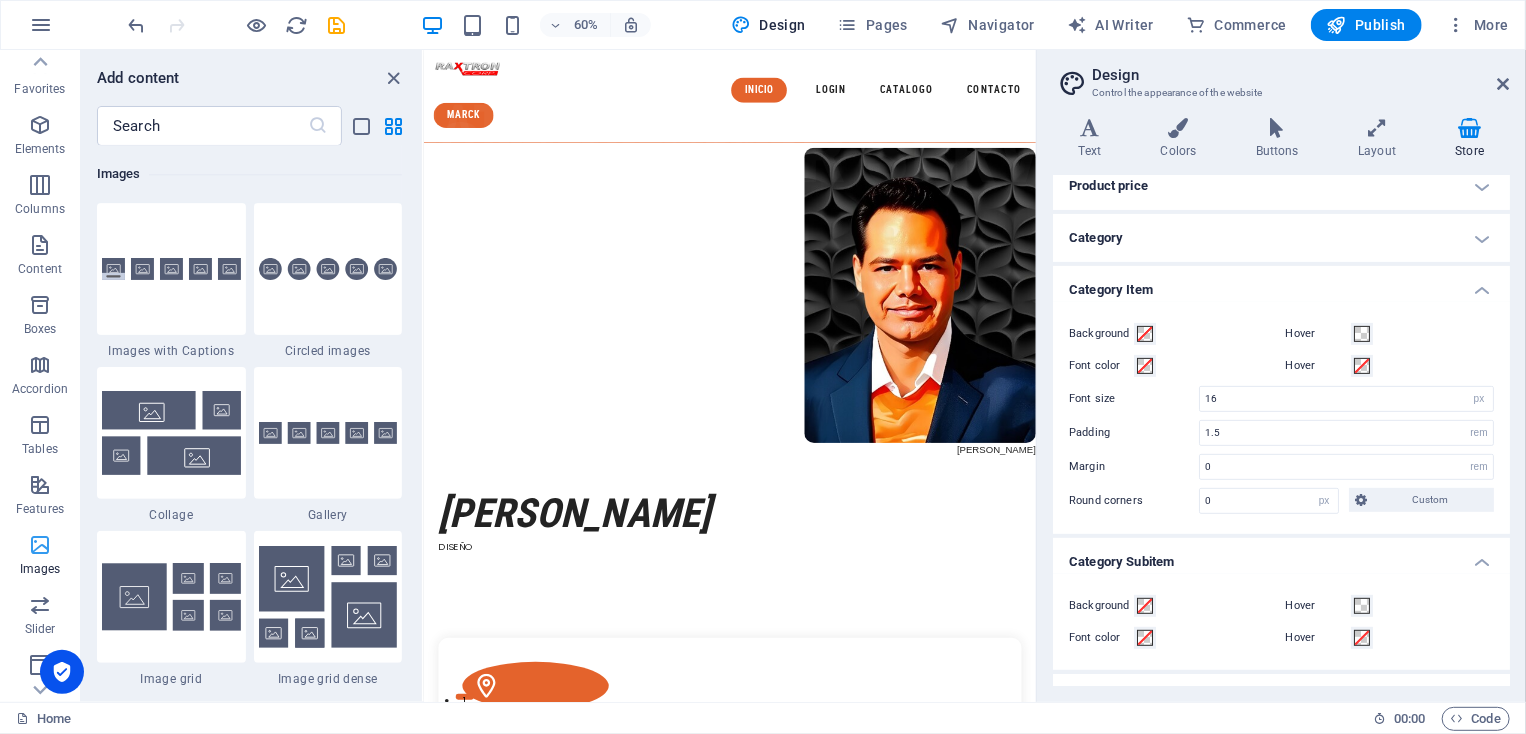 scroll, scrollTop: 307, scrollLeft: 0, axis: vertical 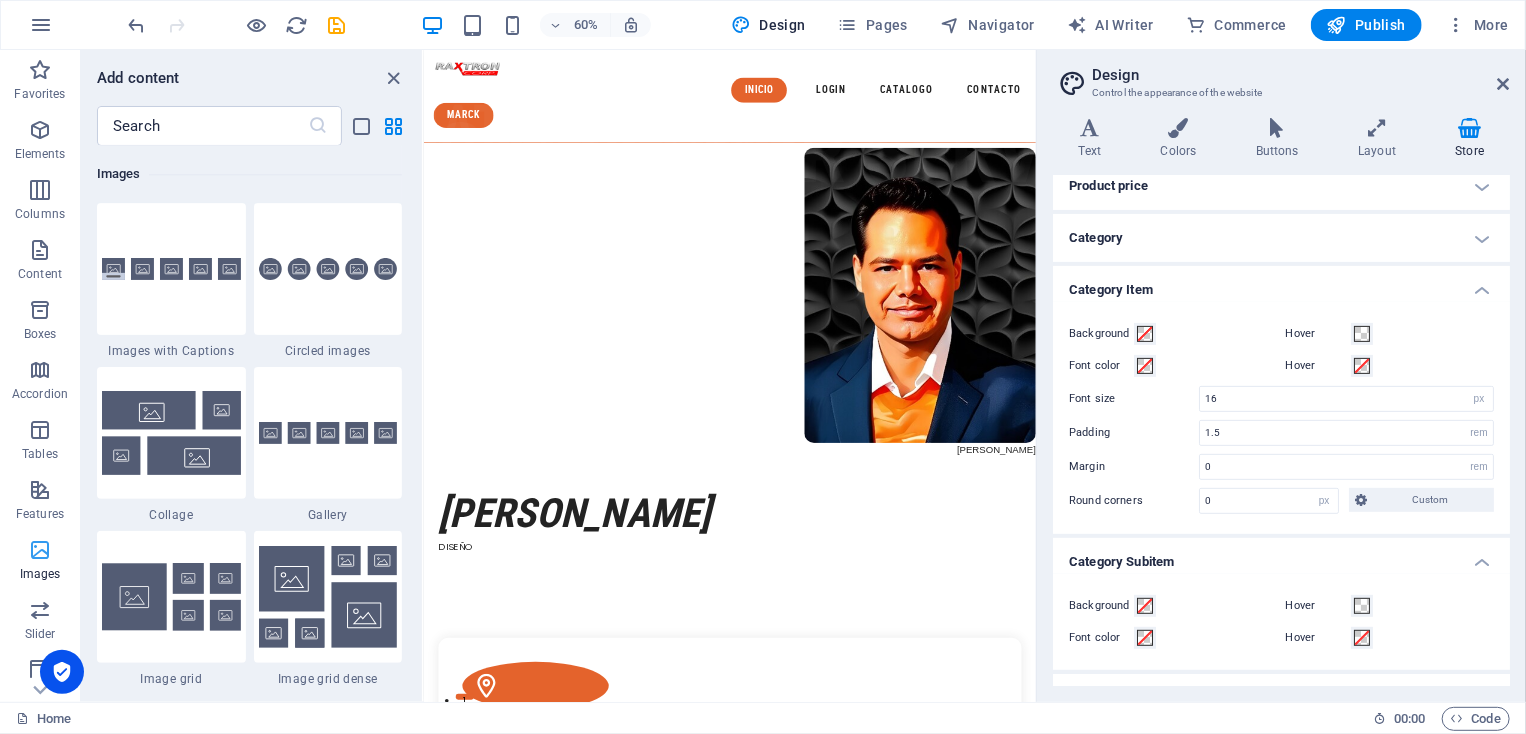 type 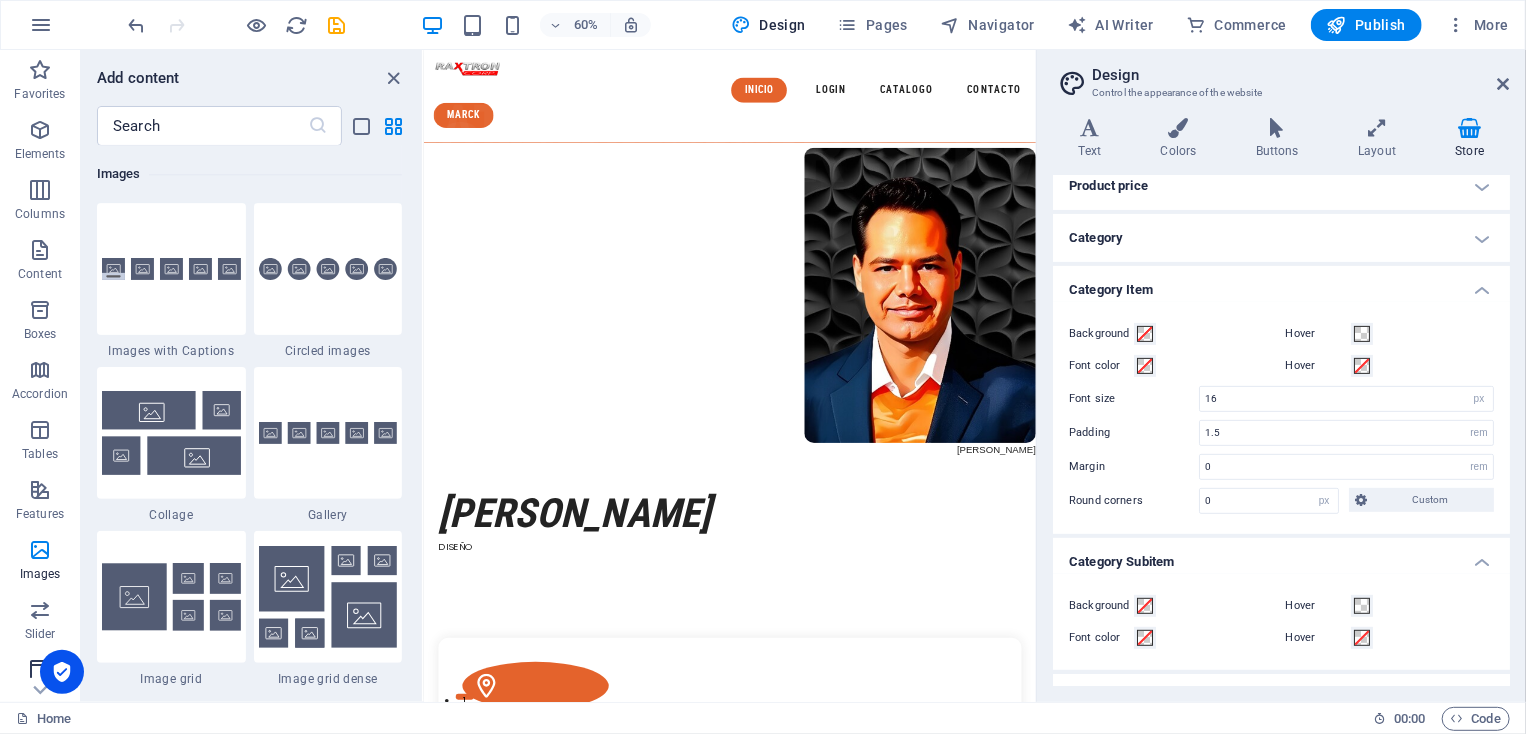 click at bounding box center (40, 670) 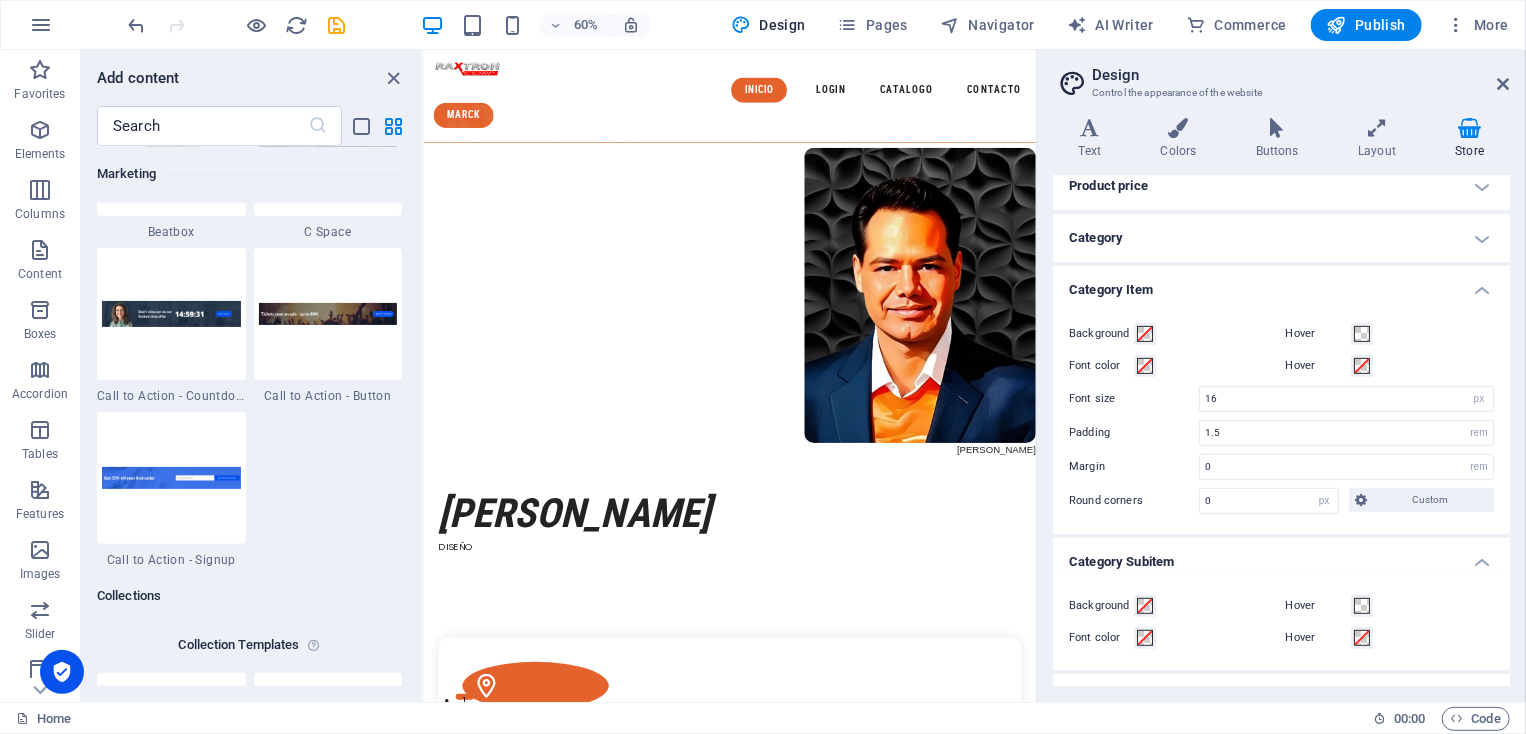 scroll, scrollTop: 17837, scrollLeft: 0, axis: vertical 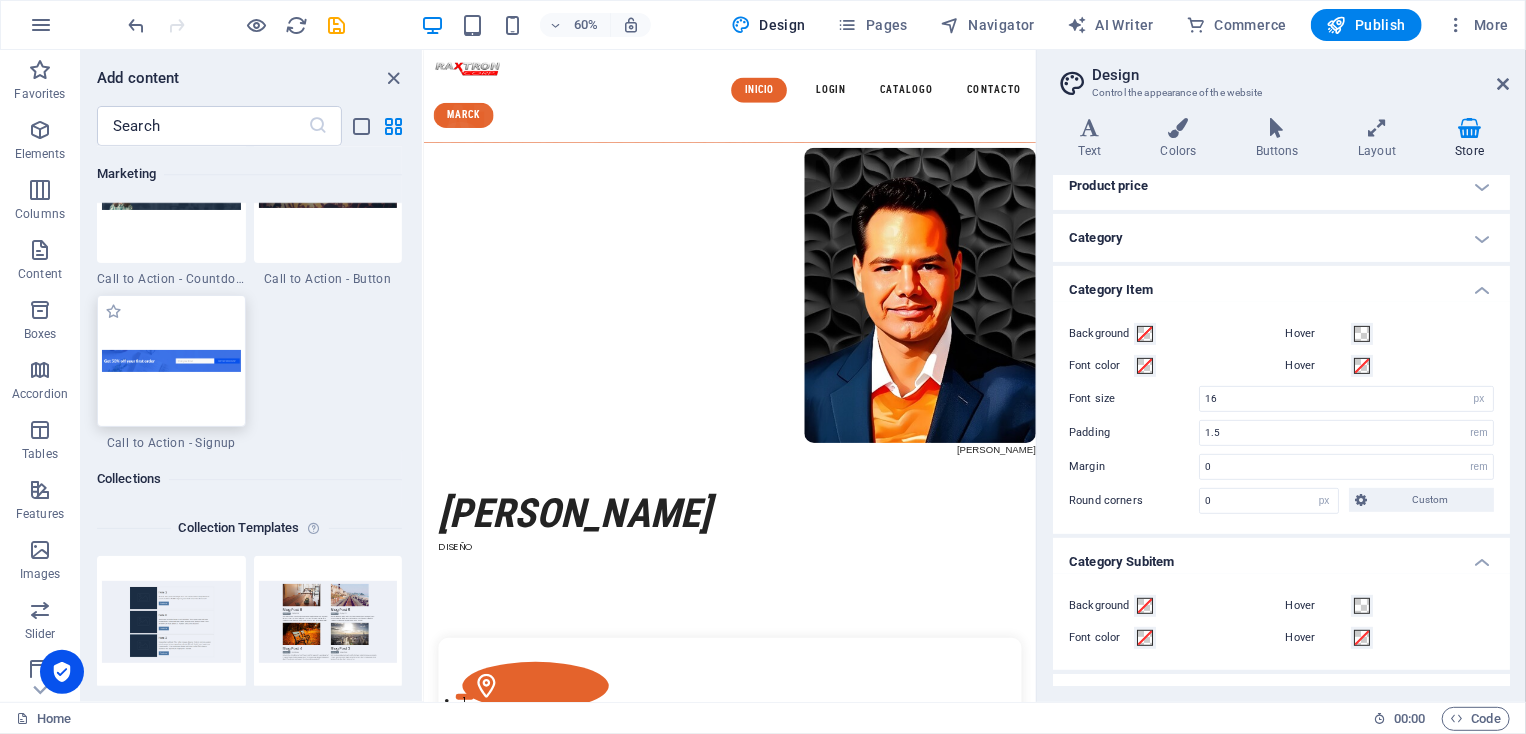 click at bounding box center [171, 361] 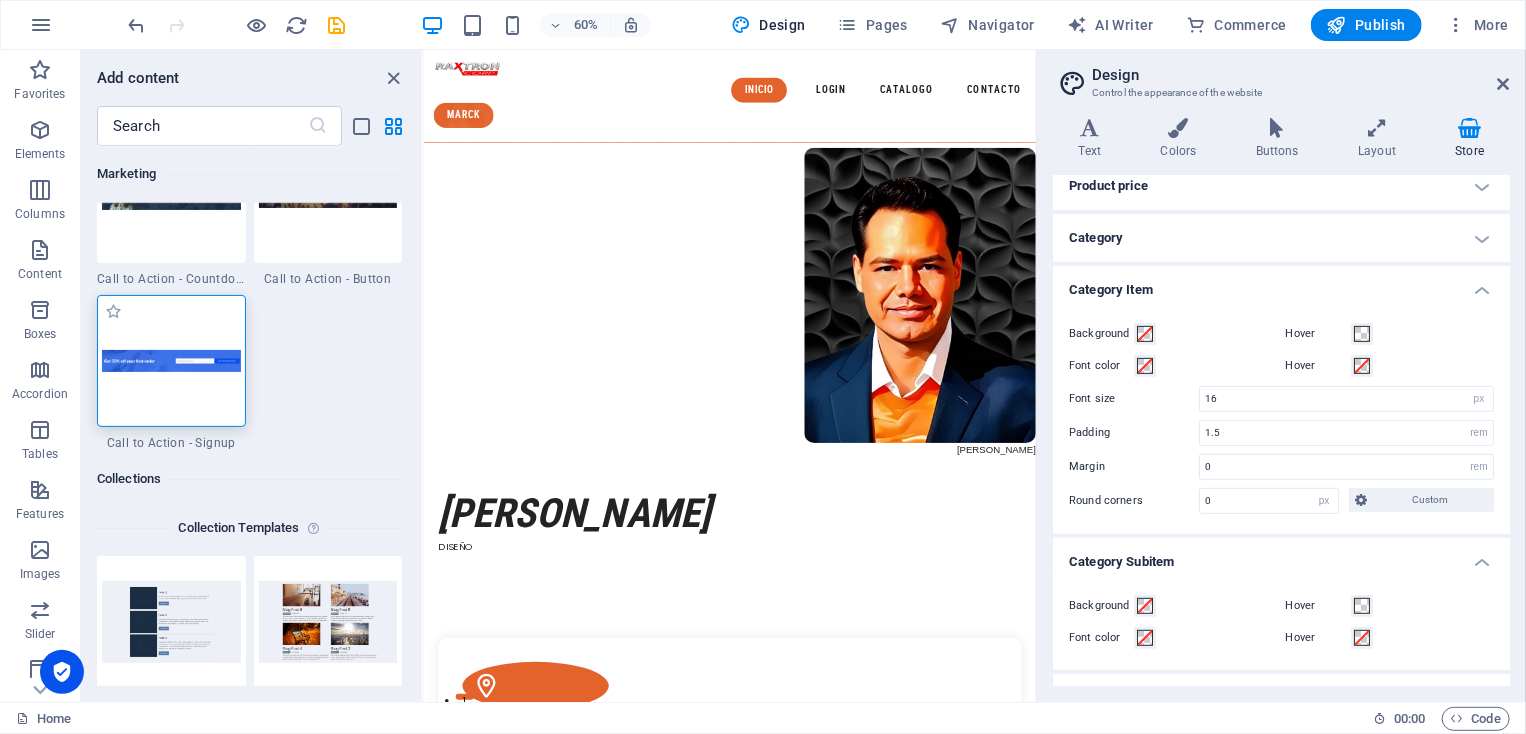 drag, startPoint x: 170, startPoint y: 361, endPoint x: 881, endPoint y: 304, distance: 713.2811 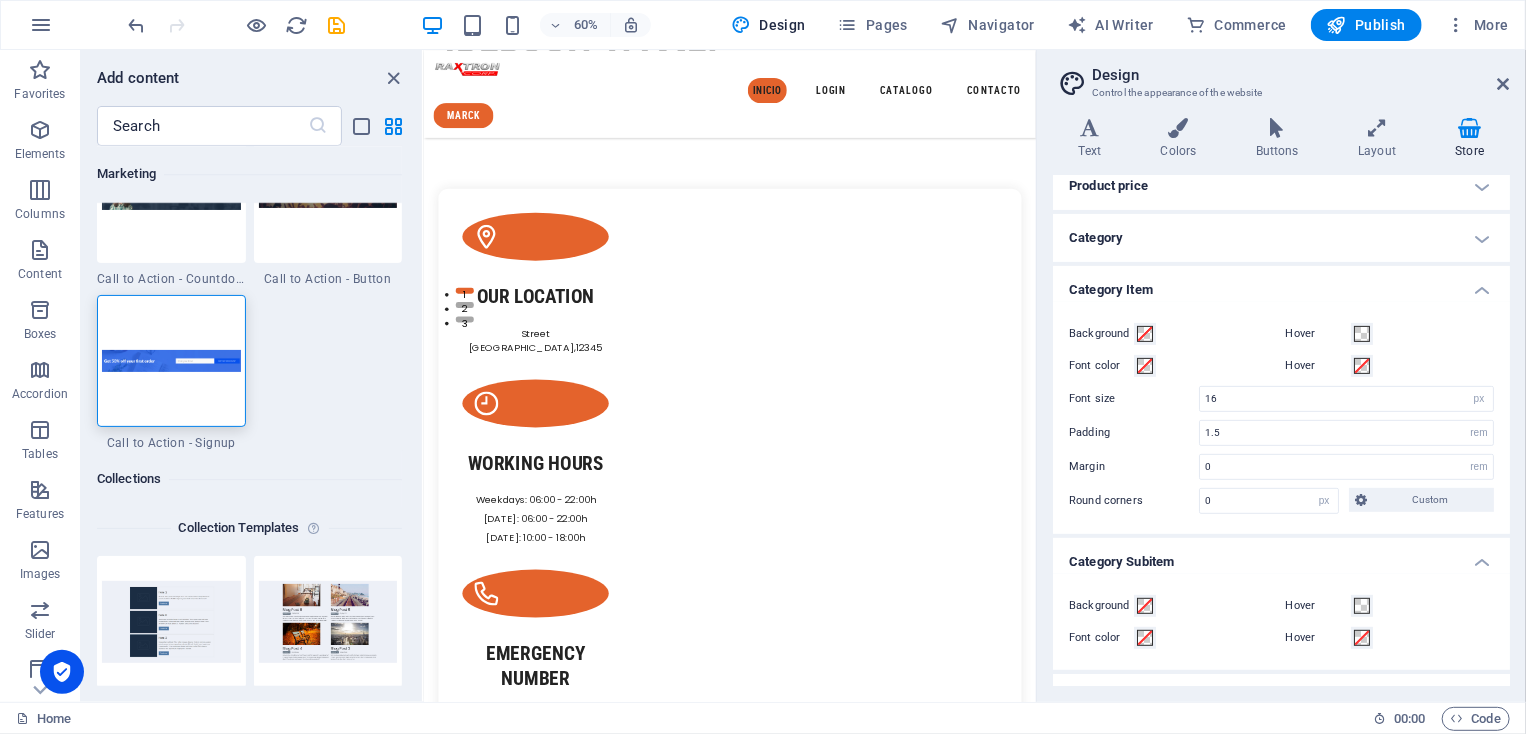 scroll, scrollTop: 968, scrollLeft: 0, axis: vertical 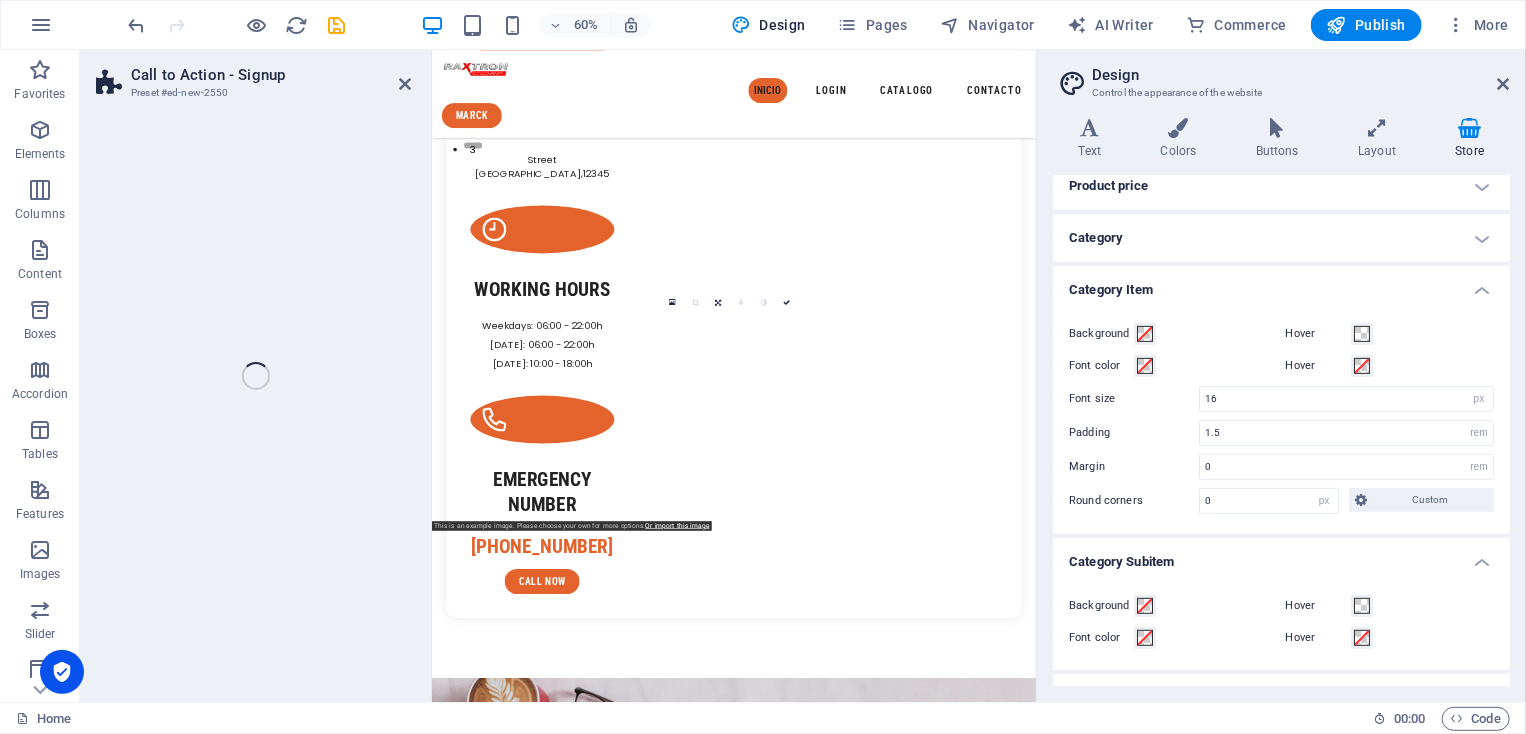 select on "rem" 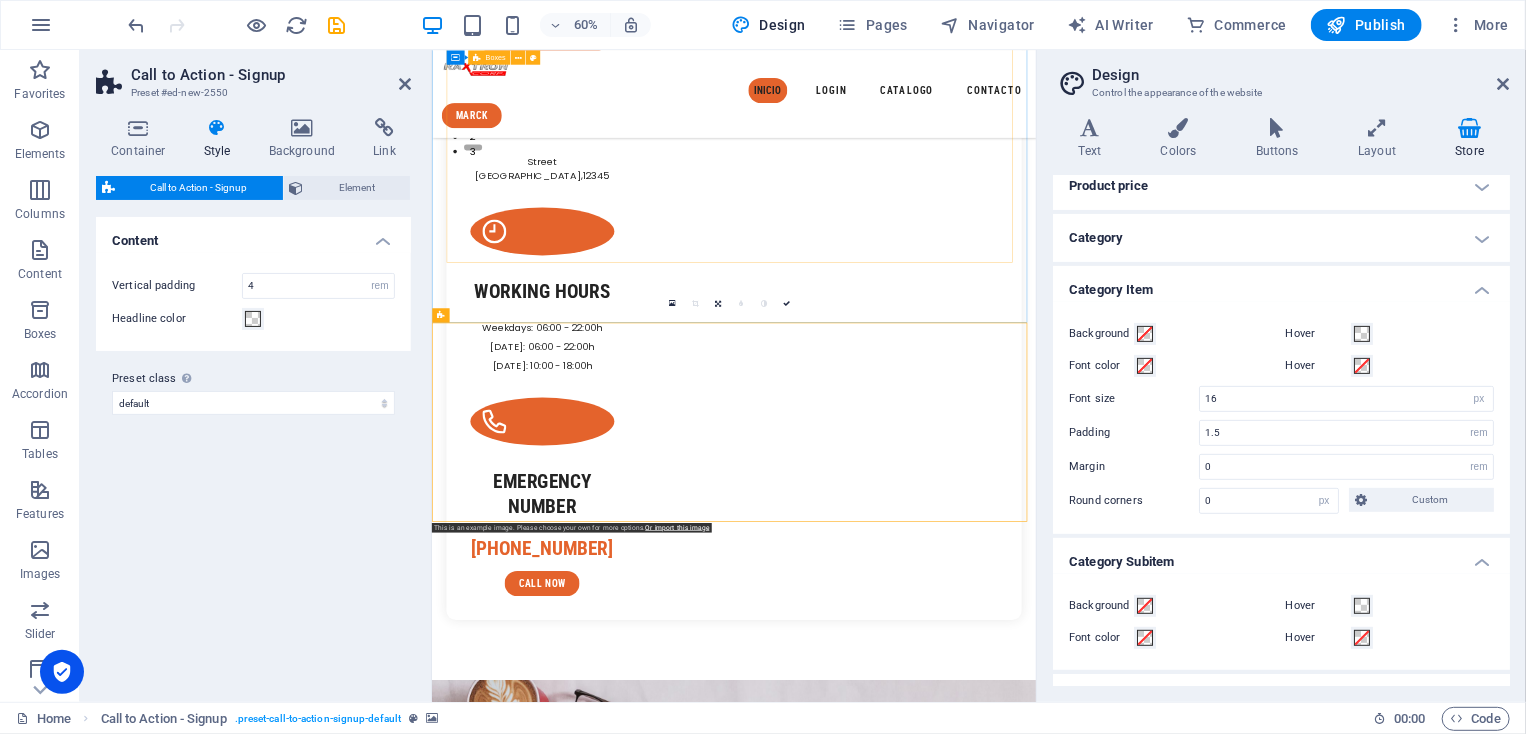scroll, scrollTop: 964, scrollLeft: 0, axis: vertical 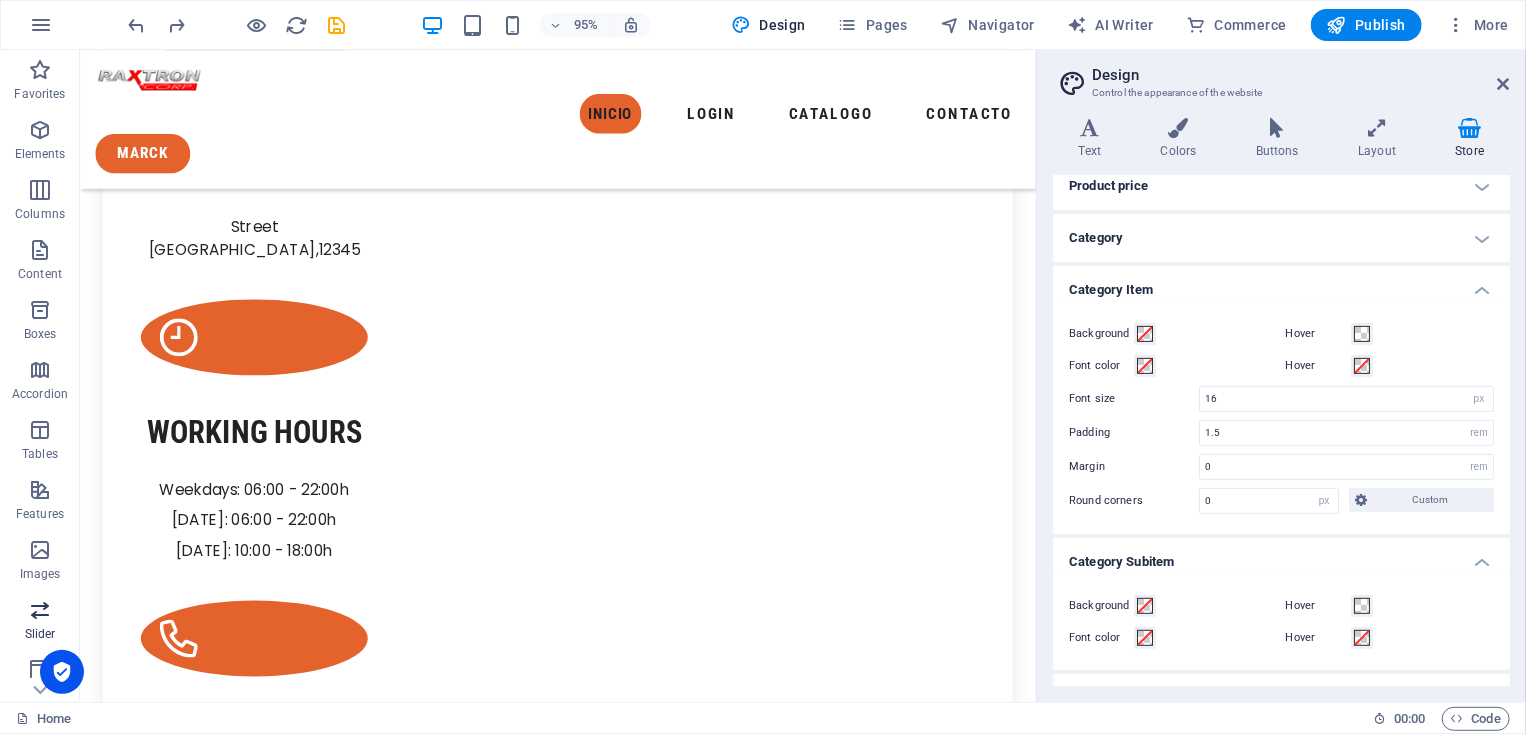 click on "Slider" at bounding box center (40, 622) 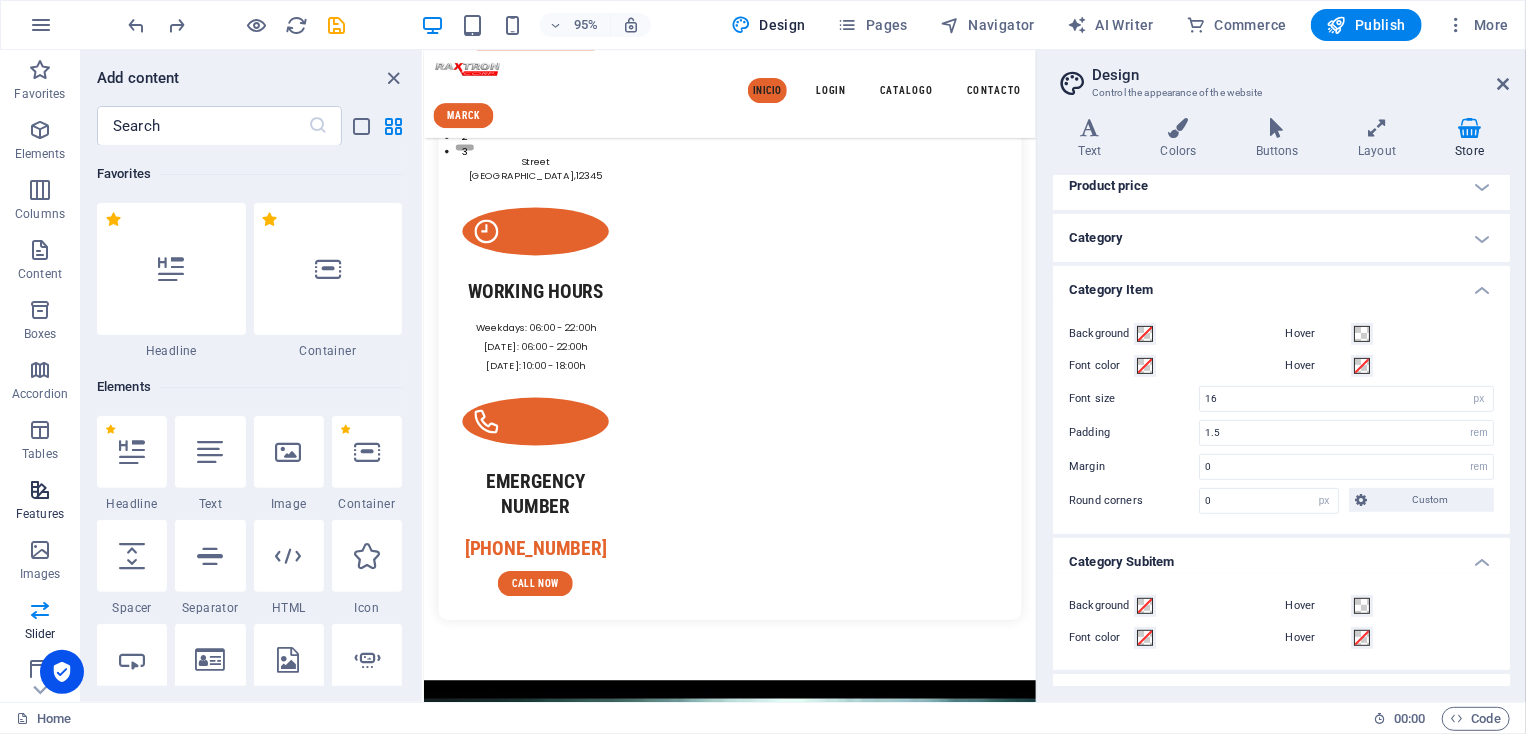 click at bounding box center (40, 490) 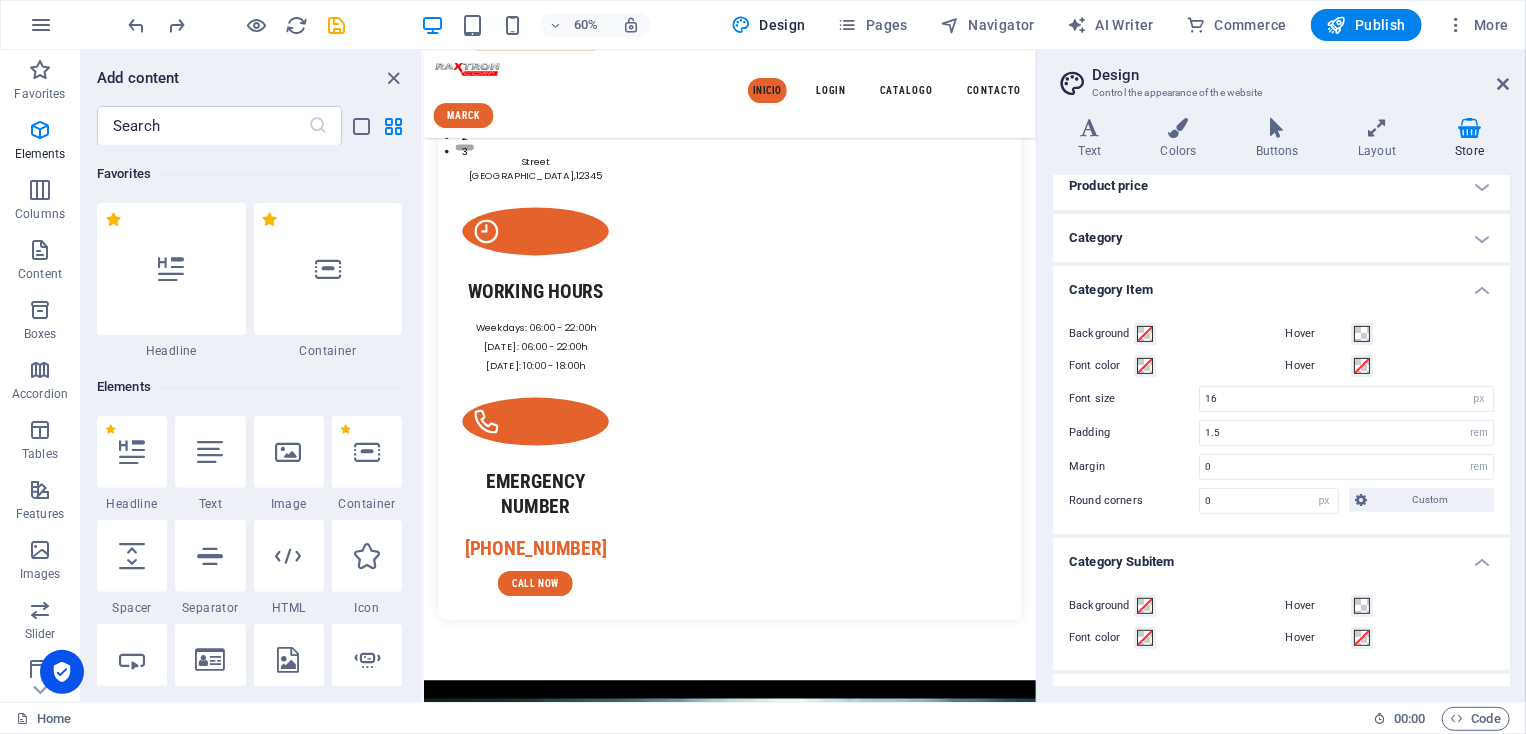 scroll, scrollTop: 7631, scrollLeft: 0, axis: vertical 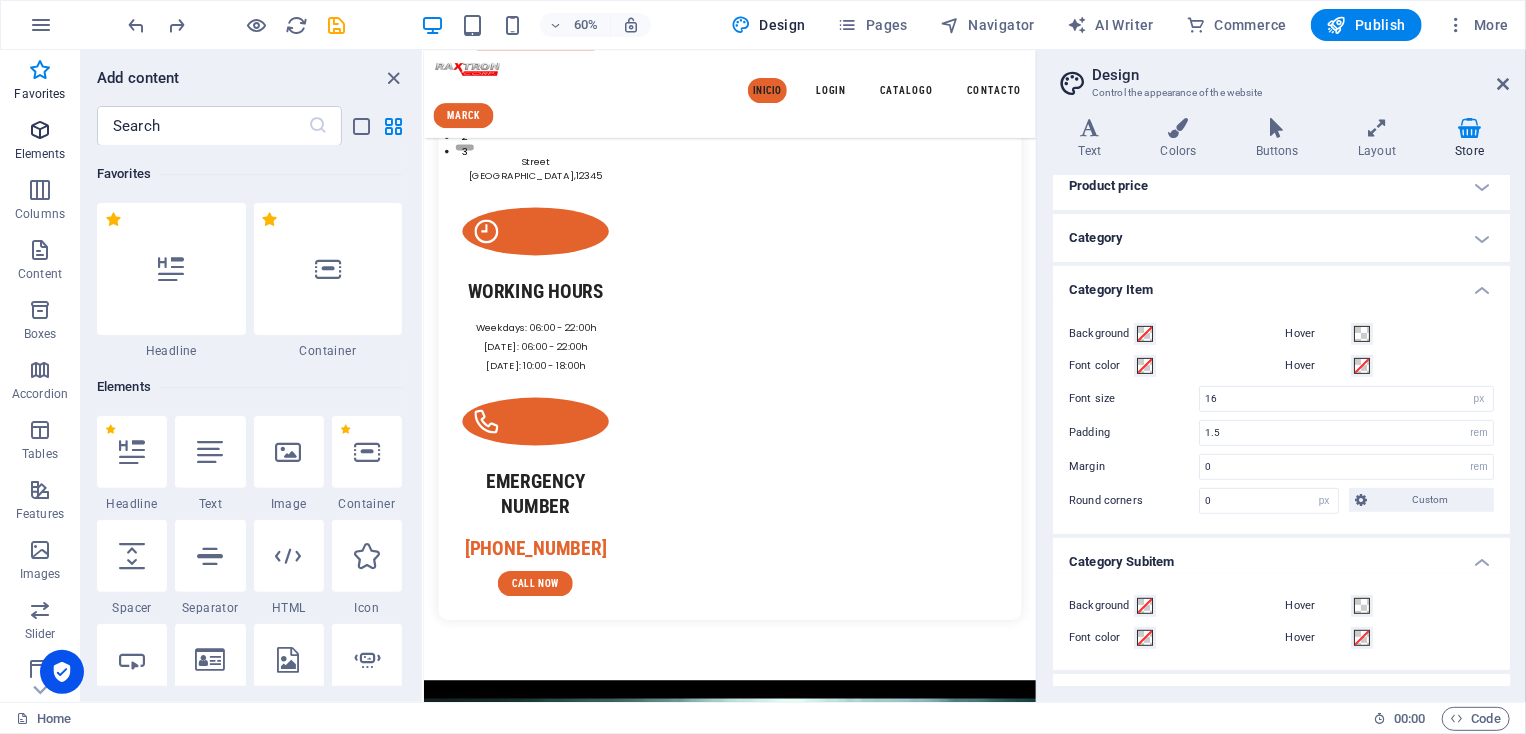 click at bounding box center [40, 130] 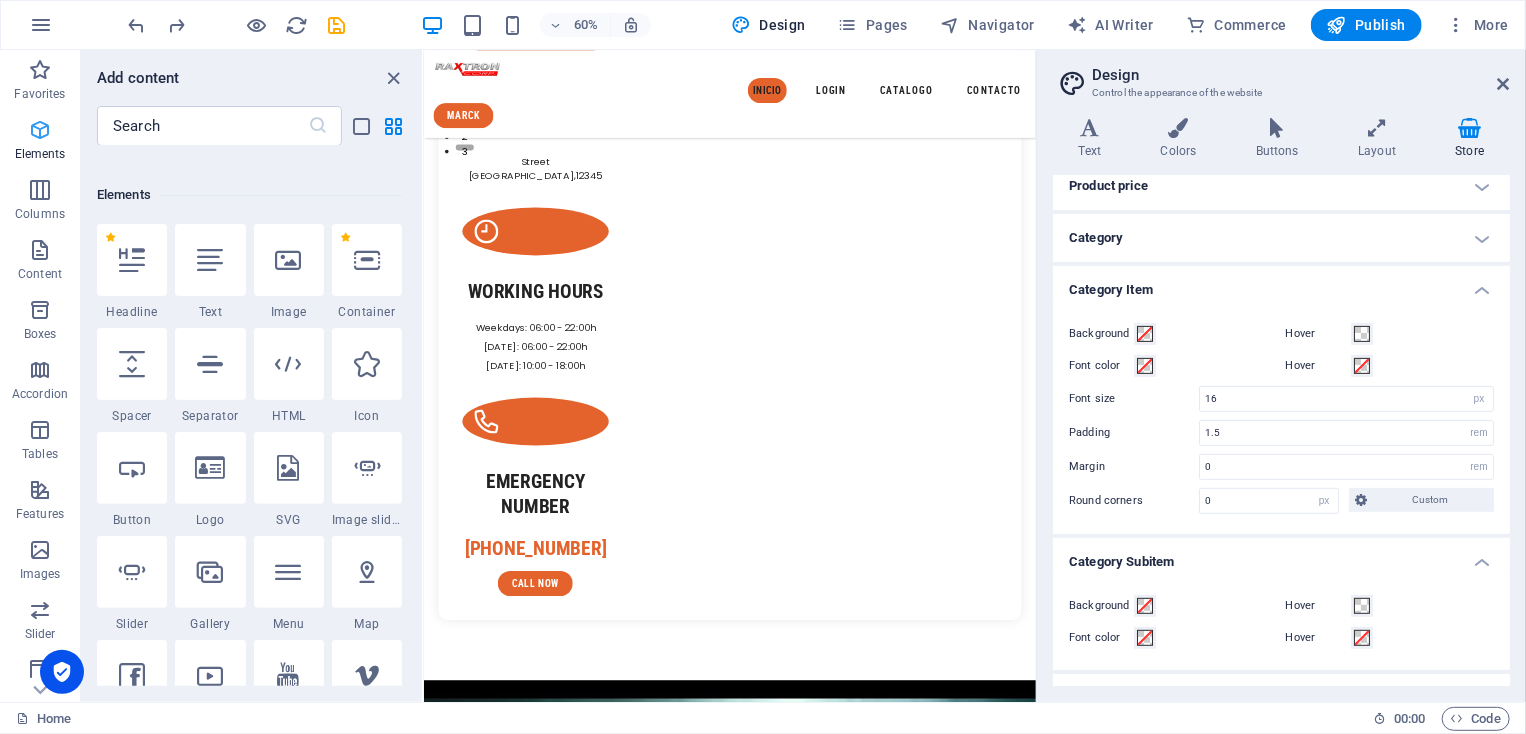 scroll, scrollTop: 212, scrollLeft: 0, axis: vertical 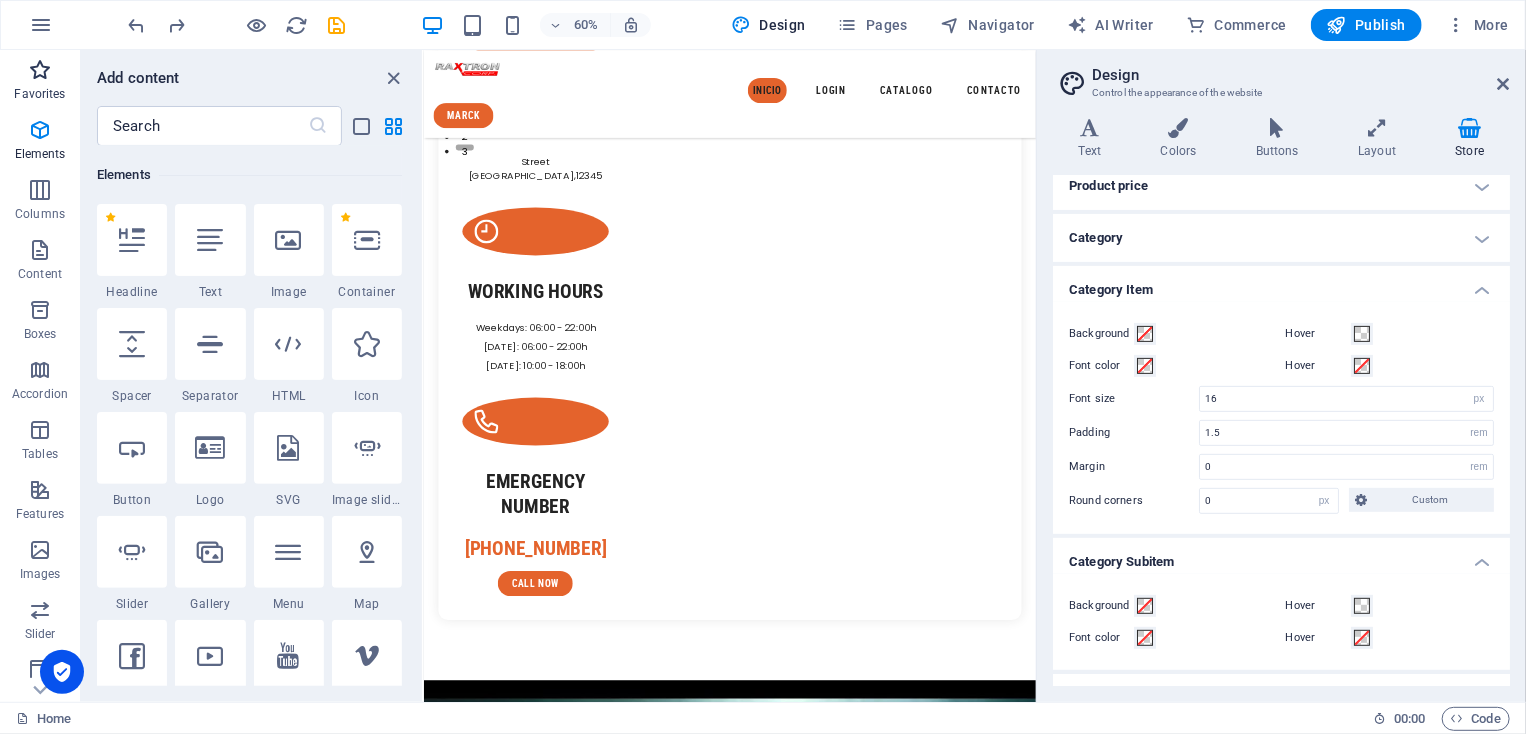 click at bounding box center (40, 70) 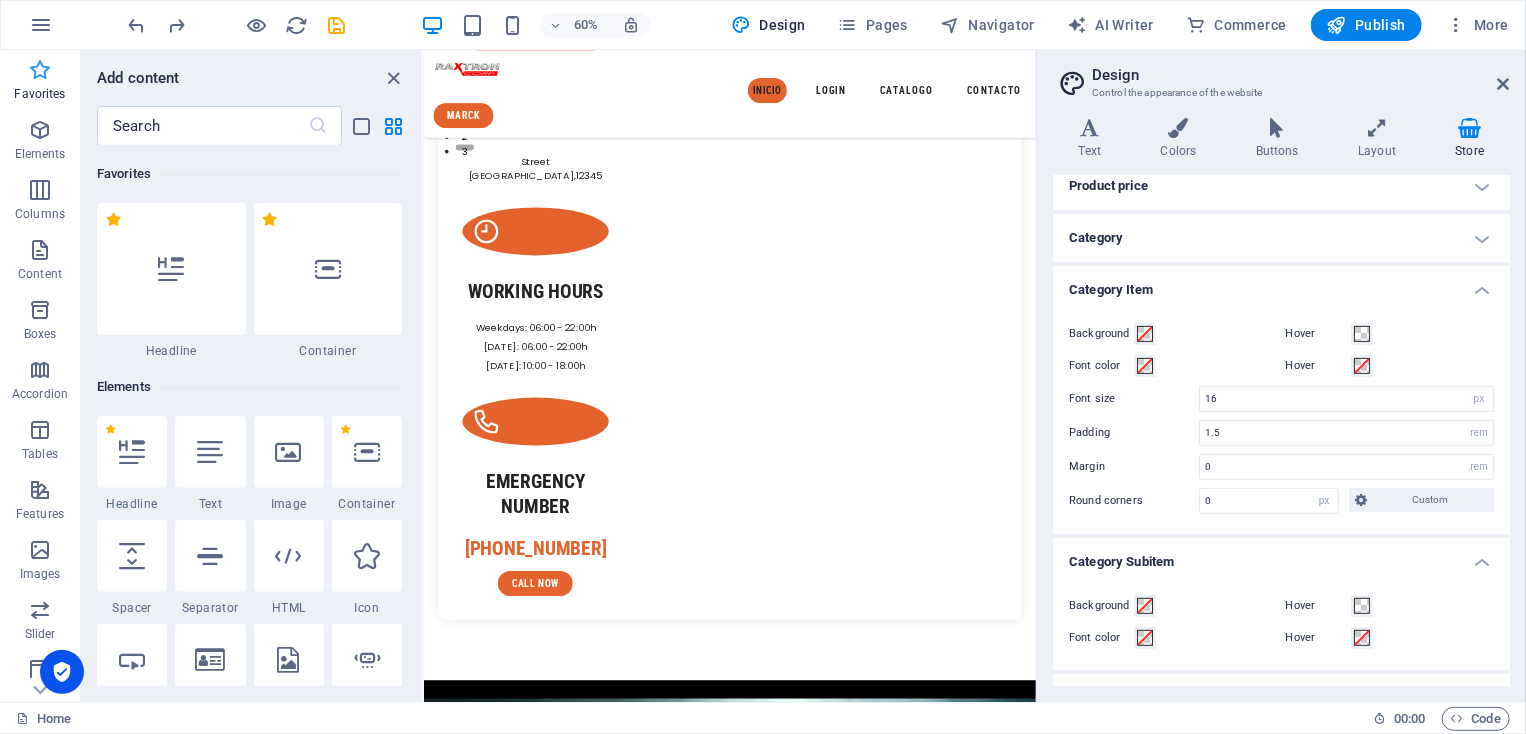 scroll, scrollTop: 0, scrollLeft: 0, axis: both 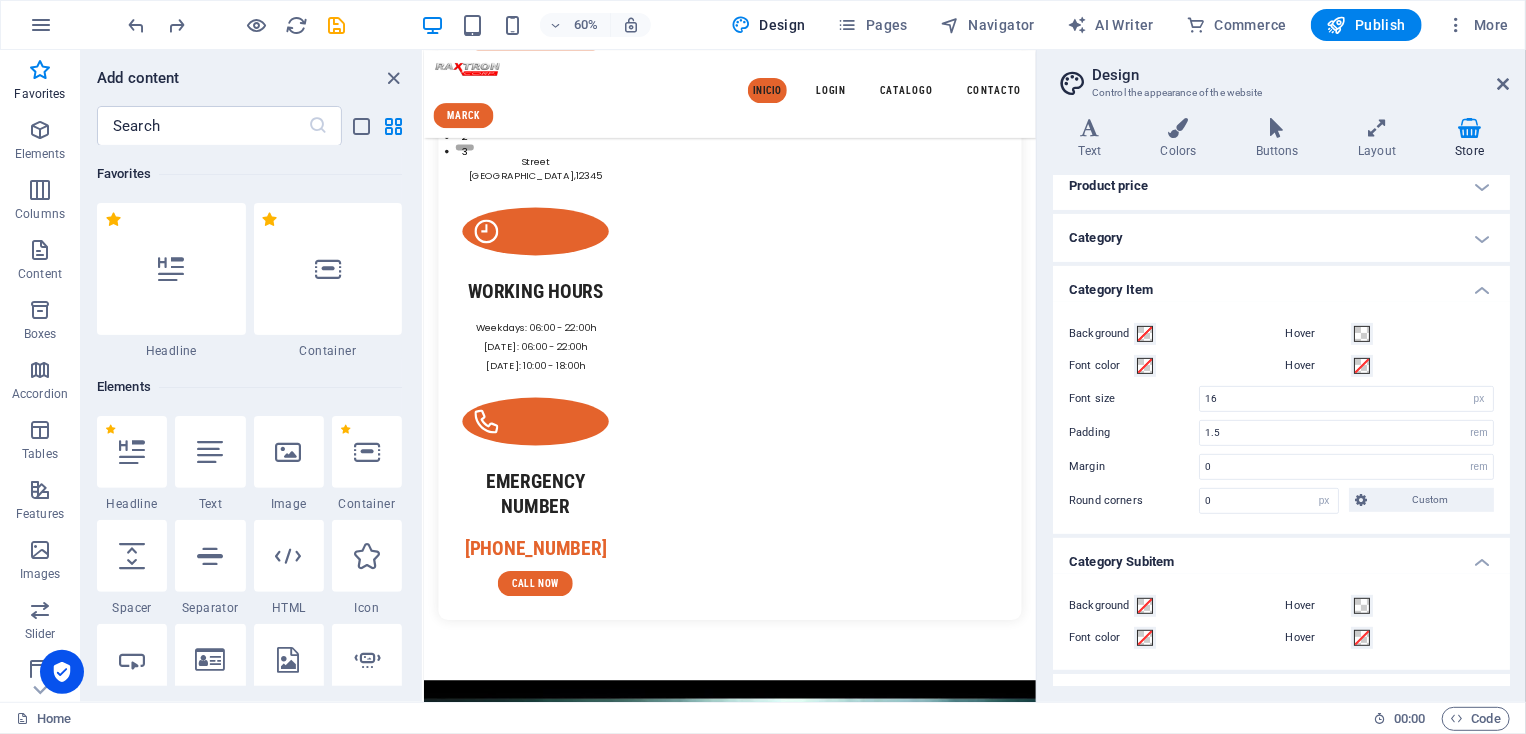 click on "60% Design Pages Navigator AI Writer Commerce Publish More" at bounding box center [821, 25] 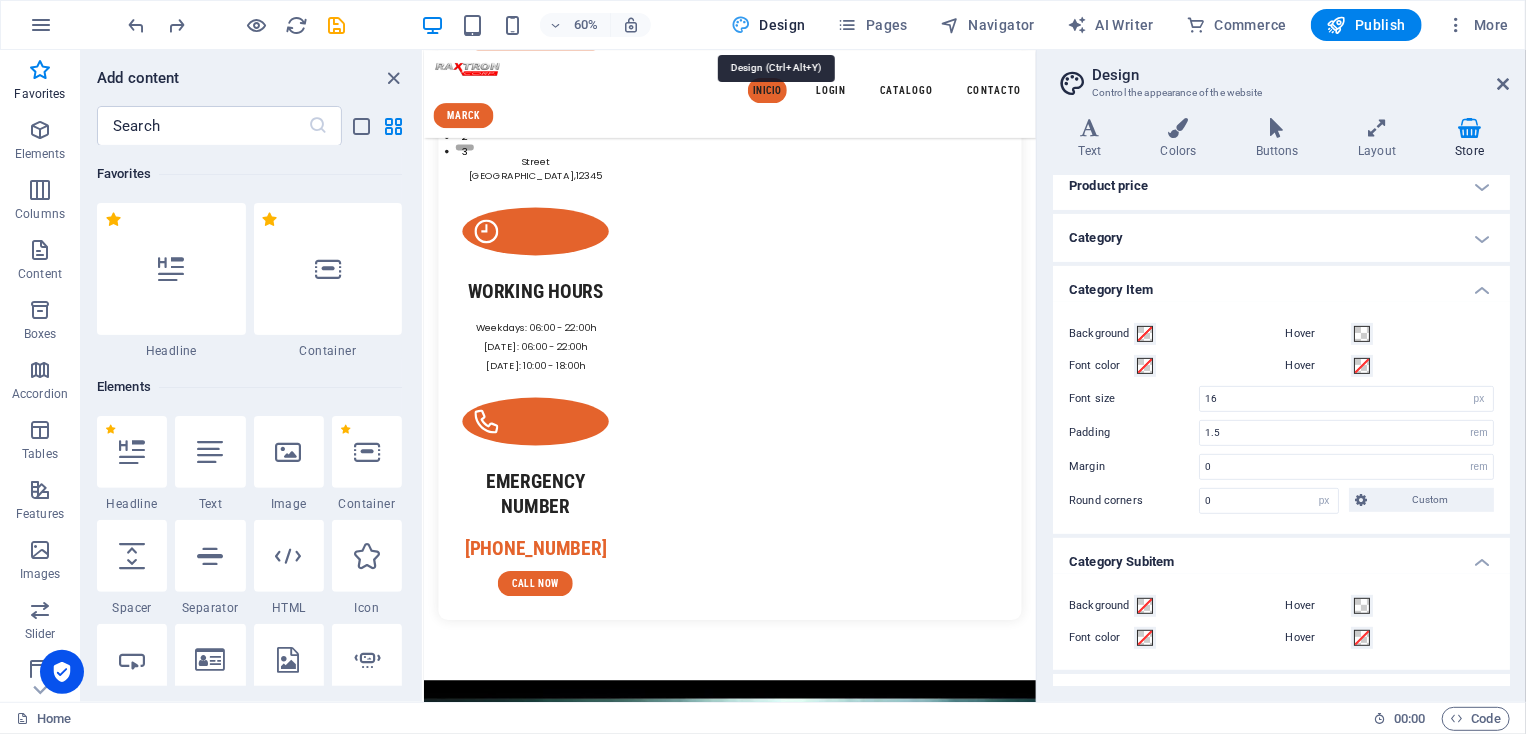 click on "Design" at bounding box center (768, 25) 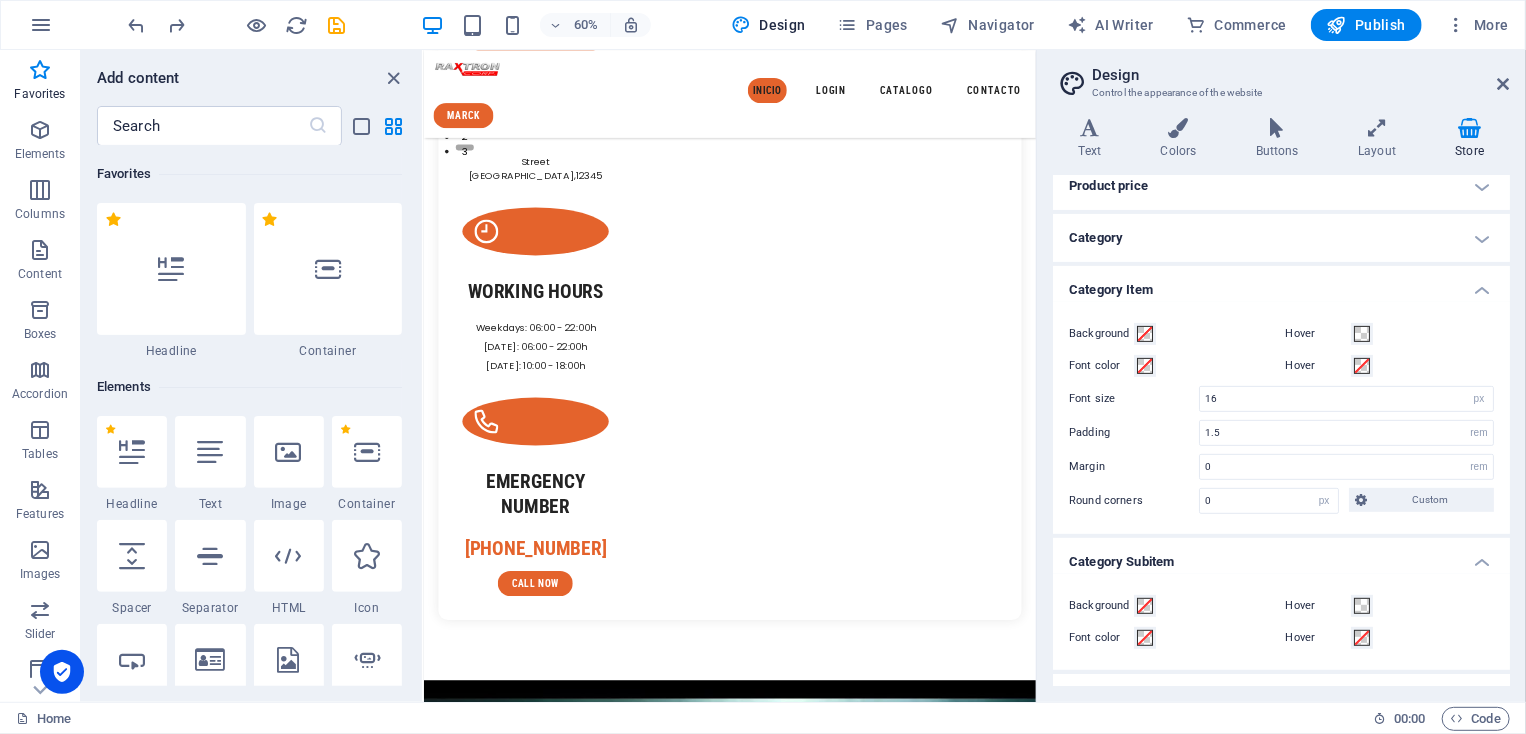 scroll, scrollTop: 0, scrollLeft: 0, axis: both 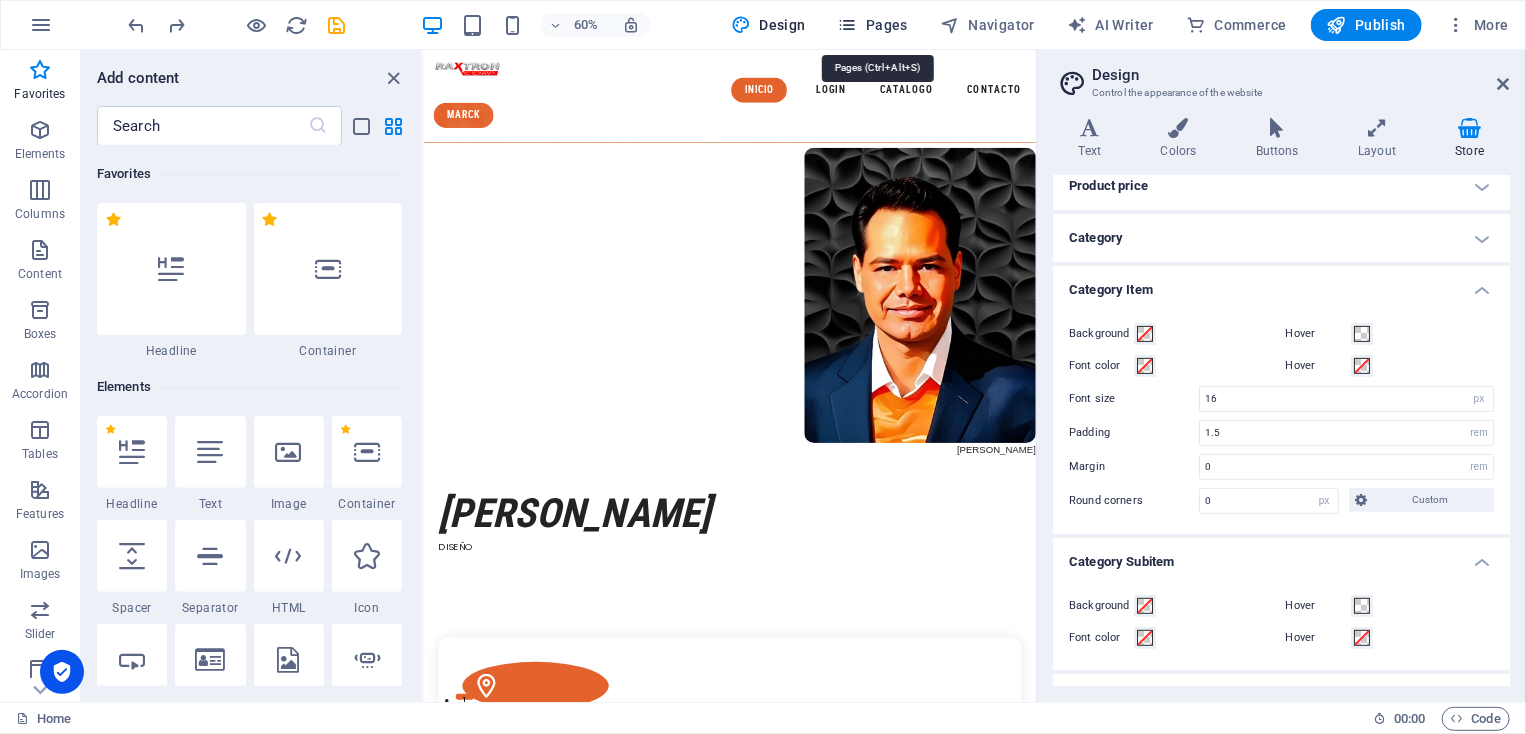 click on "Pages" at bounding box center (873, 25) 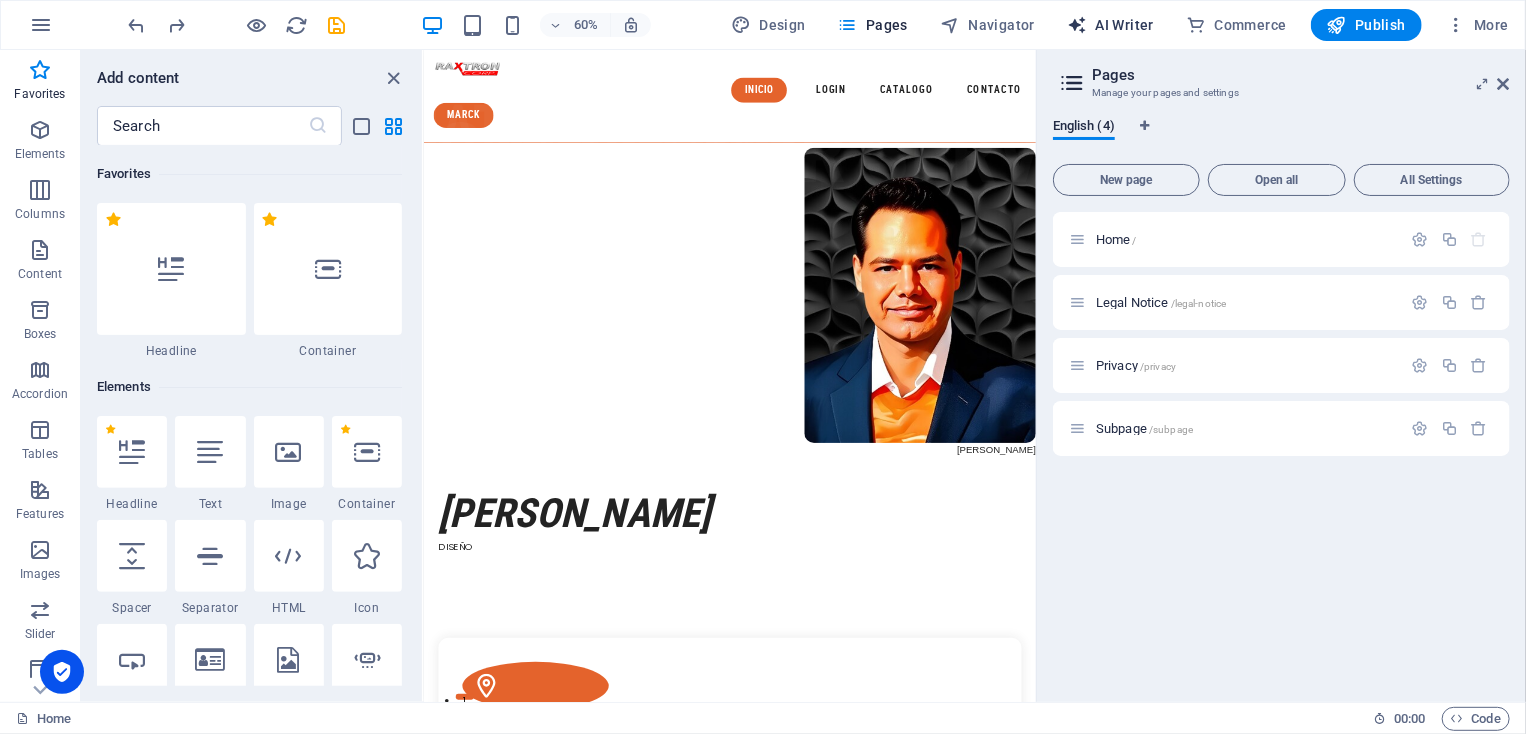 click on "AI Writer" at bounding box center [1110, 25] 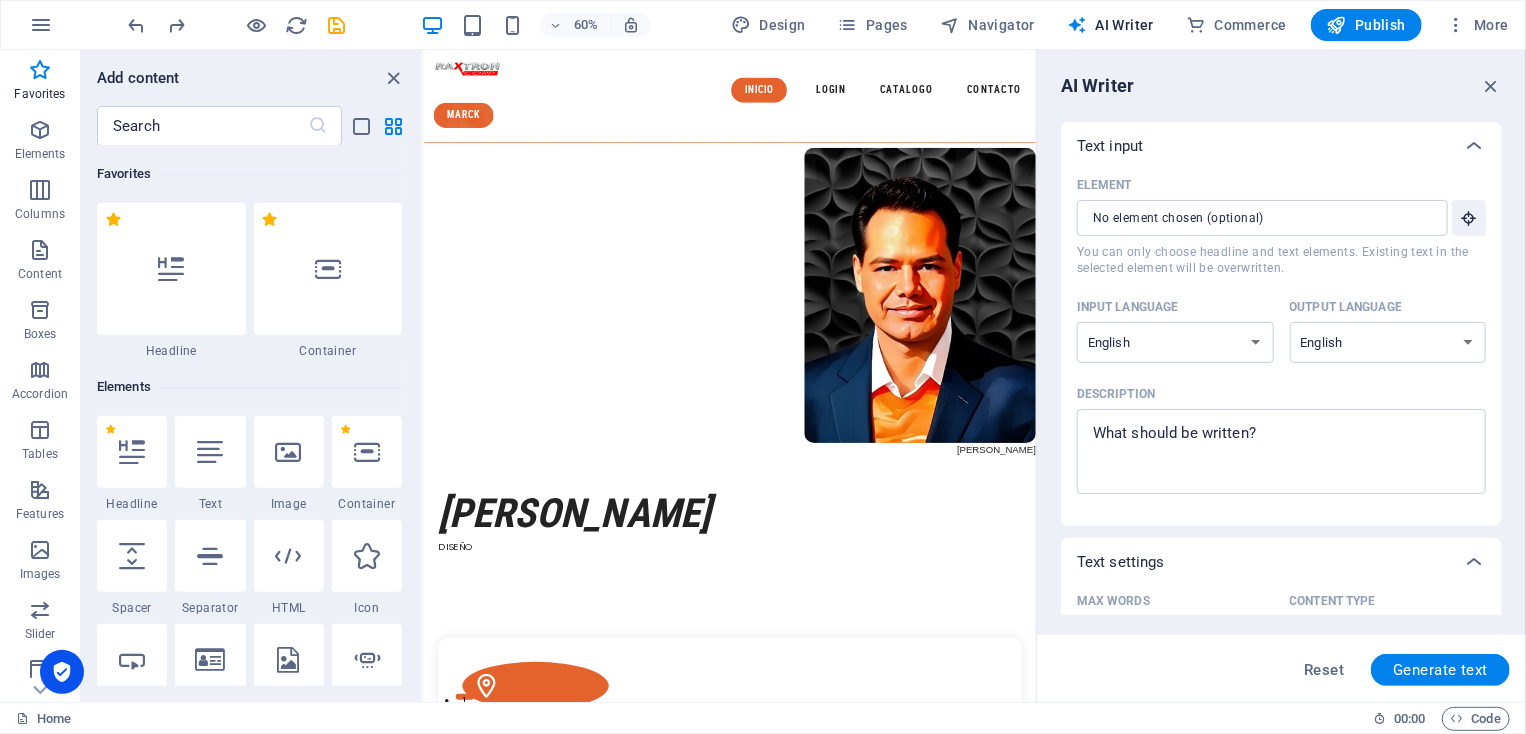 scroll, scrollTop: 0, scrollLeft: 0, axis: both 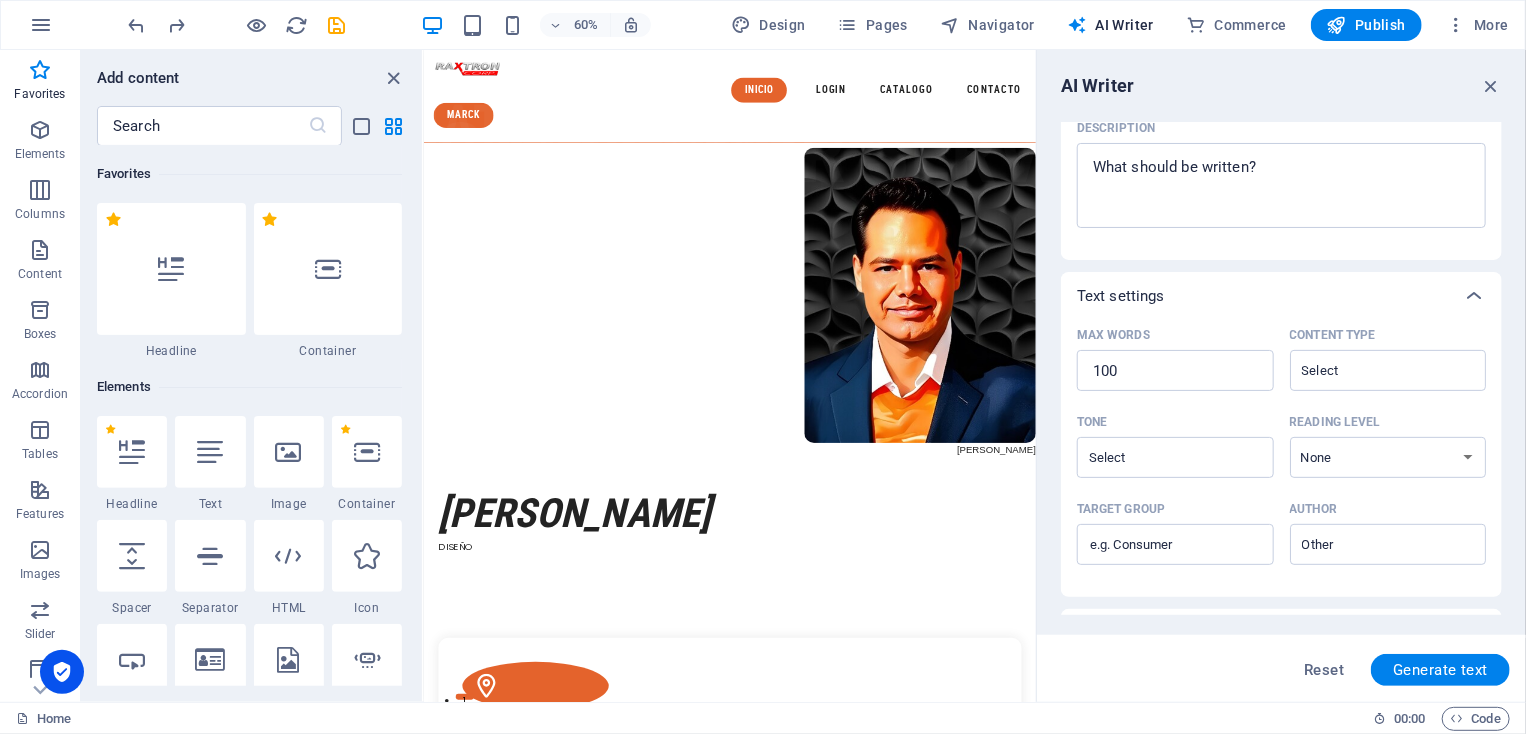 click on "AI Writer Text input Element ​ You can only choose headline and text elements. Existing text in the selected element will be overwritten. Input language Albanian Arabic Armenian Awadhi Azerbaijani Bashkir Basque Belarusian Bengali Bhojpuri Bosnian Brazilian Portuguese Bulgarian Cantonese (Yue) Catalan Chhattisgarhi Chinese Croatian Czech Danish Dogri Dutch English Estonian Faroese Finnish French Galician Georgian German Greek Gujarati Haryanvi Hindi Hungarian Indonesian Irish Italian Japanese Javanese Kannada Kashmiri Kazakh Konkani Korean Kyrgyz Latvian Lithuanian Macedonian Maithili Malay Maltese Mandarin Mandarin Chinese Marathi Marwari Min Nan Moldovan Mongolian Montenegrin Nepali Norwegian Oriya Pashto Persian (Farsi) Polish Portuguese Punjabi Rajasthani Romanian Russian Sanskrit Santali Serbian Sindhi Sinhala Slovak Slovene Slovenian Spanish Ukrainian Urdu Uzbek Vietnamese Welsh Wu Output language Albanian Arabic Armenian Awadhi Azerbaijani Bashkir Basque Belarusian Bengali Bhojpuri Bosnian Bulgarian" at bounding box center (1281, 376) 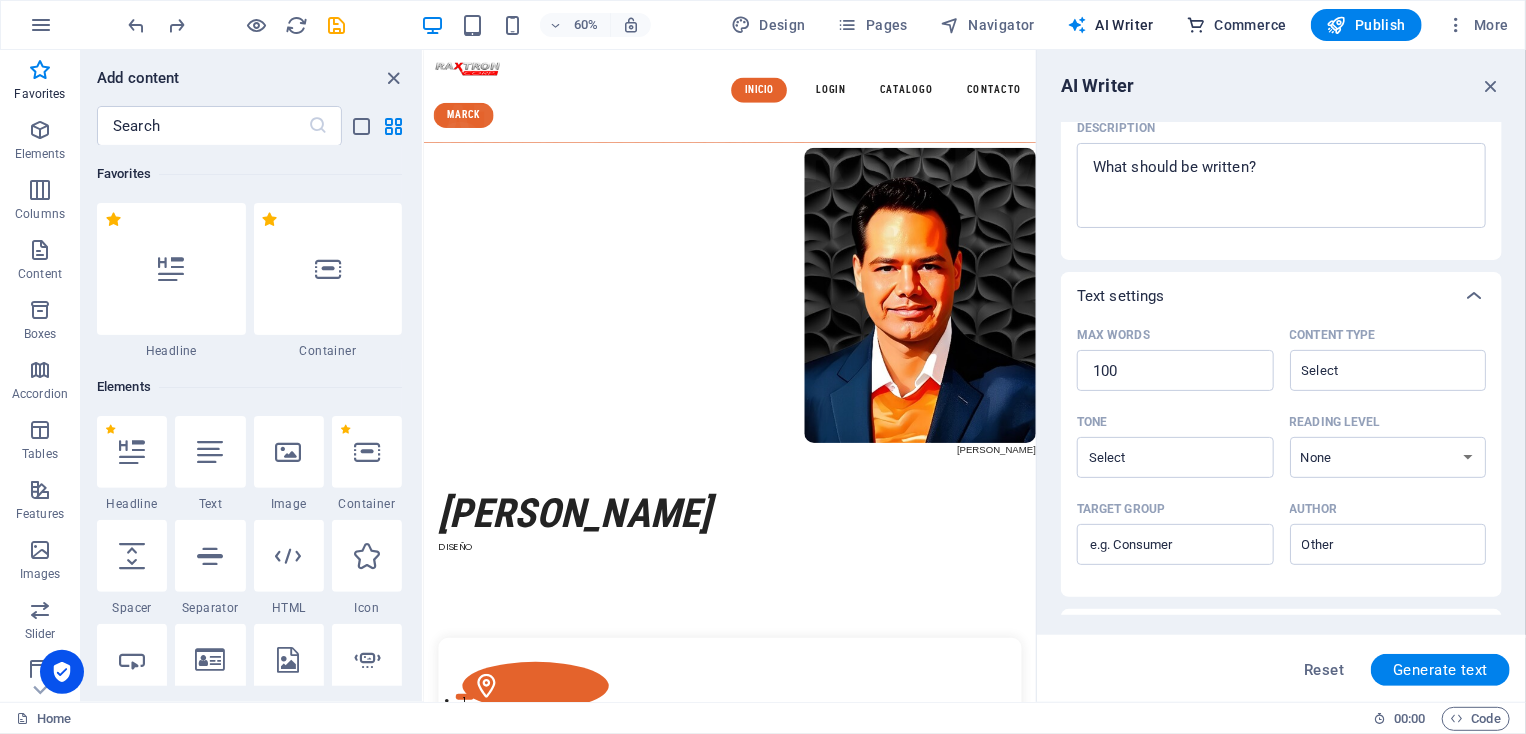 click on "Commerce" at bounding box center [1236, 25] 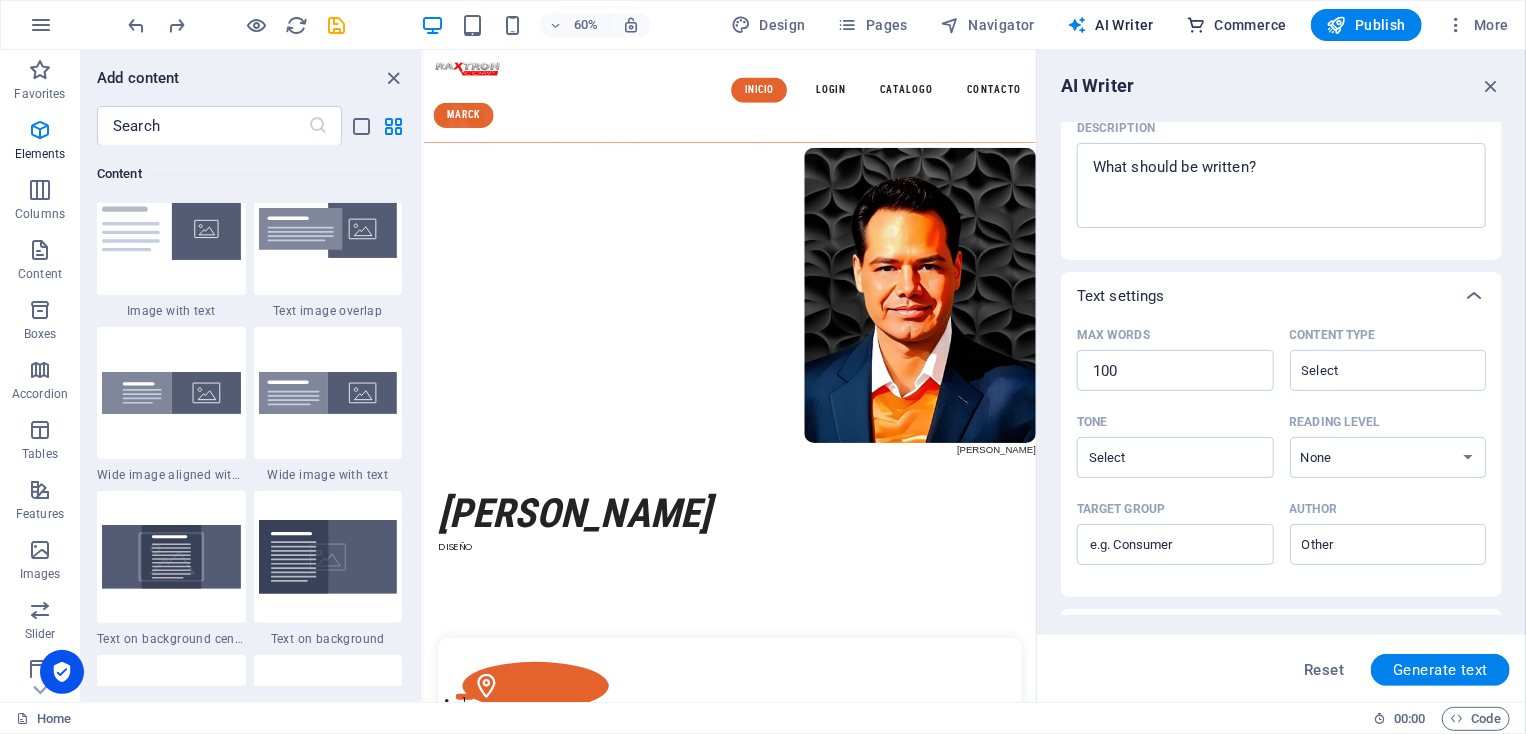 scroll, scrollTop: 19107, scrollLeft: 0, axis: vertical 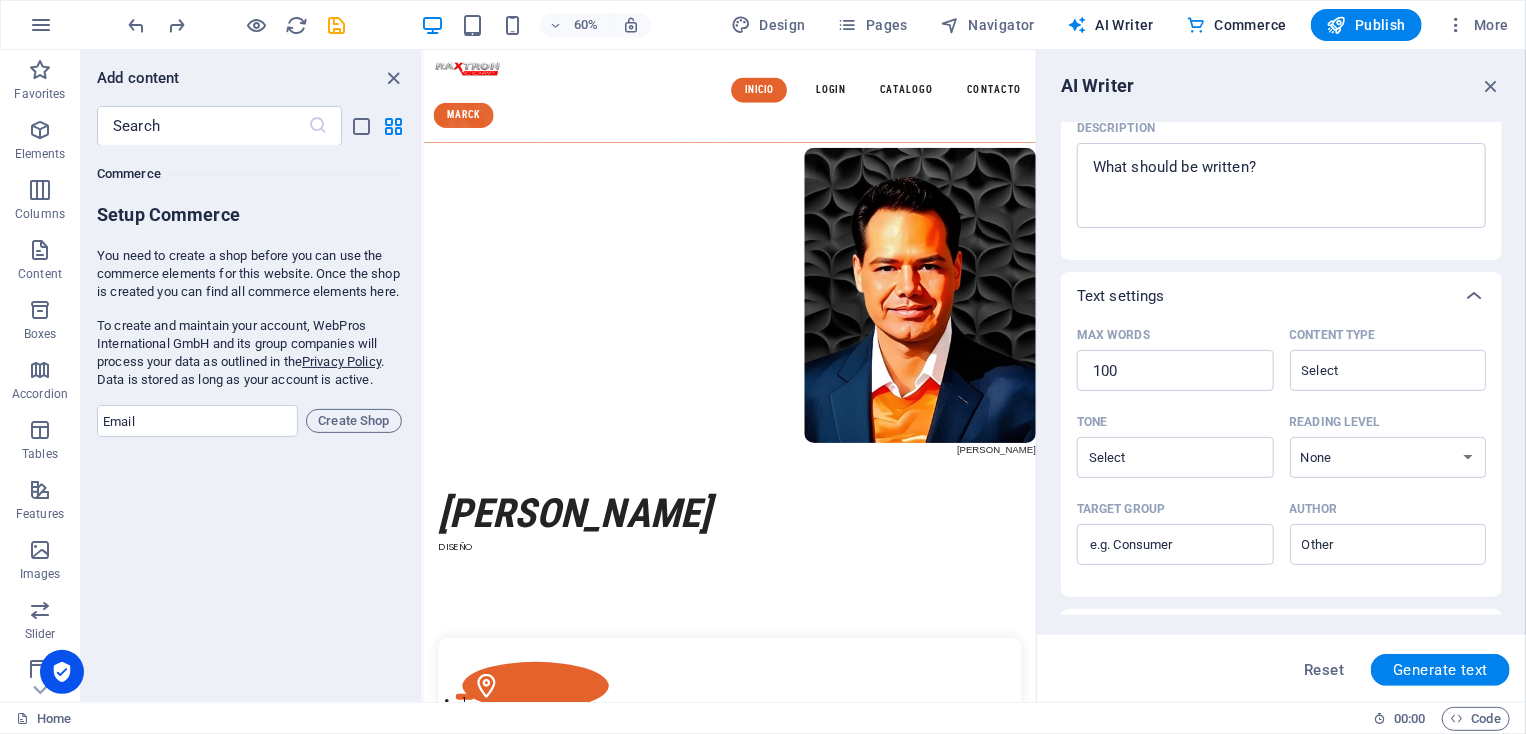 drag, startPoint x: 1340, startPoint y: 17, endPoint x: 1269, endPoint y: 83, distance: 96.938126 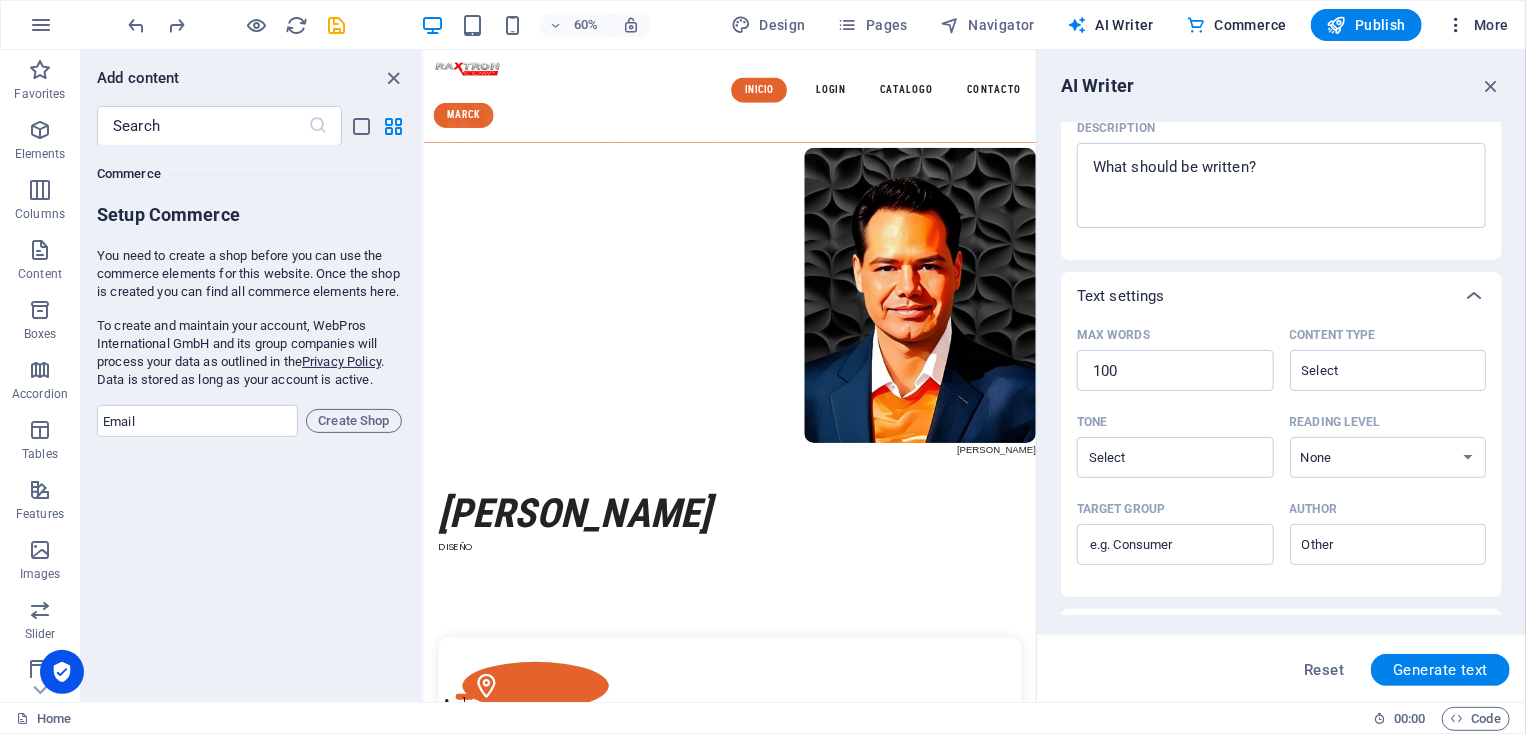 drag, startPoint x: 1464, startPoint y: 37, endPoint x: 1460, endPoint y: 12, distance: 25.317978 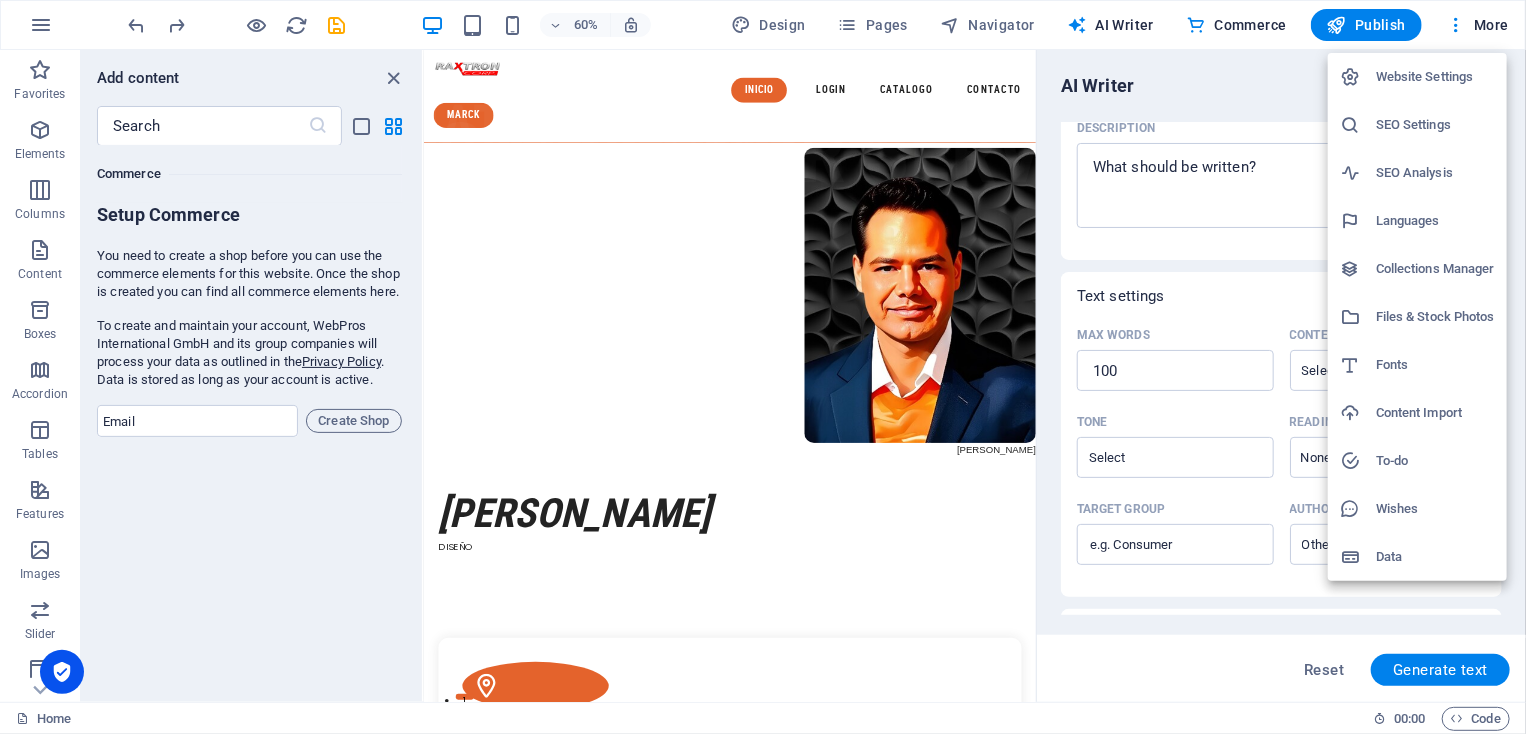 click on "Data" at bounding box center [1435, 557] 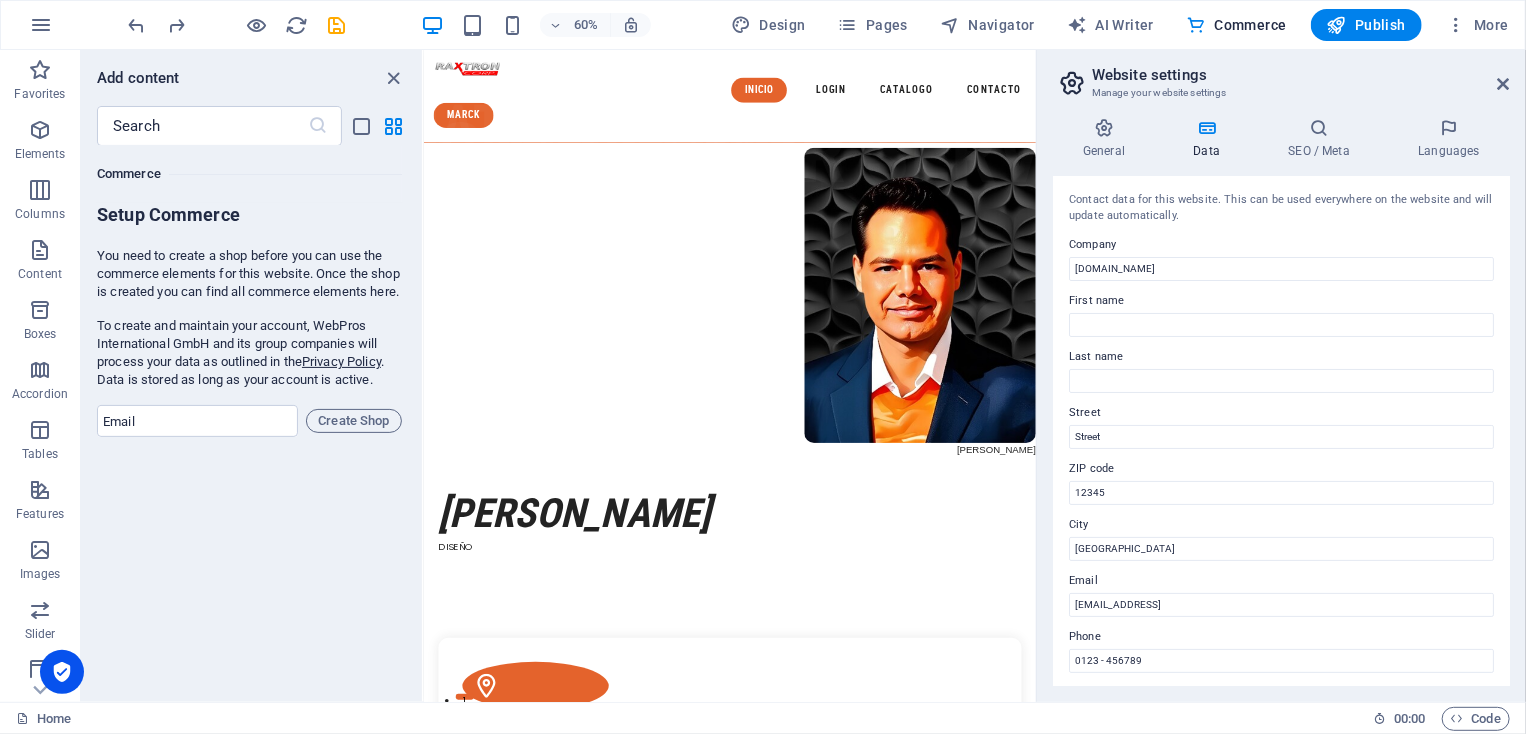 drag, startPoint x: 1512, startPoint y: 195, endPoint x: 1512, endPoint y: 227, distance: 32 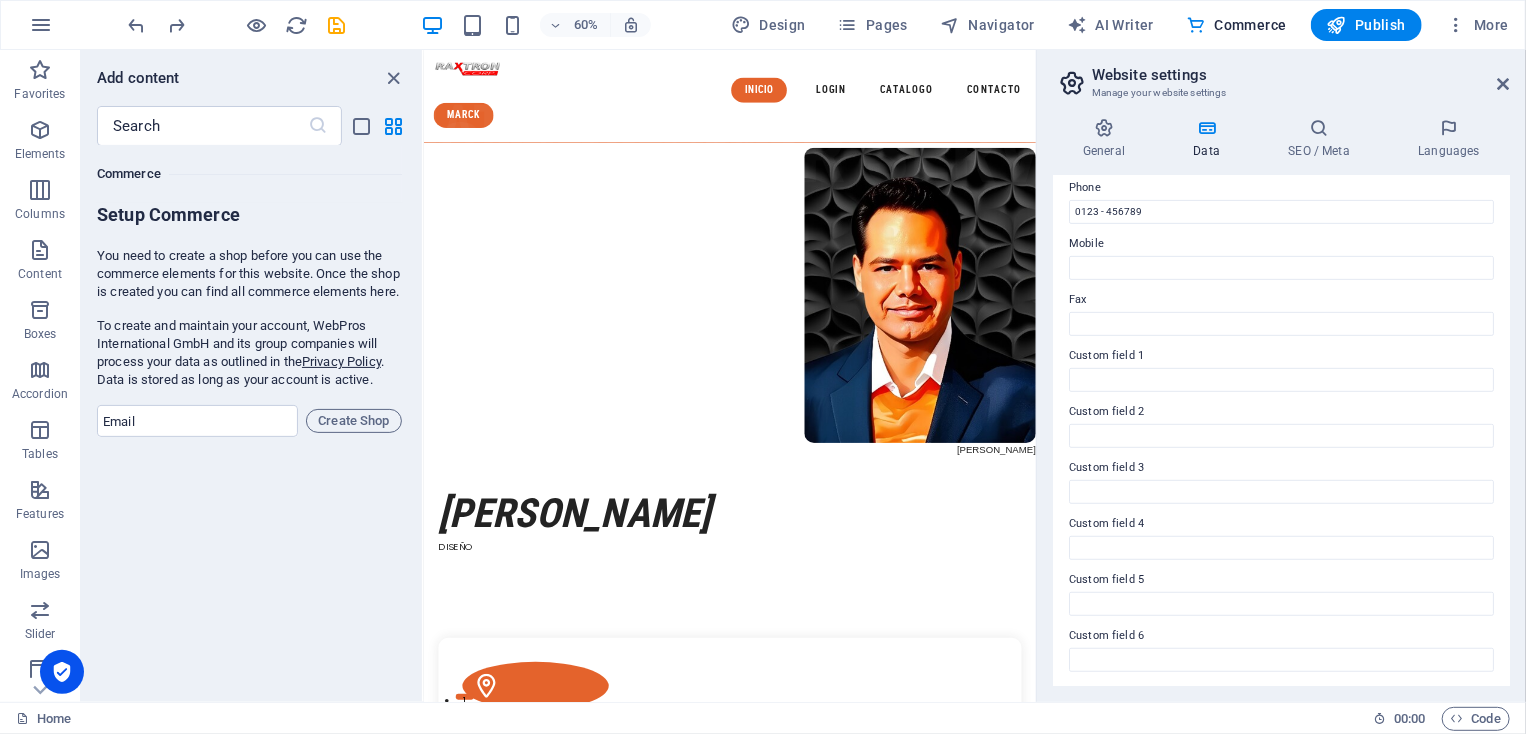 scroll, scrollTop: 0, scrollLeft: 0, axis: both 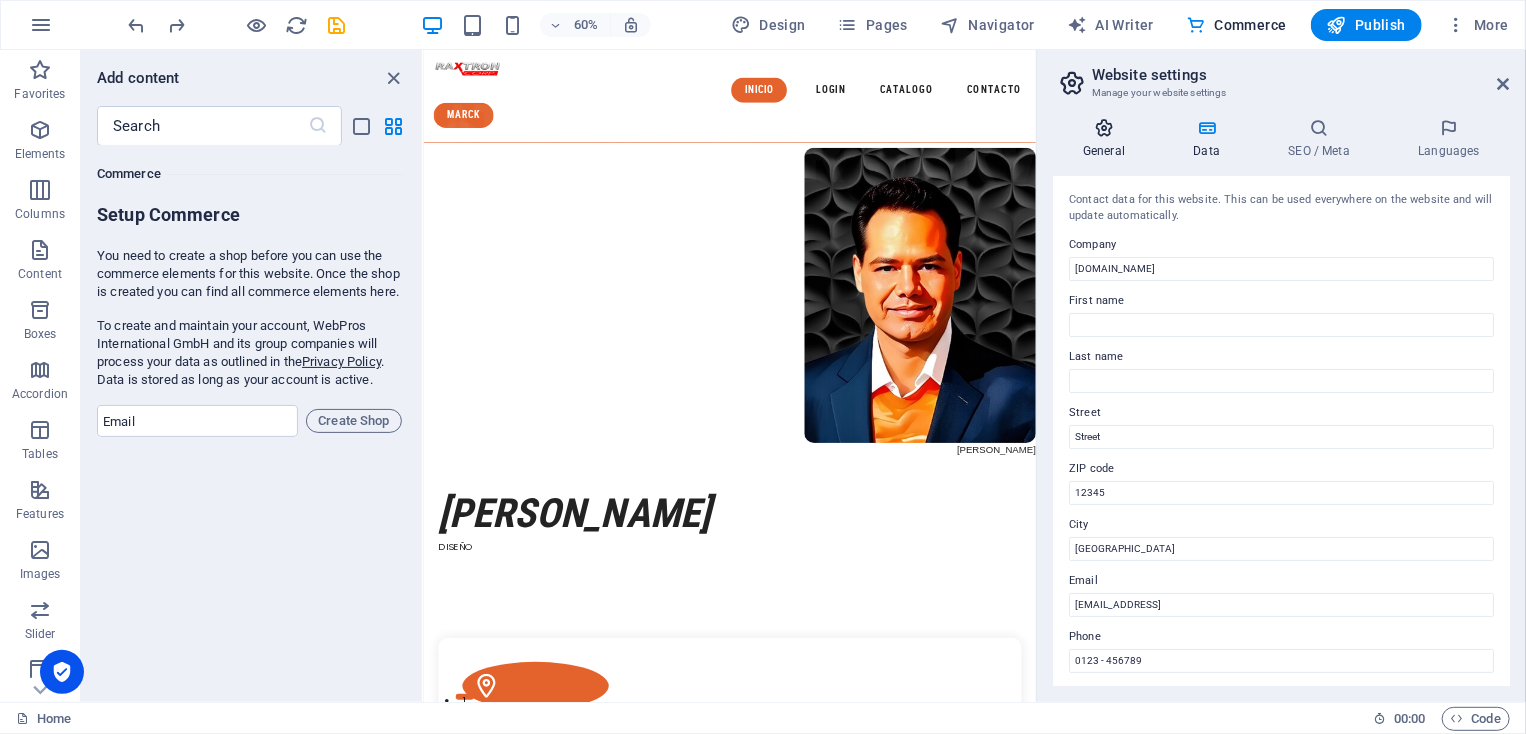 click on "General" at bounding box center [1108, 139] 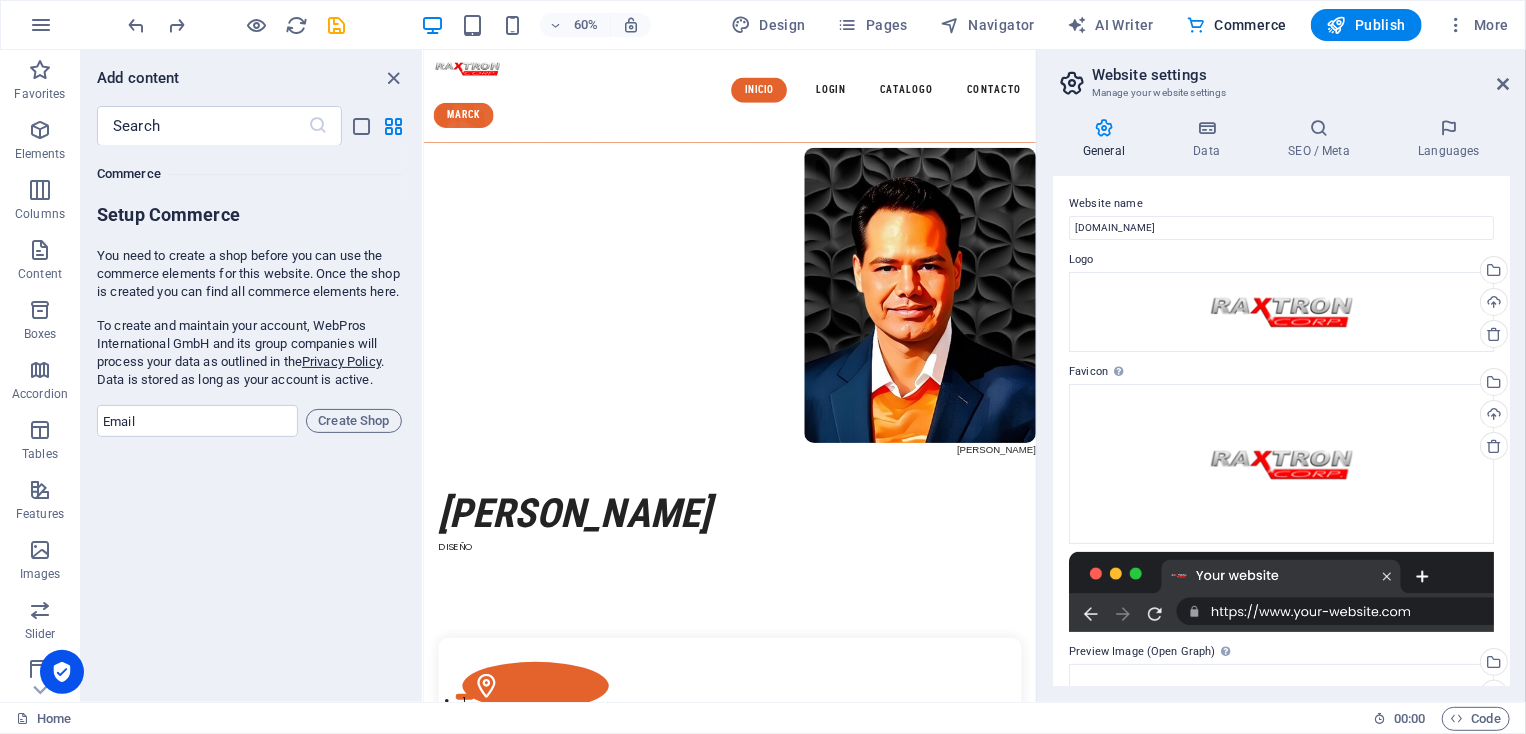 click on "General" at bounding box center (1108, 139) 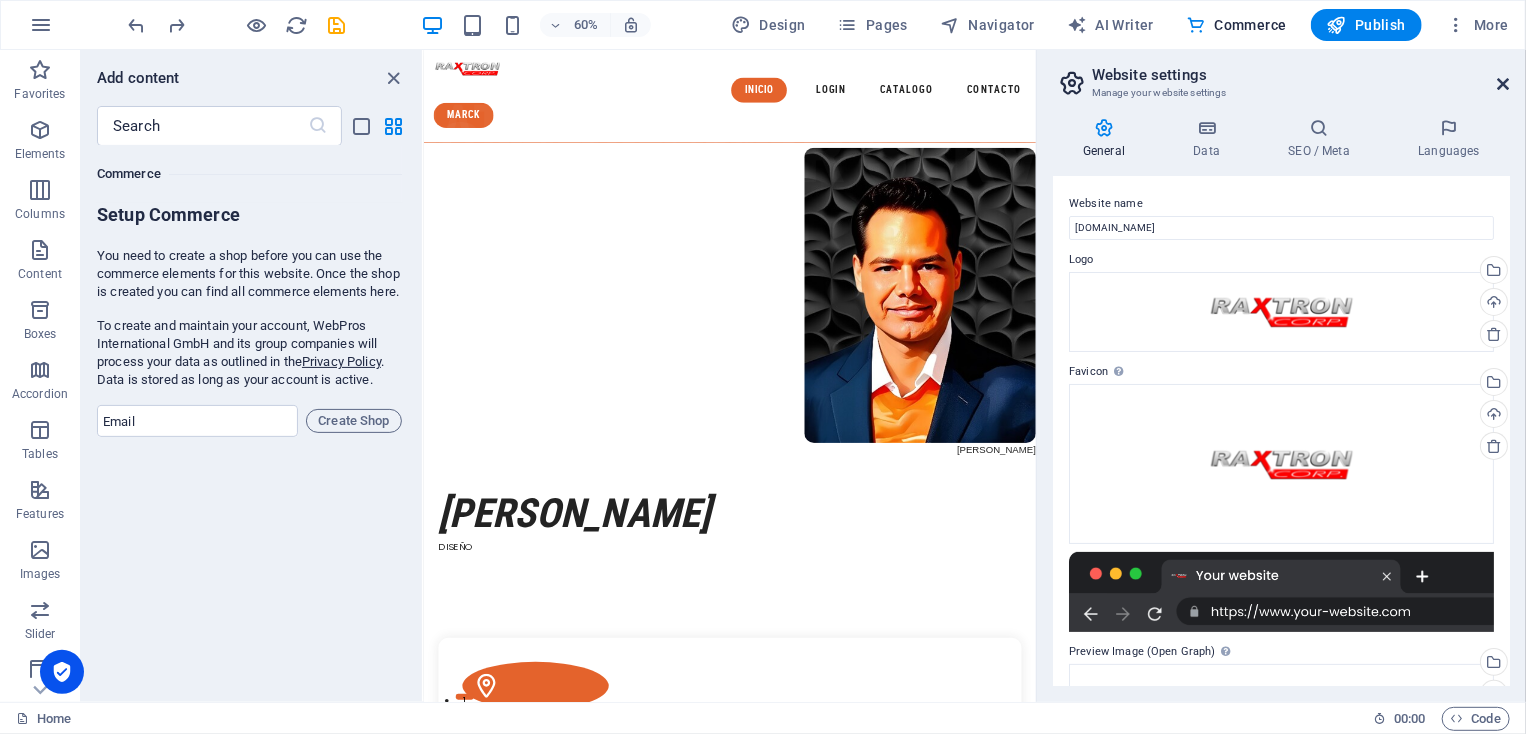 click at bounding box center (1504, 84) 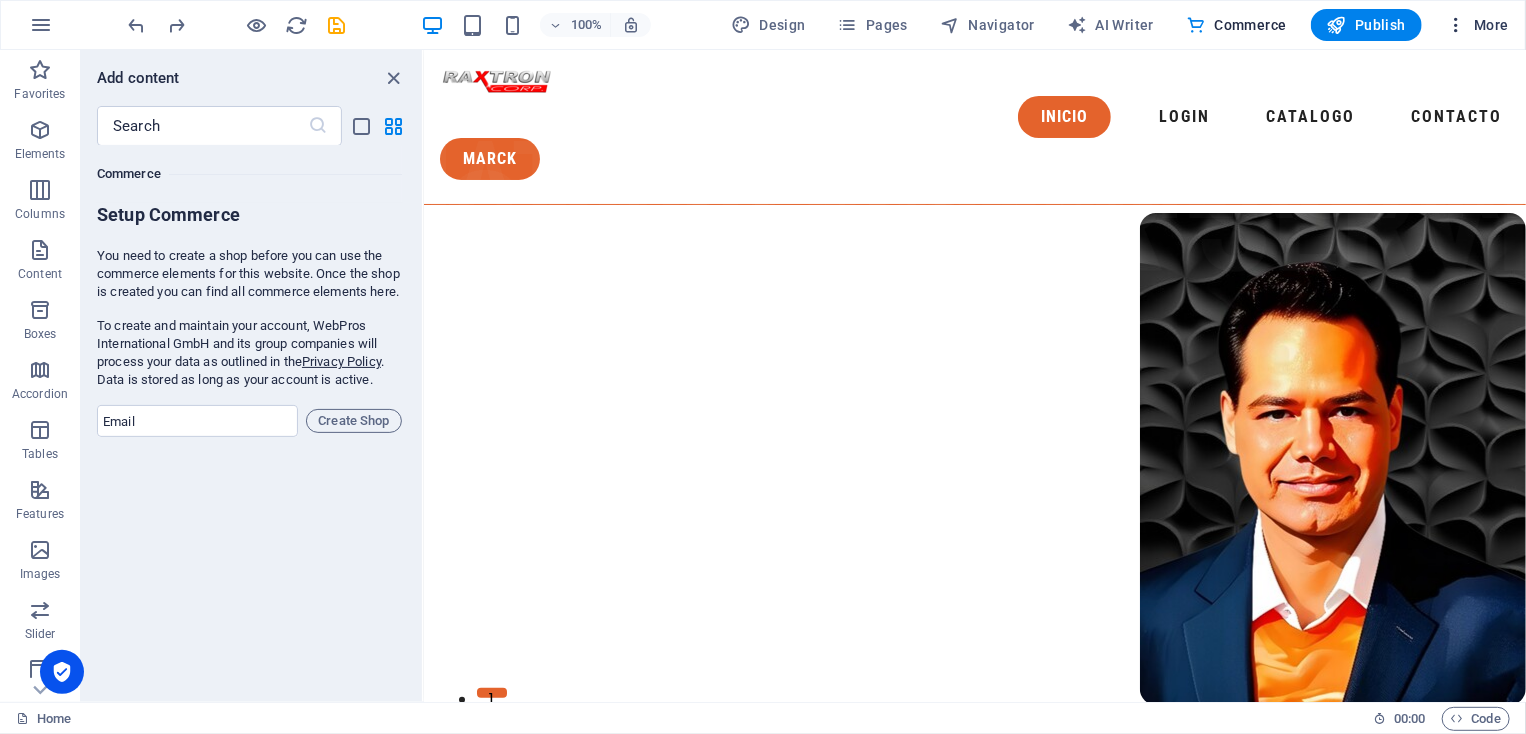 click at bounding box center [1456, 25] 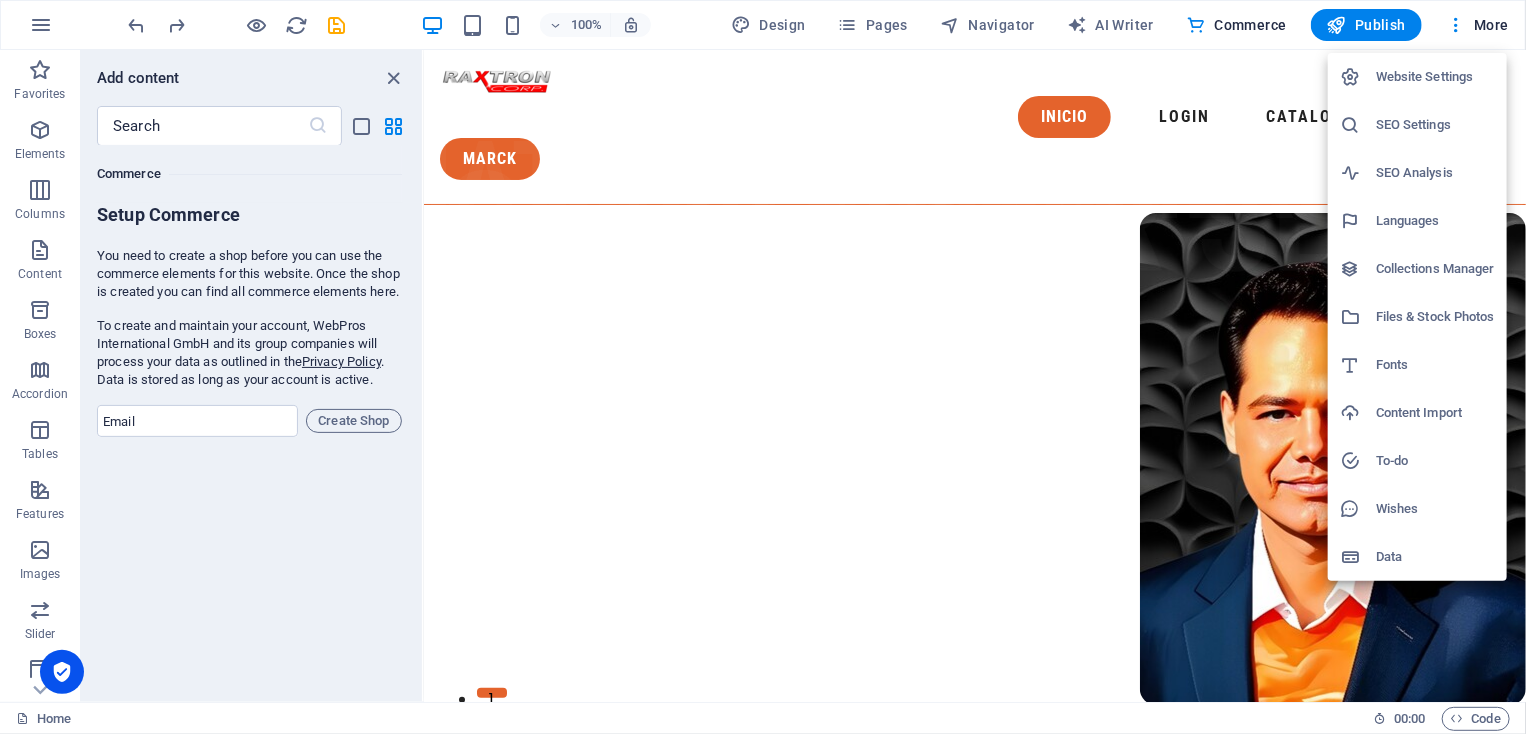 click on "Website Settings" at bounding box center [1435, 77] 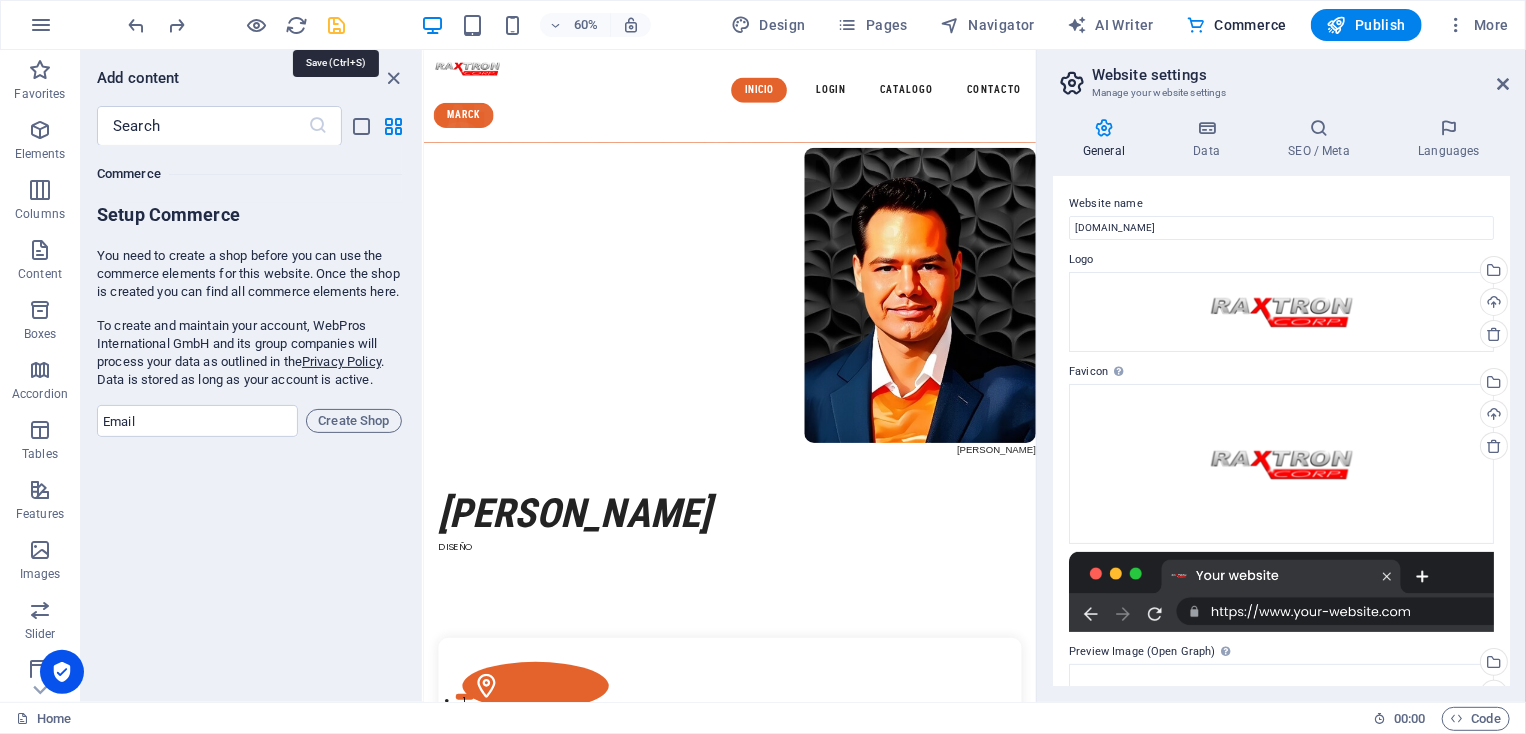 click at bounding box center [337, 25] 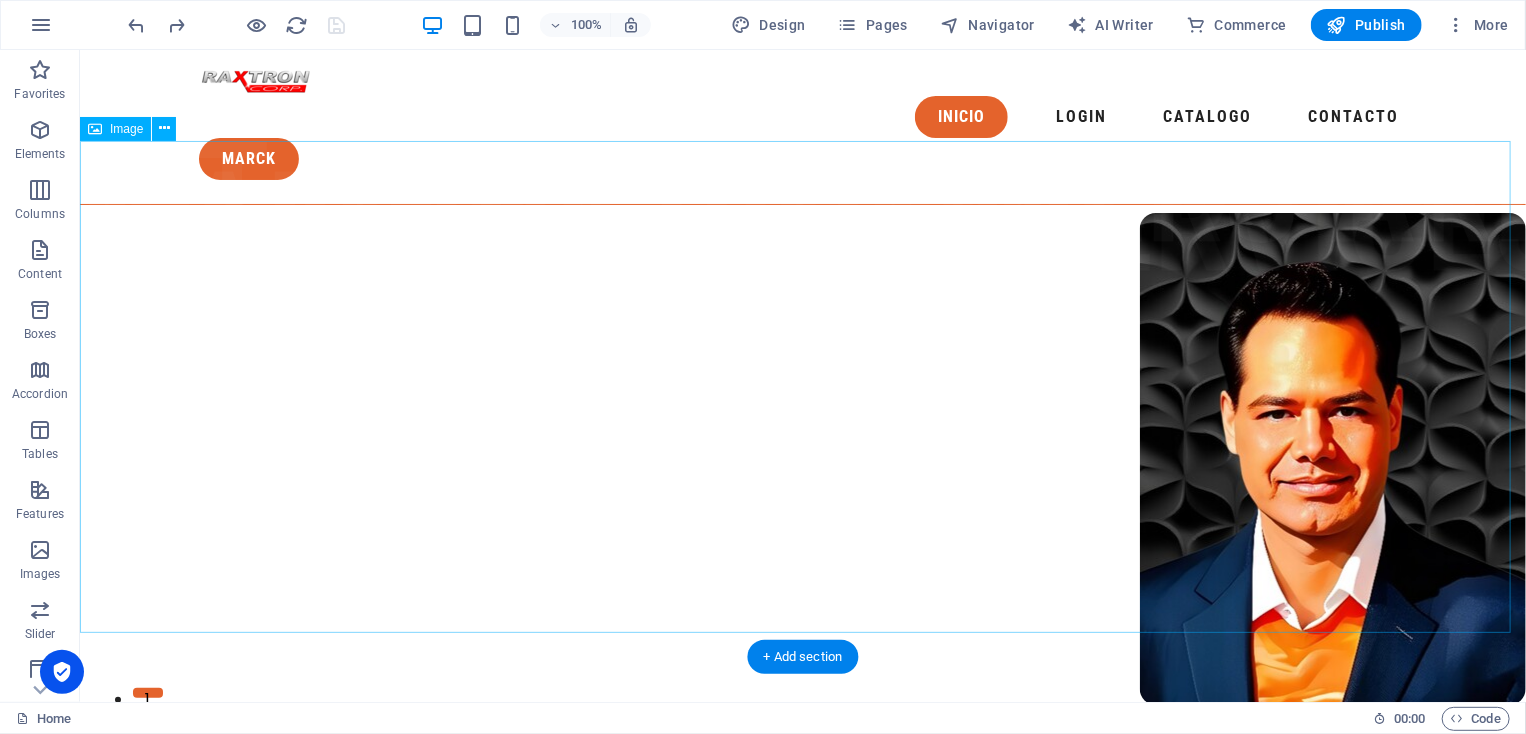 click at bounding box center [802, 458] 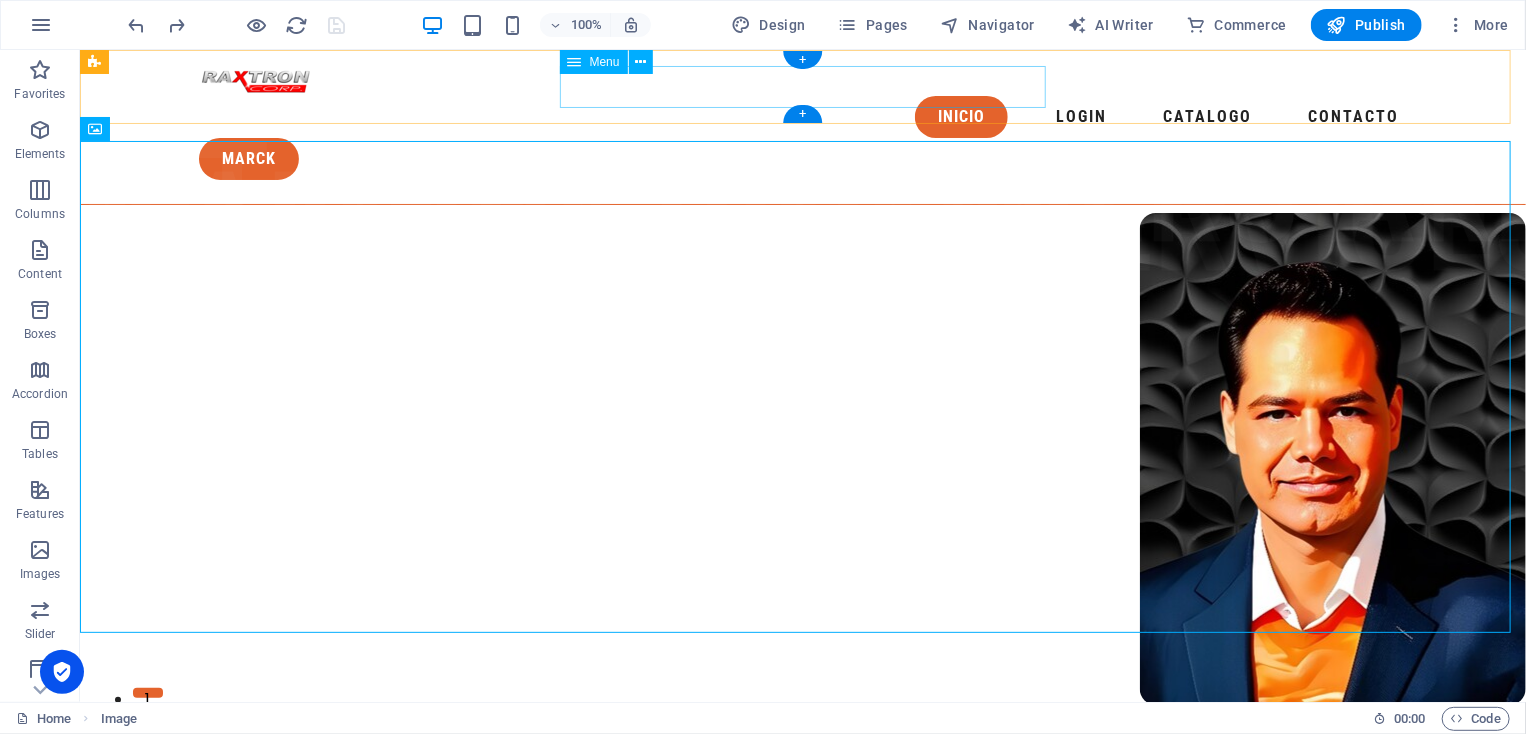 click on "INICIO LOGIN CATALOGO CONTACTO" at bounding box center (802, 116) 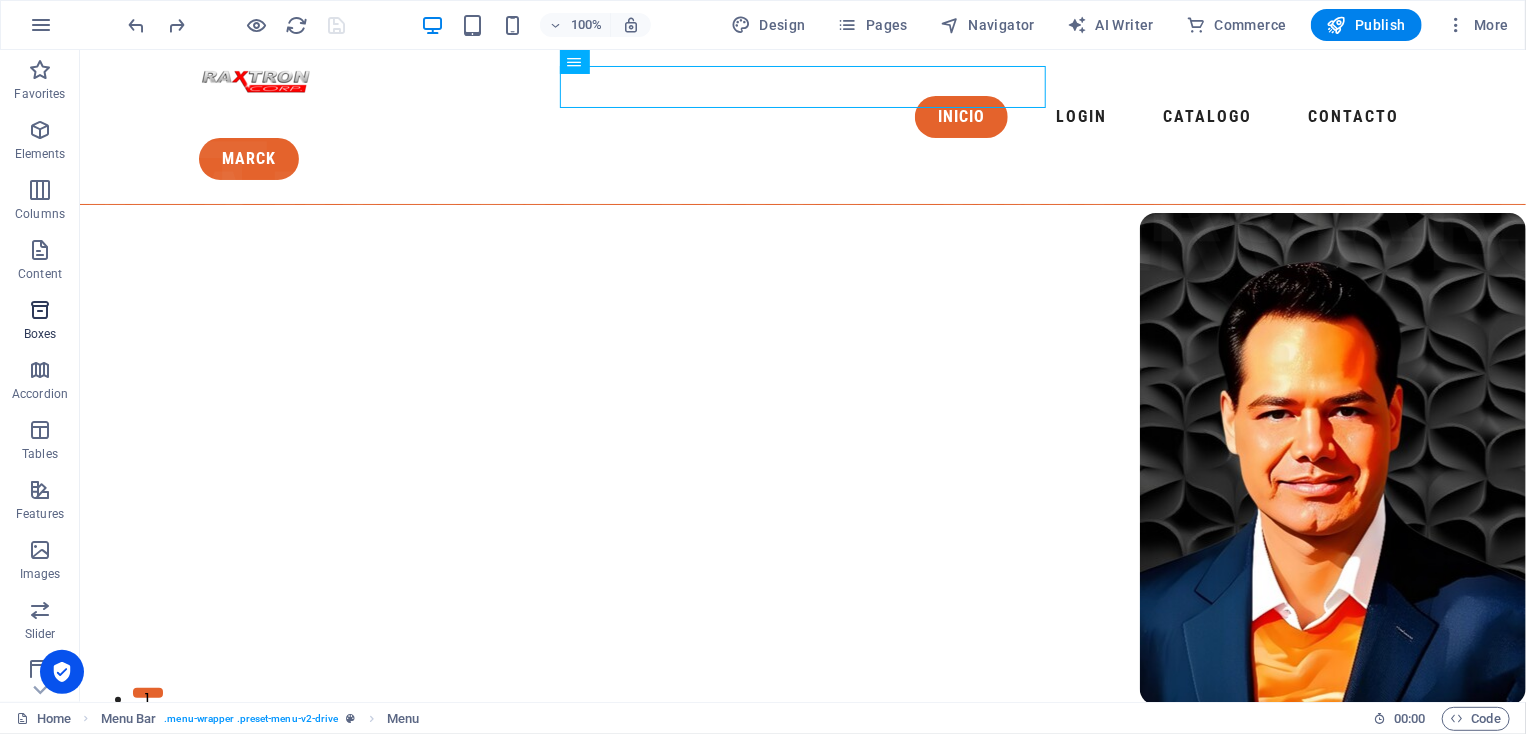 click at bounding box center (40, 310) 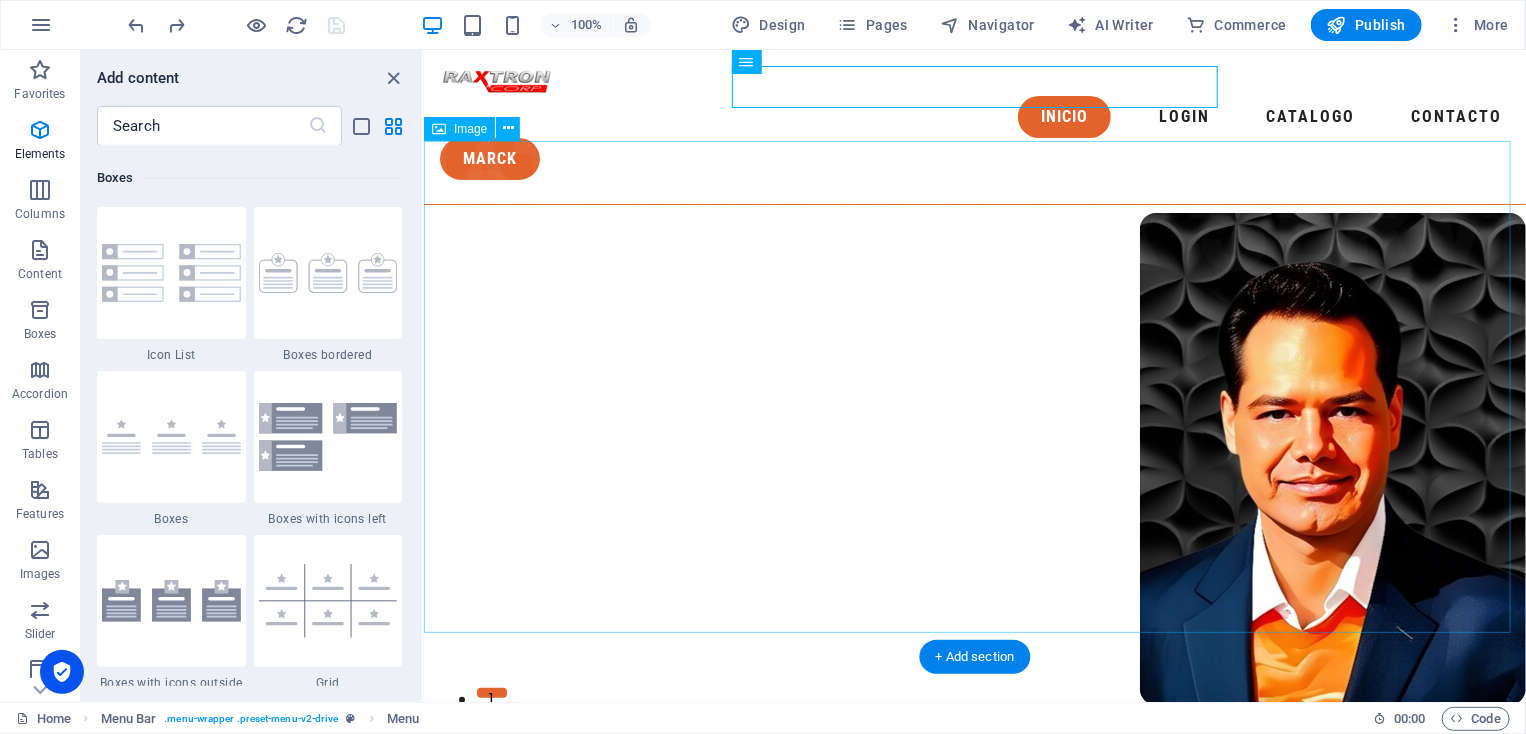 drag, startPoint x: 446, startPoint y: 266, endPoint x: 546, endPoint y: 342, distance: 125.60255 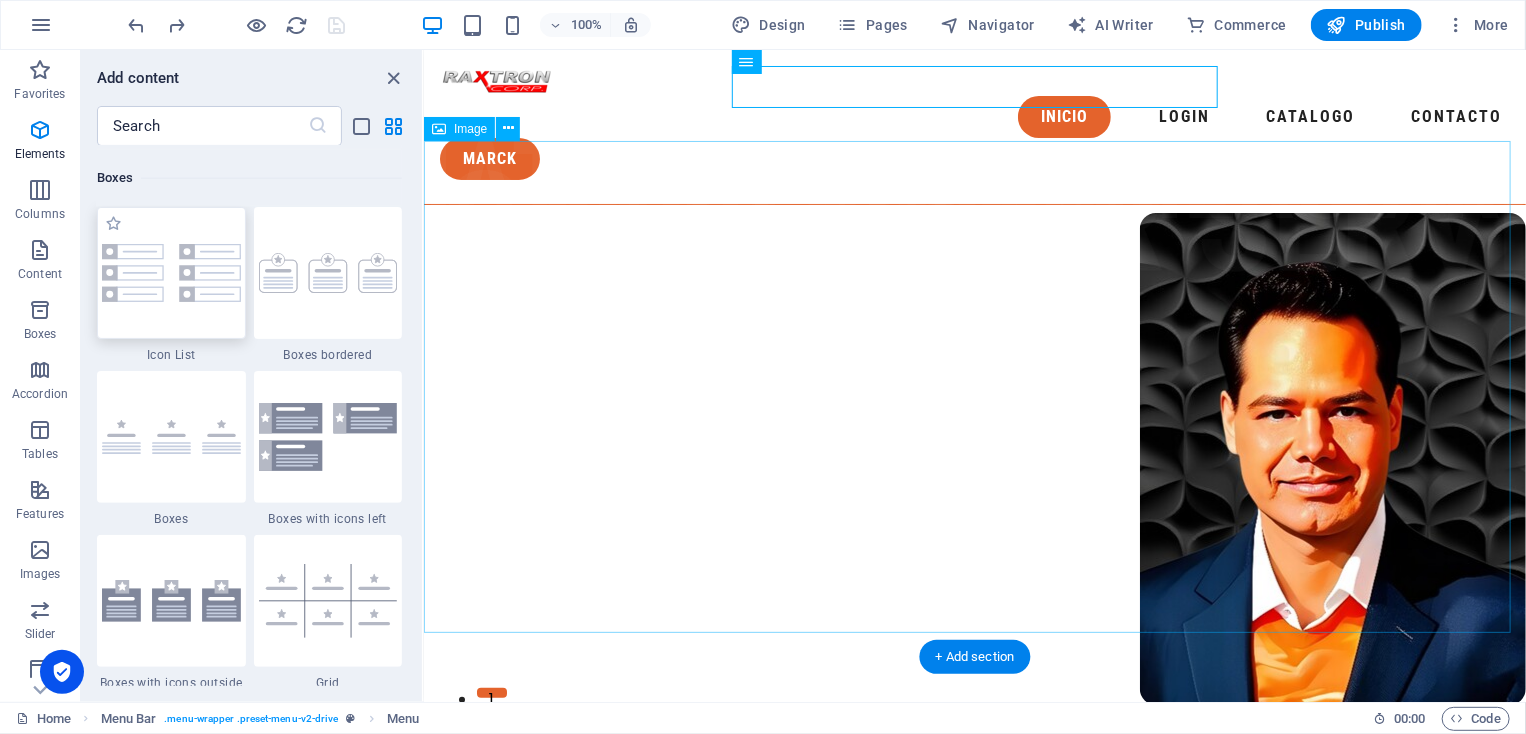 scroll, scrollTop: 5352, scrollLeft: 0, axis: vertical 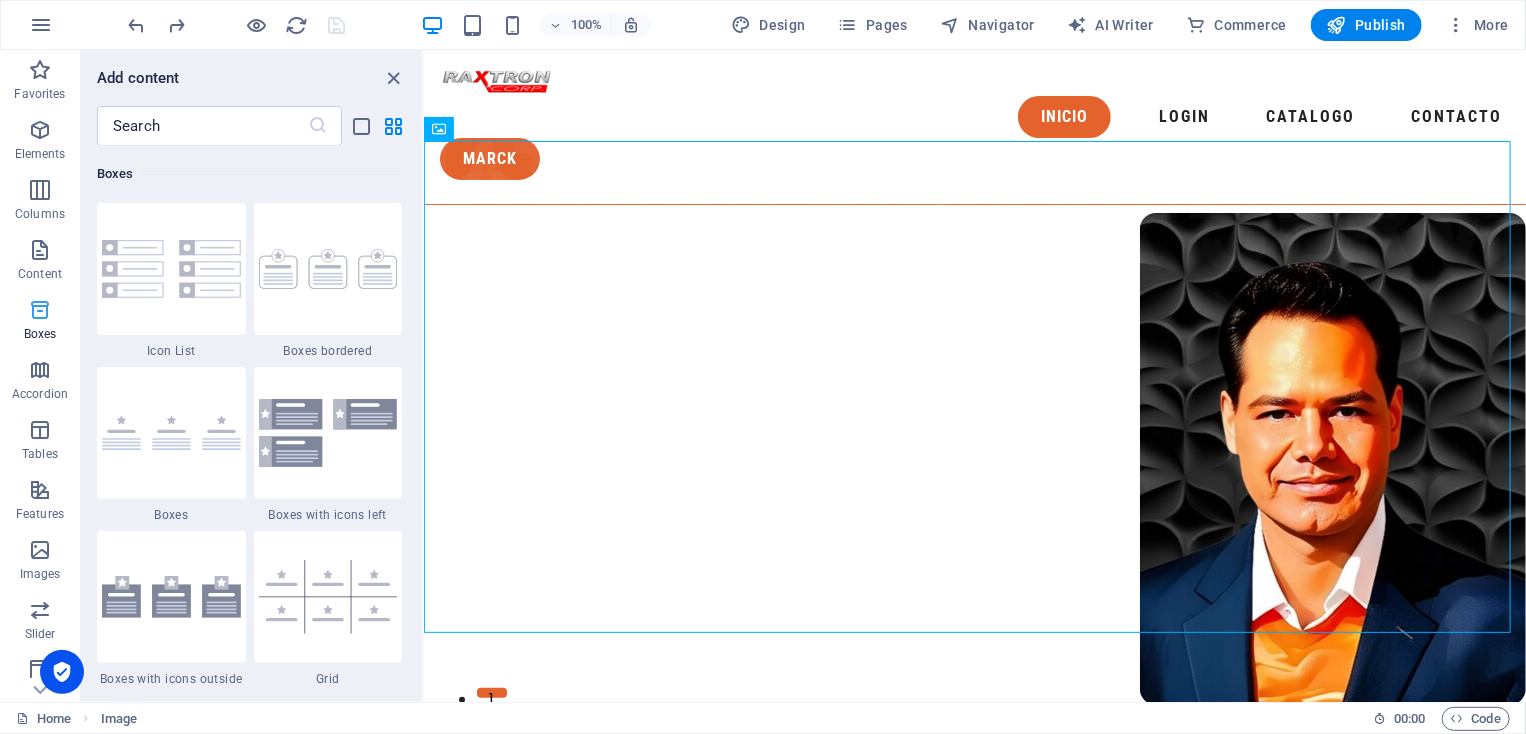 click at bounding box center [40, 310] 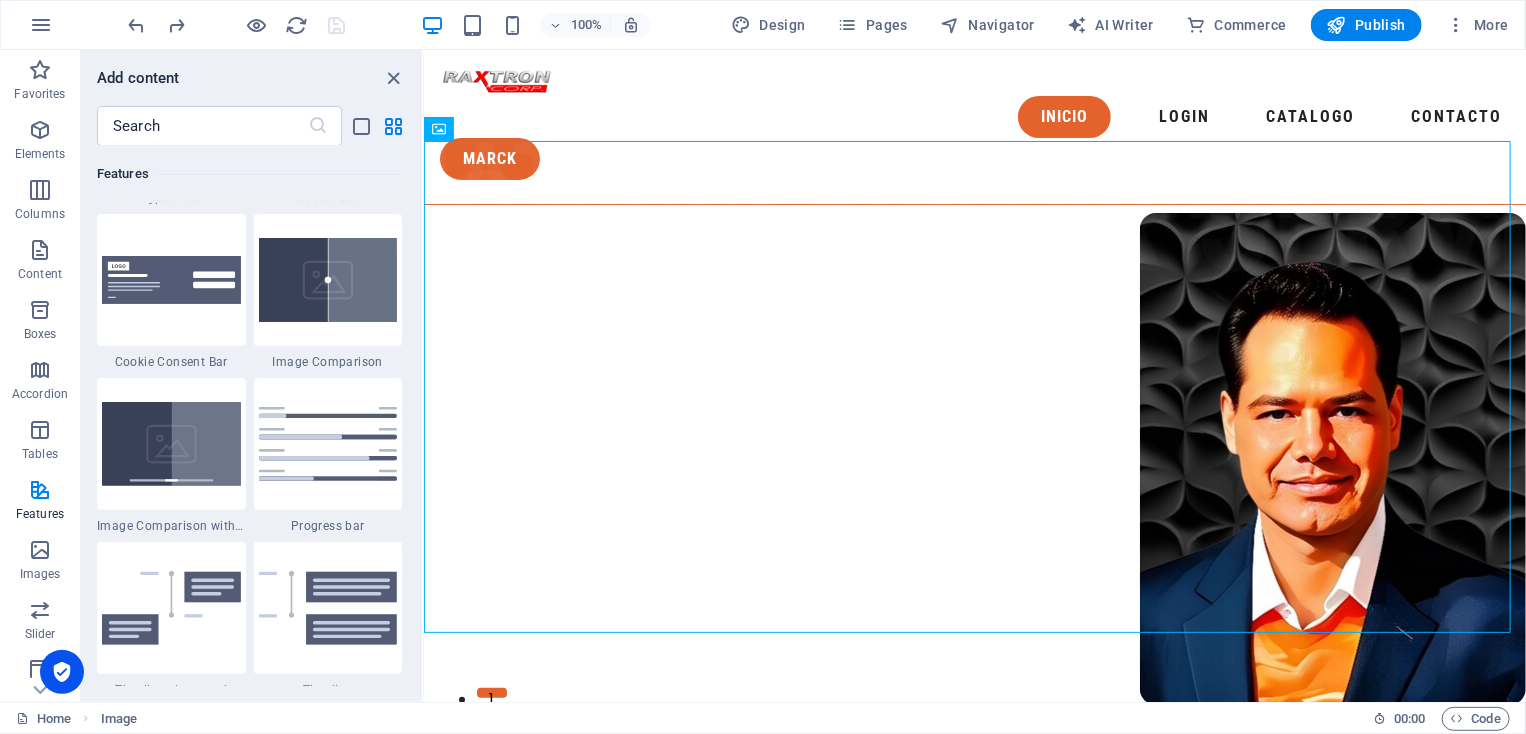 scroll, scrollTop: 7859, scrollLeft: 0, axis: vertical 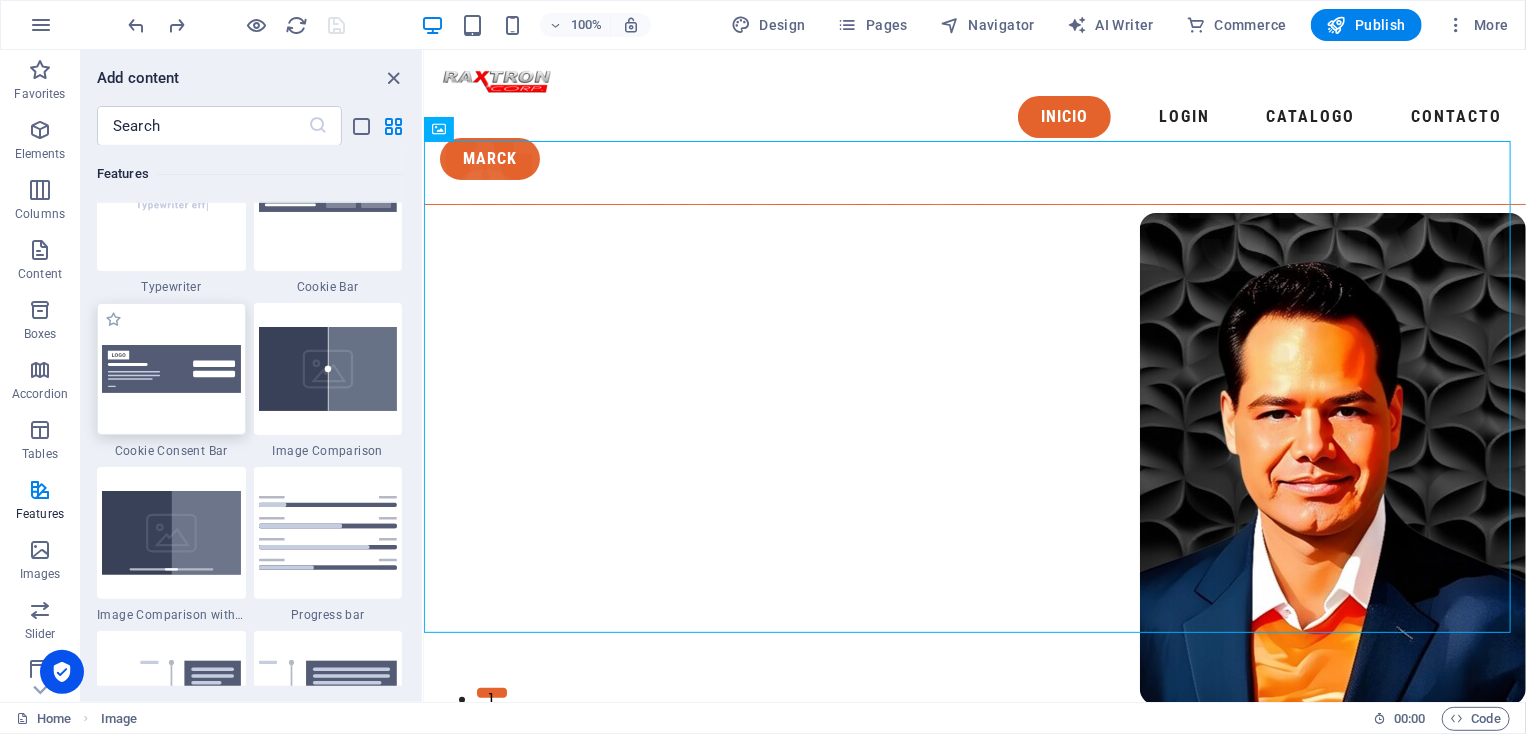 click at bounding box center [171, 369] 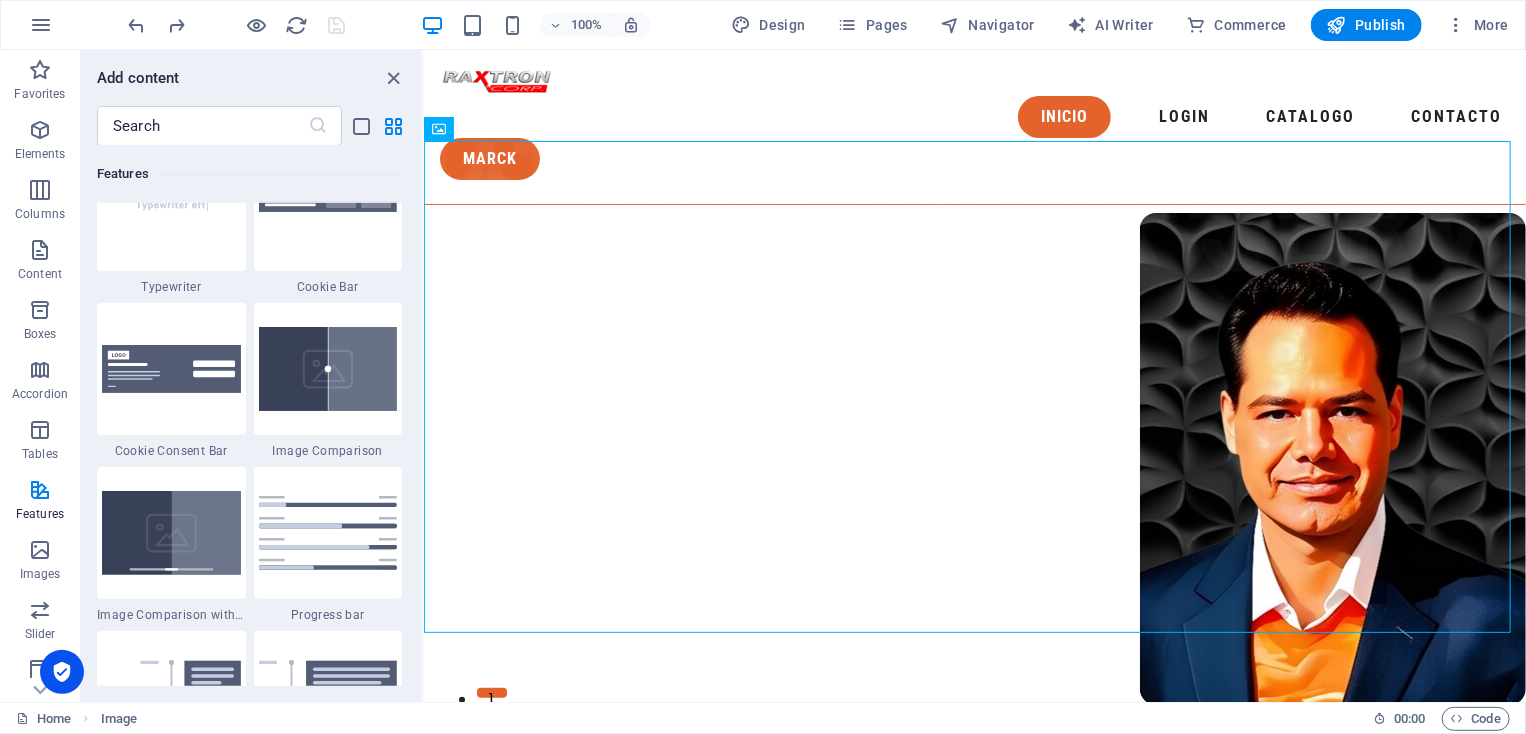 drag, startPoint x: 902, startPoint y: 318, endPoint x: 472, endPoint y: 250, distance: 435.34354 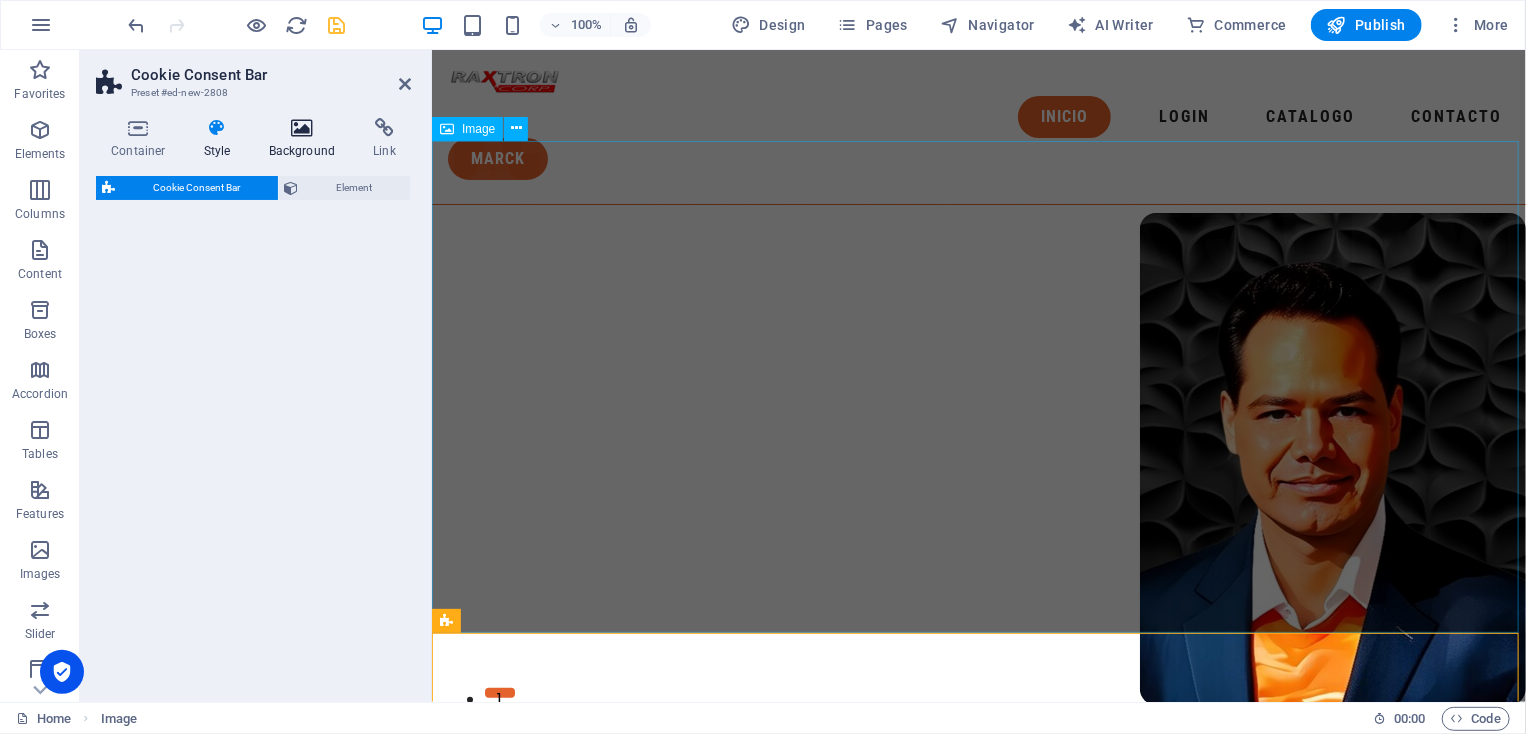 select on "rem" 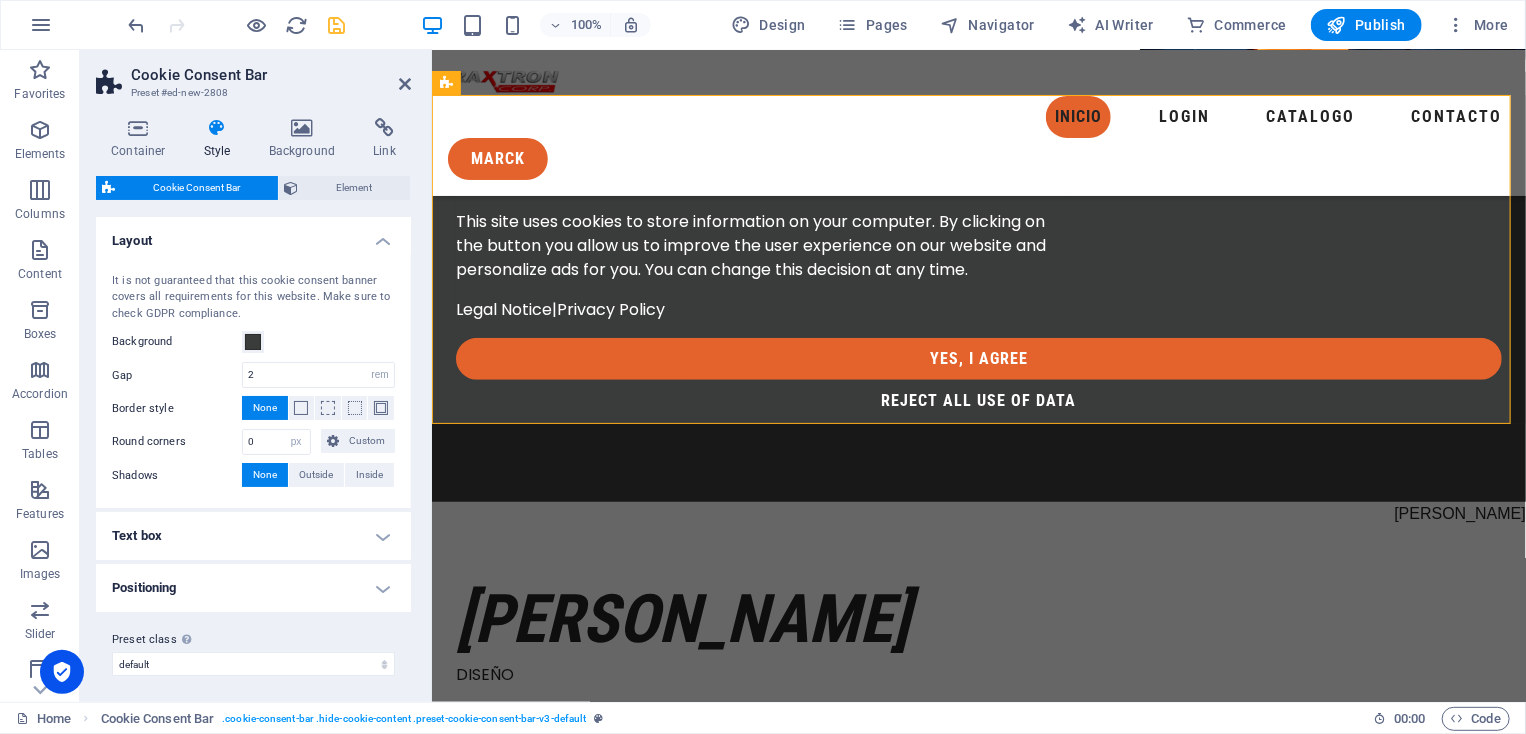 scroll, scrollTop: 538, scrollLeft: 0, axis: vertical 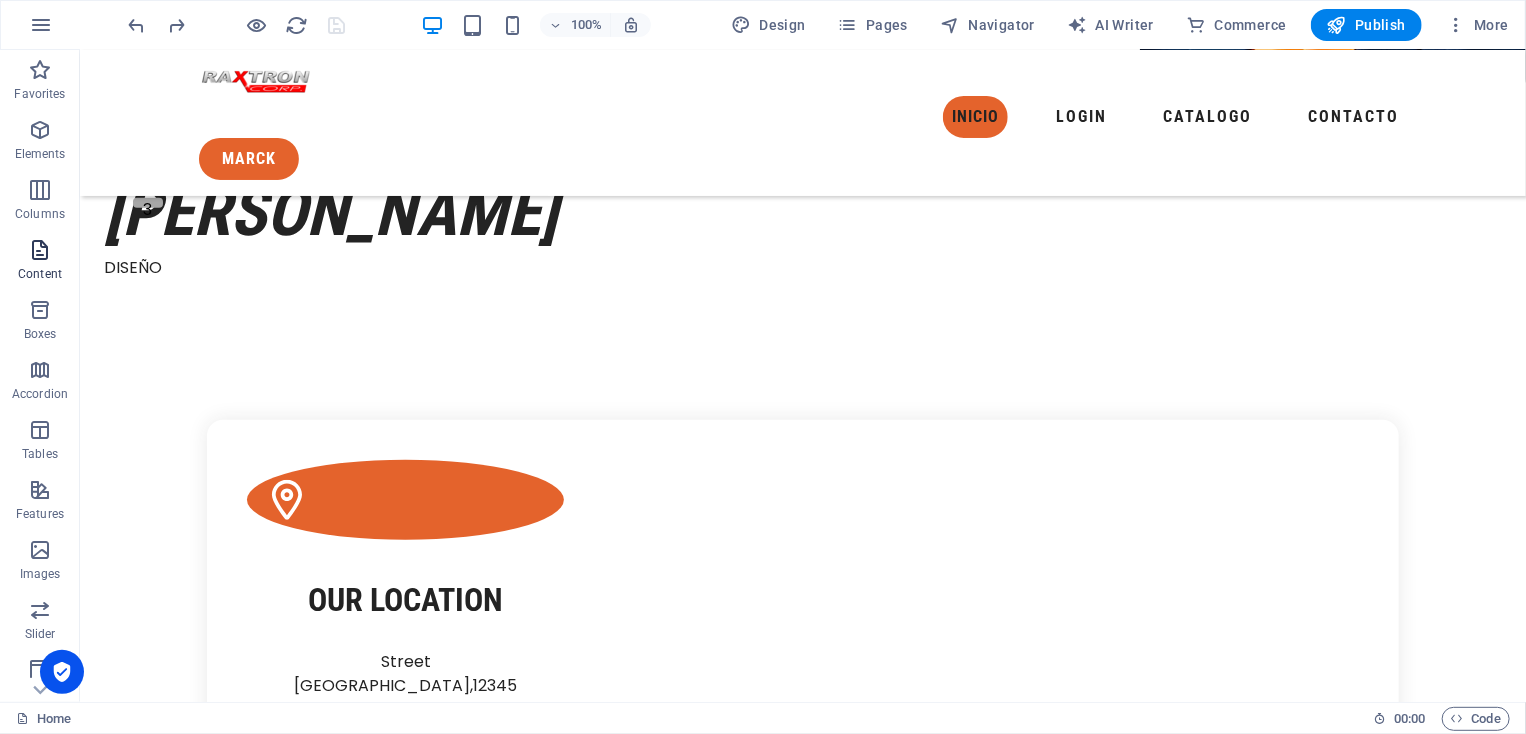 click at bounding box center [40, 250] 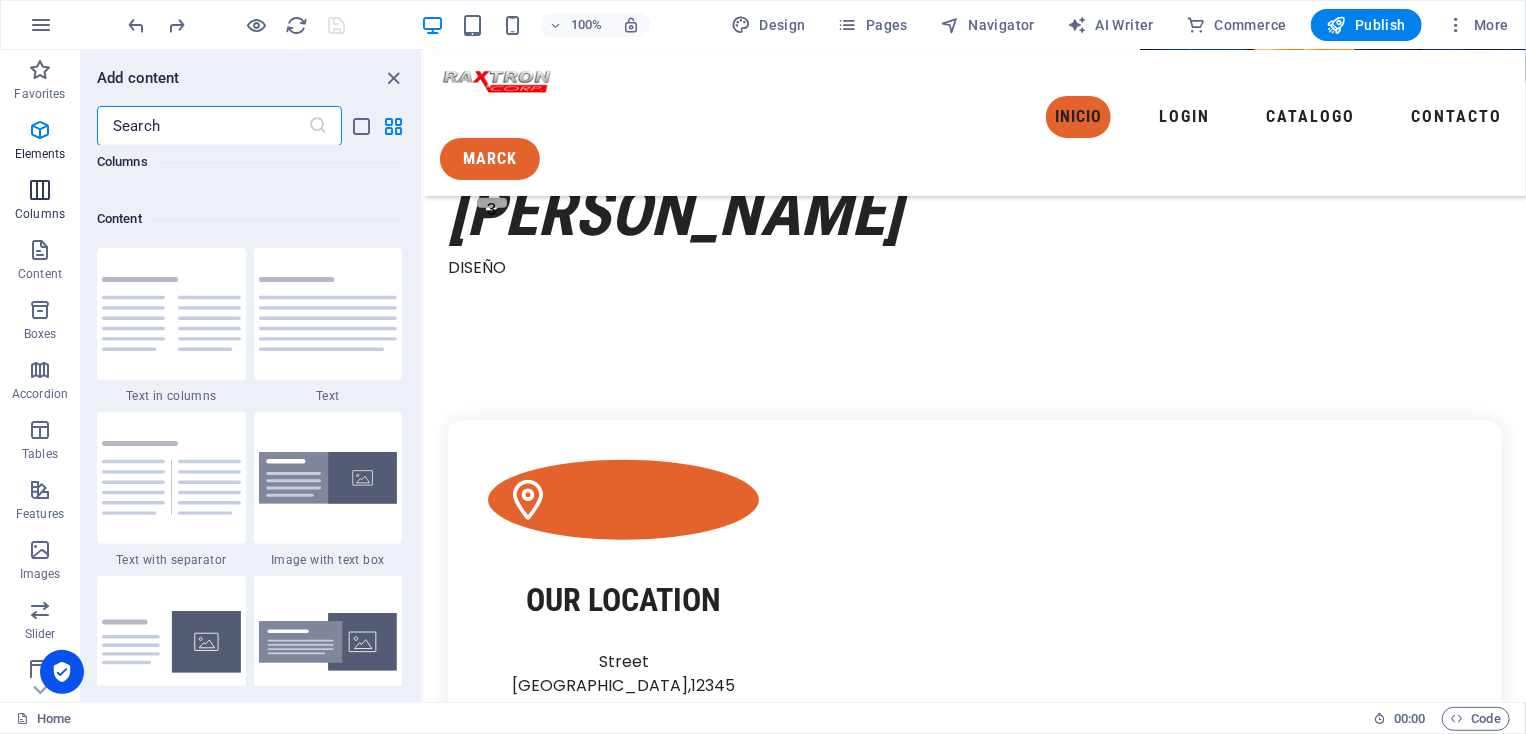 scroll, scrollTop: 3499, scrollLeft: 0, axis: vertical 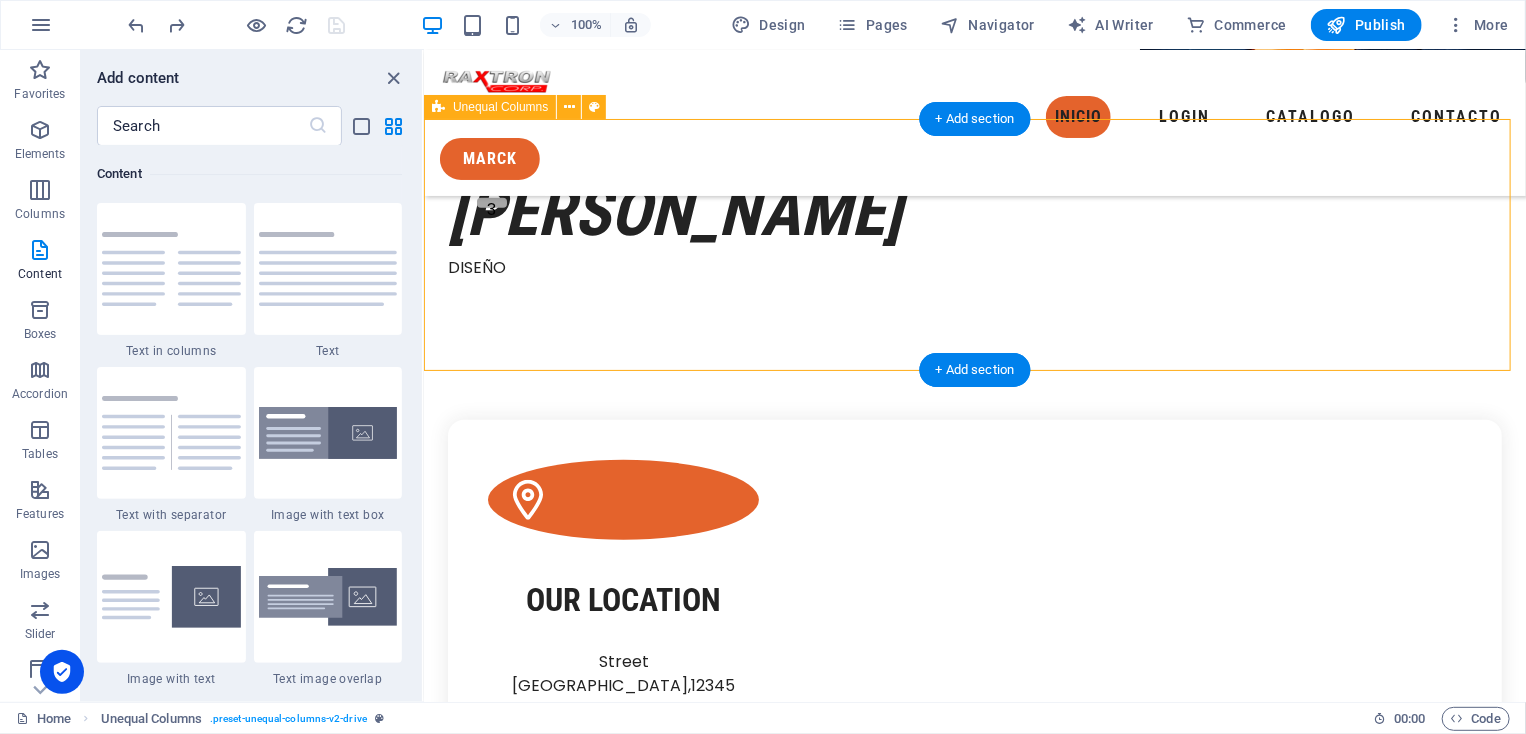drag, startPoint x: 423, startPoint y: 256, endPoint x: 428, endPoint y: 276, distance: 20.615528 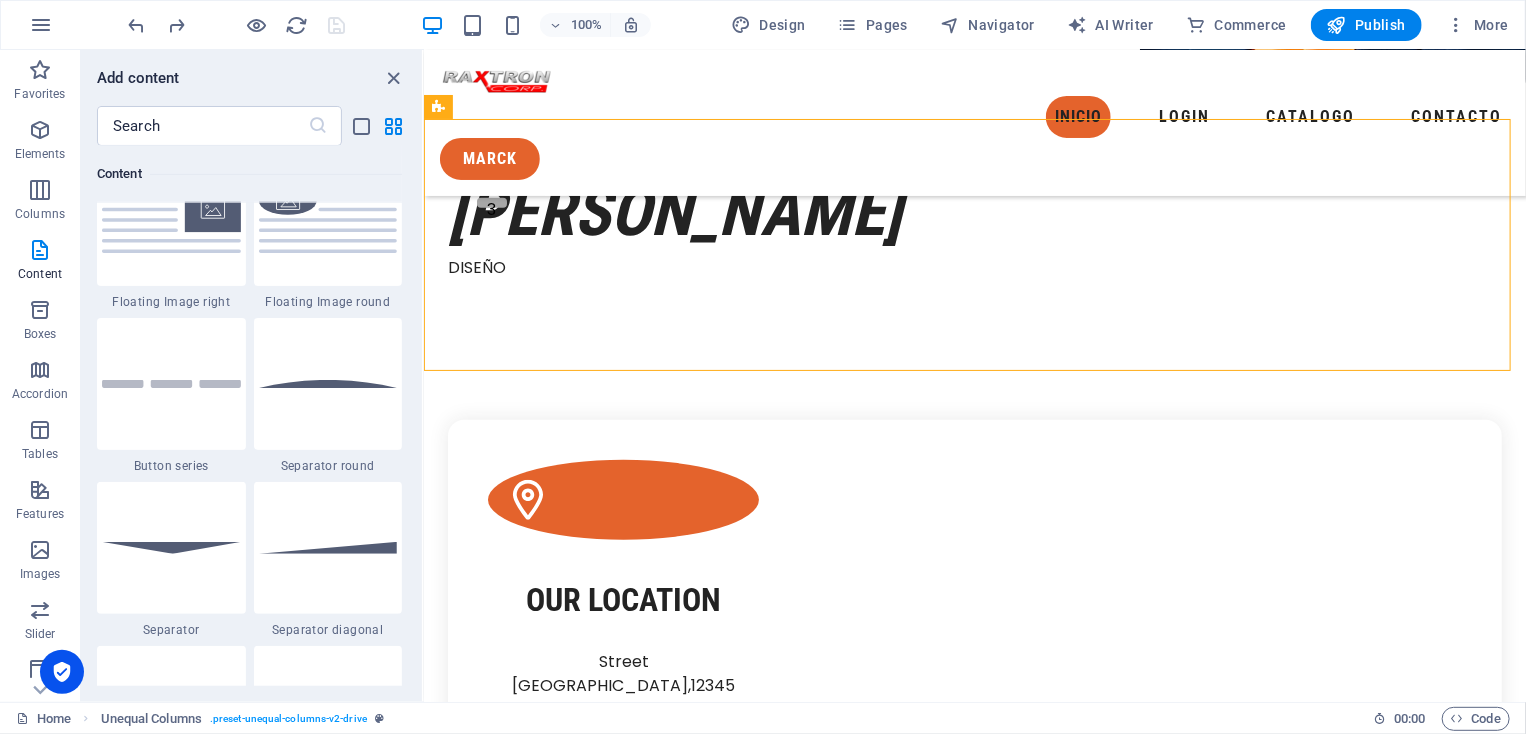scroll, scrollTop: 4061, scrollLeft: 0, axis: vertical 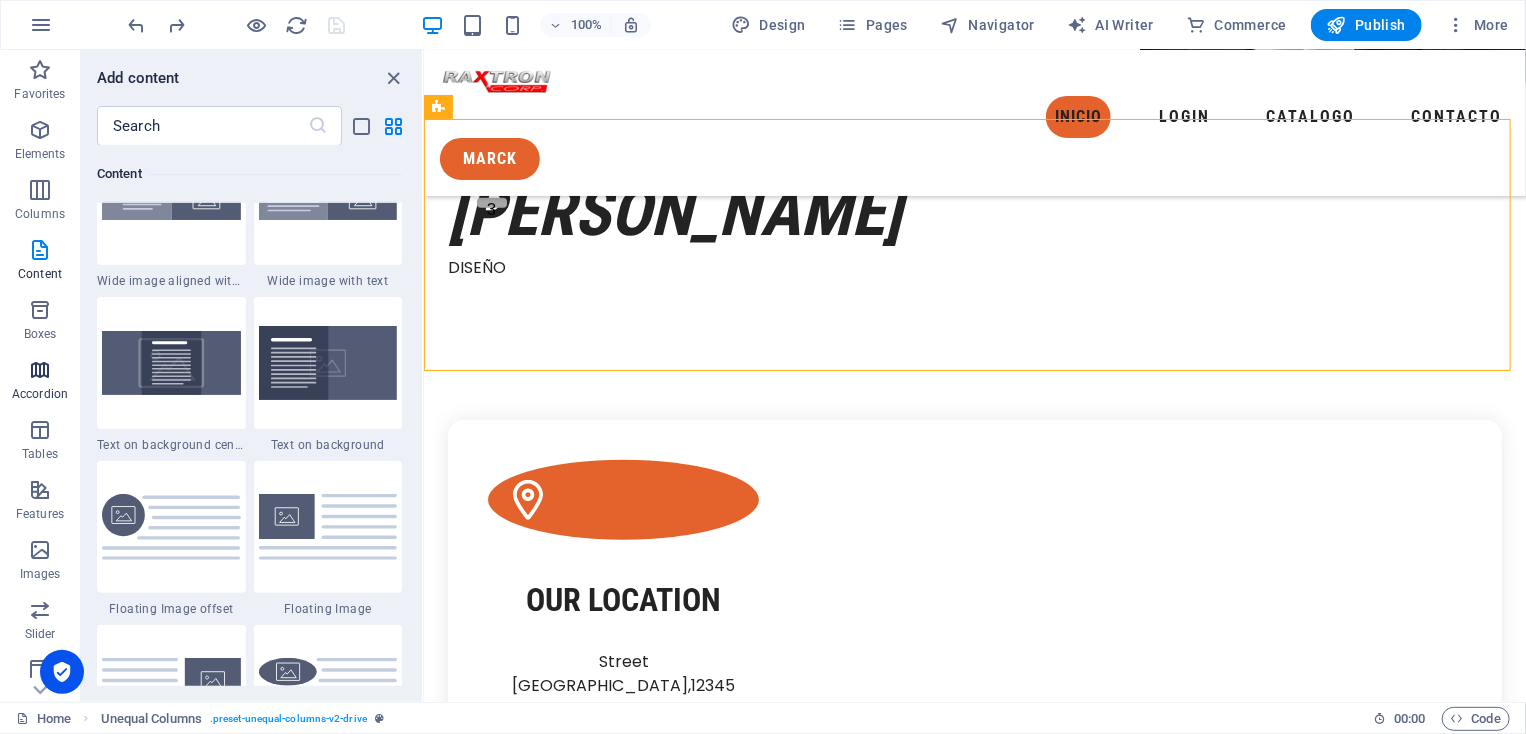click at bounding box center (40, 370) 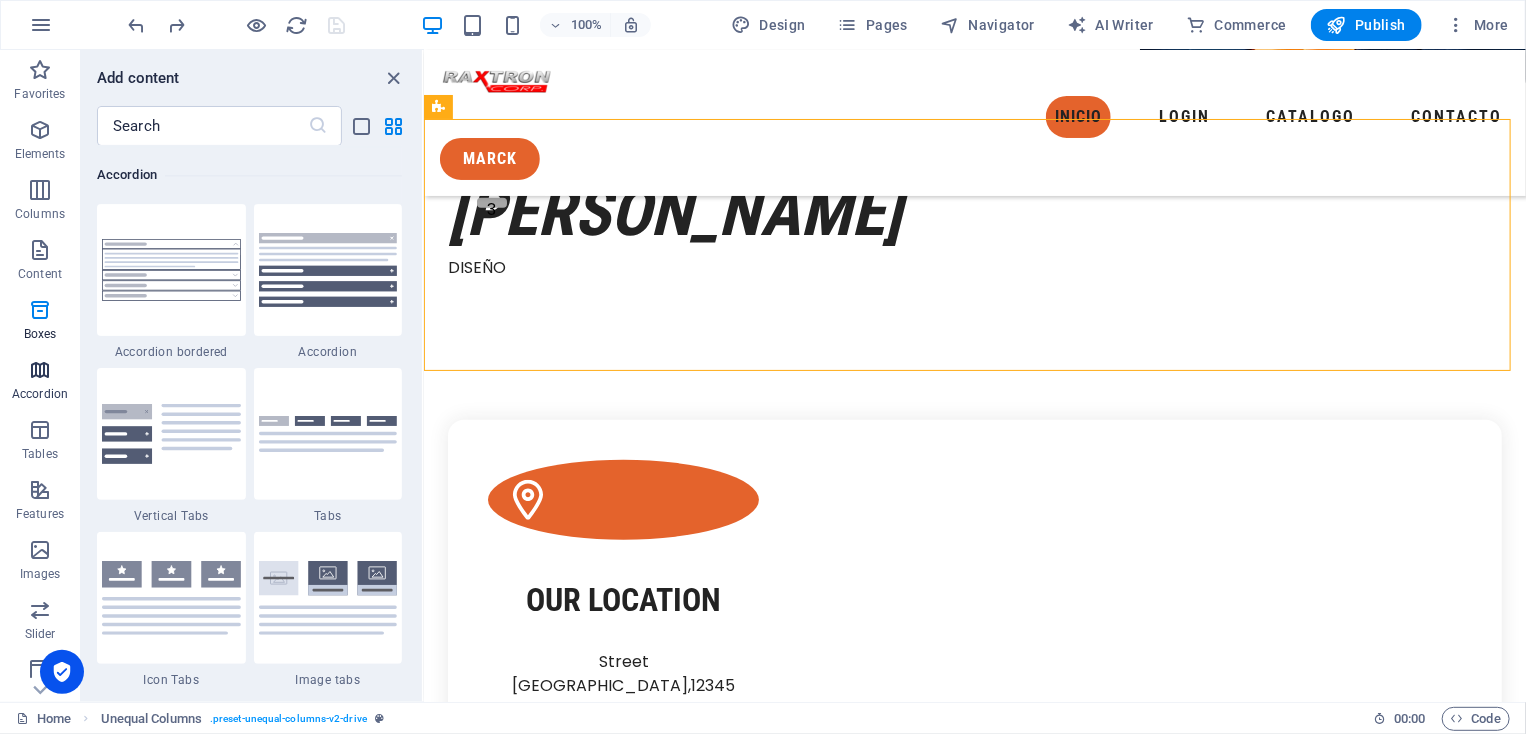 scroll, scrollTop: 6220, scrollLeft: 0, axis: vertical 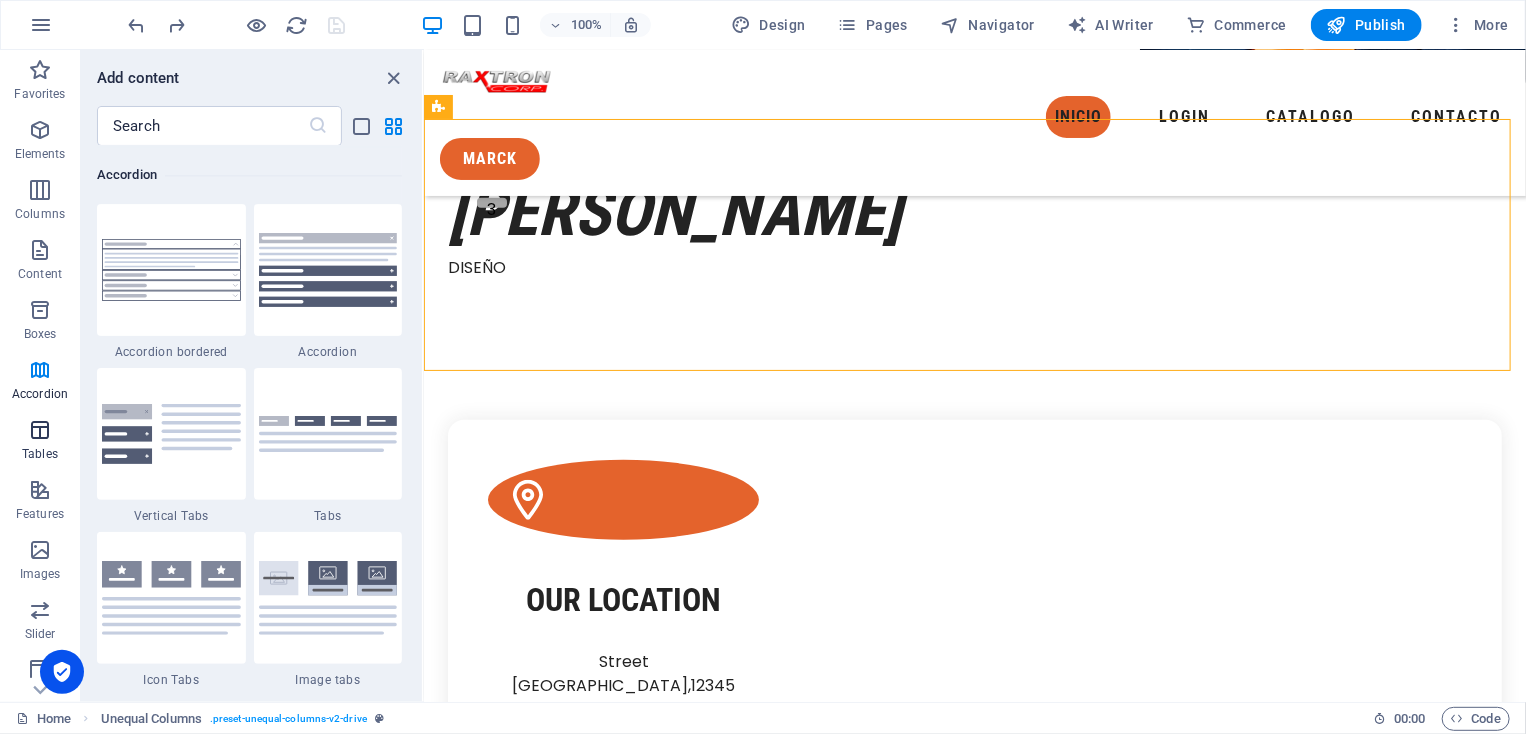 click at bounding box center (40, 430) 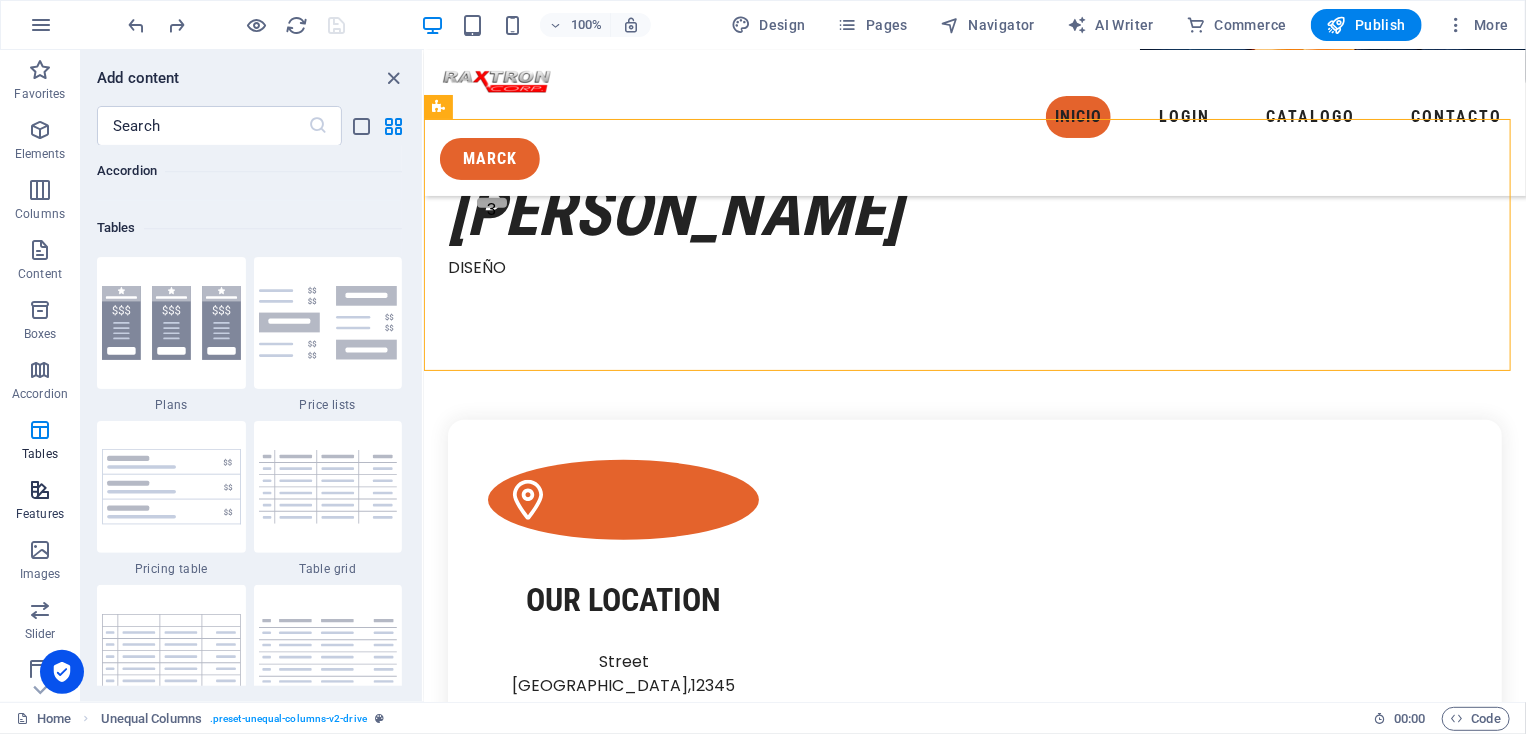 scroll, scrollTop: 6761, scrollLeft: 0, axis: vertical 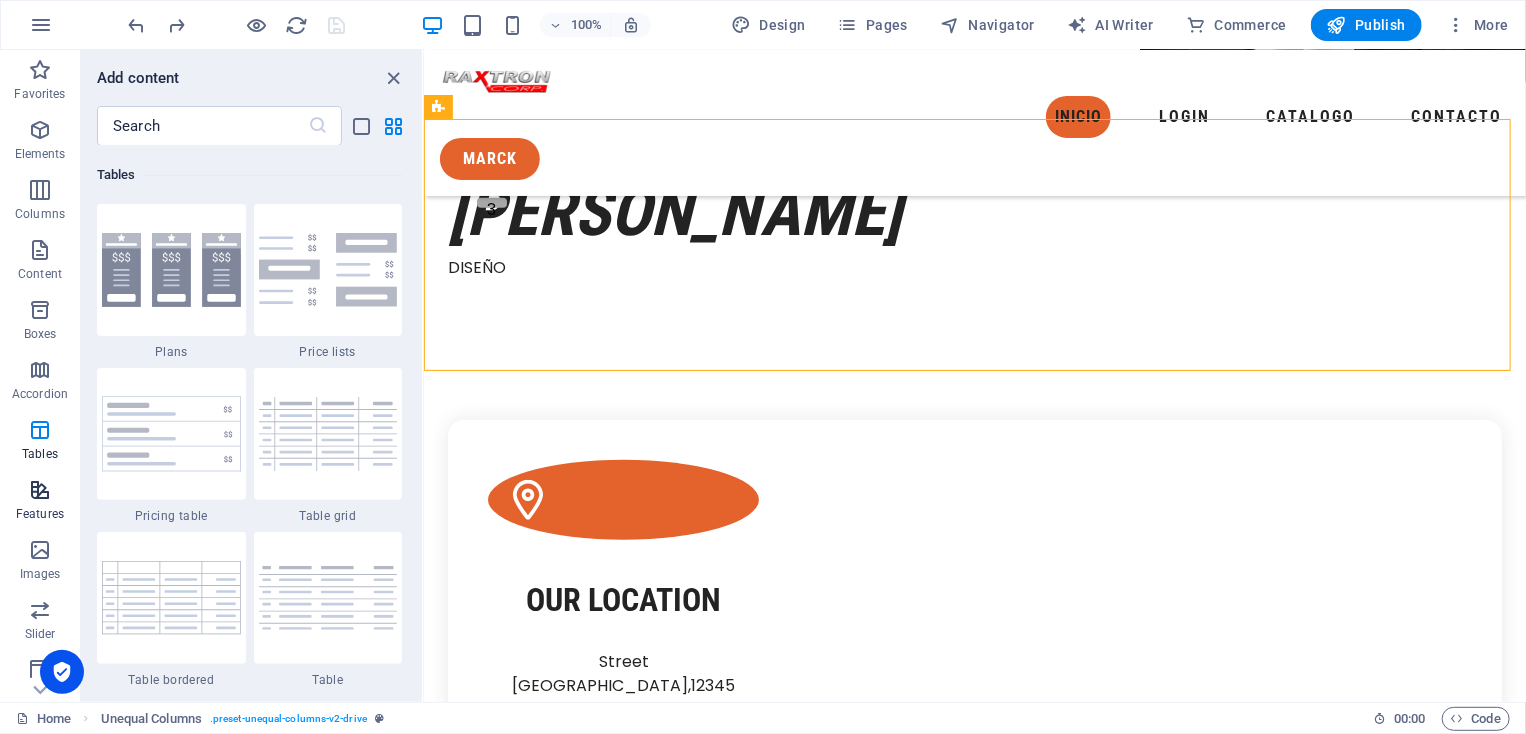 click at bounding box center [40, 490] 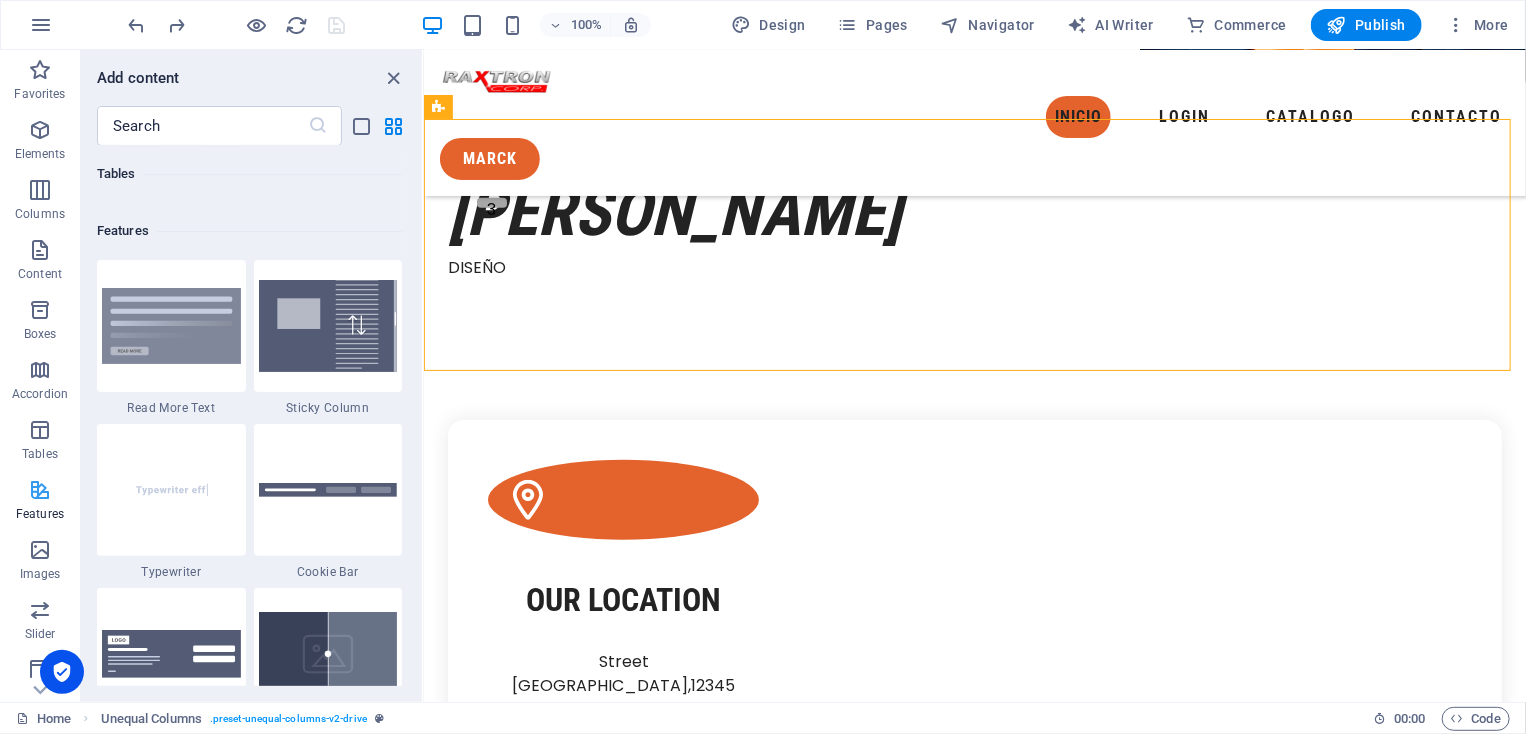 scroll, scrollTop: 7630, scrollLeft: 0, axis: vertical 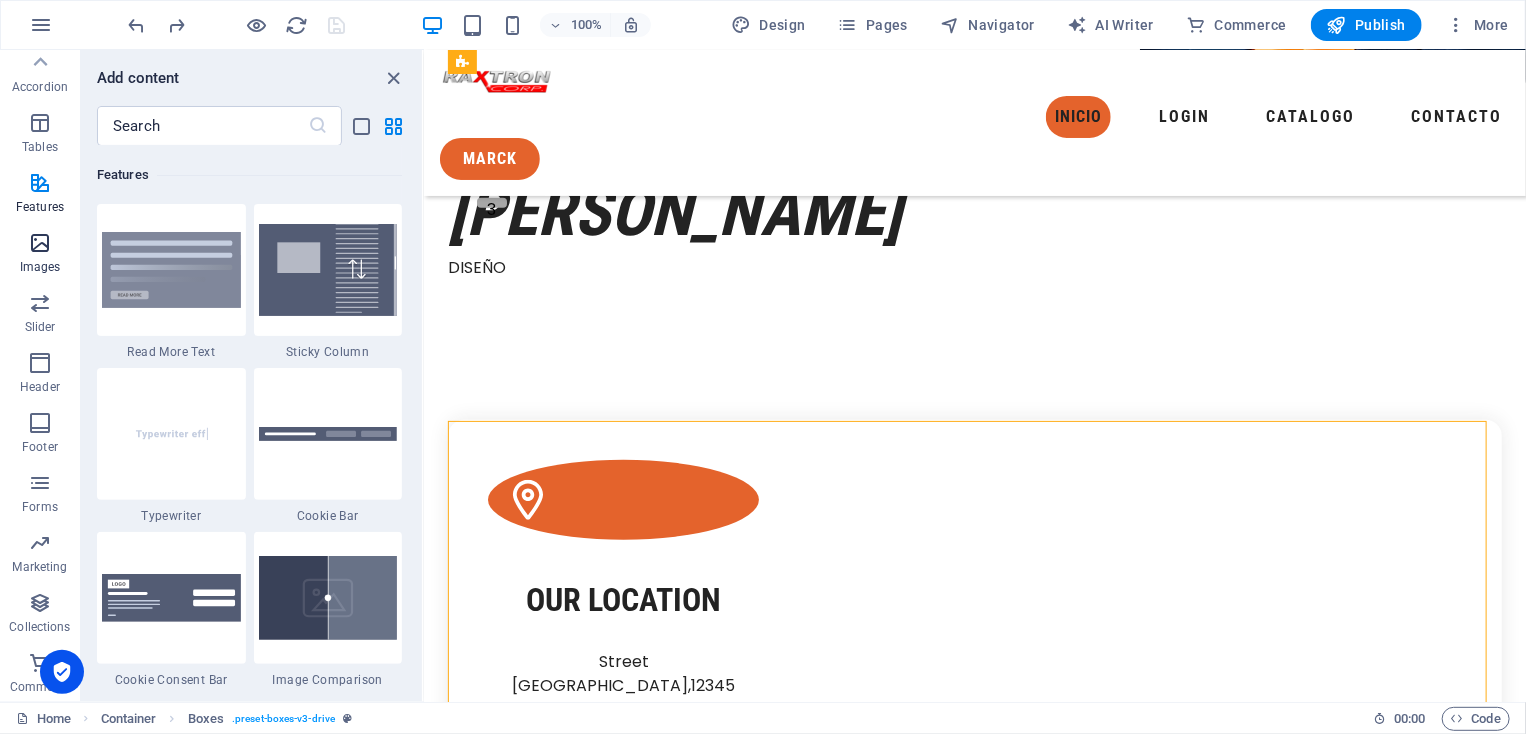 click on "Marketing" at bounding box center (40, 555) 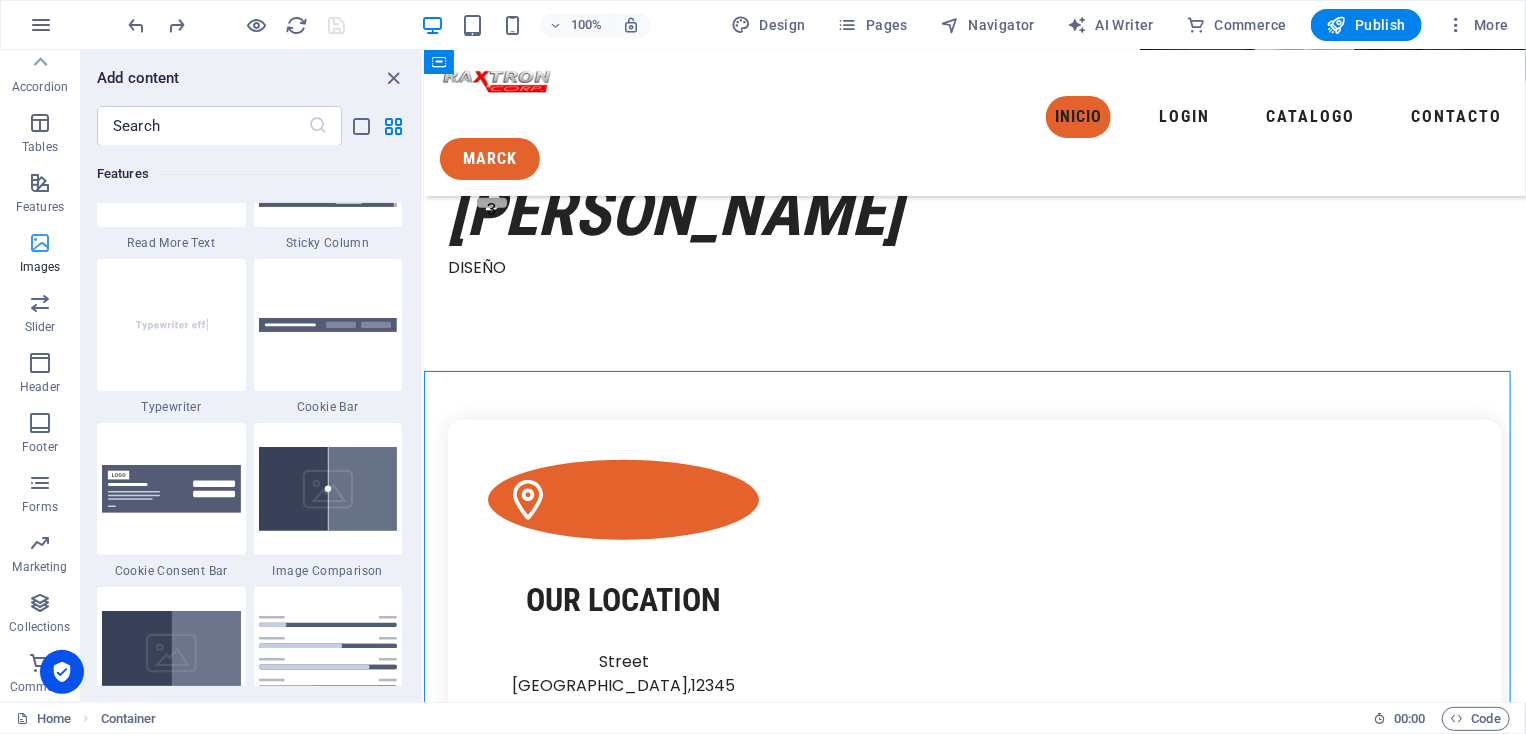 scroll, scrollTop: 16125, scrollLeft: 0, axis: vertical 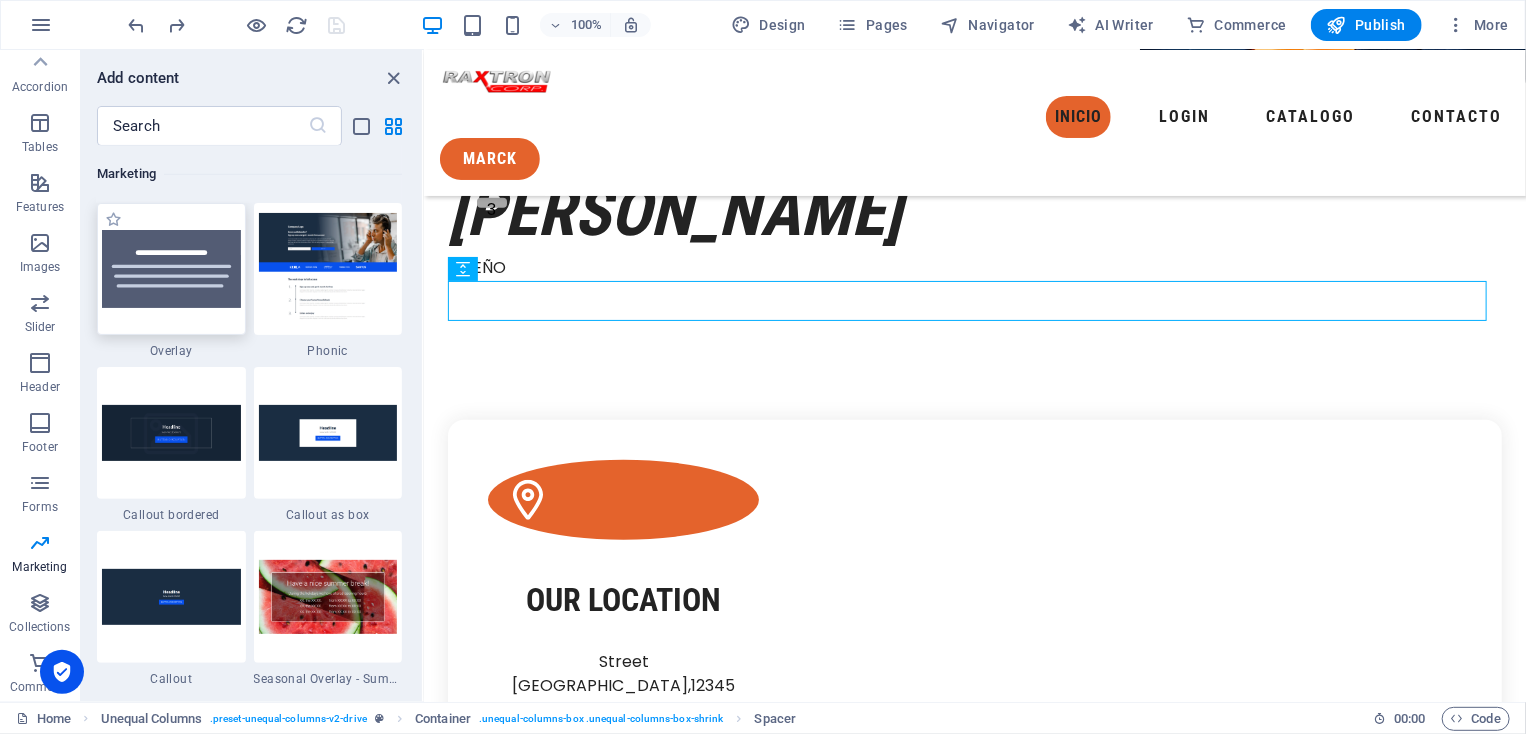 click at bounding box center [171, 269] 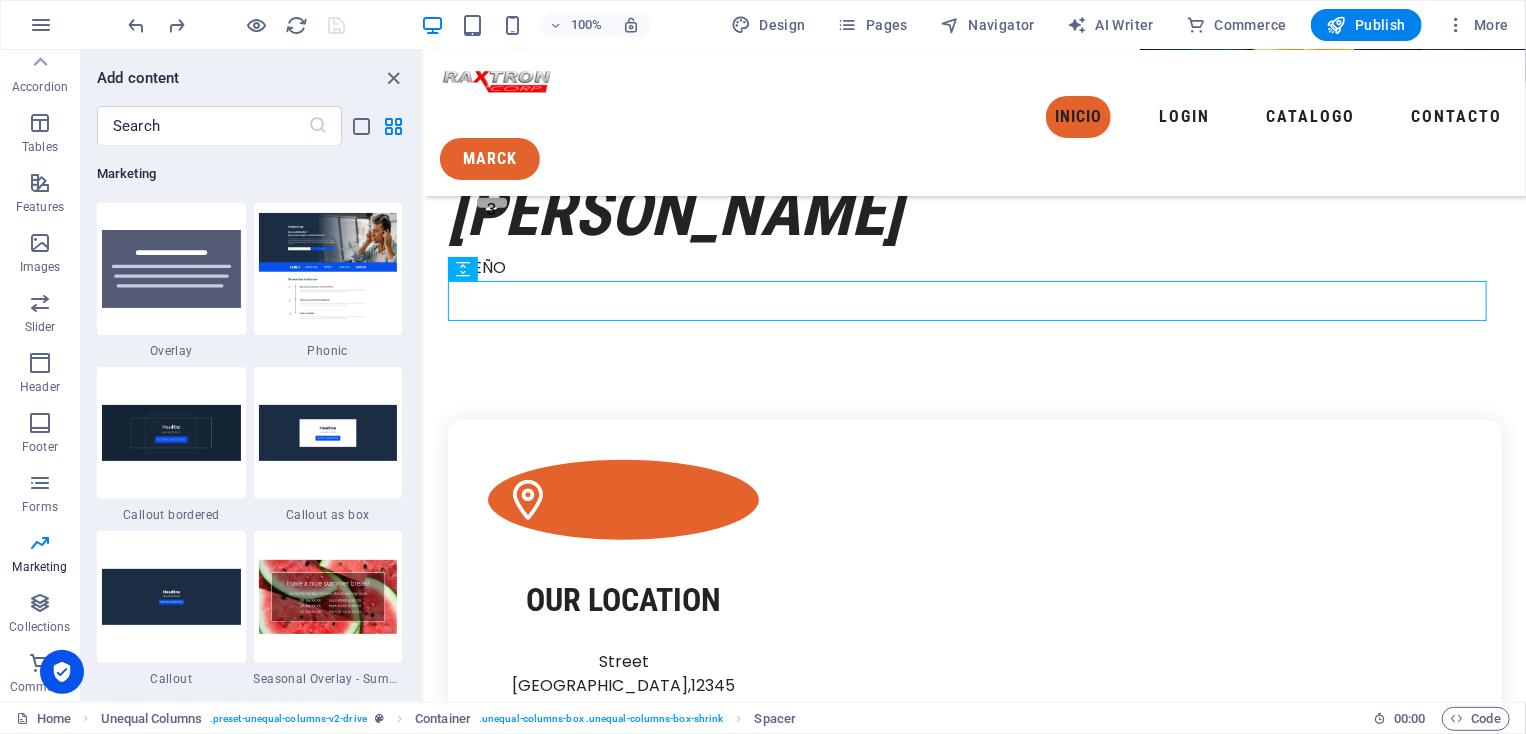 click on "Drag here to replace the existing content. Press “Ctrl” if you want to create a new element.
Container   H1   Unequal Columns   Container   Image   Container   Menu   Menu Bar   Text   Text   Spacer   Button   Container   Placeholder   Logo   Boxes   Container   Spacer   Container   Container   H3   Container   Button   Separator   Accordion   Container   Icon   Image   Button   Plans   Container   Container   Container   Text   Footer Saga   Separator   Spacer   Social Media Icons   Container   Image   Container   Container   Button   Container   Gallery   Container   Button   Container   Spacer   Spacer   Text   Container   Container   Container   Container   YouTube   Privacy   Text   H3   Container   Container   Button   Call to Action - Signup   Container   Form   Email   Container   Form   Captcha   Container   H2   Form button   Spacer   Spacer   Container   H3   Cookie Consent Bar   Container   Button   Container   Button   Text   Container   Text   Spacer   Spacer   Container" at bounding box center (975, 376) 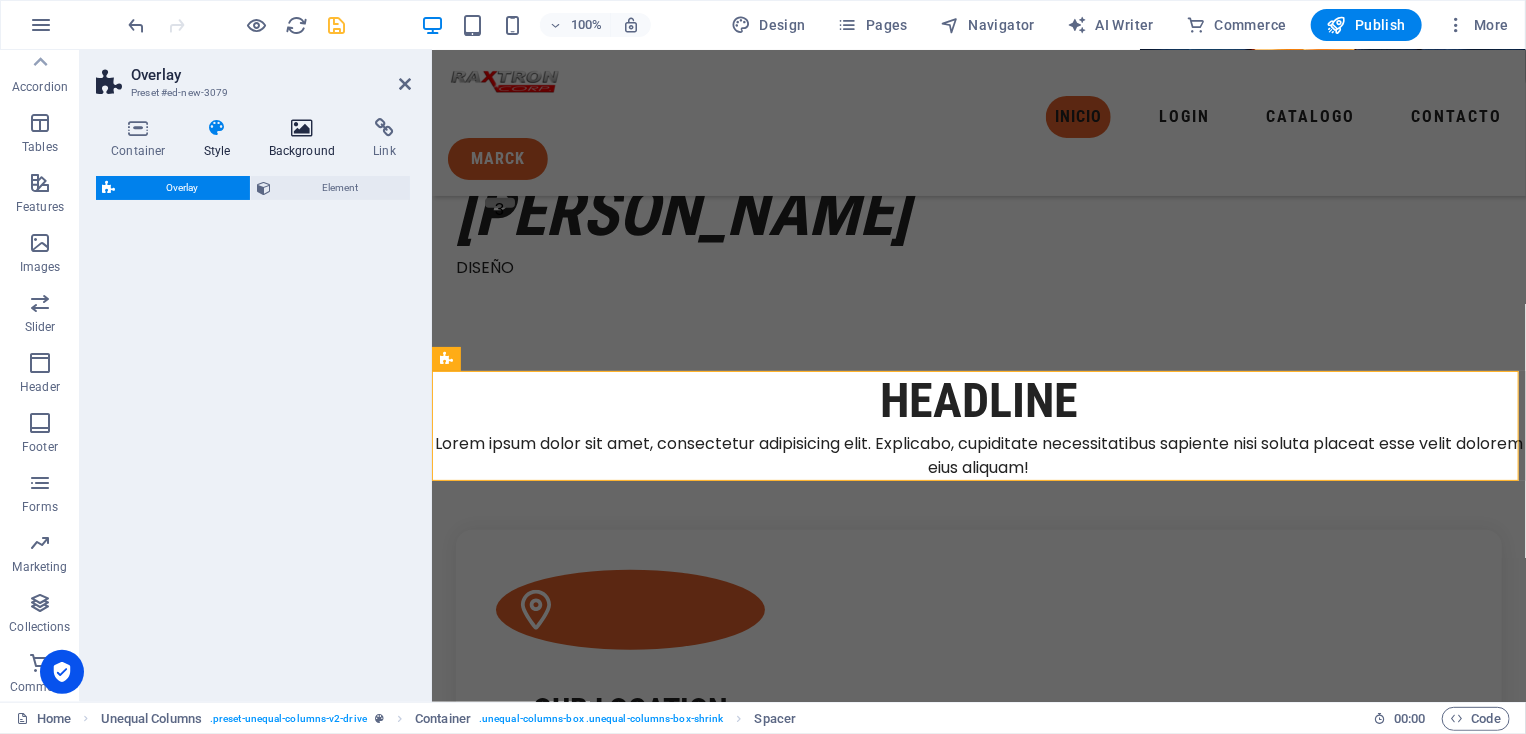 select on "rem" 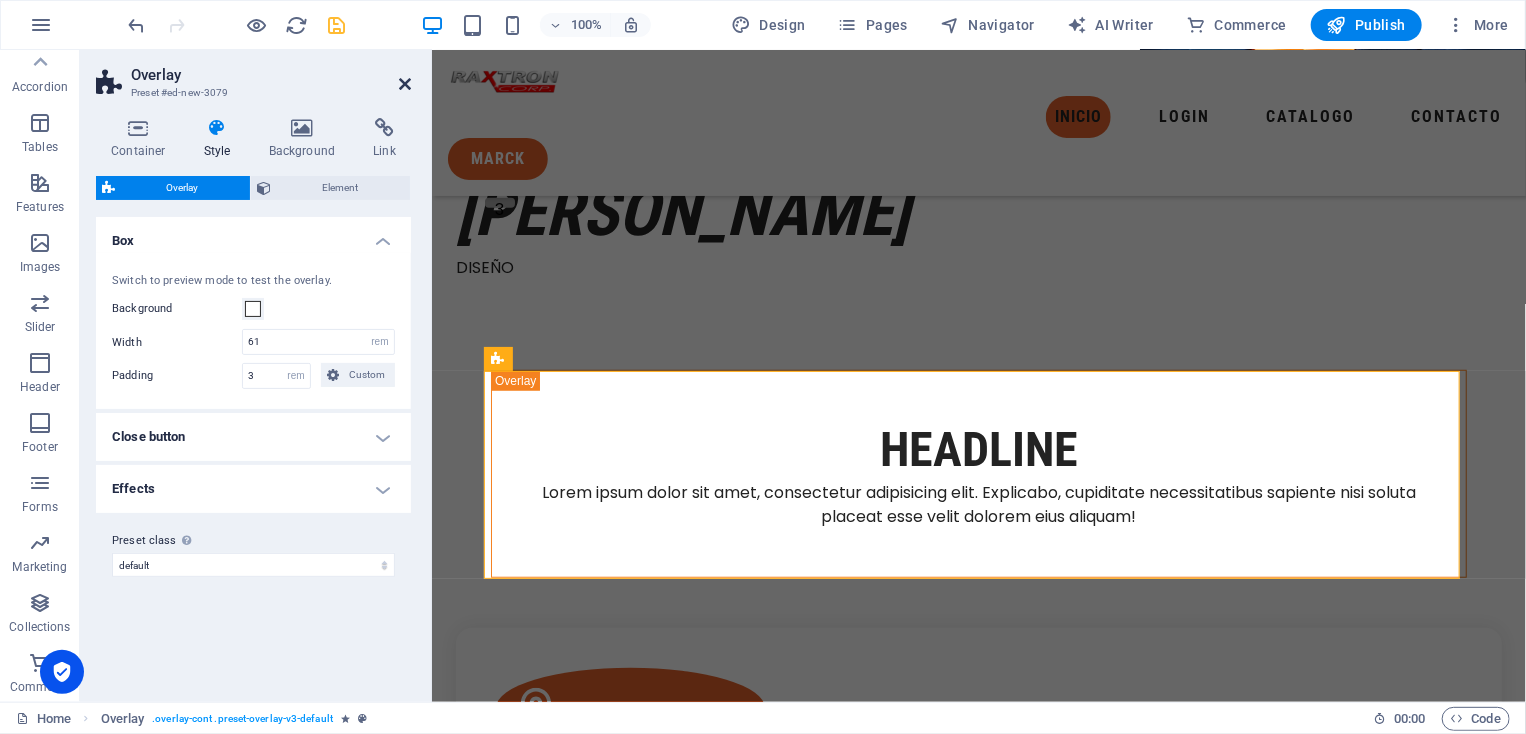 click at bounding box center [405, 84] 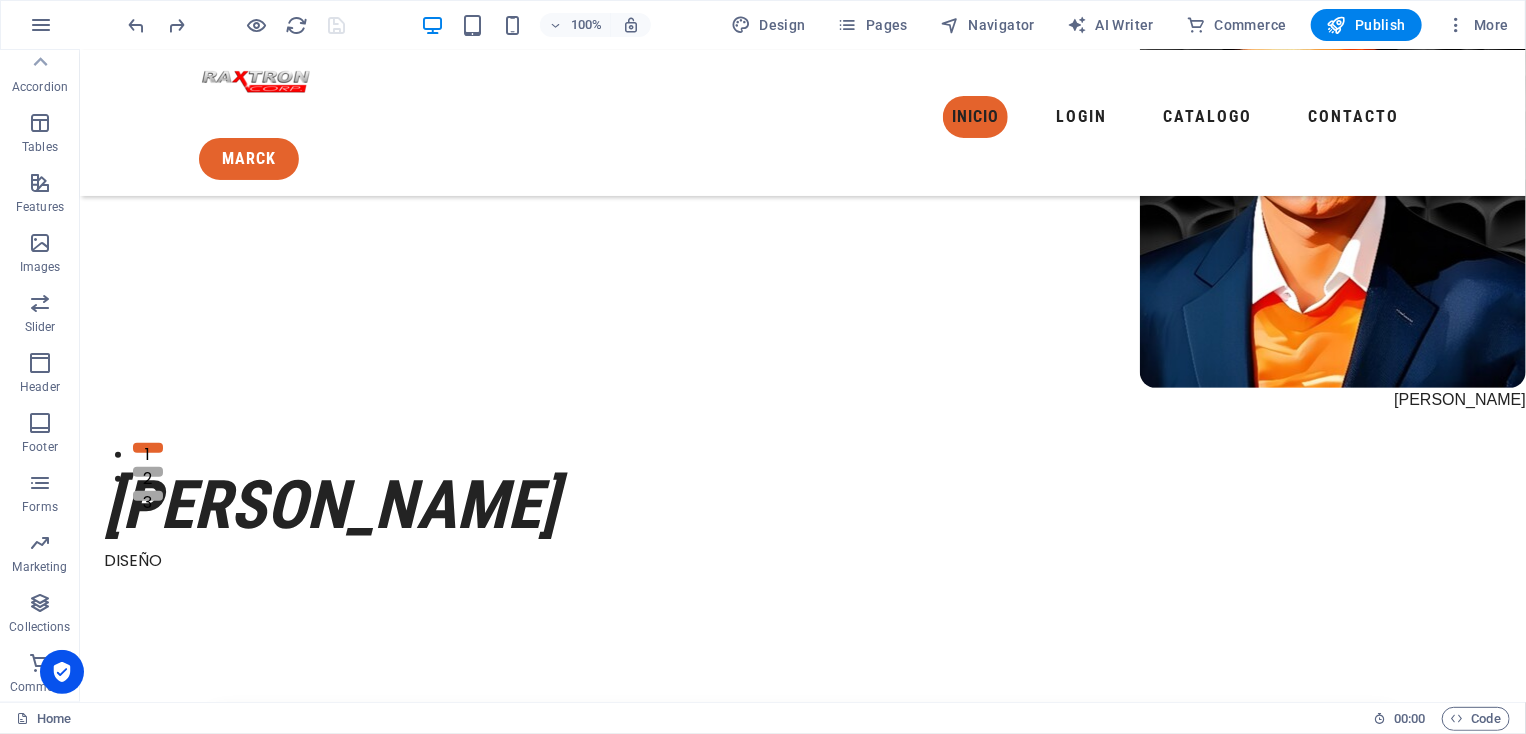 scroll, scrollTop: 0, scrollLeft: 0, axis: both 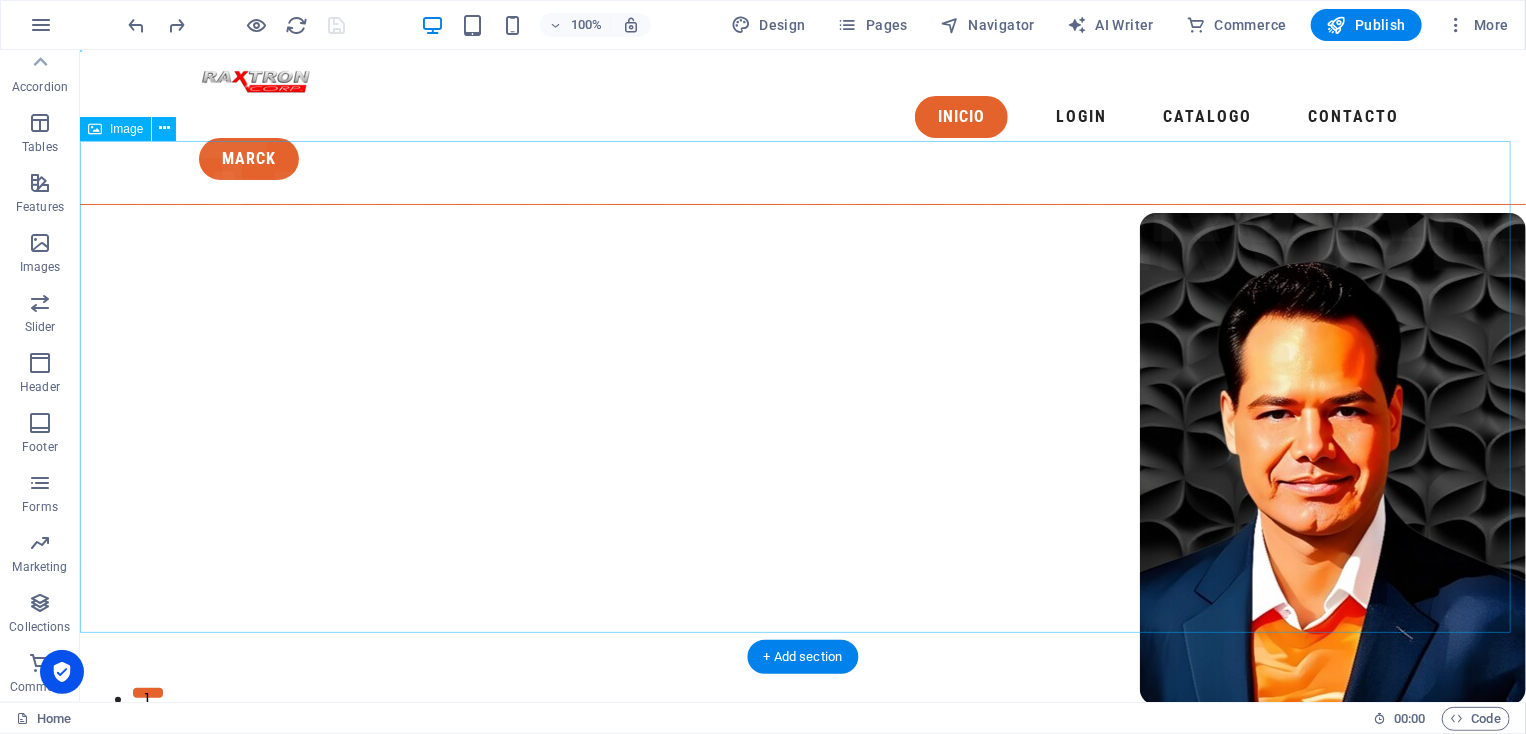 click at bounding box center [802, 458] 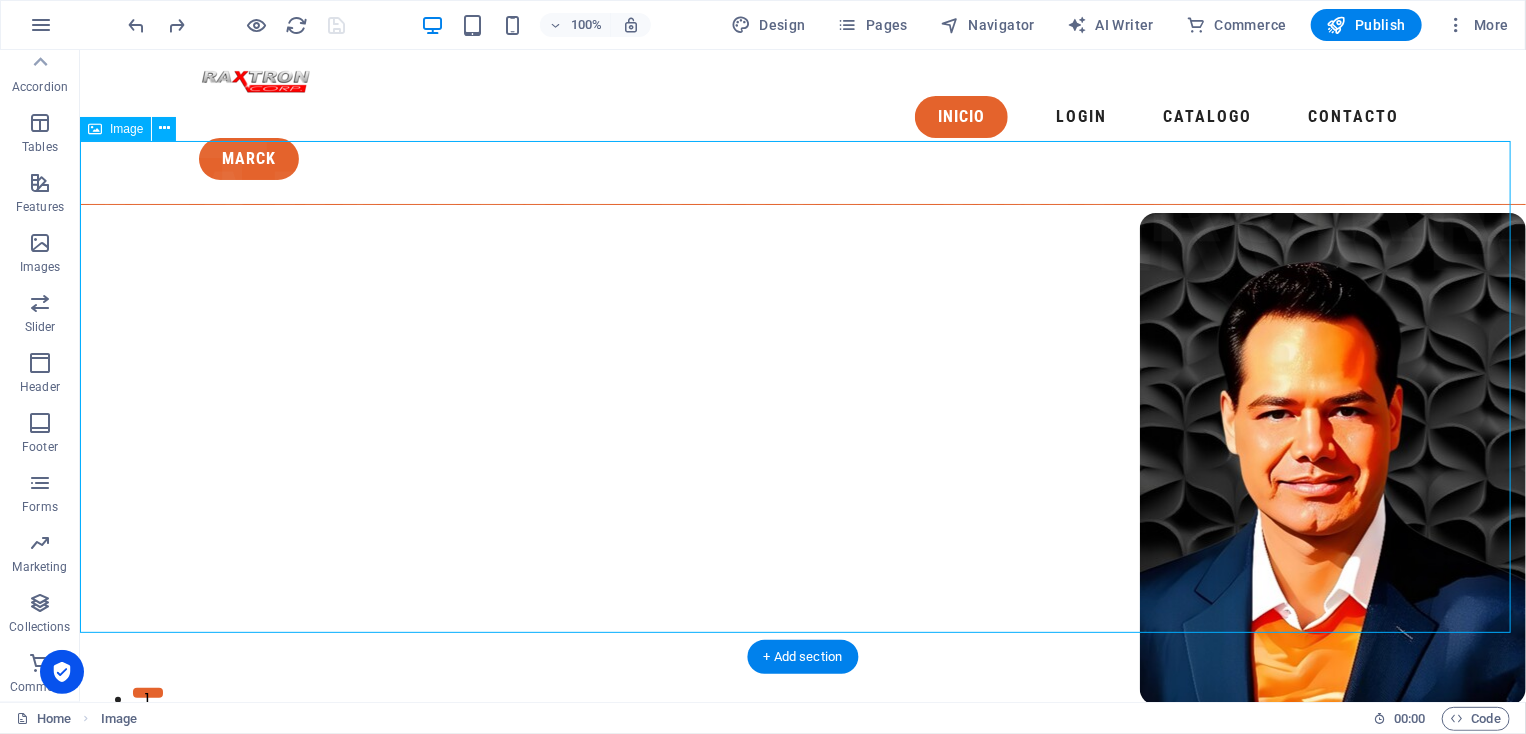 drag, startPoint x: 627, startPoint y: 369, endPoint x: 737, endPoint y: 380, distance: 110.54863 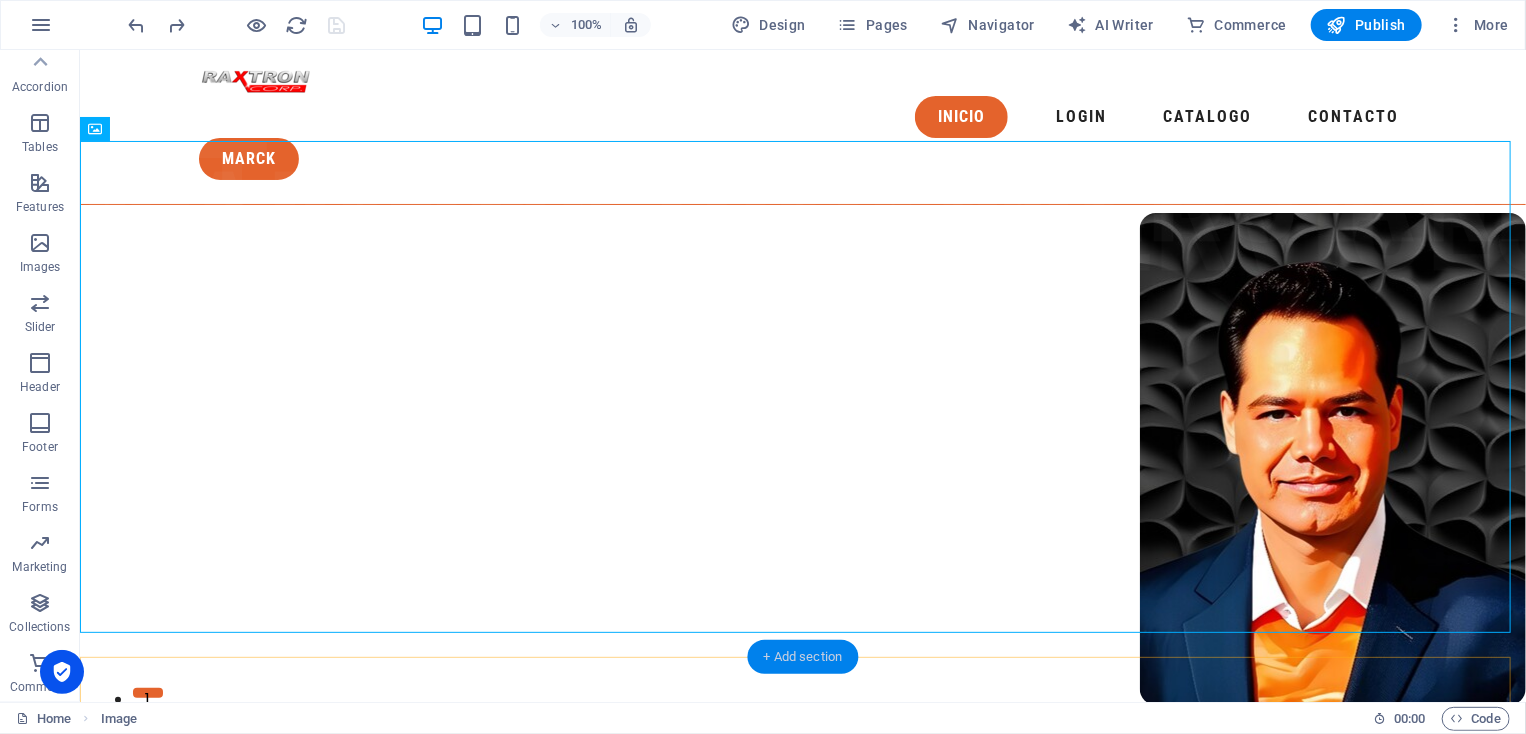 click on "+ Add section" at bounding box center [803, 657] 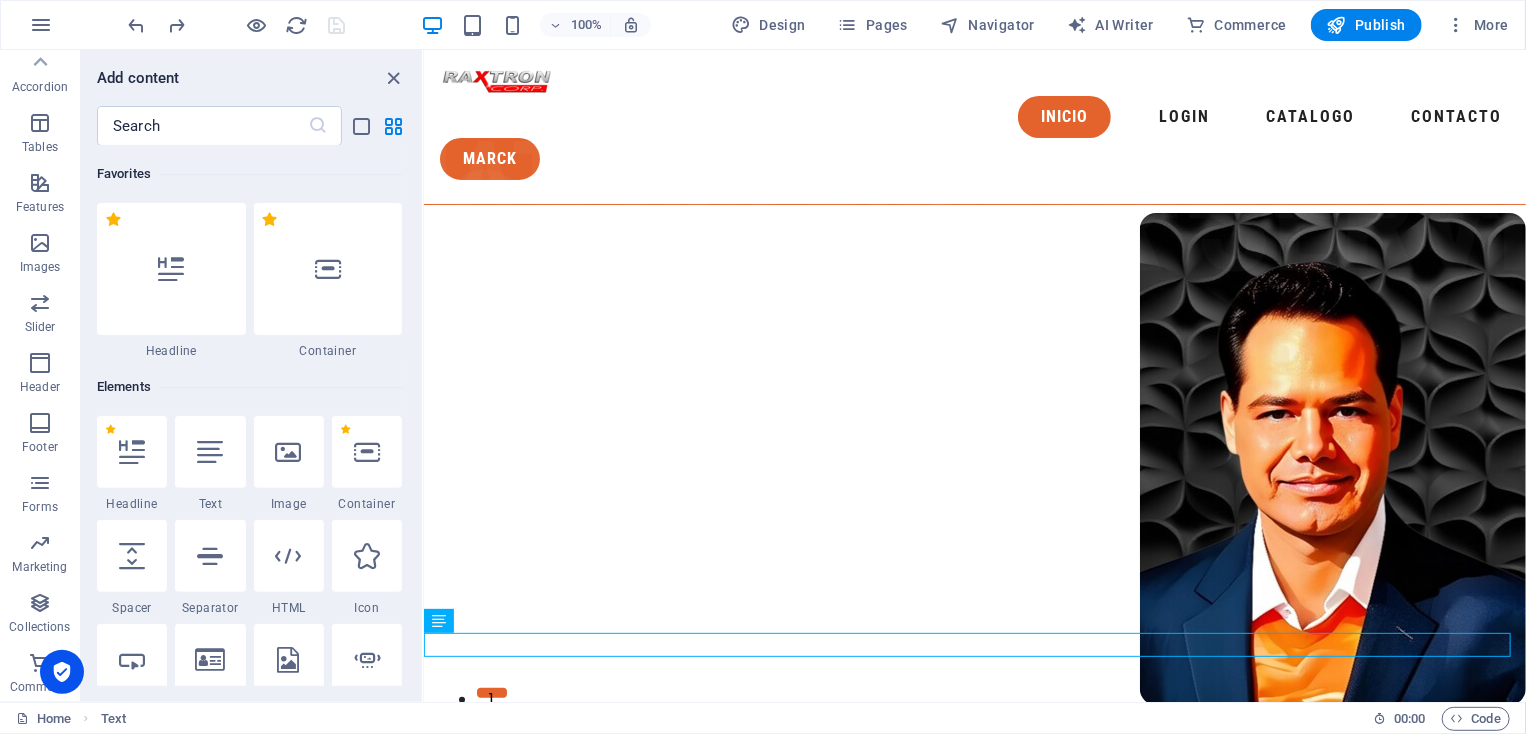 scroll, scrollTop: 3499, scrollLeft: 0, axis: vertical 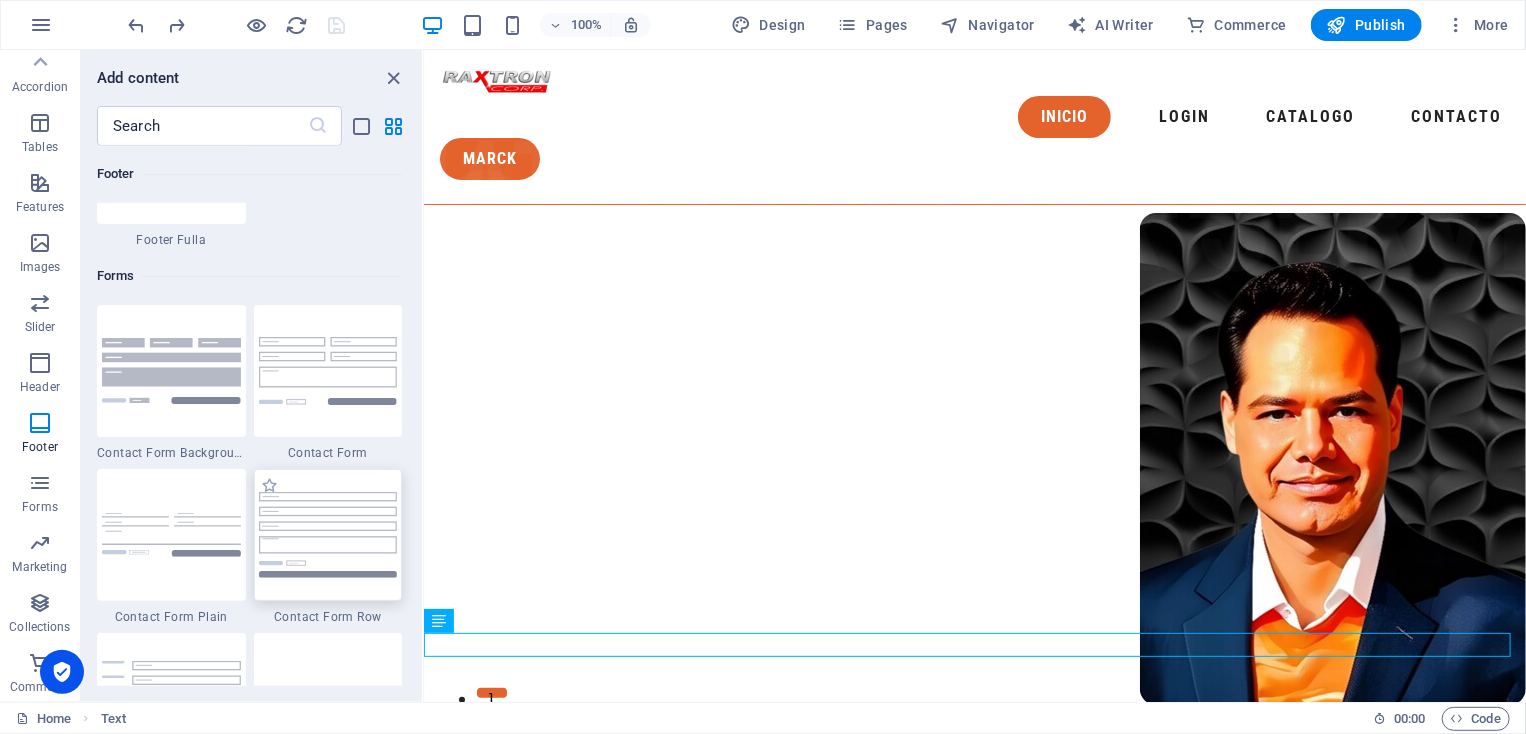 click at bounding box center (328, 534) 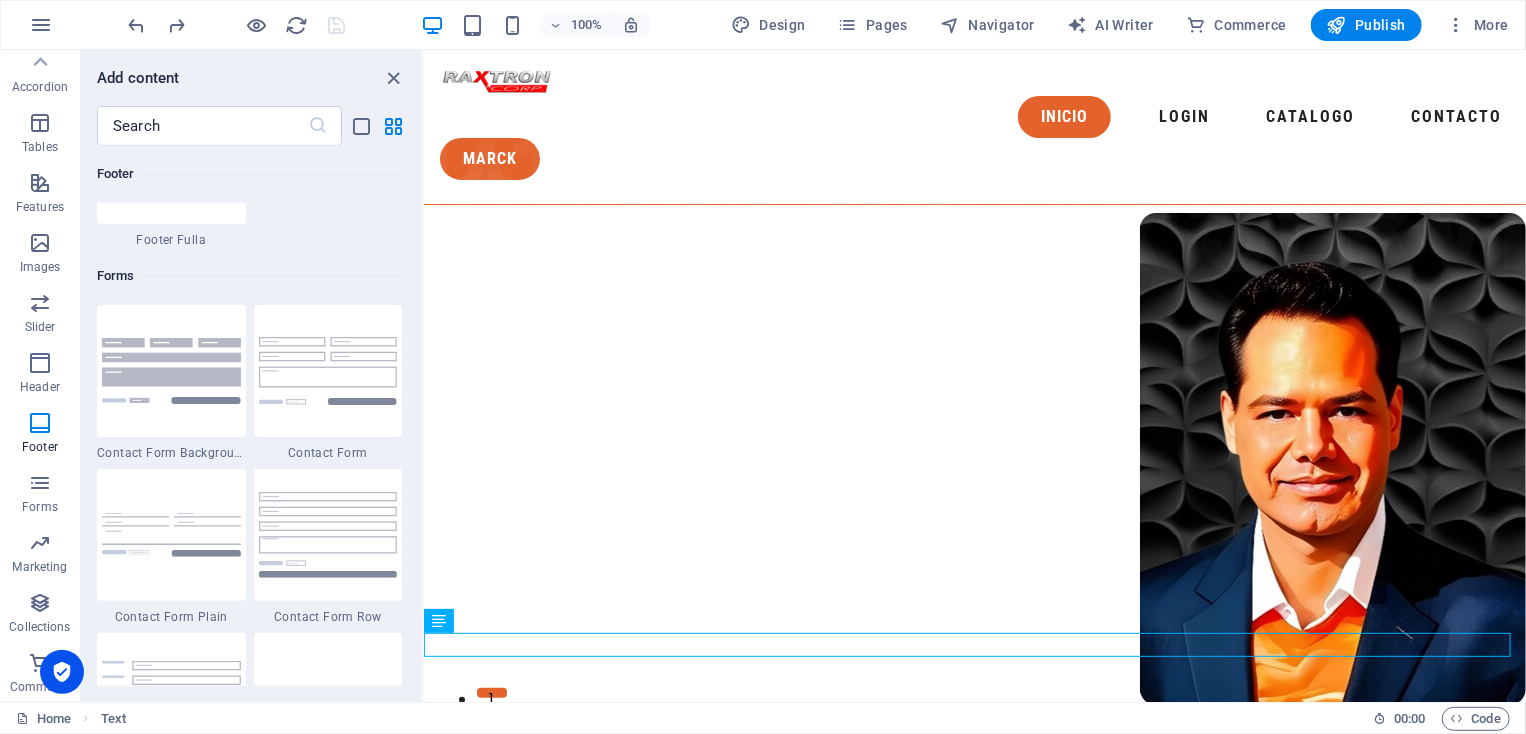click at bounding box center (974, 458) 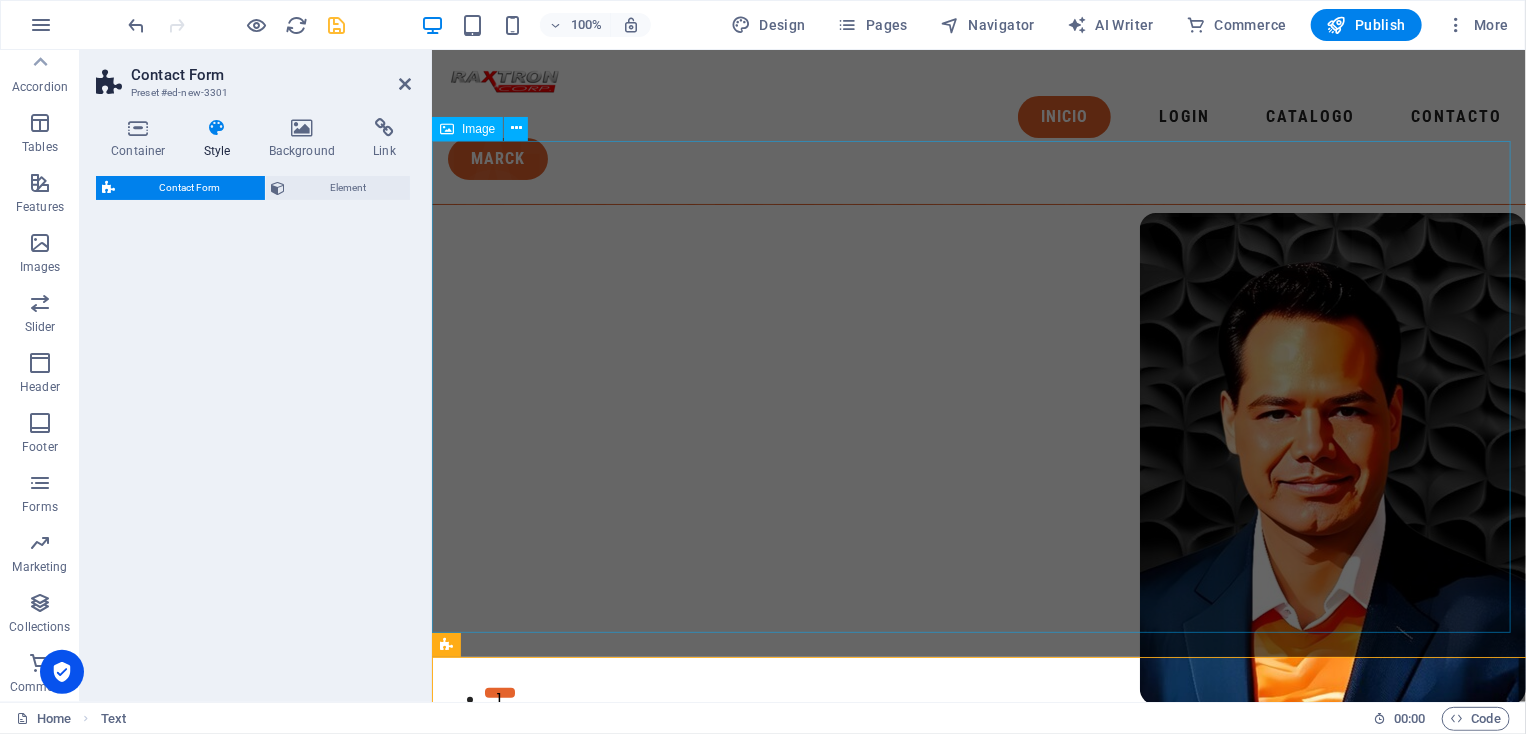 select on "rem" 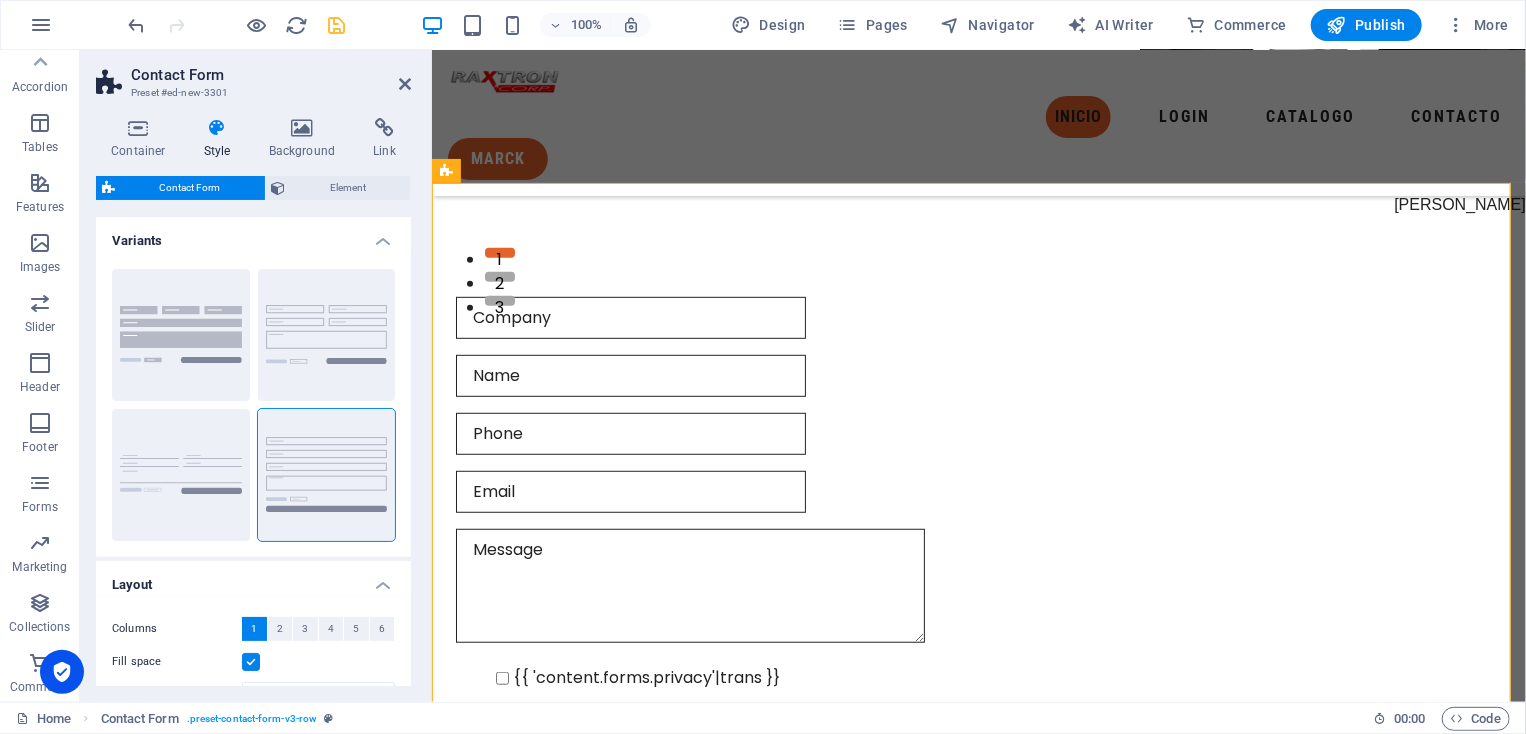 scroll, scrollTop: 676, scrollLeft: 0, axis: vertical 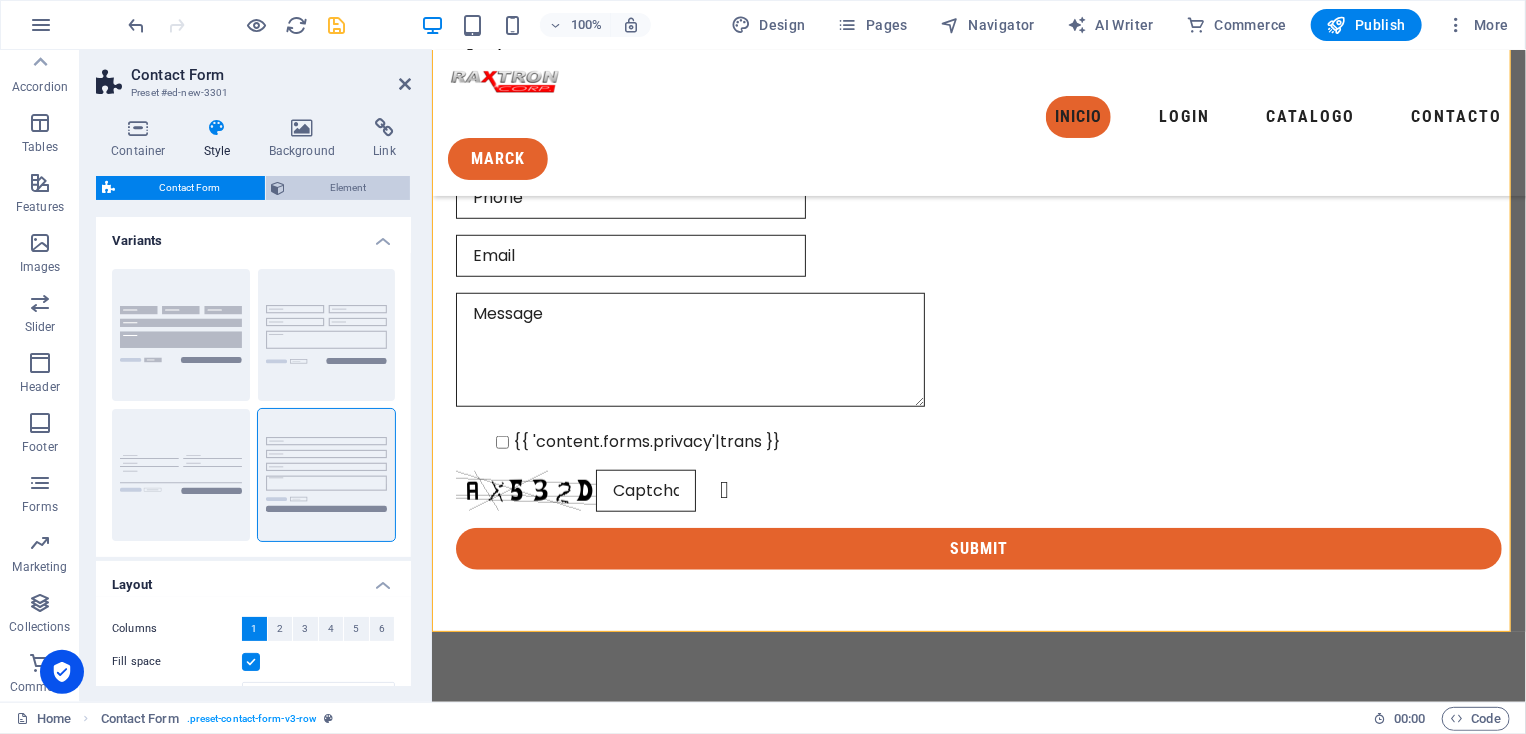 click on "Element" at bounding box center (348, 188) 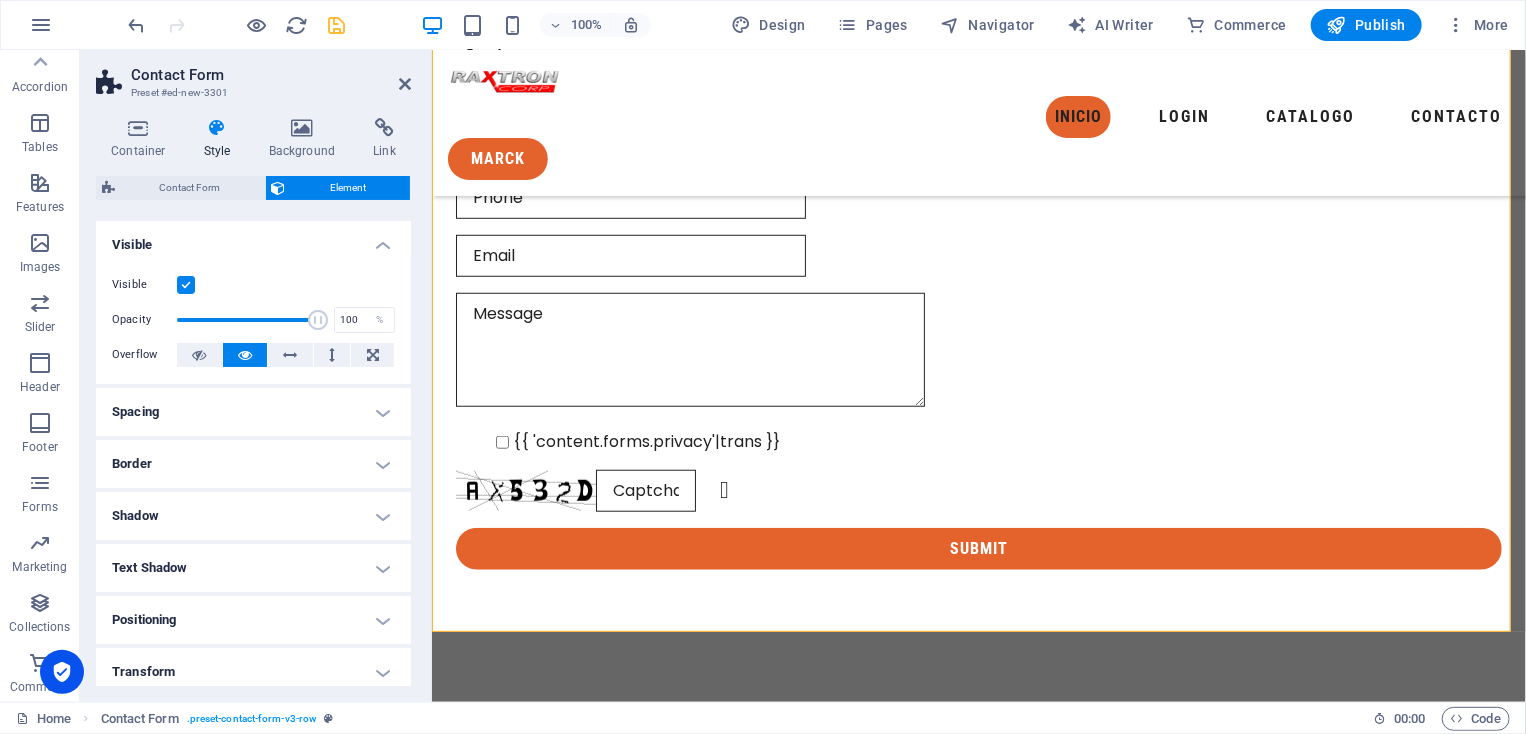 click on "Shadow" at bounding box center (253, 516) 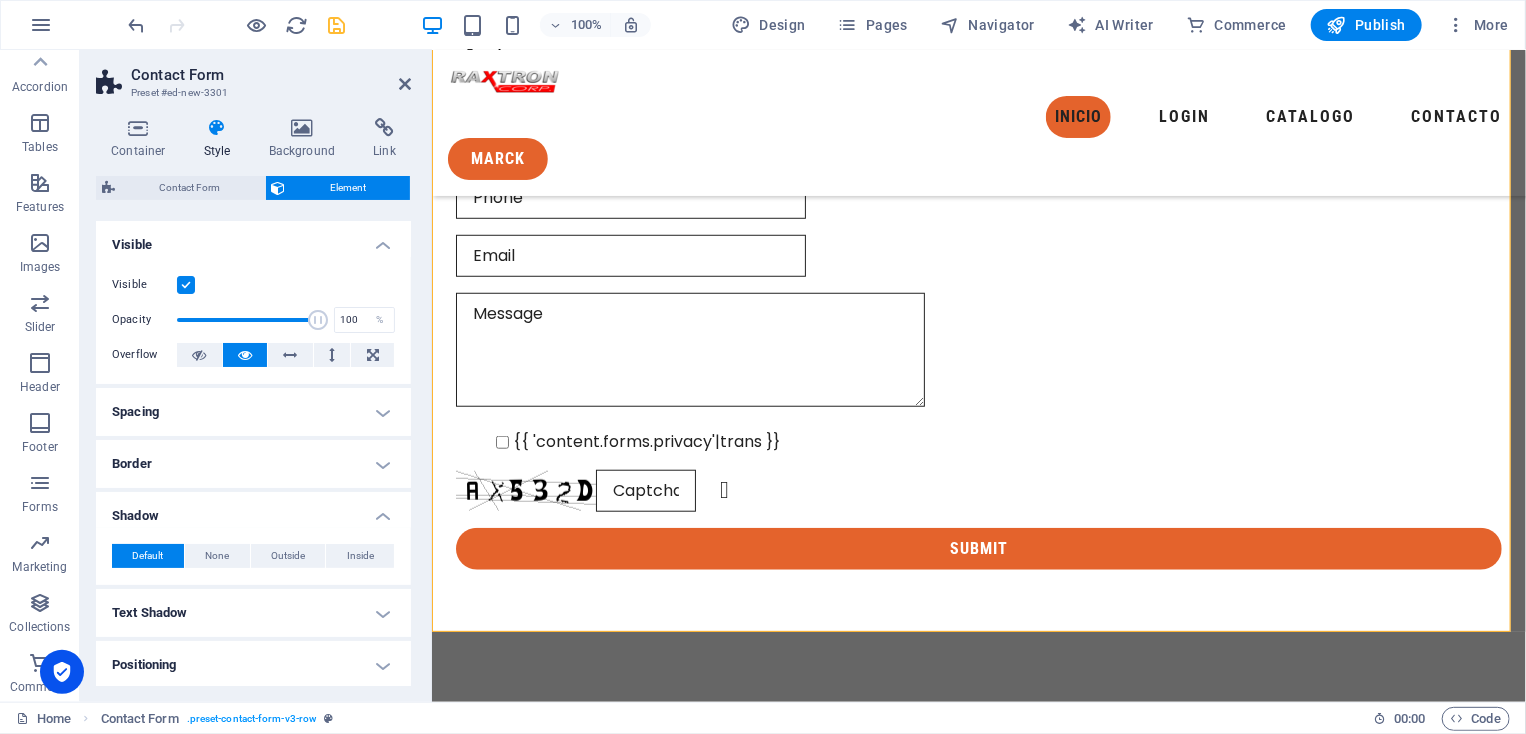 click on "Border" at bounding box center (253, 464) 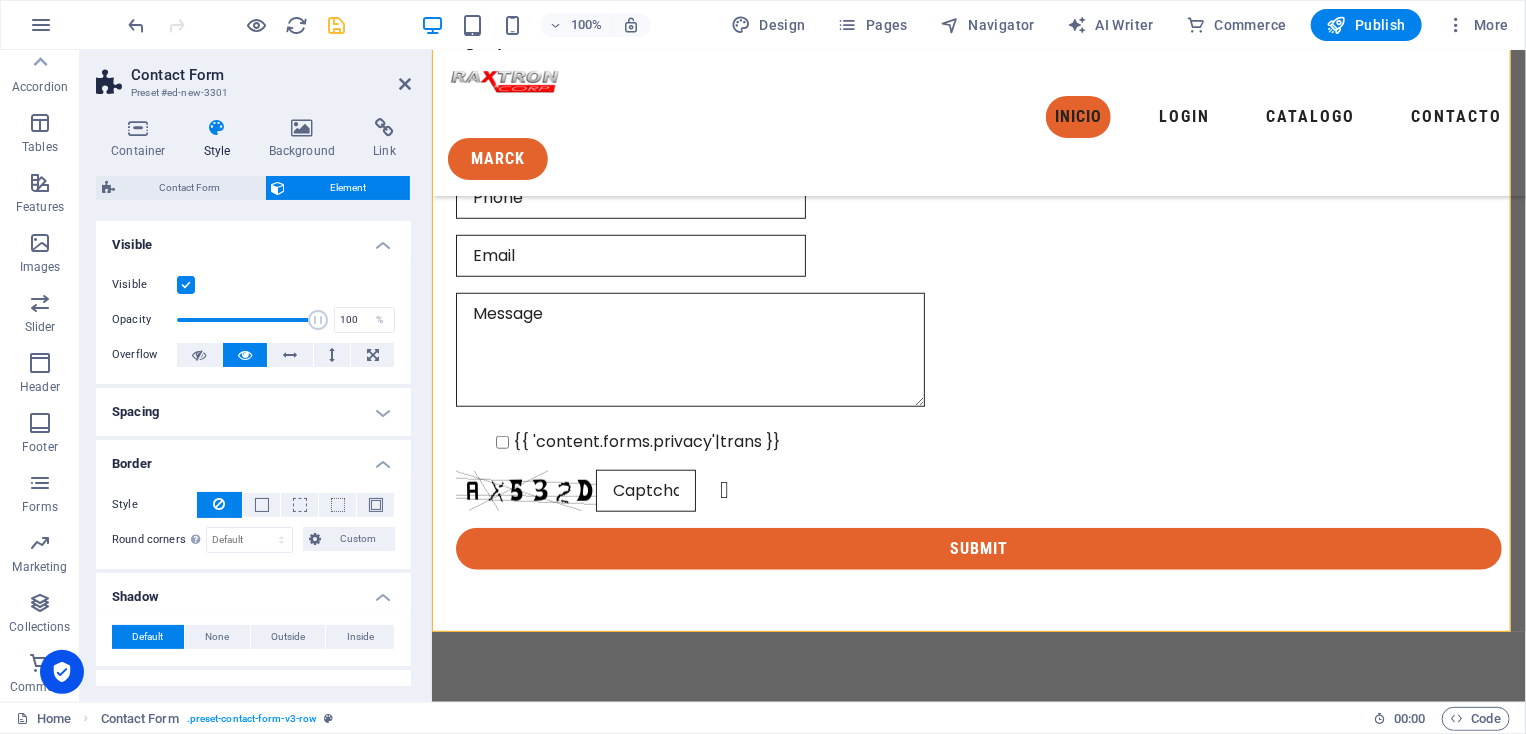 click on "Spacing" at bounding box center [253, 412] 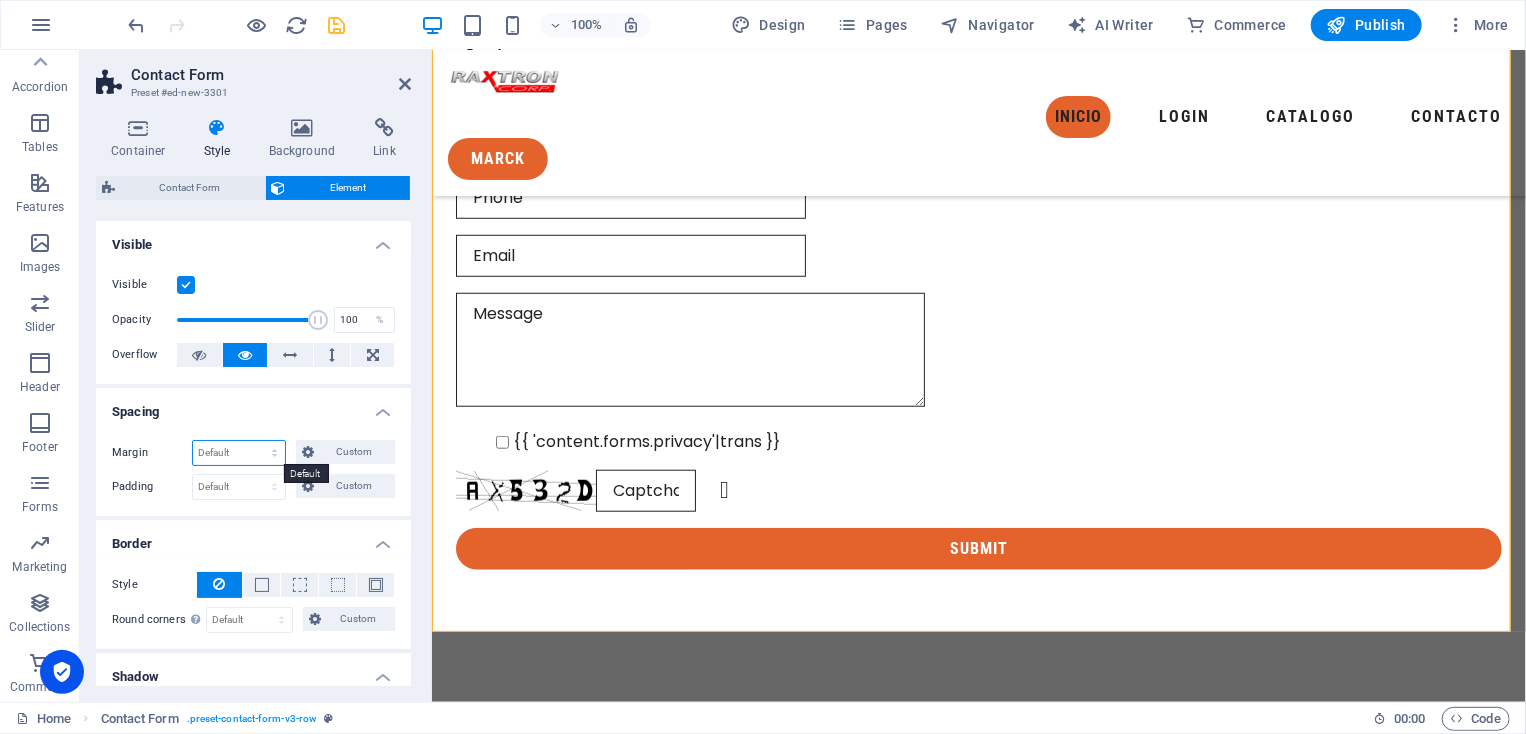 click on "Default auto px % rem vw vh Custom" at bounding box center [239, 453] 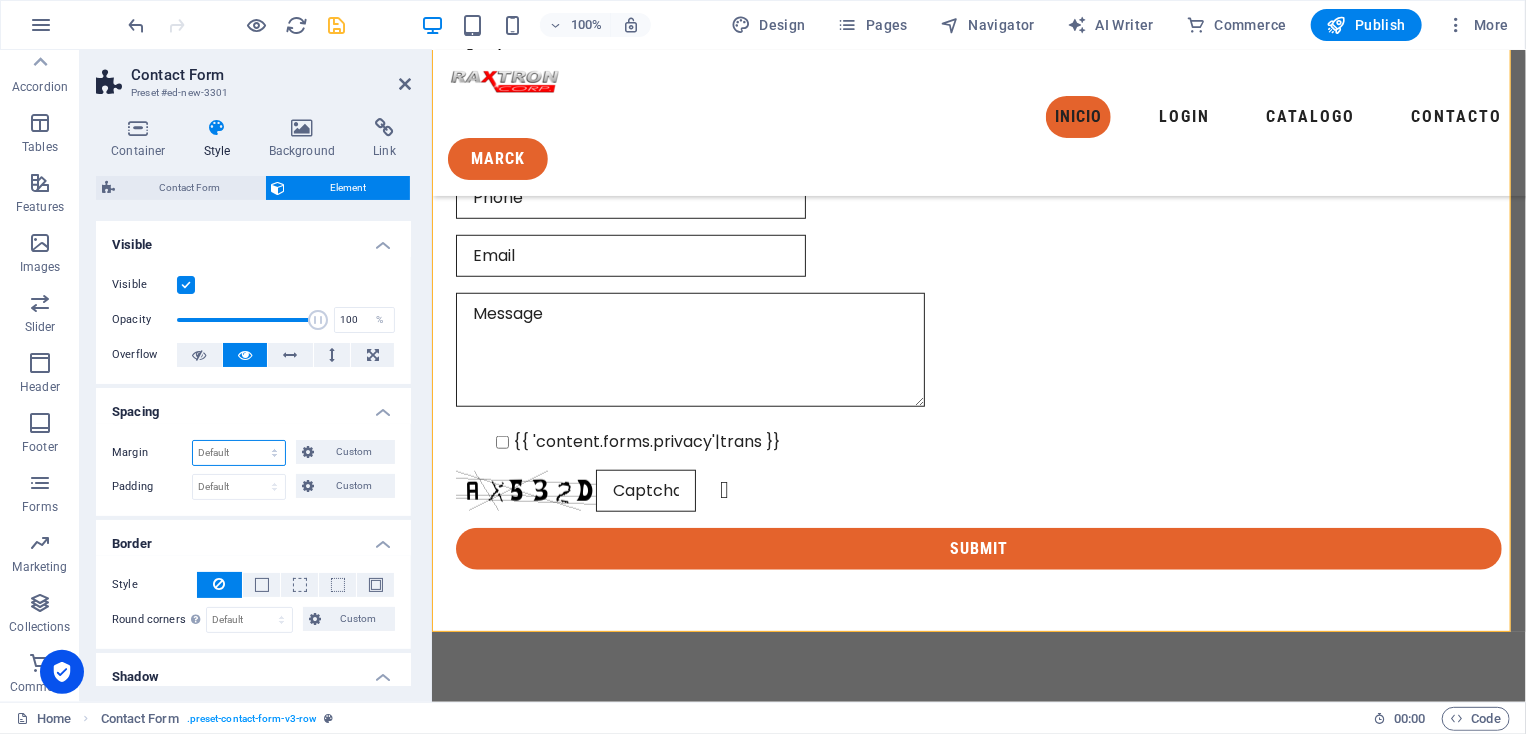 click on "Default auto px % rem vw vh Custom" at bounding box center [239, 453] 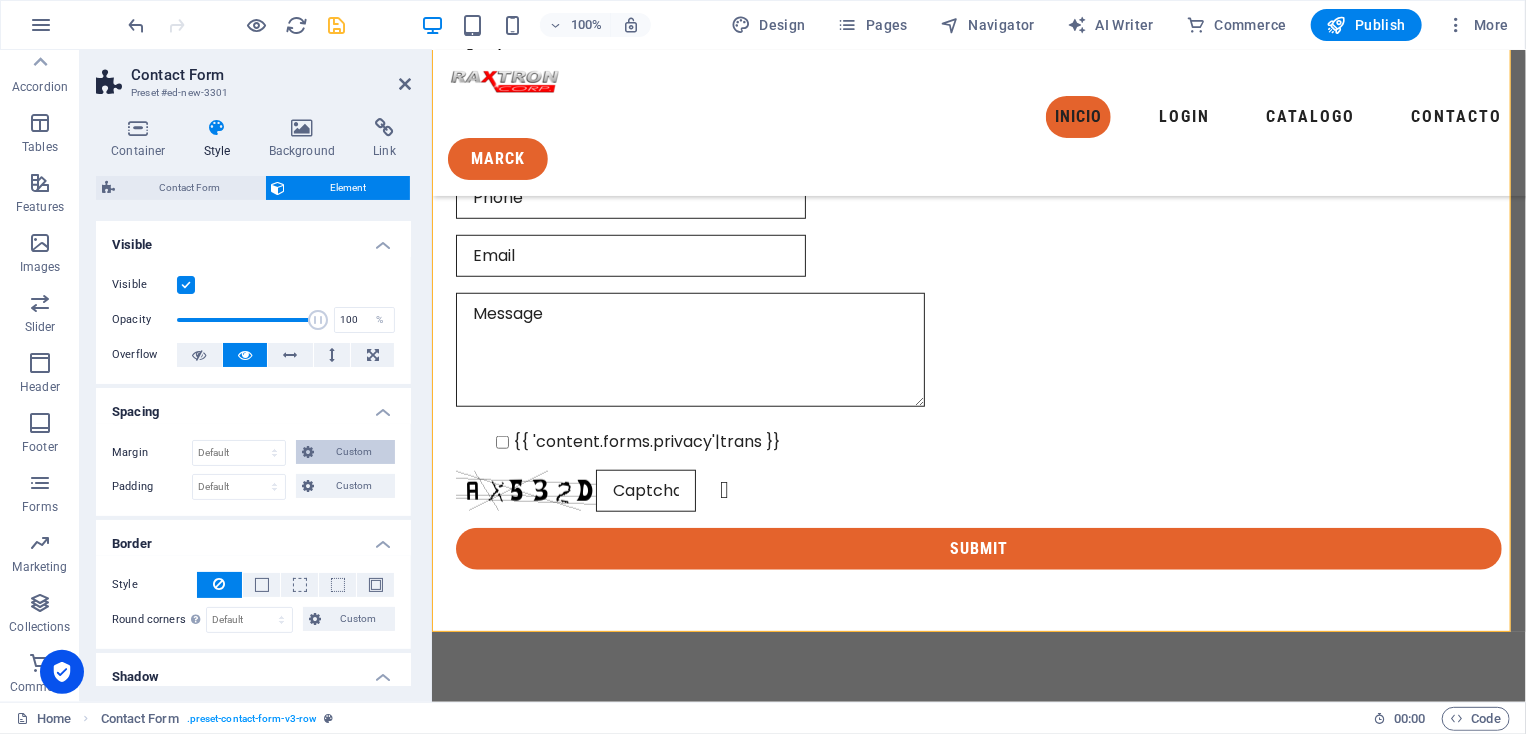click on "Custom" at bounding box center [354, 452] 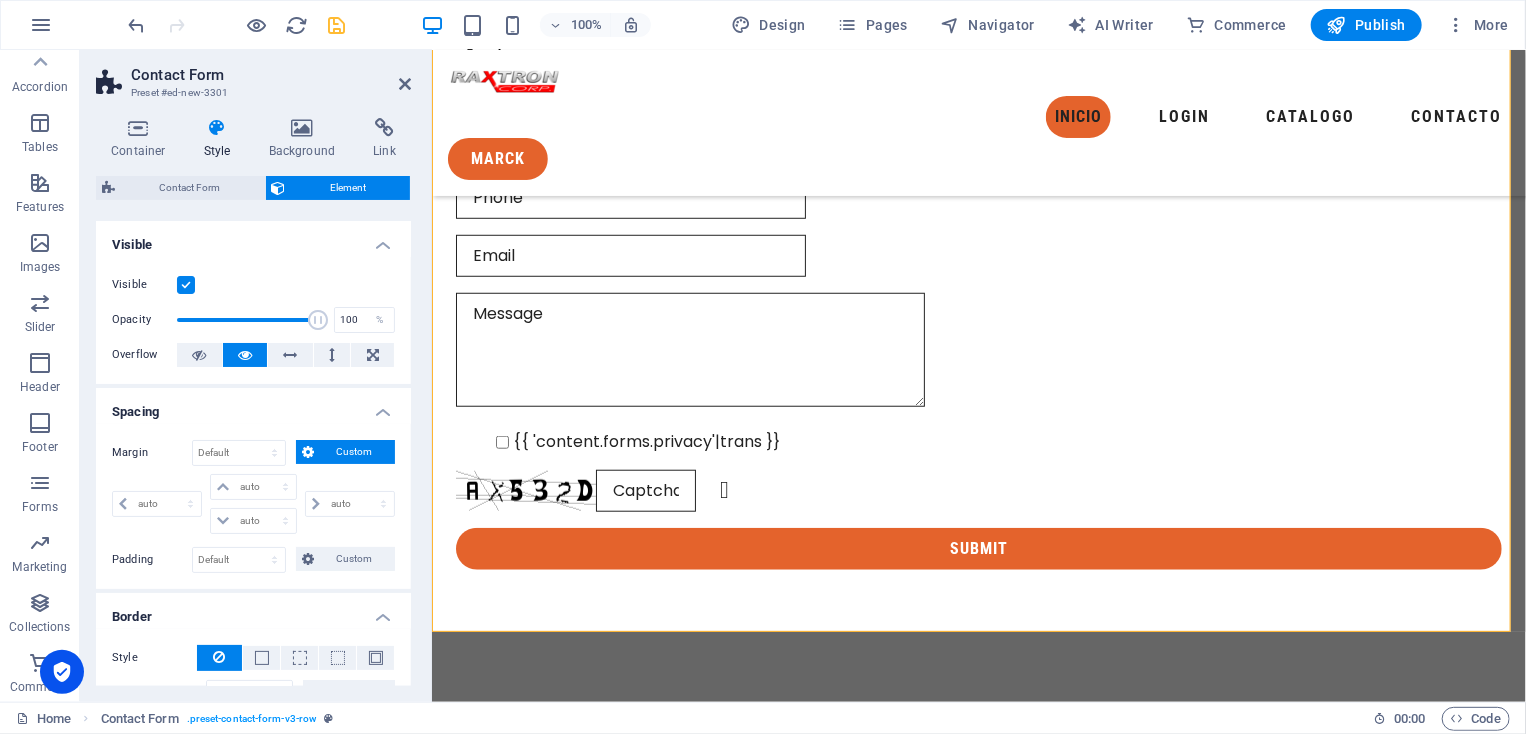 click on "Custom" at bounding box center (354, 452) 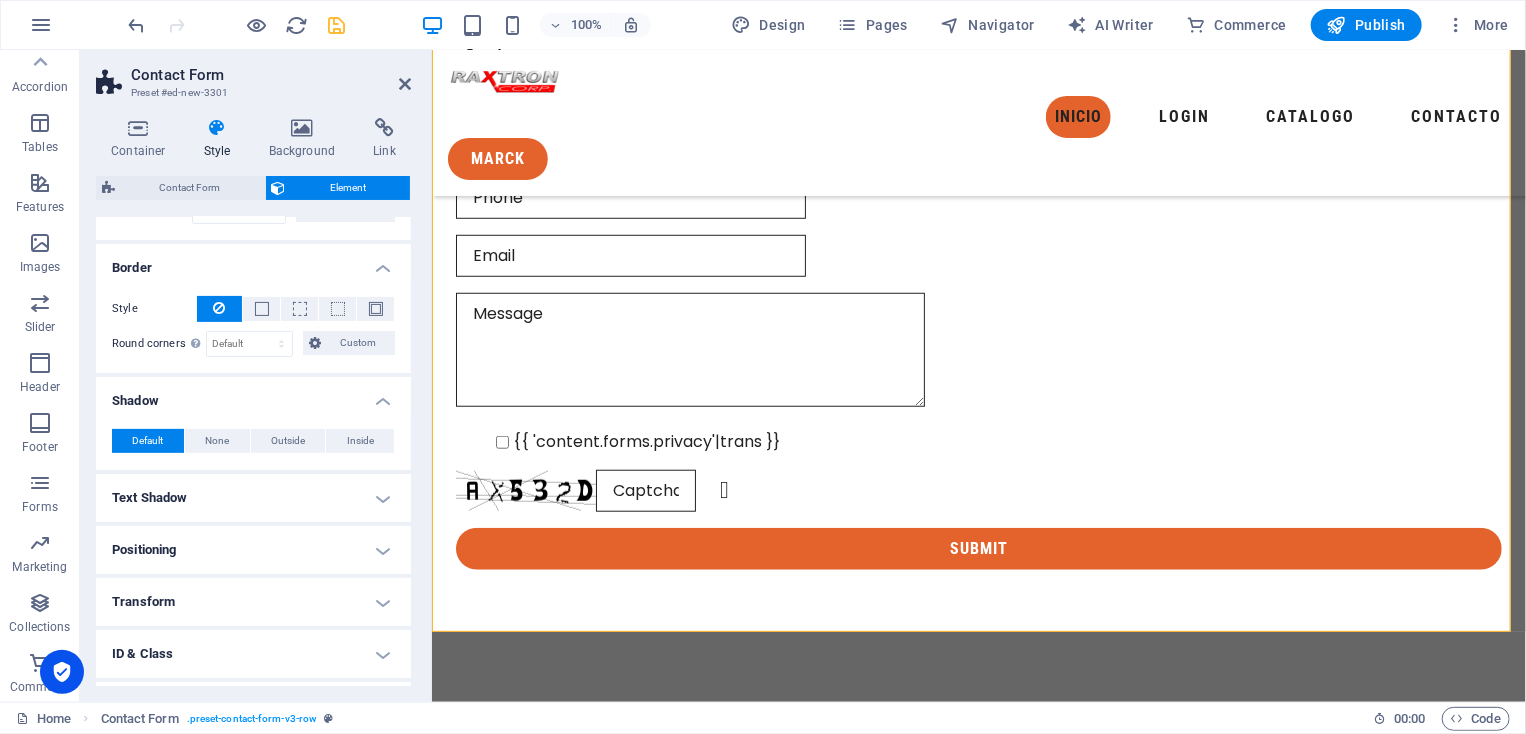 scroll, scrollTop: 369, scrollLeft: 0, axis: vertical 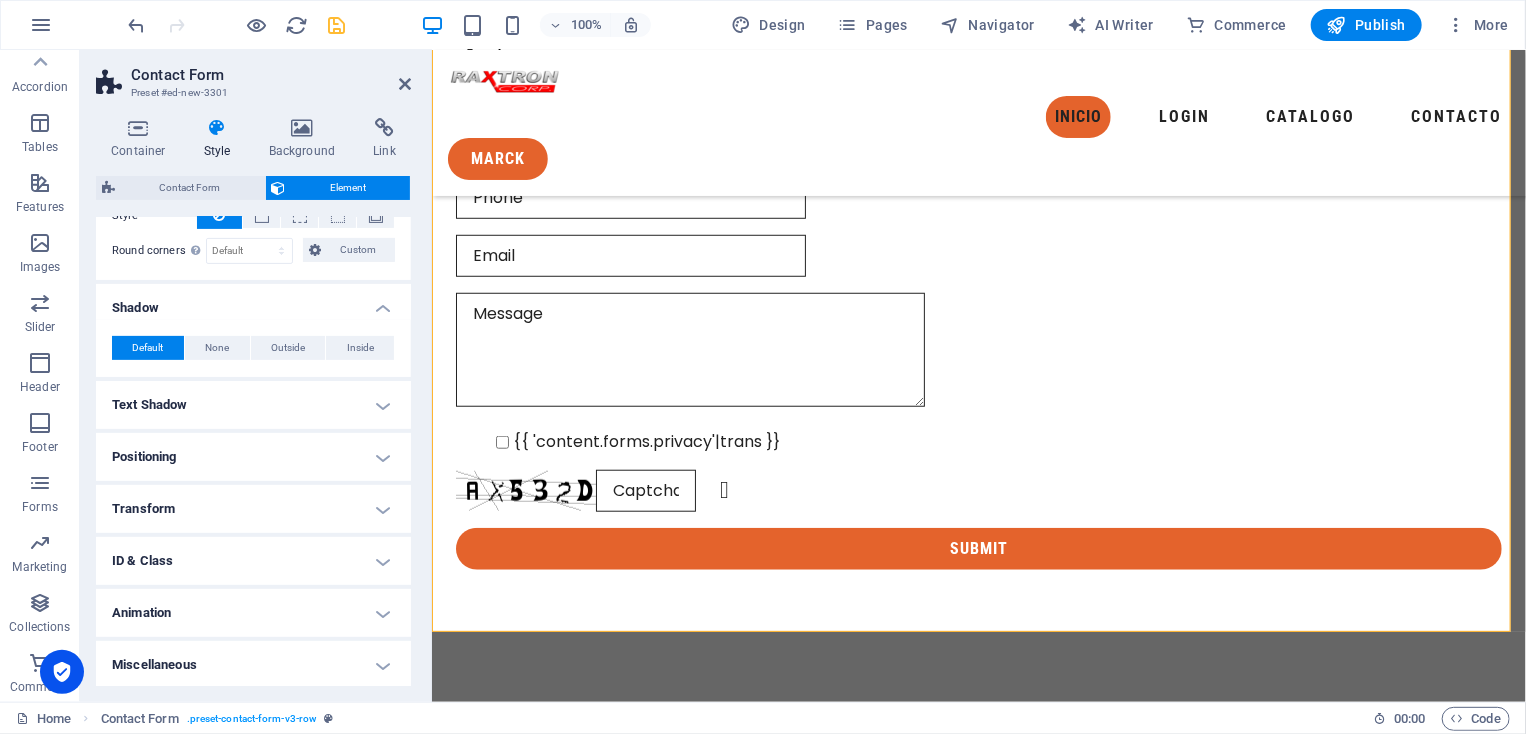 click on "ID & Class" at bounding box center (253, 561) 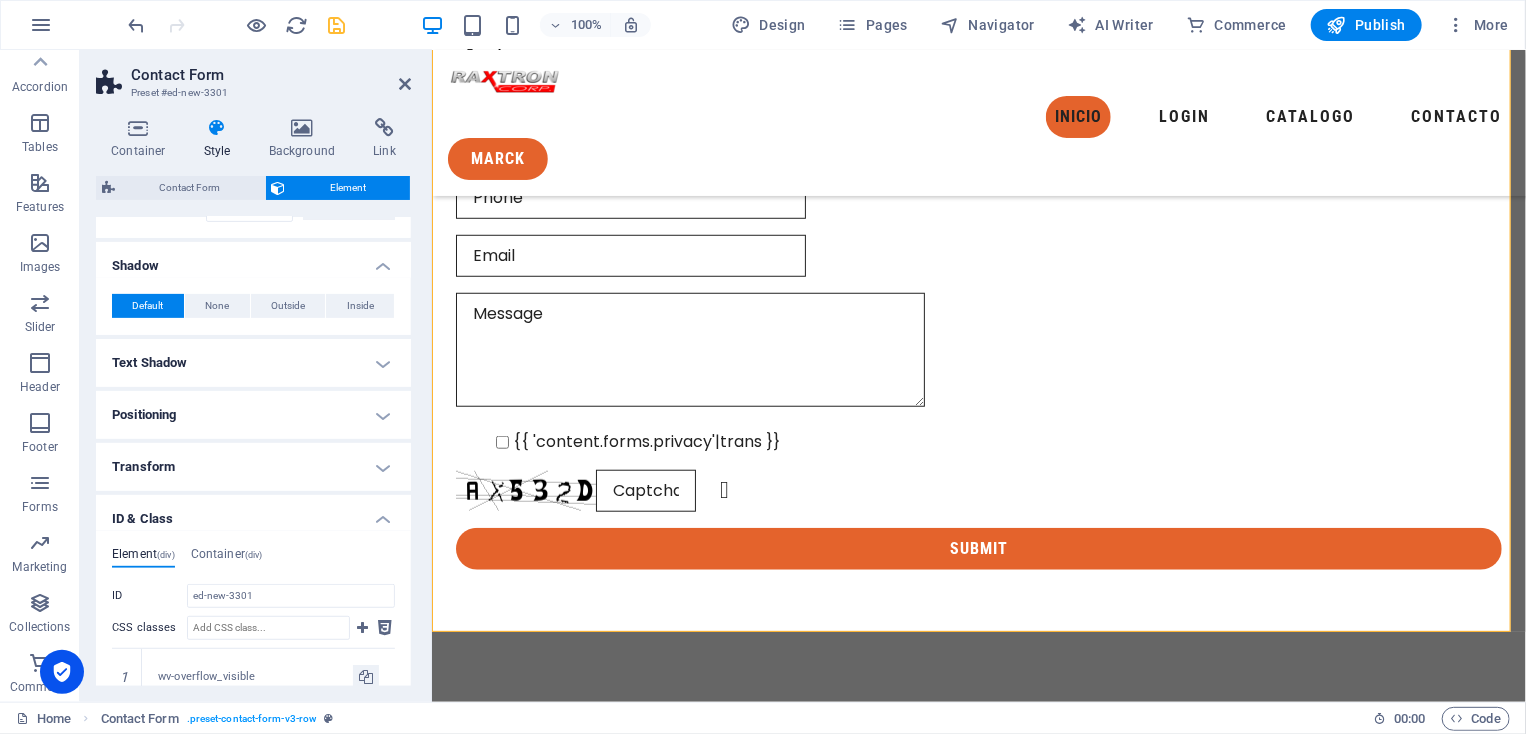 scroll, scrollTop: 415, scrollLeft: 0, axis: vertical 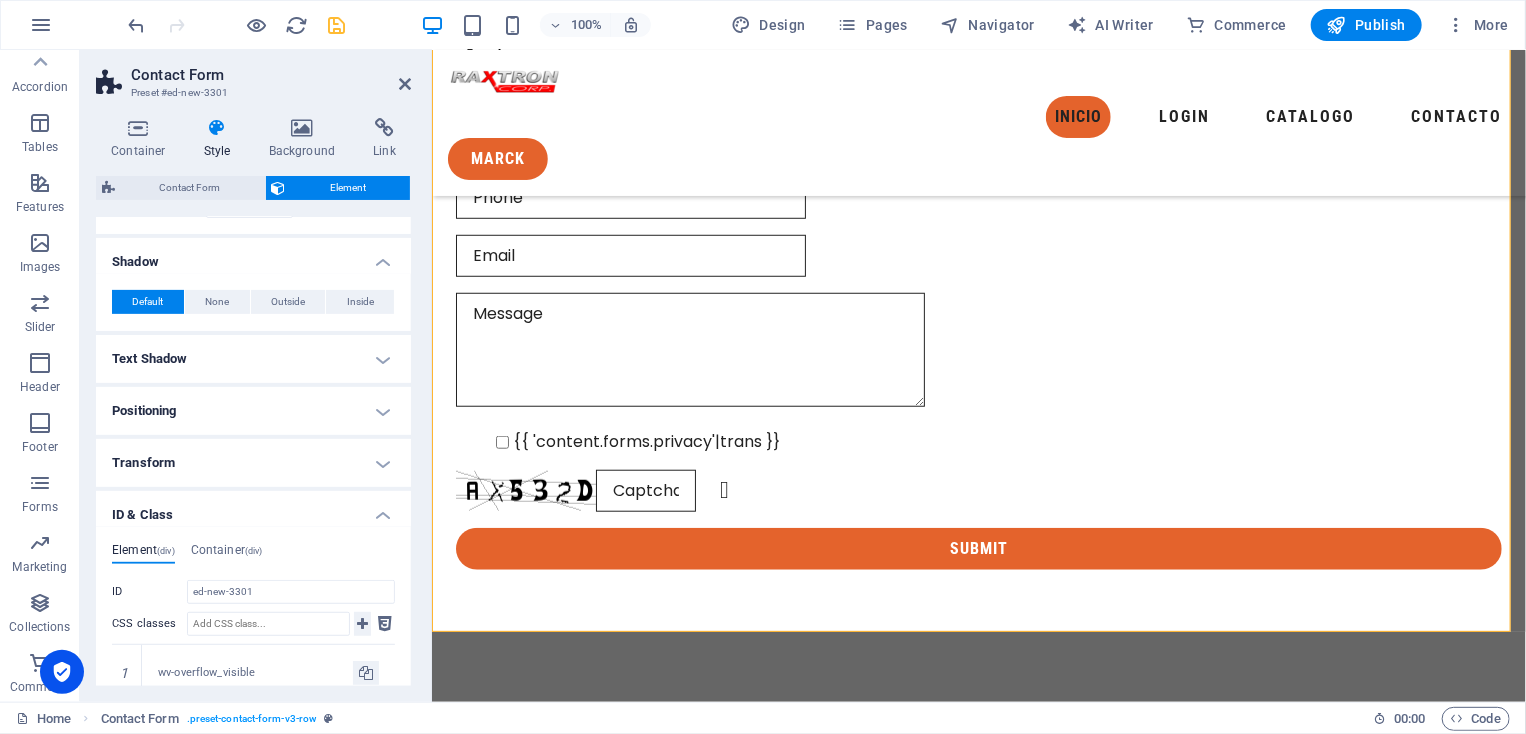 click at bounding box center [362, 624] 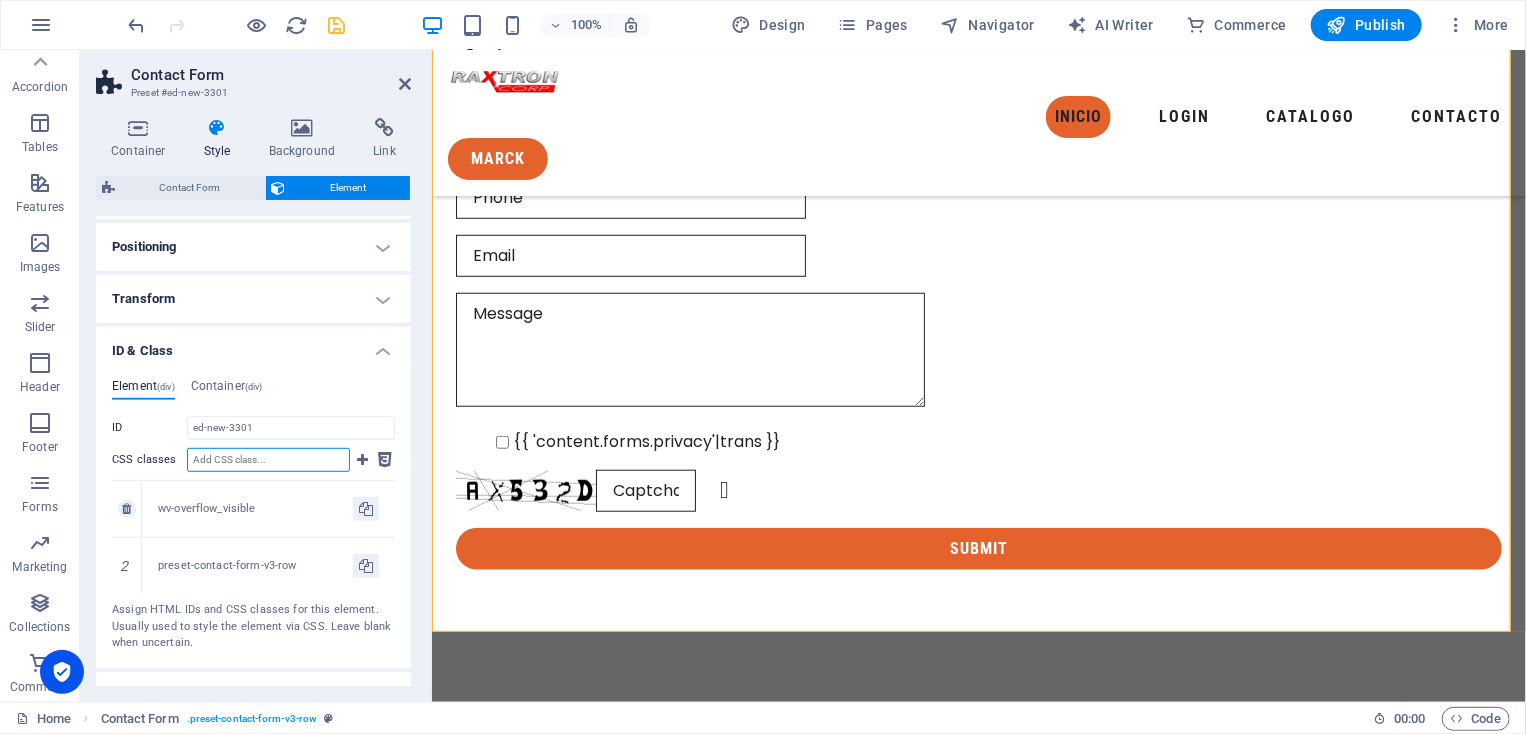 scroll, scrollTop: 580, scrollLeft: 0, axis: vertical 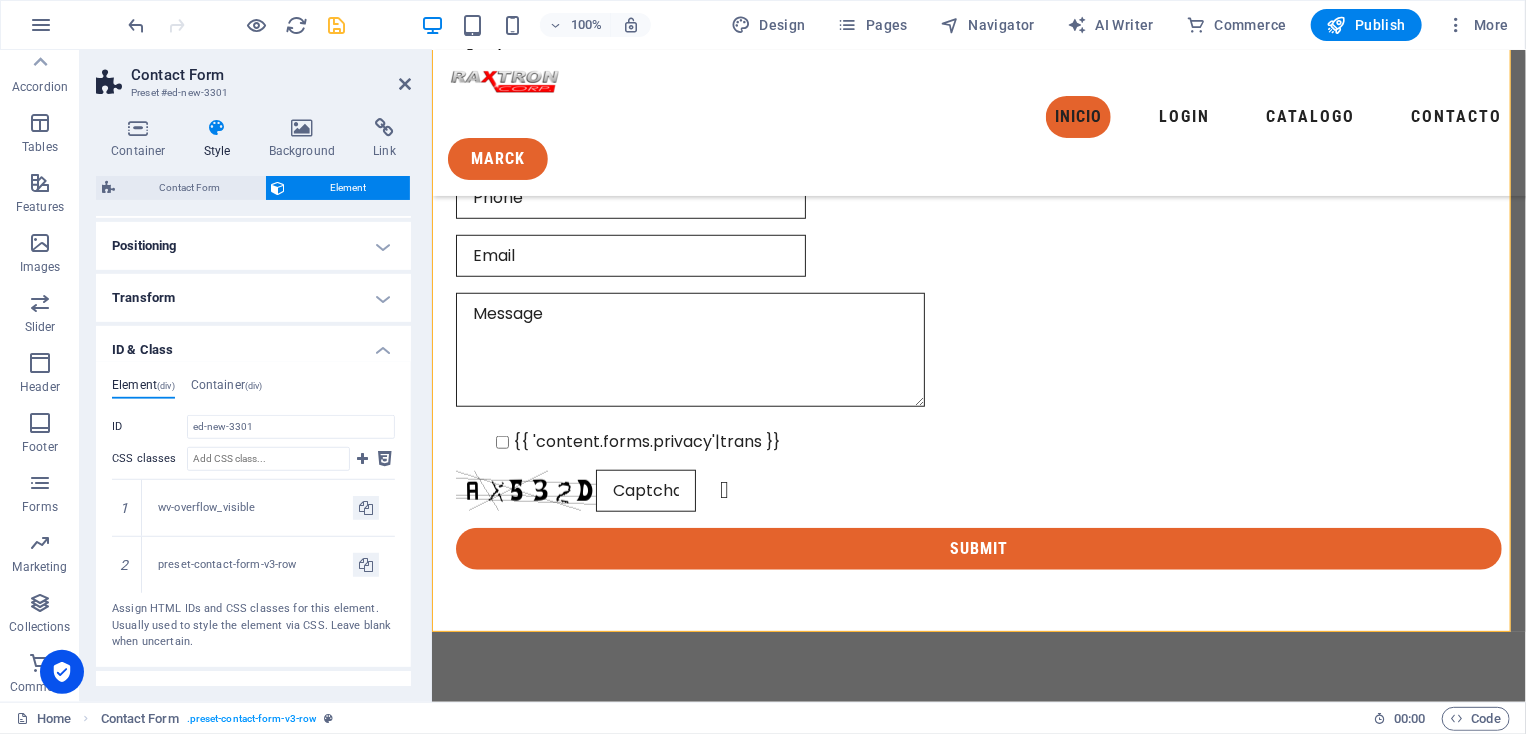 click on "Transform" at bounding box center [253, 298] 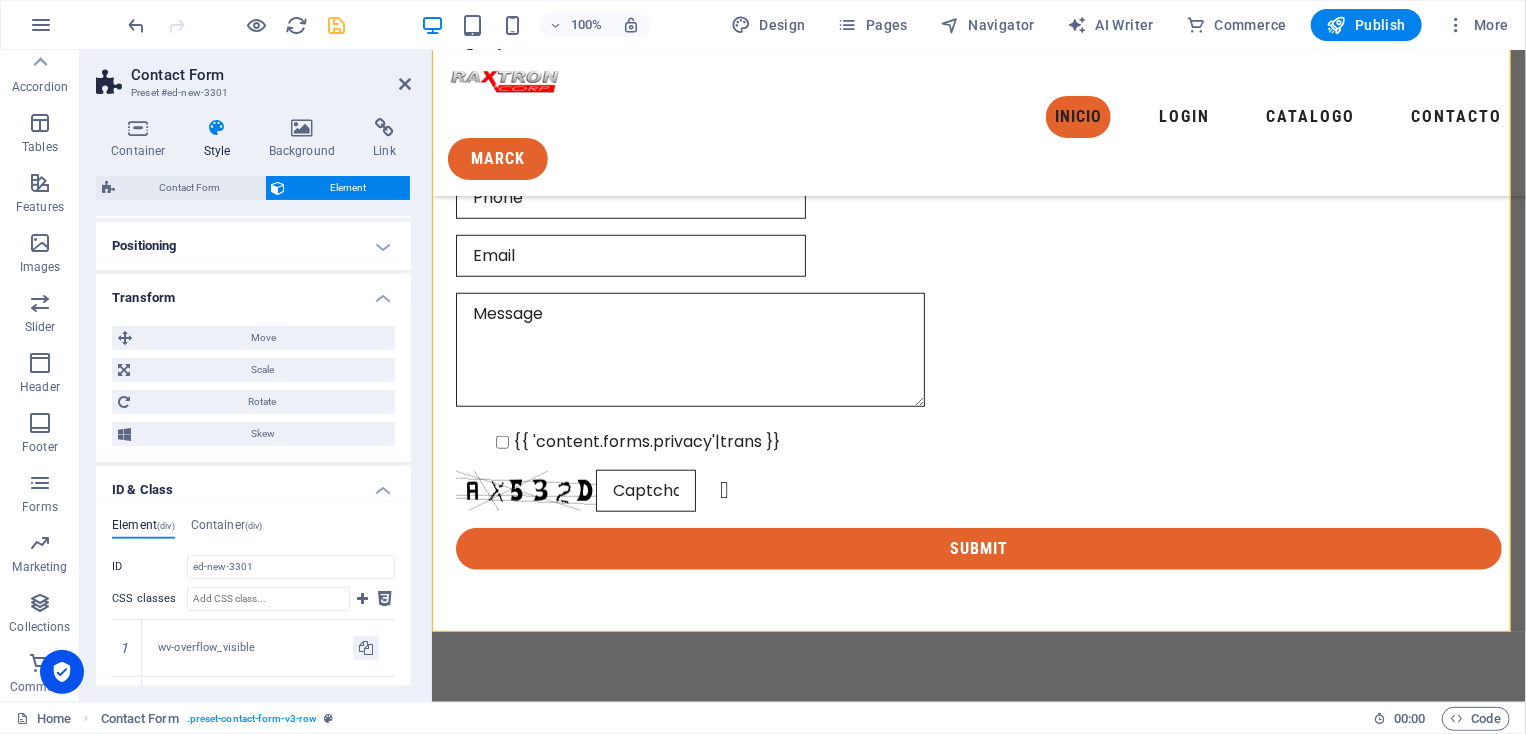 click on "Transform" at bounding box center [253, 292] 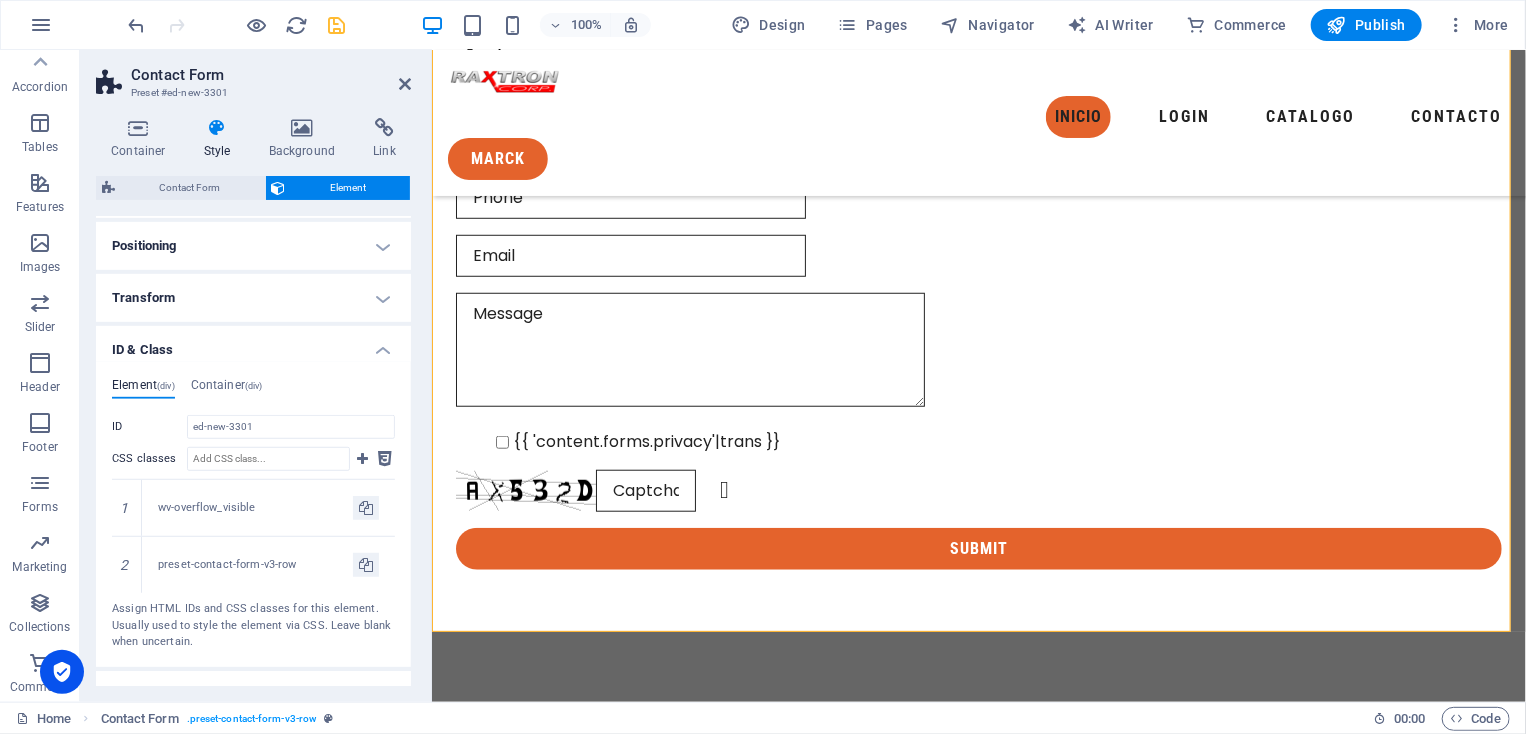 drag, startPoint x: 404, startPoint y: 465, endPoint x: 404, endPoint y: 477, distance: 12 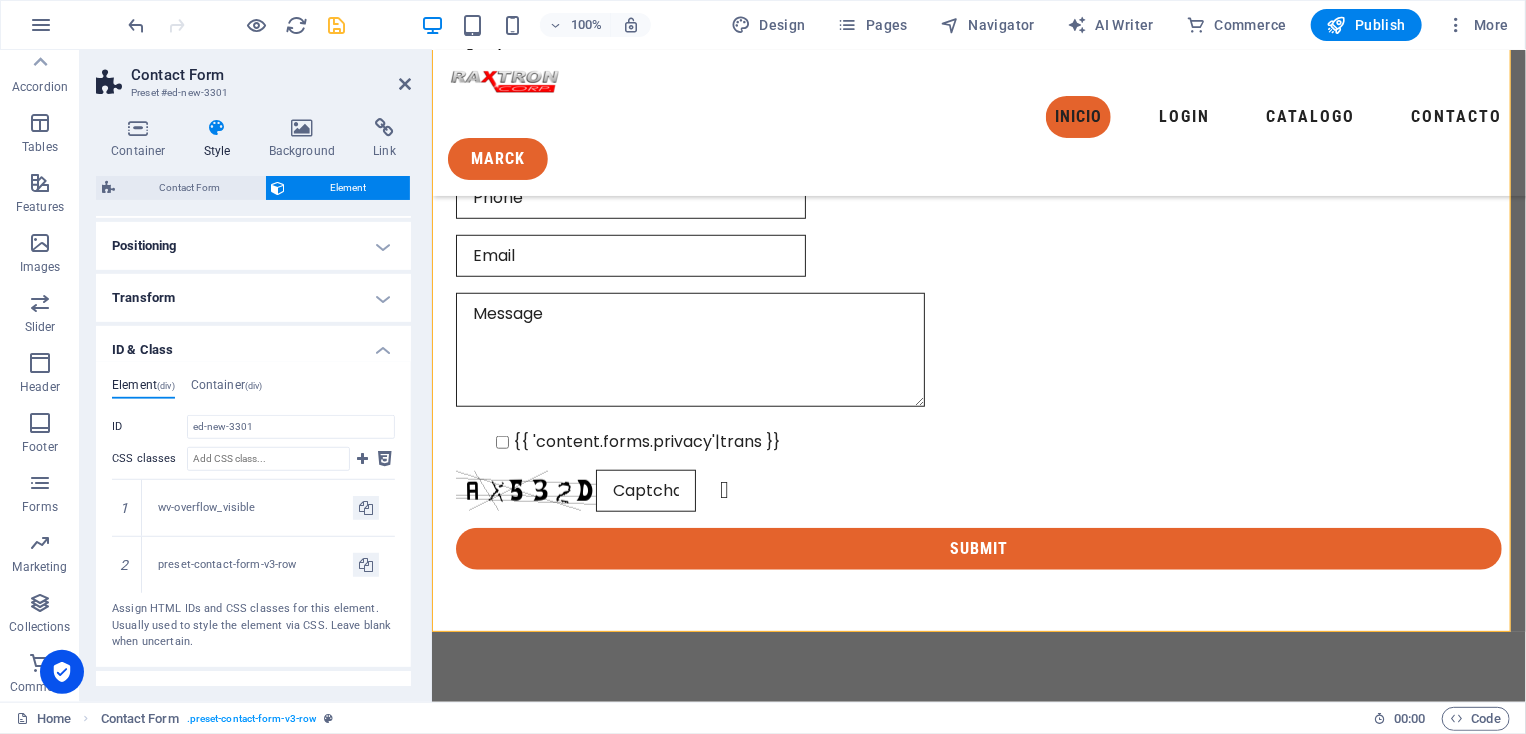click on "Element  (div) Container  (div) ID ed-new-3301 CSS classes 1 wv-overflow_visible 2 preset-contact-form-v3-row Assign HTML IDs and CSS classes for this element. Usually used to style the element via CSS. Leave blank when uncertain. ID Space and special character (except "-" or "_") are not accepted CSS classes Assign HTML IDs and CSS classes for this element. Usually used to style the element via CSS. Leave blank when uncertain." at bounding box center (253, 514) 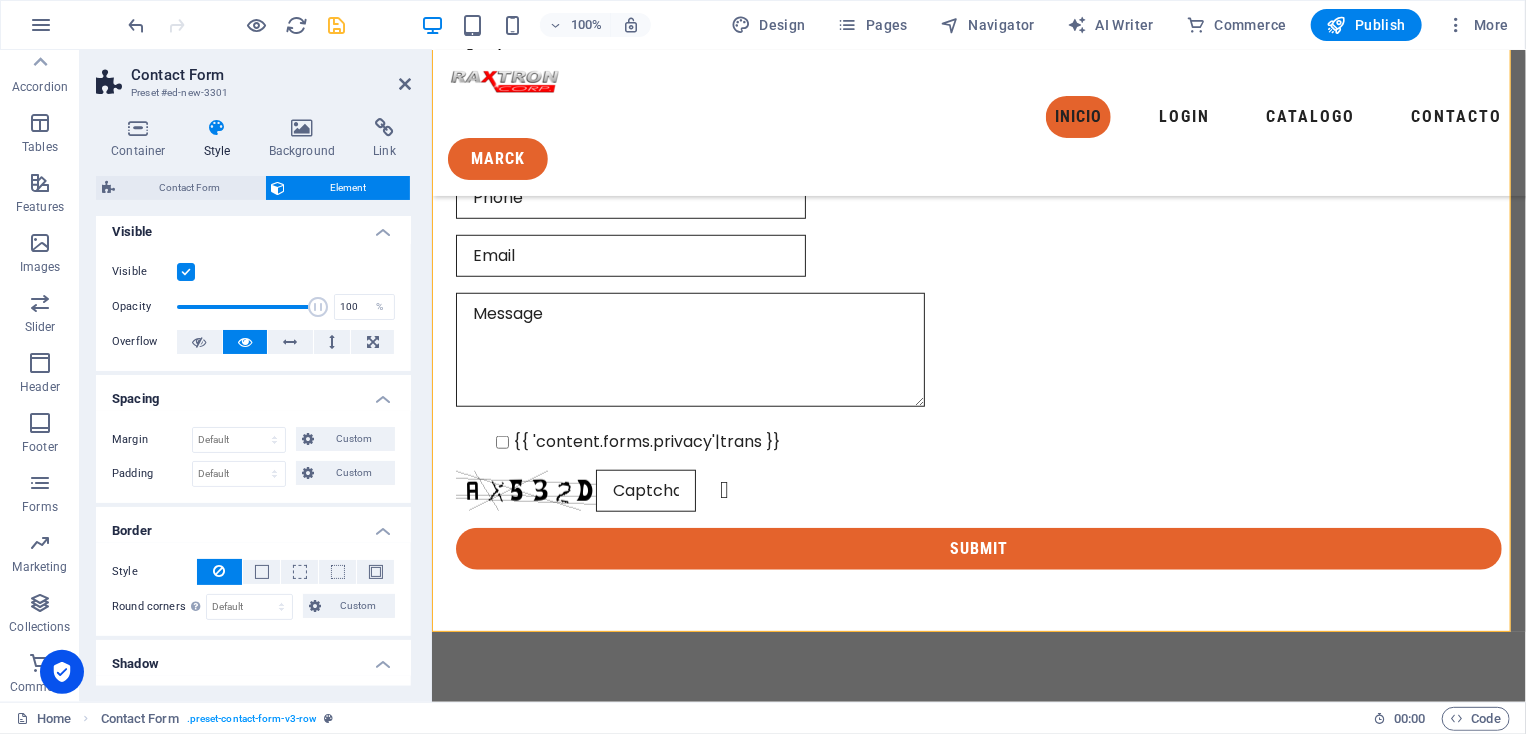 scroll, scrollTop: 0, scrollLeft: 0, axis: both 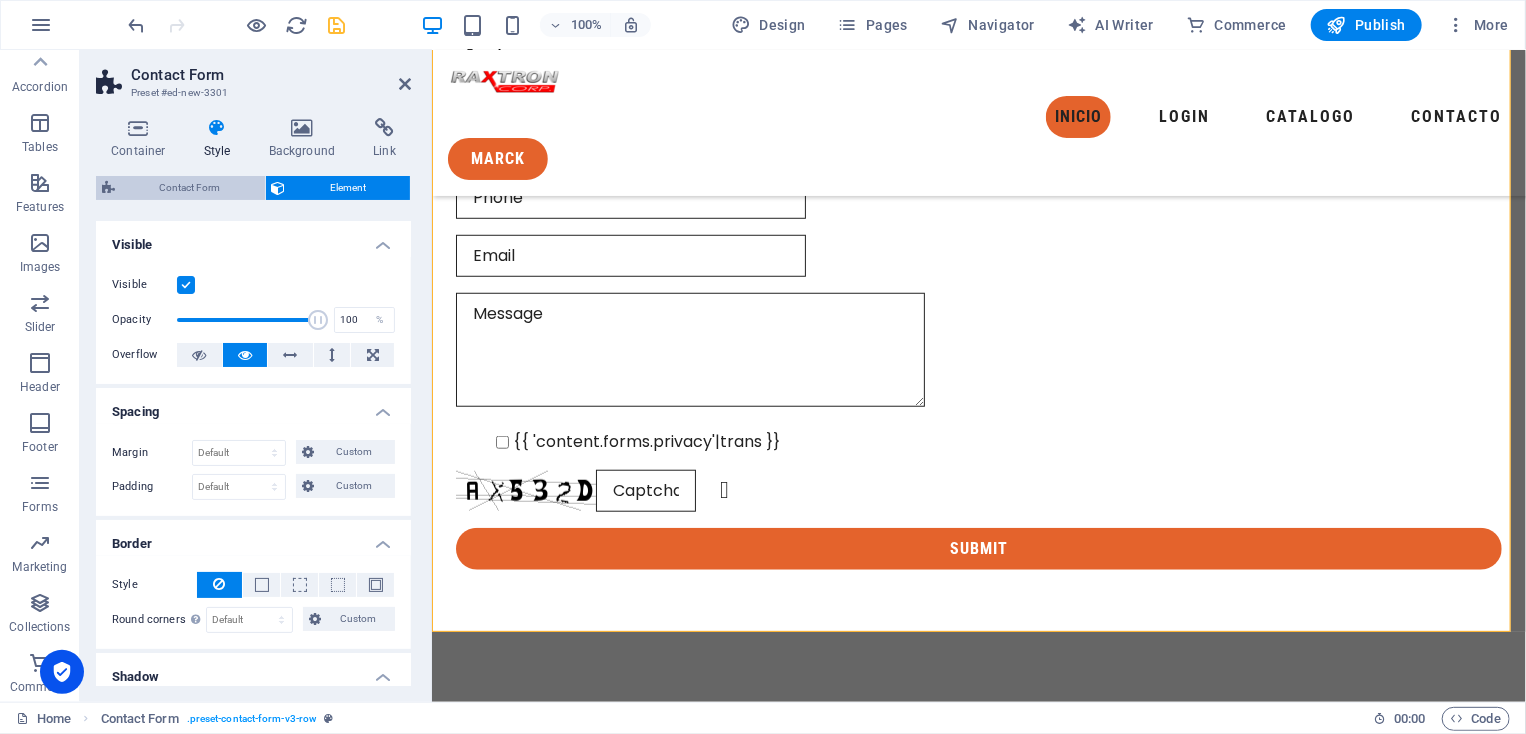 click on "Contact Form" at bounding box center [190, 188] 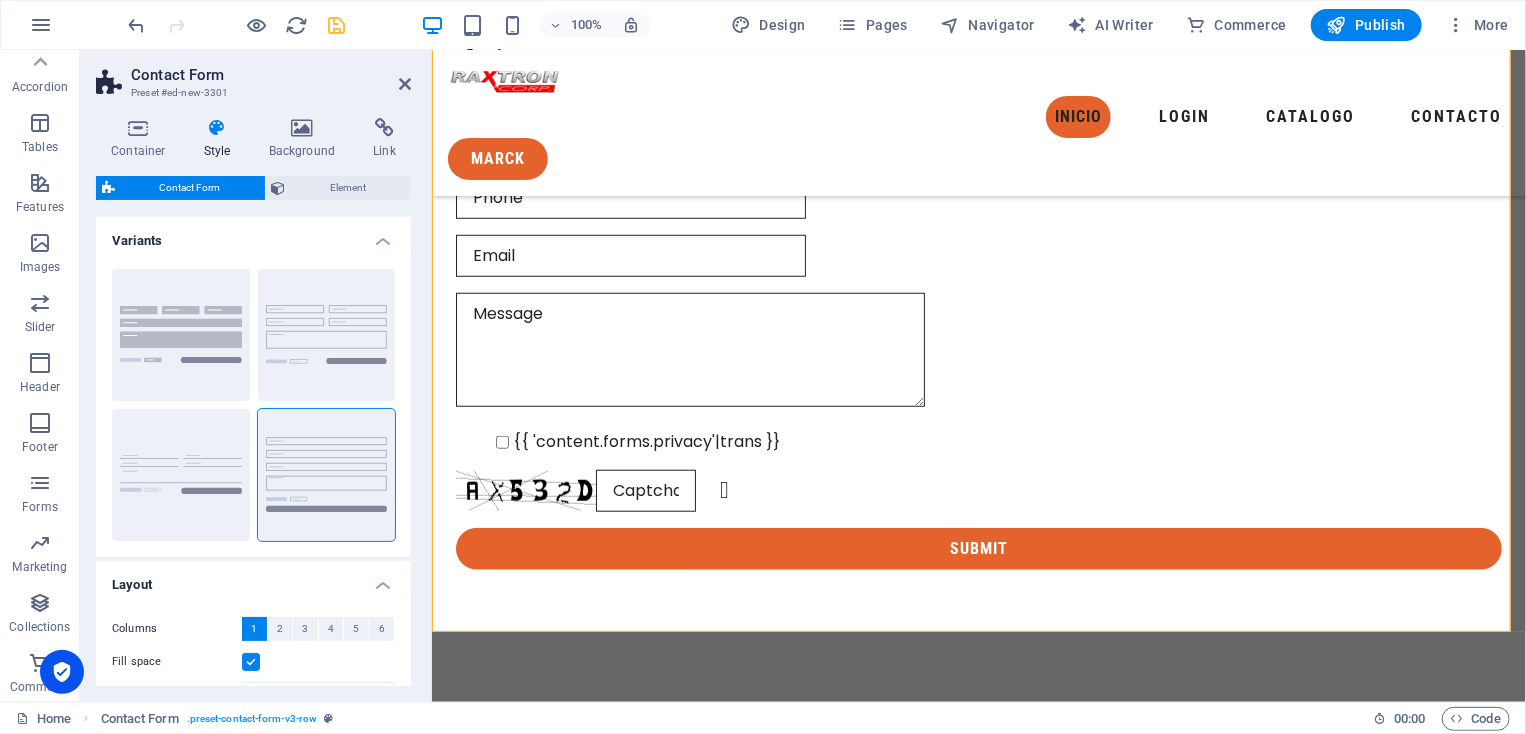 click on "Contact Form" at bounding box center [190, 188] 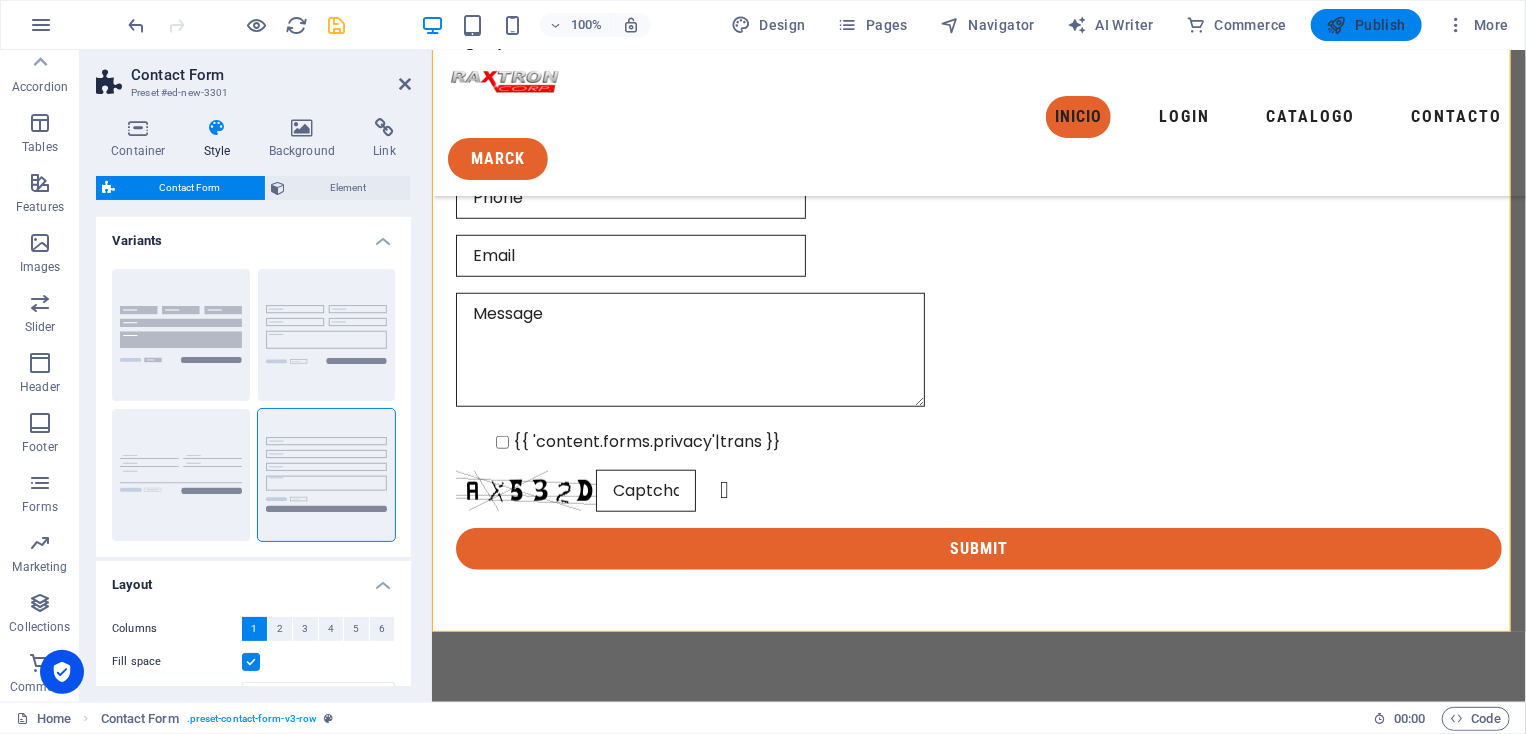 click on "Publish" at bounding box center [1366, 25] 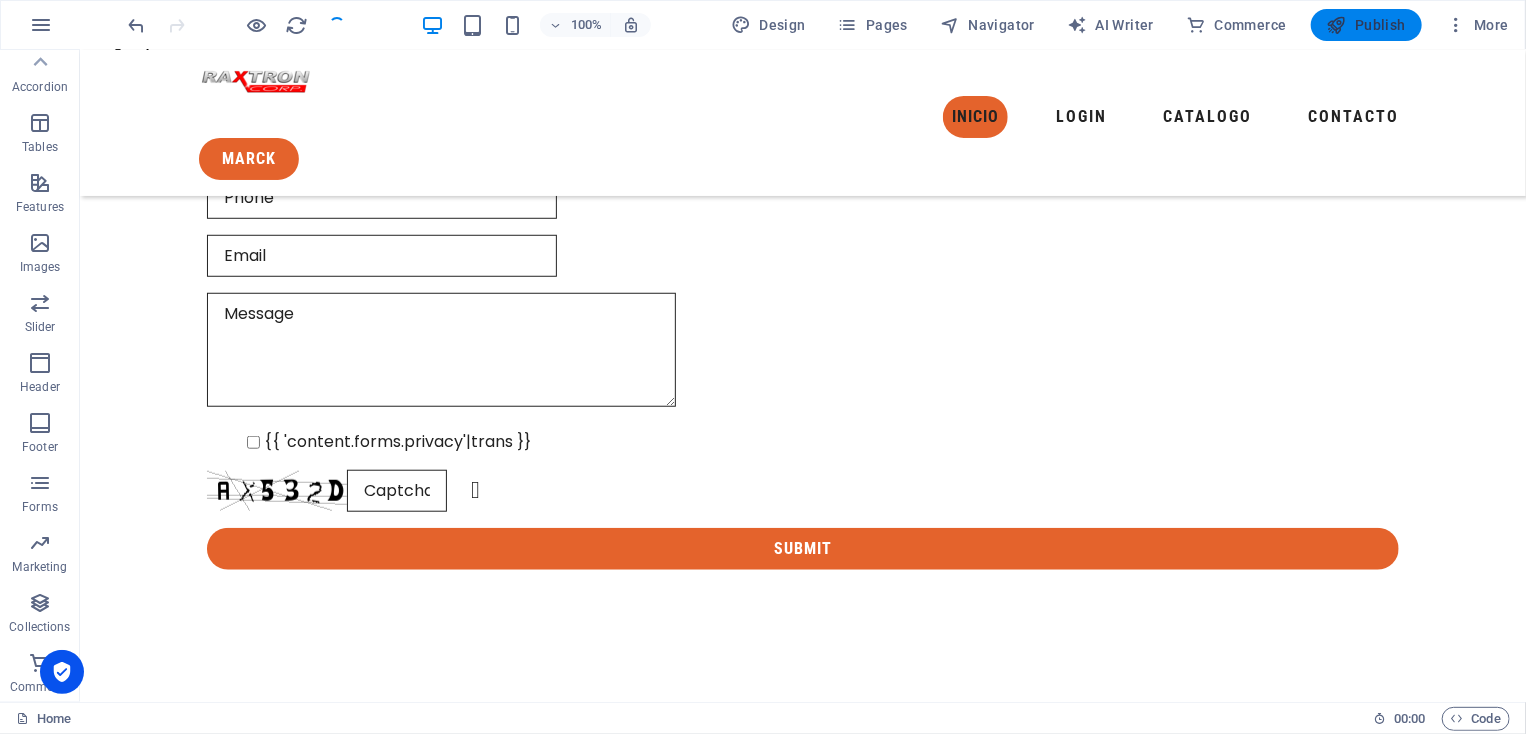 click on "Publish" at bounding box center (1366, 25) 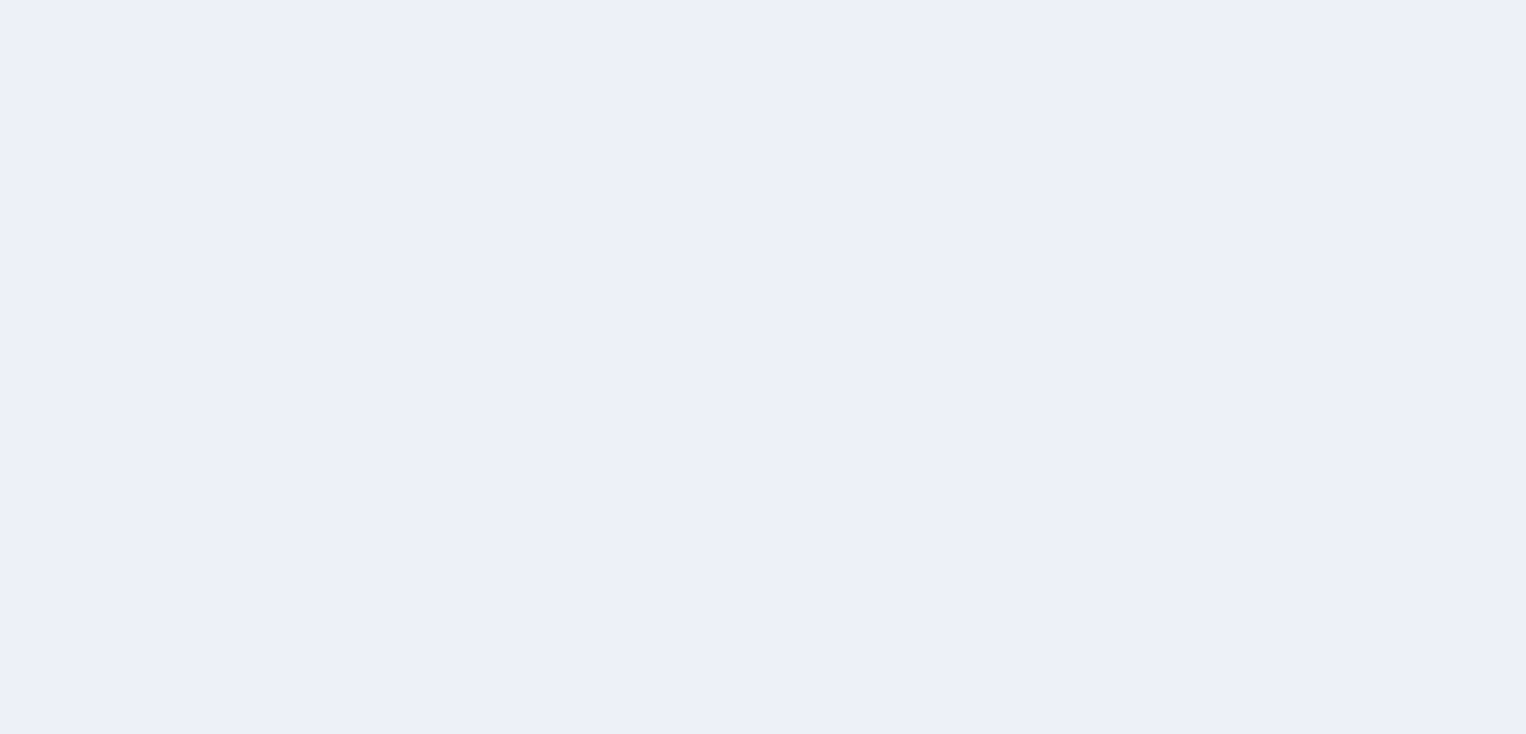 scroll, scrollTop: 0, scrollLeft: 0, axis: both 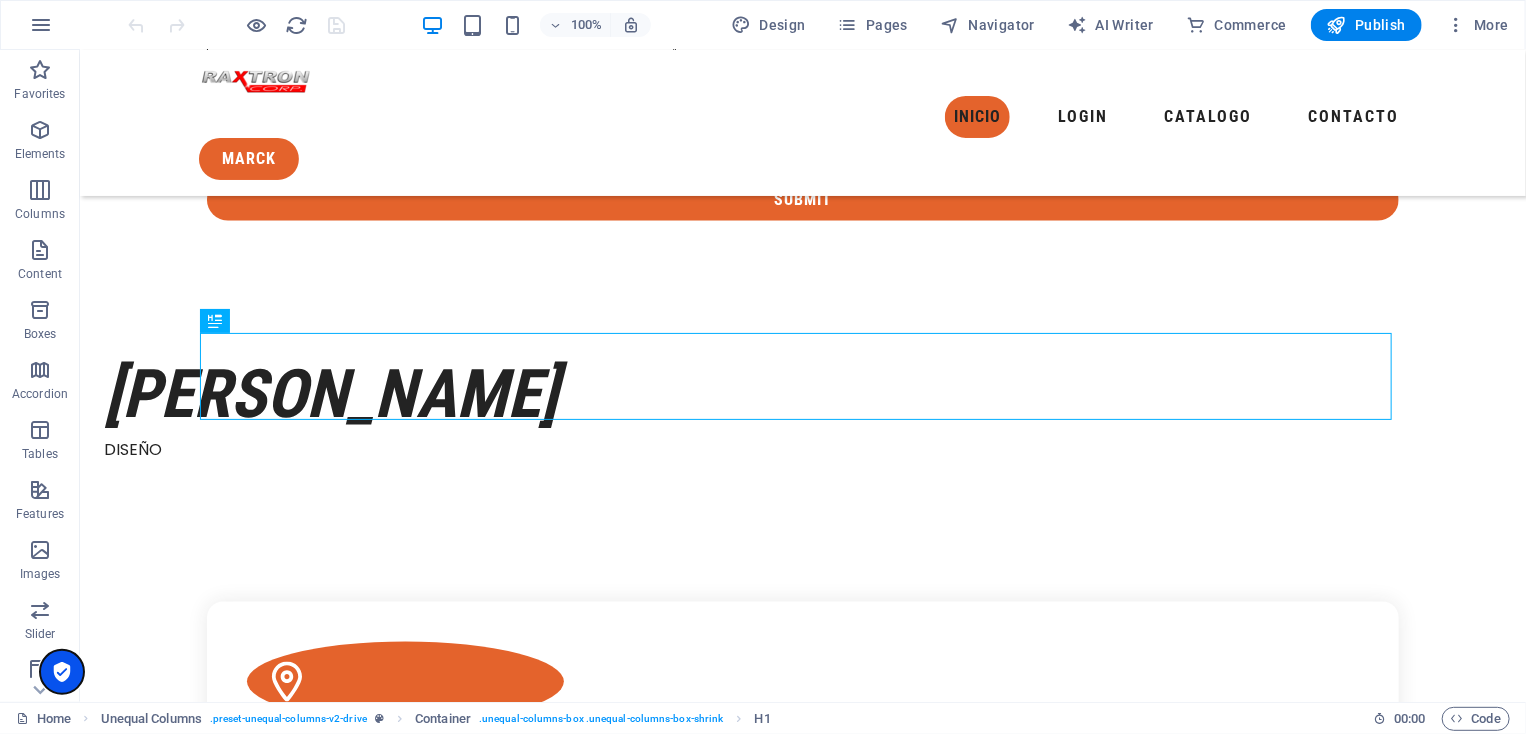 click at bounding box center [62, 672] 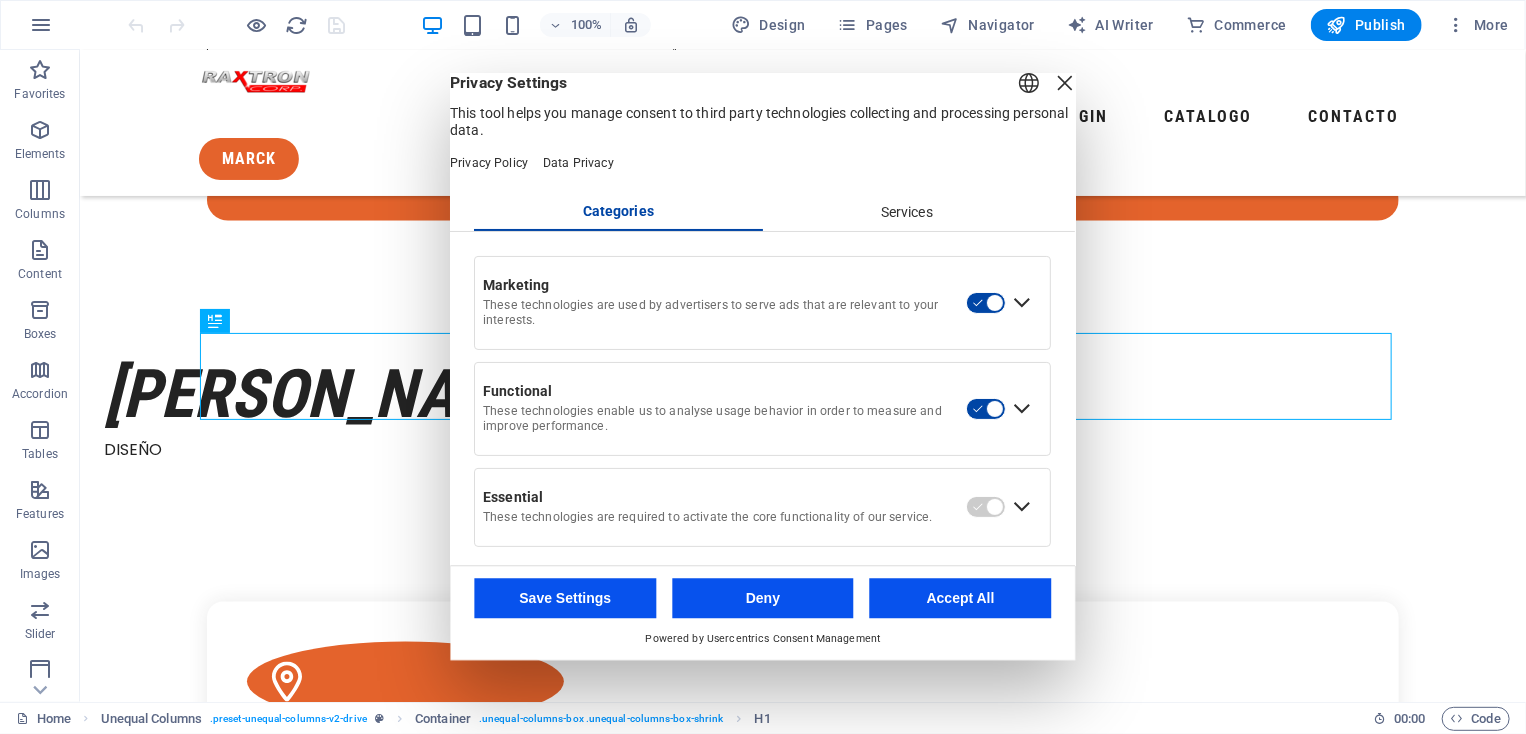 scroll, scrollTop: 28, scrollLeft: 0, axis: vertical 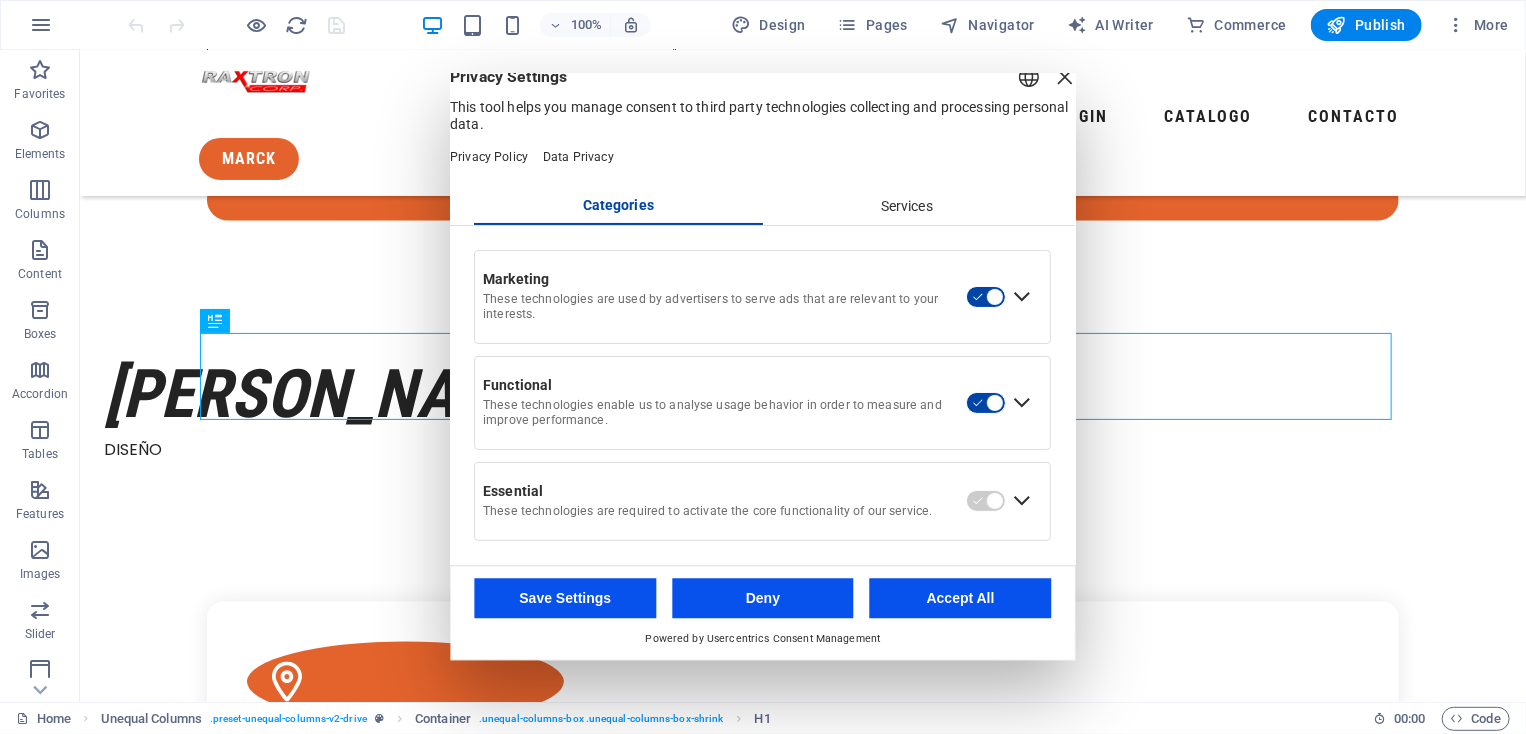click at bounding box center (1023, 502) 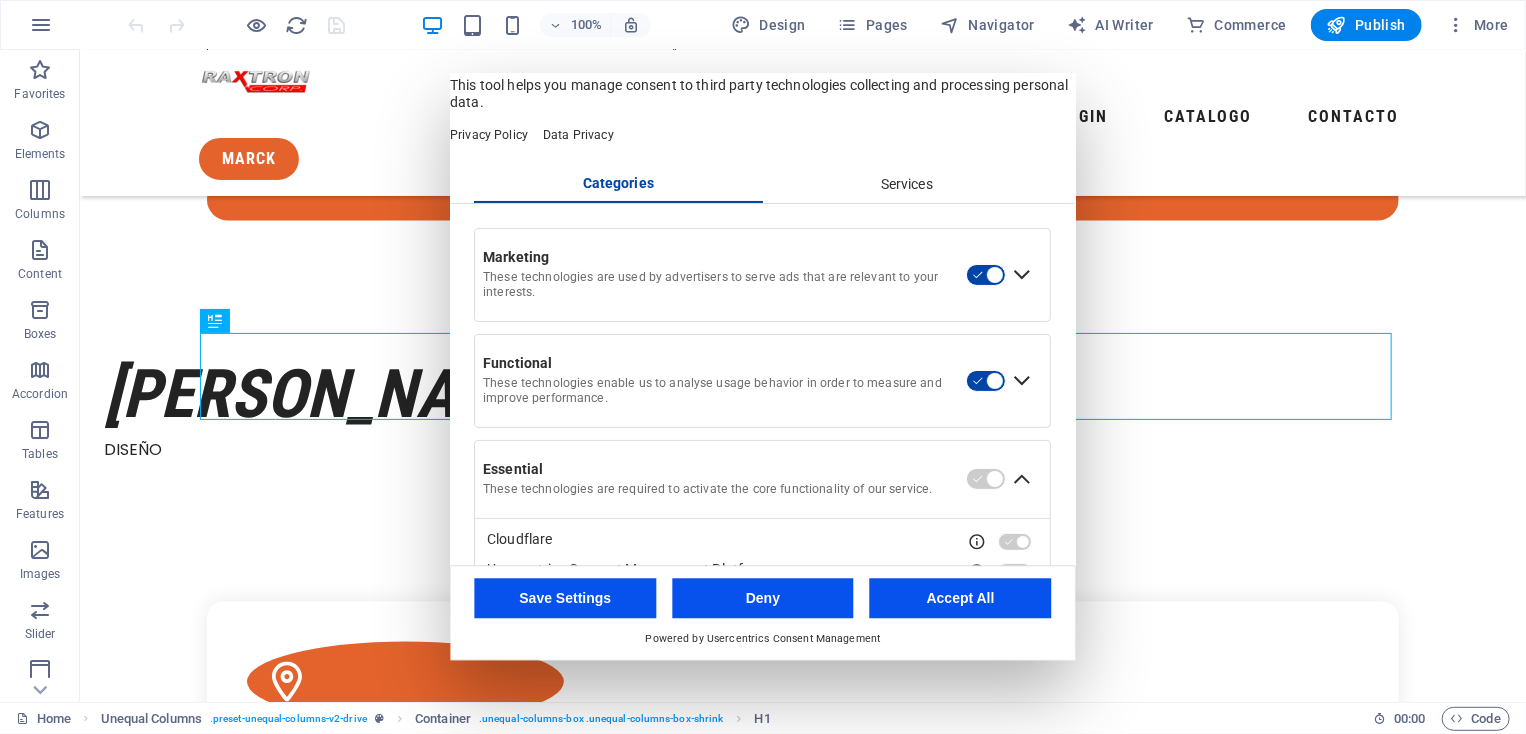 scroll, scrollTop: 104, scrollLeft: 0, axis: vertical 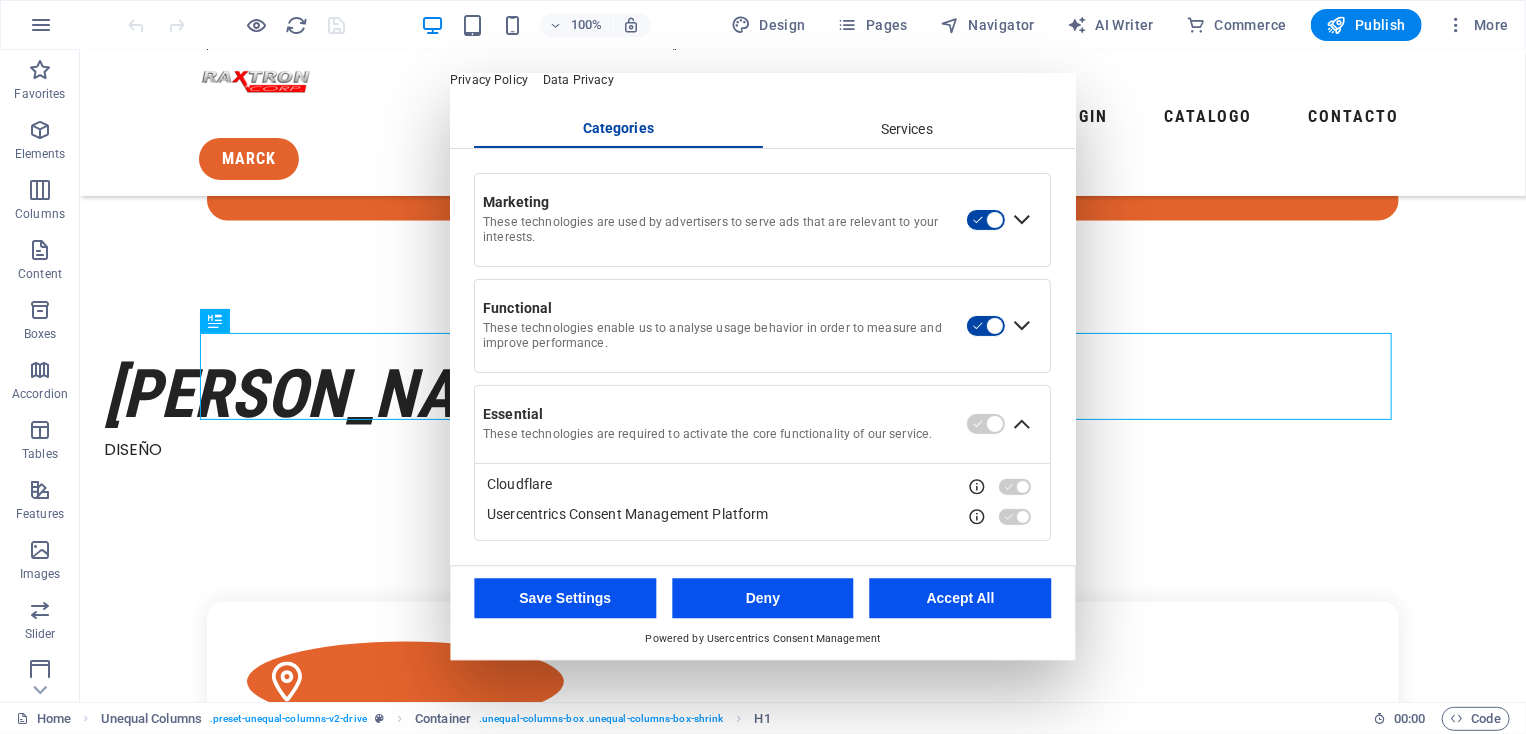 click on "Accept All" at bounding box center [961, 599] 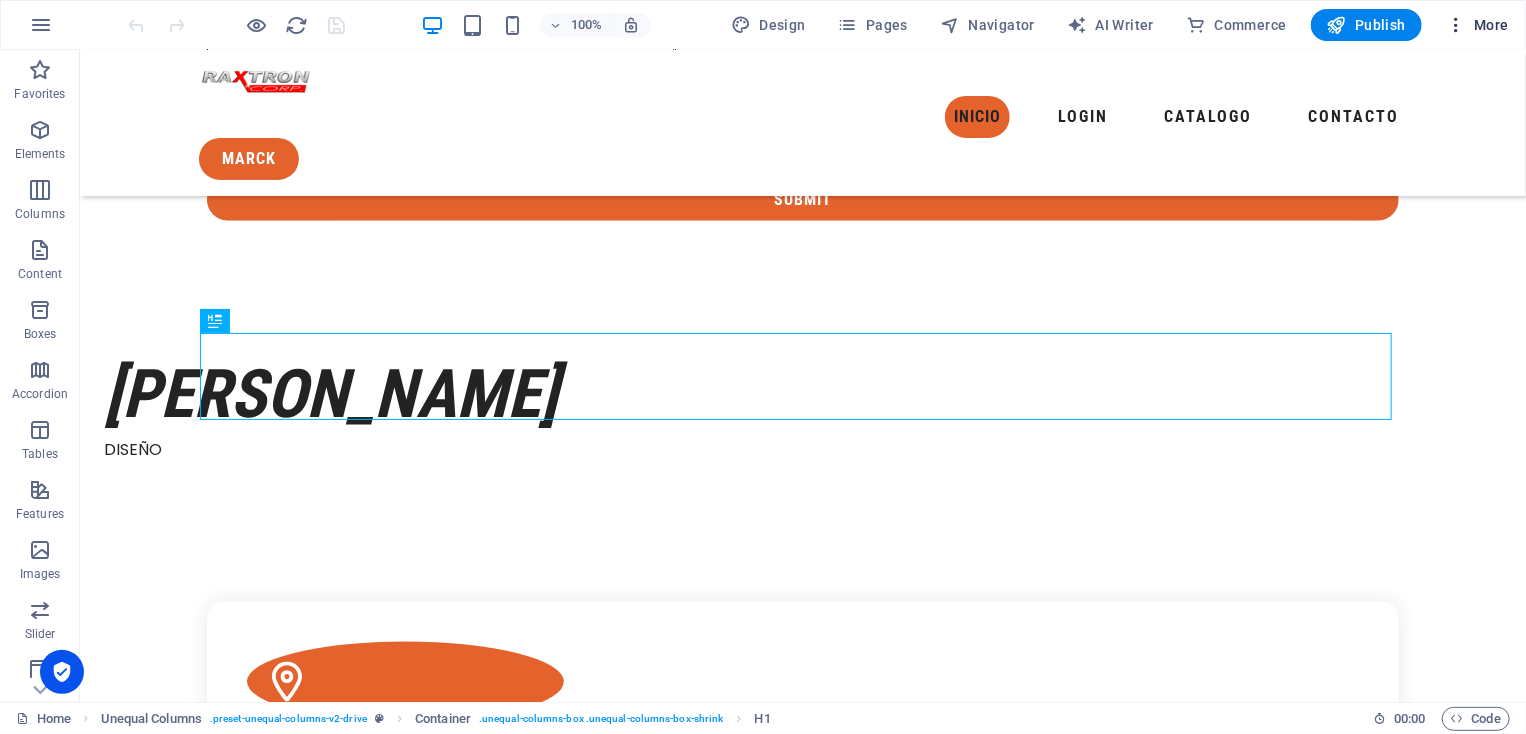 drag, startPoint x: 1459, startPoint y: 29, endPoint x: 1472, endPoint y: 29, distance: 13 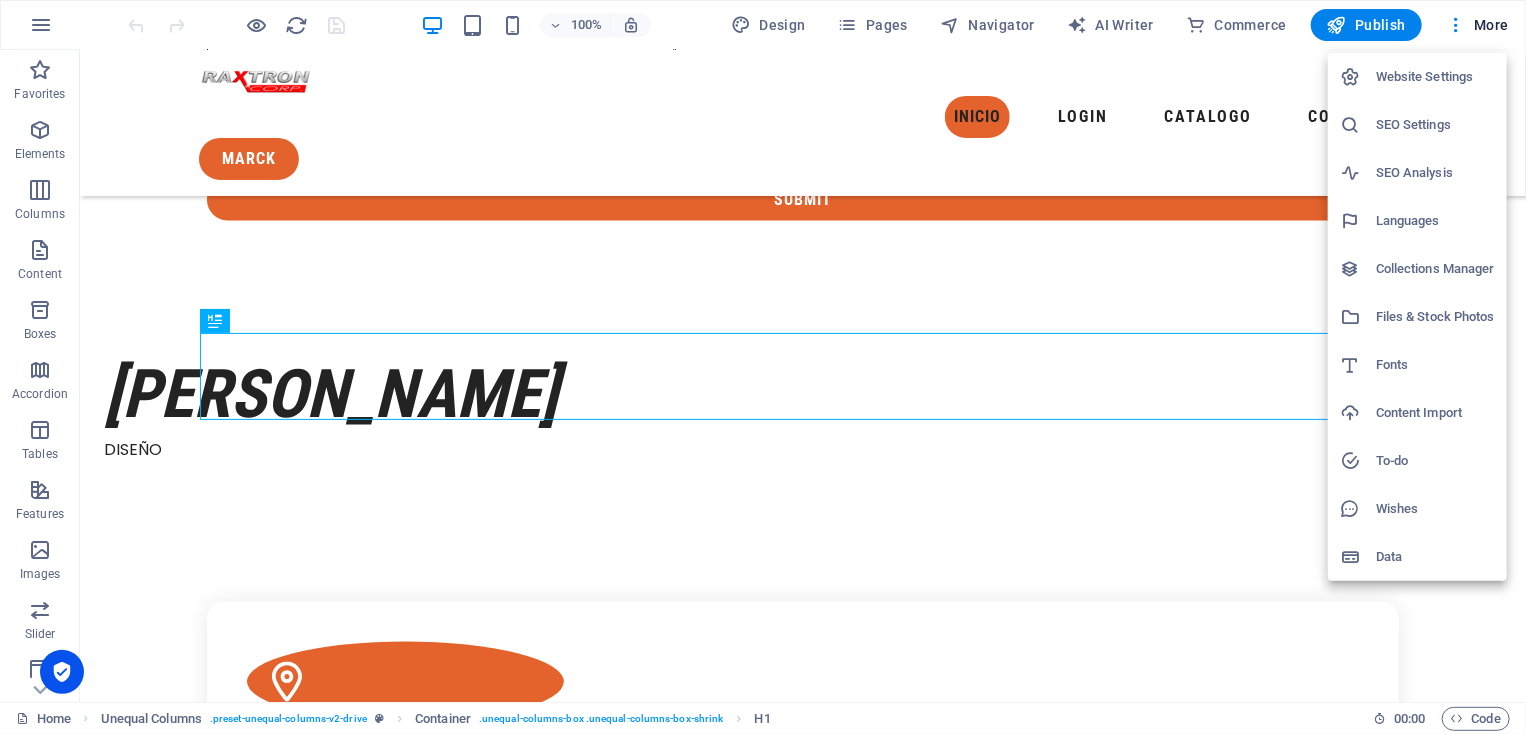 click at bounding box center (763, 367) 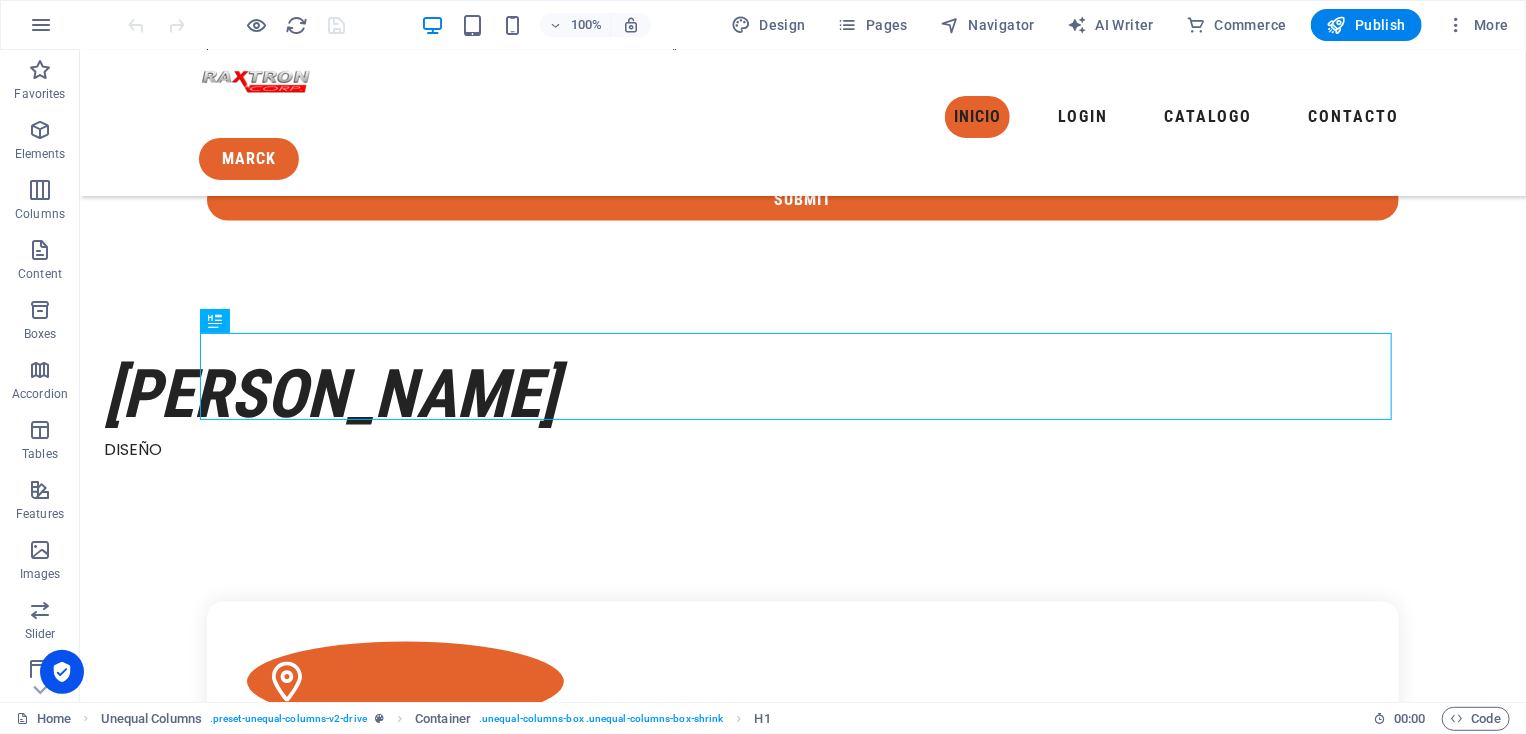 click at bounding box center (1456, 25) 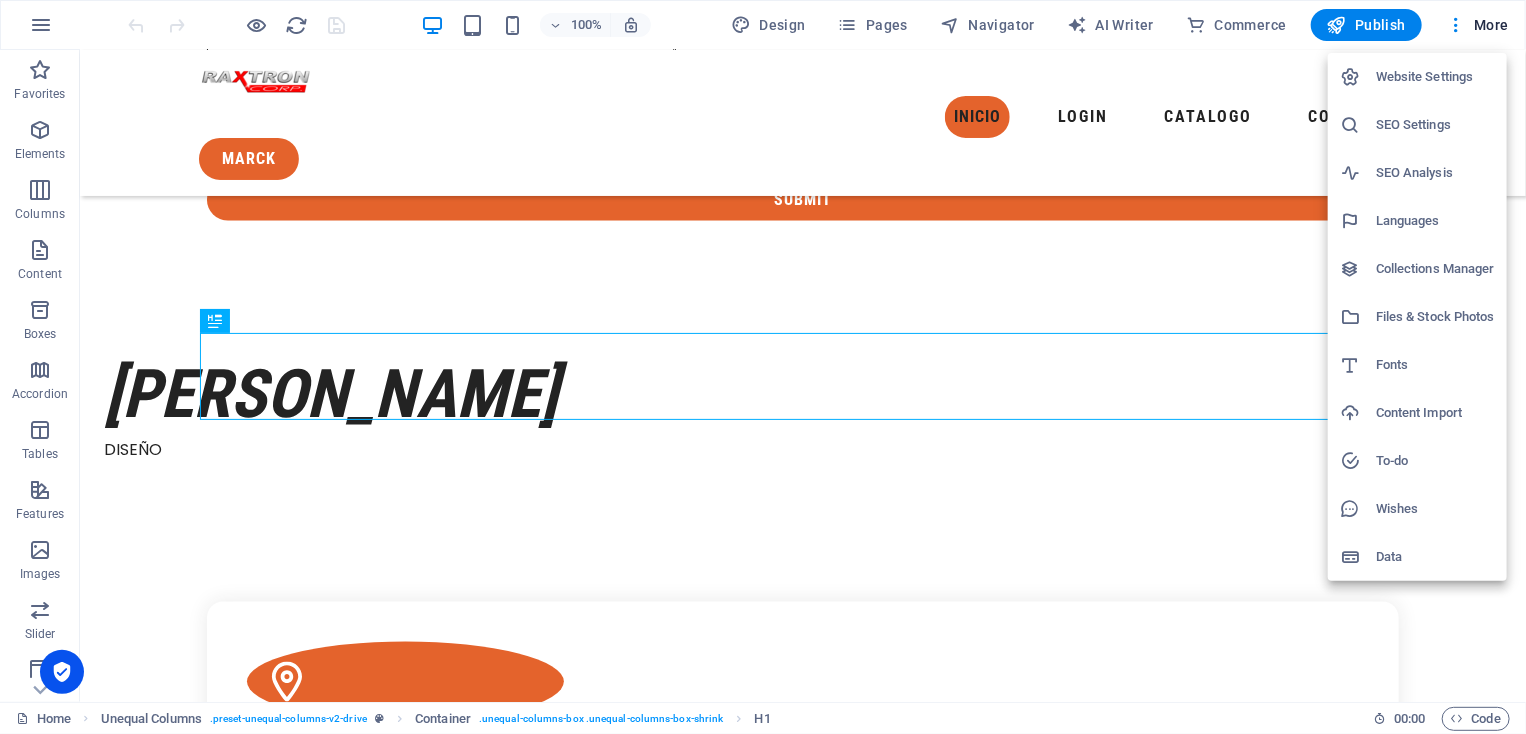 click on "To-do" at bounding box center [1435, 461] 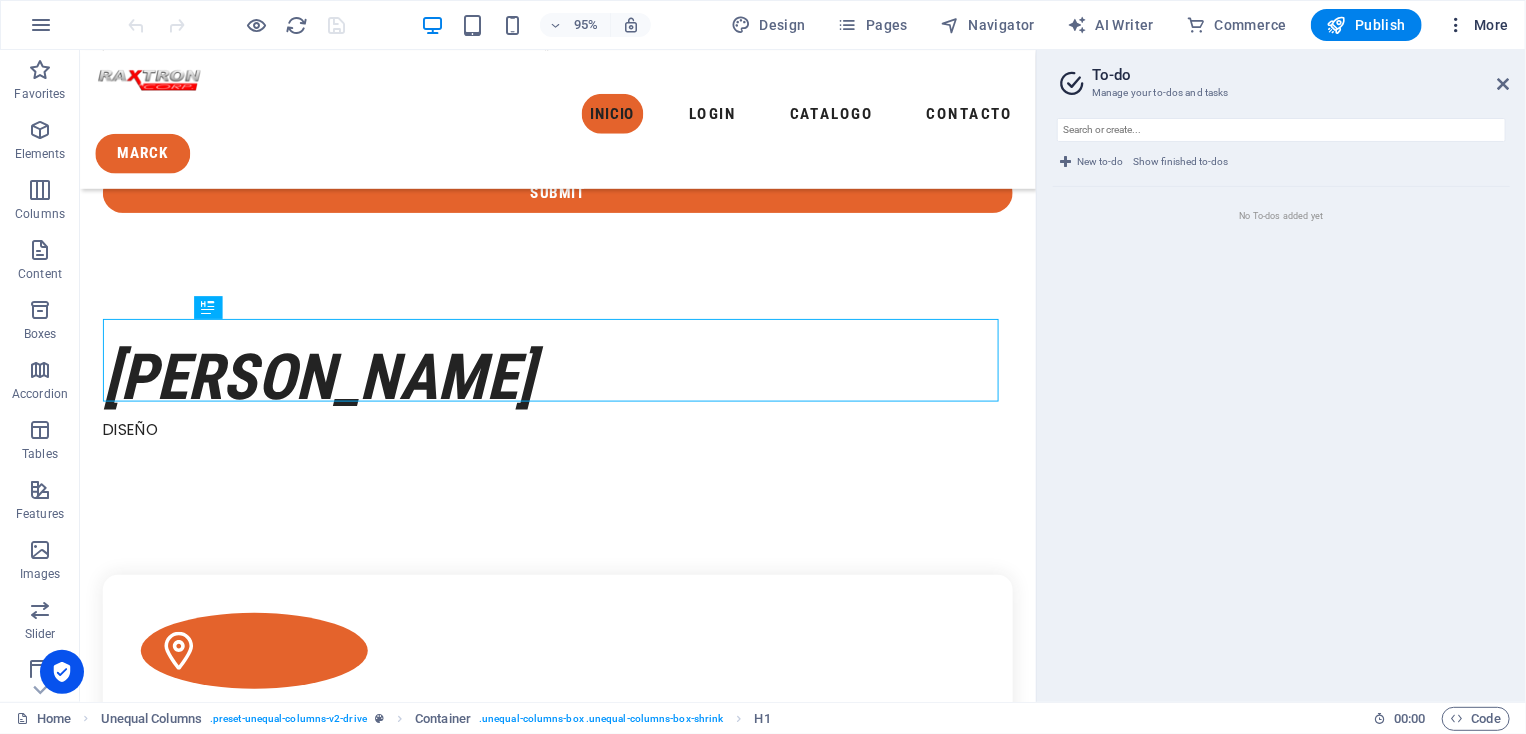 click at bounding box center (1456, 25) 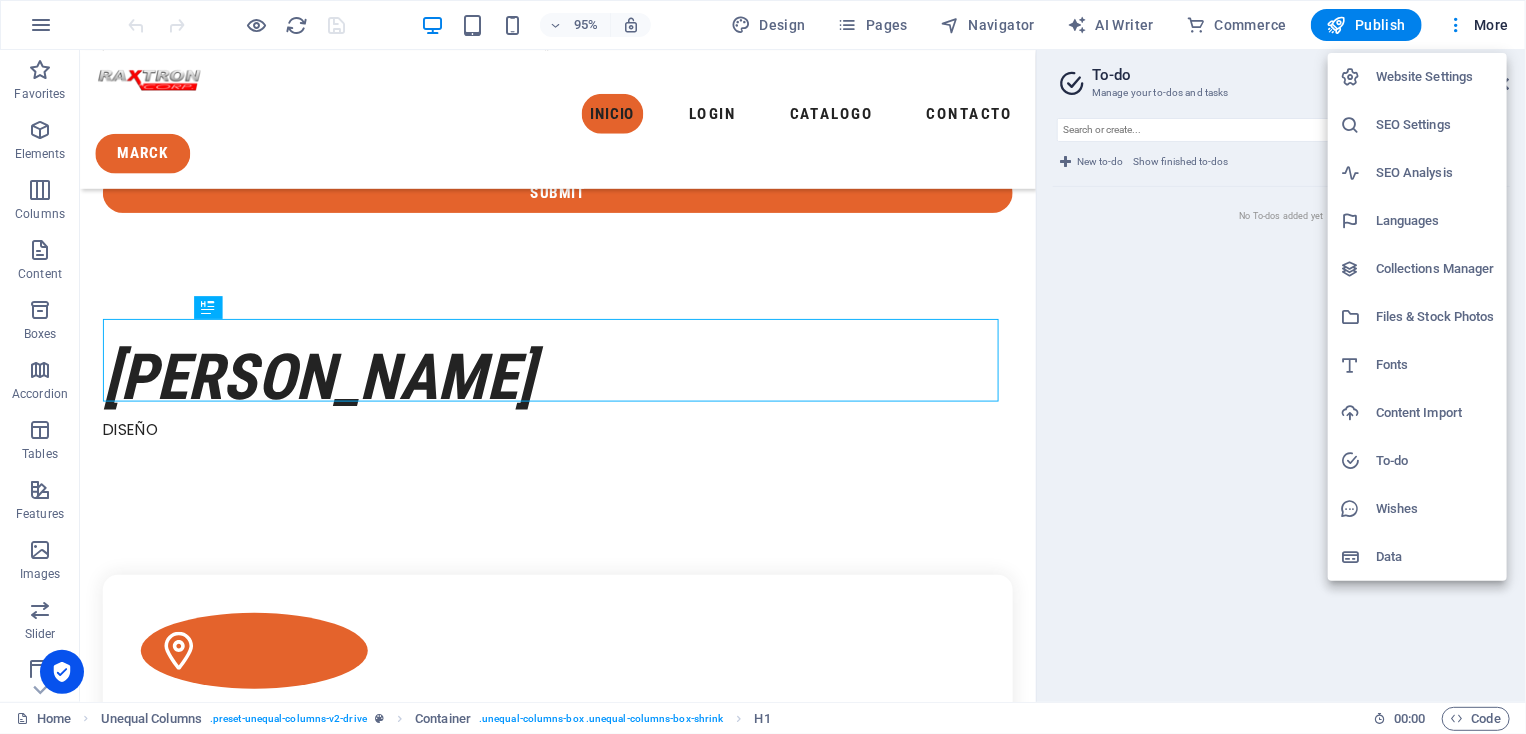 click on "Content Import" at bounding box center [1435, 413] 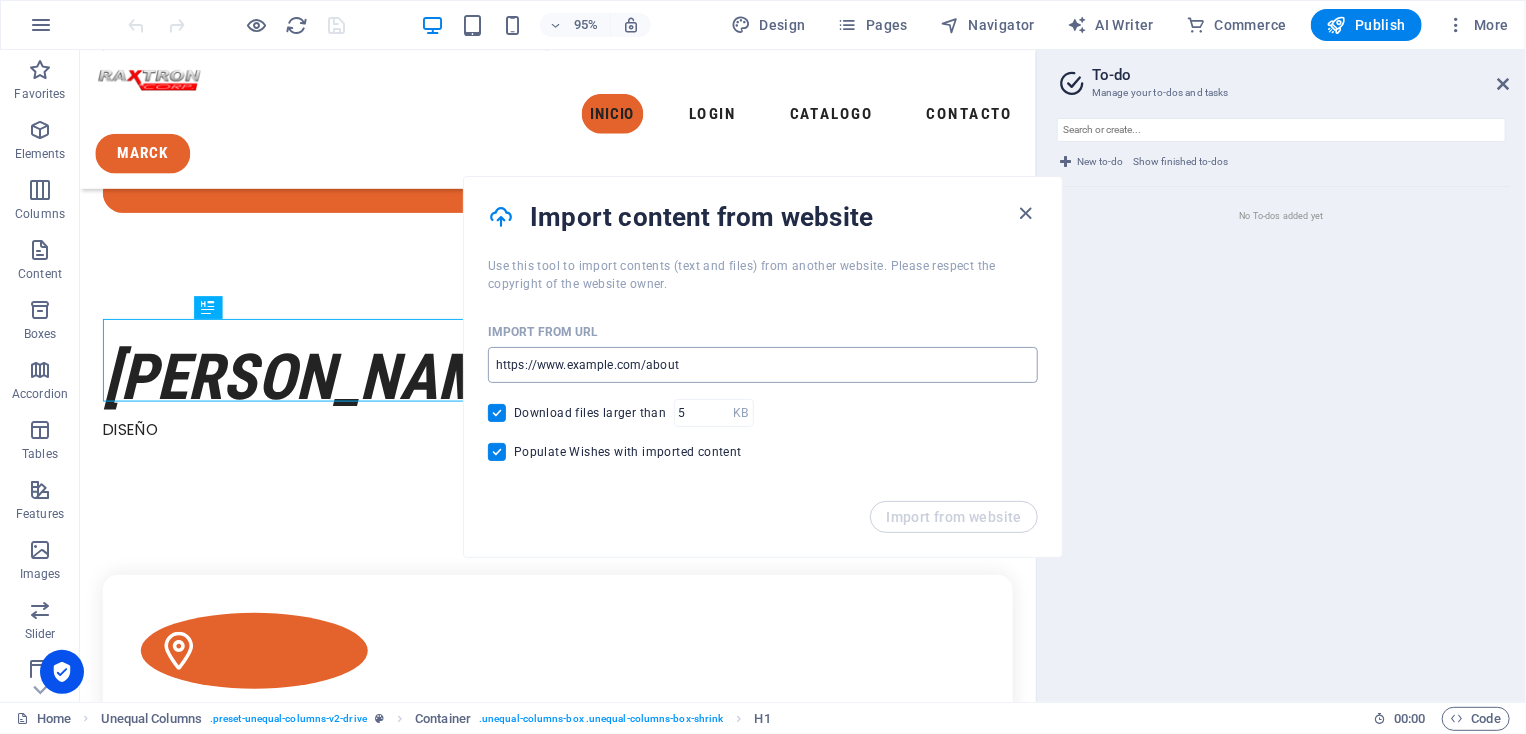 click at bounding box center [763, 365] 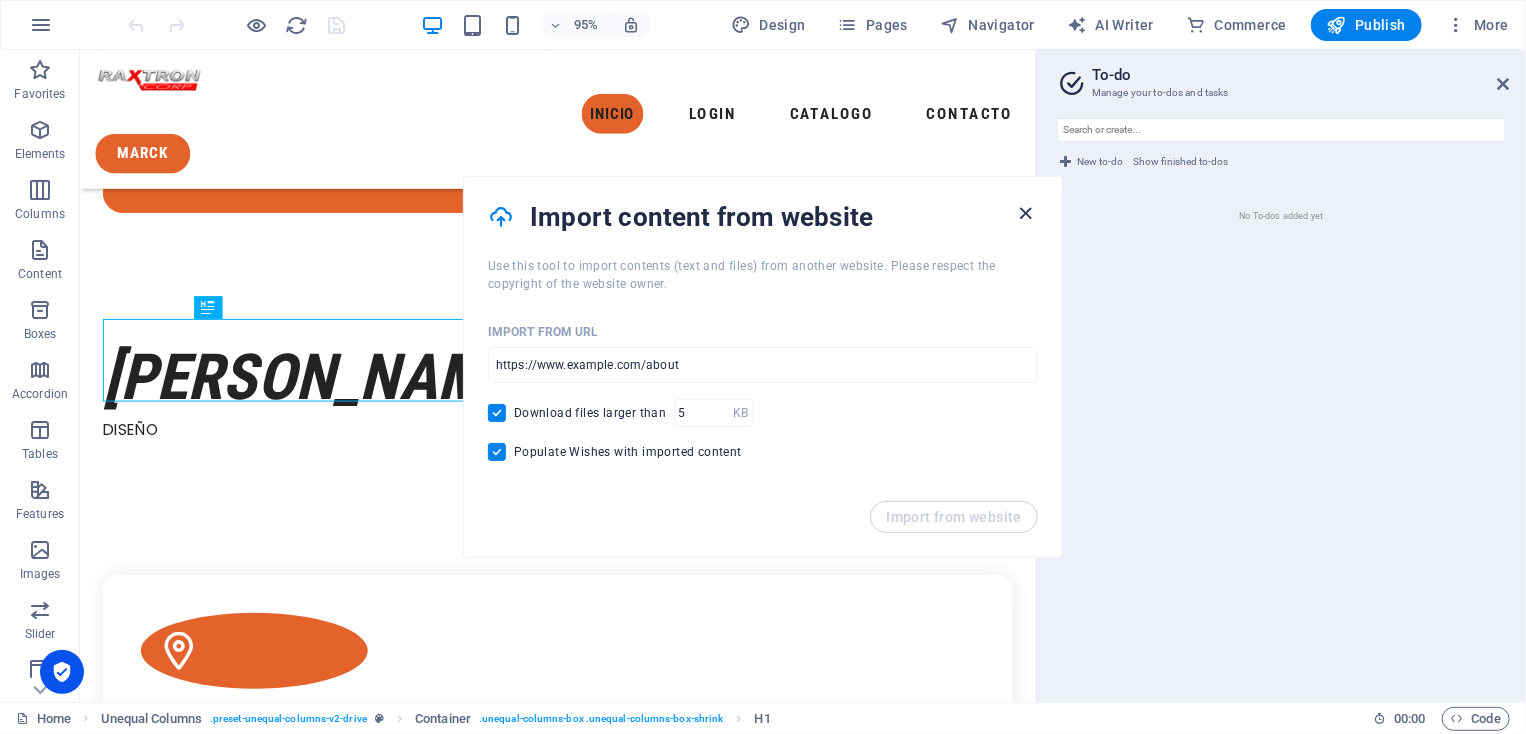 click at bounding box center (1026, 213) 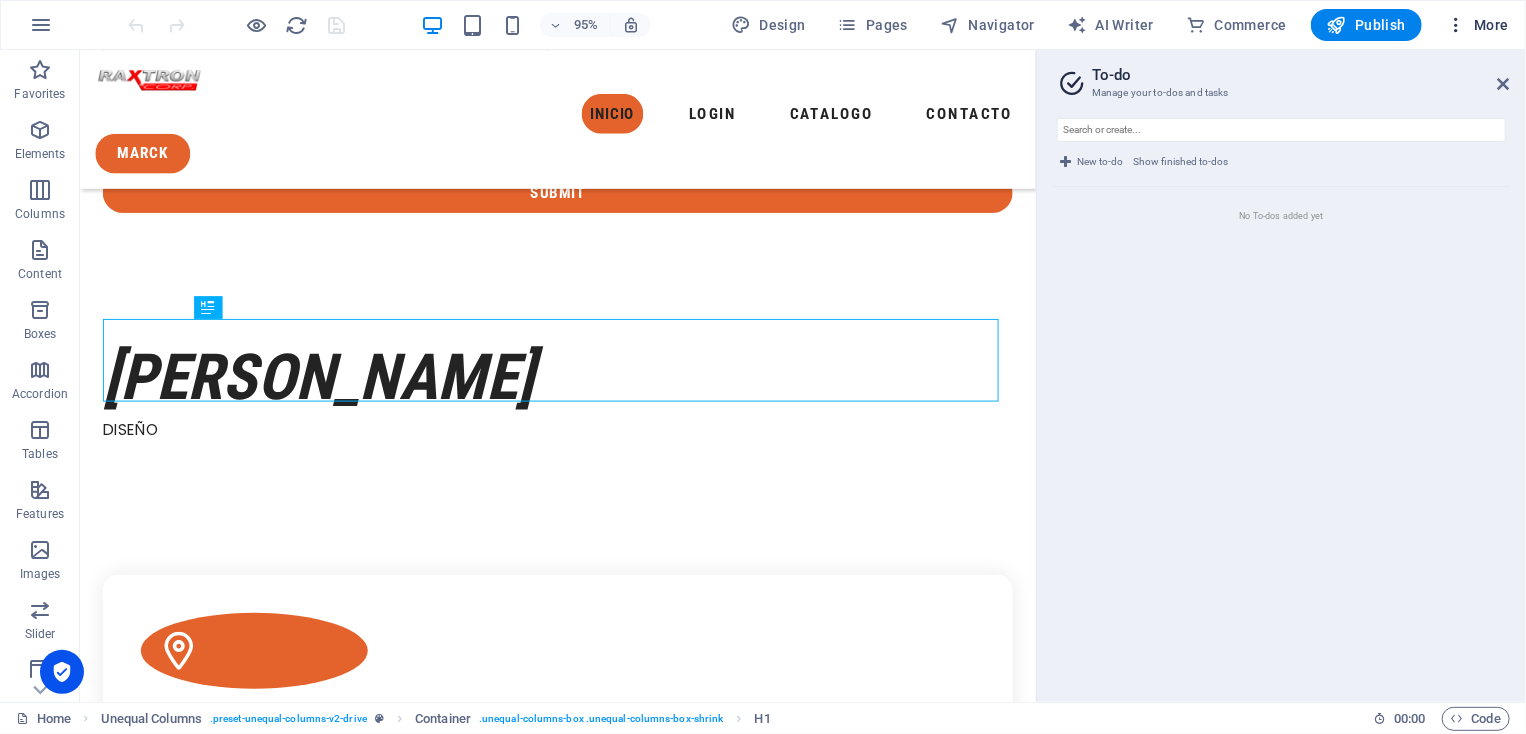 click on "More" at bounding box center [1477, 25] 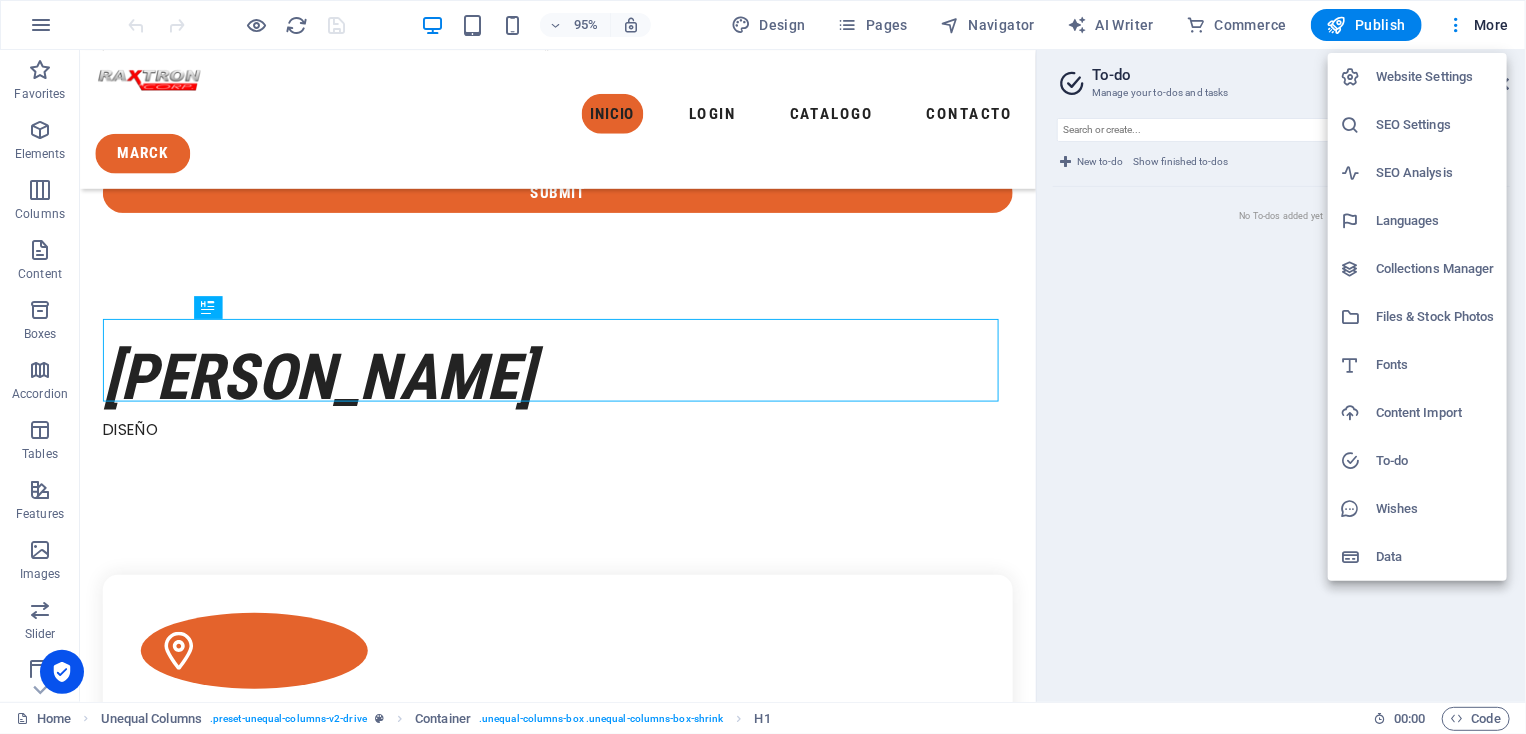 click at bounding box center [763, 367] 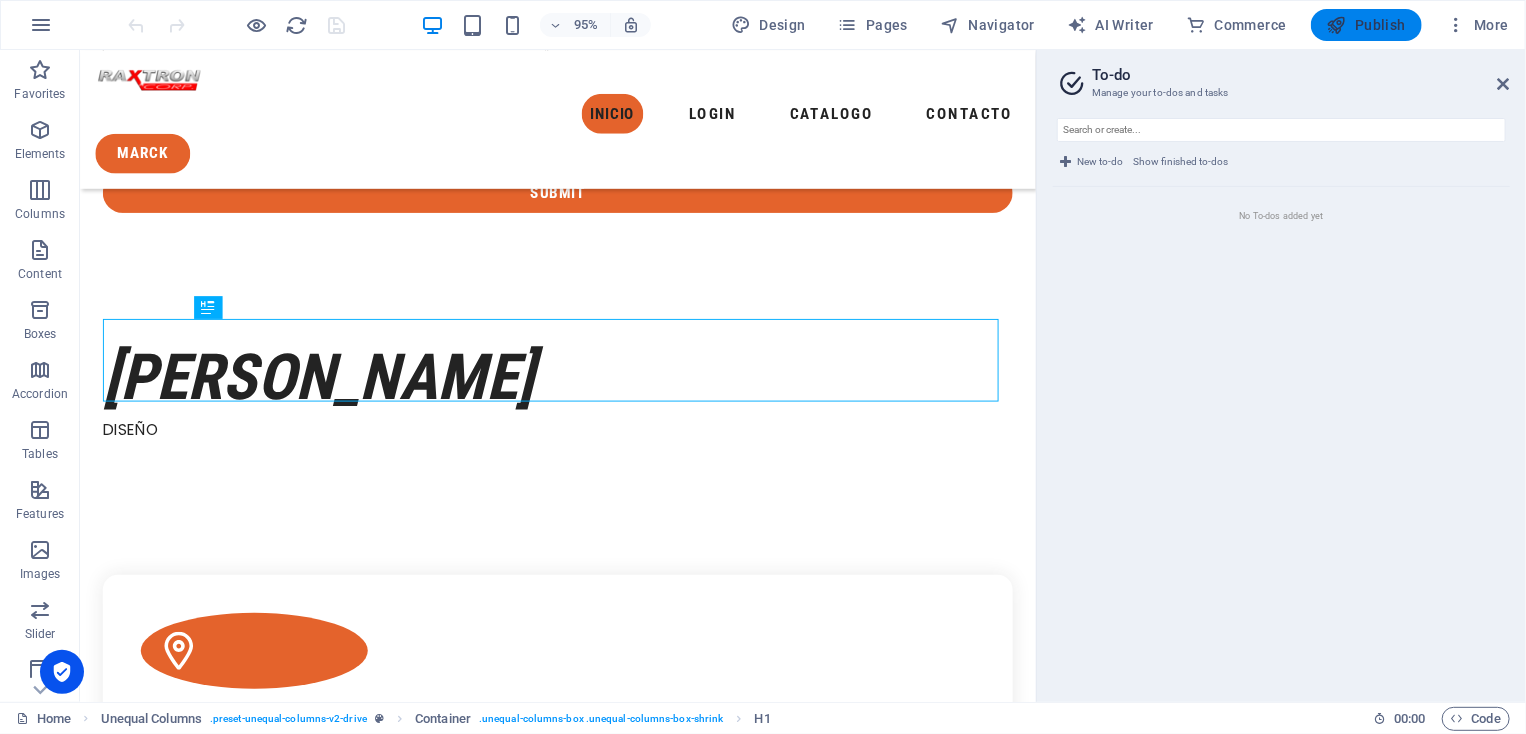 click on "Publish" at bounding box center [1366, 25] 